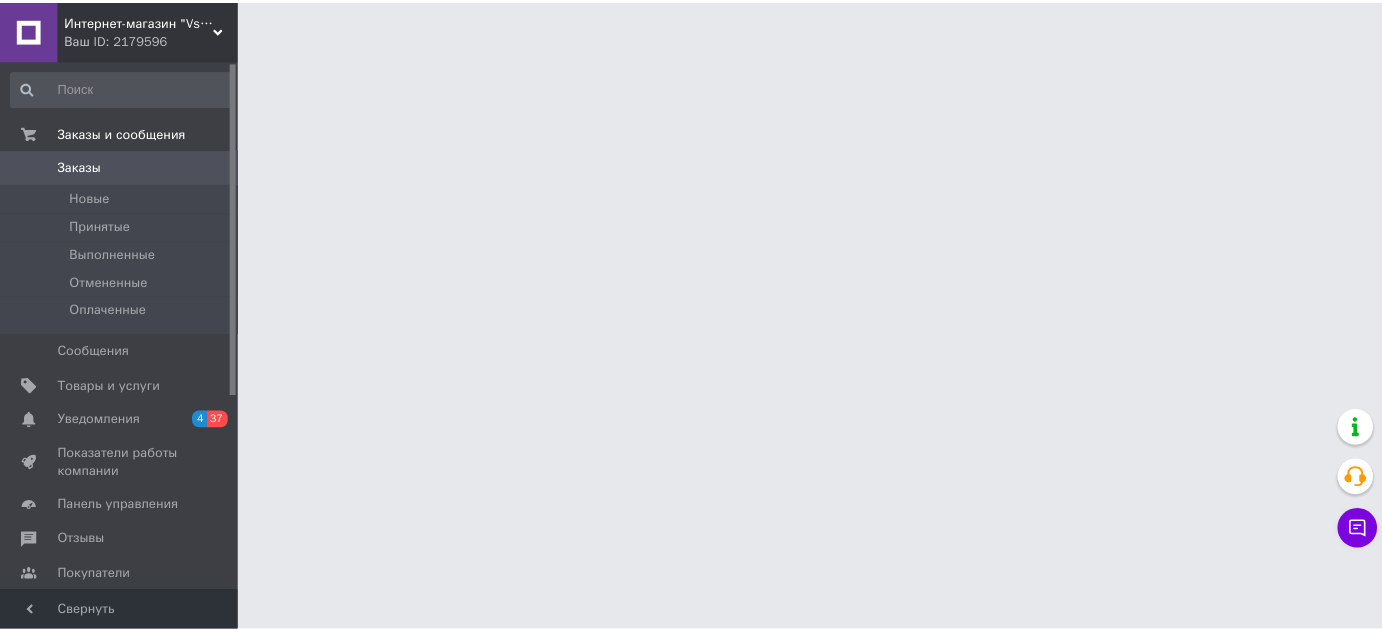scroll, scrollTop: 0, scrollLeft: 0, axis: both 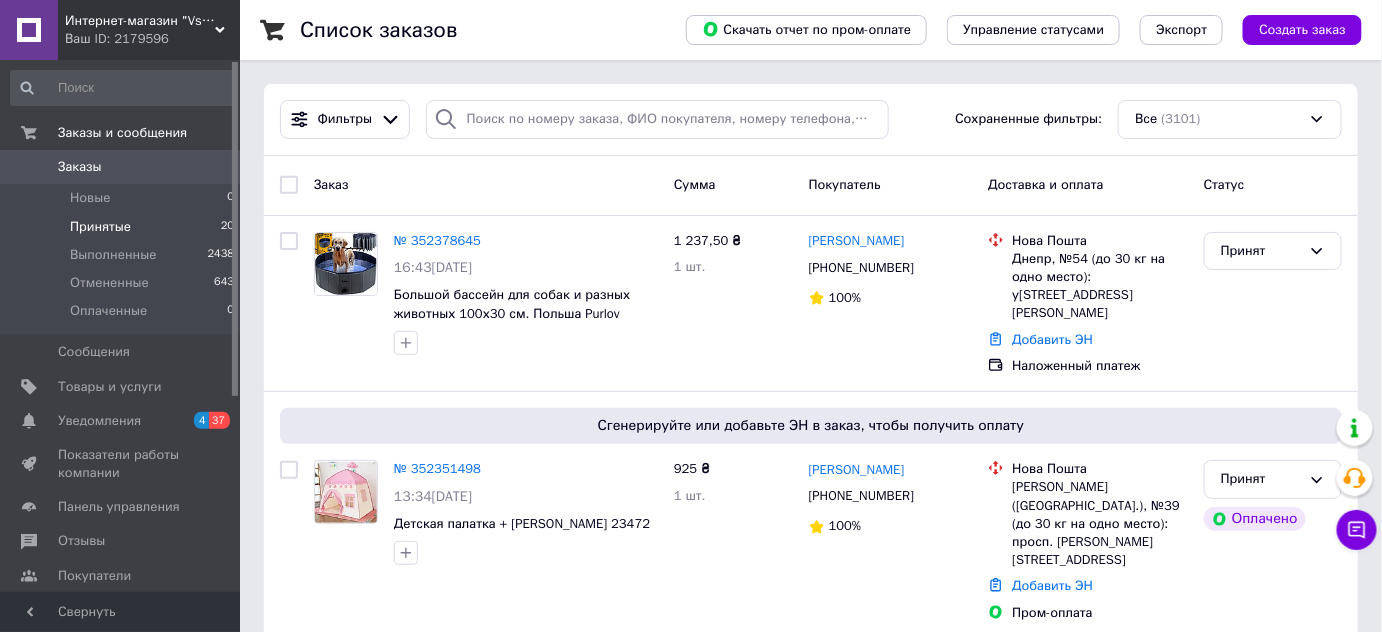 click on "Принятые" at bounding box center [100, 227] 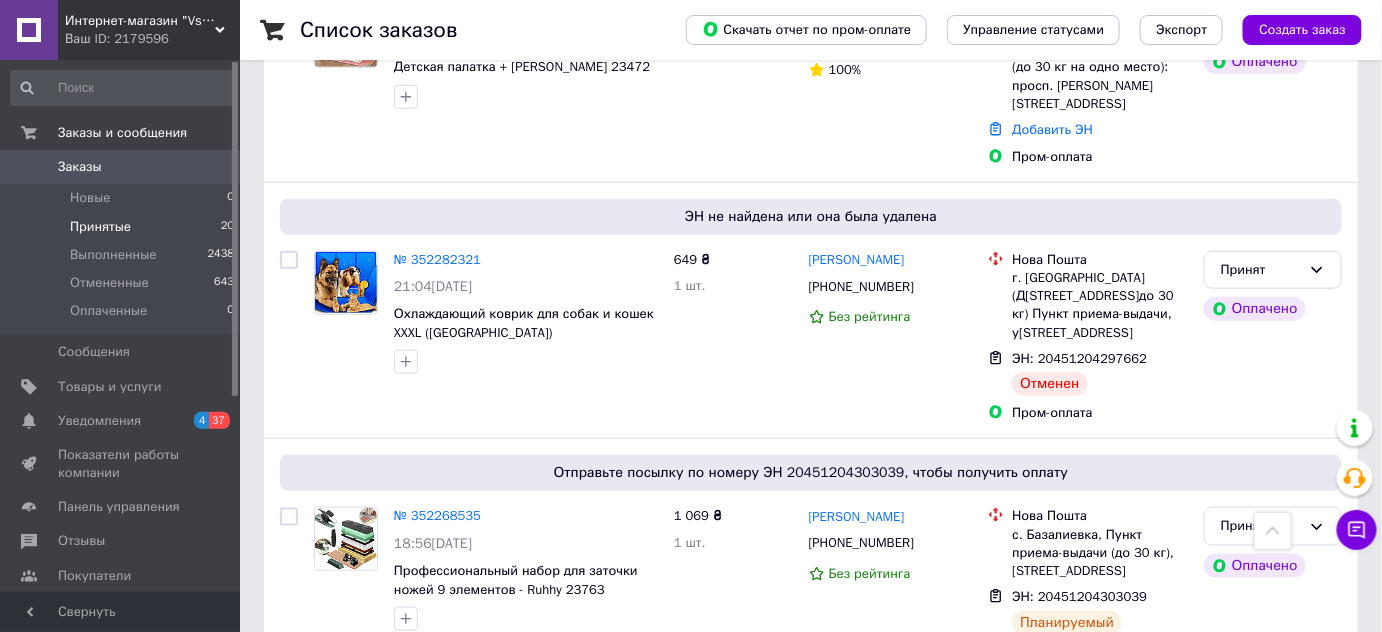 scroll, scrollTop: 552, scrollLeft: 0, axis: vertical 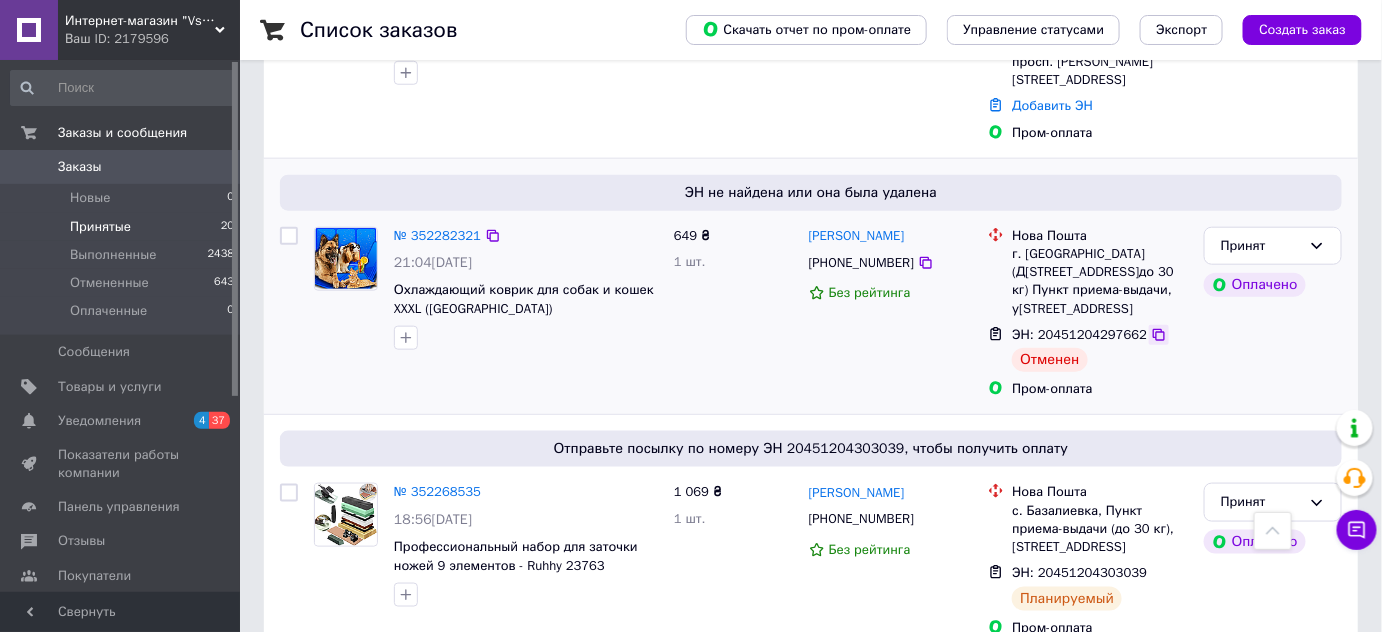 click 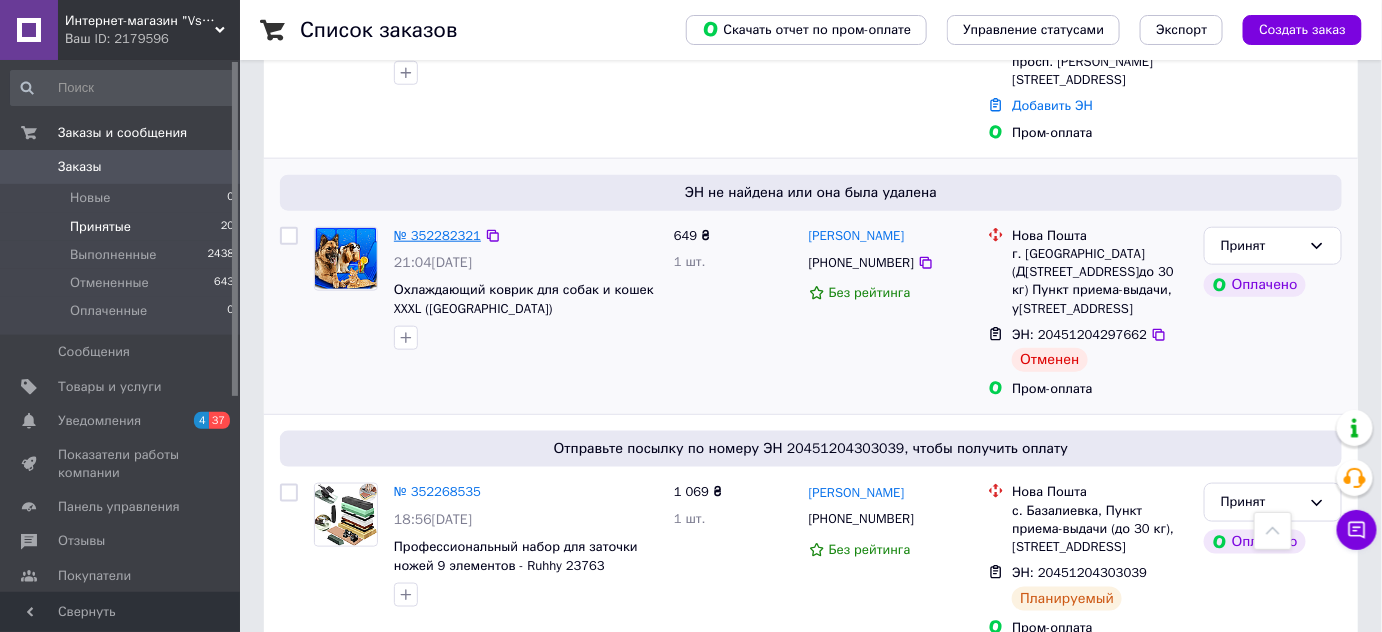 click on "№ 352282321" at bounding box center [437, 235] 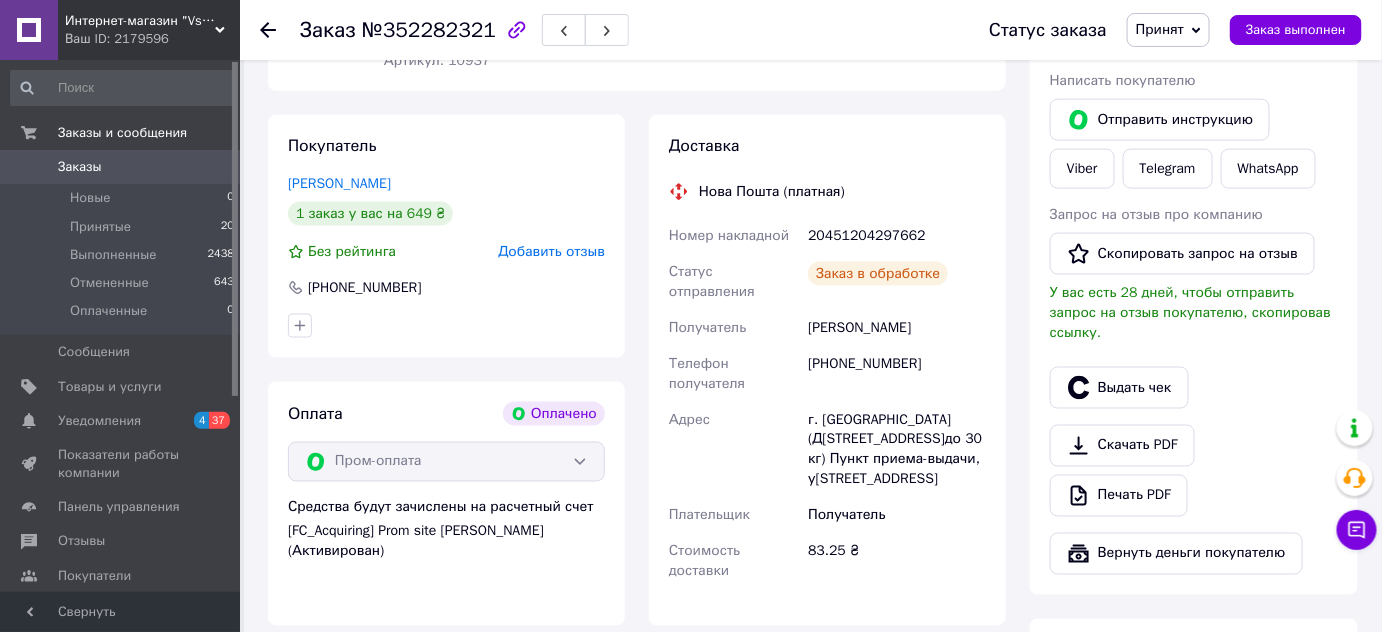 scroll, scrollTop: 1268, scrollLeft: 0, axis: vertical 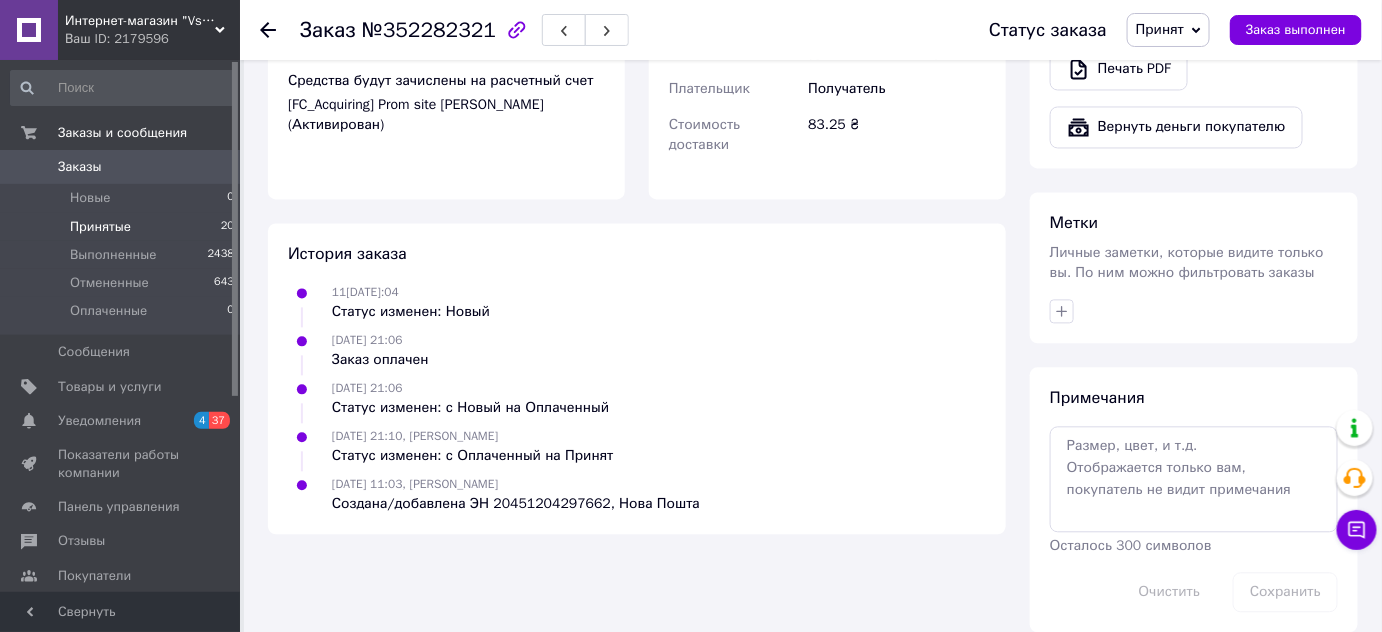 click on "Принятые" at bounding box center (100, 227) 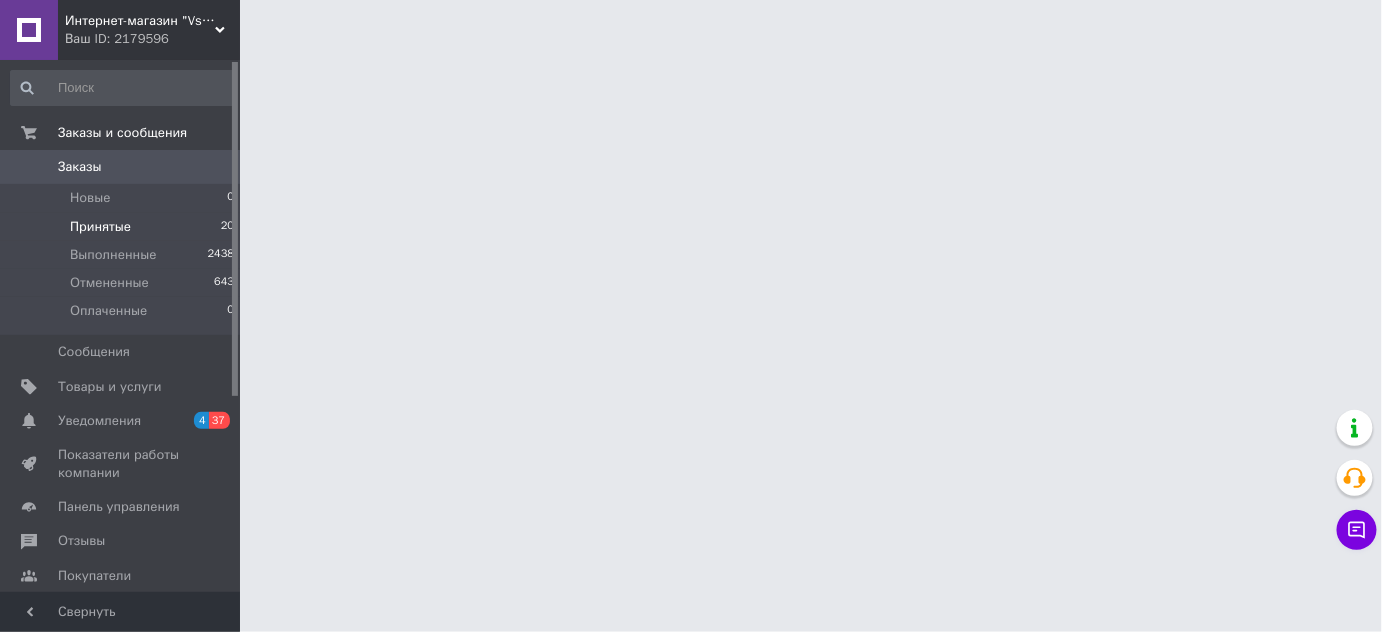 scroll, scrollTop: 0, scrollLeft: 0, axis: both 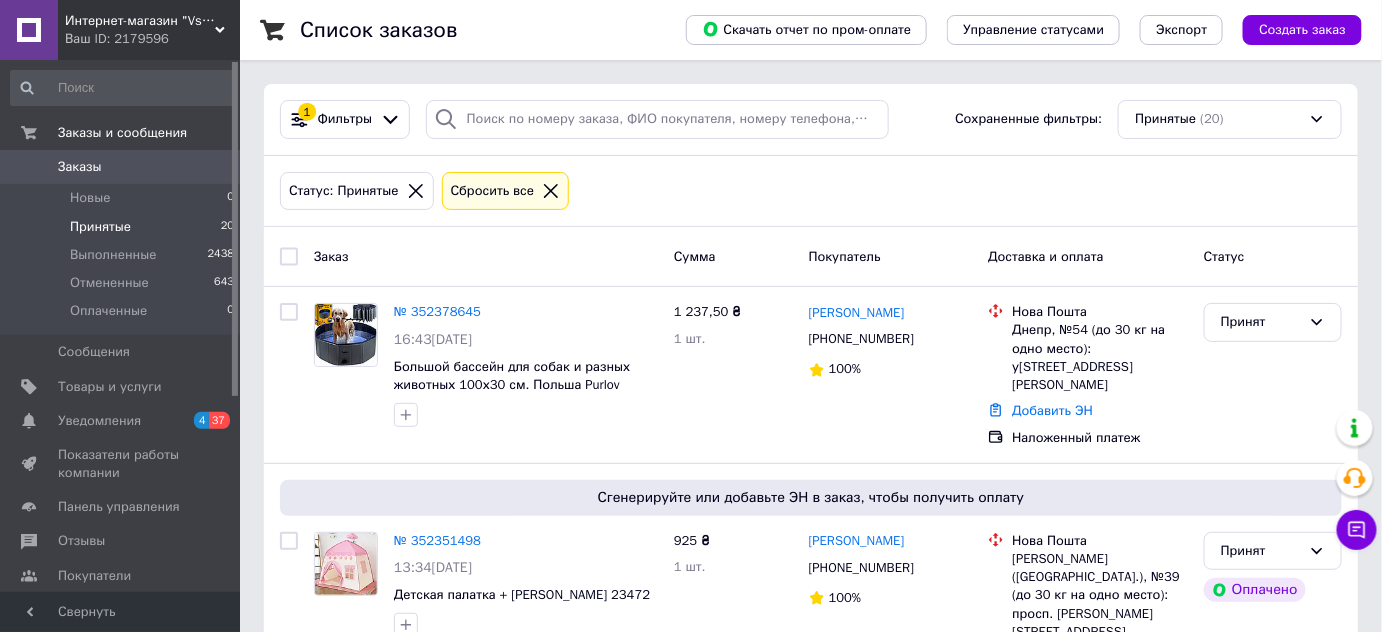 click on "Принятые" at bounding box center (100, 227) 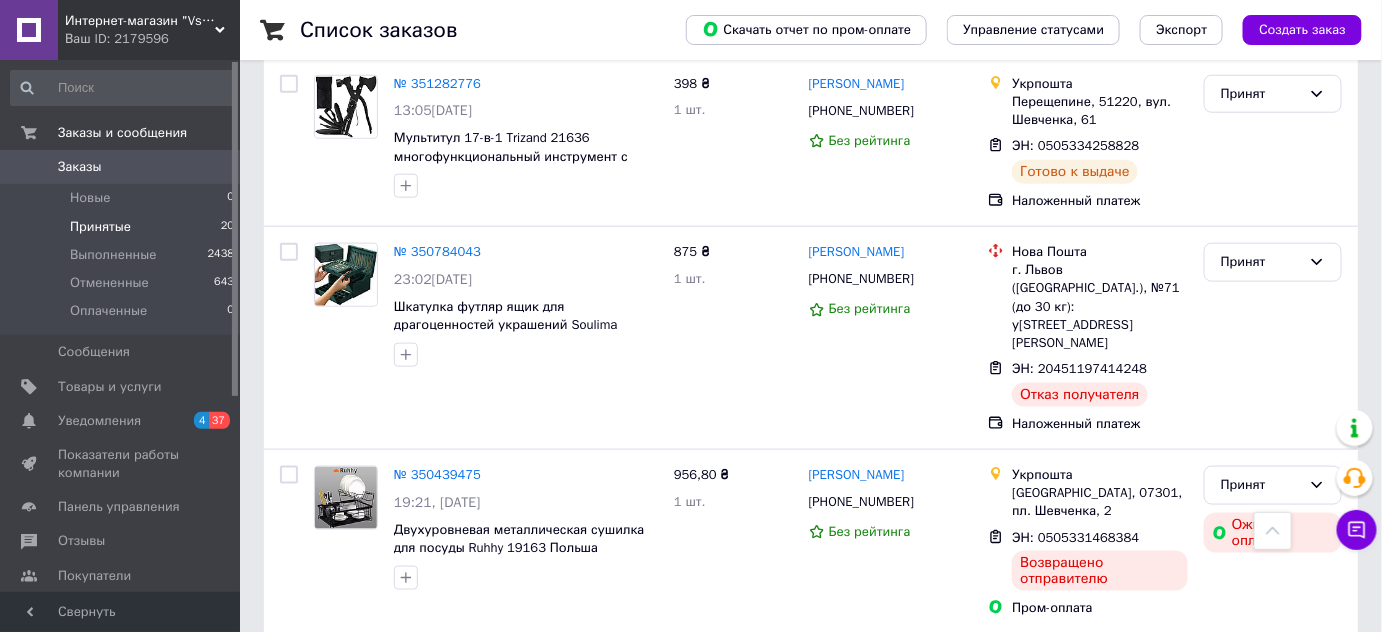 scroll, scrollTop: 3391, scrollLeft: 0, axis: vertical 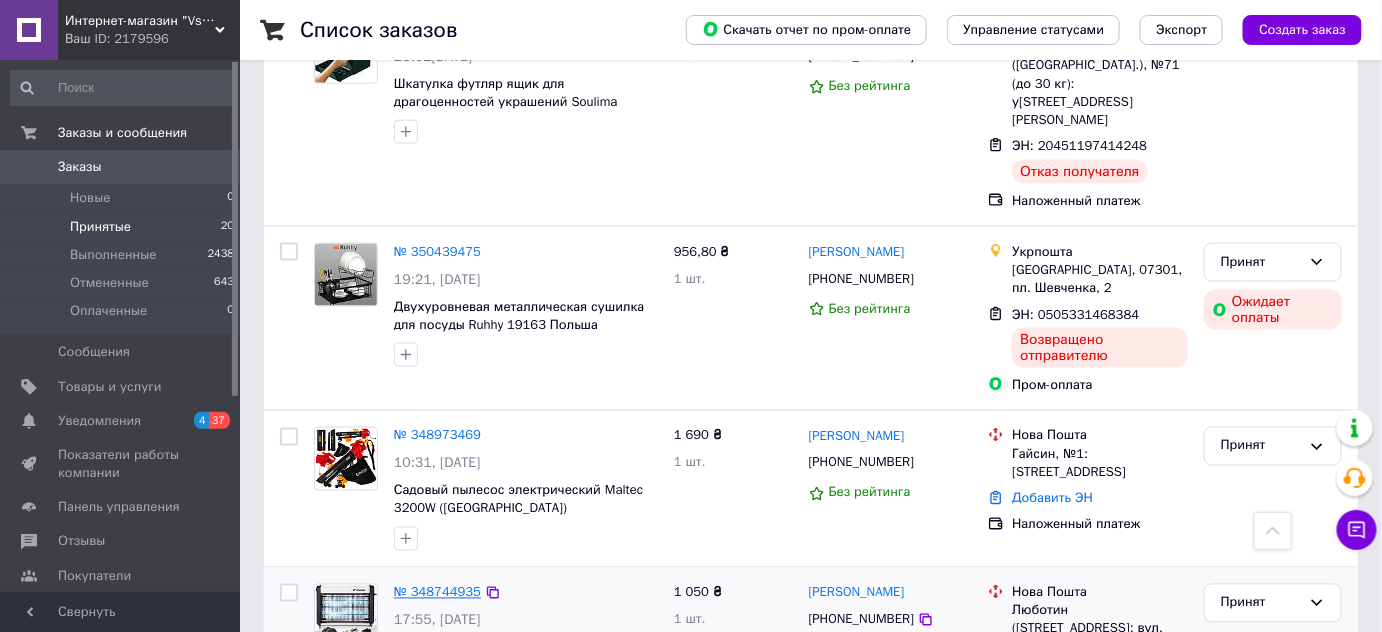 click on "№ 348744935" at bounding box center (437, 592) 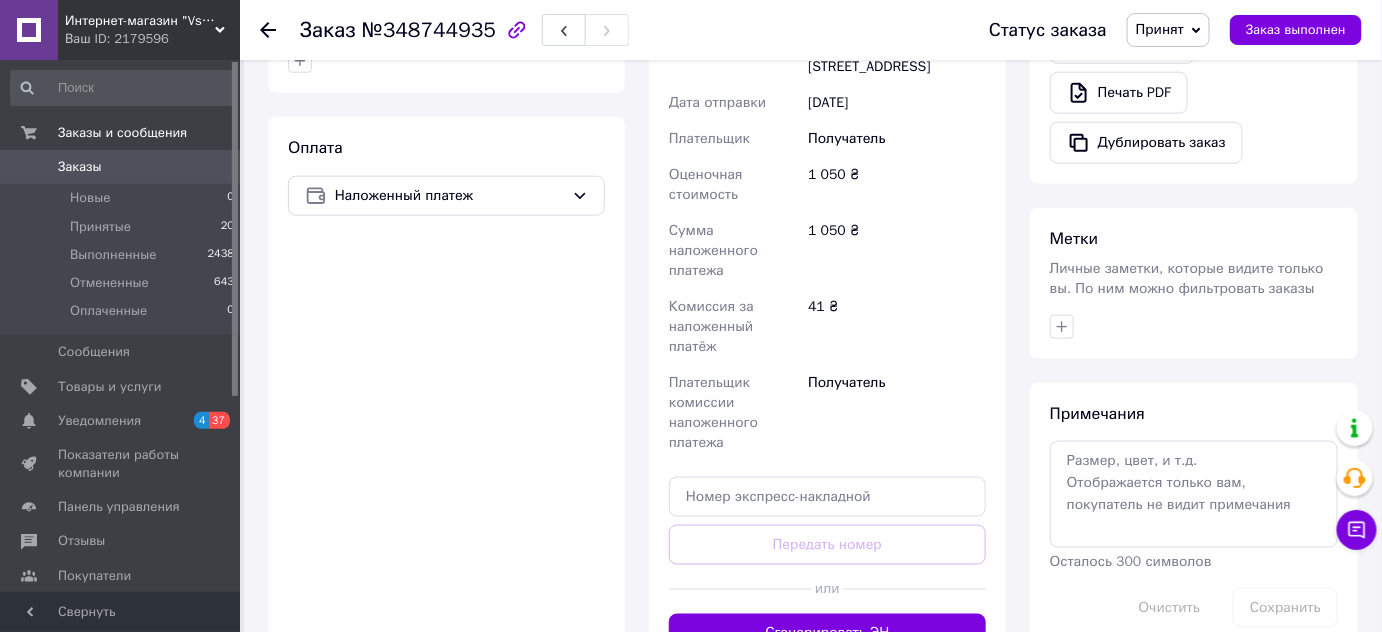 scroll, scrollTop: 888, scrollLeft: 0, axis: vertical 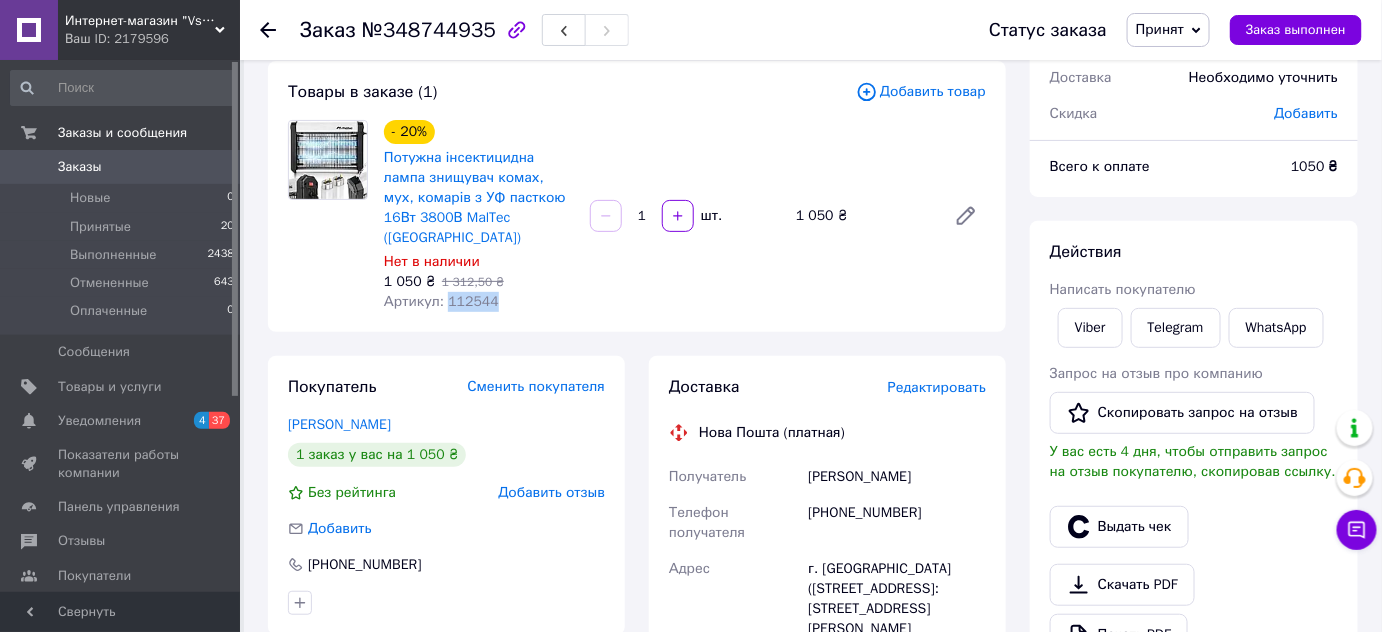 drag, startPoint x: 519, startPoint y: 287, endPoint x: 443, endPoint y: 282, distance: 76.1643 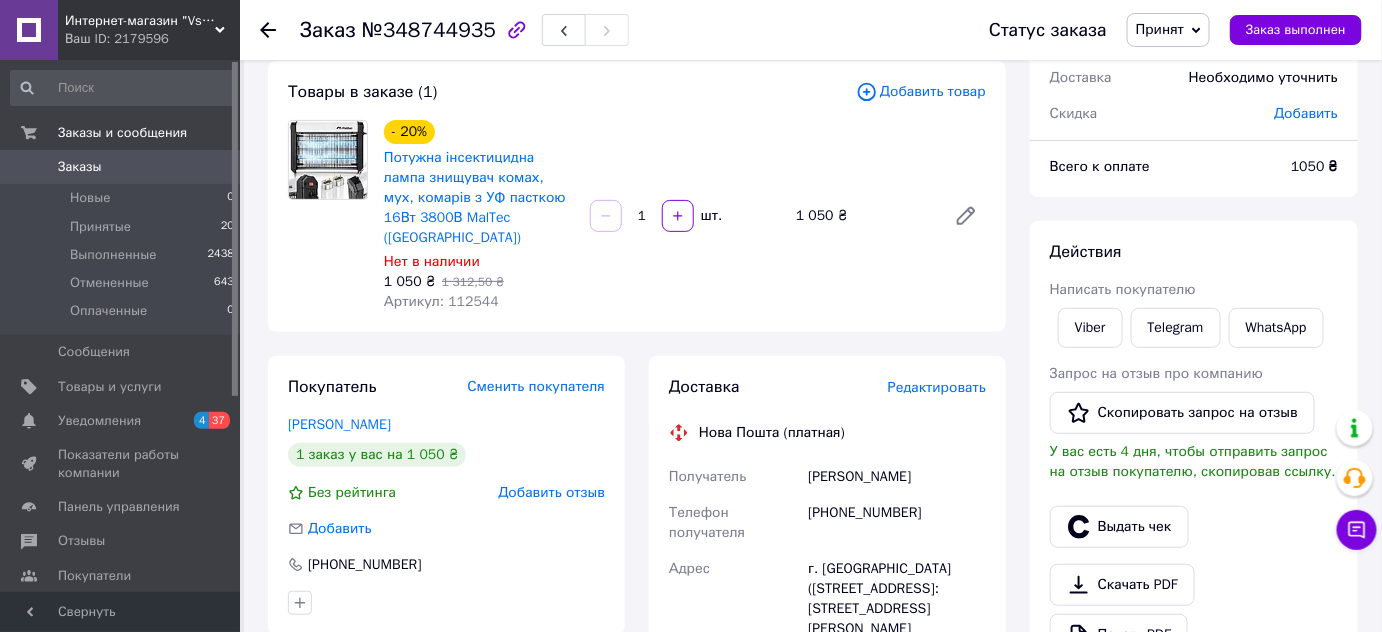 drag, startPoint x: 443, startPoint y: 282, endPoint x: 364, endPoint y: 298, distance: 80.60397 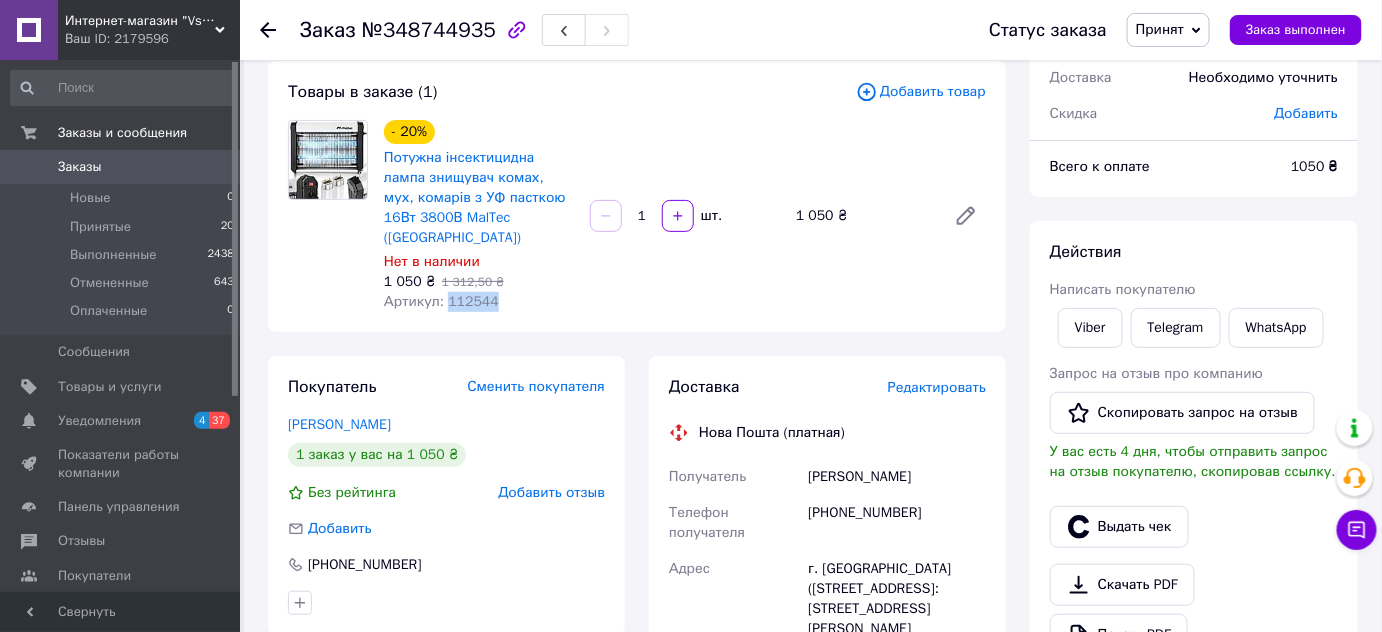 drag, startPoint x: 509, startPoint y: 284, endPoint x: 443, endPoint y: 278, distance: 66.27216 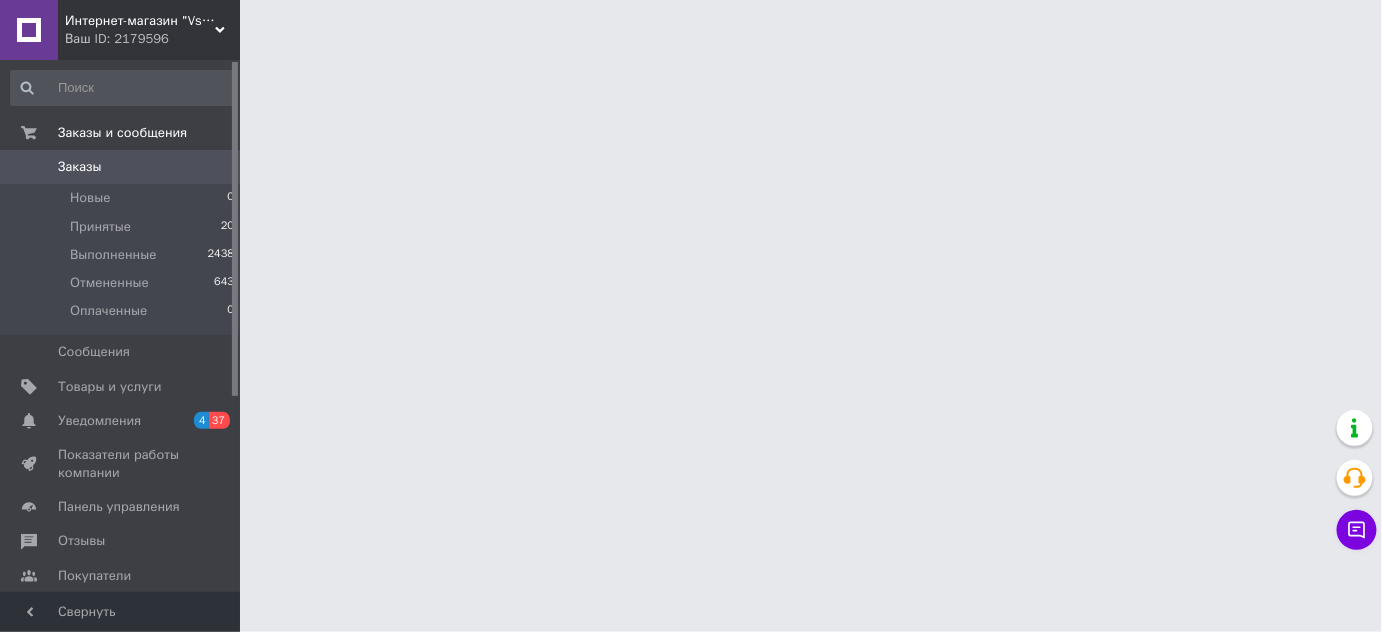 scroll, scrollTop: 0, scrollLeft: 0, axis: both 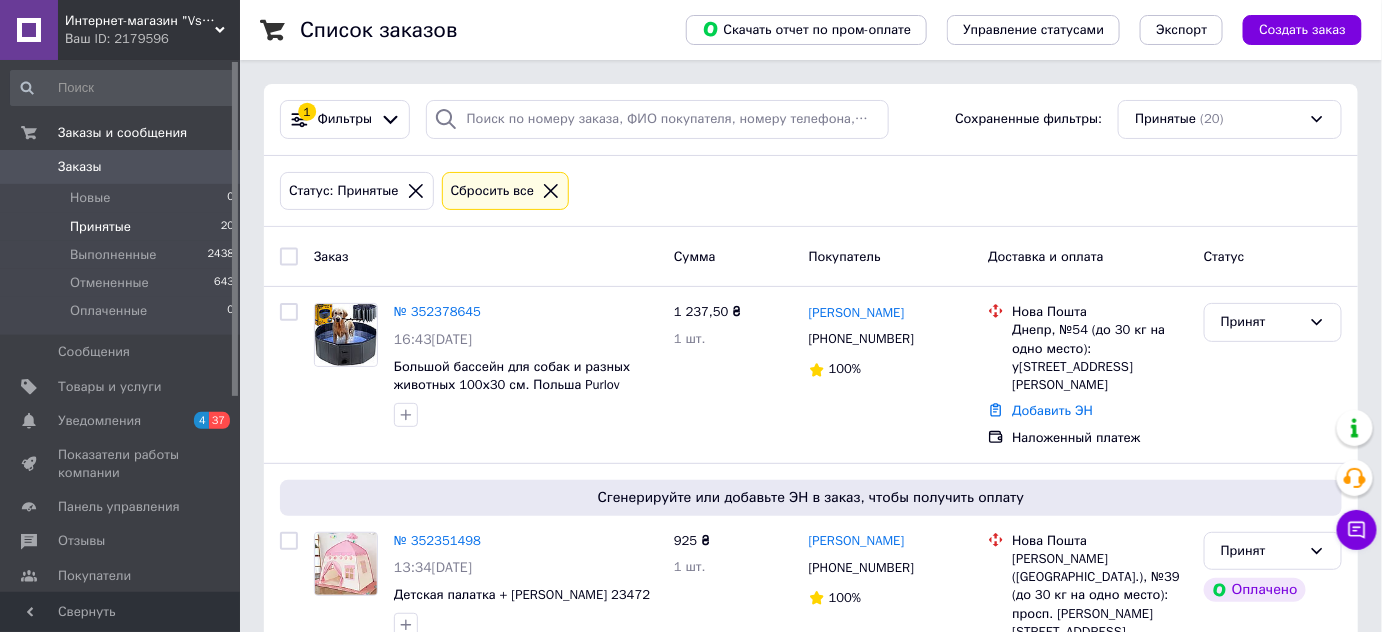 click on "Принятые" at bounding box center [100, 227] 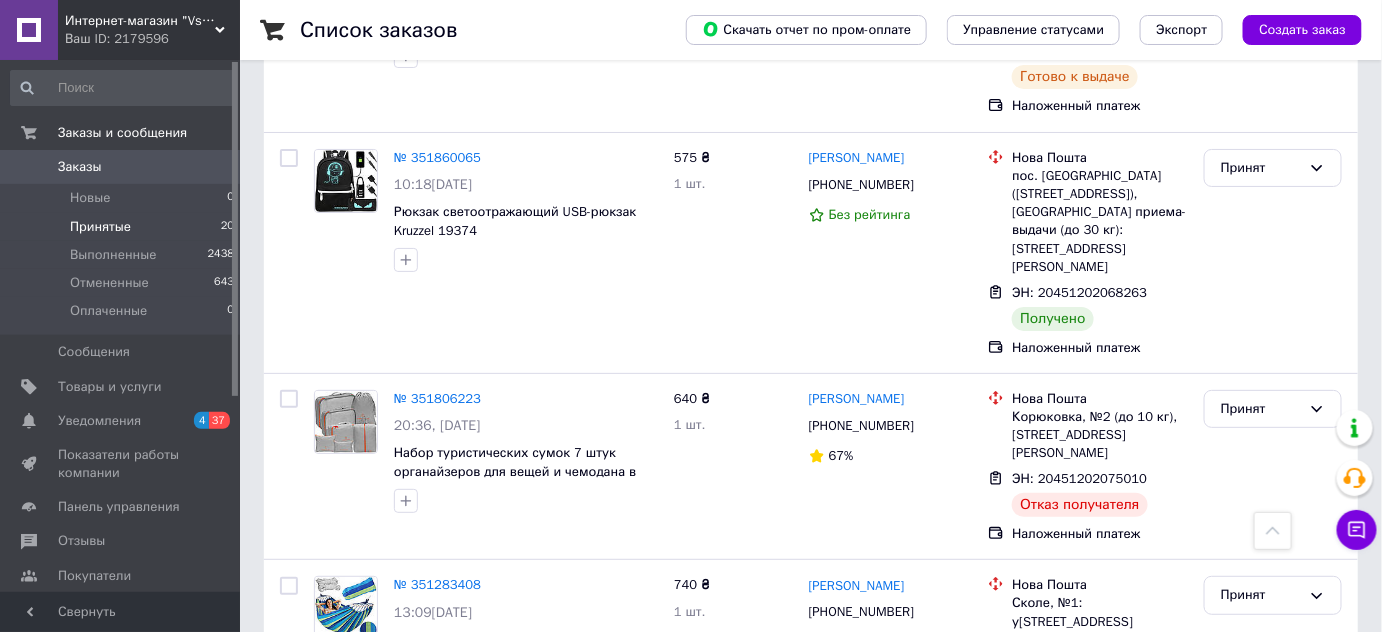 scroll, scrollTop: 2571, scrollLeft: 0, axis: vertical 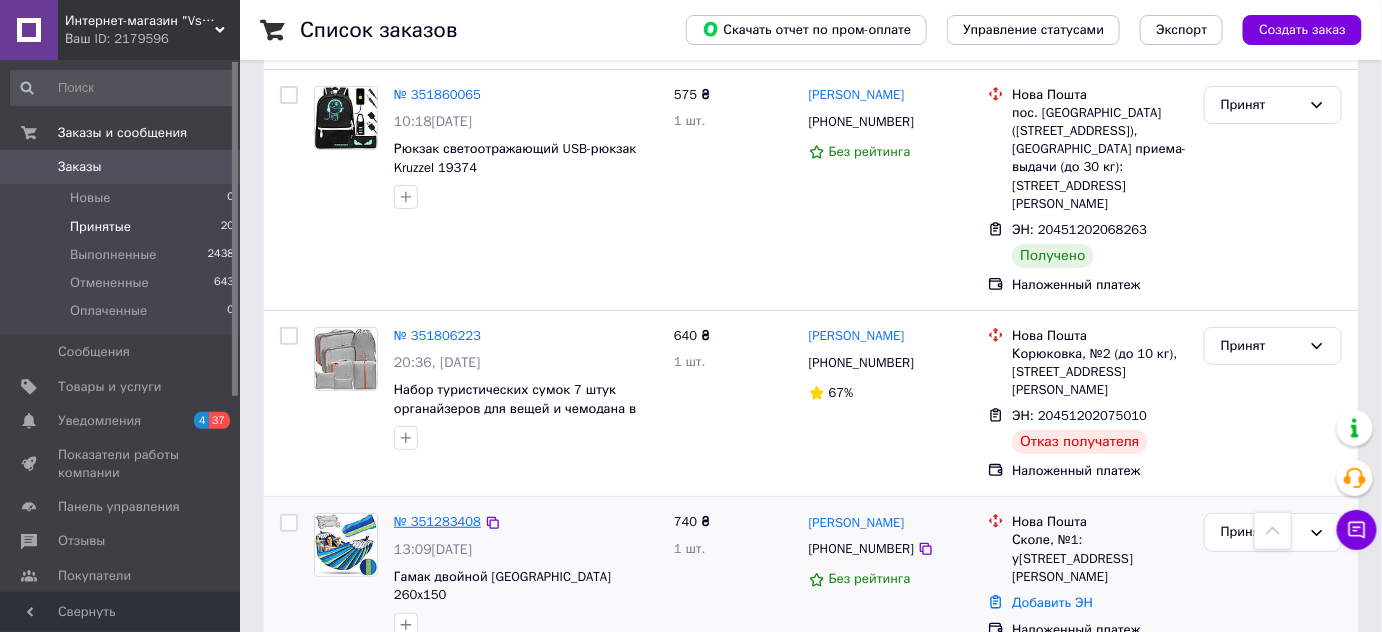 click on "№ 351283408" at bounding box center (437, 521) 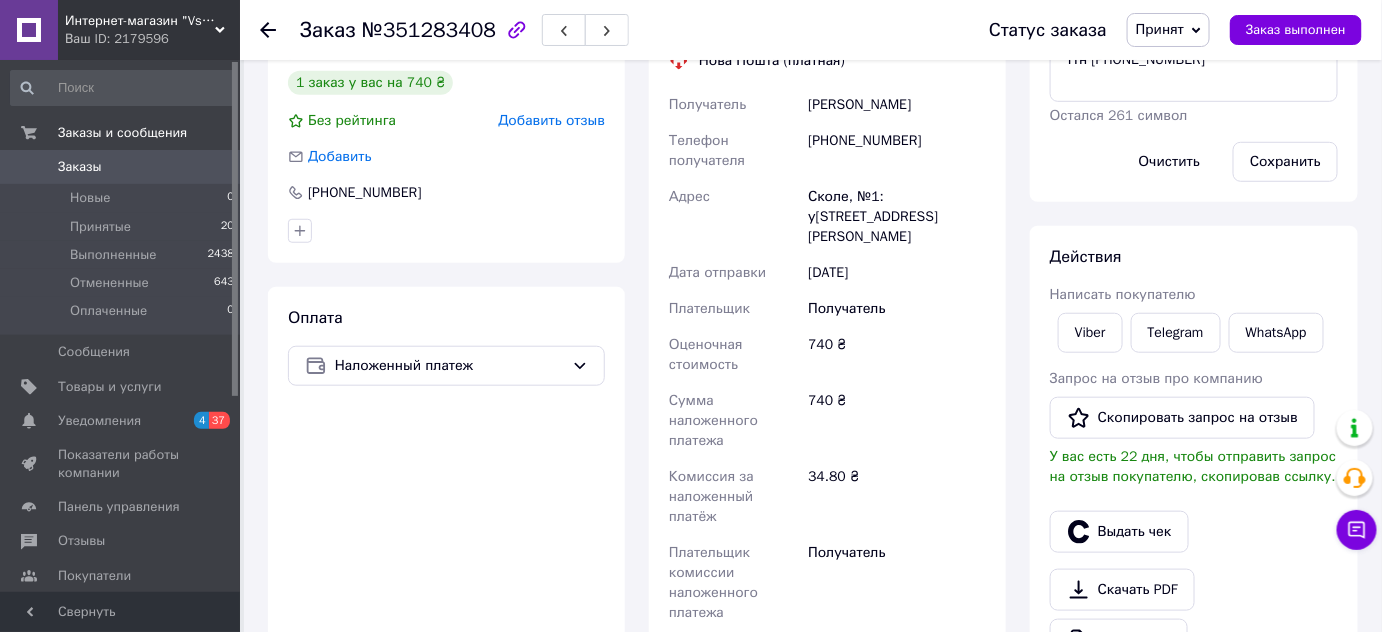 scroll, scrollTop: 194, scrollLeft: 0, axis: vertical 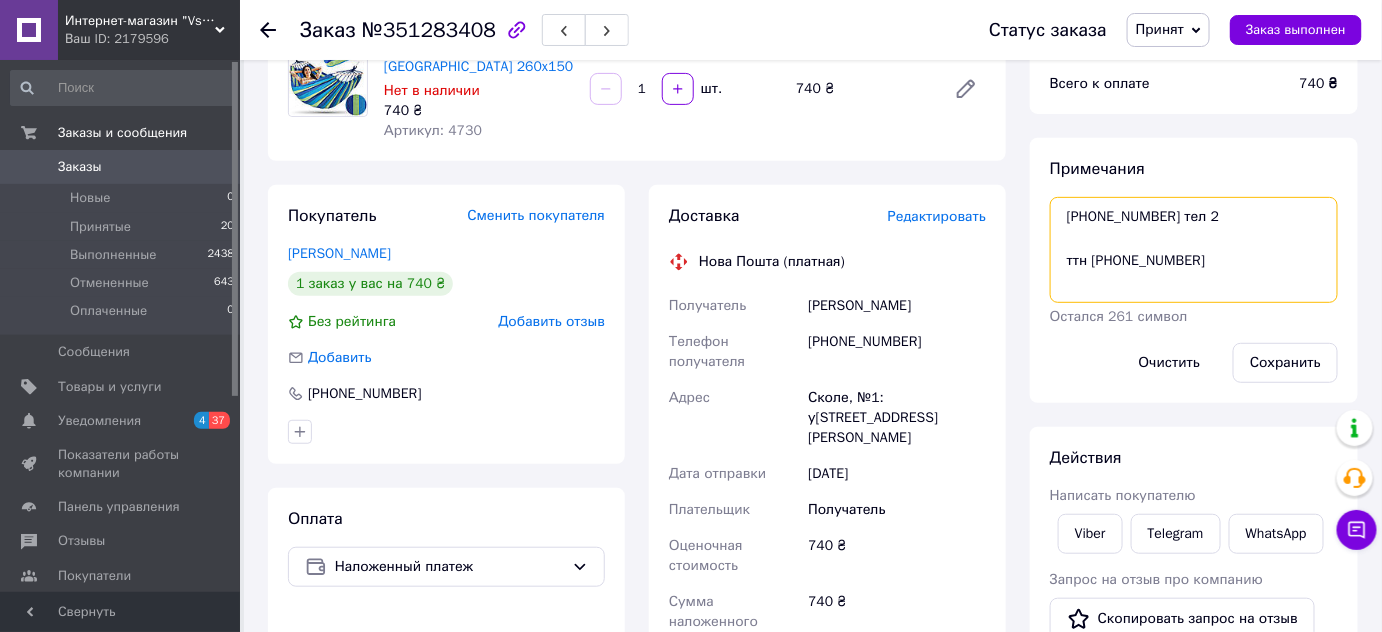 drag, startPoint x: 1222, startPoint y: 258, endPoint x: 1092, endPoint y: 251, distance: 130.18832 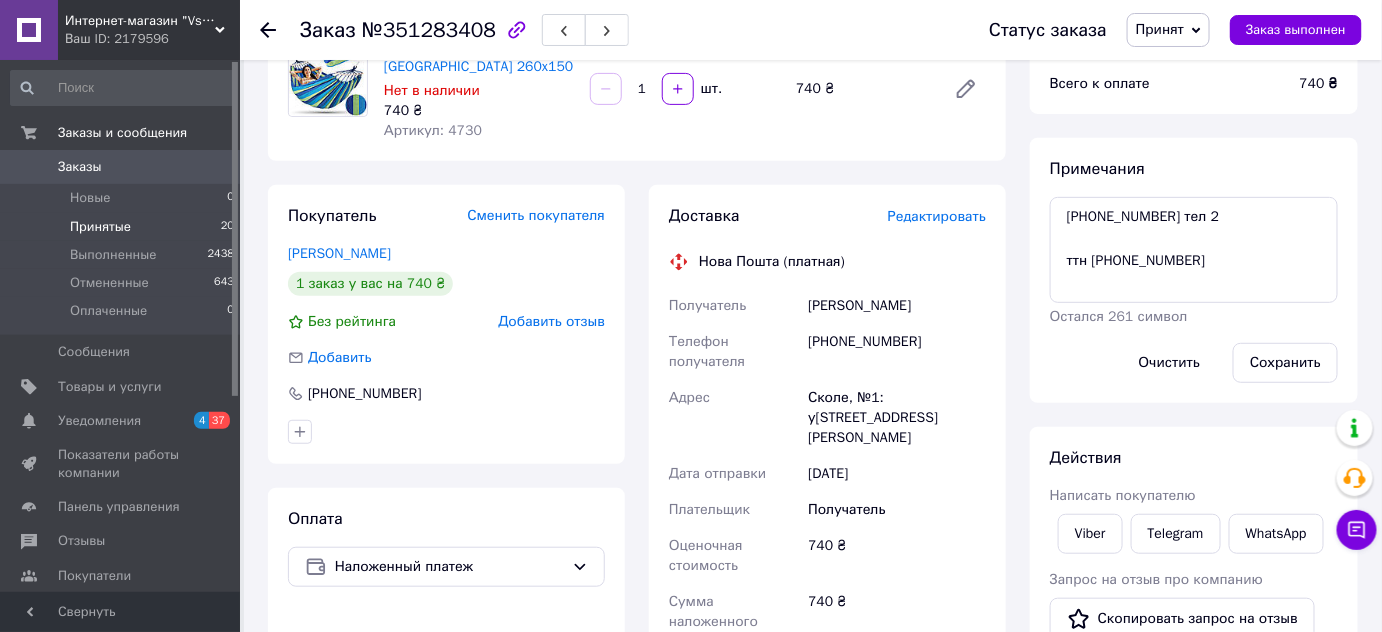 click on "Принятые" at bounding box center (100, 227) 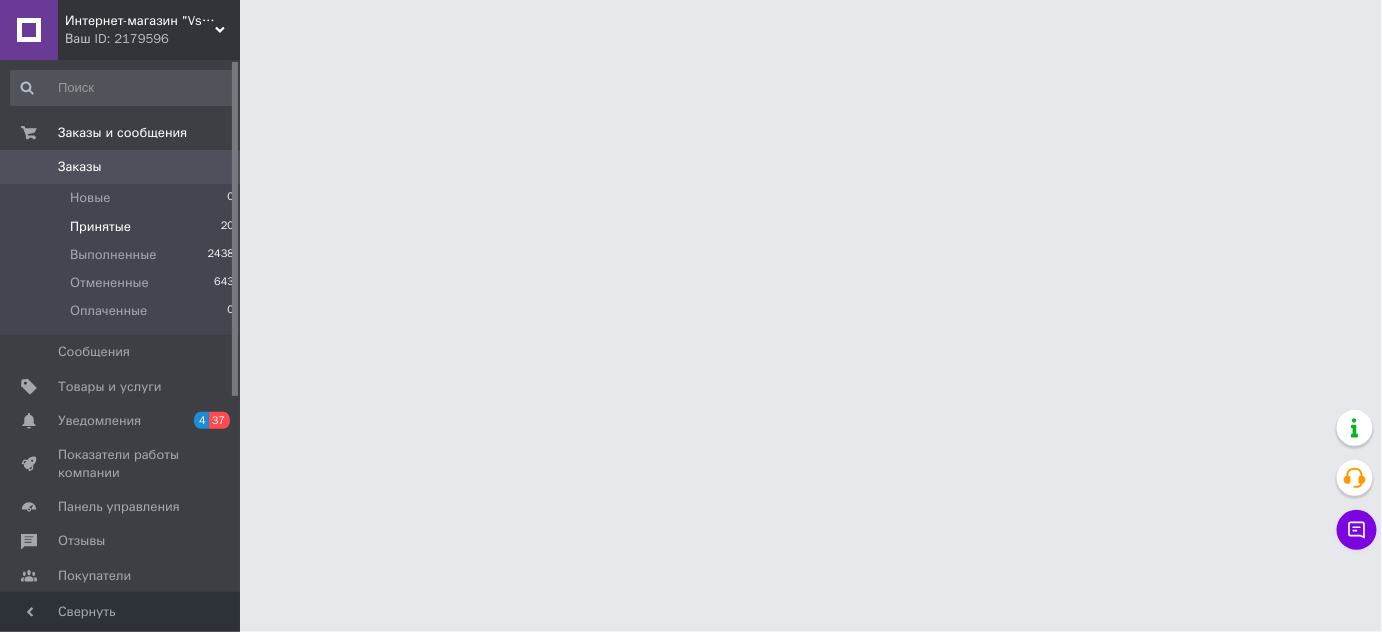 scroll, scrollTop: 0, scrollLeft: 0, axis: both 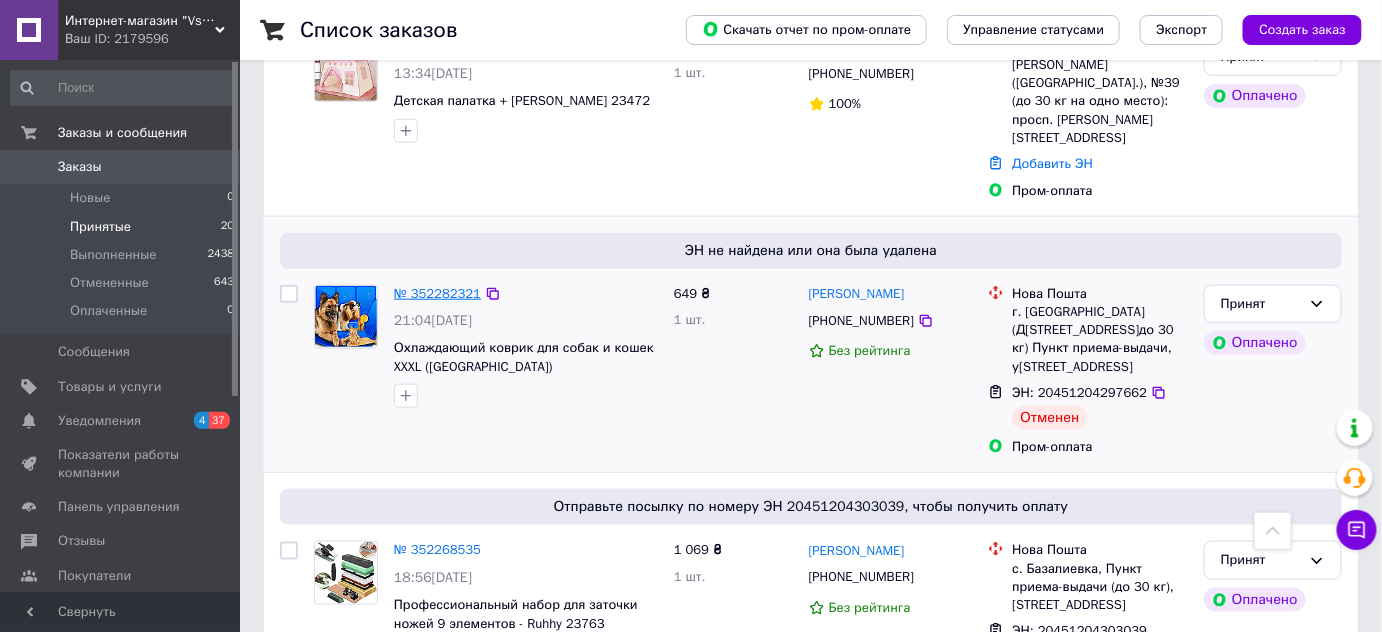 click on "№ 352282321" at bounding box center [437, 293] 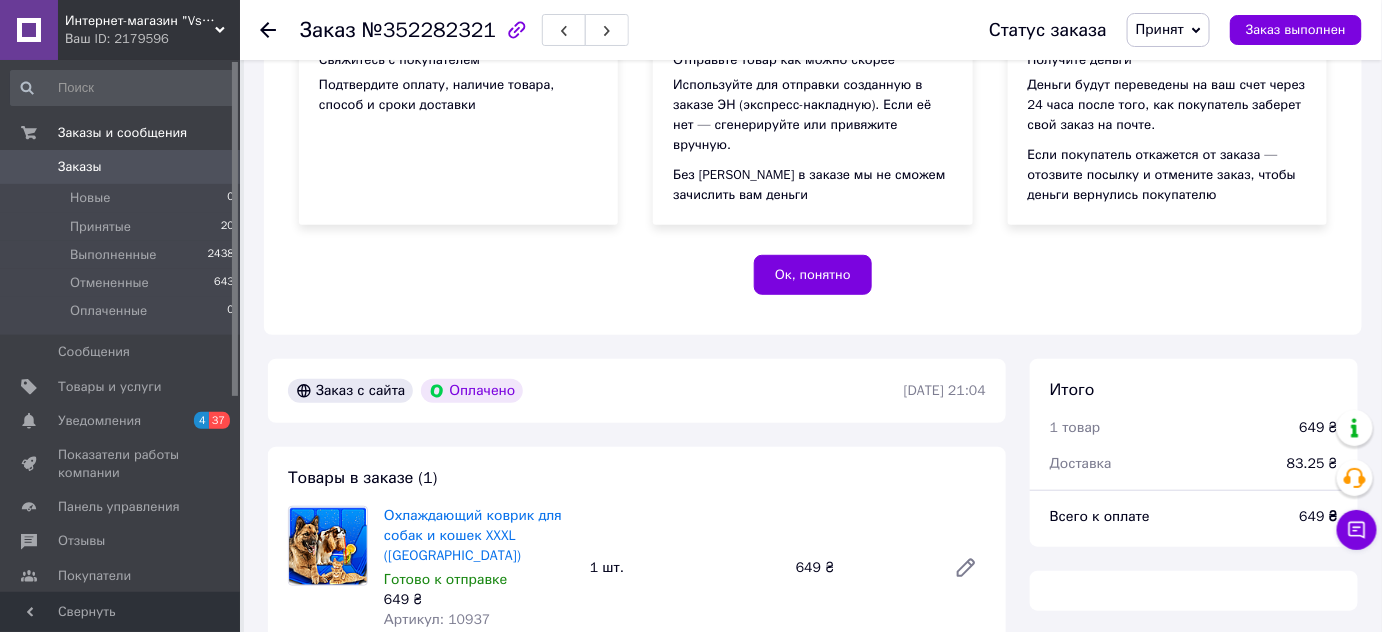 scroll, scrollTop: 494, scrollLeft: 0, axis: vertical 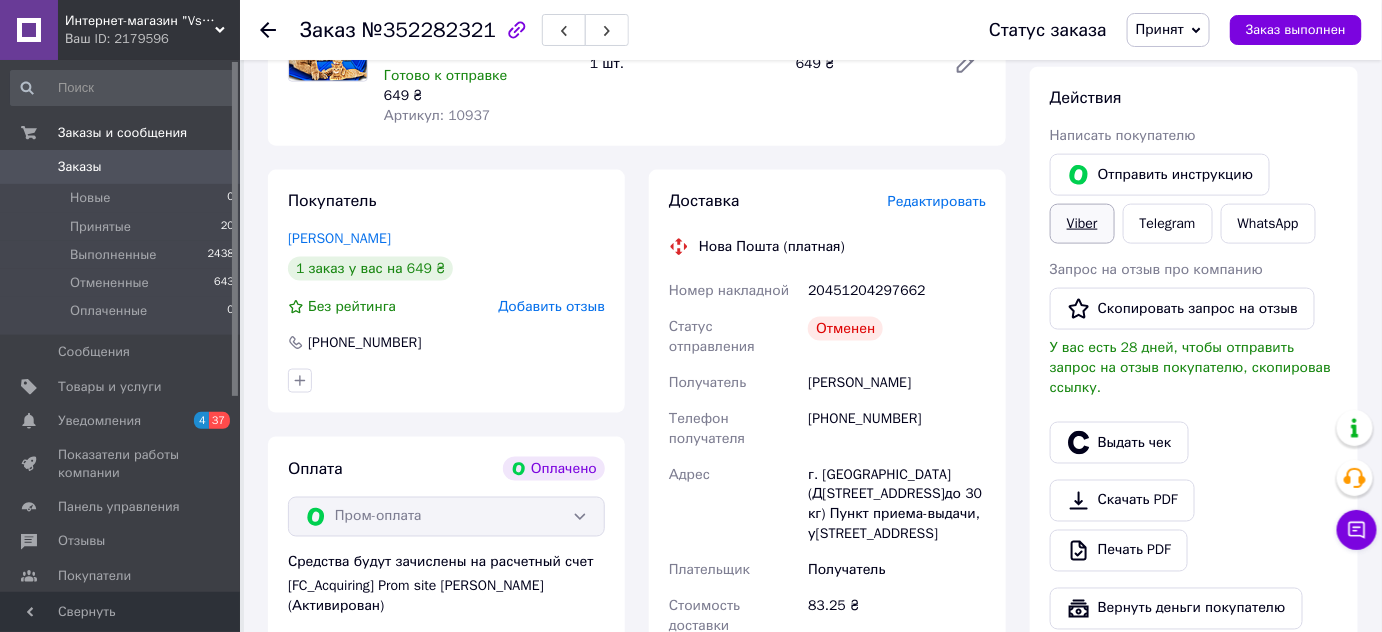 click on "Viber" at bounding box center [1082, 224] 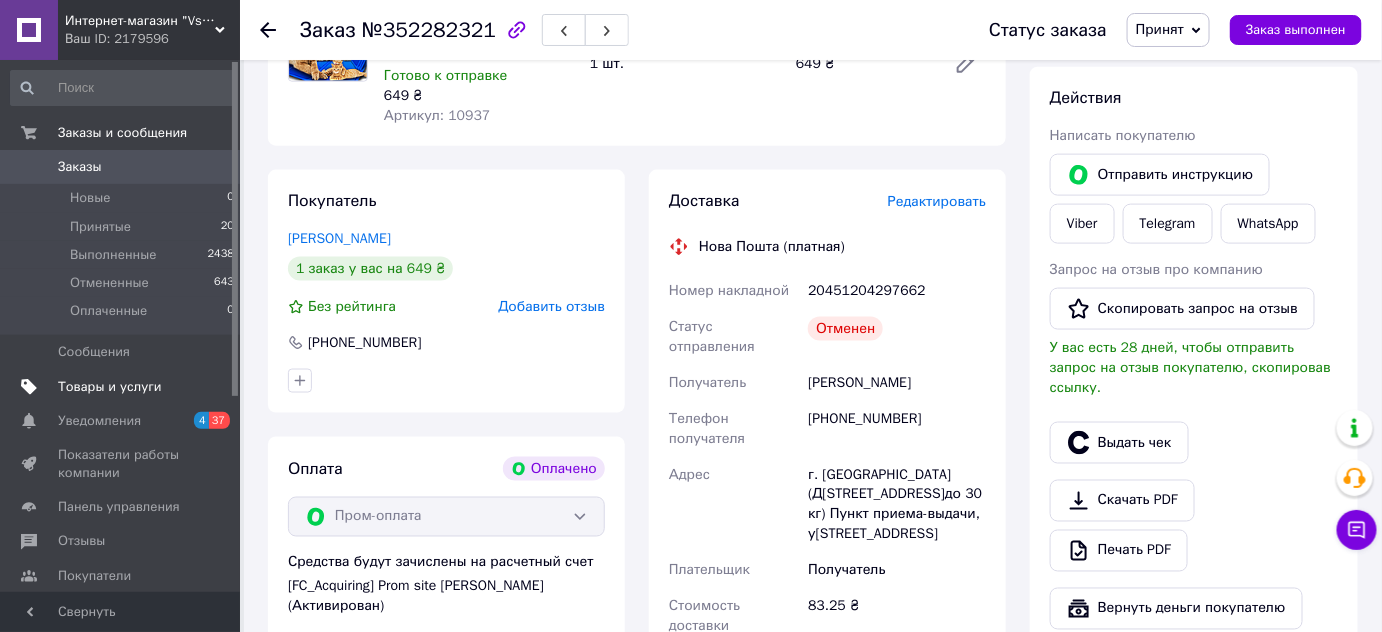click on "Товары и услуги" at bounding box center [110, 387] 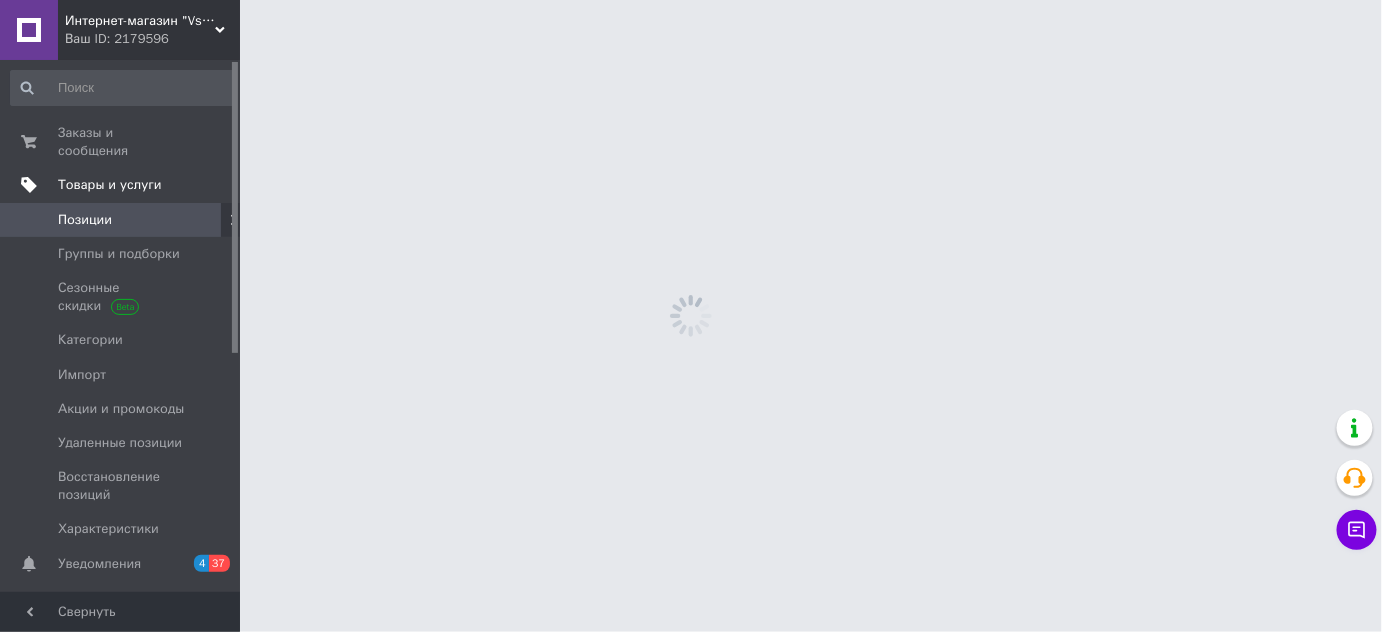 scroll, scrollTop: 0, scrollLeft: 0, axis: both 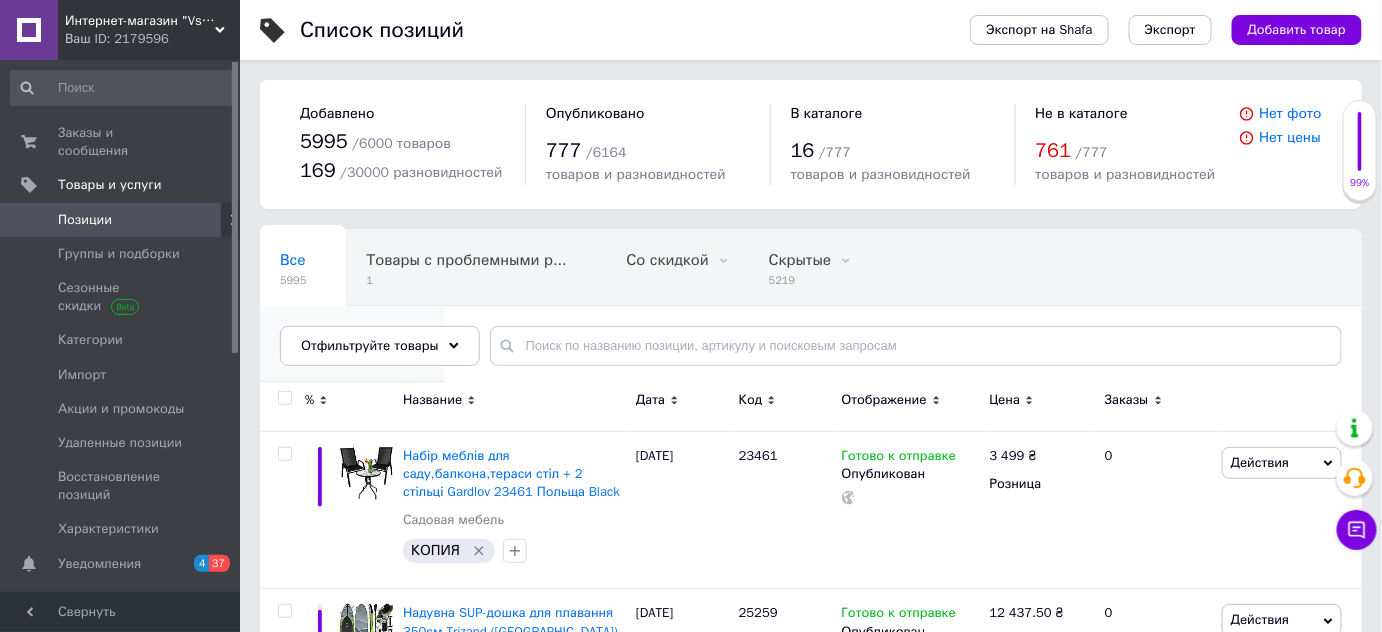click on "776" at bounding box center (342, 356) 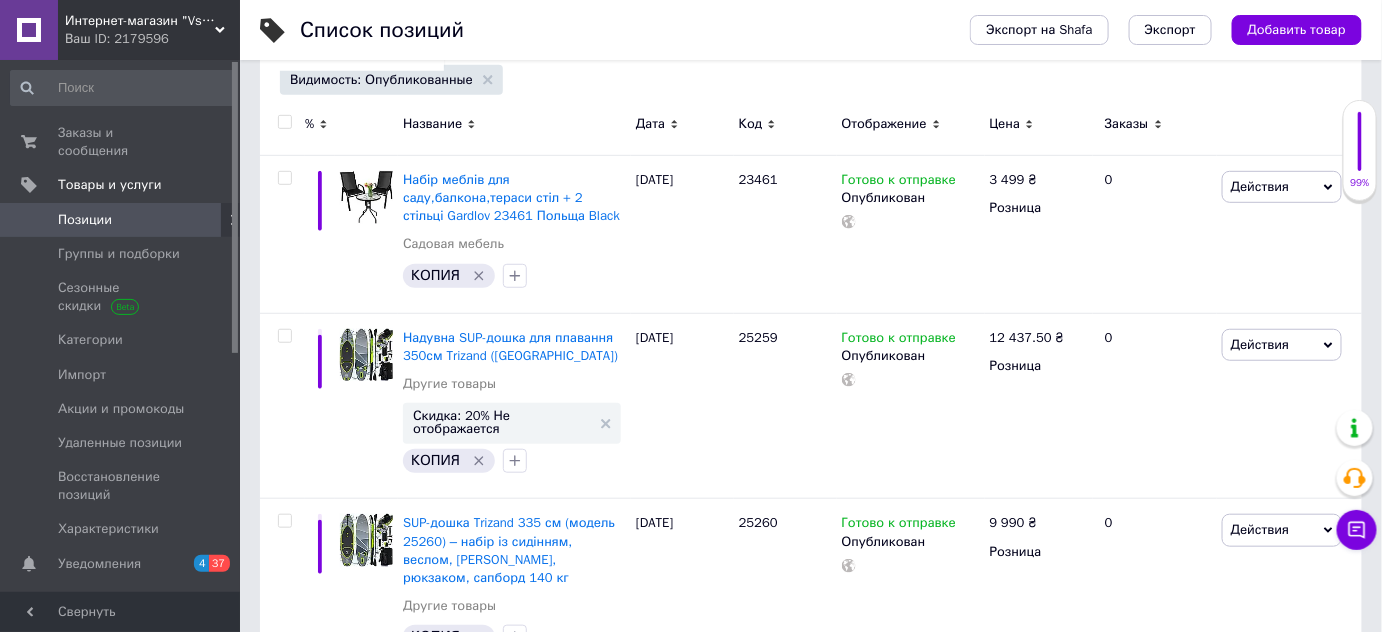 scroll, scrollTop: 407, scrollLeft: 0, axis: vertical 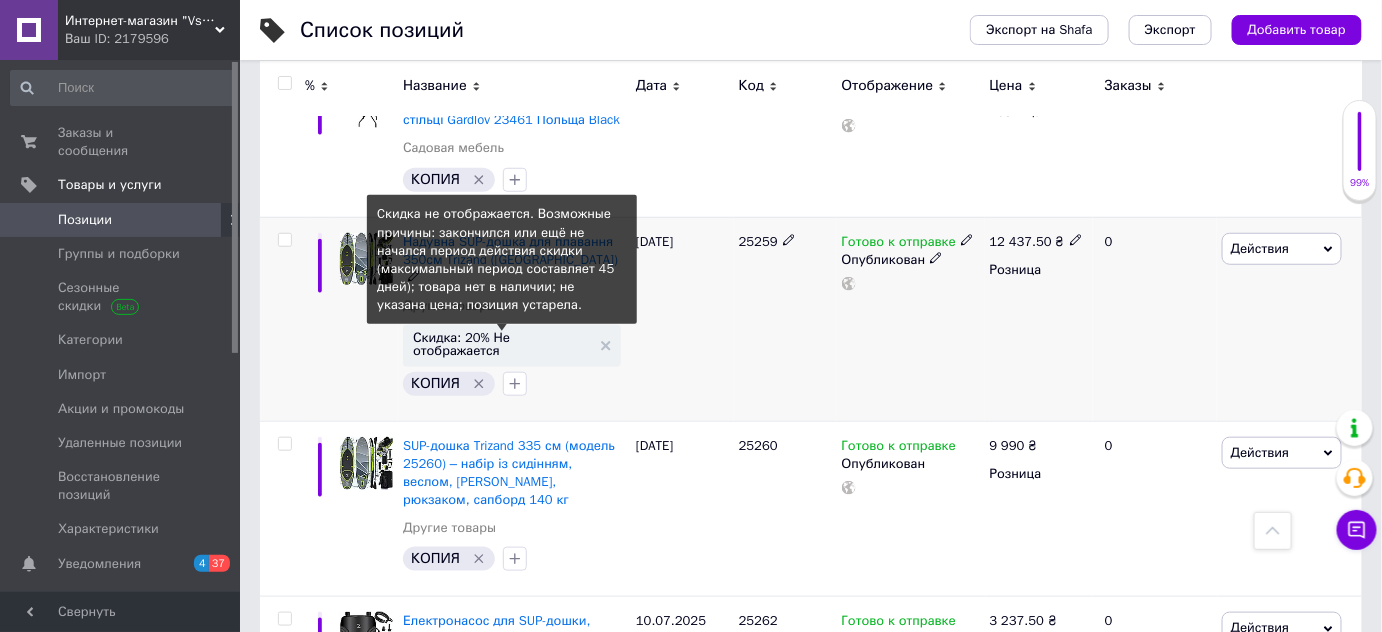 click on "Скидка: 20% Не отображается" at bounding box center [502, 344] 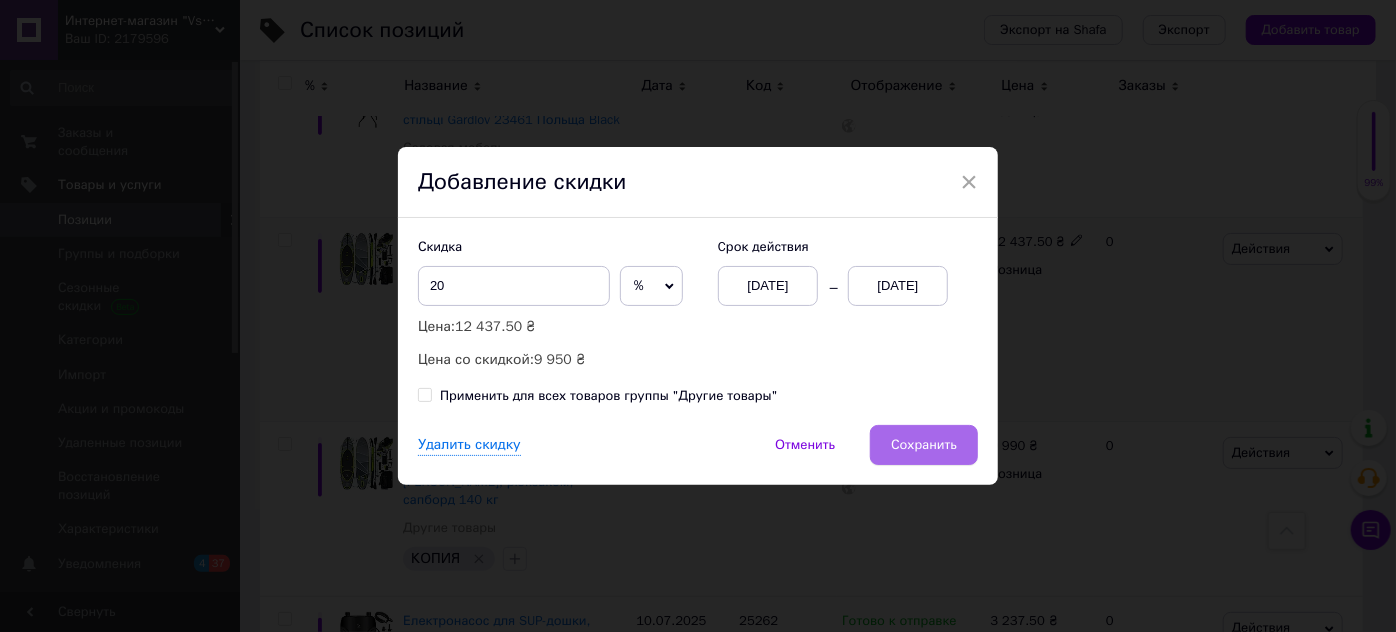 click on "Сохранить" at bounding box center (924, 445) 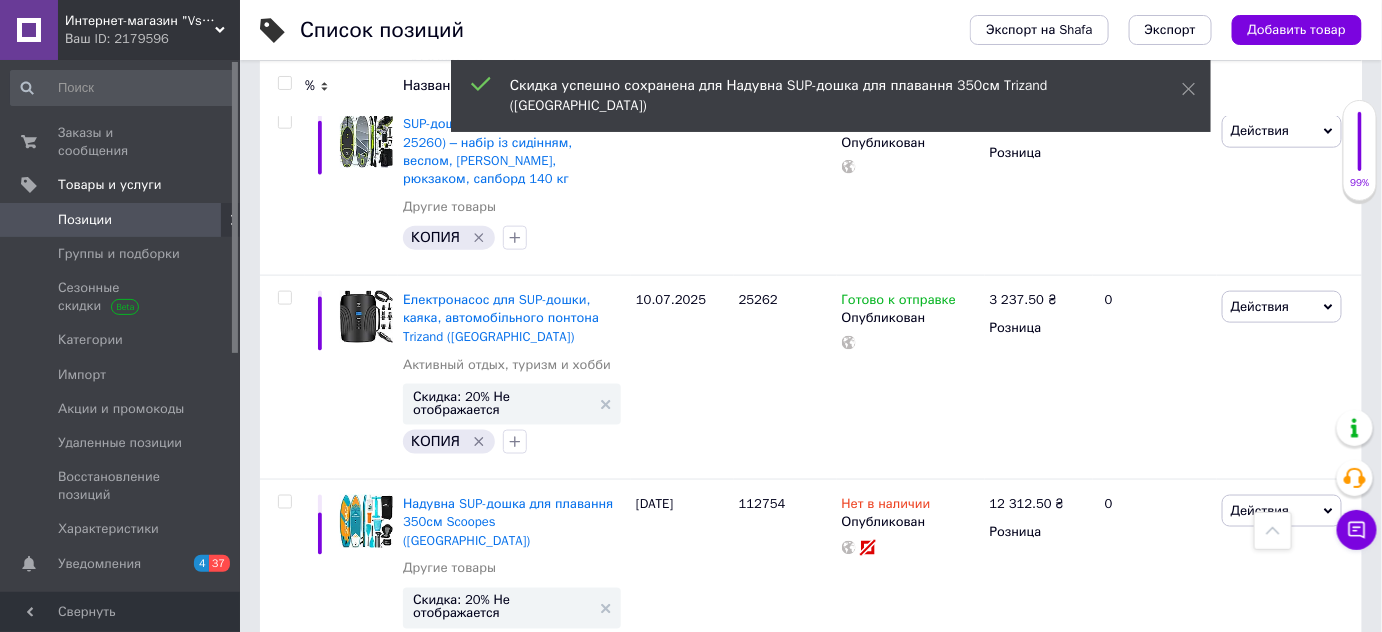 scroll, scrollTop: 776, scrollLeft: 0, axis: vertical 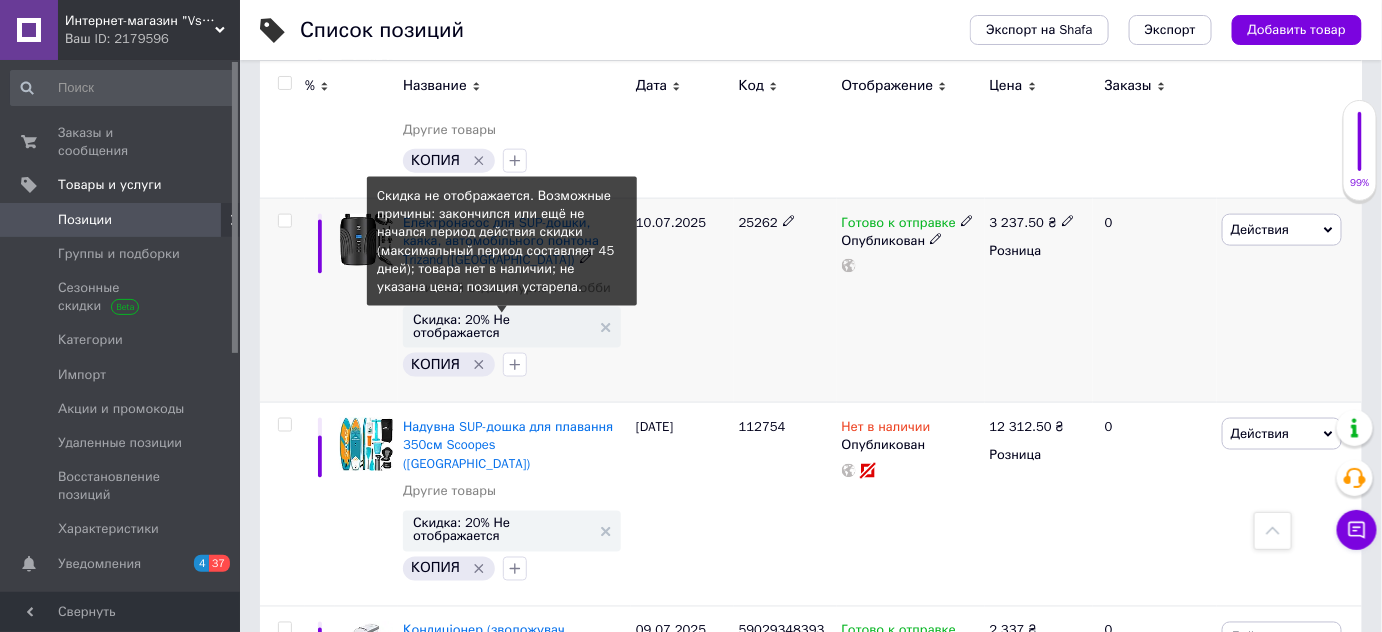 click on "Скидка: 20% Не отображается" at bounding box center [502, 326] 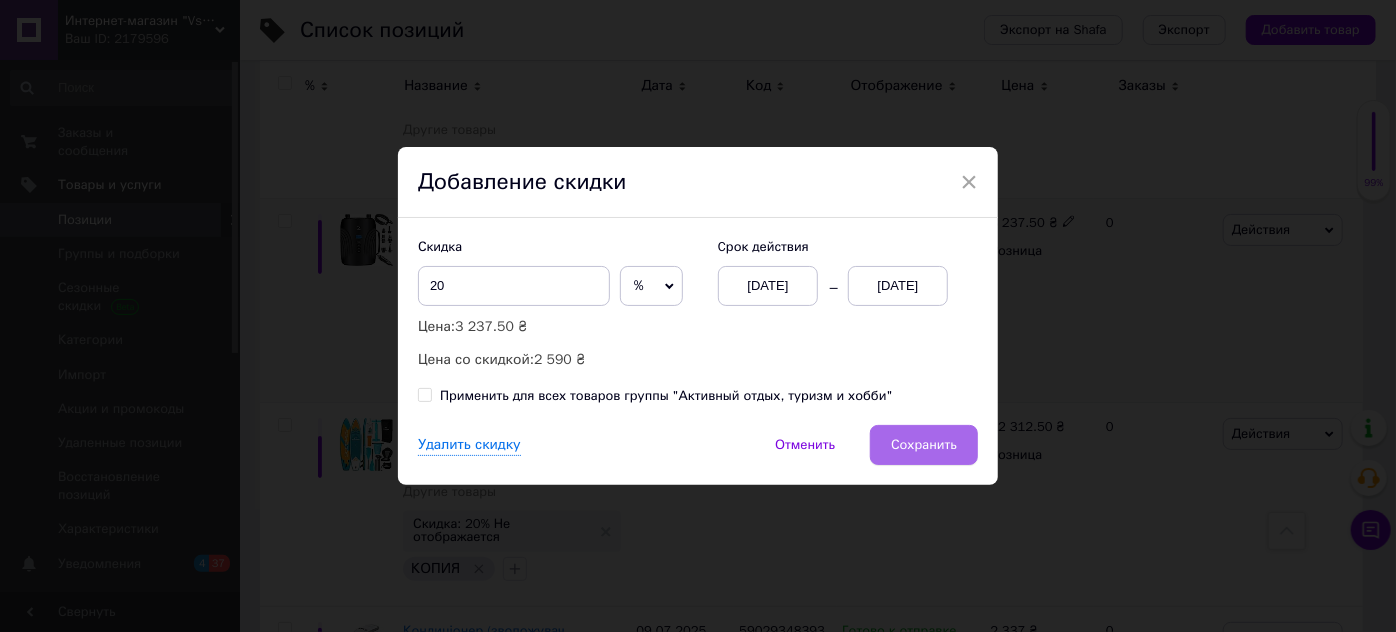 click on "Сохранить" at bounding box center (924, 445) 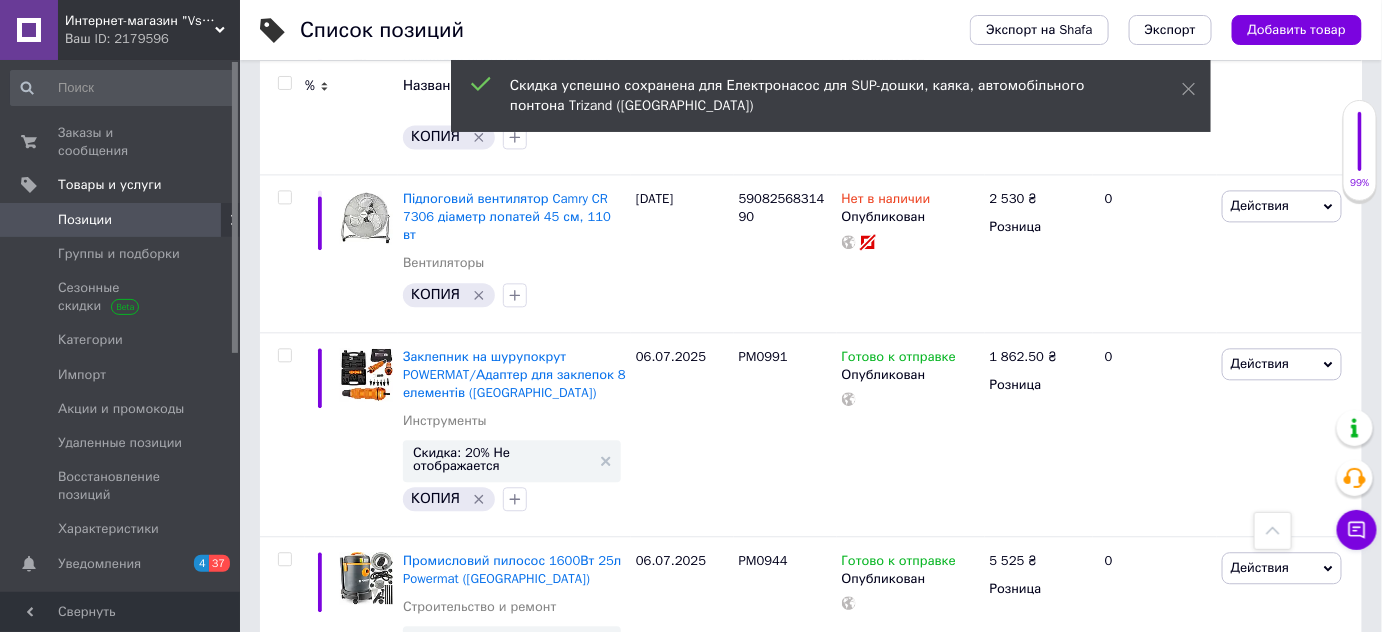 scroll, scrollTop: 1489, scrollLeft: 0, axis: vertical 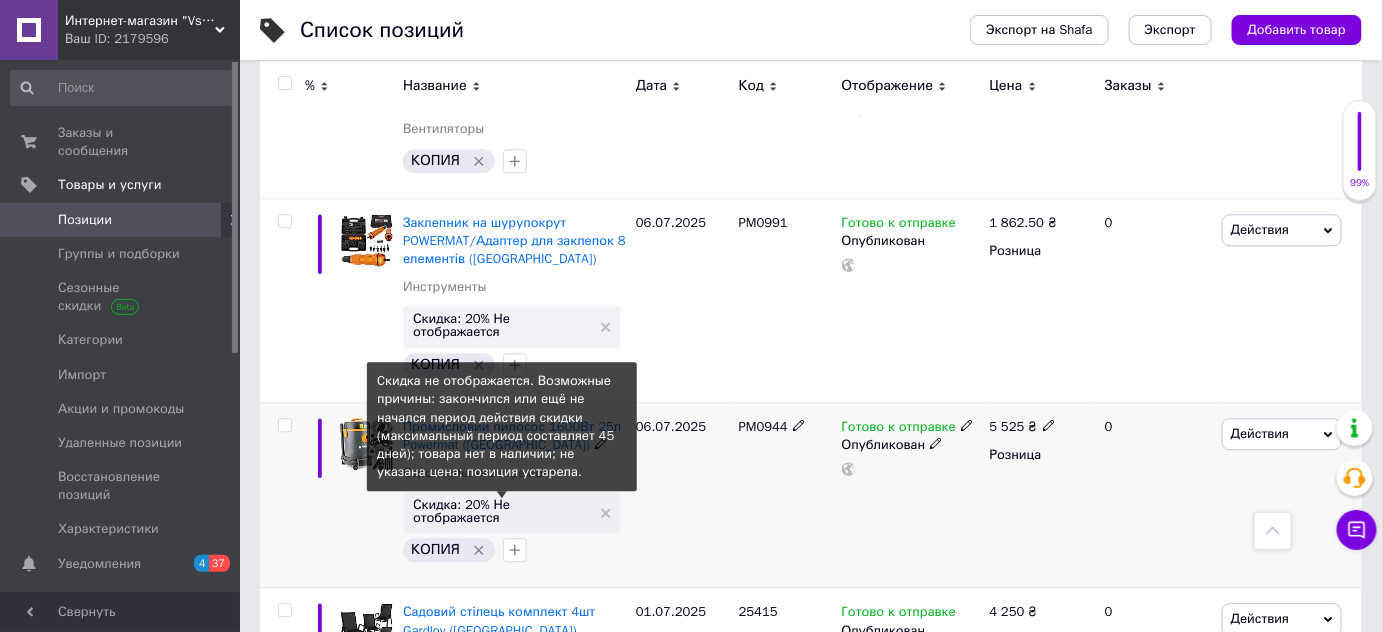 click on "Скидка: 20% Не отображается" at bounding box center [502, 511] 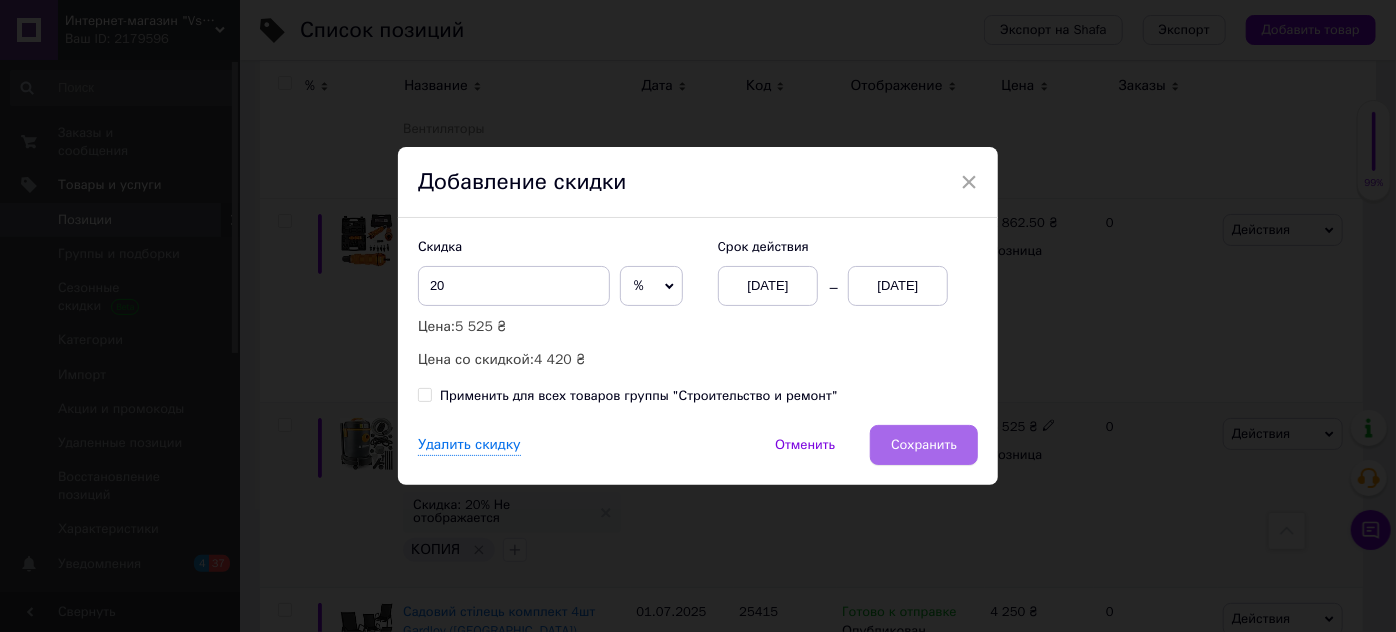 click on "Сохранить" at bounding box center (924, 445) 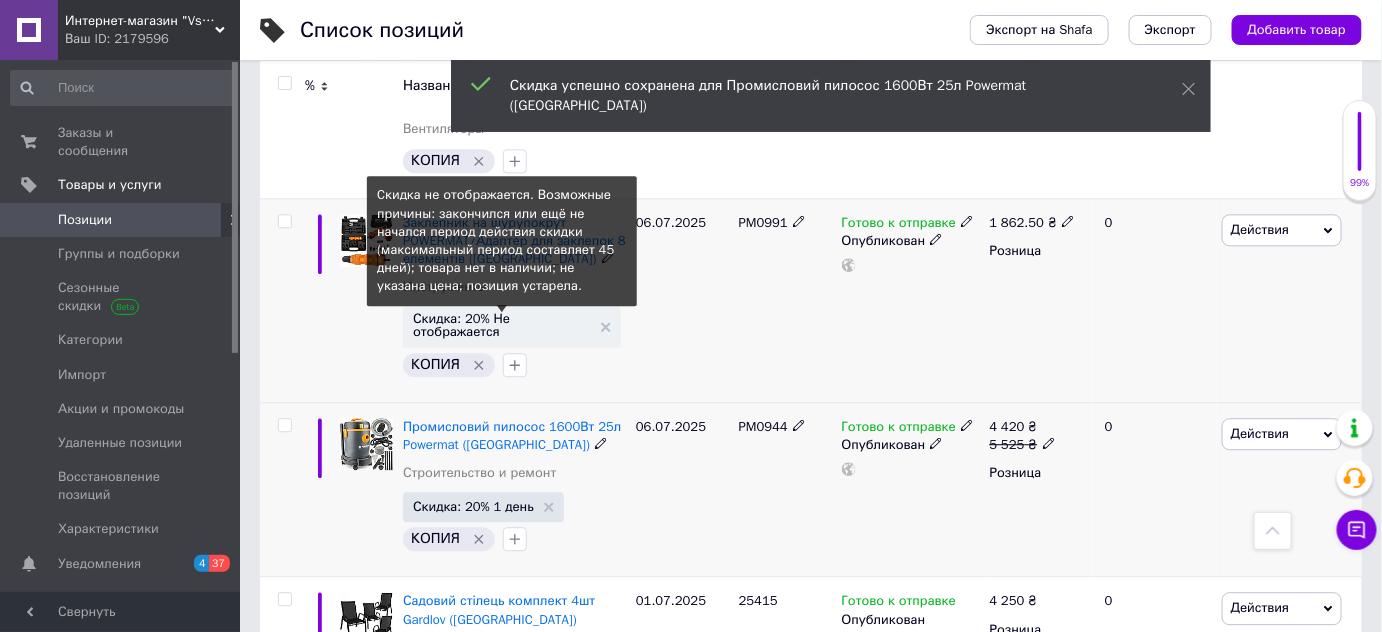 click on "Скидка: 20% Не отображается" at bounding box center (502, 325) 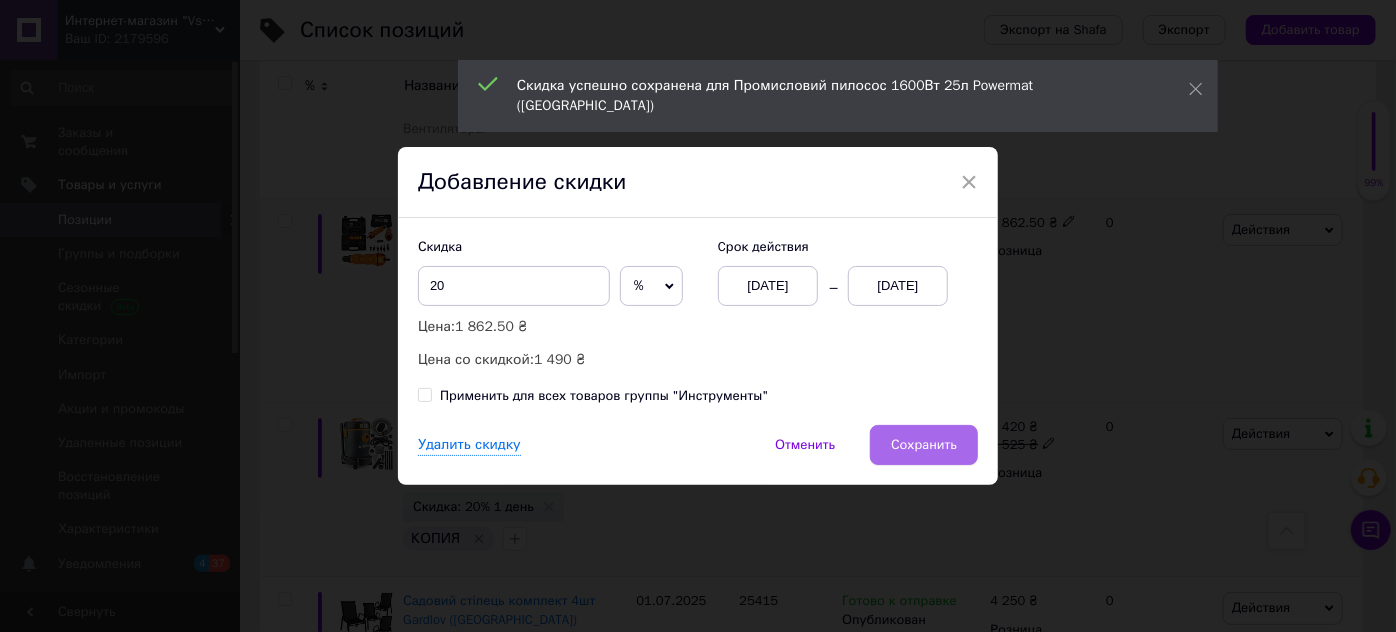 click on "Сохранить" at bounding box center [924, 445] 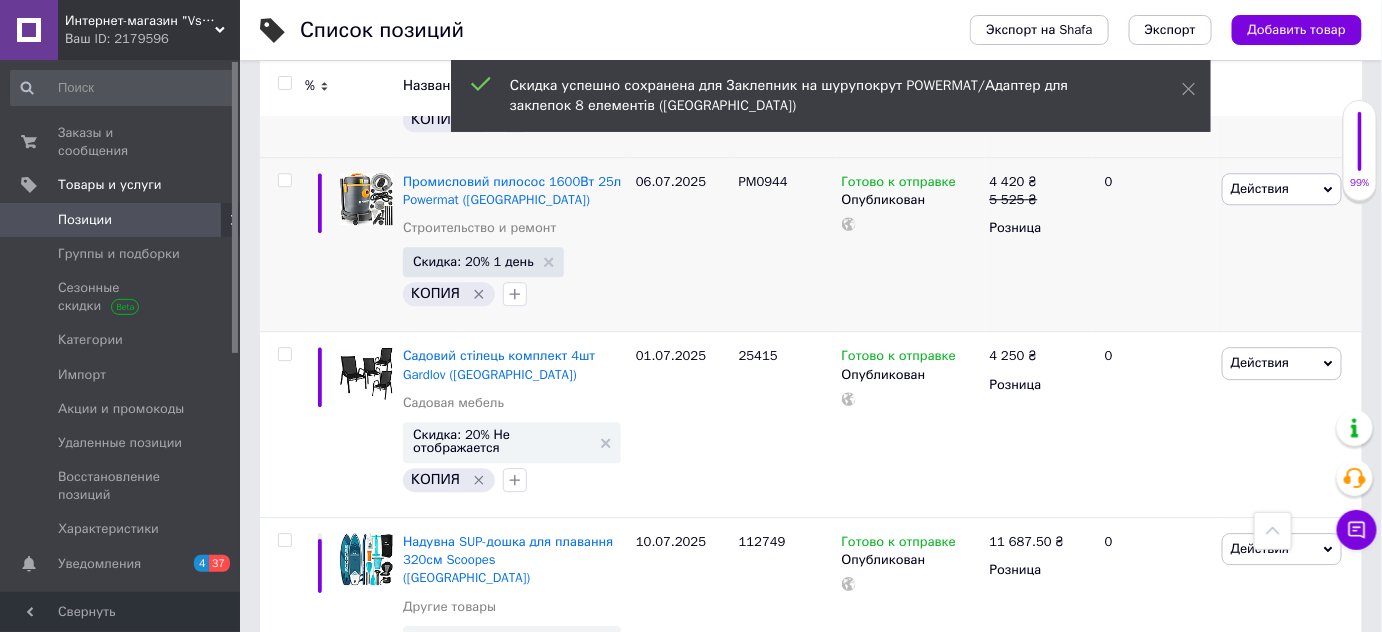 scroll, scrollTop: 1761, scrollLeft: 0, axis: vertical 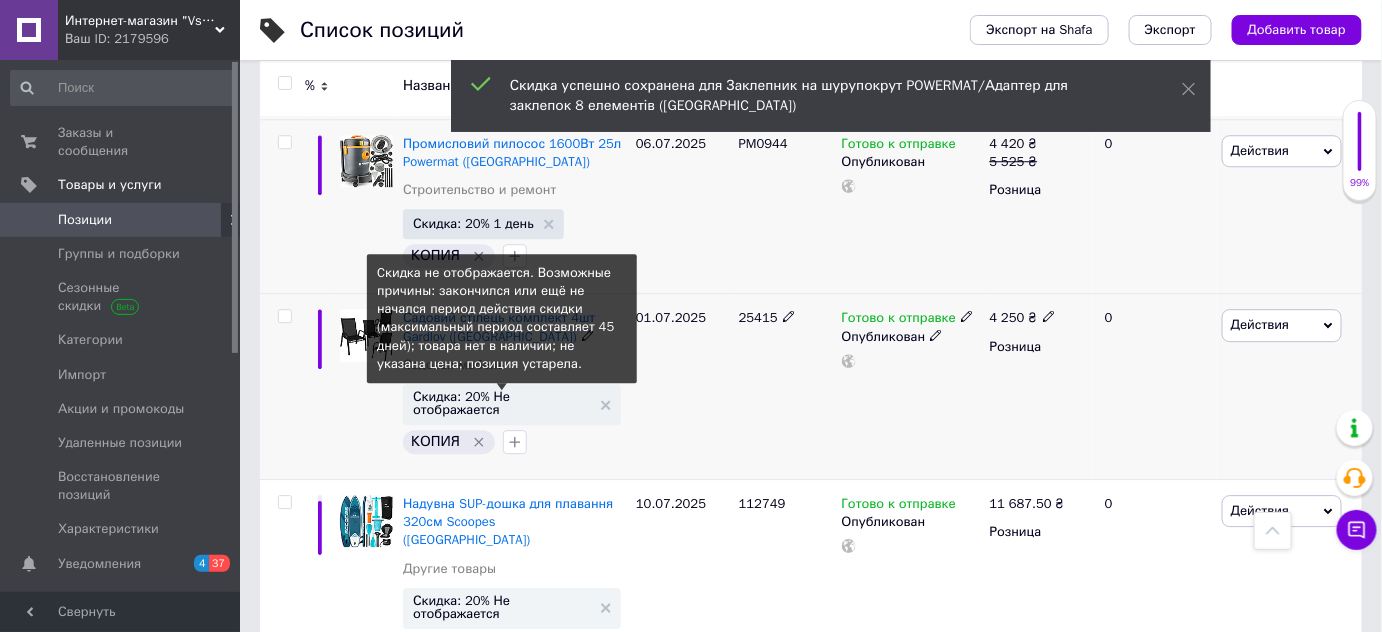 click on "Скидка: 20% Не отображается" at bounding box center [502, 403] 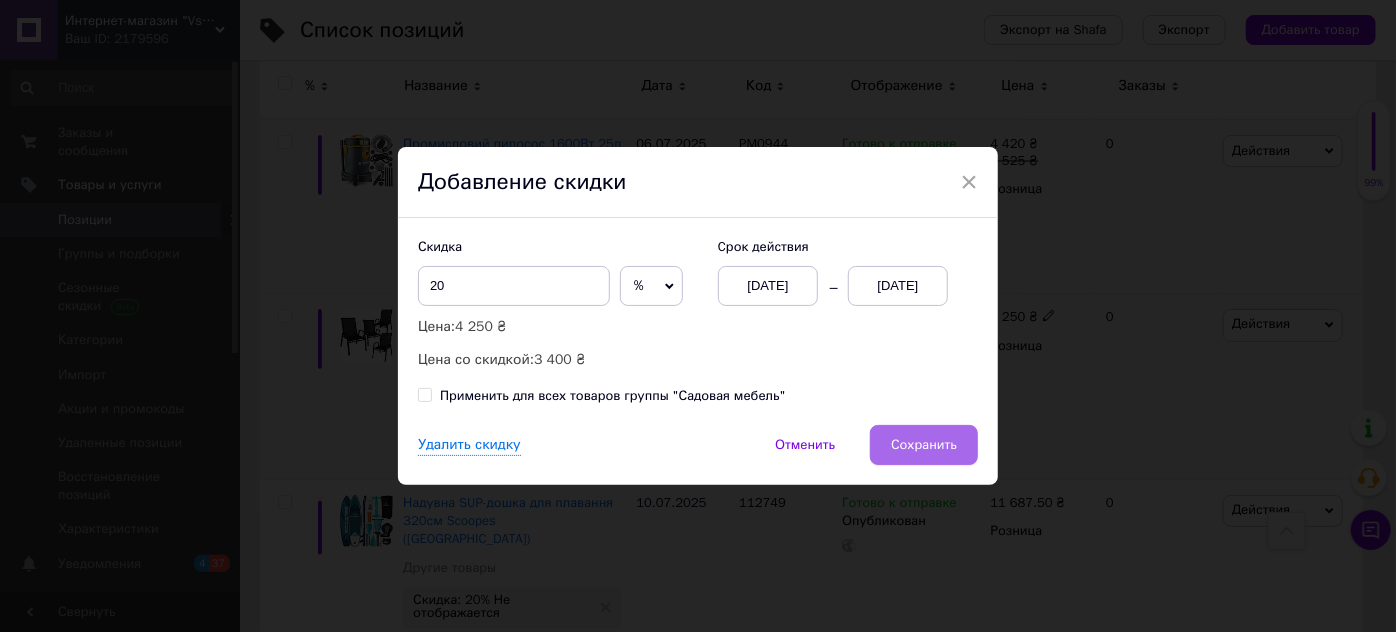 click on "Сохранить" at bounding box center (924, 445) 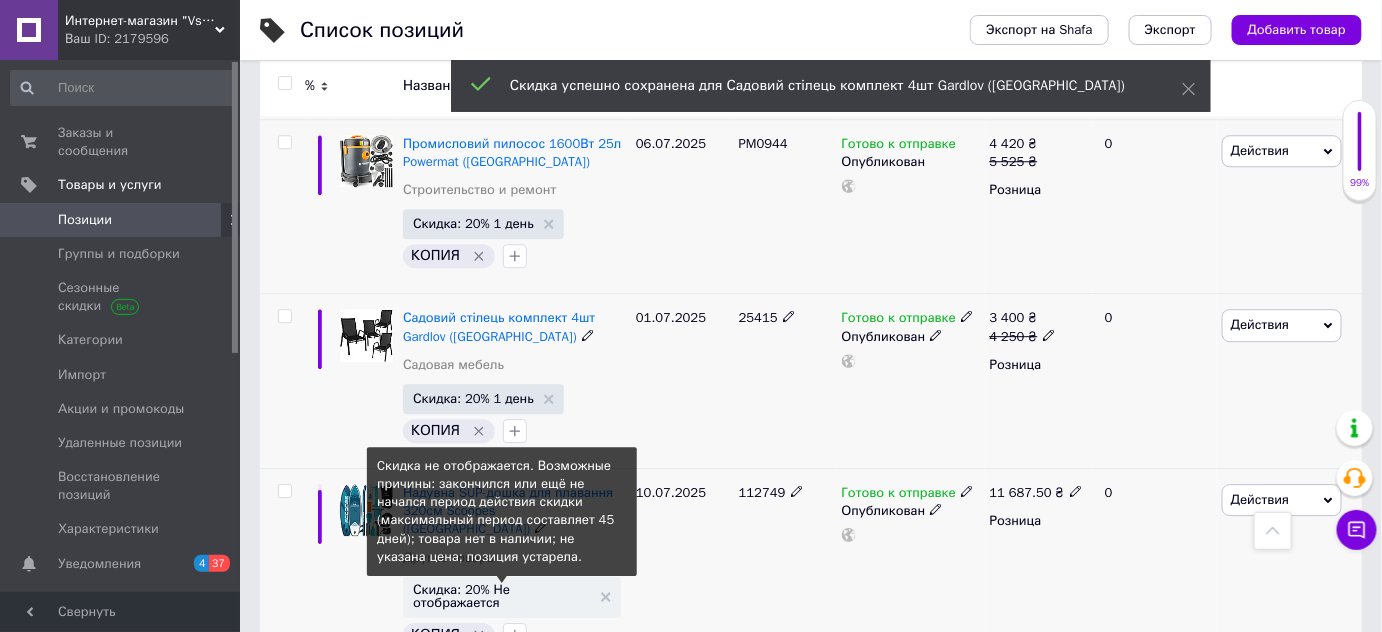 click on "Скидка: 20% Не отображается" at bounding box center (502, 596) 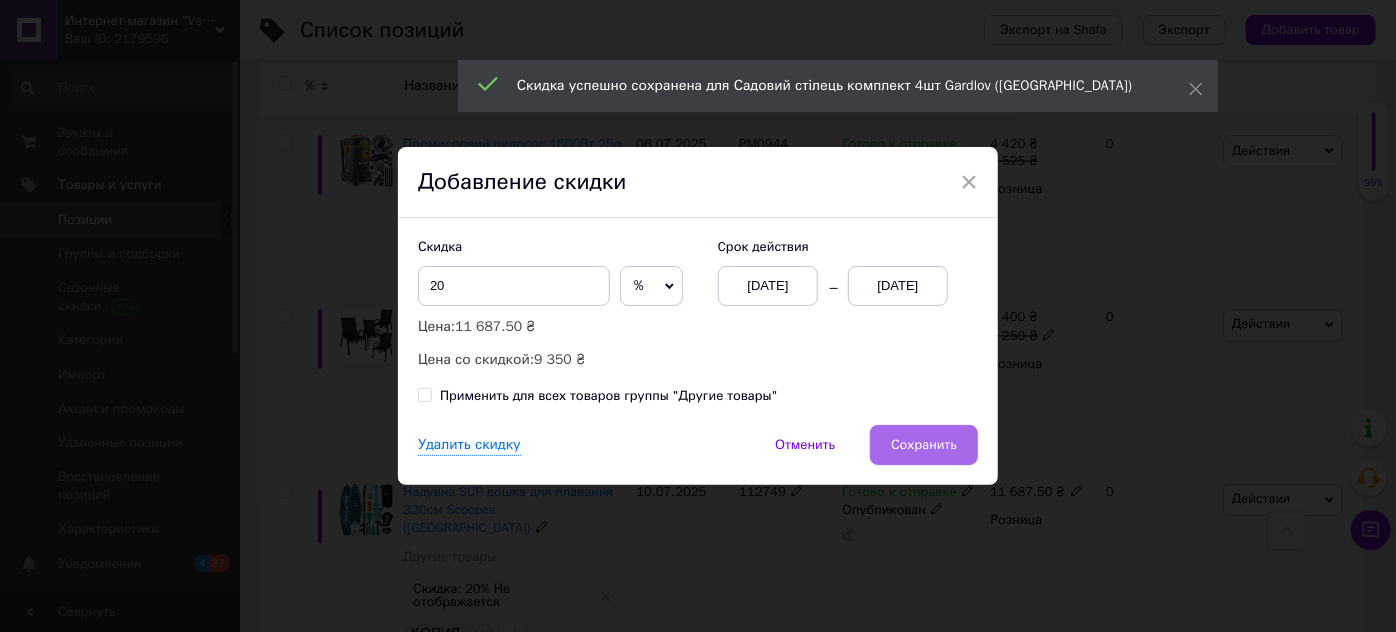 click on "Сохранить" at bounding box center [924, 445] 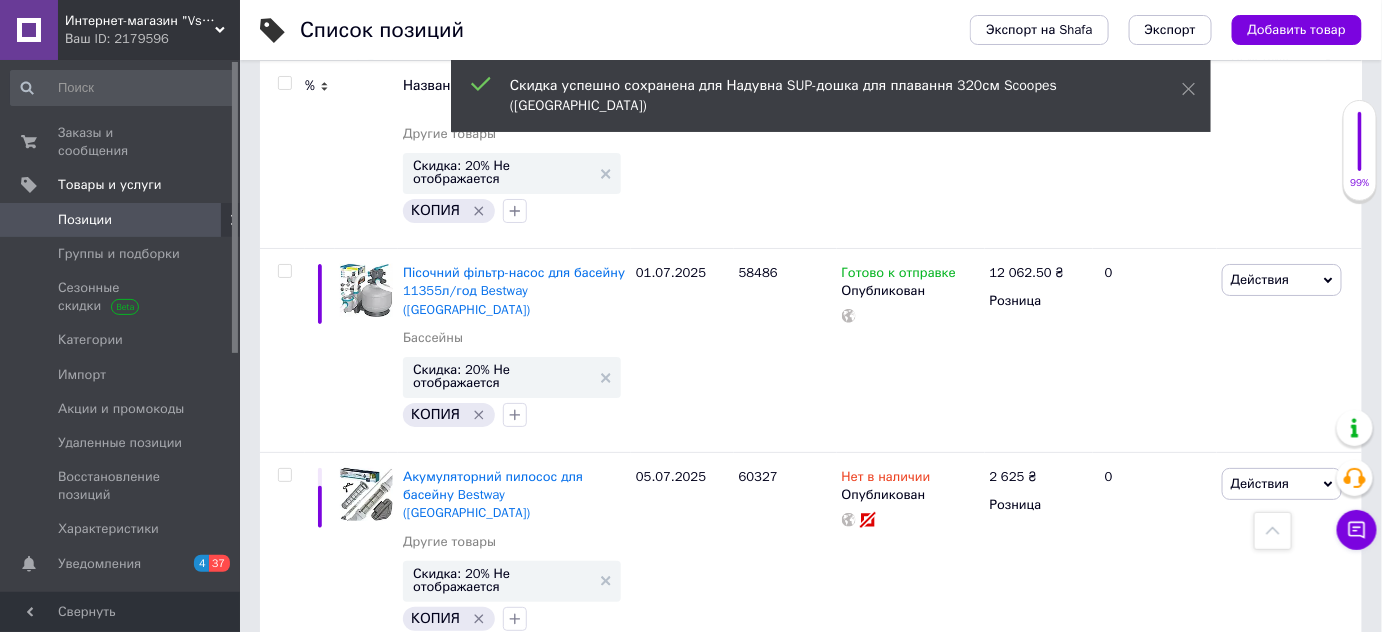 scroll, scrollTop: 2416, scrollLeft: 0, axis: vertical 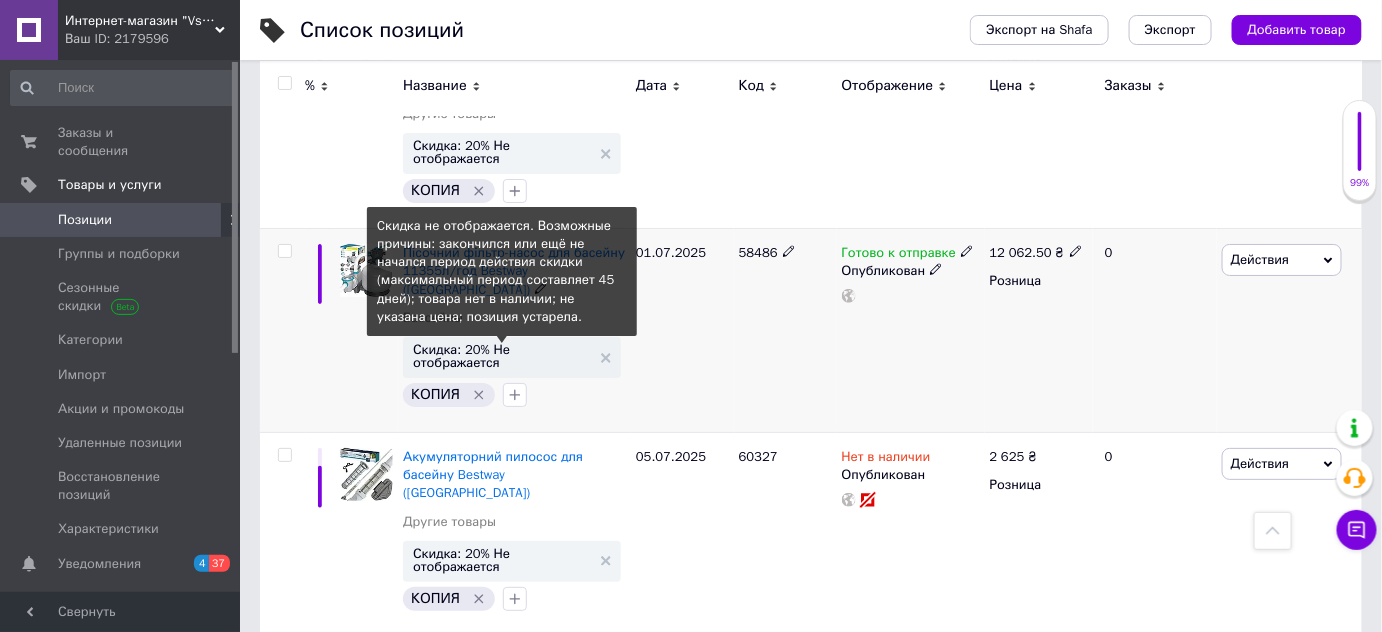 click on "Скидка: 20% Не отображается" at bounding box center [502, 356] 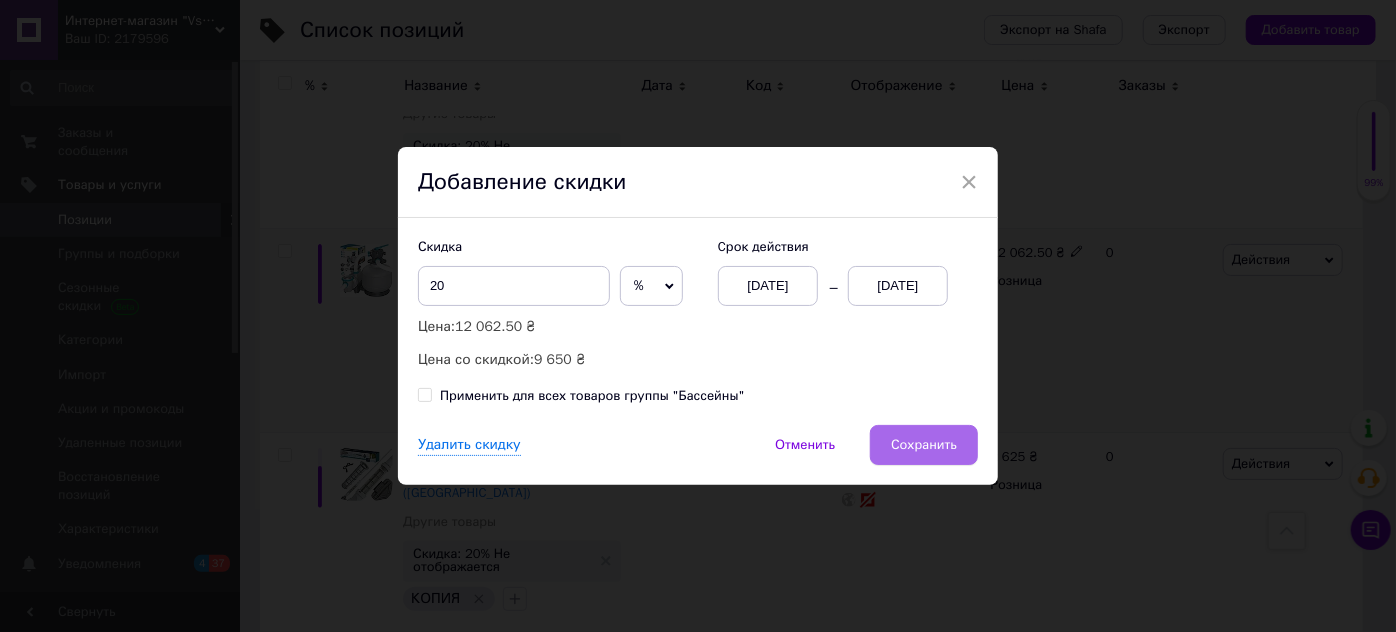 click on "Сохранить" at bounding box center (924, 445) 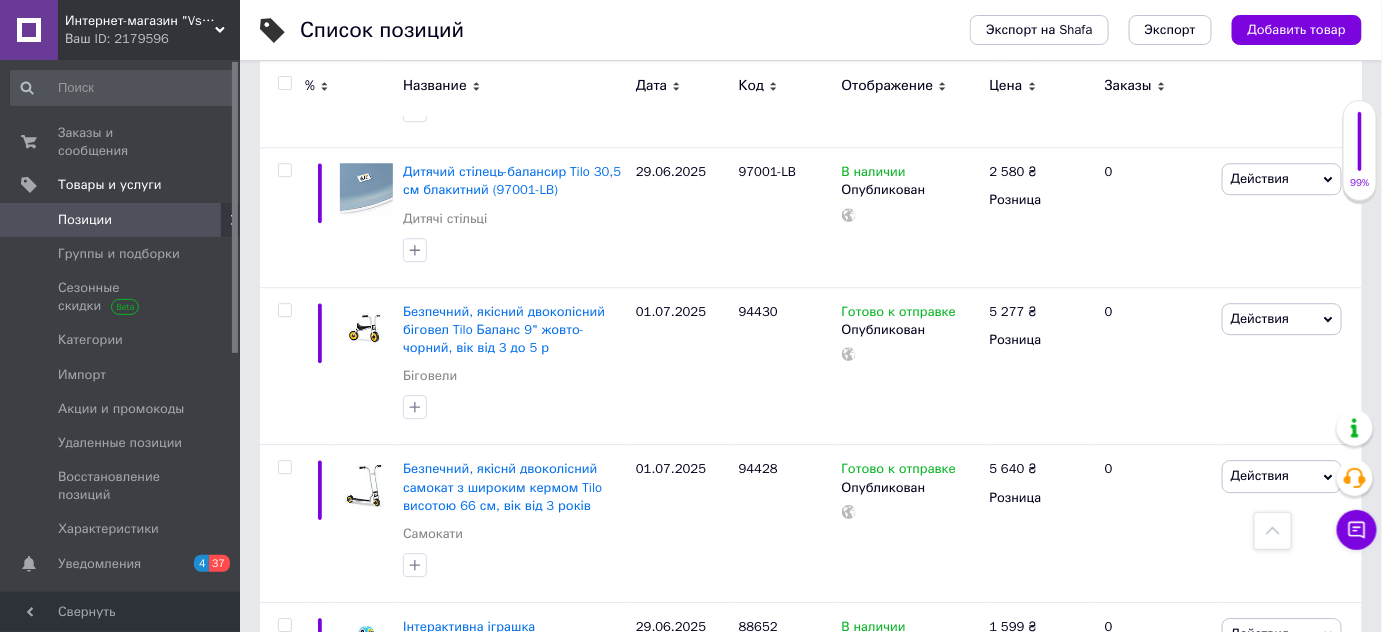 scroll, scrollTop: 15074, scrollLeft: 0, axis: vertical 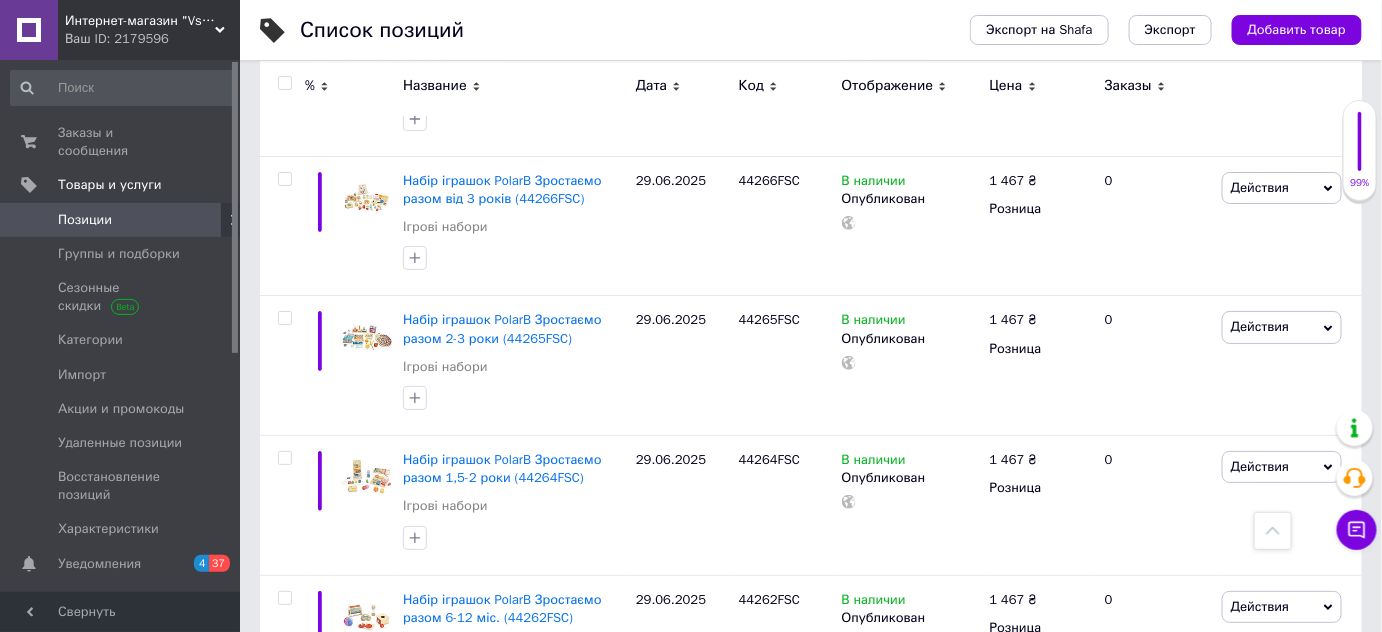 click on "2" at bounding box center [327, 895] 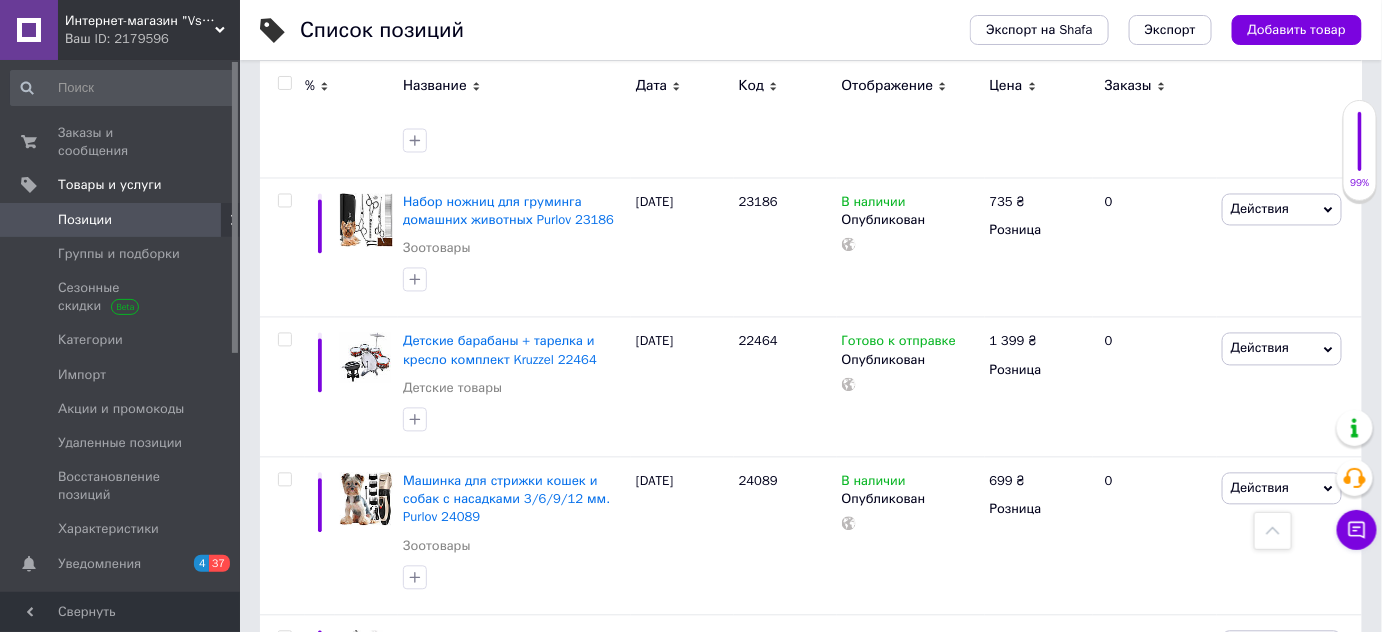 scroll, scrollTop: 14319, scrollLeft: 0, axis: vertical 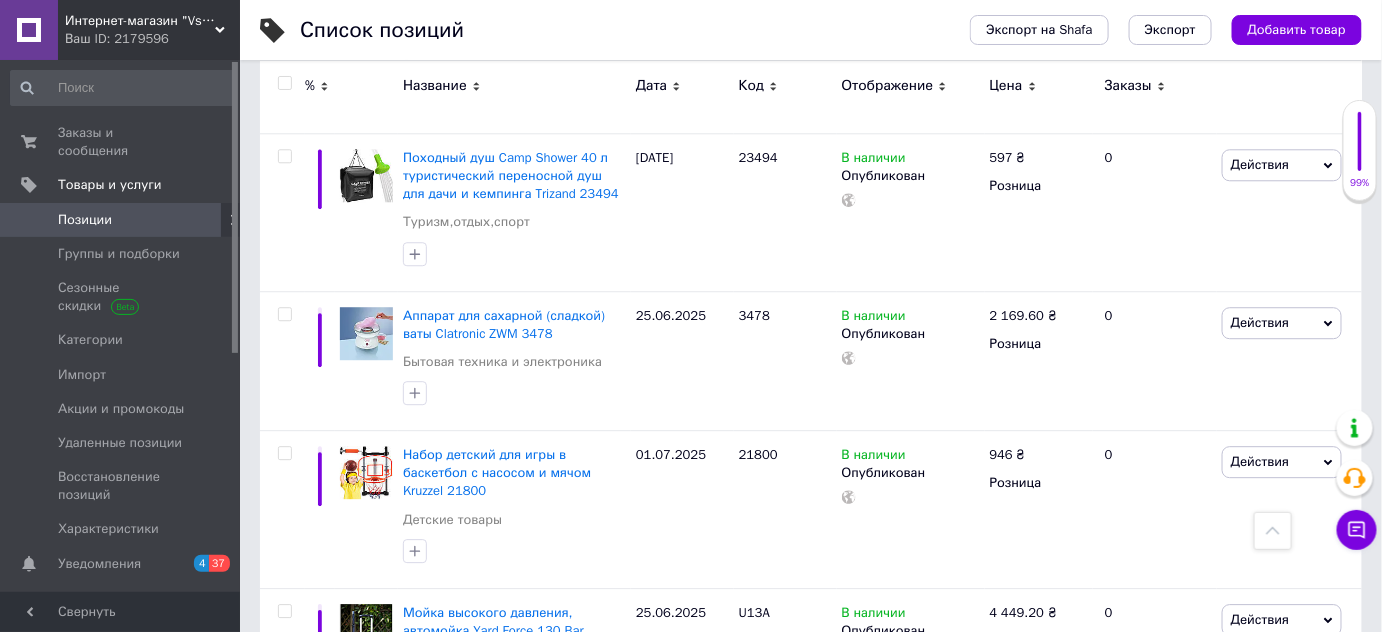 click on "3" at bounding box center (505, 944) 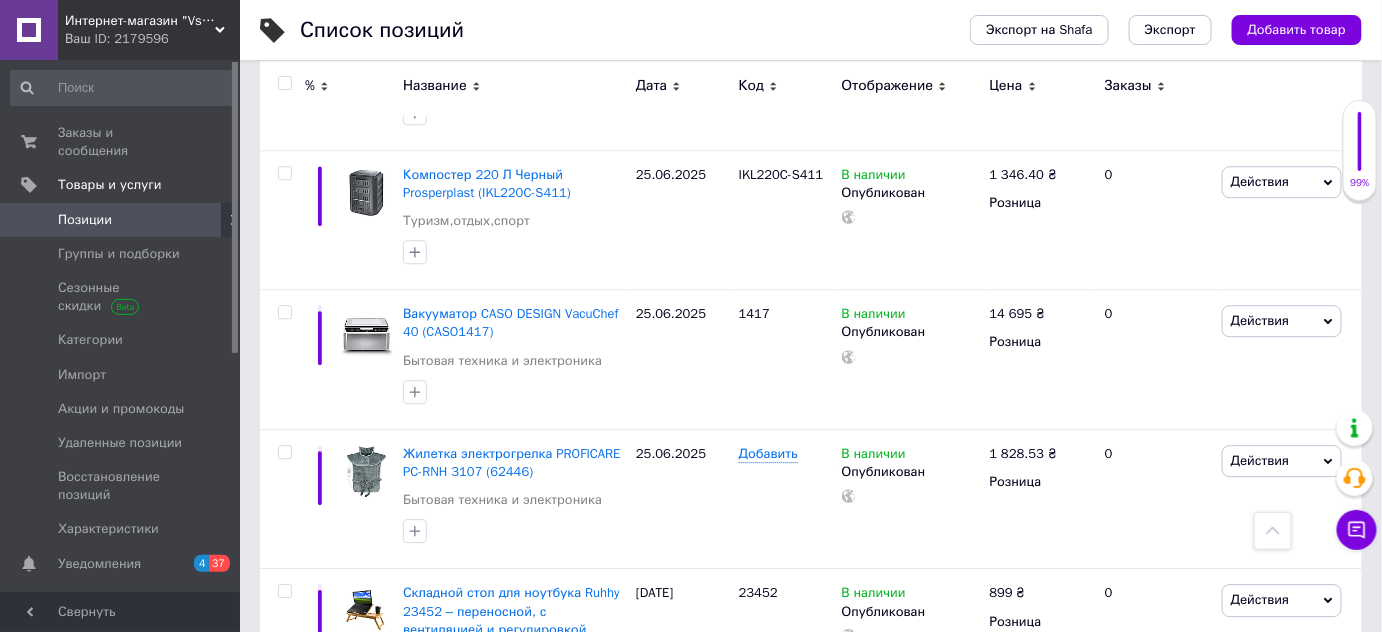 scroll, scrollTop: 14637, scrollLeft: 0, axis: vertical 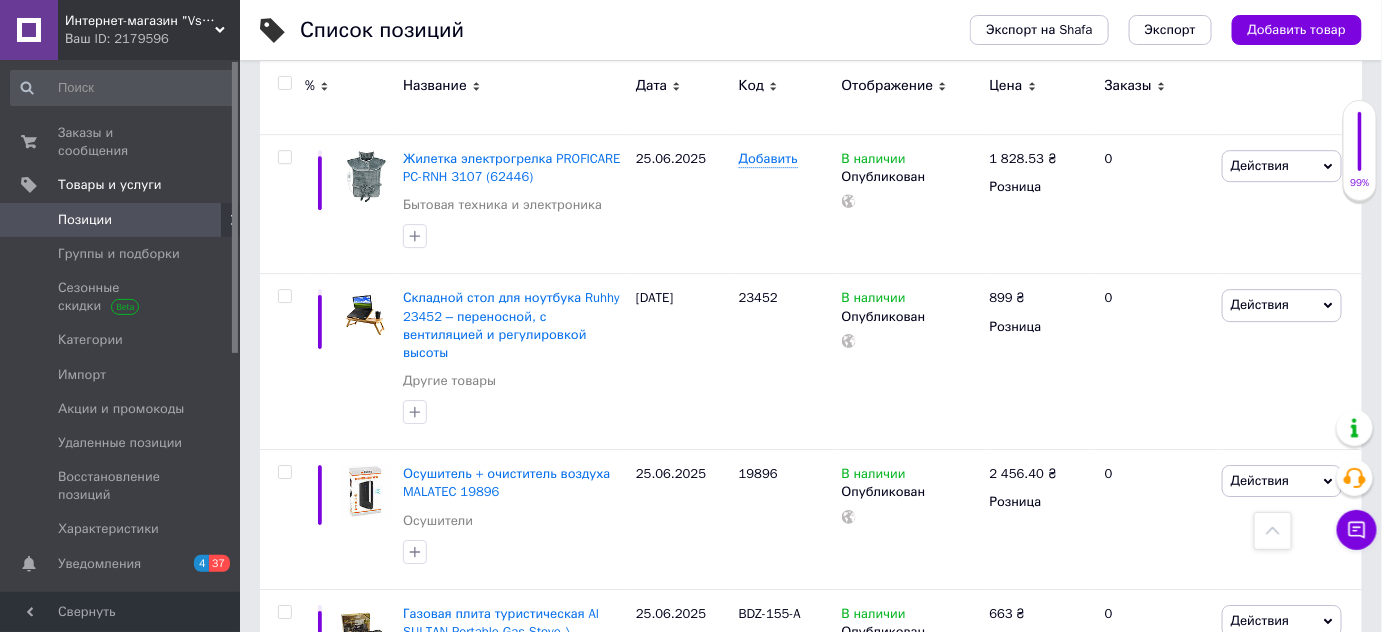click on "4" at bounding box center (550, 945) 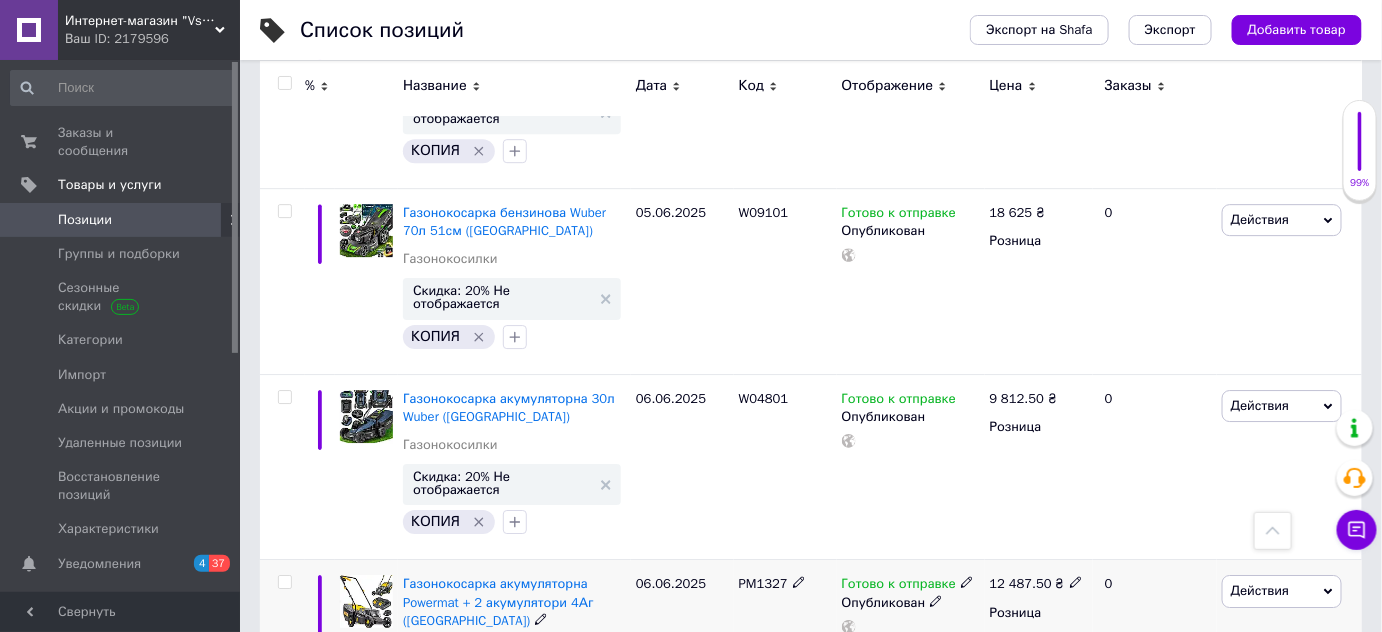 click on "Скидка: 20% Не отображается" at bounding box center (512, 688) 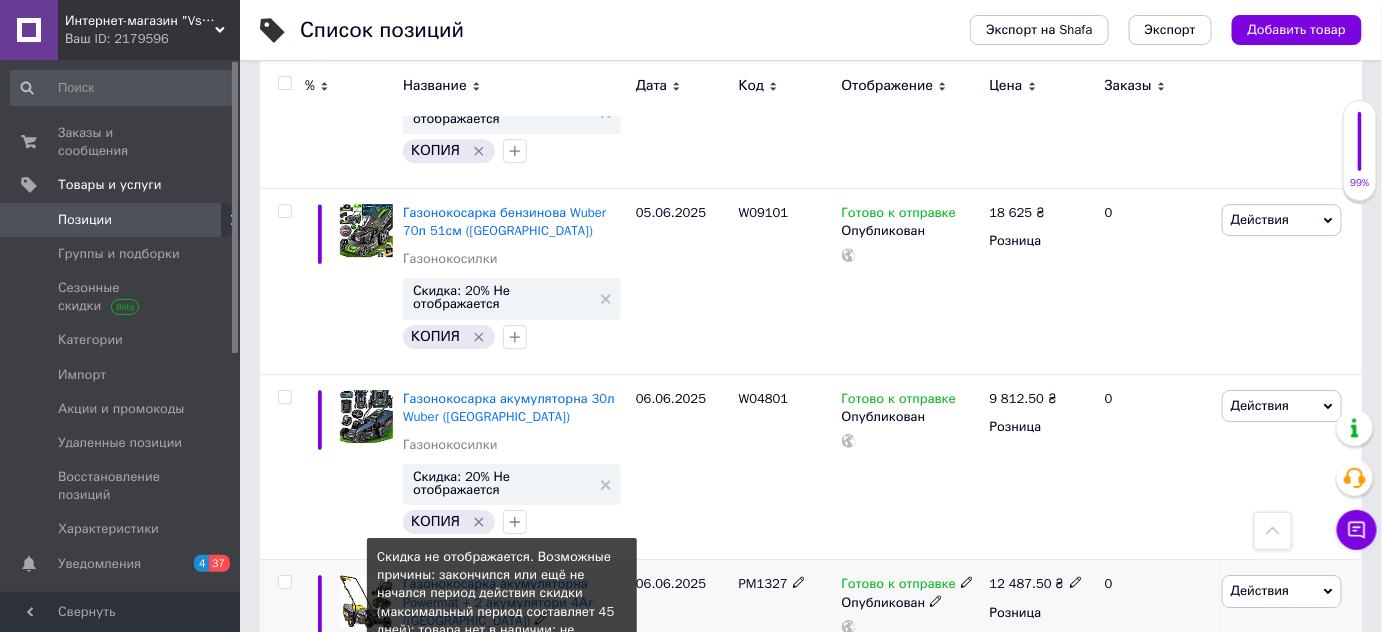 click on "Скидка: 20% Не отображается" at bounding box center (502, 687) 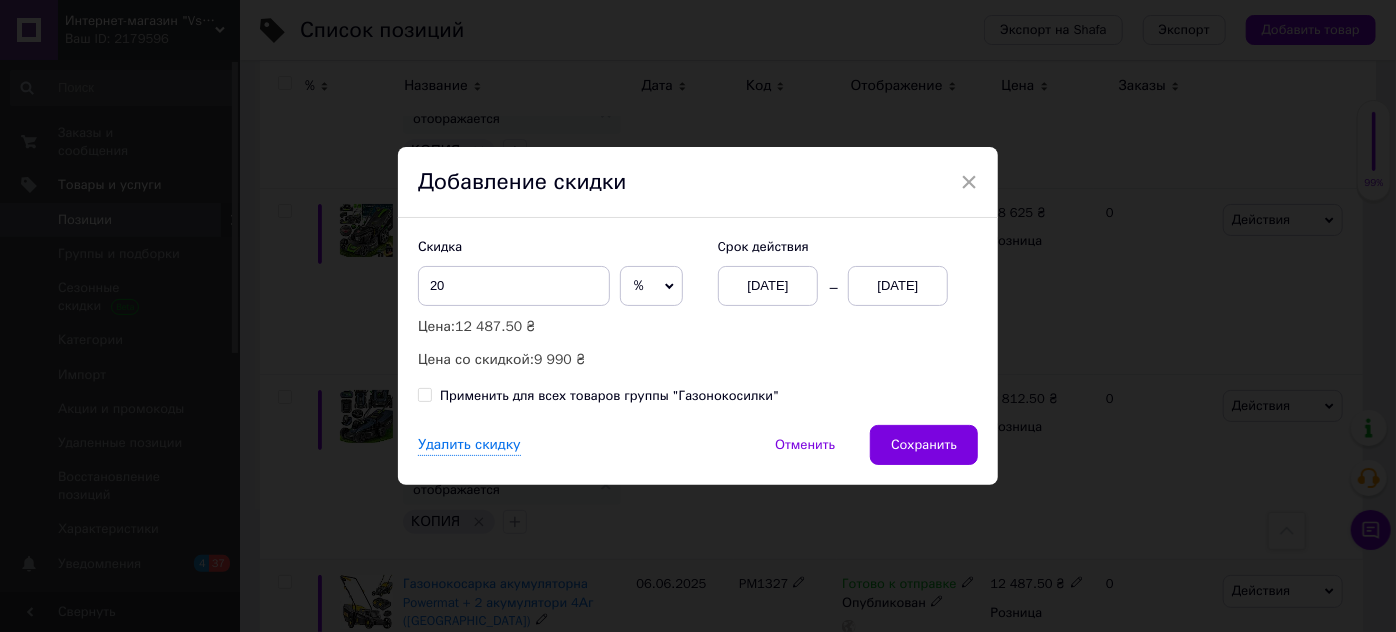 click on "Удалить скидку   Отменить   Сохранить" at bounding box center [698, 455] 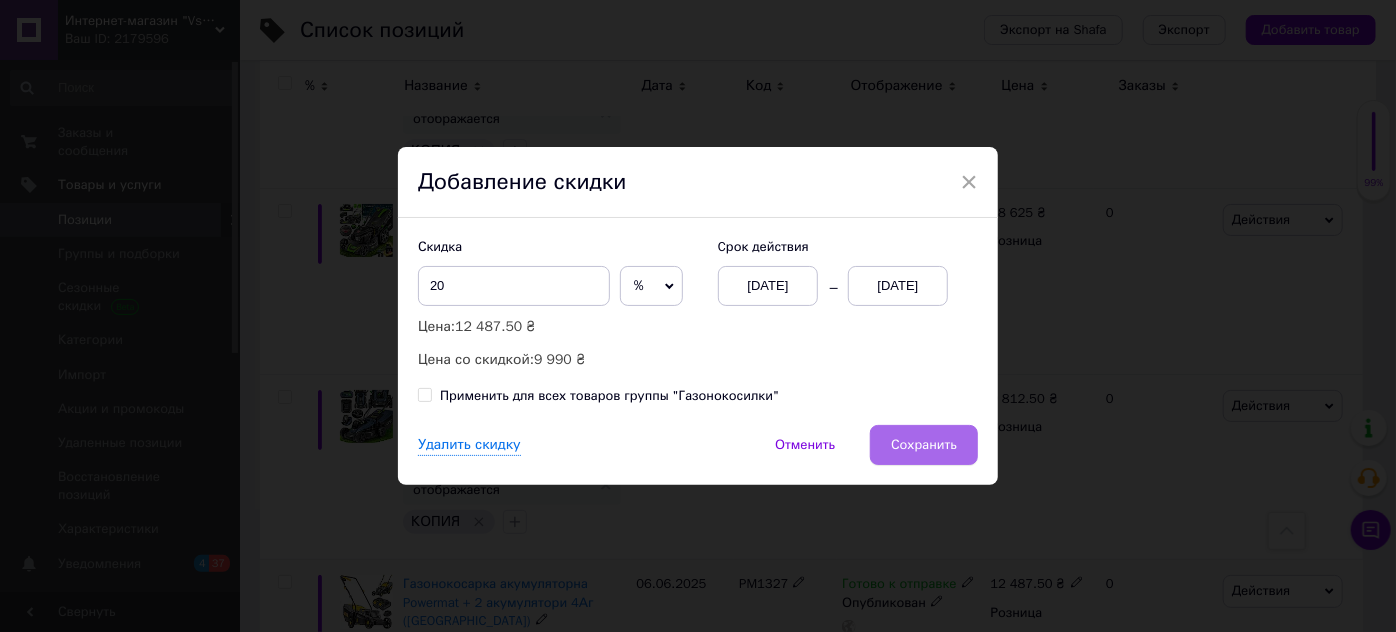 click on "Сохранить" at bounding box center (924, 445) 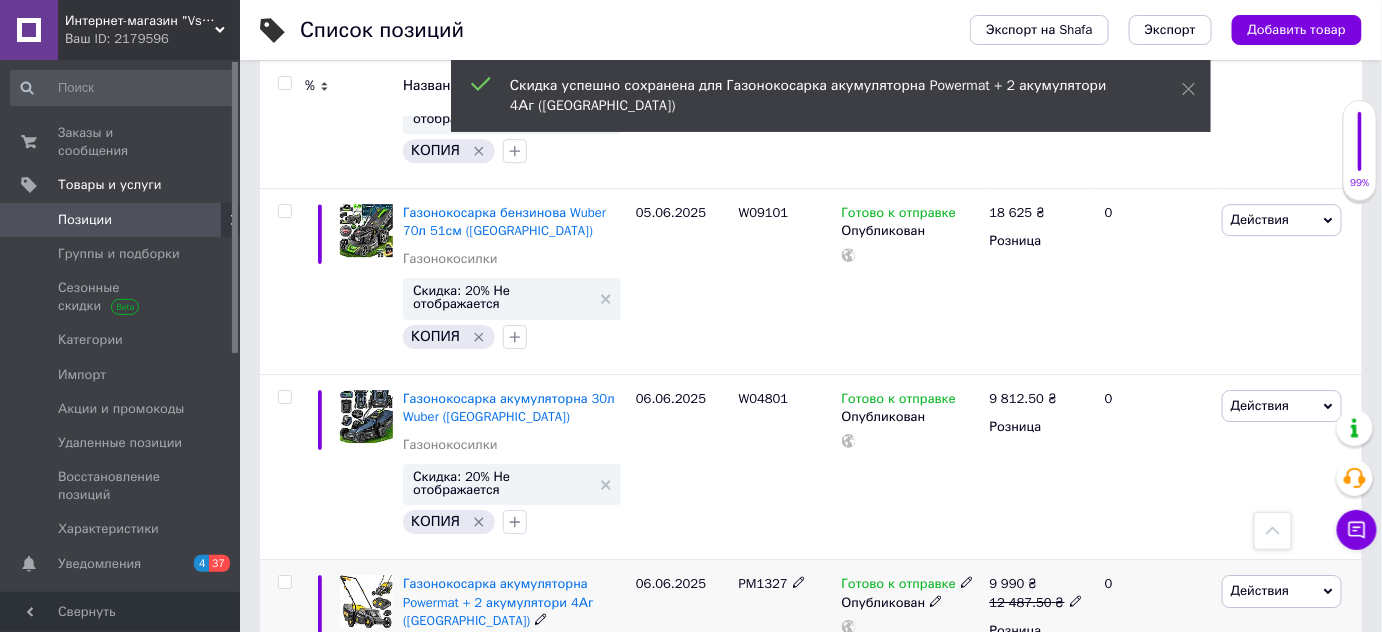 click on "Скидка: 20% Не отображается" at bounding box center [502, 880] 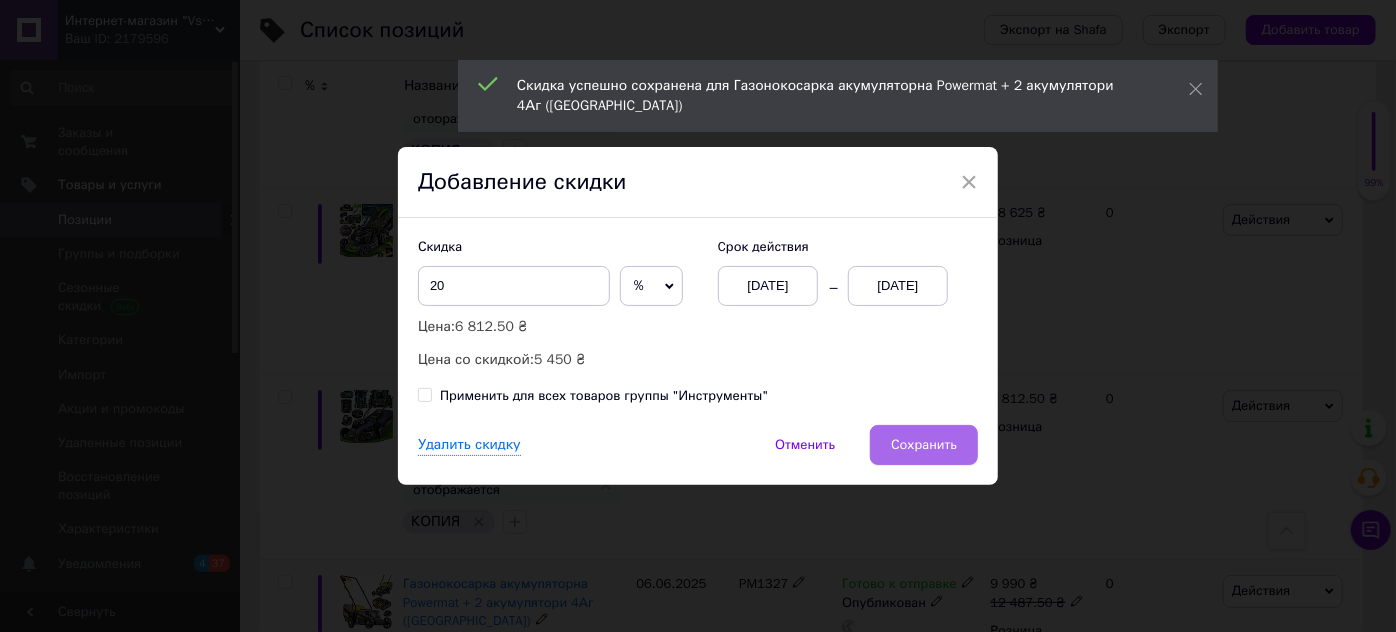 click on "Сохранить" at bounding box center (924, 445) 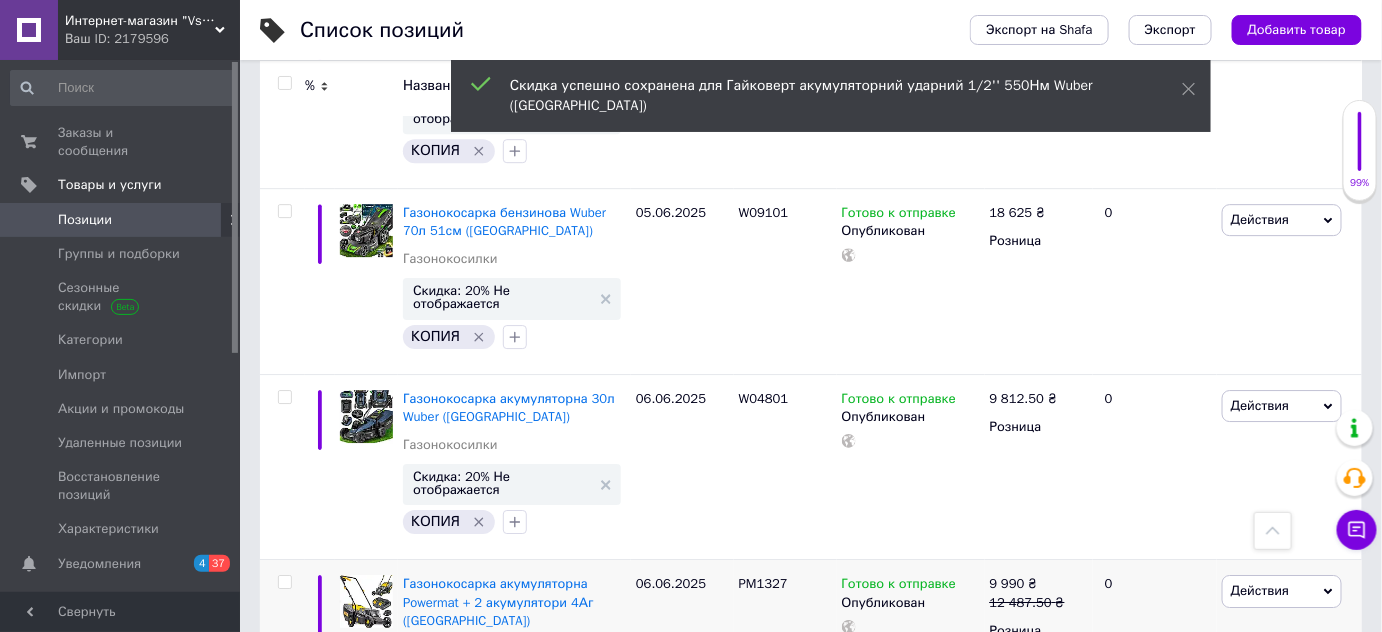 scroll, scrollTop: 16086, scrollLeft: 0, axis: vertical 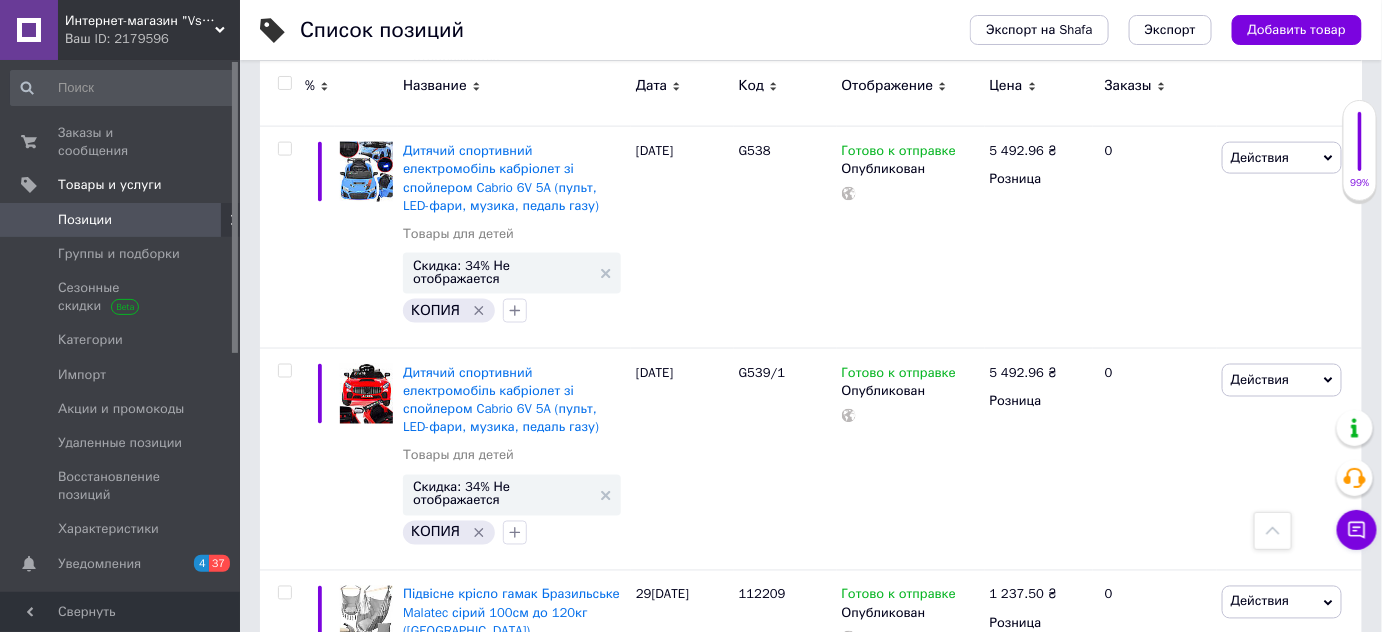 click on "Скидка: 20% Не отображается" at bounding box center (502, 902) 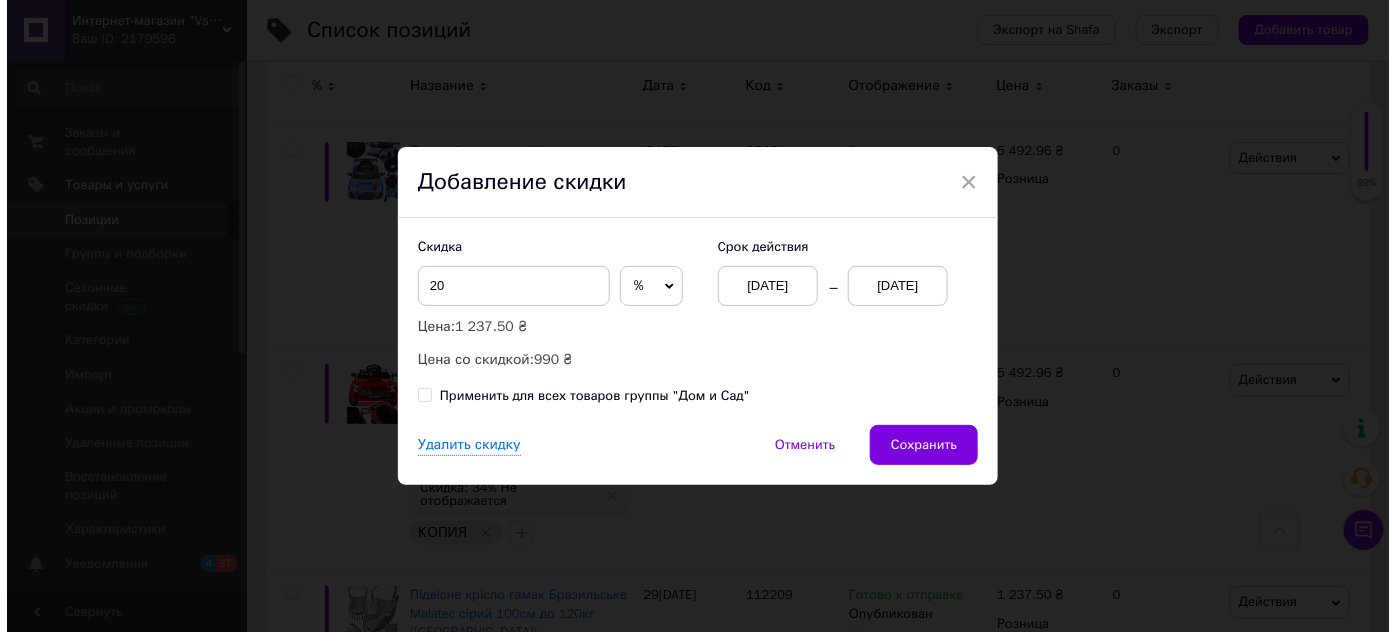 scroll, scrollTop: 16068, scrollLeft: 0, axis: vertical 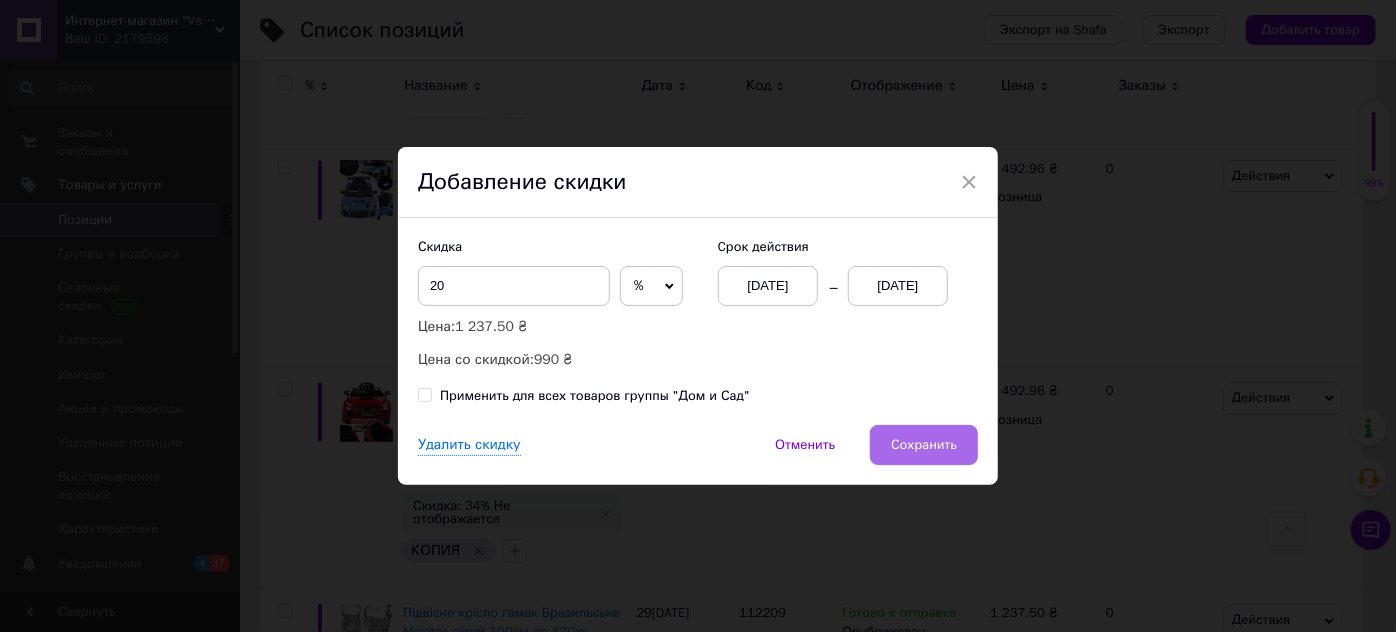 click on "Сохранить" at bounding box center [924, 445] 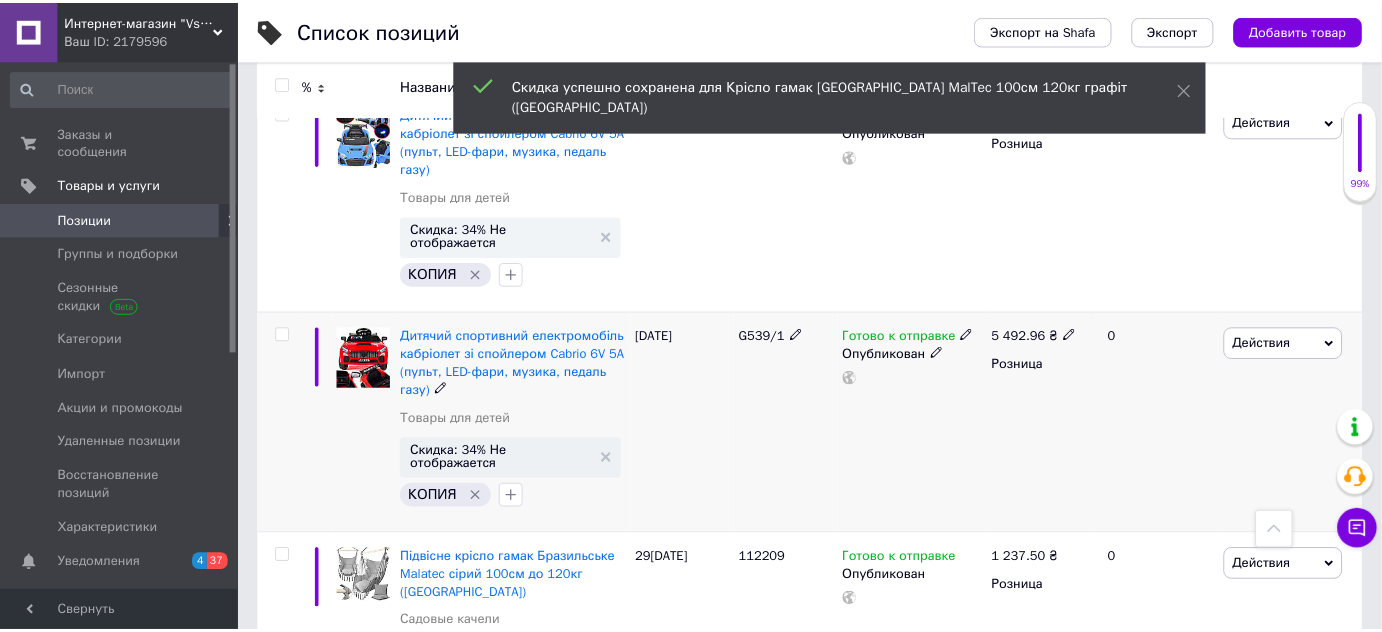 scroll, scrollTop: 15762, scrollLeft: 0, axis: vertical 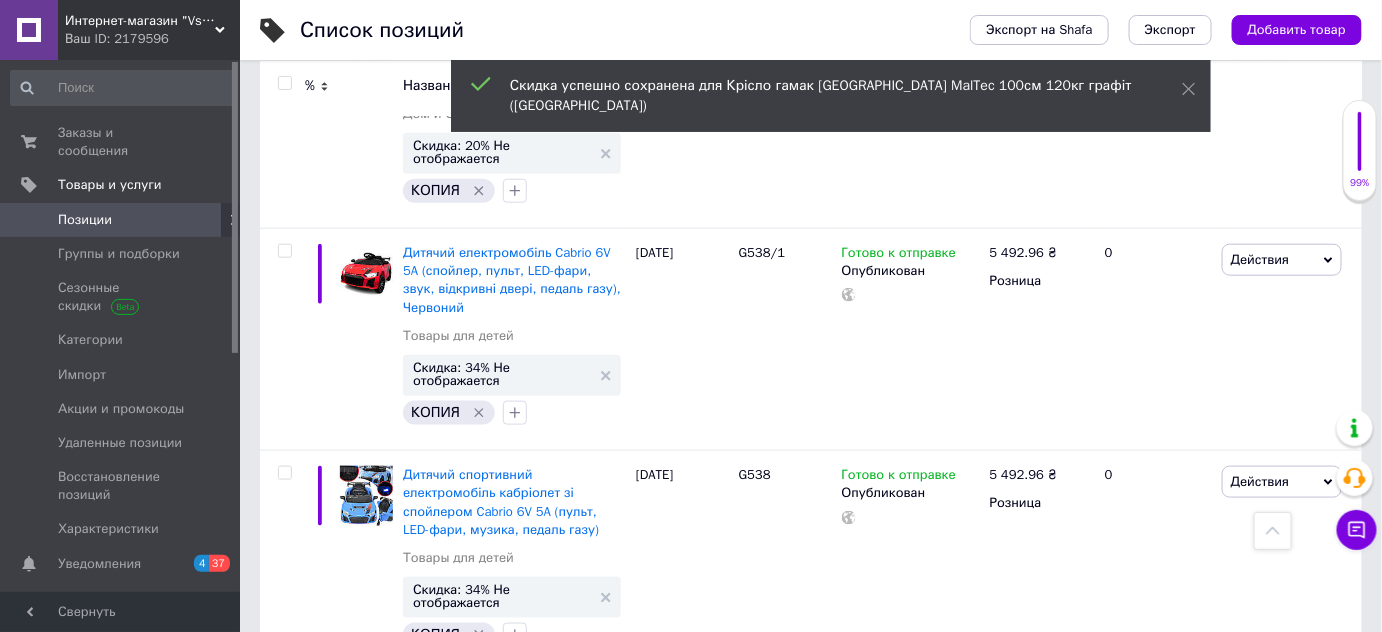 click on "Скидка: 34% Не отображается" at bounding box center [502, 818] 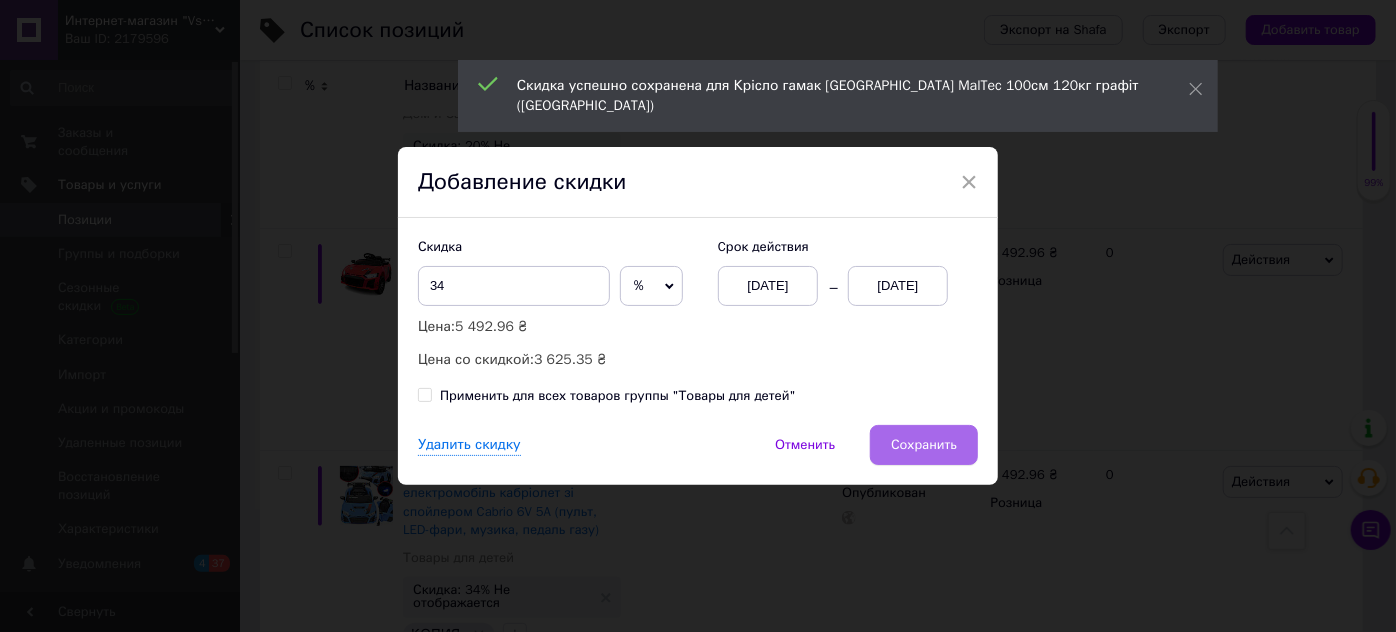 click on "Сохранить" at bounding box center (924, 445) 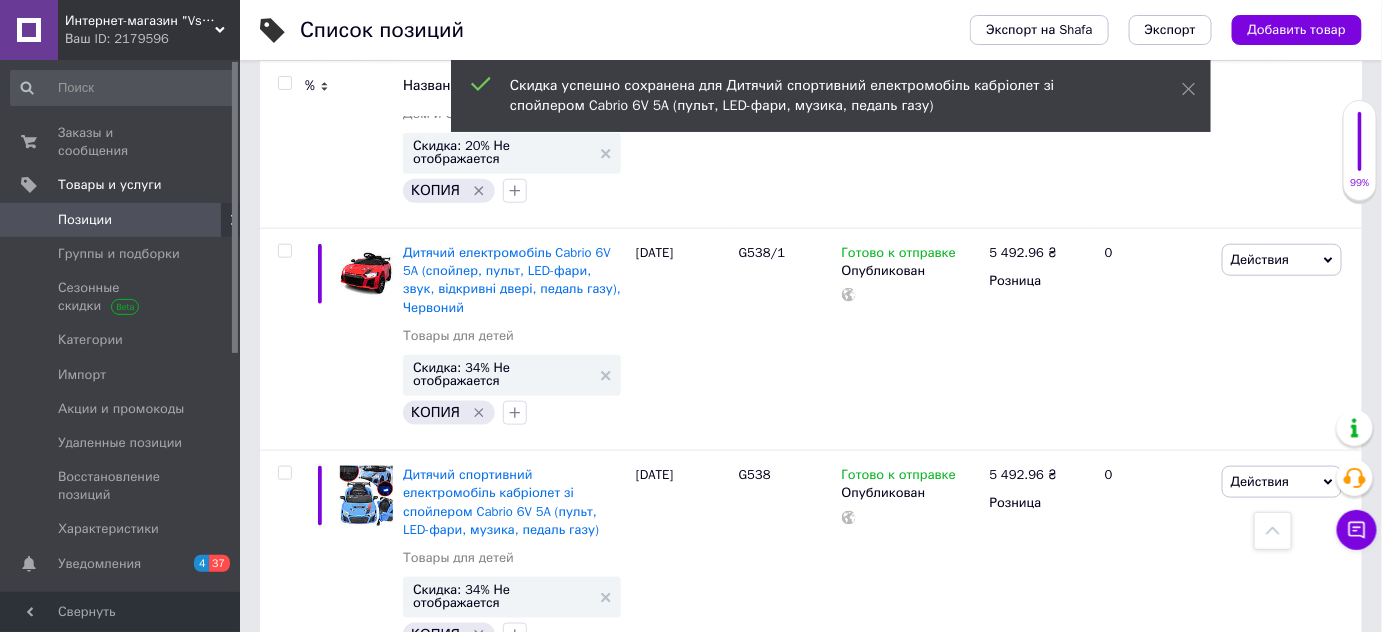 click on "Скидка: 20% Не отображается" at bounding box center (502, 1011) 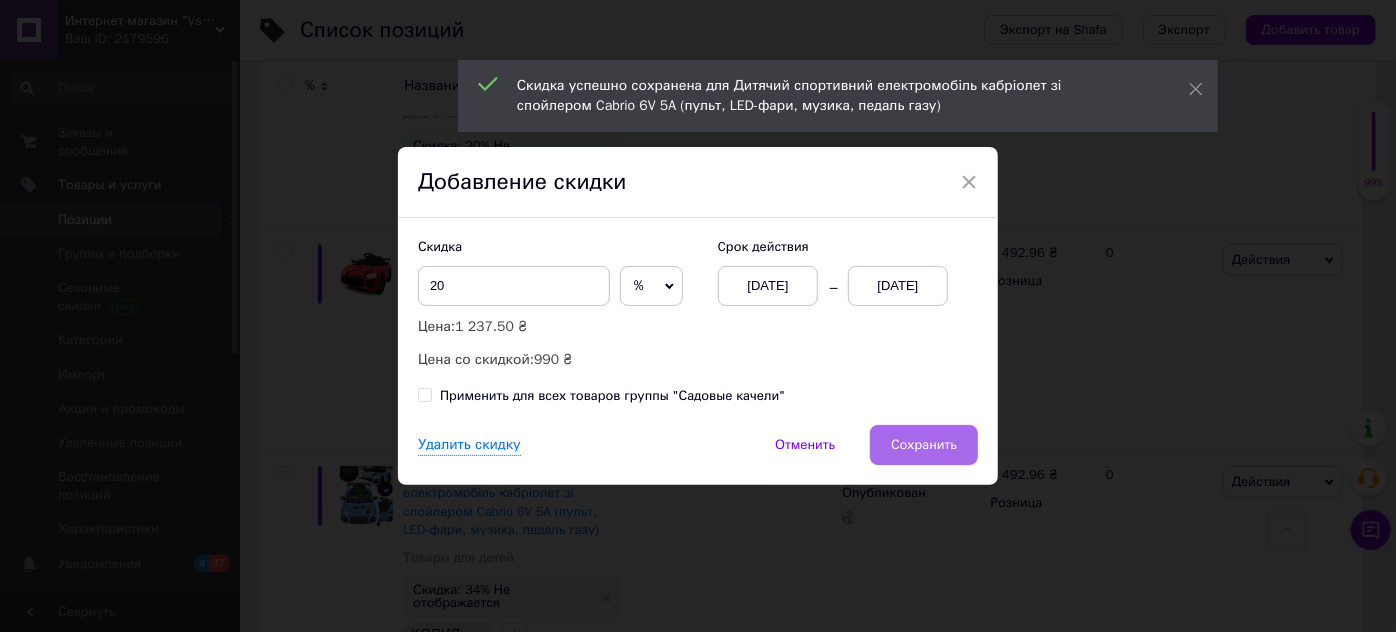 click on "Сохранить" at bounding box center [924, 445] 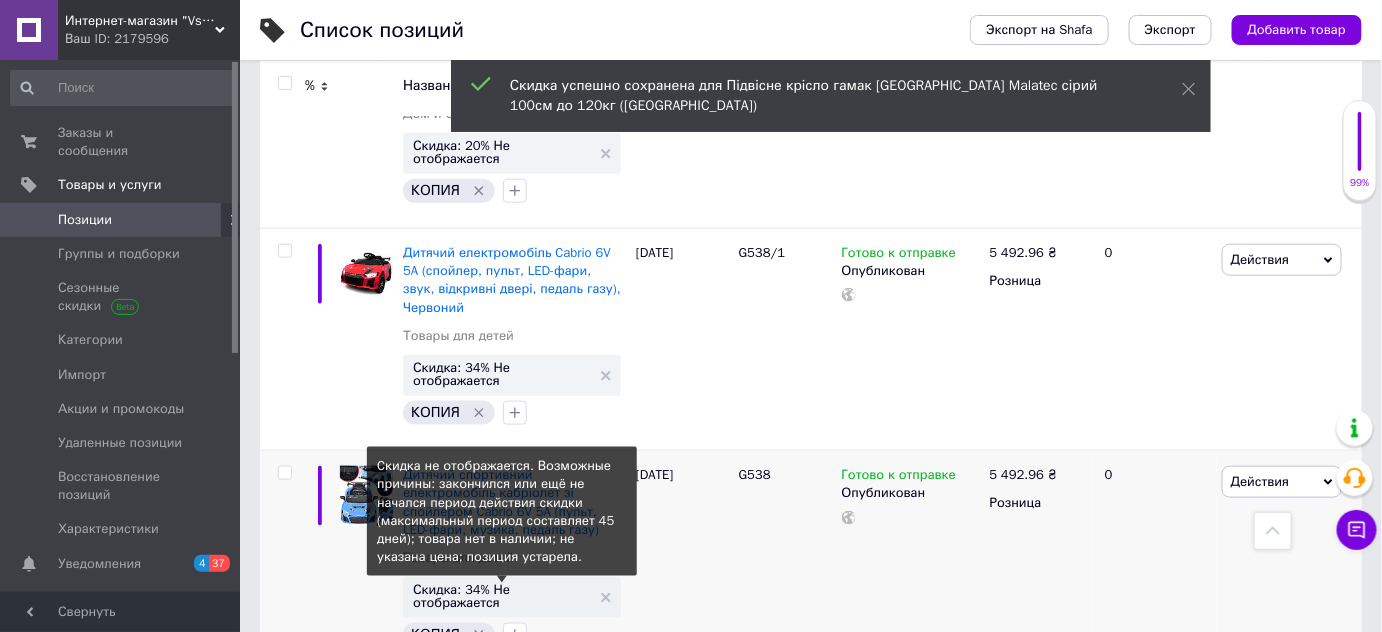 click on "Скидка: 34% Не отображается" at bounding box center [502, 596] 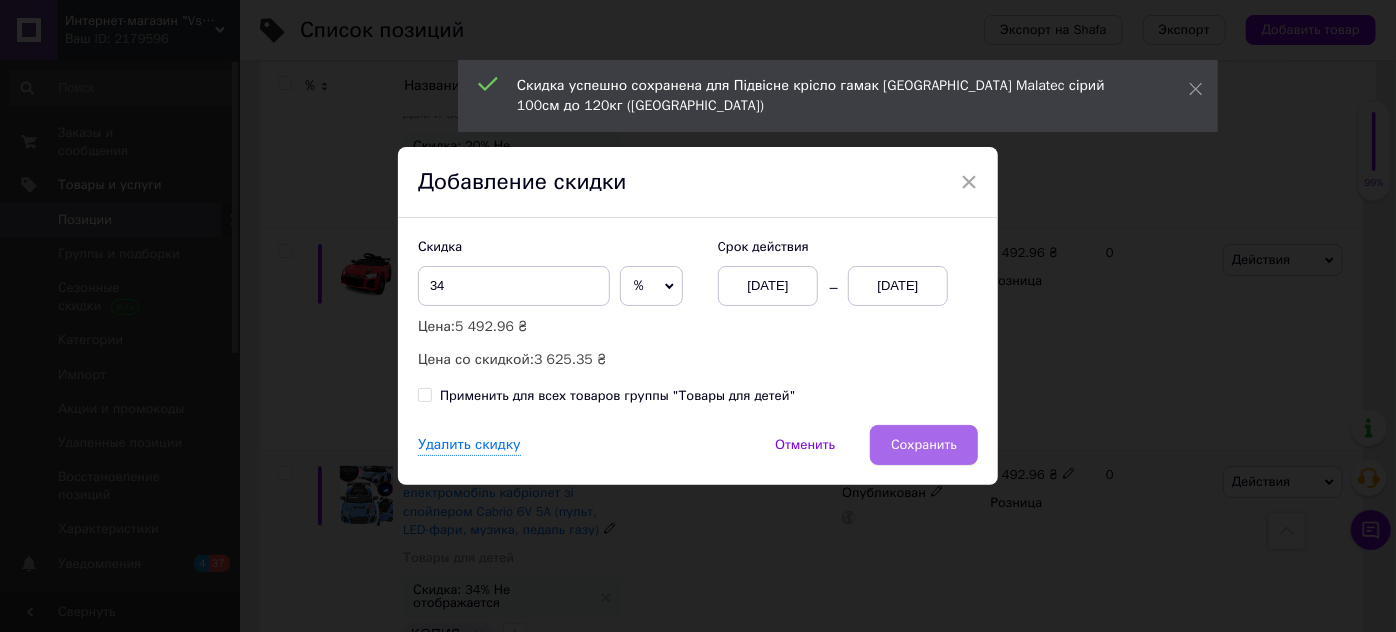 click on "Сохранить" at bounding box center [924, 445] 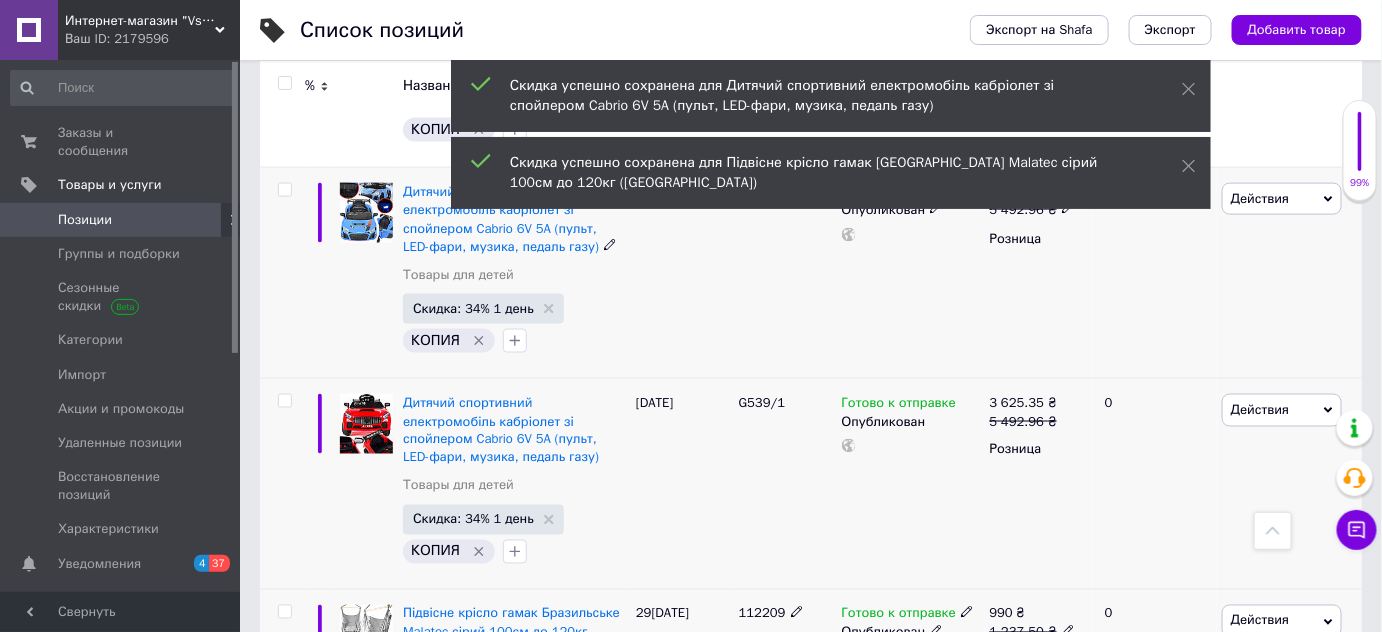 scroll, scrollTop: 11026, scrollLeft: 0, axis: vertical 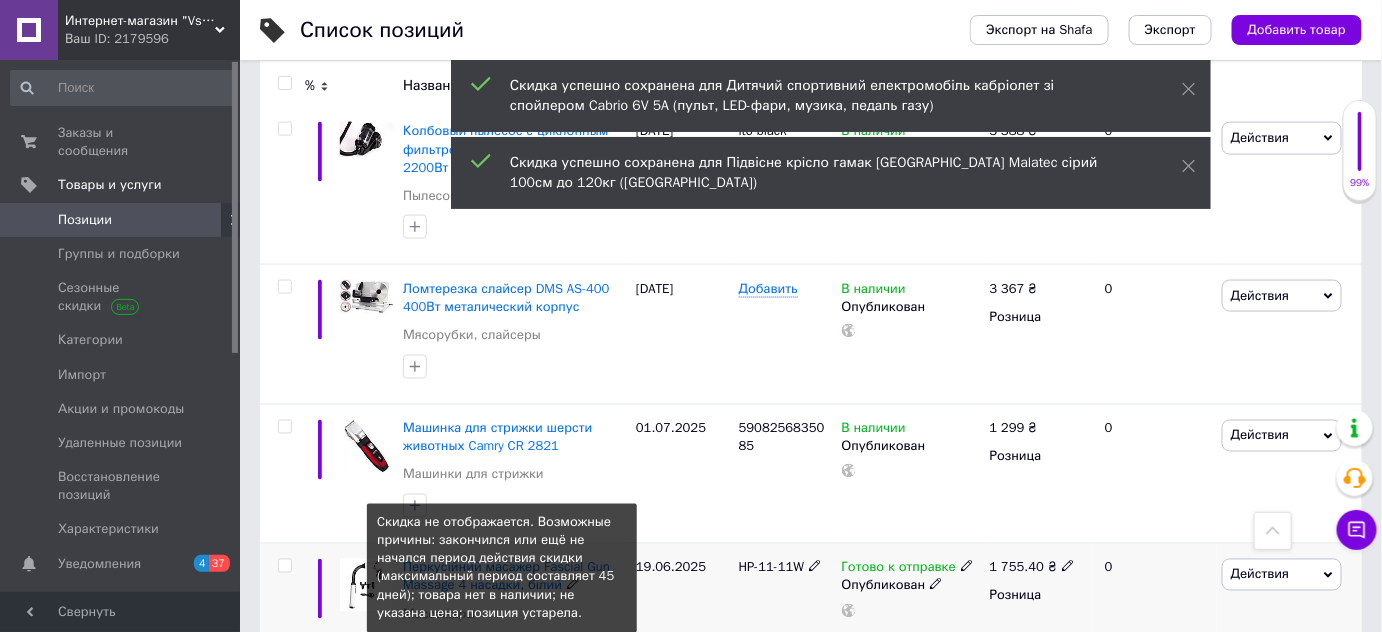 click on "Скидка: 26% Не отображается" at bounding box center [502, 653] 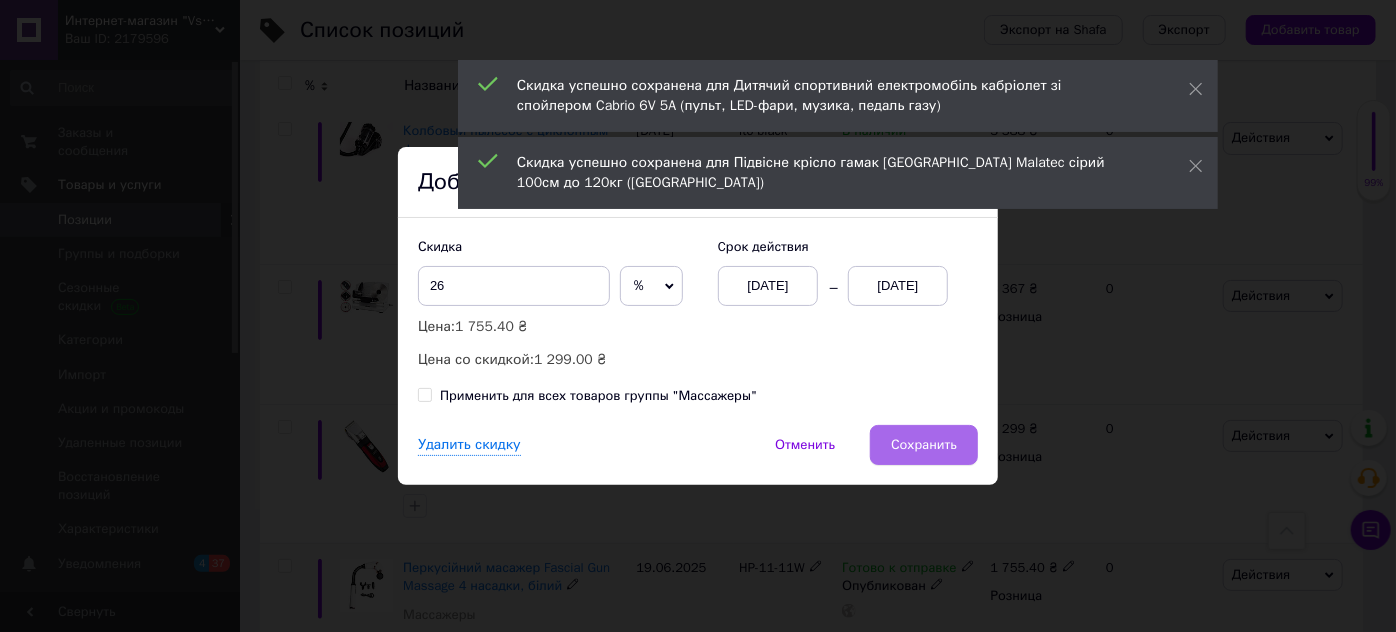 click on "Сохранить" at bounding box center [924, 445] 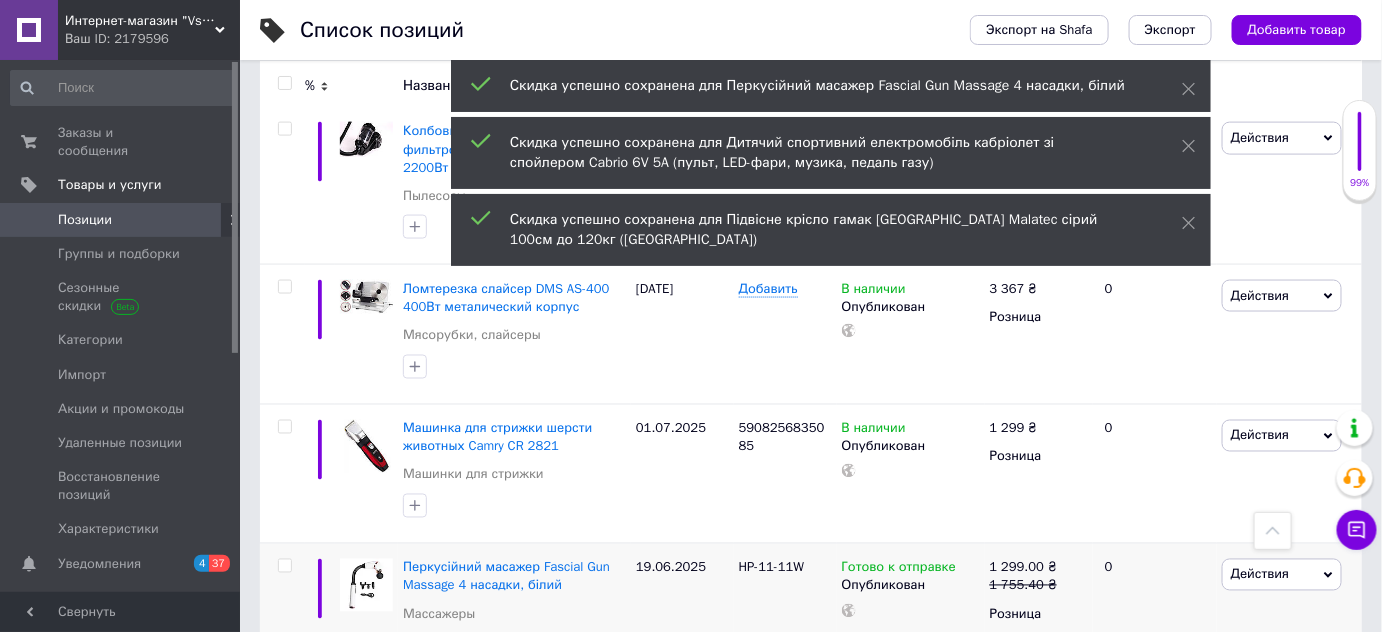 click on "Скидка: 26% Не отображается" at bounding box center (502, 828) 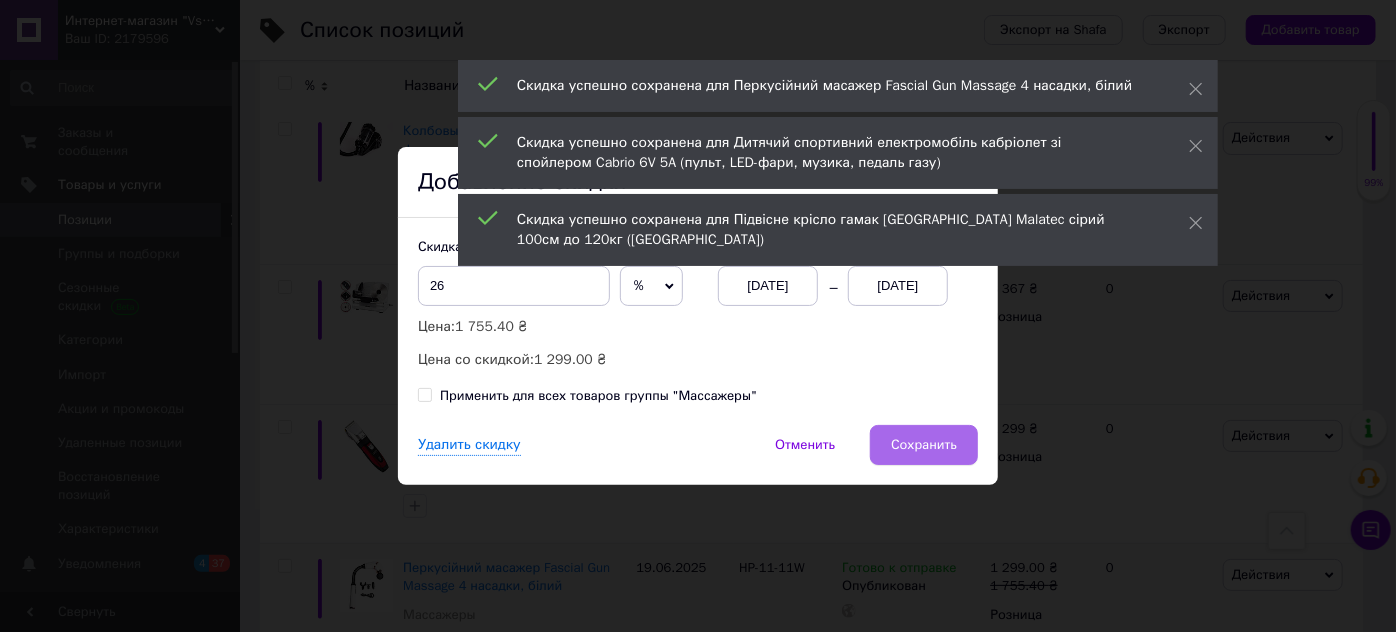 click on "Сохранить" at bounding box center (924, 445) 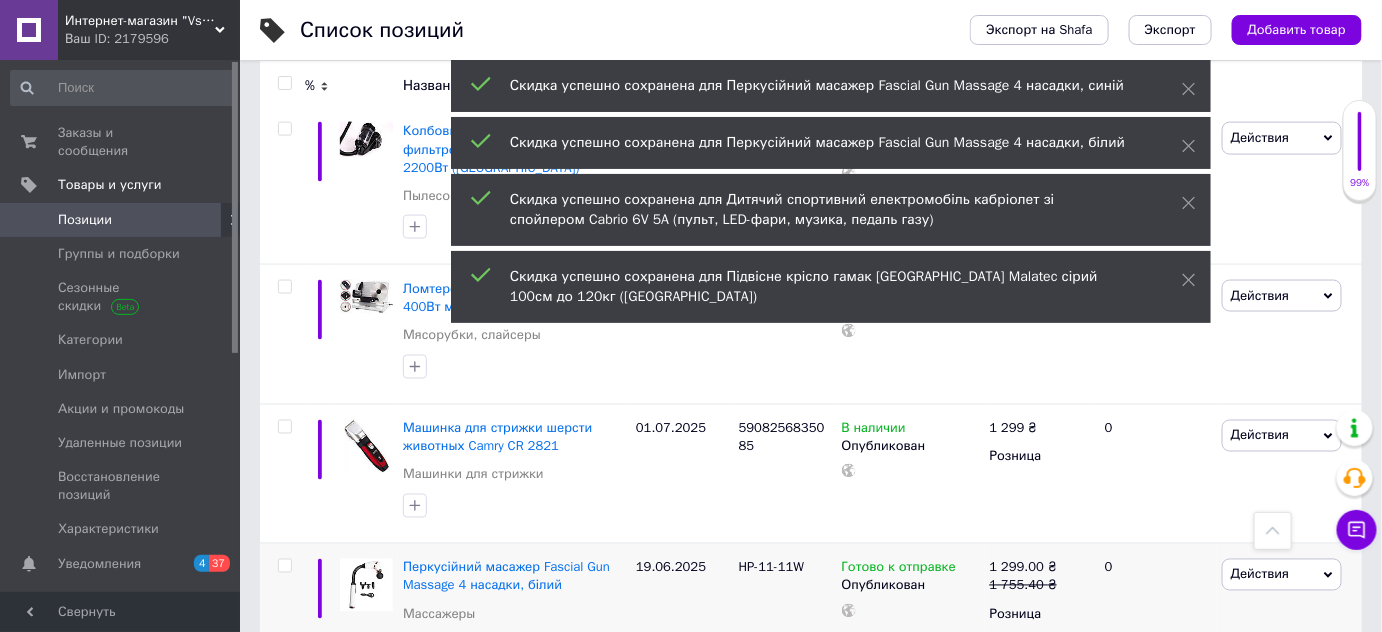 scroll, scrollTop: 11437, scrollLeft: 0, axis: vertical 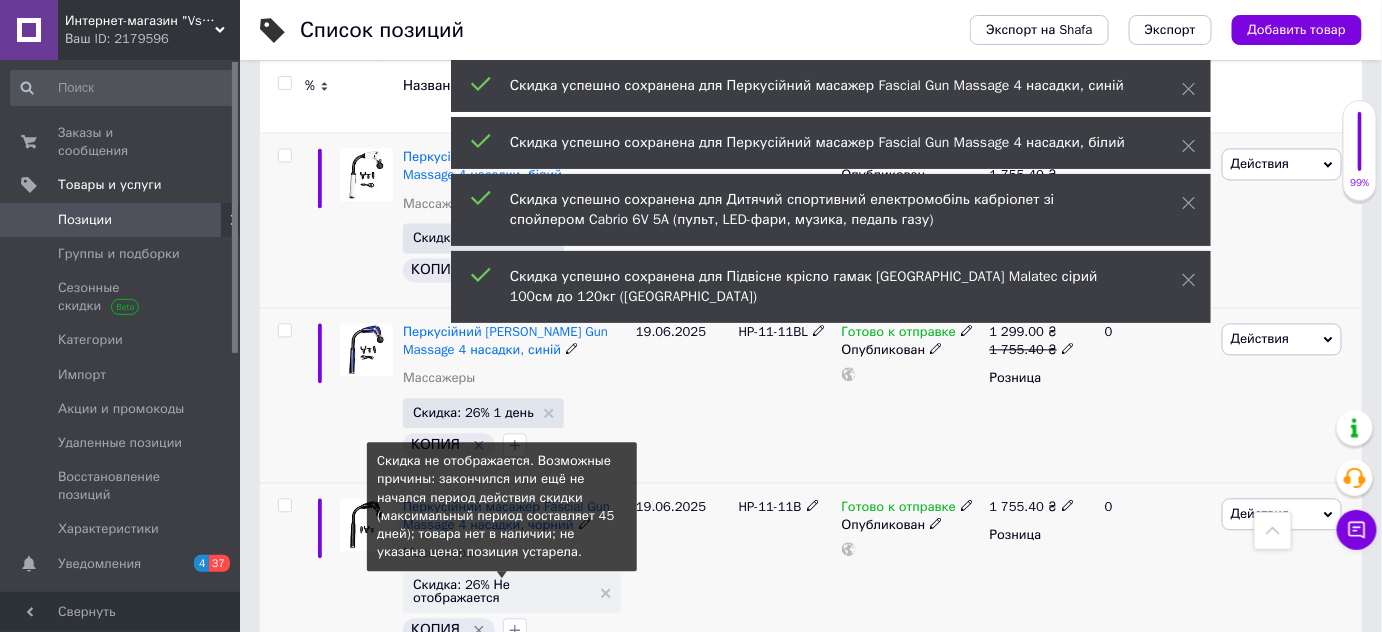 click on "Скидка: 26% Не отображается" at bounding box center [502, 591] 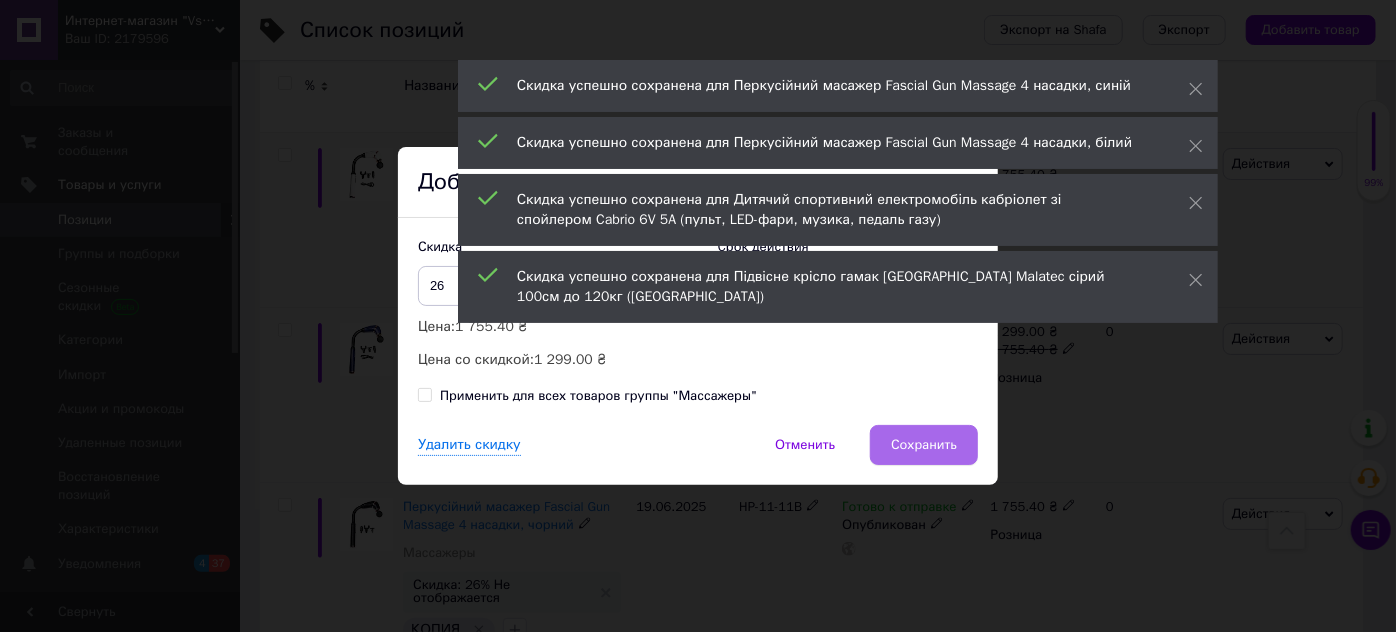 click on "Сохранить" at bounding box center (924, 445) 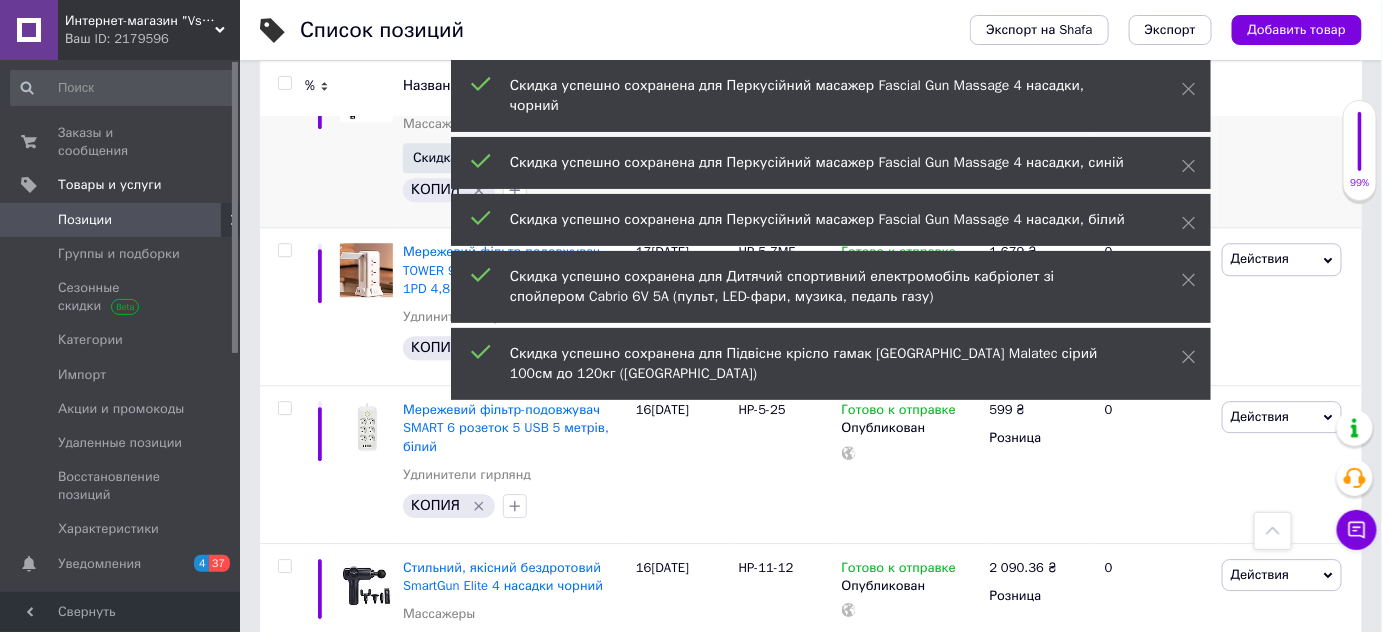 scroll, scrollTop: 11947, scrollLeft: 0, axis: vertical 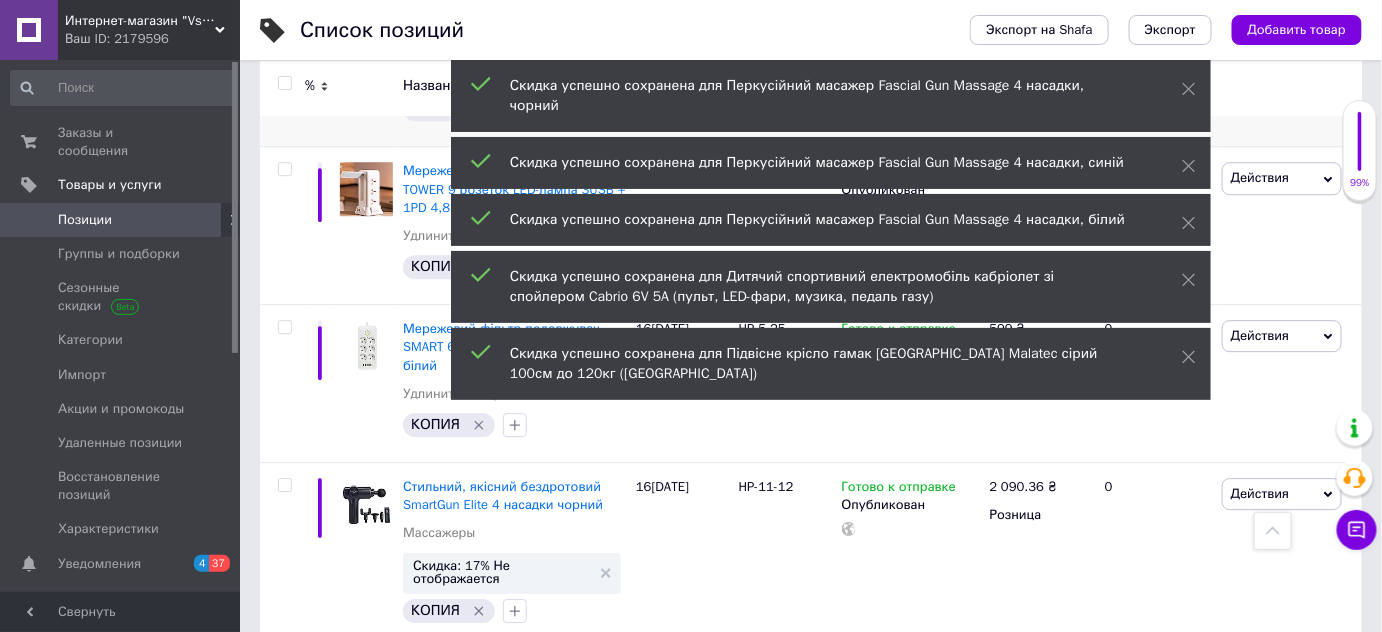 click on "Стильний, якісний бездротовий перкусійний масажер SMARTGUN Pro 4 насадки, білий Массажеры" at bounding box center [514, 710] 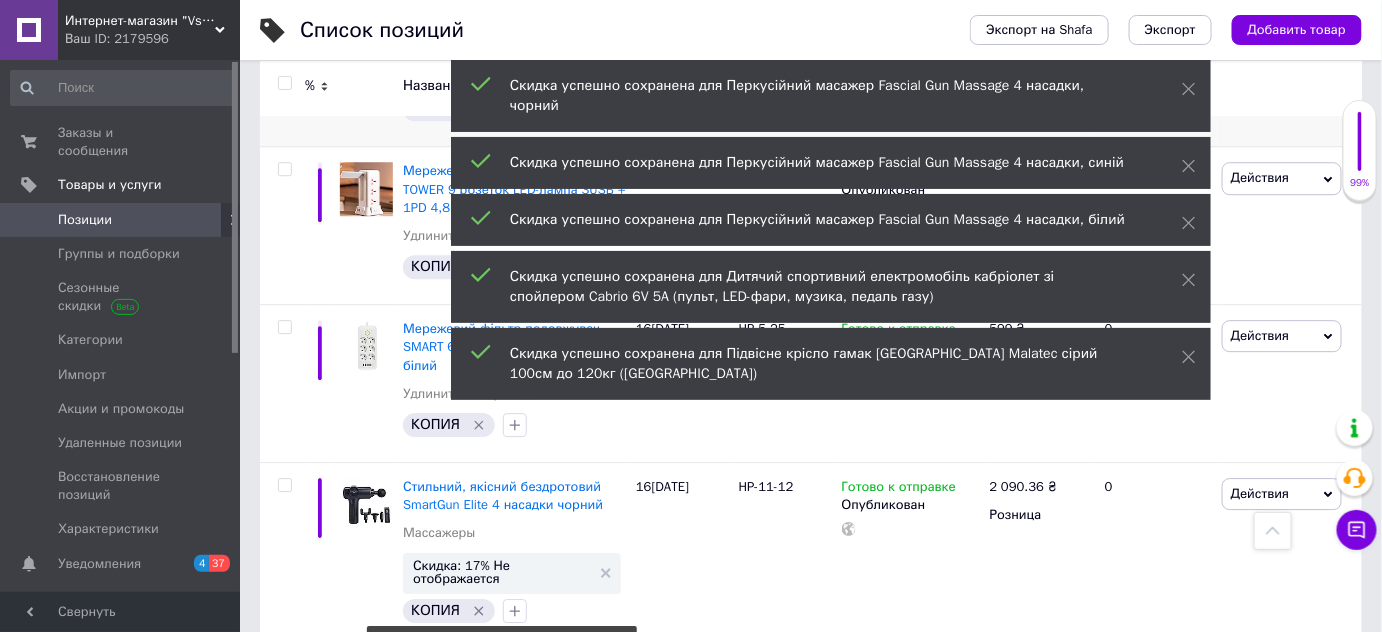 click on "Скидка: 17% Не отображается" at bounding box center [502, 775] 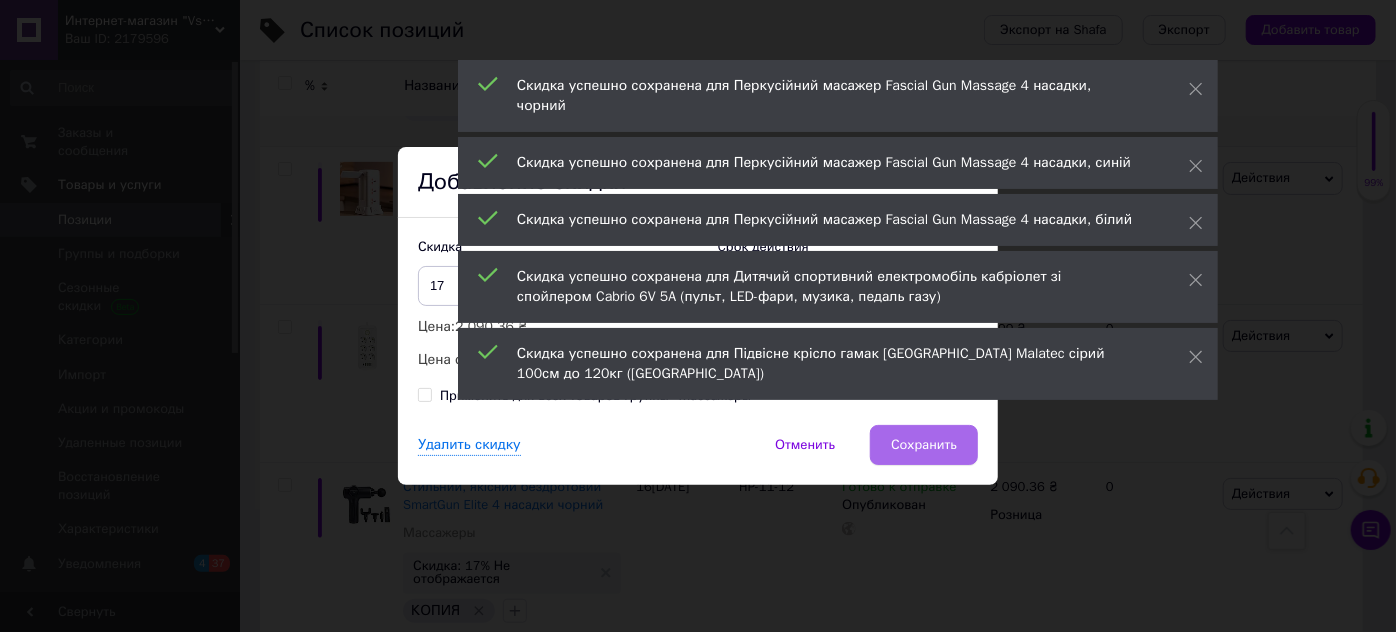 click on "Сохранить" at bounding box center (924, 445) 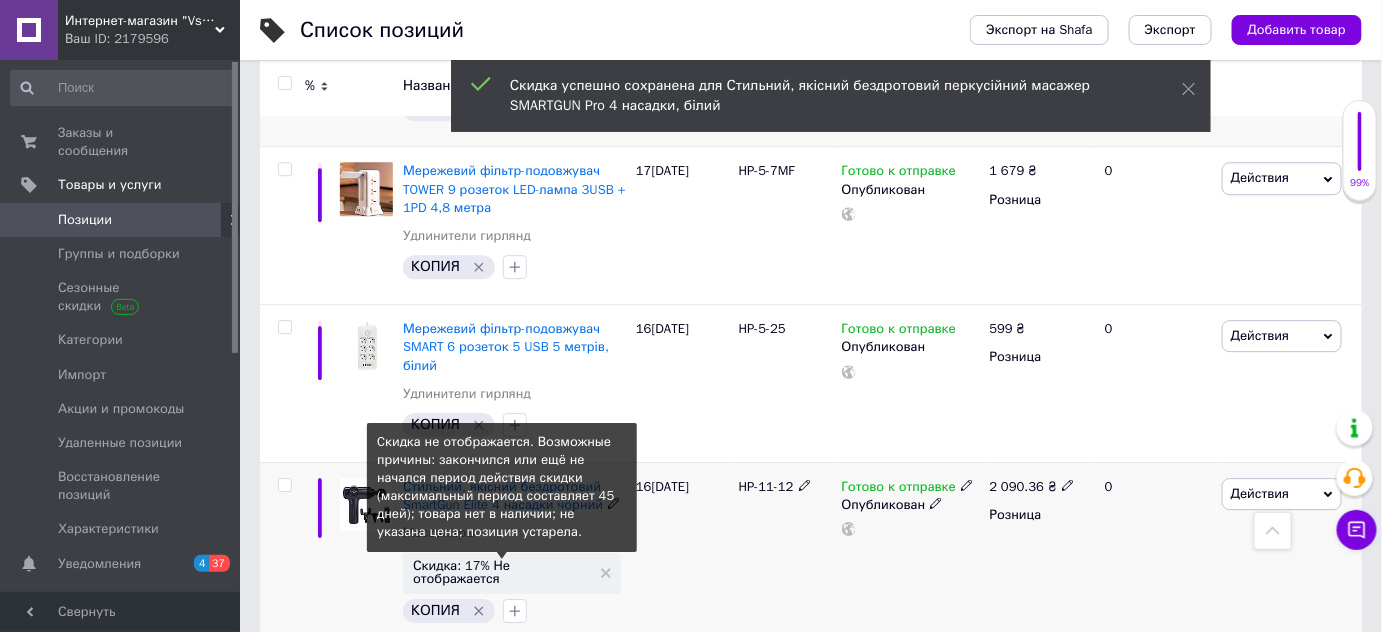 click on "Скидка: 17% Не отображается" at bounding box center [502, 572] 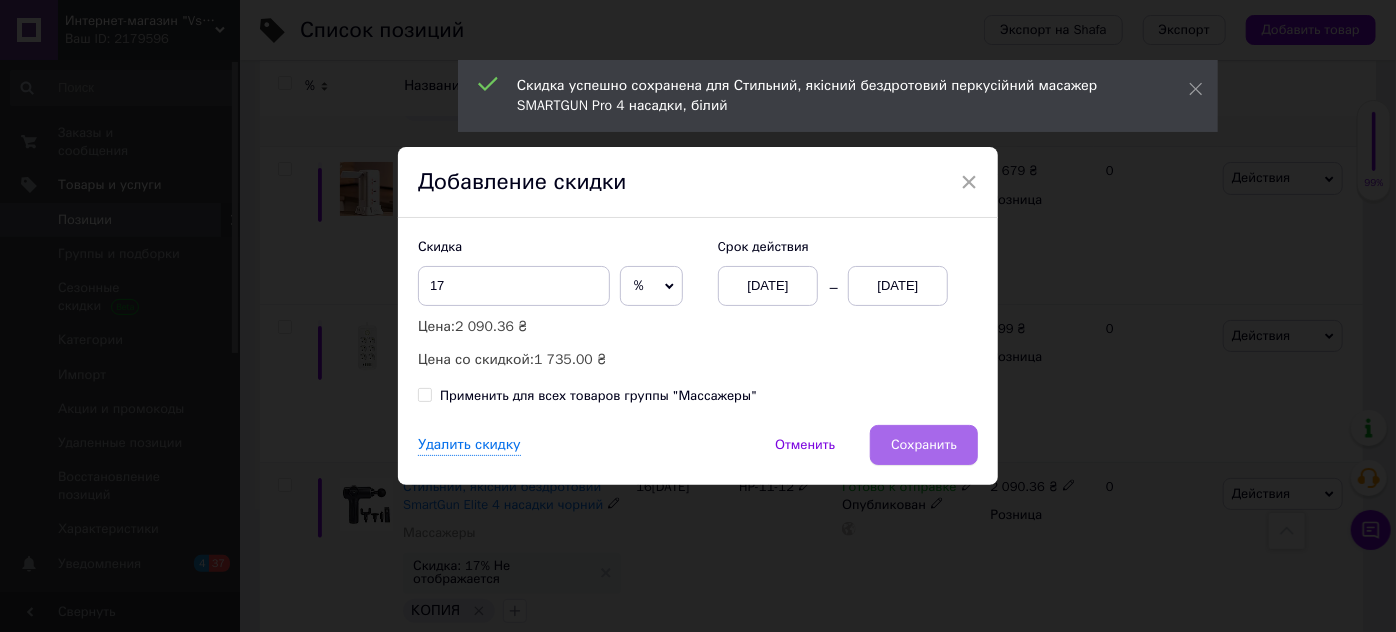 click on "Сохранить" at bounding box center [924, 445] 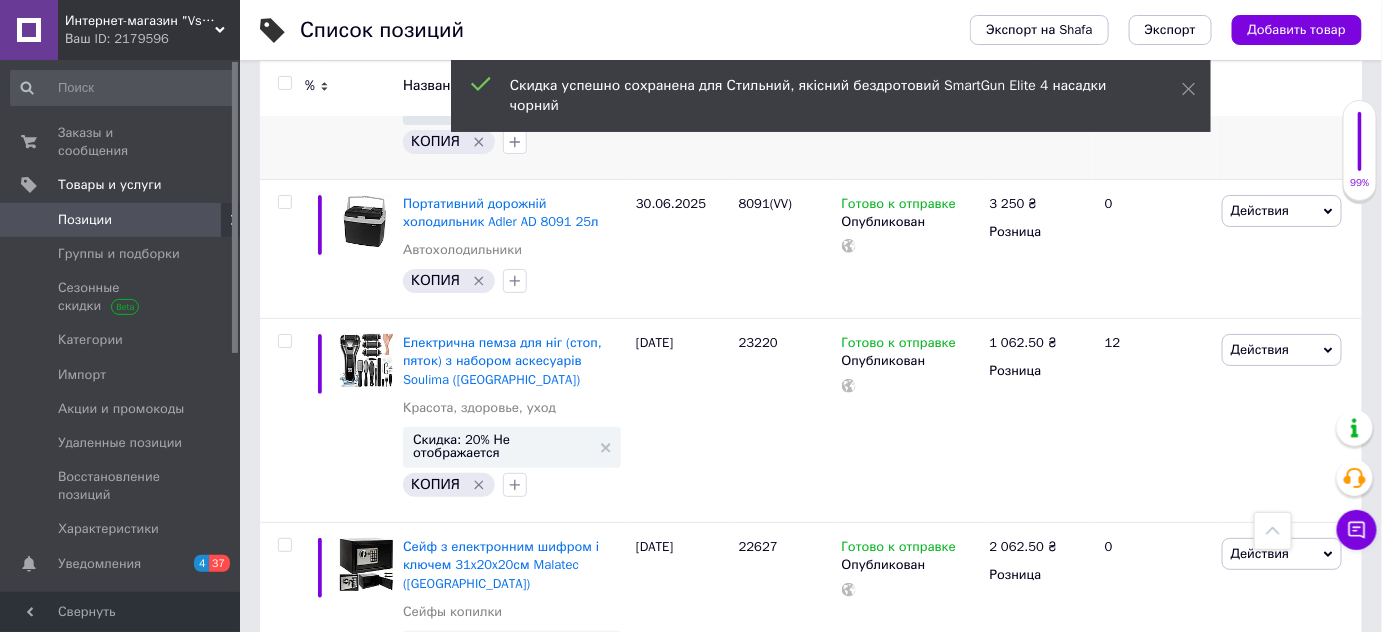 scroll, scrollTop: 12699, scrollLeft: 0, axis: vertical 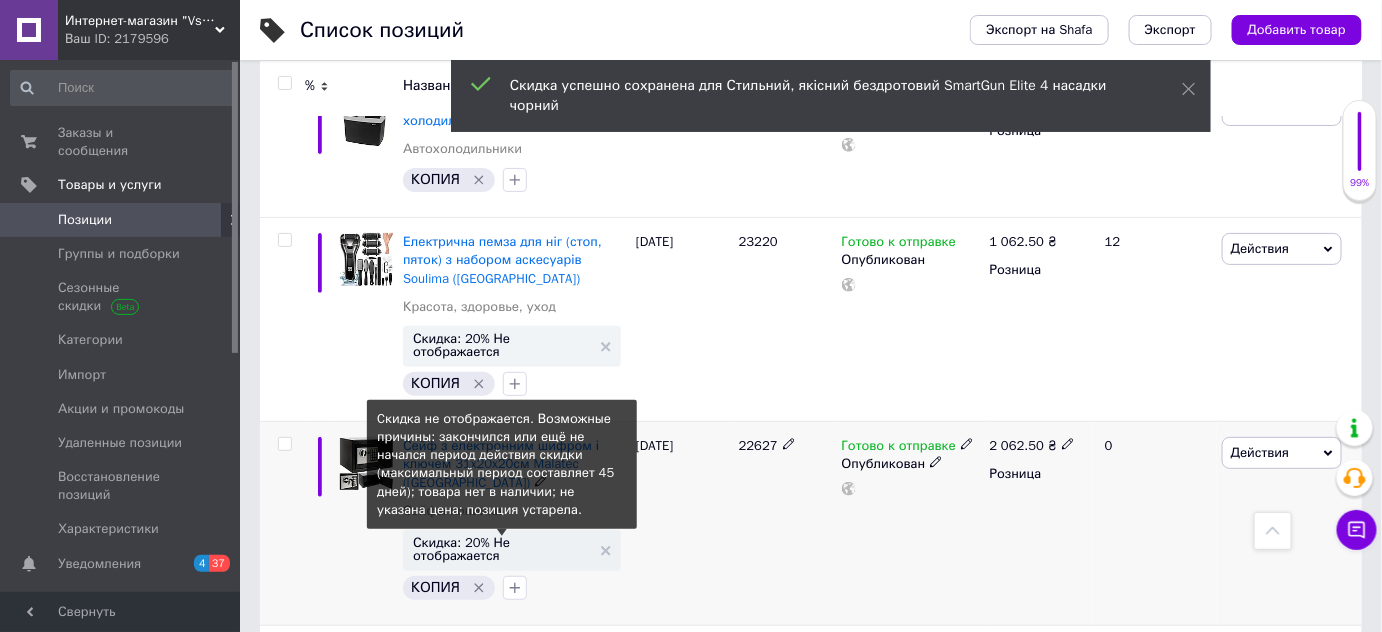 click on "Скидка: 20% Не отображается" at bounding box center (502, 549) 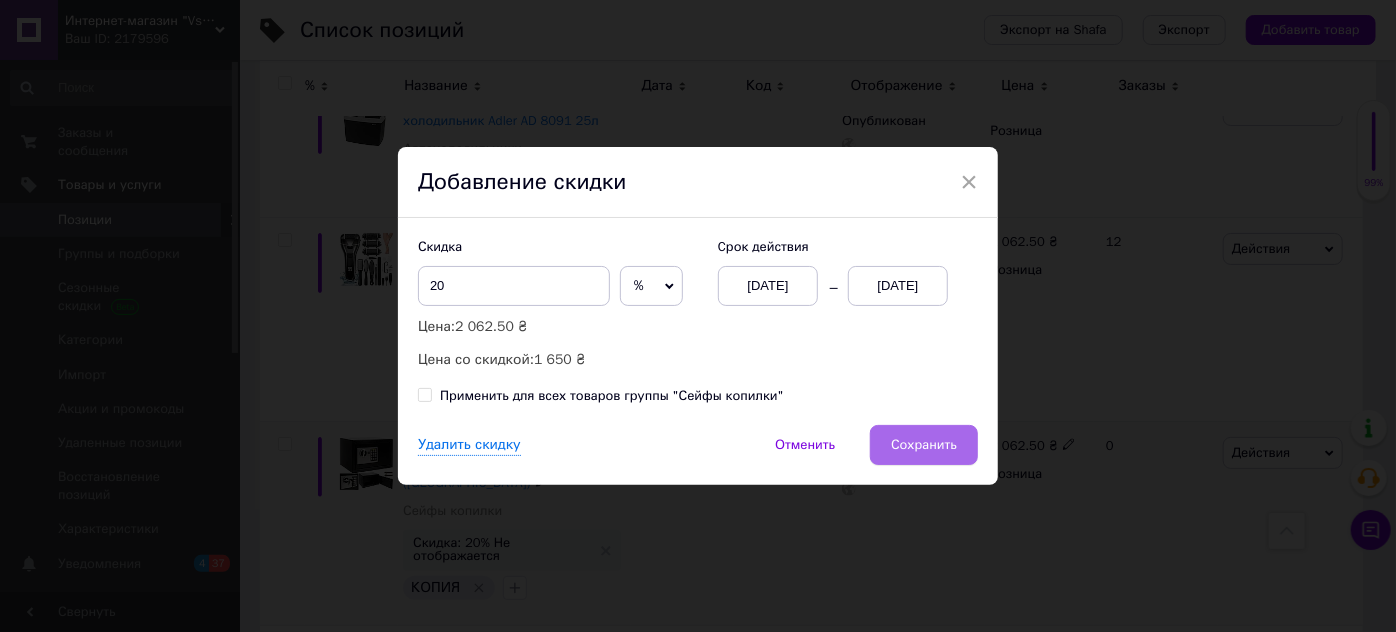 click on "Сохранить" at bounding box center [924, 445] 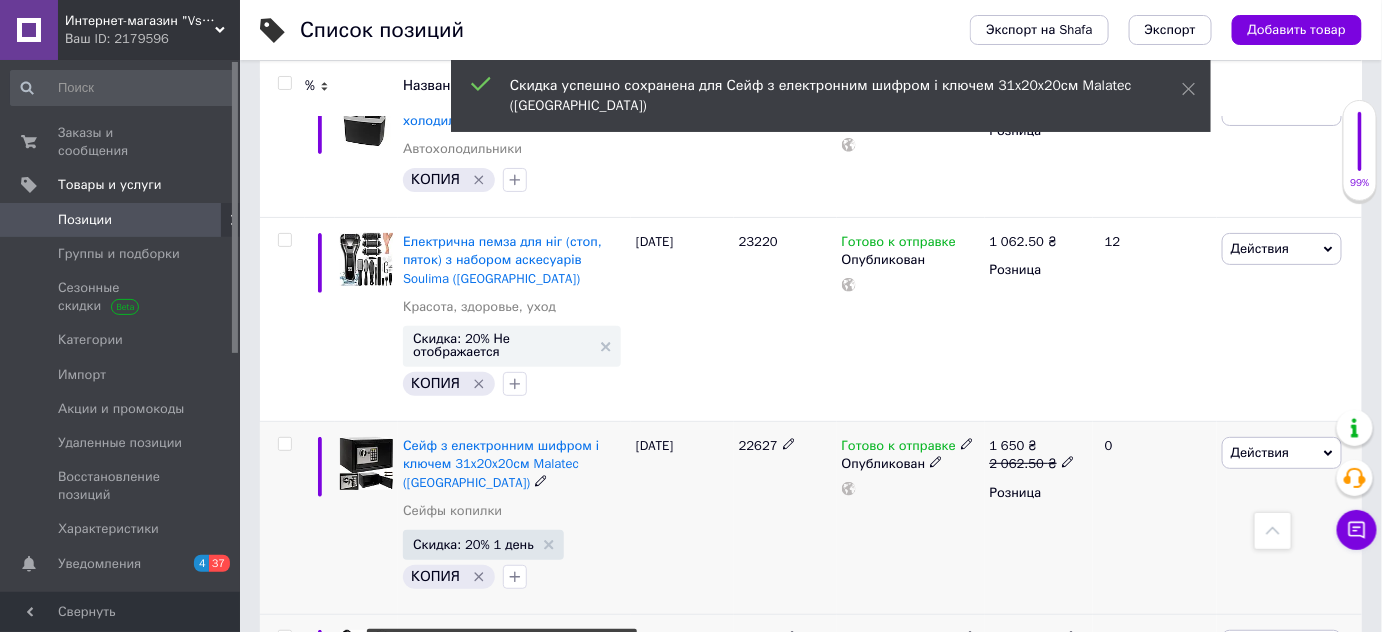 click on "Скидка: 20% Не отображается" at bounding box center (502, 778) 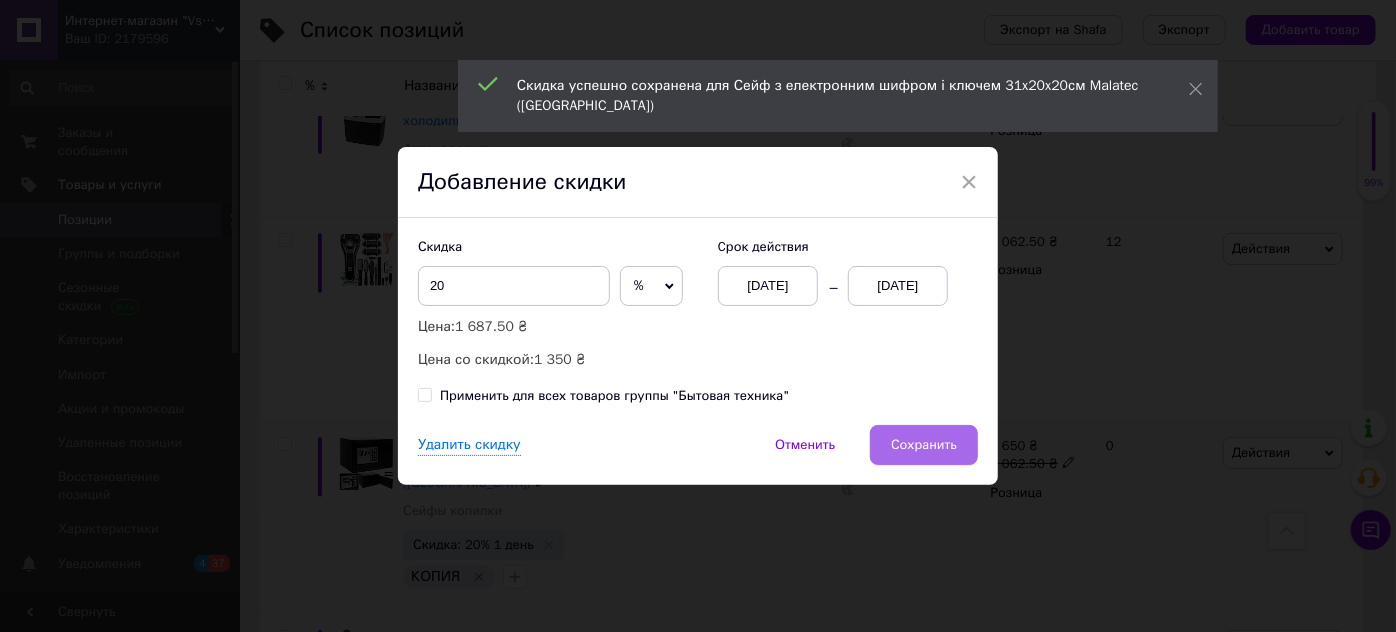click on "Сохранить" at bounding box center [924, 445] 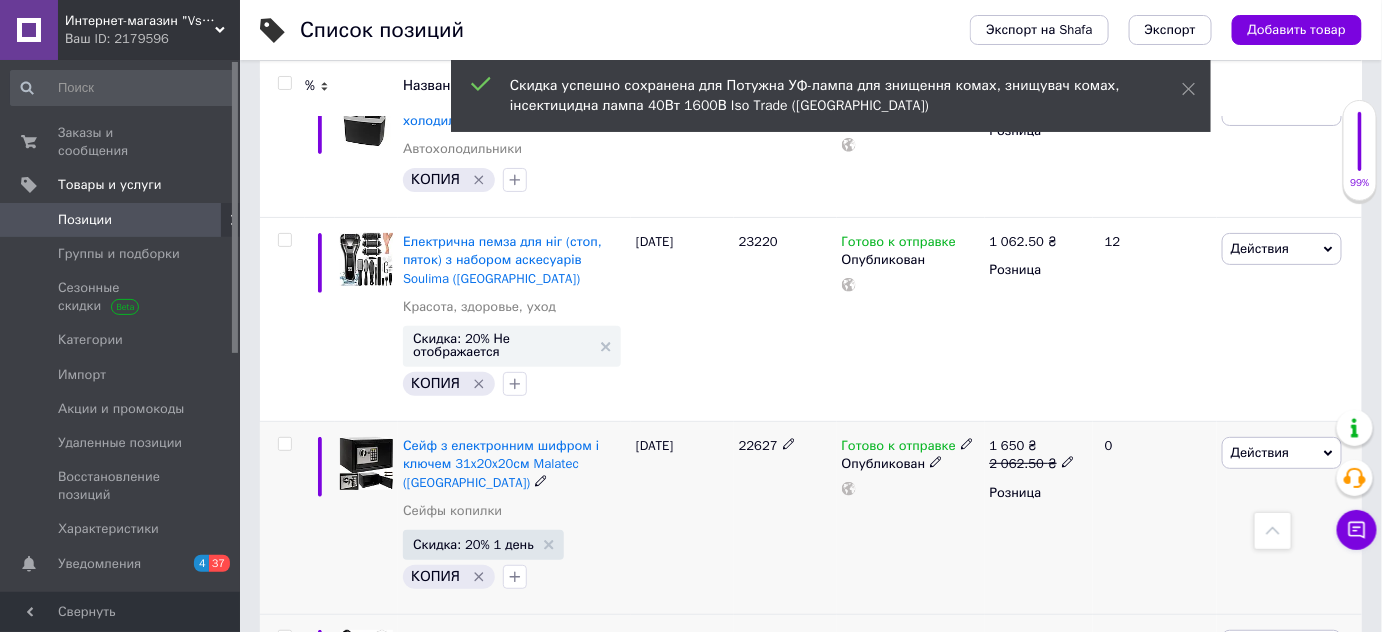 scroll, scrollTop: 13330, scrollLeft: 0, axis: vertical 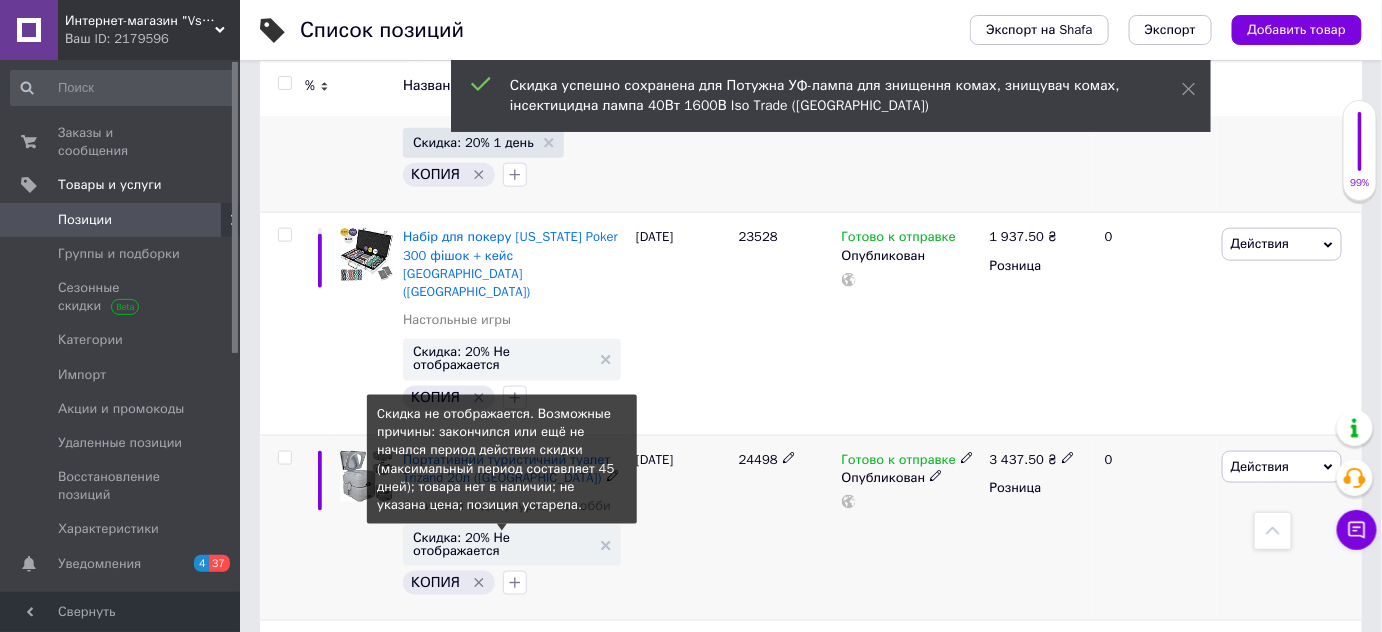 click on "Скидка: 20% Не отображается" at bounding box center [502, 544] 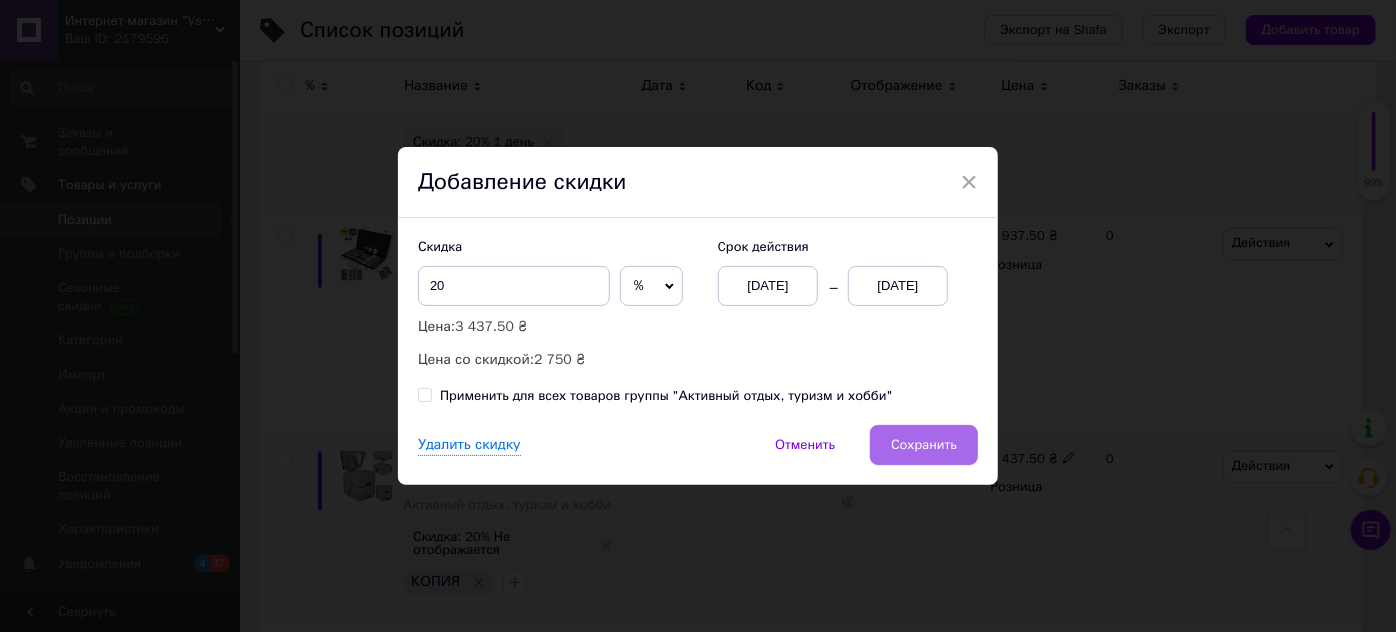 click on "Сохранить" at bounding box center (924, 445) 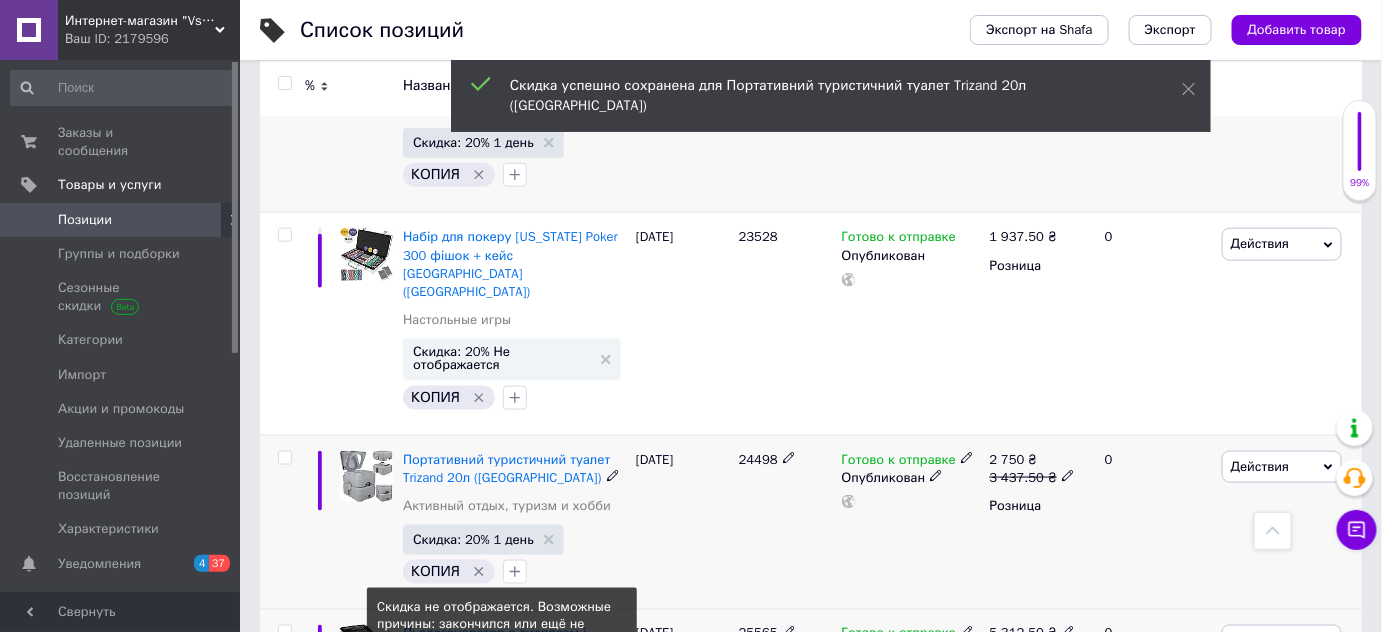 click on "Скидка: 20% Не отображается" at bounding box center [502, 737] 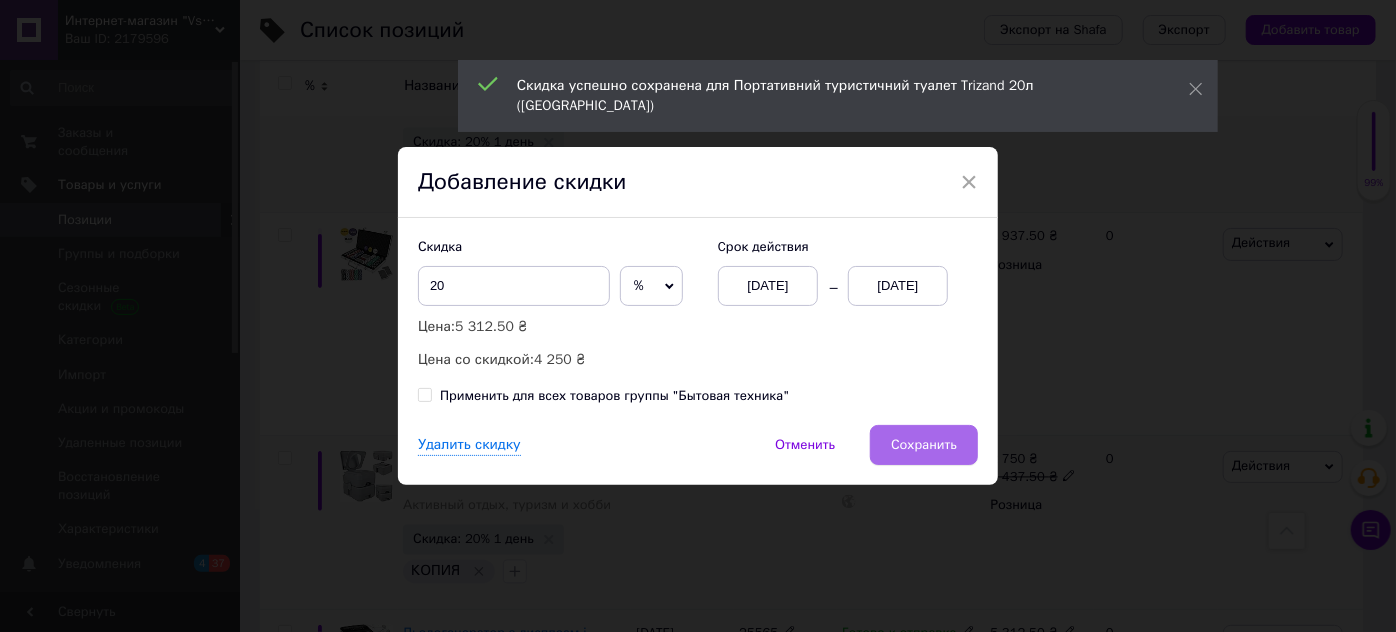click on "Сохранить" at bounding box center [924, 445] 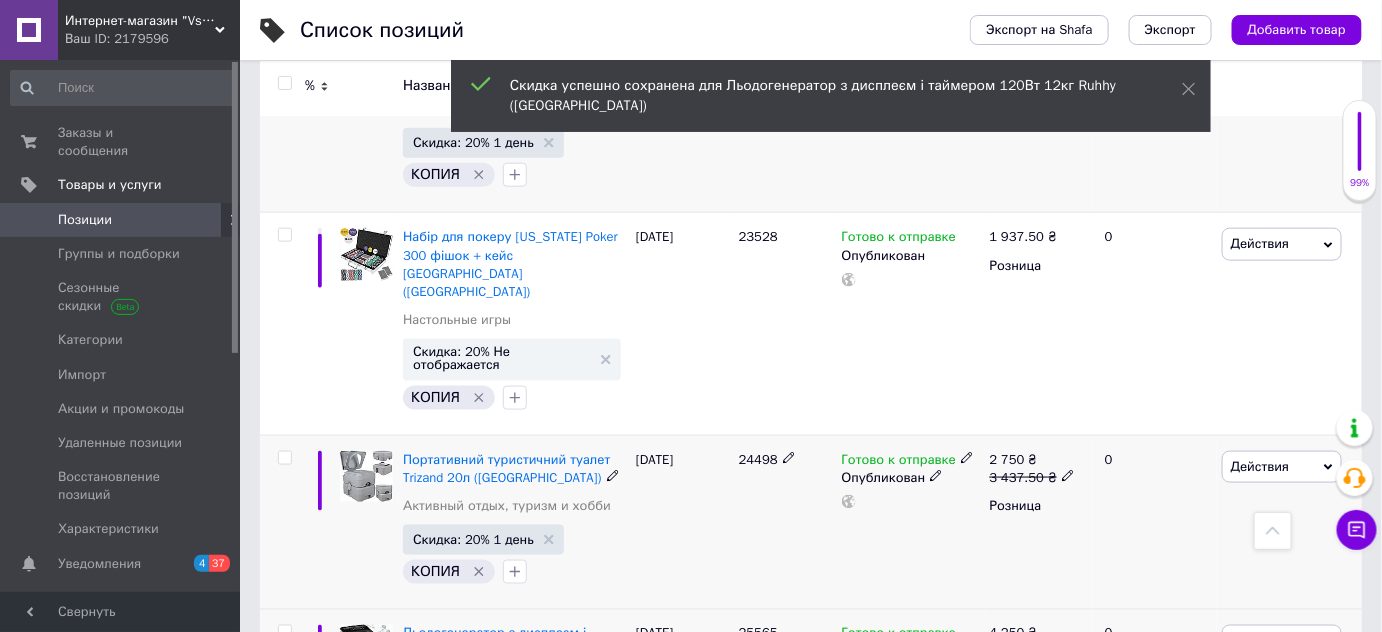click on "Скидка: 20% Не отображается" at bounding box center [502, 912] 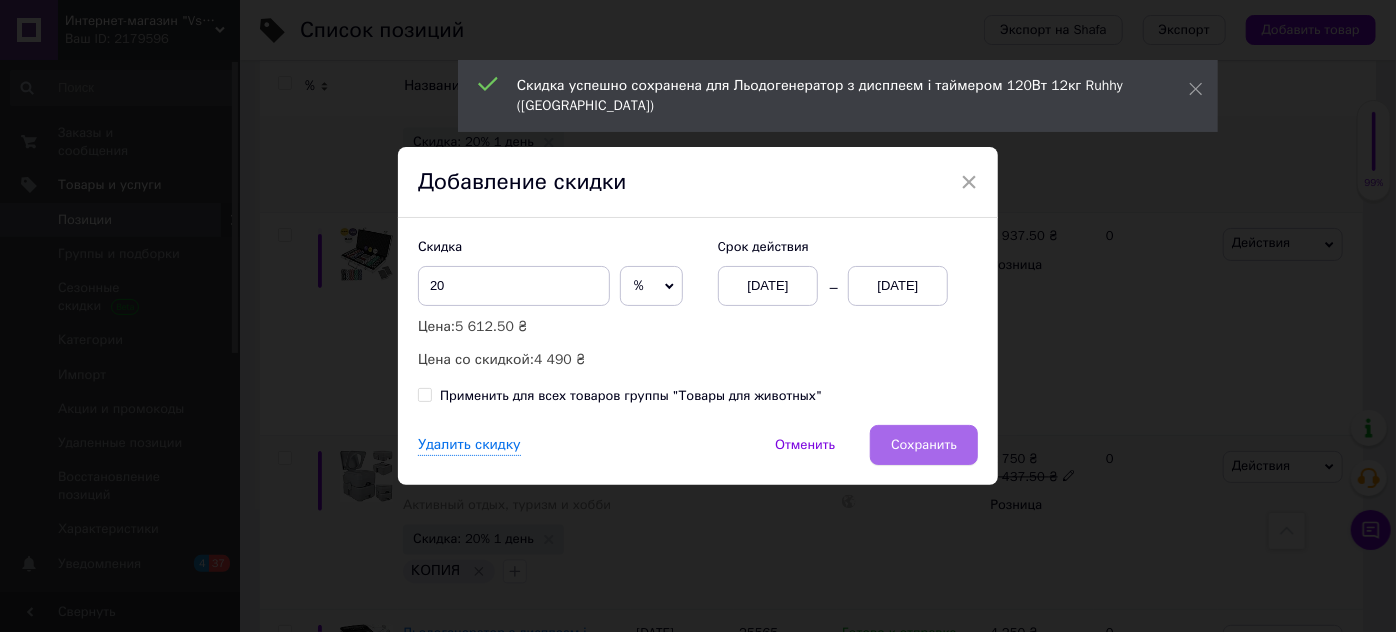 click on "Сохранить" at bounding box center (924, 445) 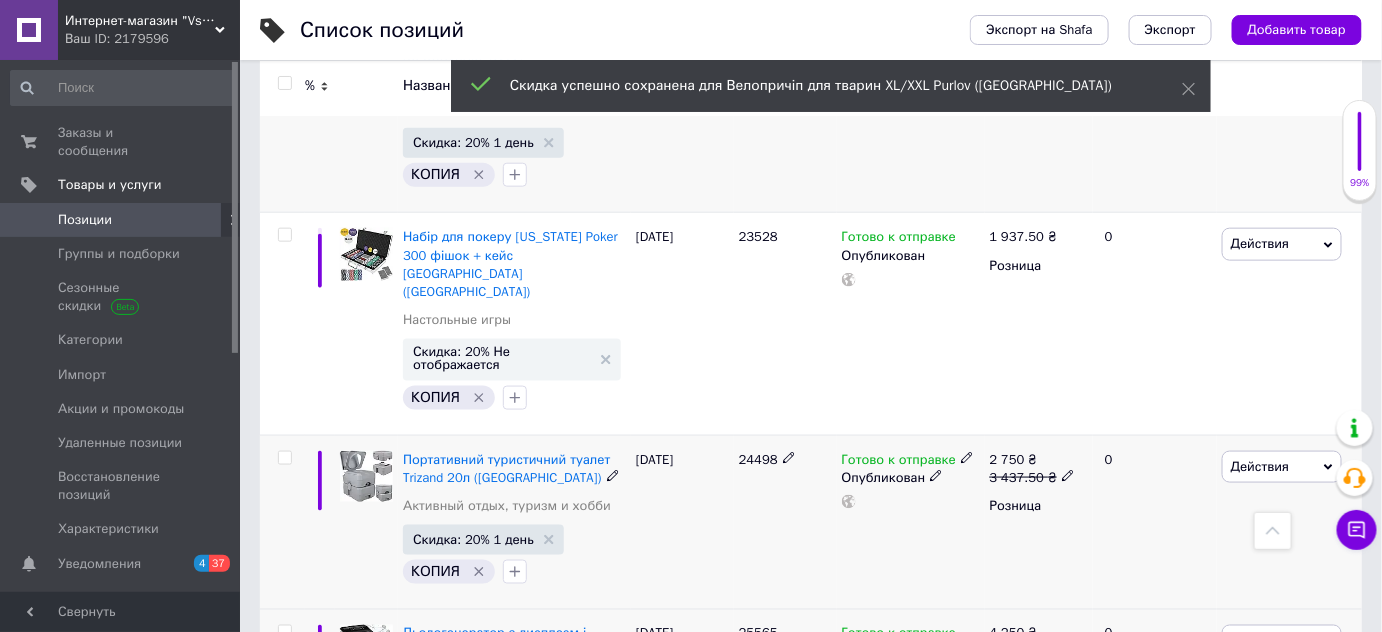 scroll, scrollTop: 13717, scrollLeft: 0, axis: vertical 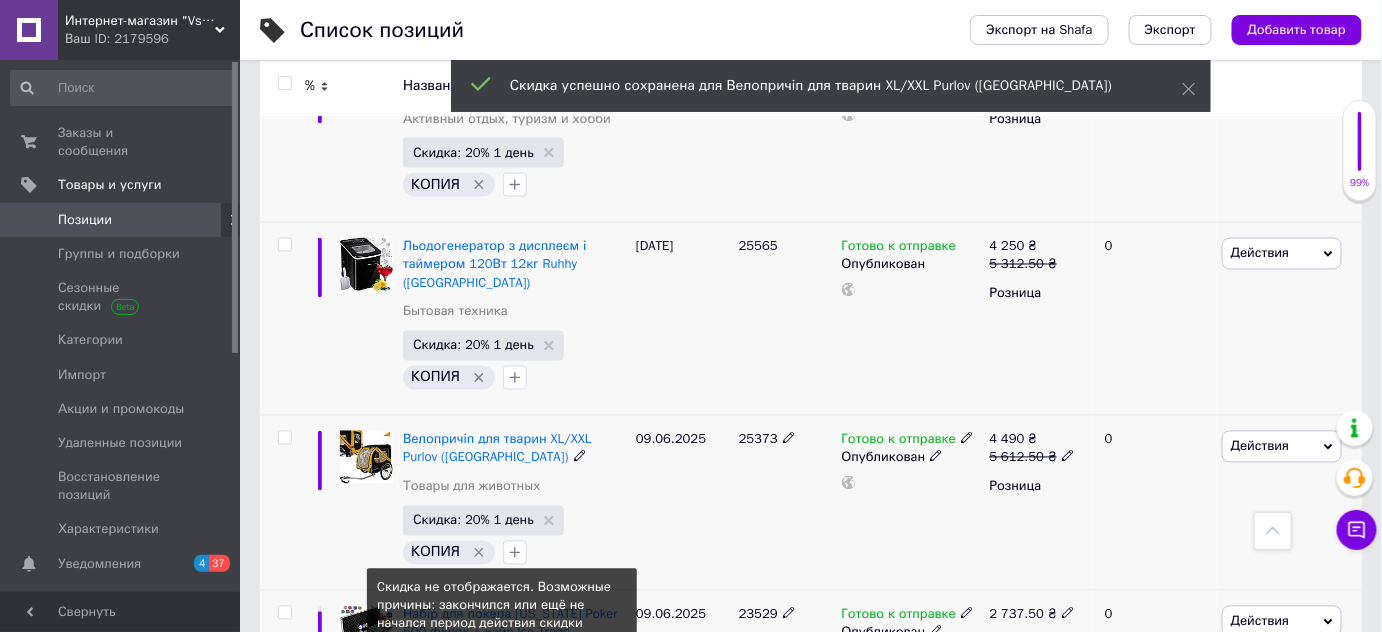 click on "Скидка: 20% Не отображается" at bounding box center (502, 718) 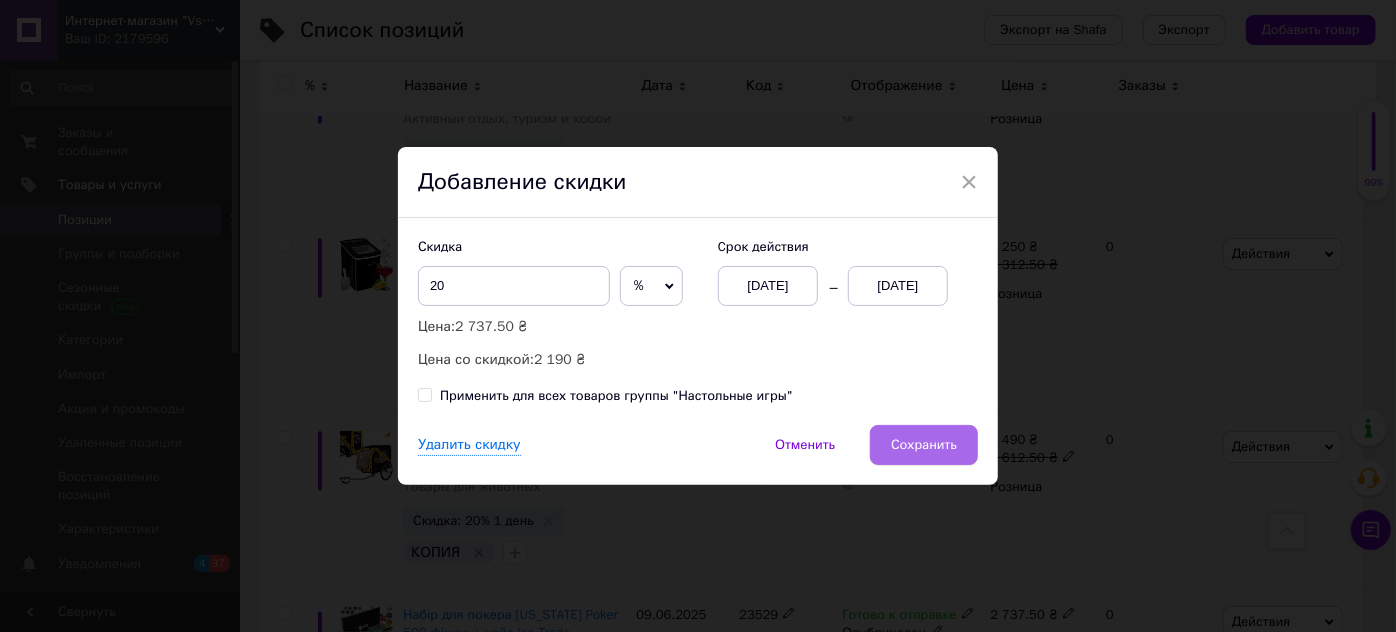 click on "Сохранить" at bounding box center (924, 445) 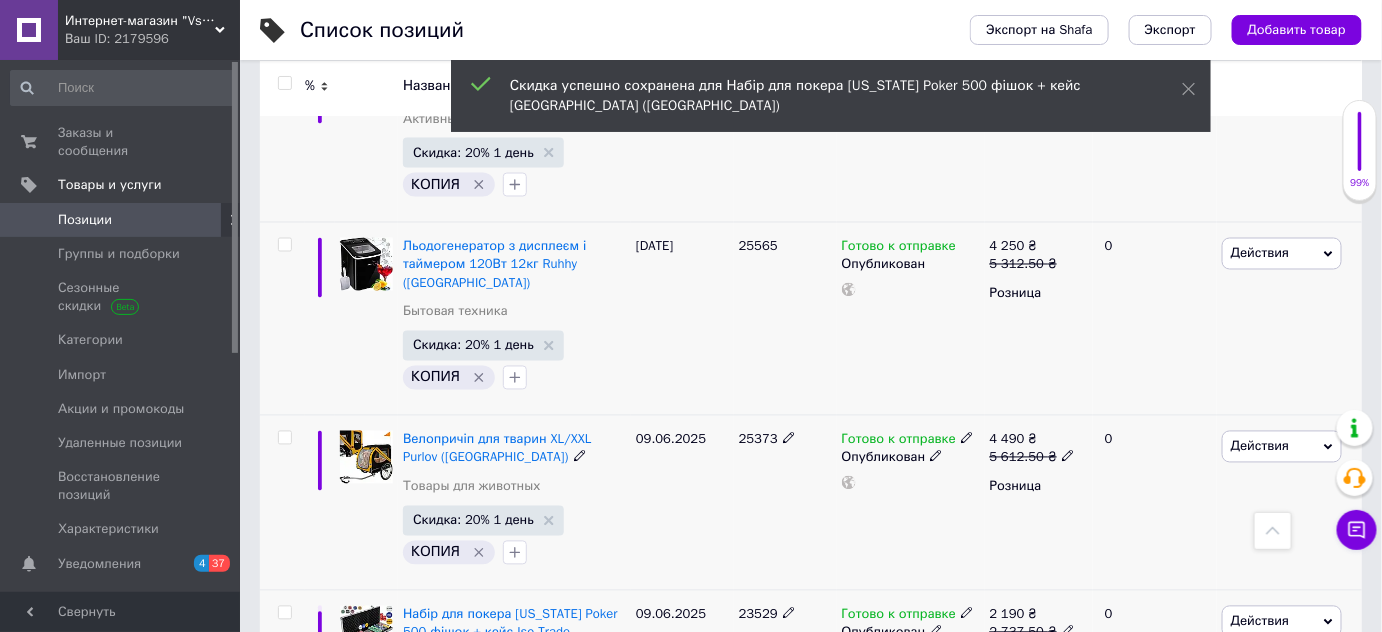 click on "Скидка: 20% Не отображается" at bounding box center [502, 911] 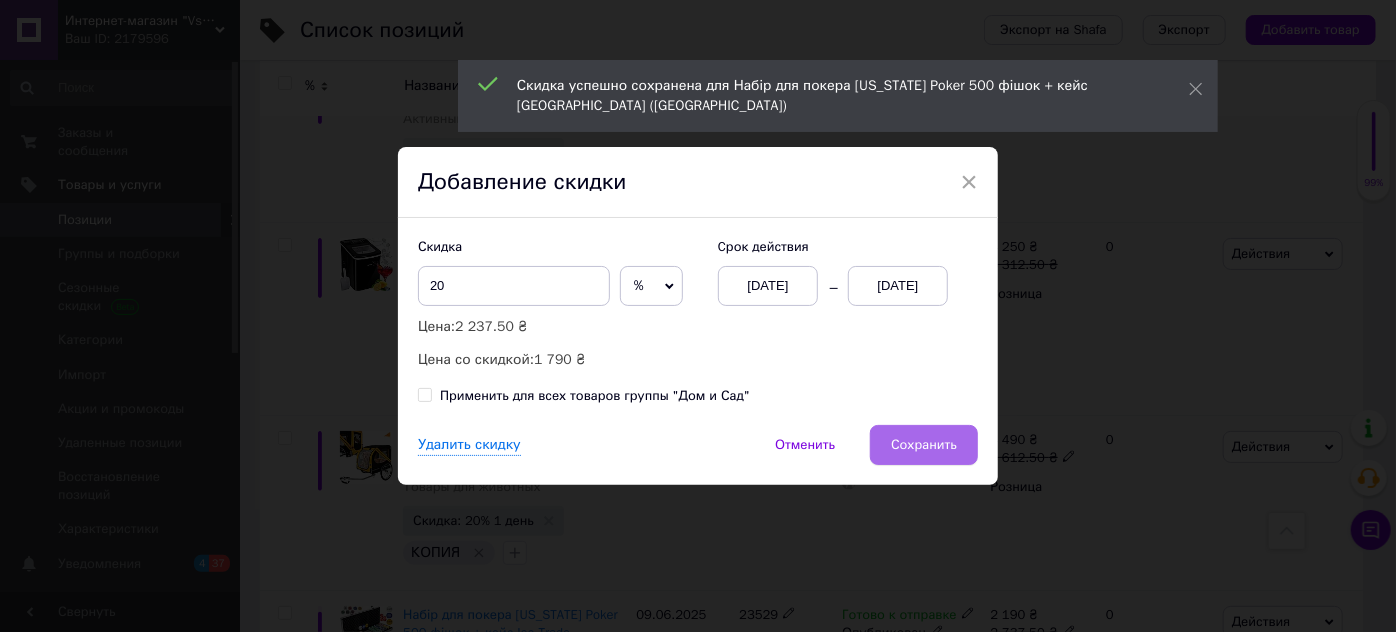 click on "Сохранить" at bounding box center [924, 445] 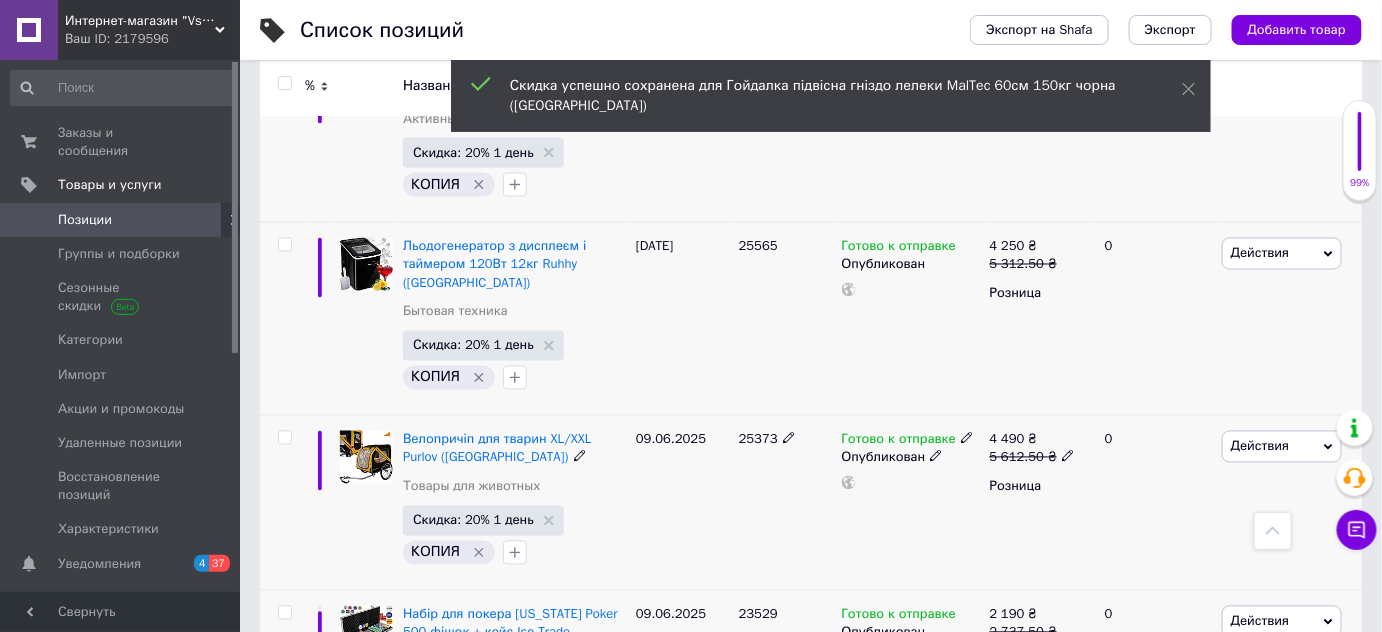 scroll, scrollTop: 14628, scrollLeft: 0, axis: vertical 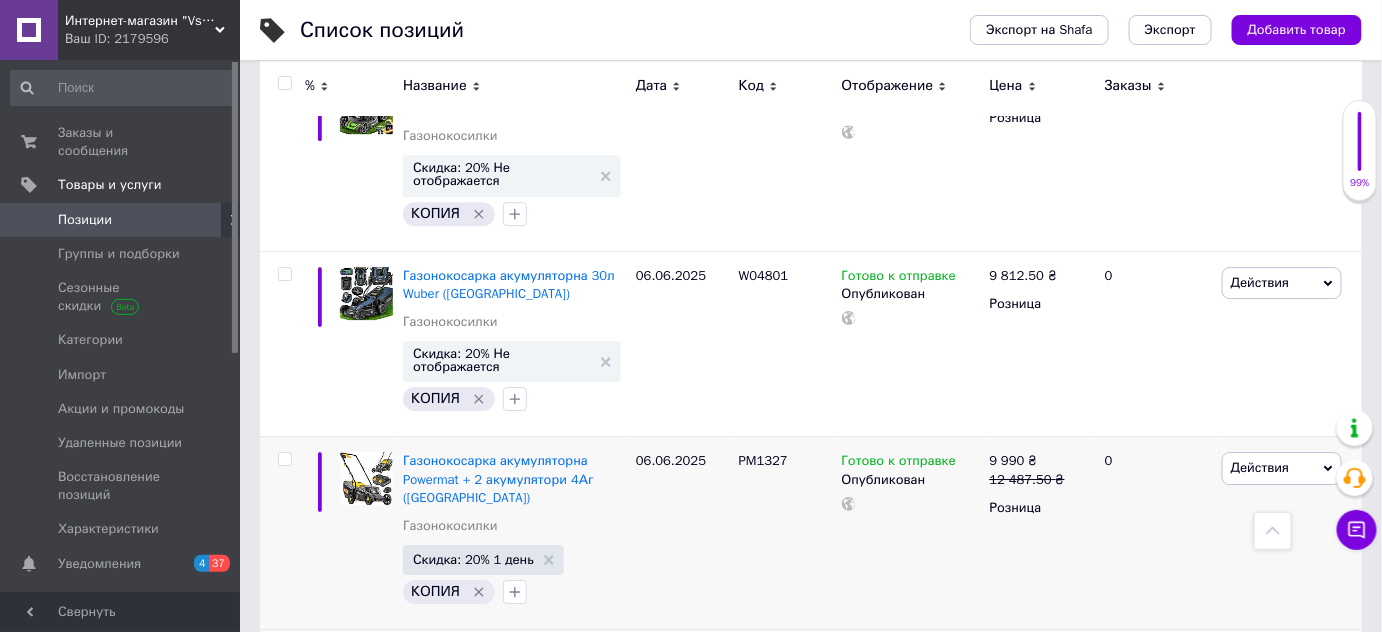 click on "Скидка: 20% Не отображается" at bounding box center (502, 950) 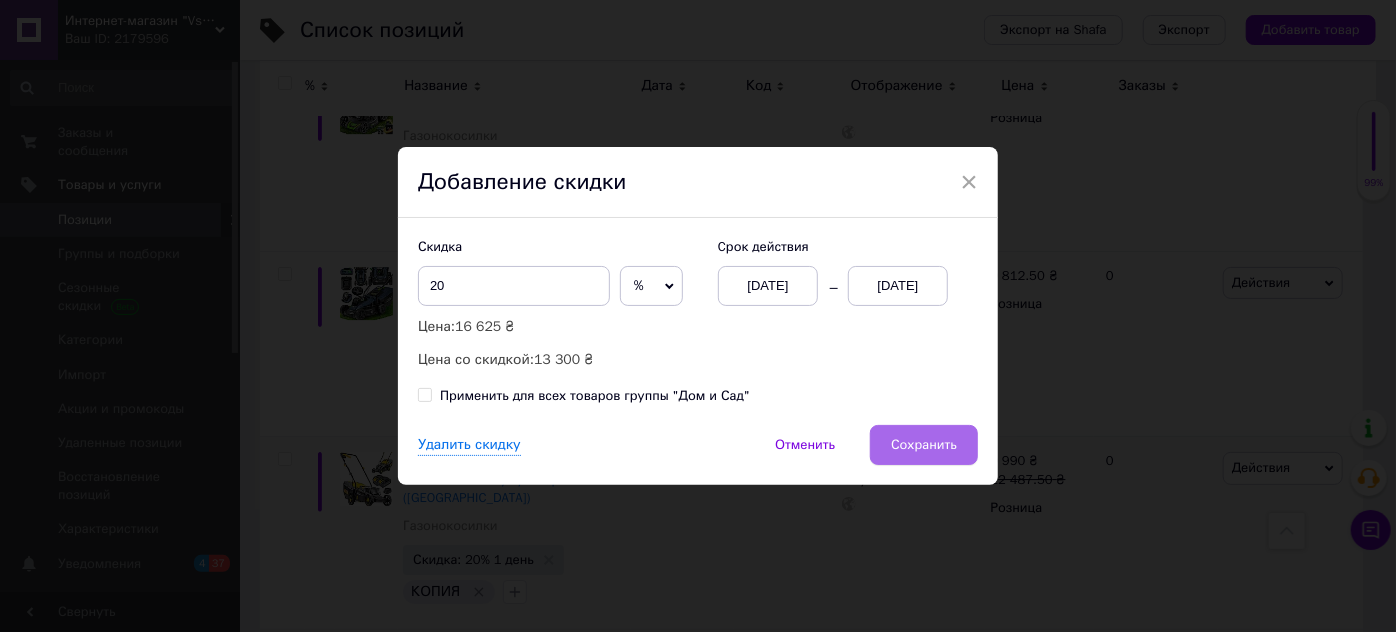click on "Сохранить" at bounding box center (924, 445) 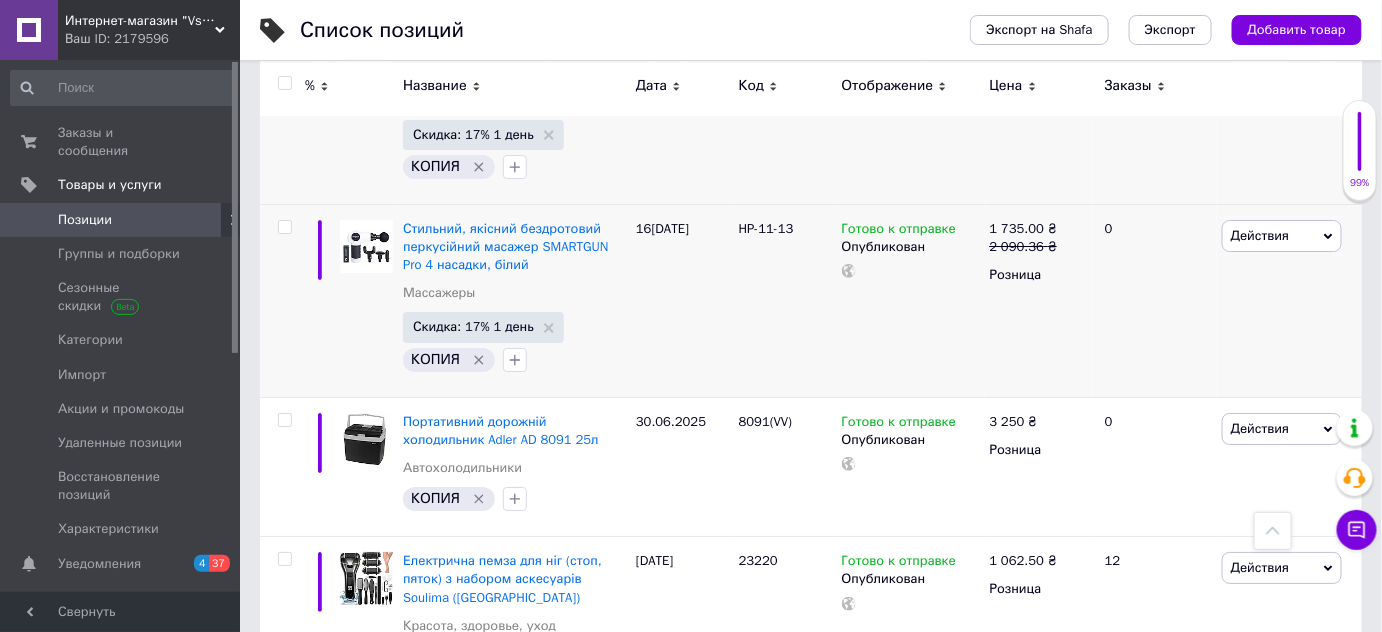 scroll, scrollTop: 12480, scrollLeft: 0, axis: vertical 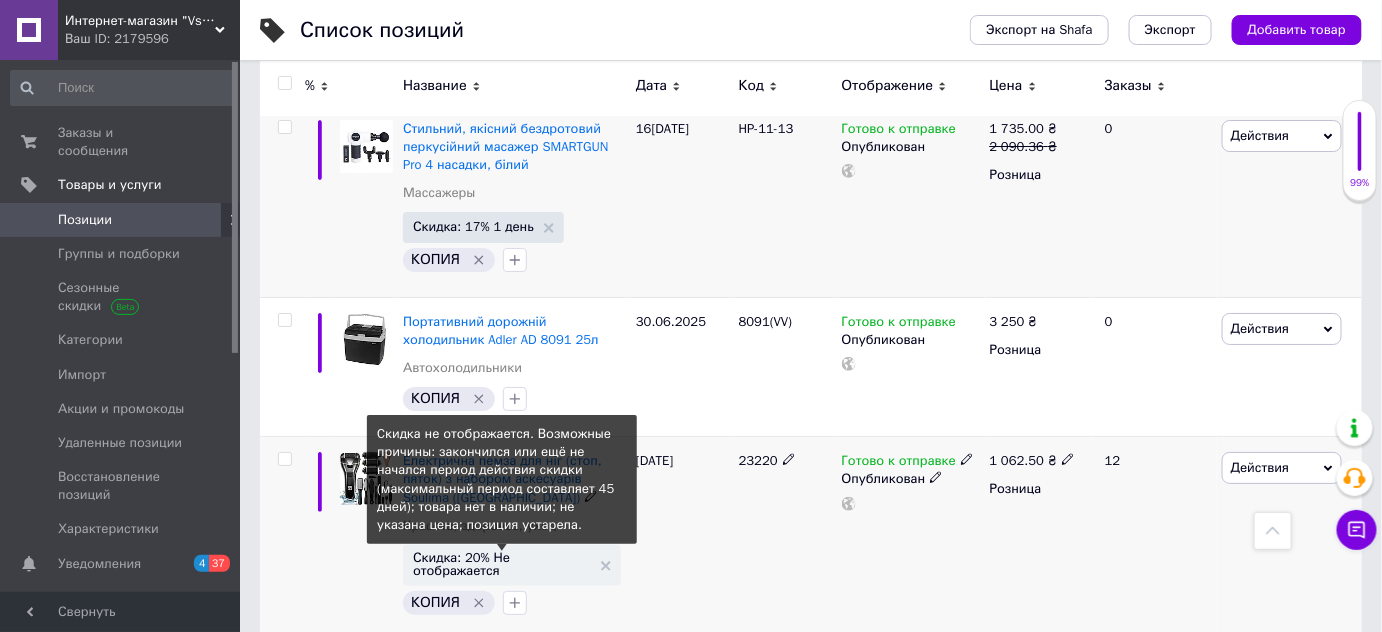 click on "Скидка: 20% Не отображается" at bounding box center [502, 564] 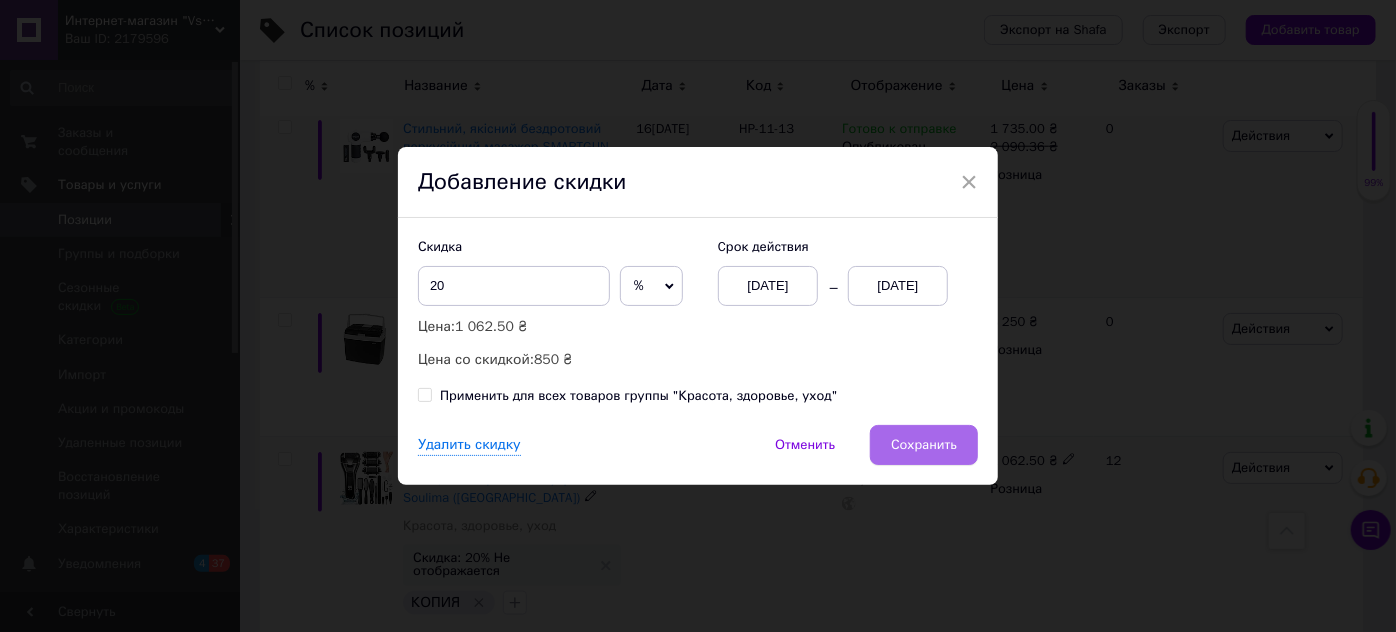 click on "Сохранить" at bounding box center [924, 445] 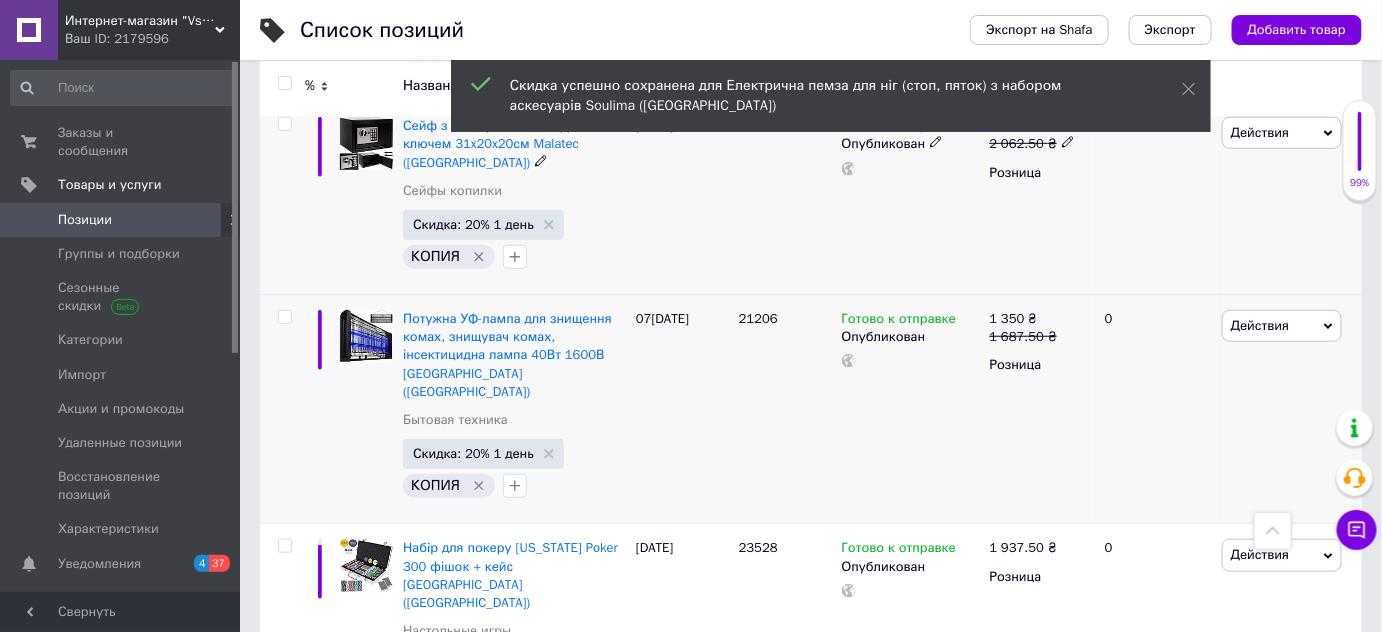 scroll, scrollTop: 13089, scrollLeft: 0, axis: vertical 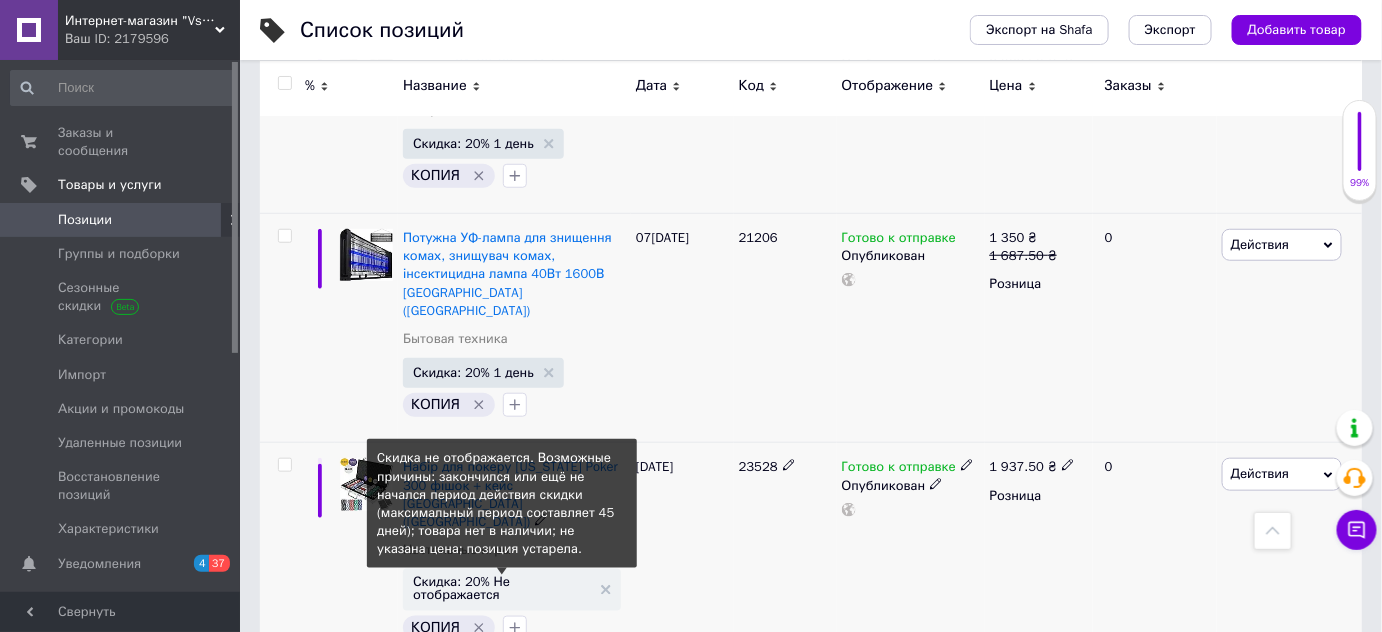 click on "Скидка: 20% Не отображается" at bounding box center (502, 588) 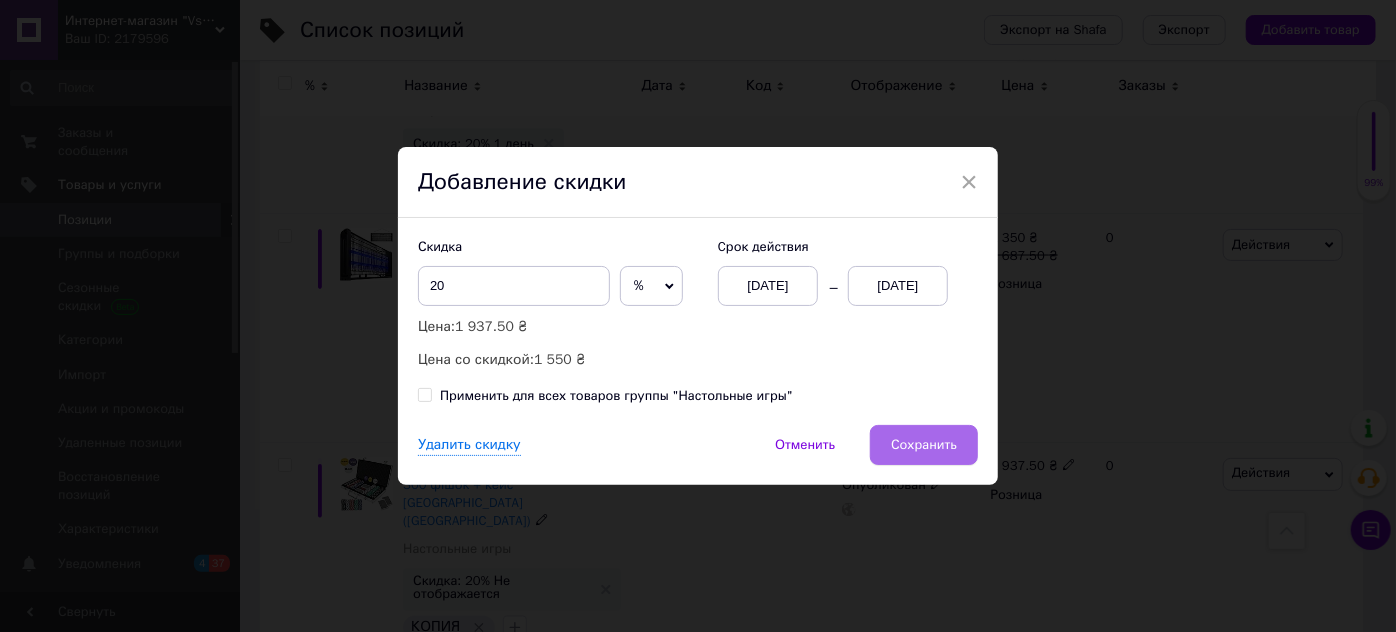 click on "Сохранить" at bounding box center [924, 445] 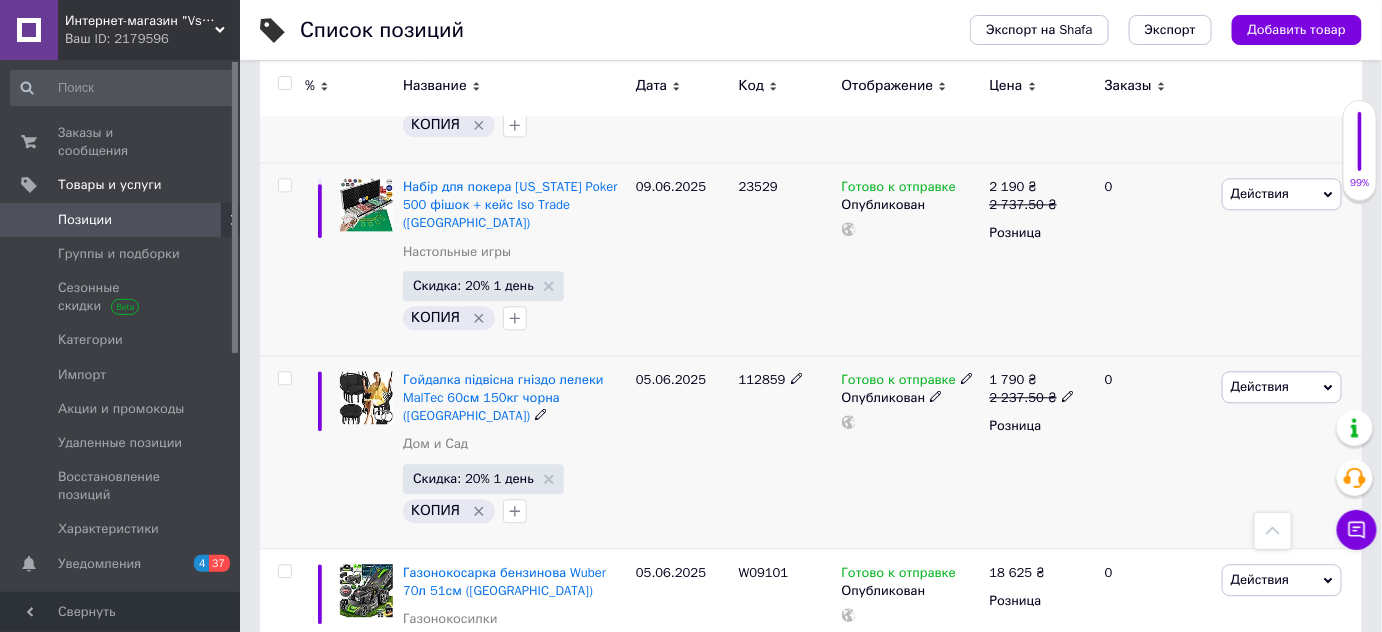 scroll, scrollTop: 14144, scrollLeft: 0, axis: vertical 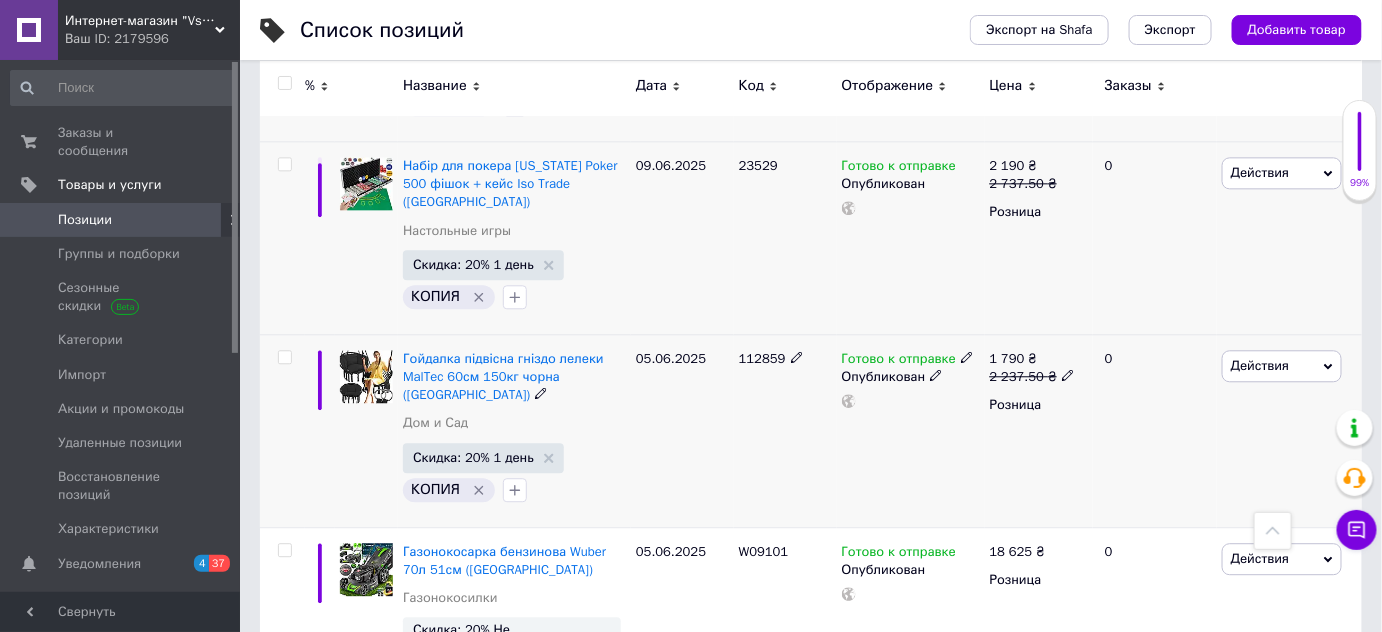 click on "Скидка: 20% Не отображается" at bounding box center [502, 822] 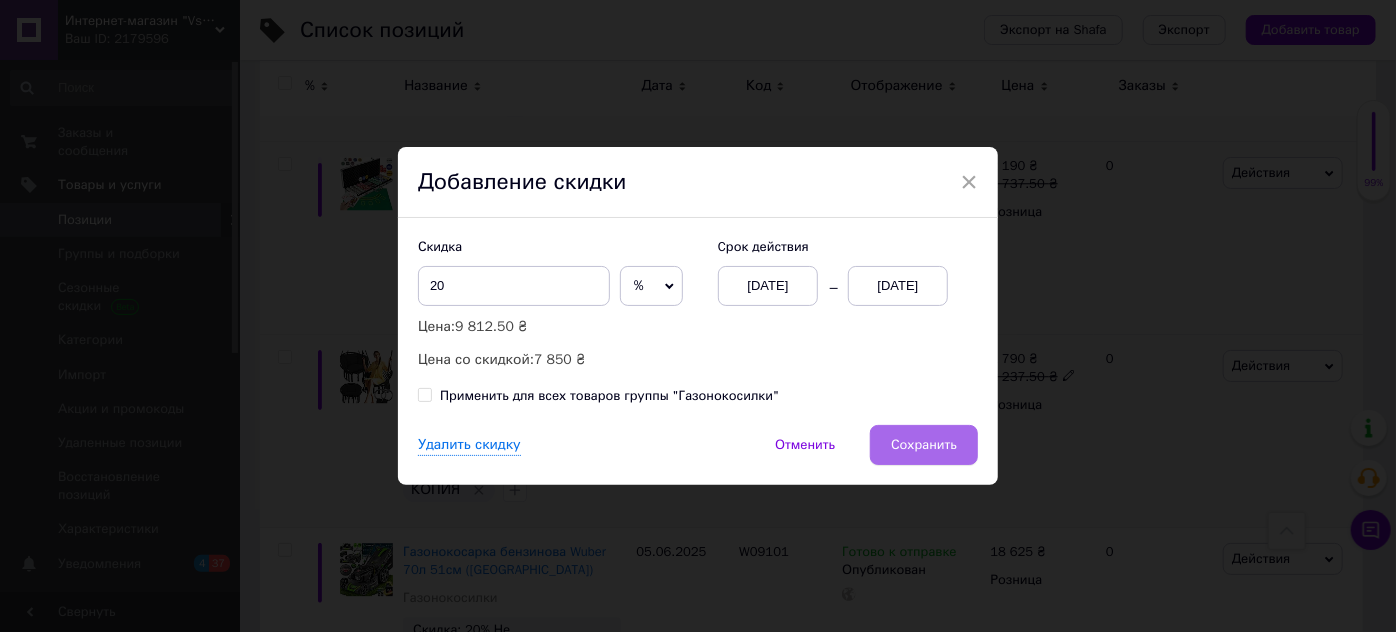 click on "Сохранить" at bounding box center [924, 445] 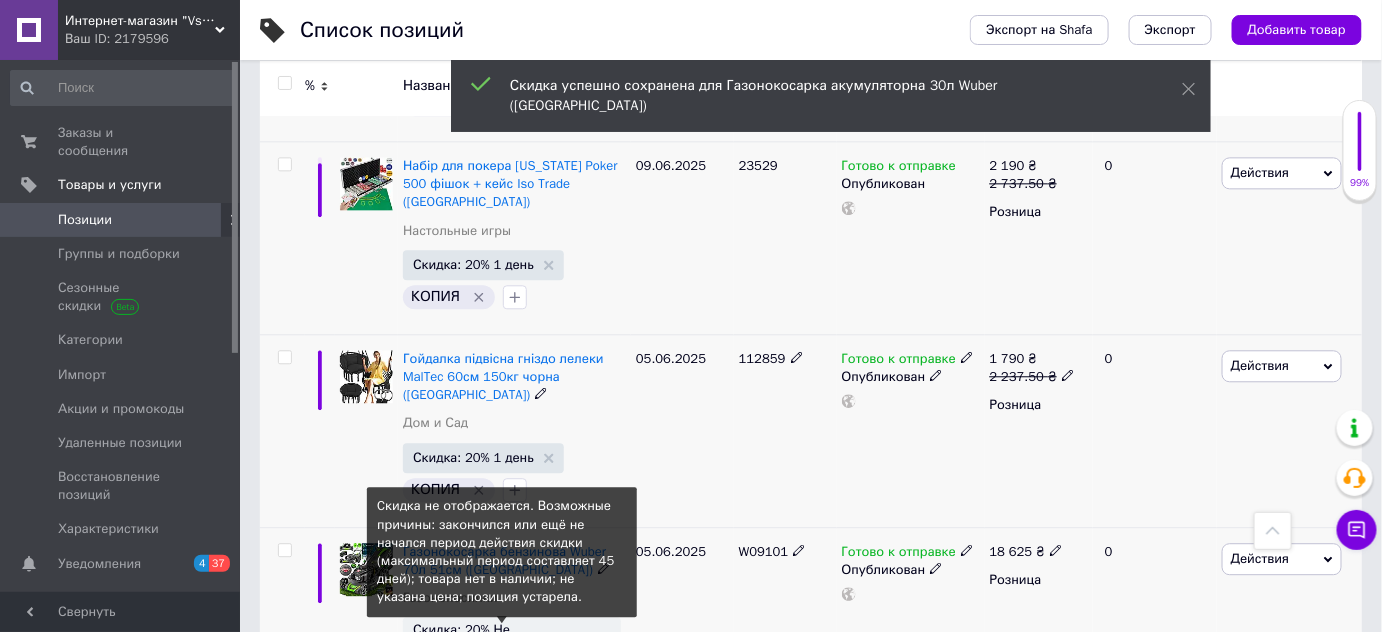 click on "Скидка: 20% Не отображается" at bounding box center [502, 636] 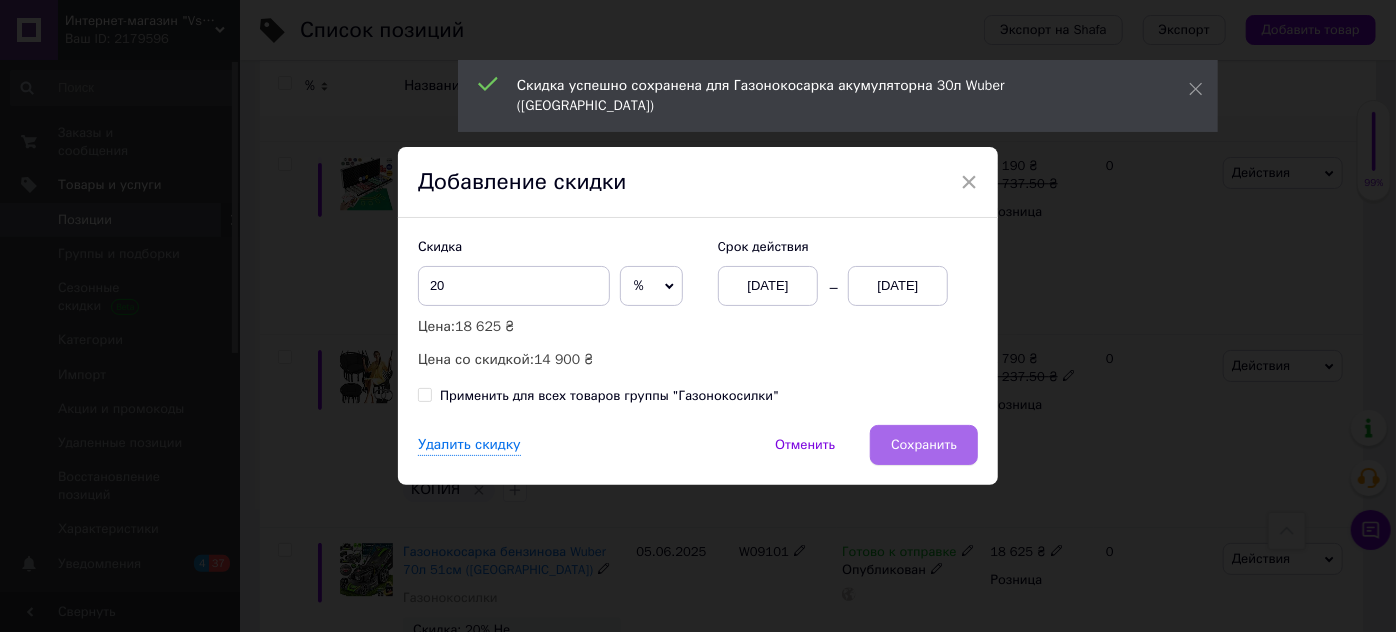 click on "Сохранить" at bounding box center (924, 445) 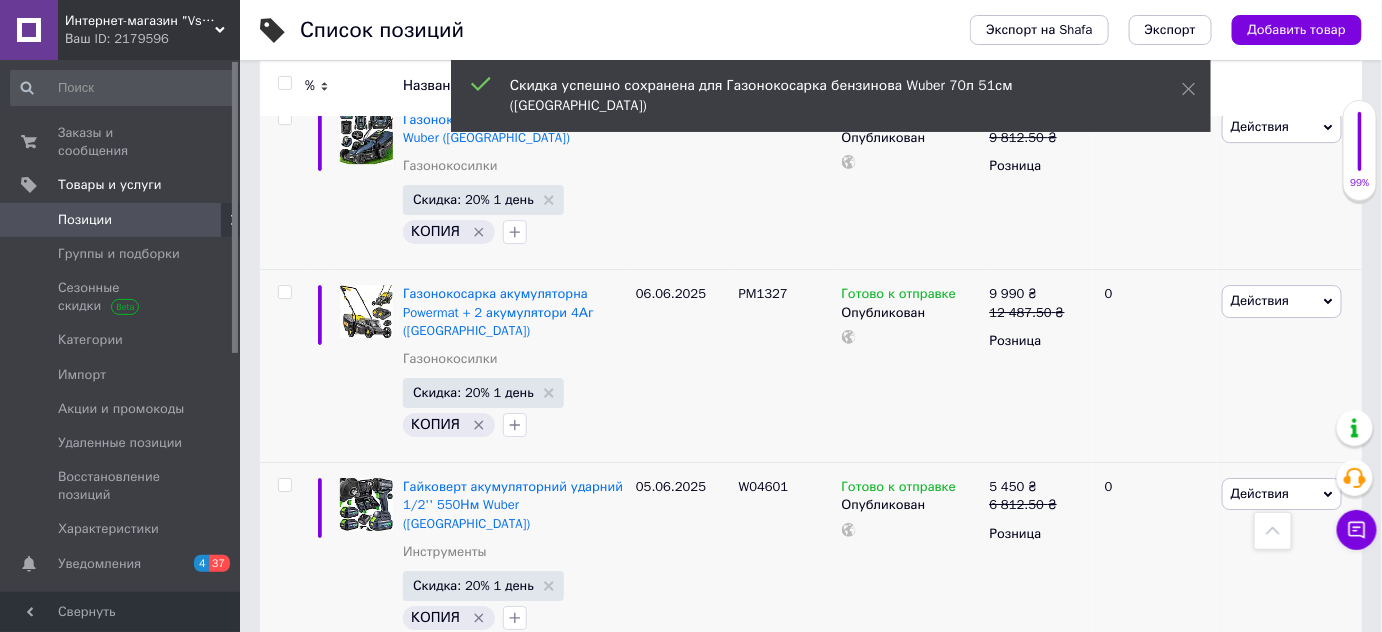 scroll, scrollTop: 15072, scrollLeft: 0, axis: vertical 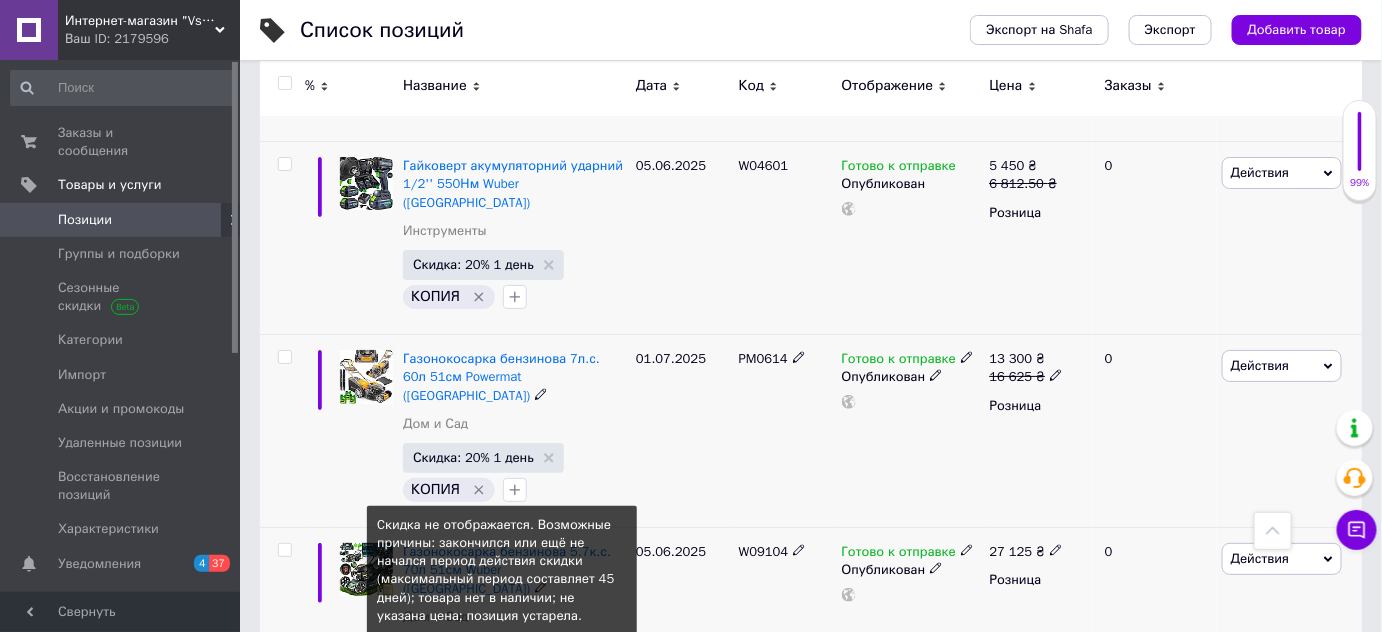 click on "Скидка: 20% Не отображается" at bounding box center [502, 655] 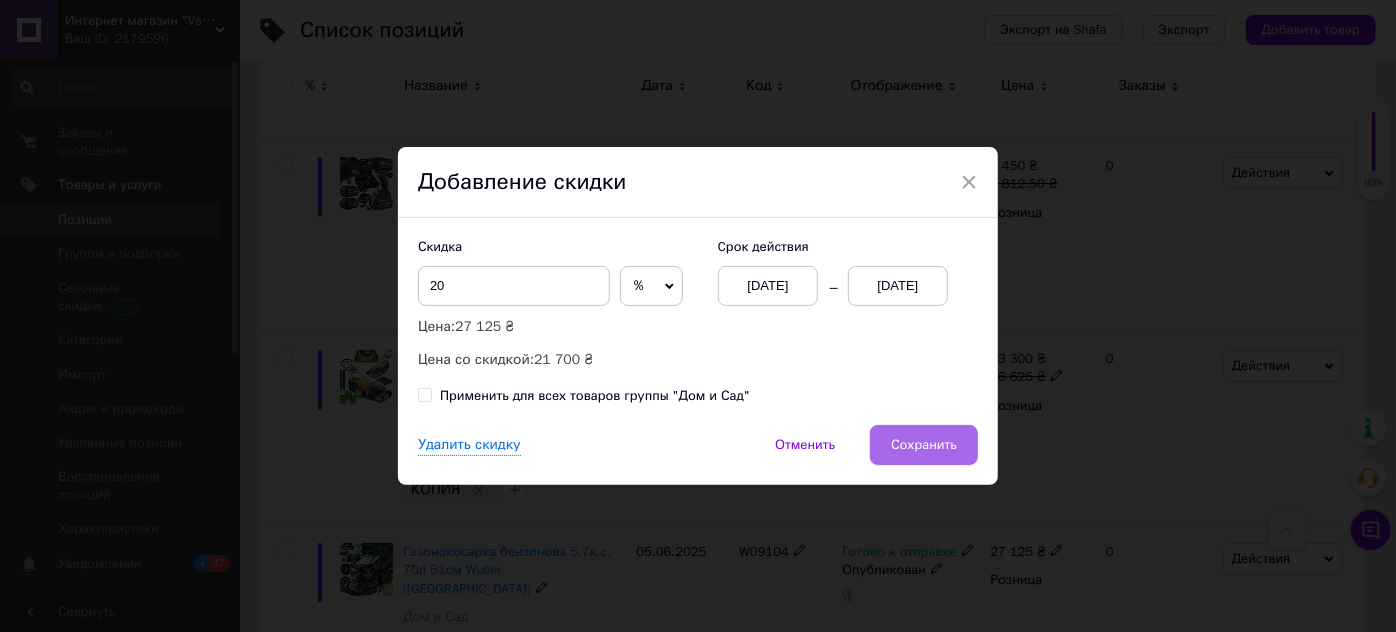 click on "Сохранить" at bounding box center (924, 445) 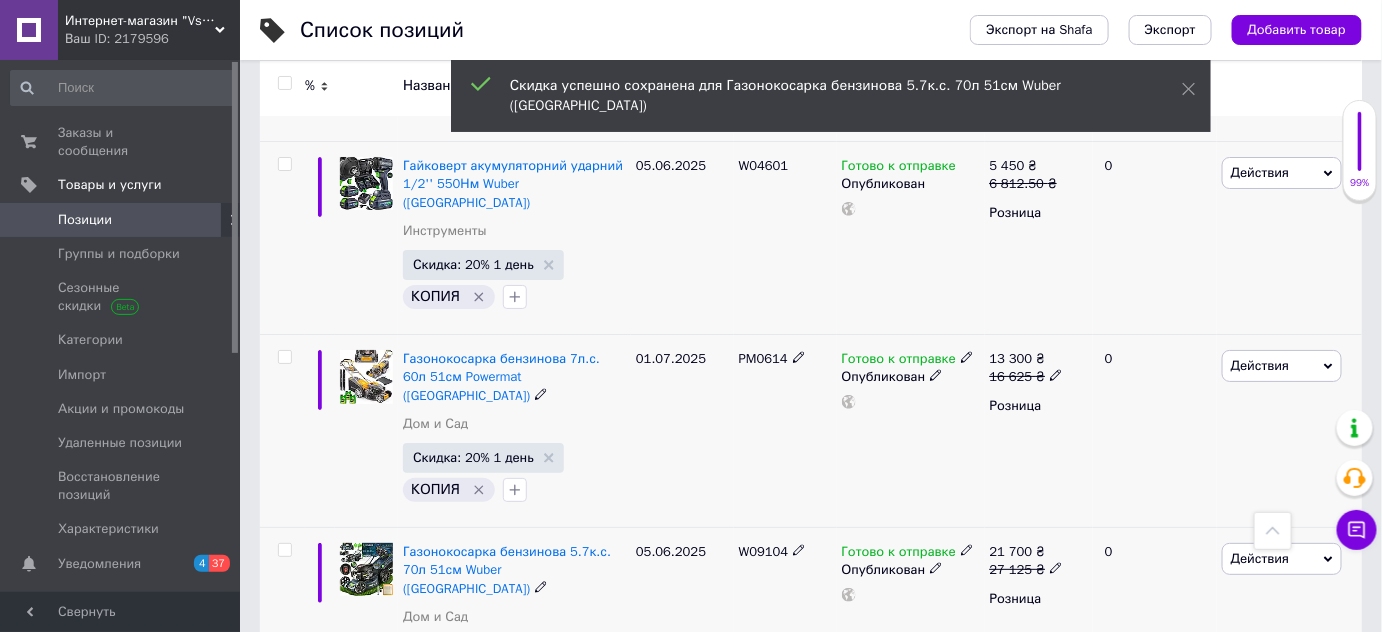 click on "Скидка: 34% Не отображается" at bounding box center (502, 866) 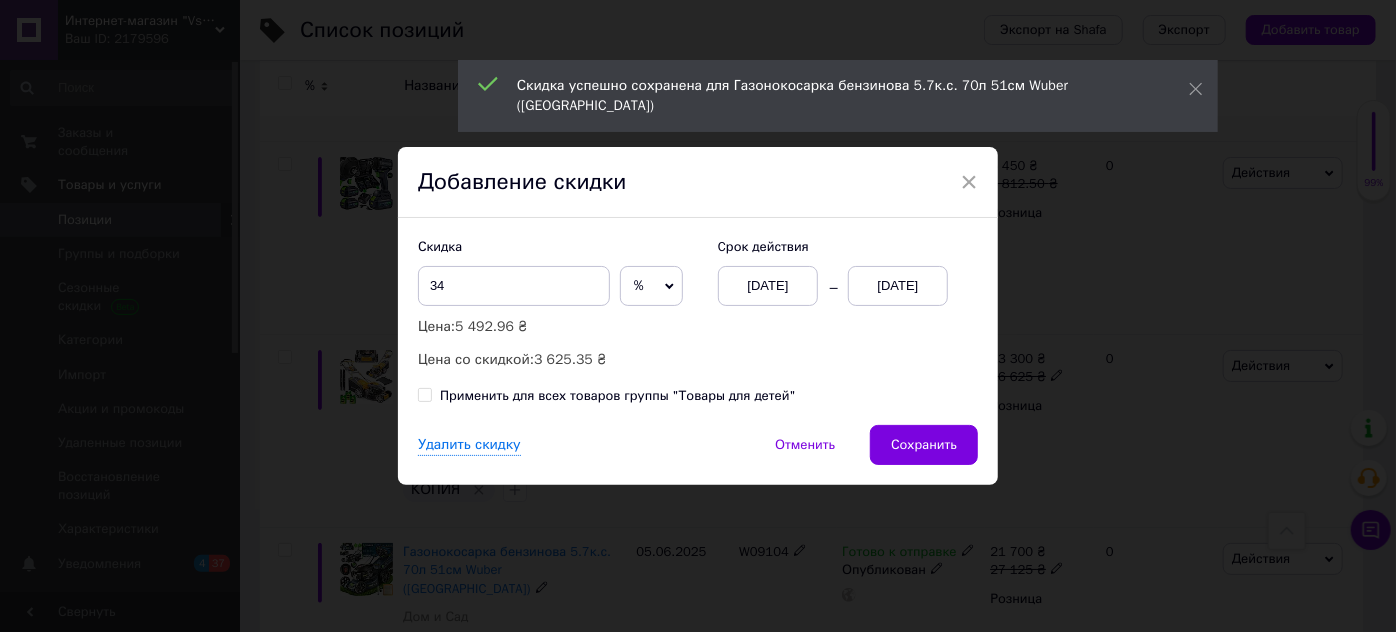 click on "Удалить скидку   Отменить   Сохранить" at bounding box center [698, 455] 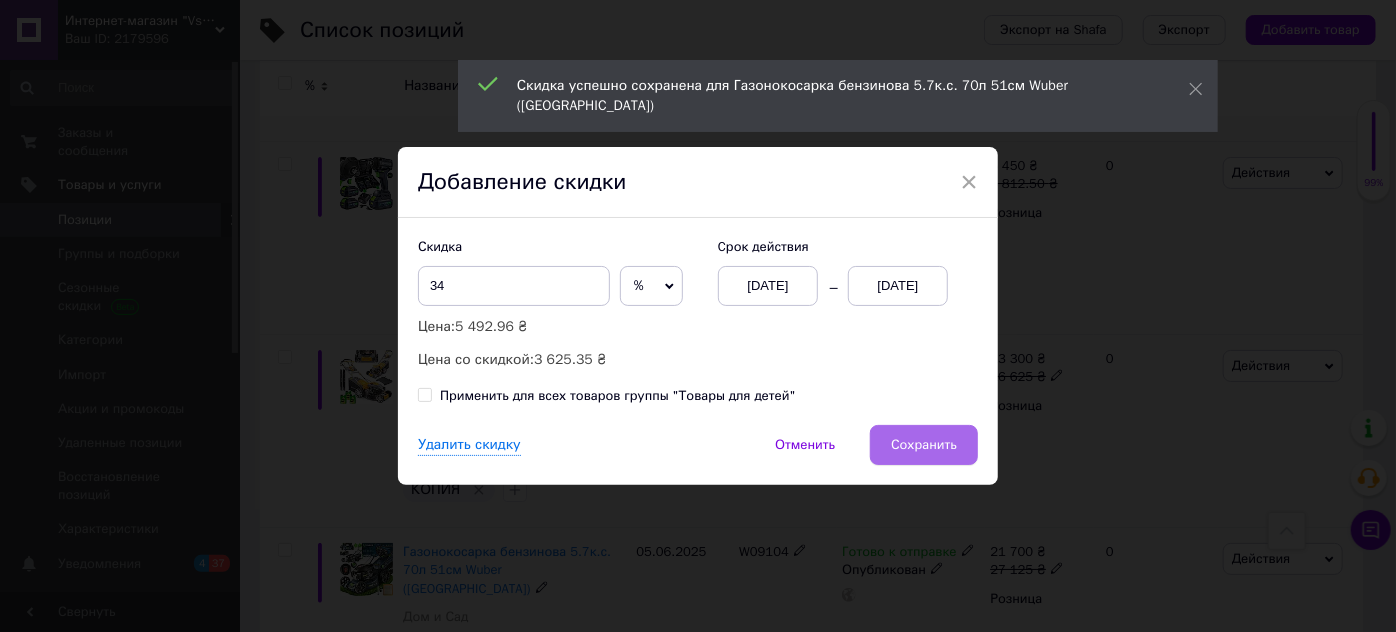 click on "Сохранить" at bounding box center (924, 445) 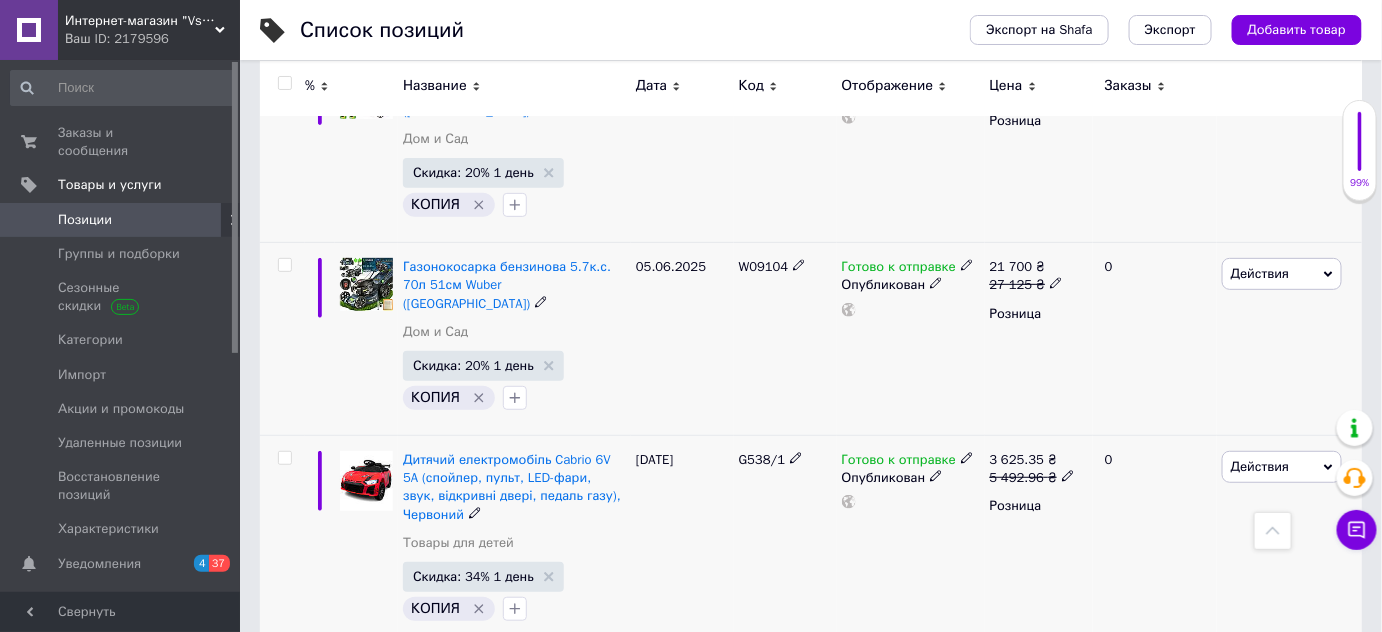 scroll, scrollTop: 15872, scrollLeft: 0, axis: vertical 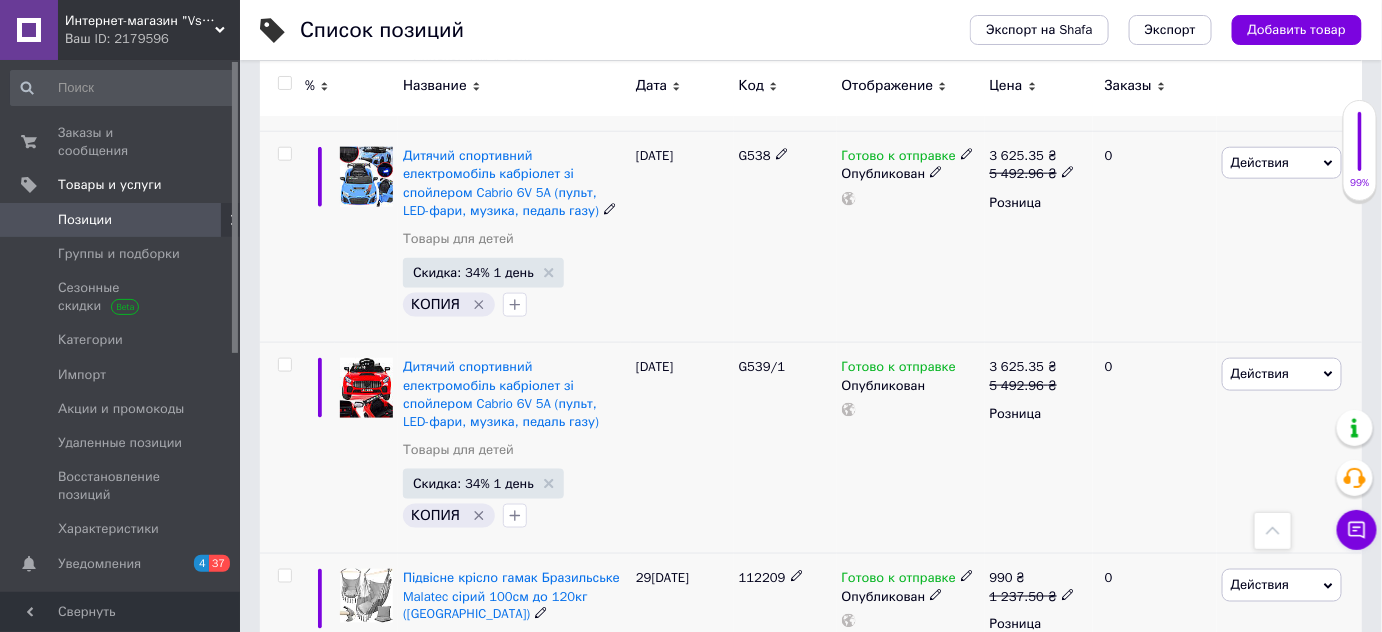click on "5" at bounding box center [595, 980] 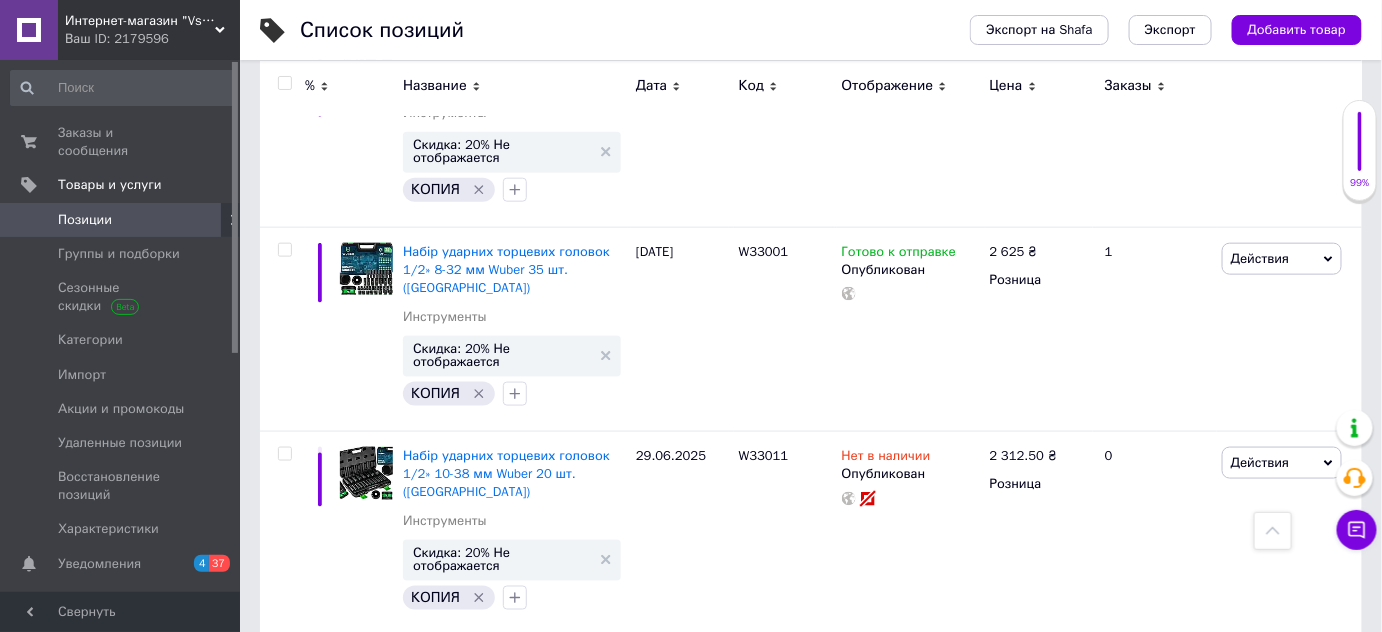 click on "Скидка: 11% Не отображается" at bounding box center (502, 1189) 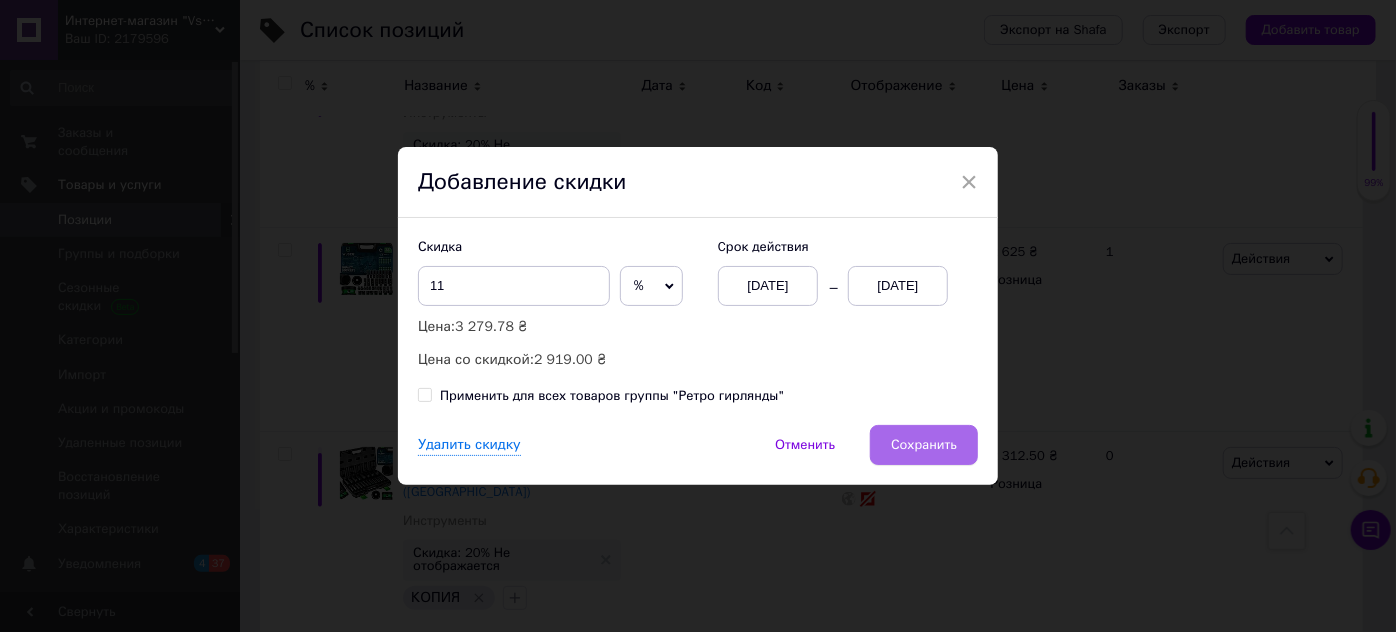 click on "Сохранить" at bounding box center [924, 445] 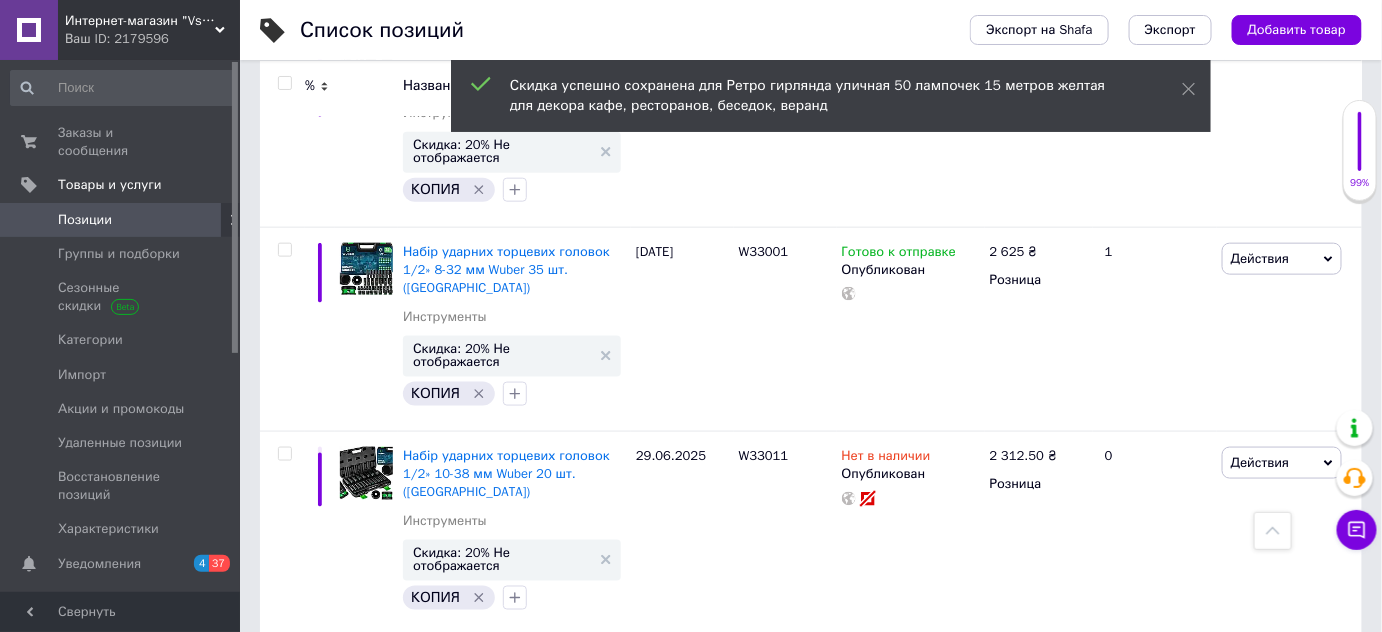 click on "Скидка: 13% Не отображается" at bounding box center (502, 967) 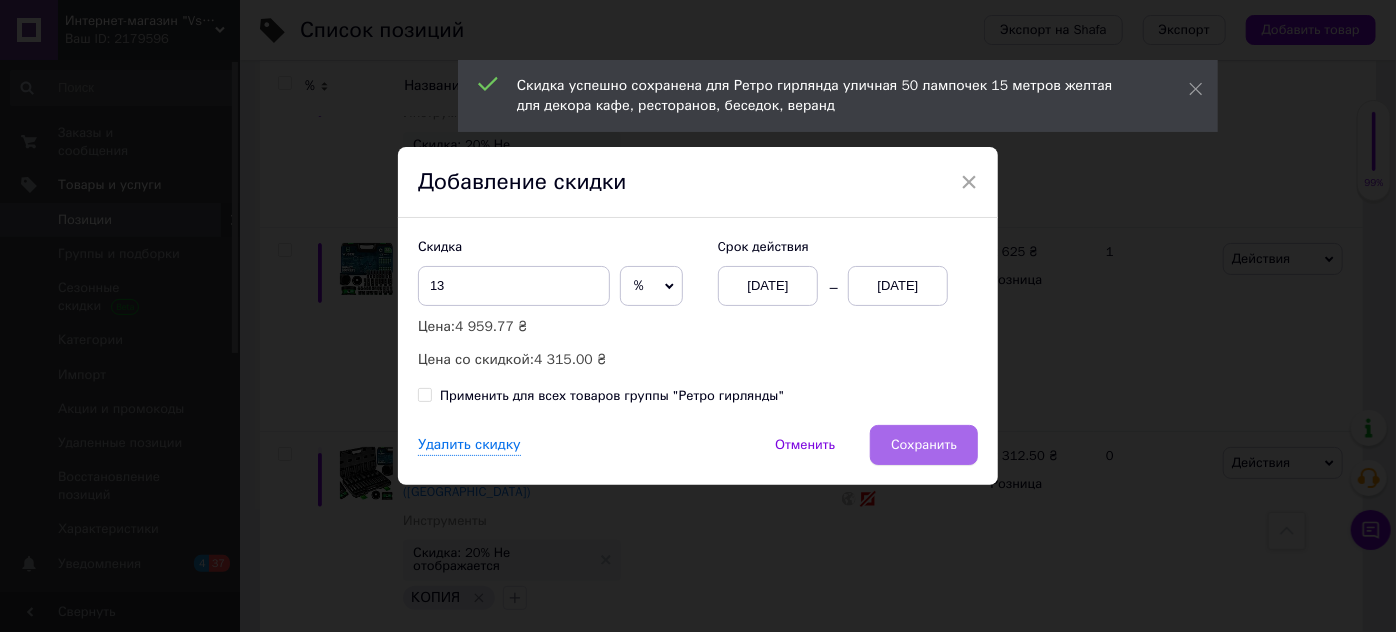 click on "Сохранить" at bounding box center (924, 445) 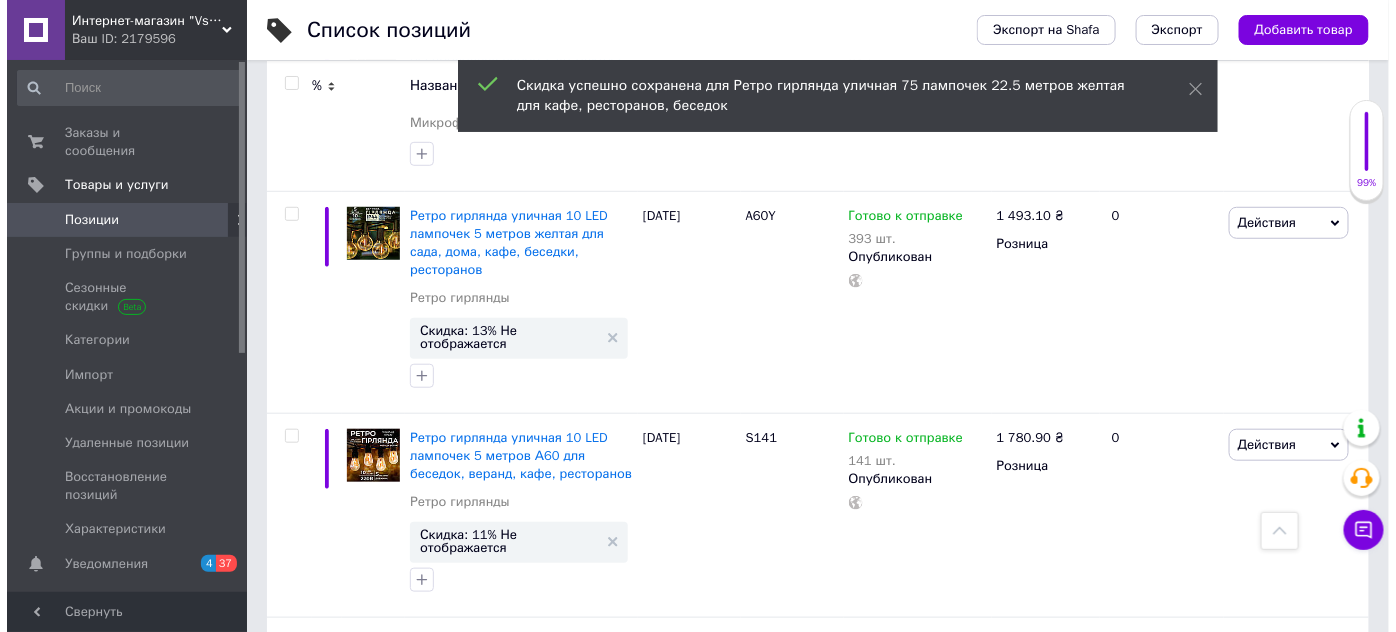 scroll, scrollTop: 18157, scrollLeft: 0, axis: vertical 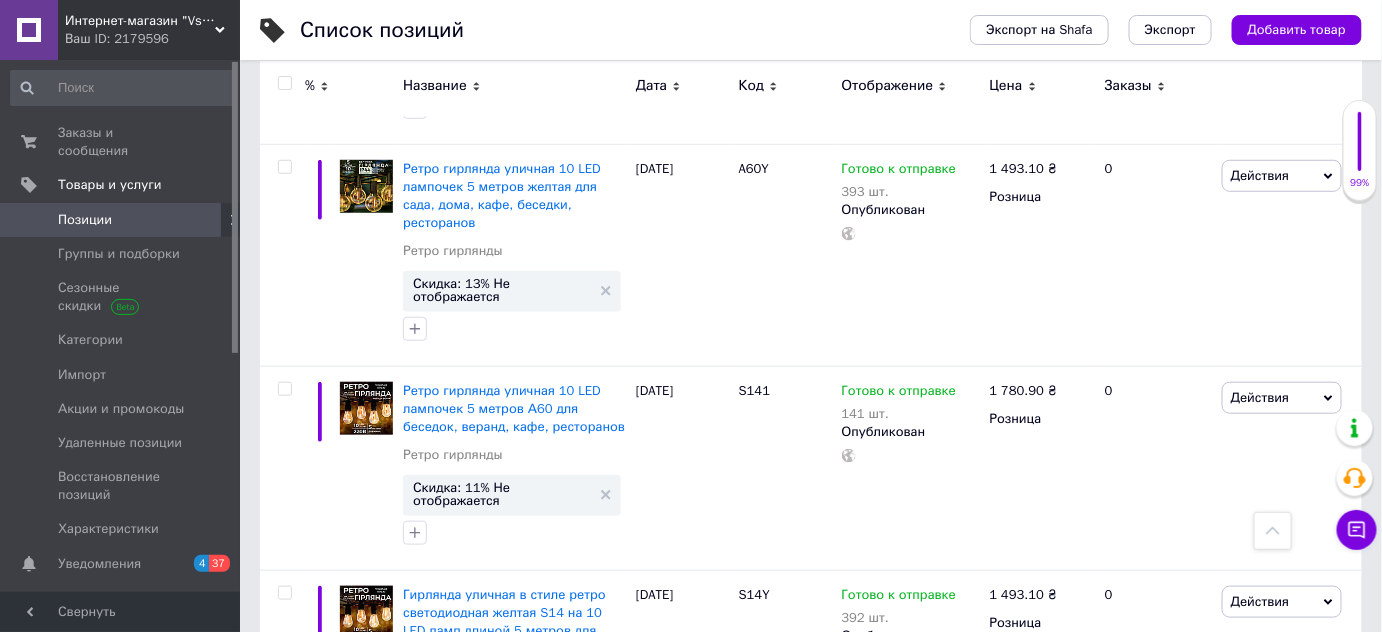 click on "Скидка: 20% Не отображается" at bounding box center (502, 1253) 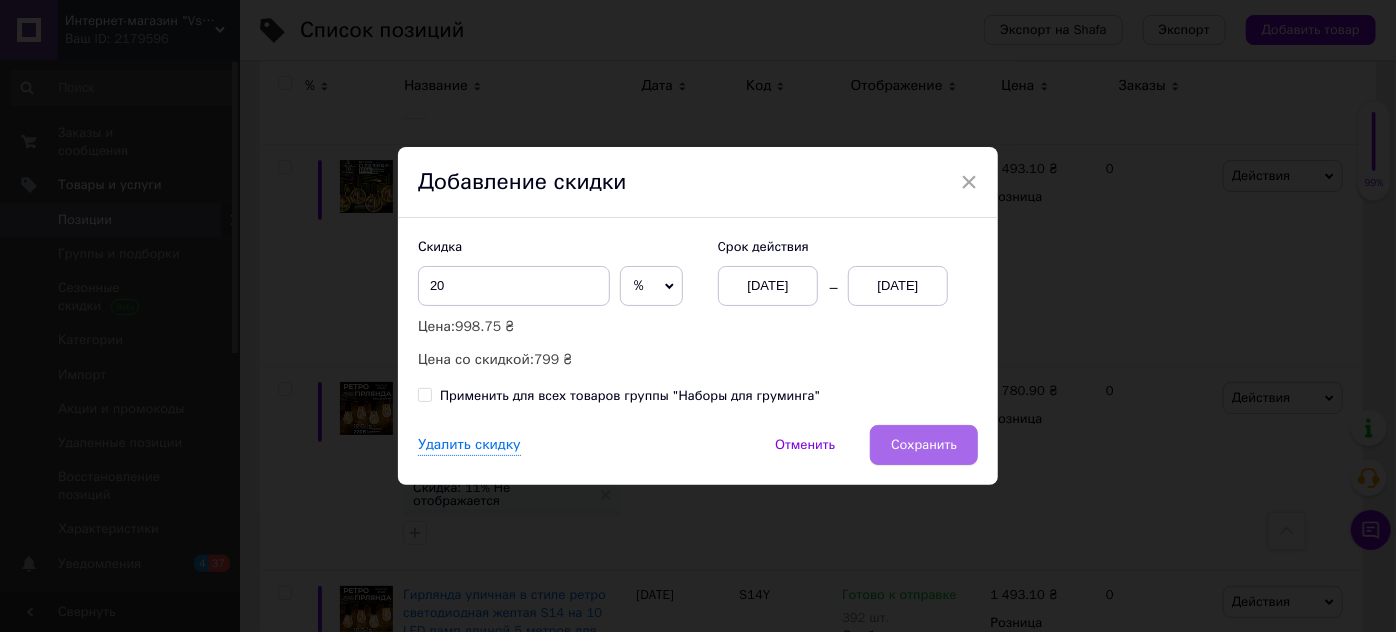 click on "Сохранить" at bounding box center (924, 445) 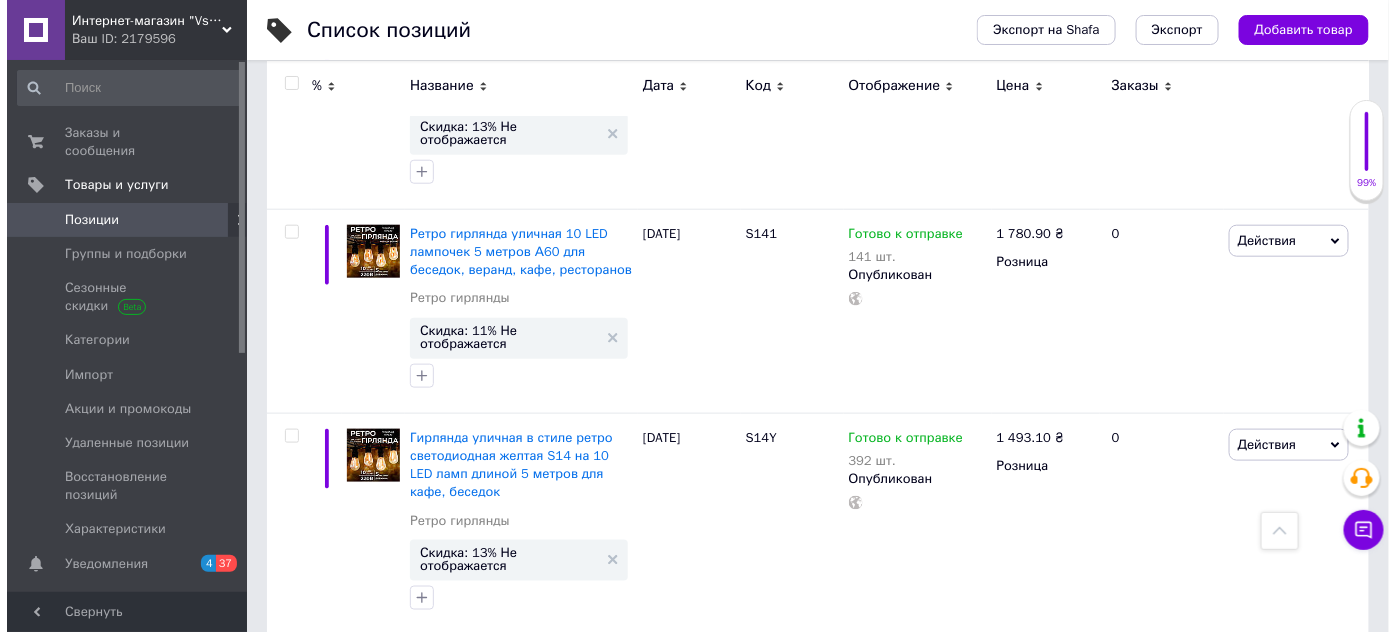 scroll, scrollTop: 17762, scrollLeft: 0, axis: vertical 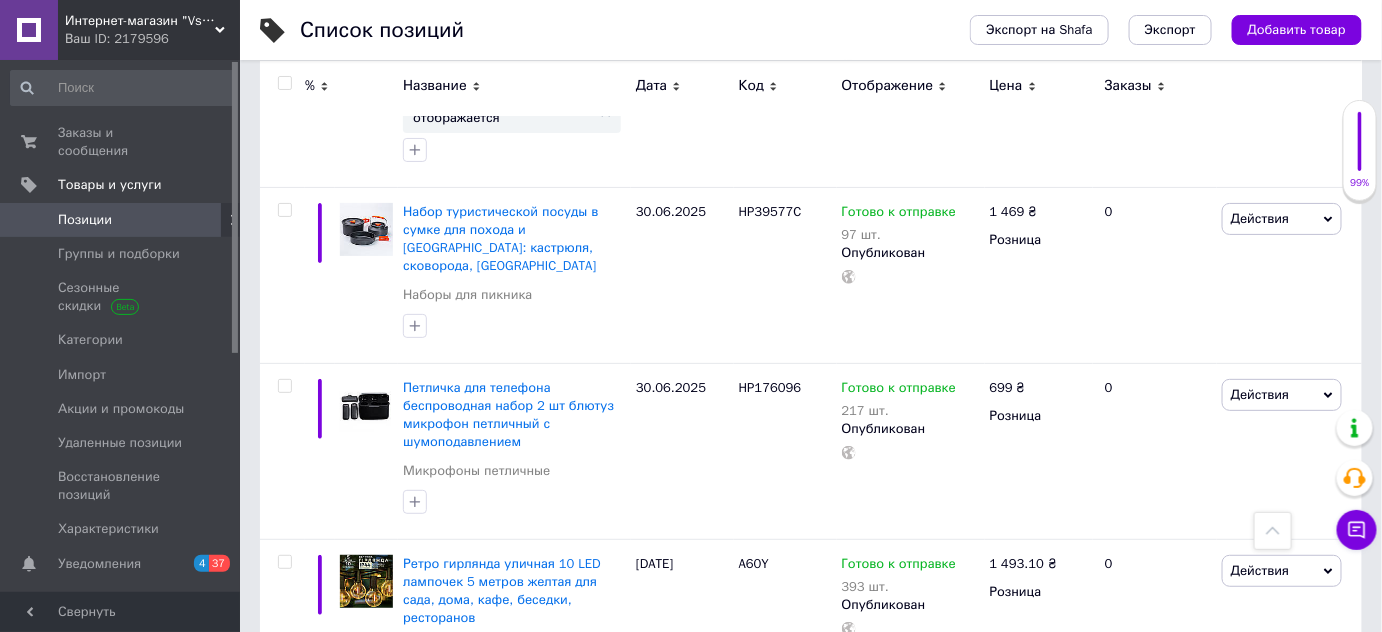 click on "Скидка: 13% Не отображается" at bounding box center (502, 1111) 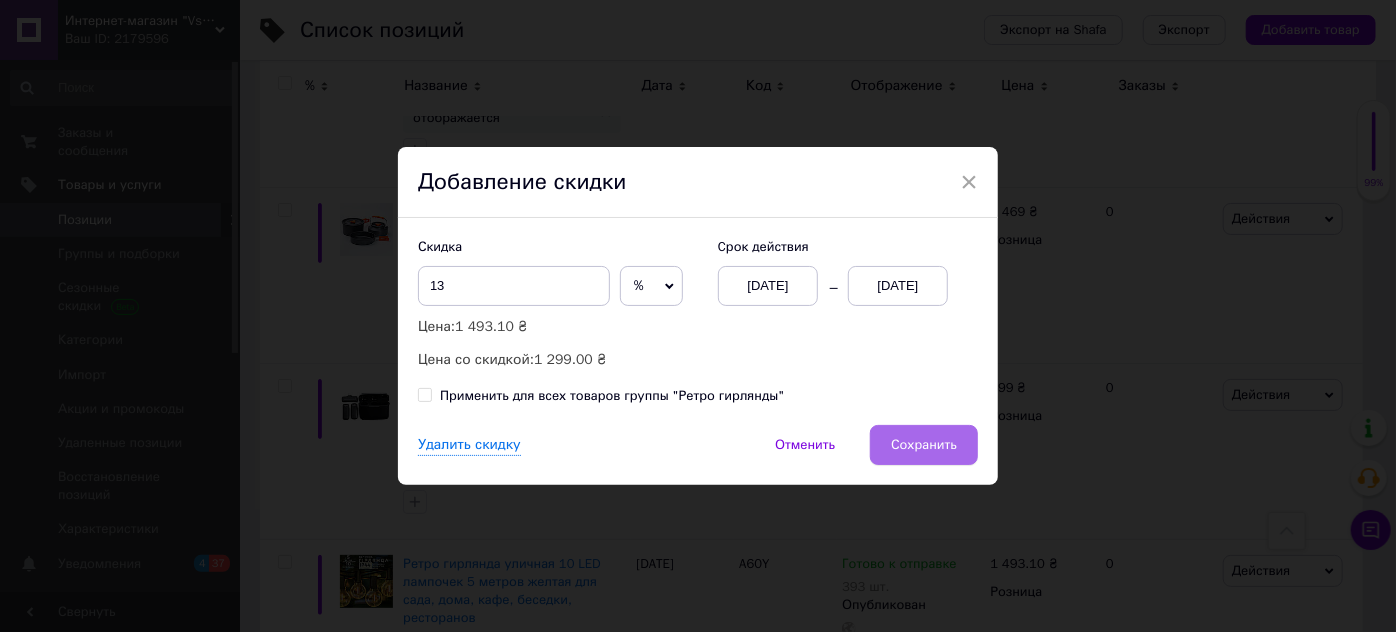 click on "Сохранить" at bounding box center [924, 445] 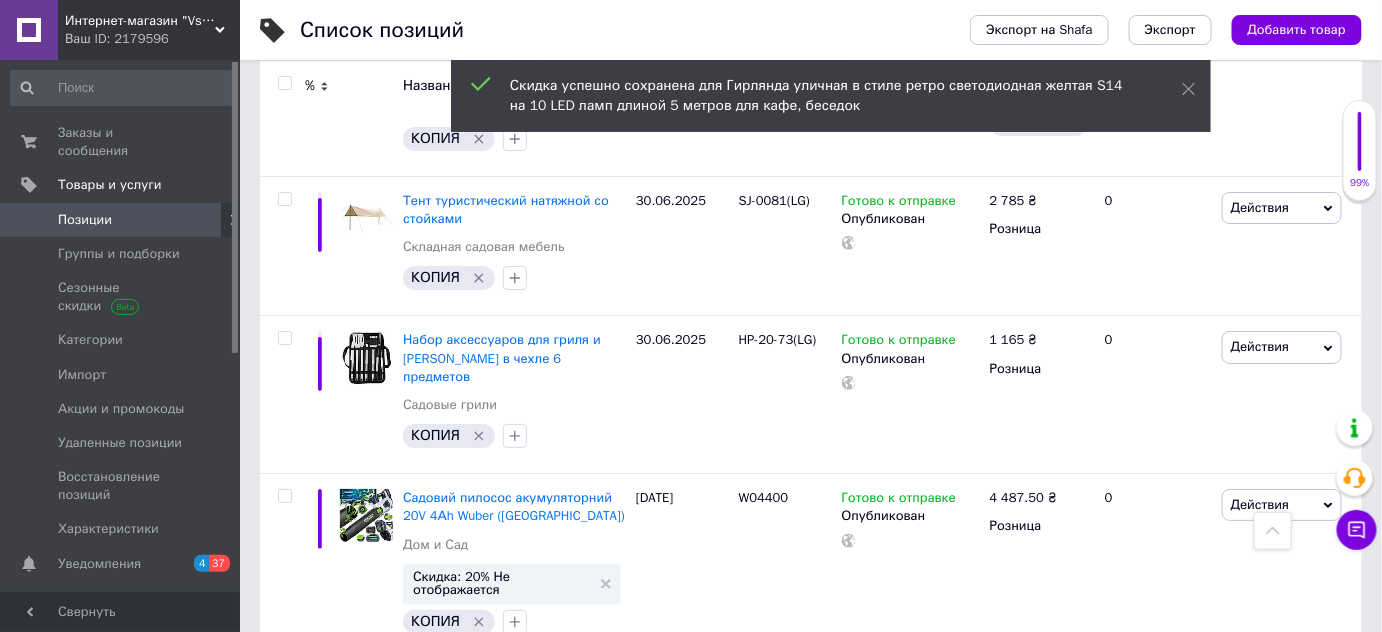scroll, scrollTop: 7189, scrollLeft: 0, axis: vertical 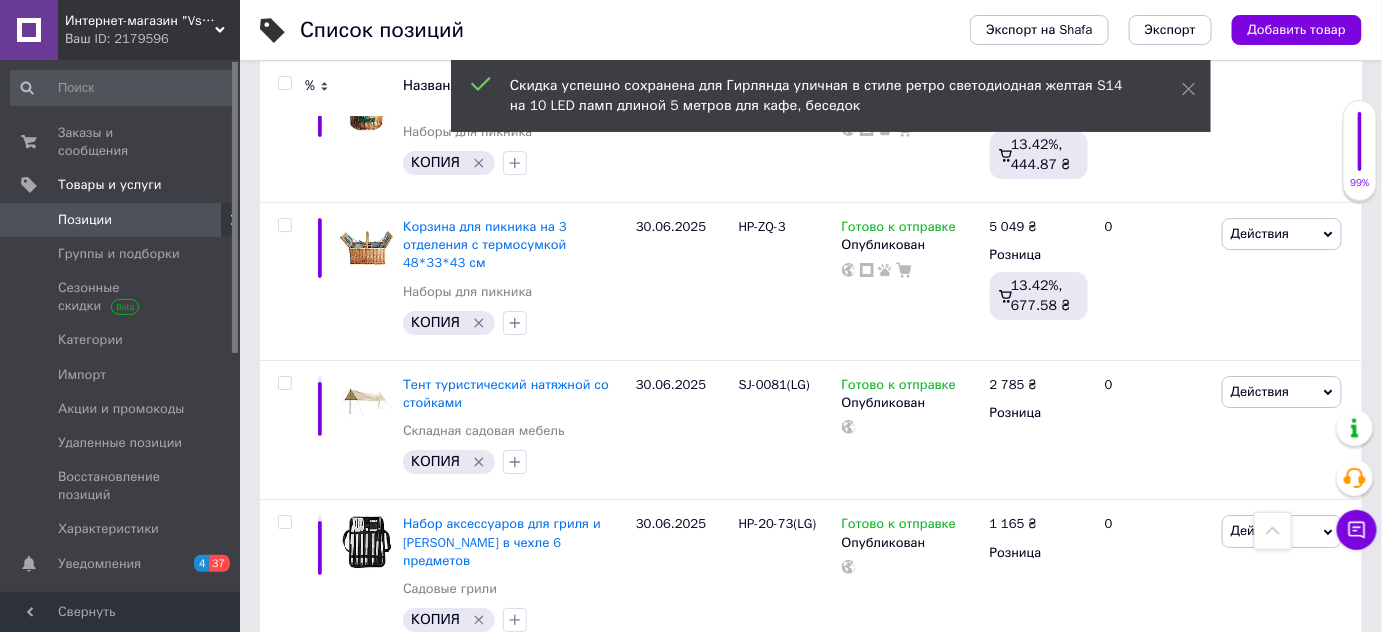 click on "Скидка: 20% Не отображается" at bounding box center [502, 785] 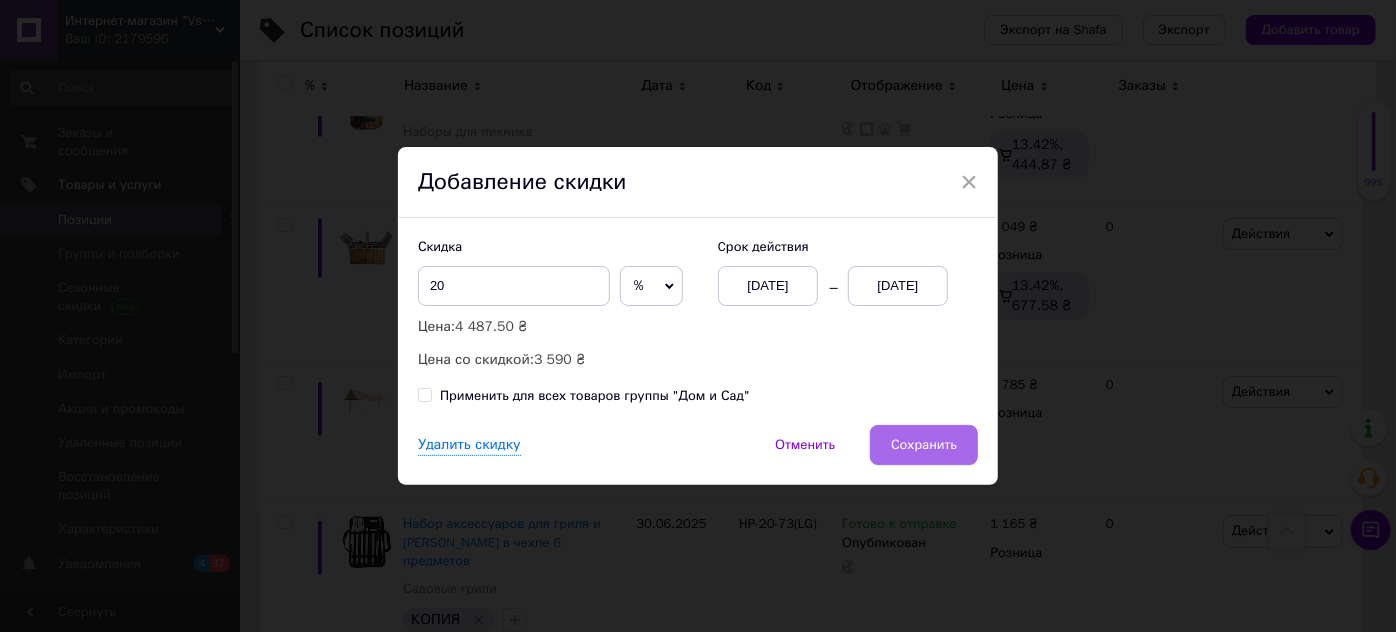 click on "Сохранить" at bounding box center (924, 445) 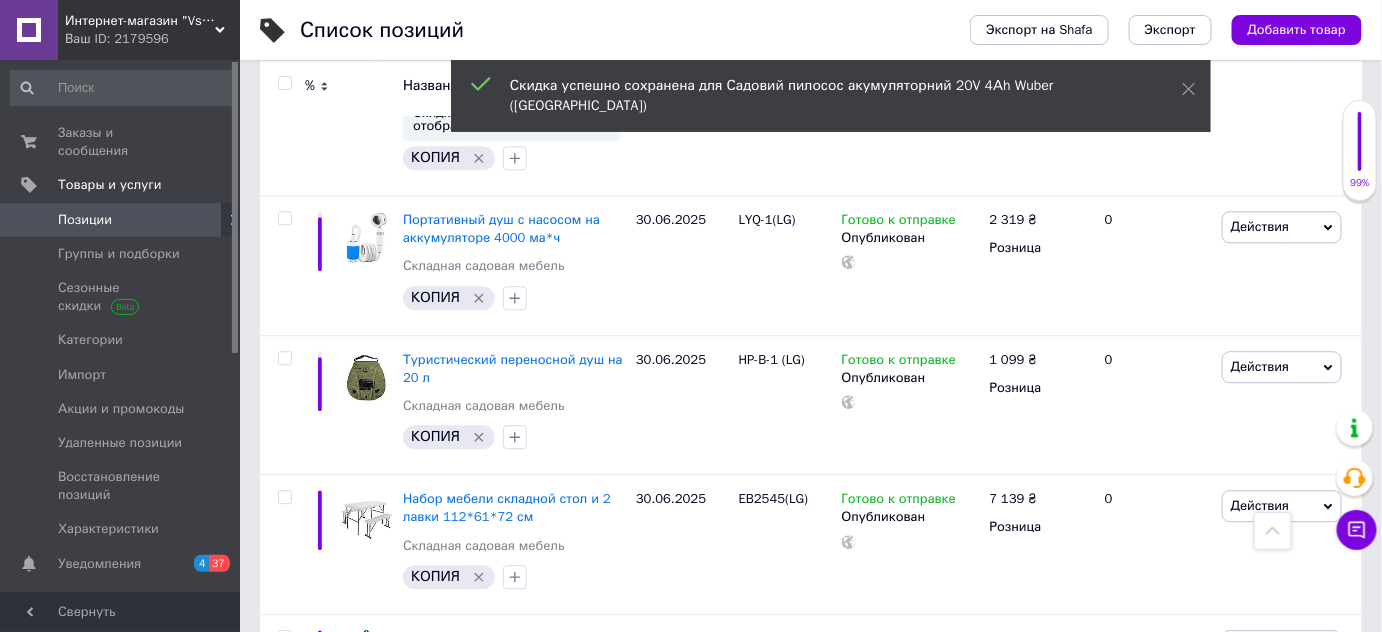 scroll, scrollTop: 6083, scrollLeft: 0, axis: vertical 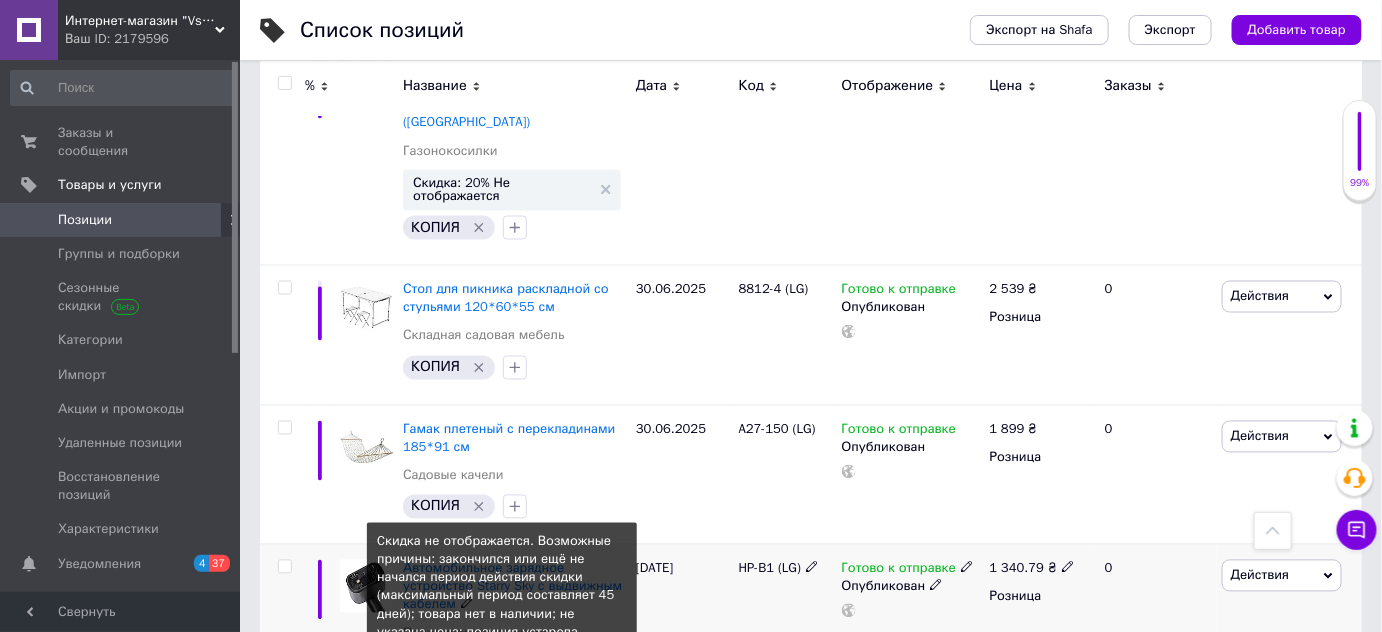 click on "Скидка: 24% Не отображается" at bounding box center [502, 672] 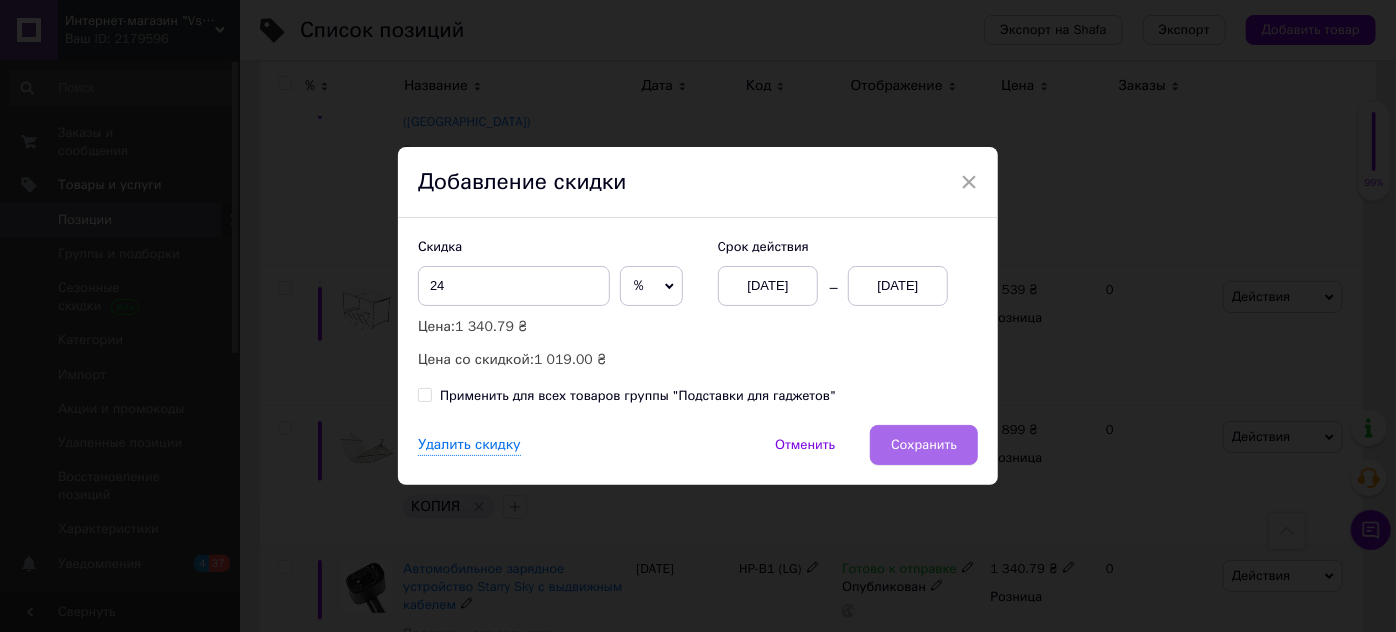 click on "Сохранить" at bounding box center [924, 445] 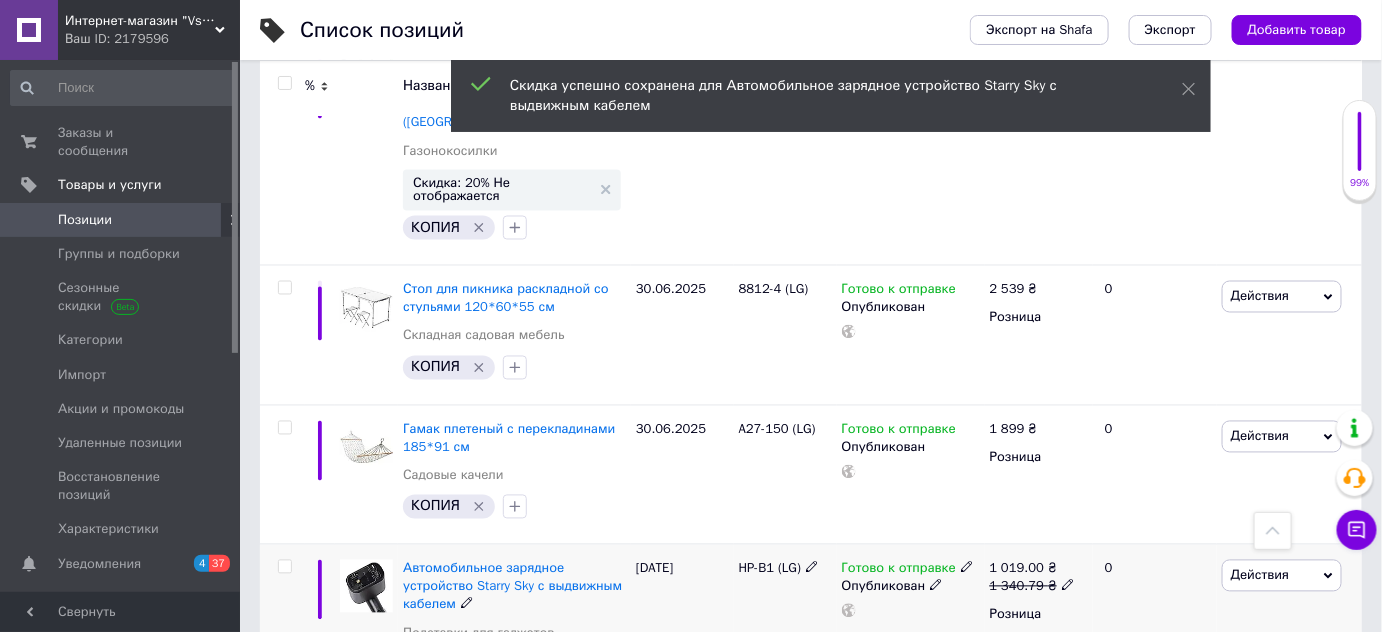 scroll, scrollTop: 5530, scrollLeft: 0, axis: vertical 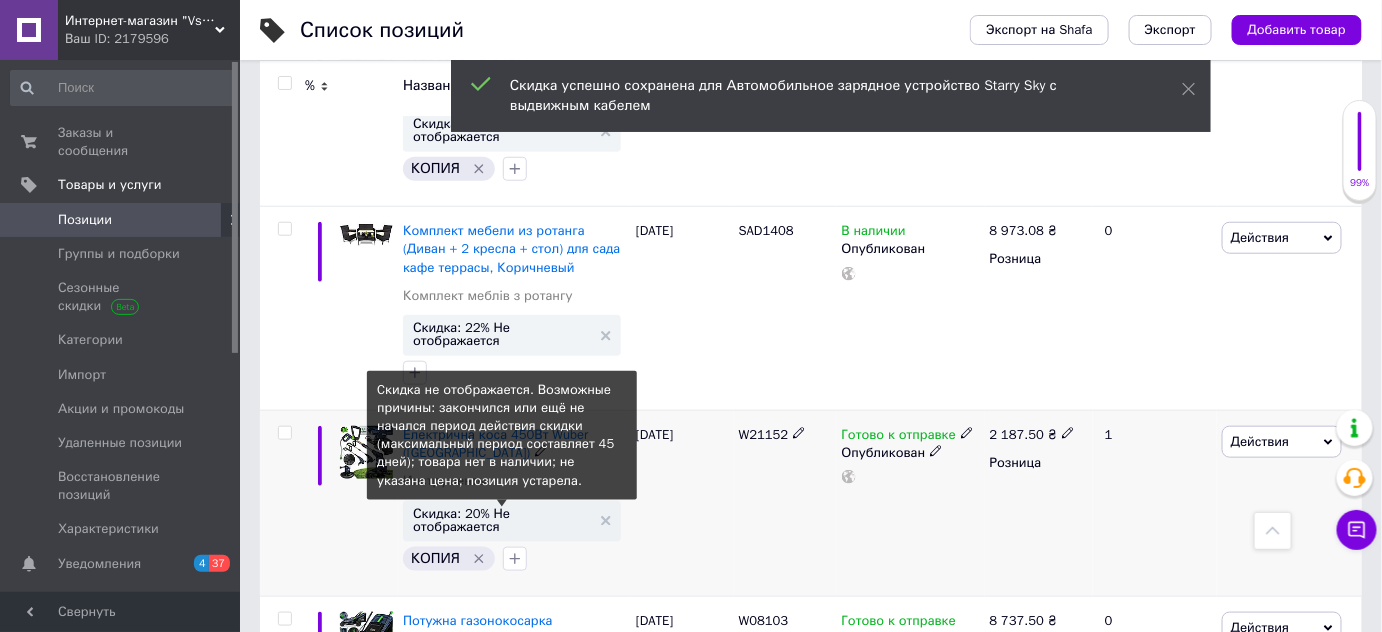 click on "Скидка: 20% Не отображается" at bounding box center (502, 520) 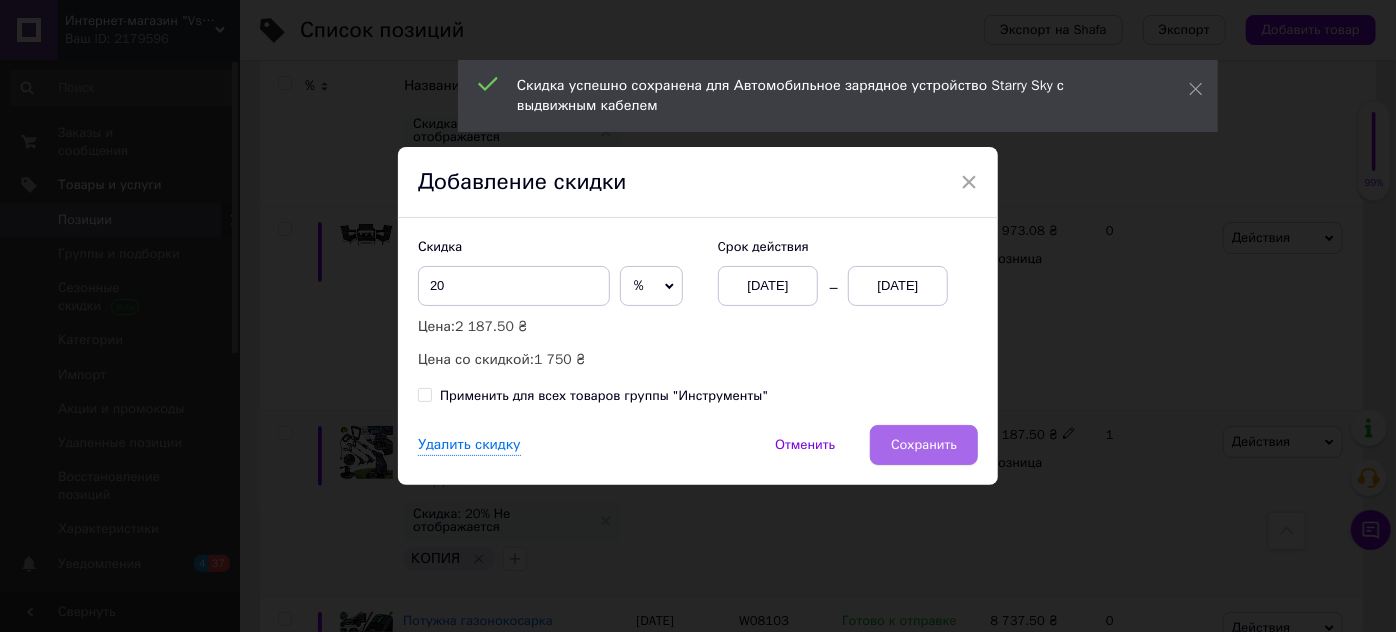 click on "Сохранить" at bounding box center (924, 445) 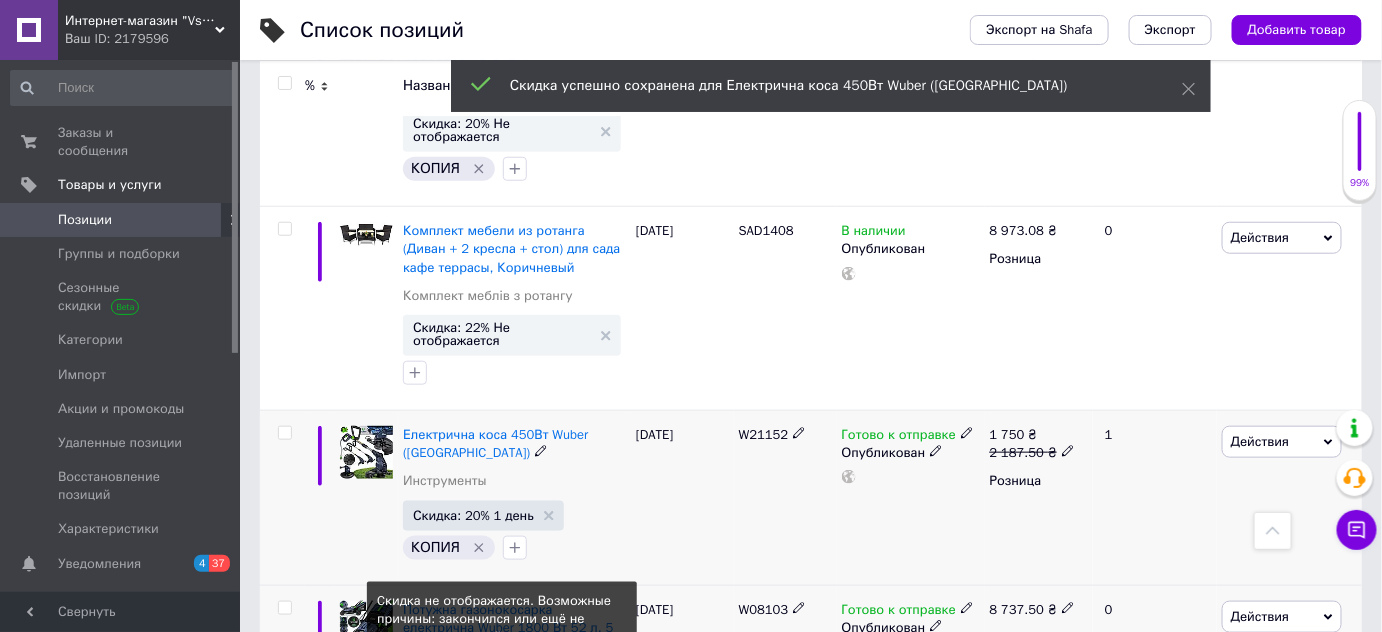 click on "Скидка: 20% Не отображается" at bounding box center (502, 731) 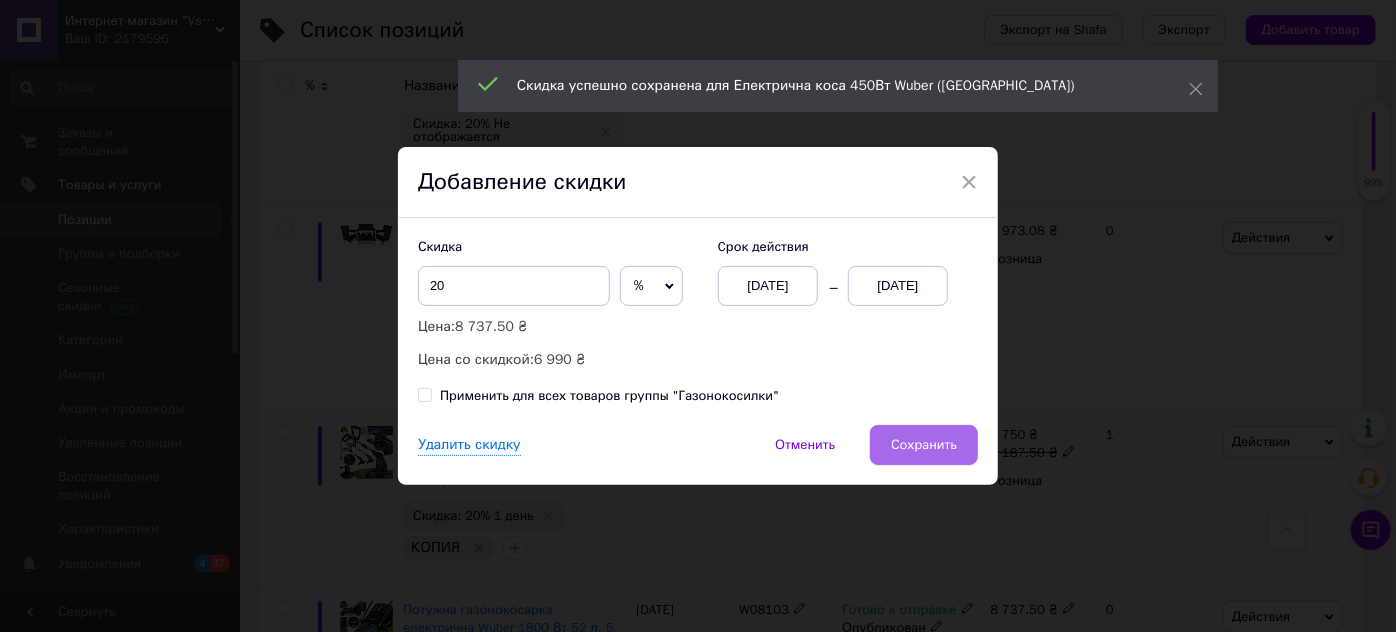 click on "Сохранить" at bounding box center [924, 445] 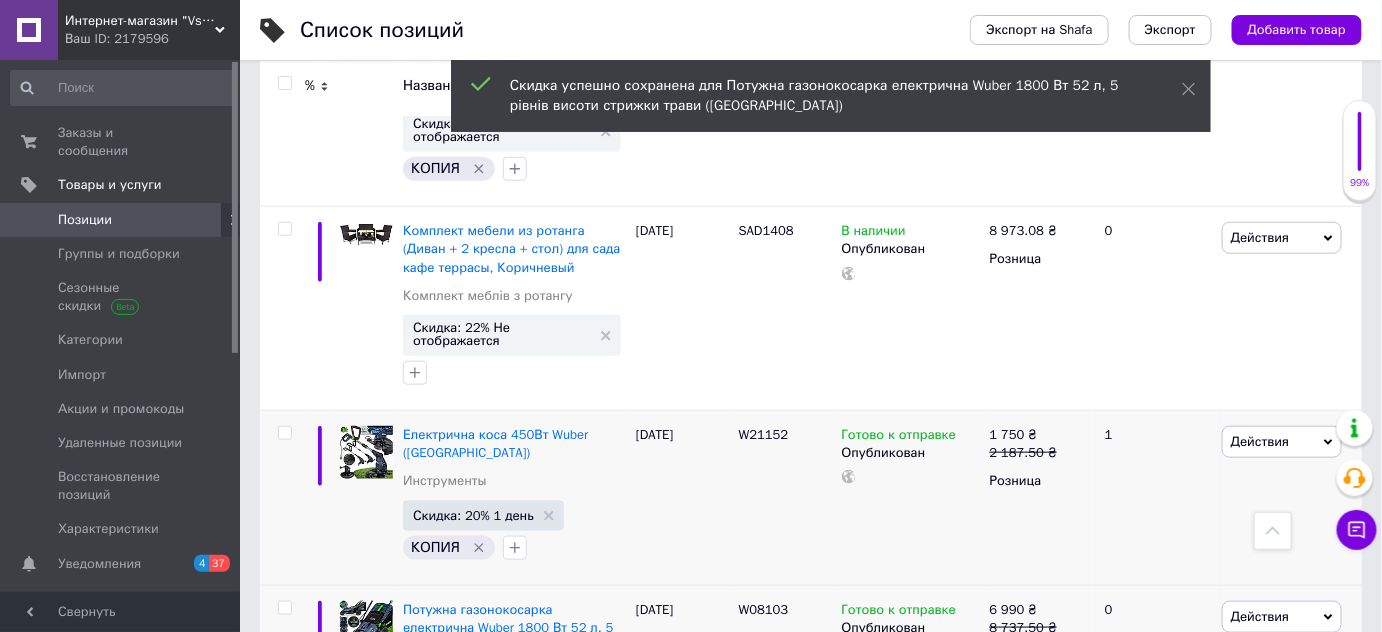 scroll, scrollTop: 4978, scrollLeft: 0, axis: vertical 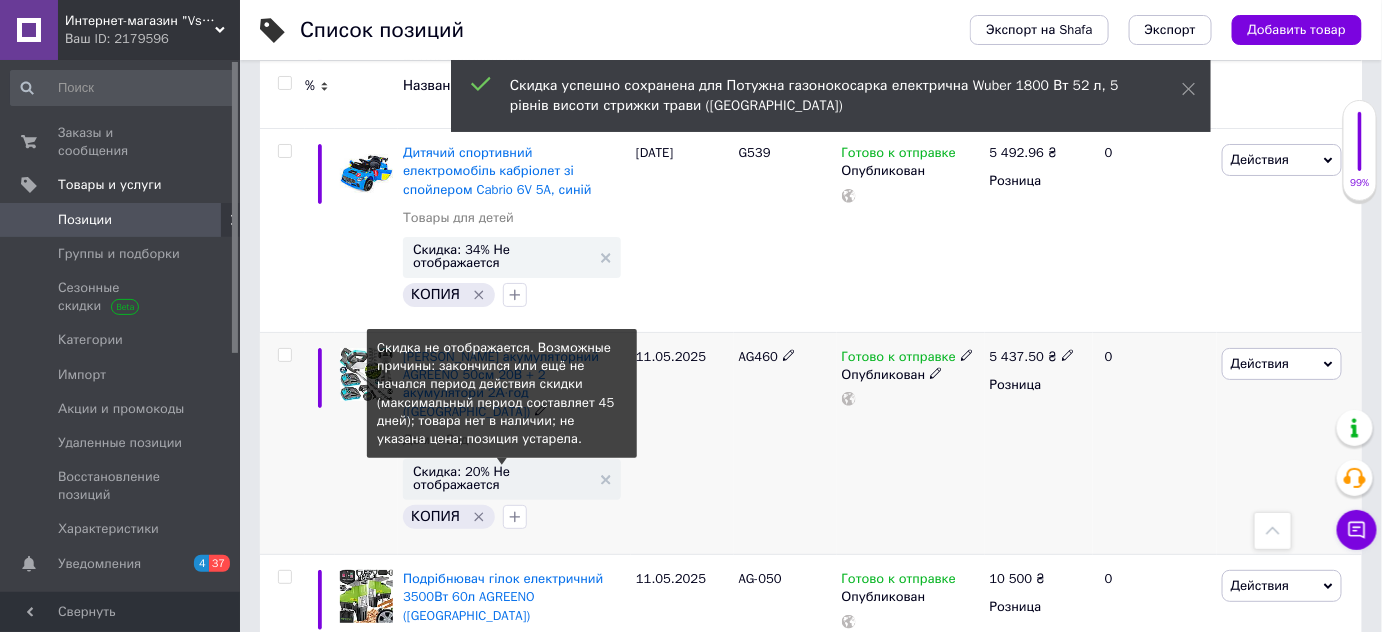 click on "Скидка: 20% Не отображается" at bounding box center [502, 478] 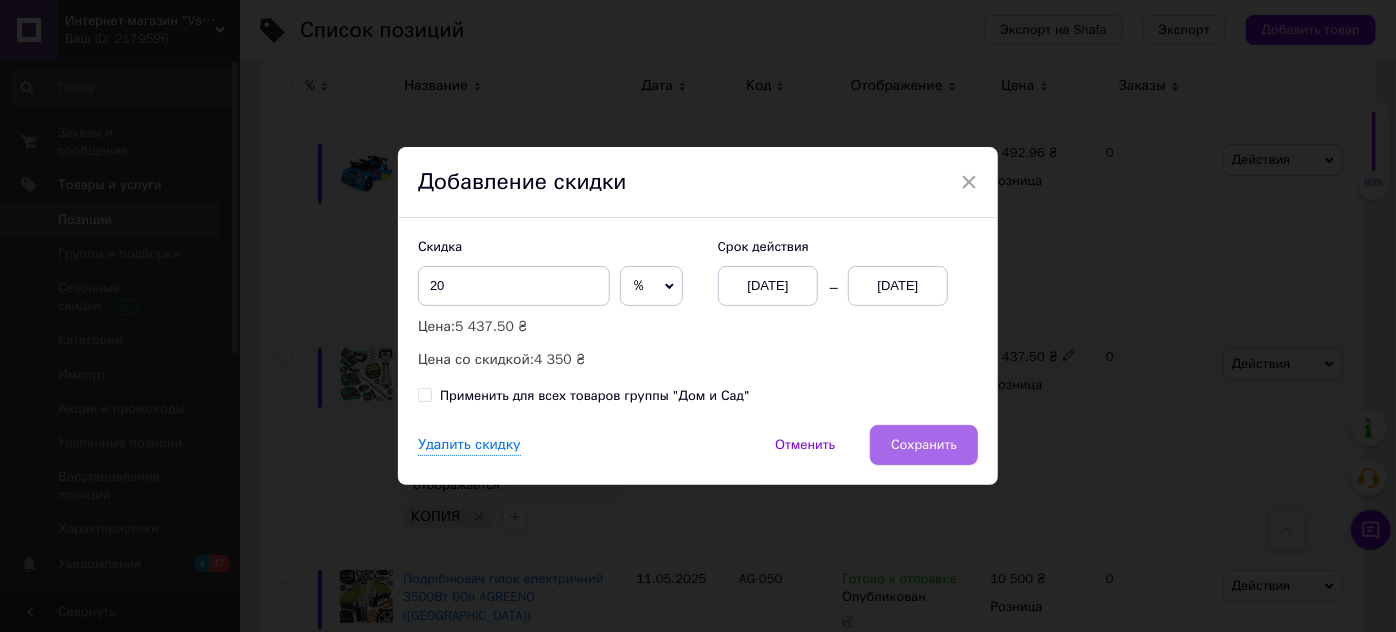 click on "Сохранить" at bounding box center (924, 445) 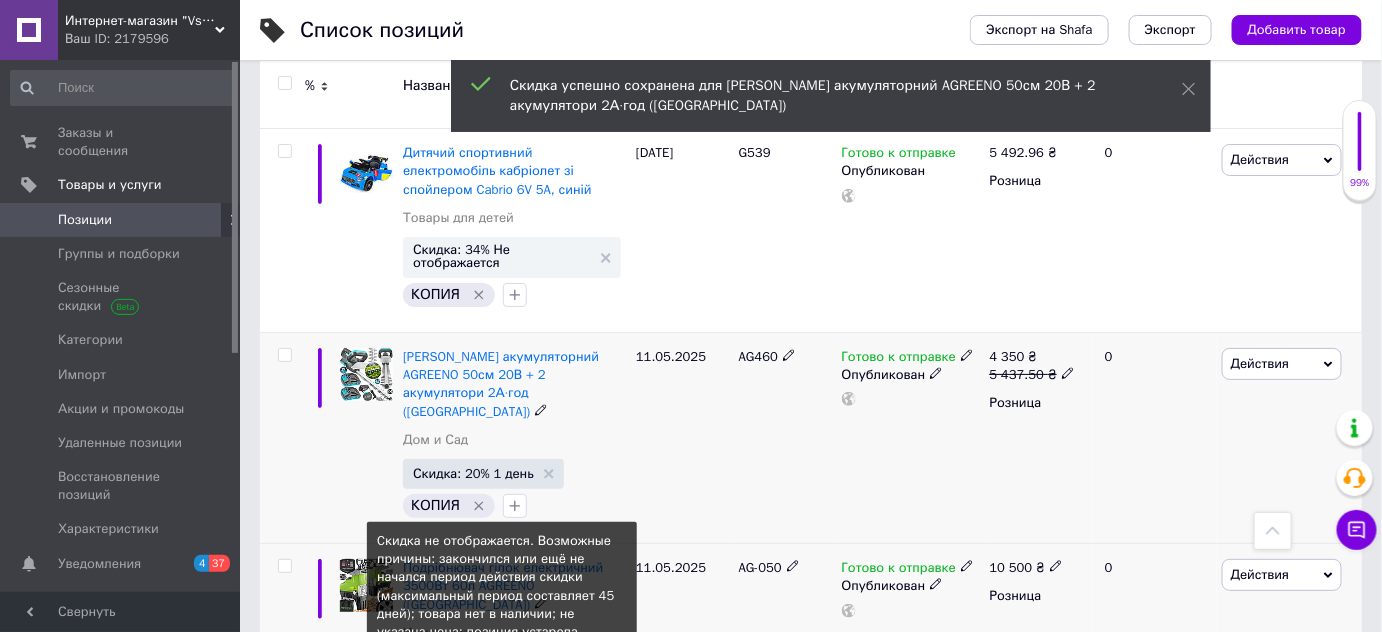 click on "Скидка: 20% Не отображается" at bounding box center (502, 671) 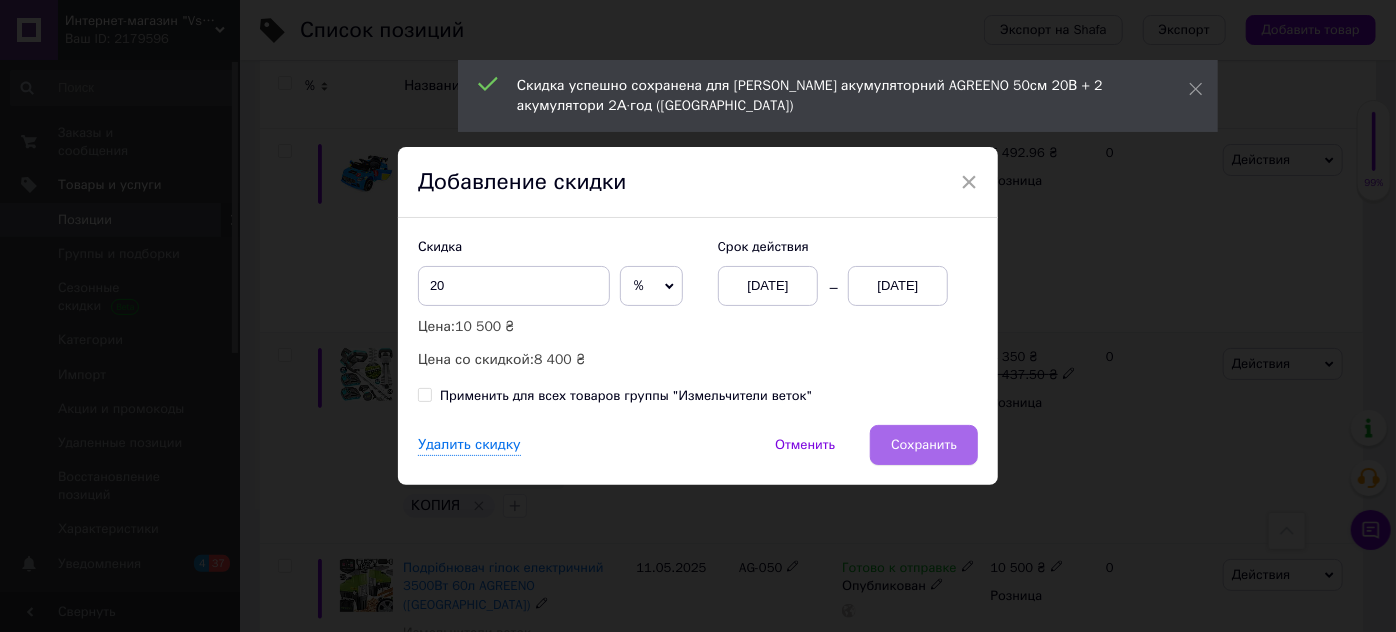 click on "Сохранить" at bounding box center [924, 445] 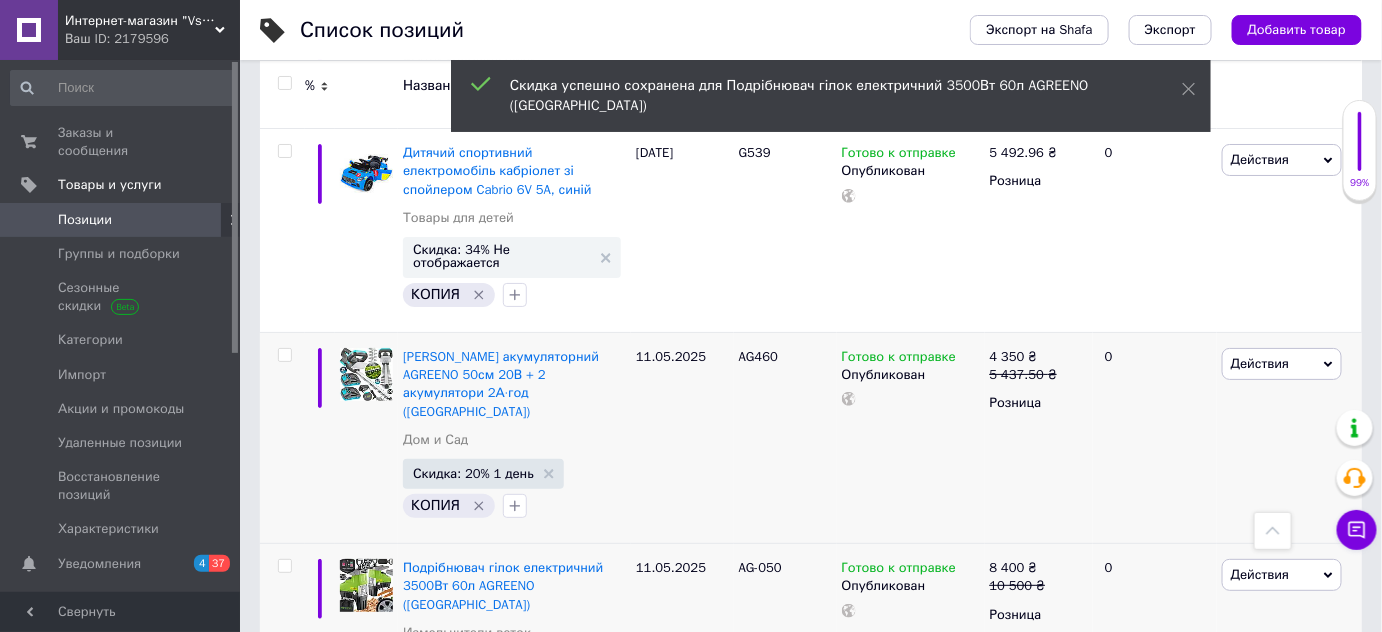 scroll, scrollTop: 4425, scrollLeft: 0, axis: vertical 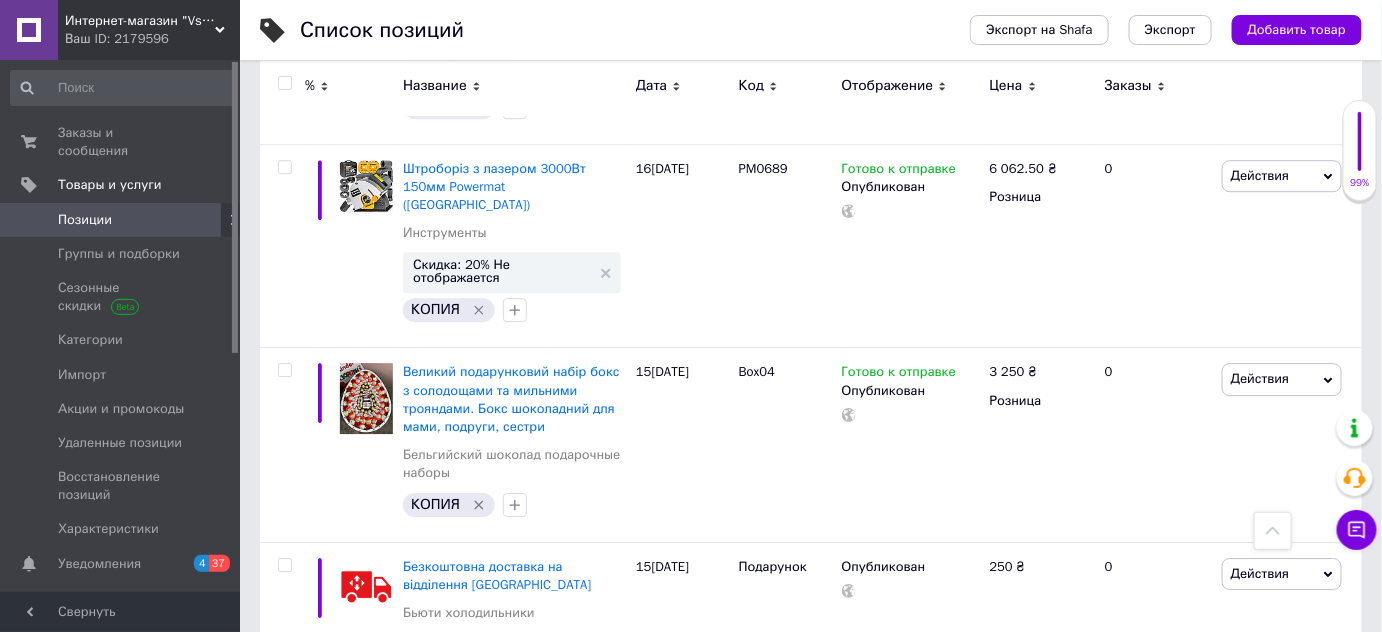 click on "Скидка: 34% Не отображается" at bounding box center (502, 809) 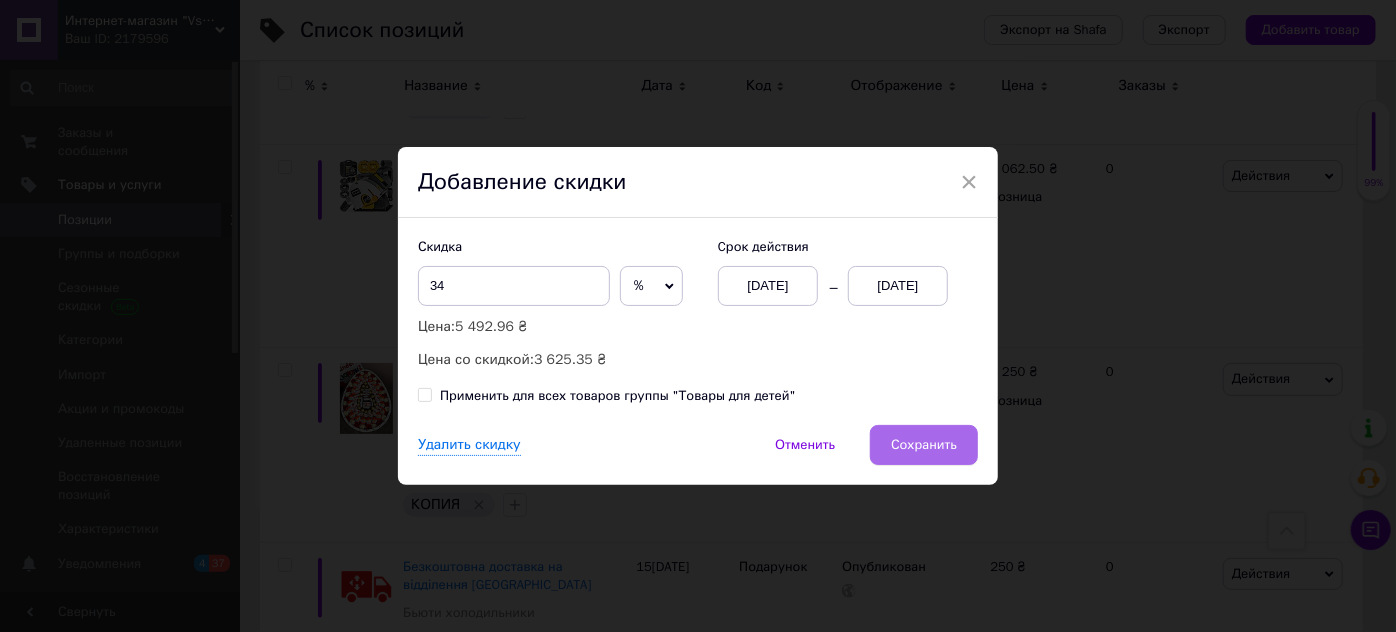 click on "Сохранить" at bounding box center [924, 445] 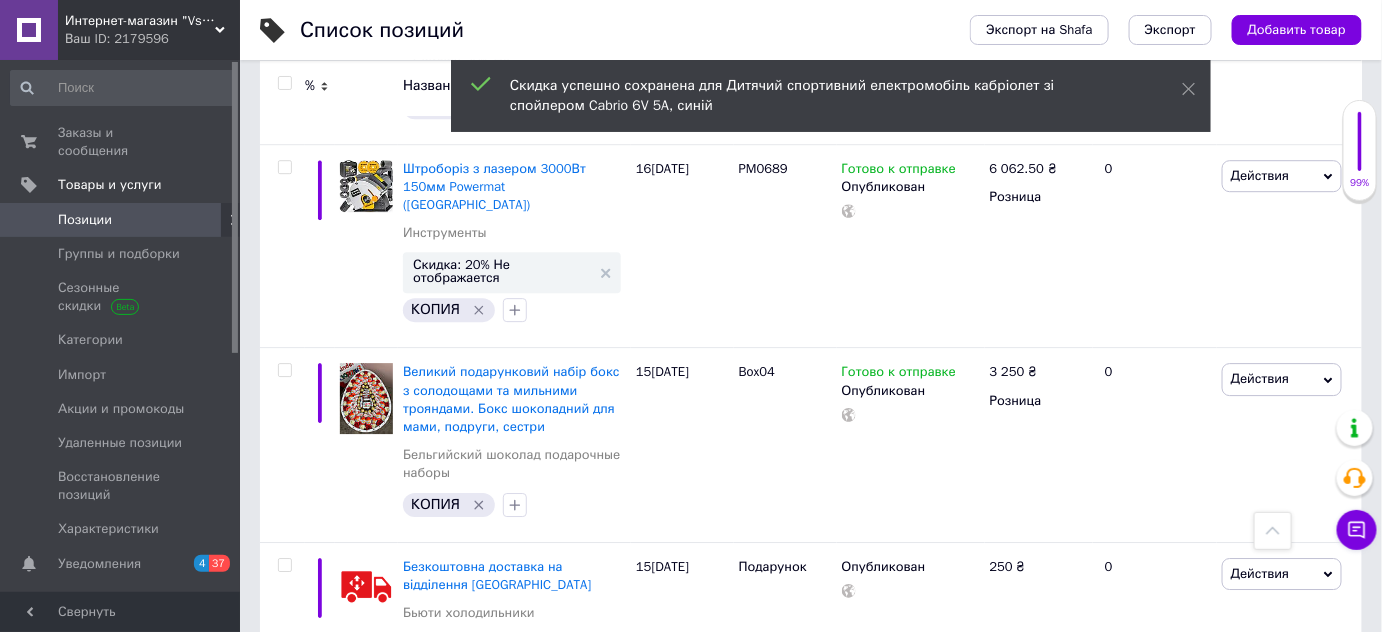 scroll, scrollTop: 3872, scrollLeft: 0, axis: vertical 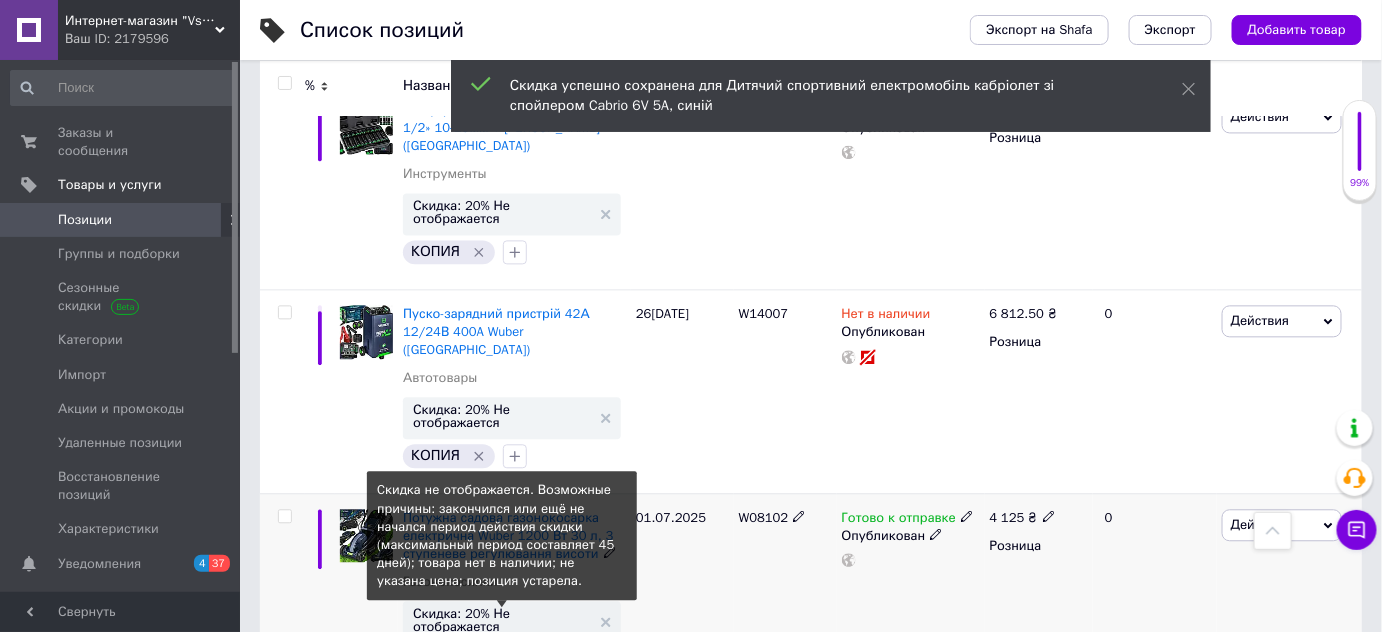click on "Скидка: 20% Не отображается" at bounding box center (502, 620) 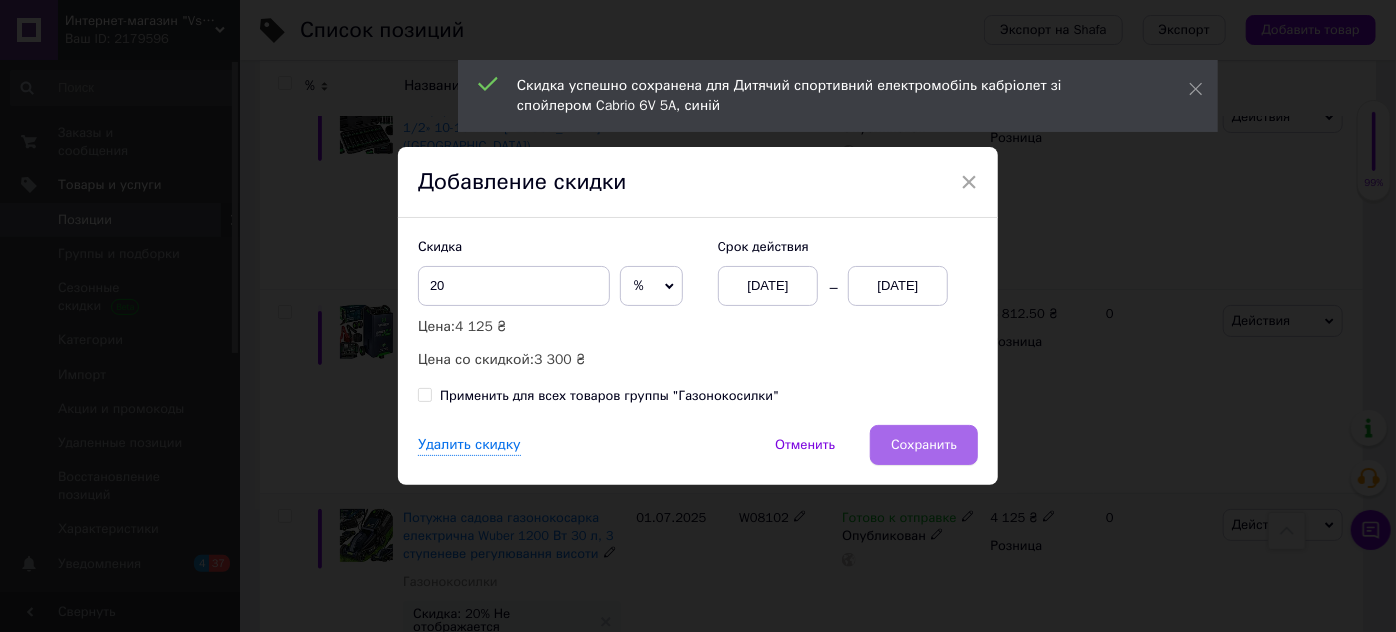 click on "Сохранить" at bounding box center [924, 445] 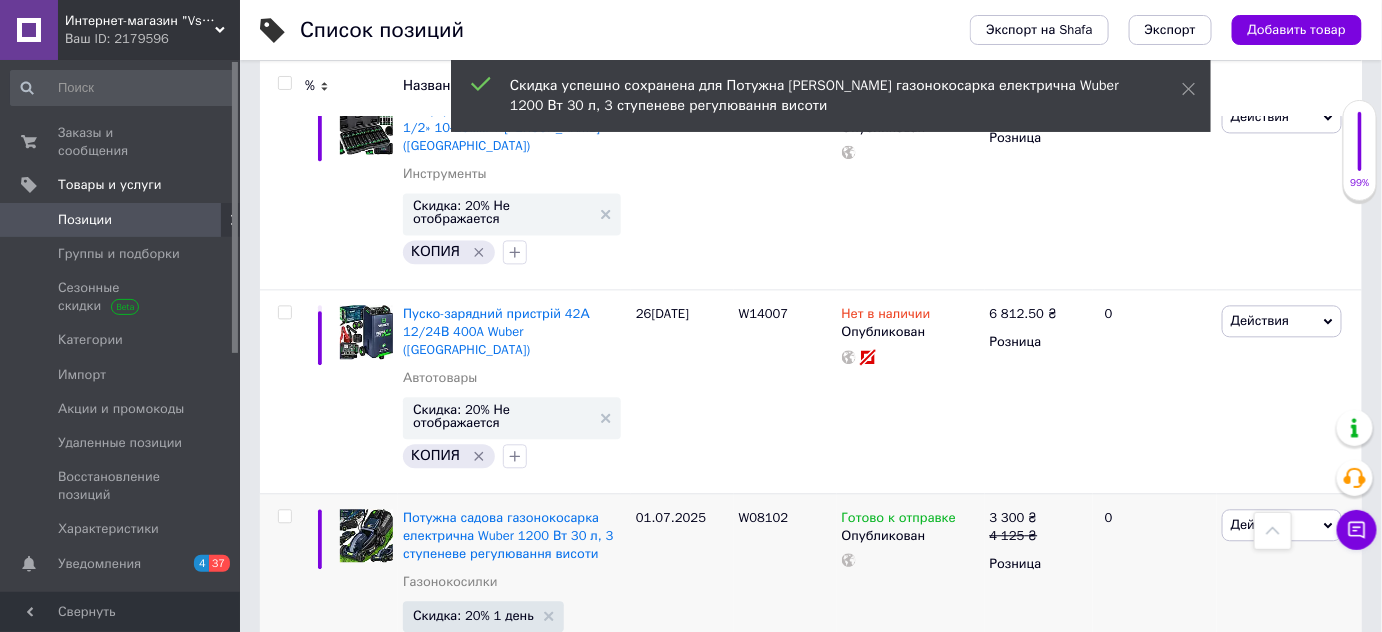 scroll, scrollTop: 3320, scrollLeft: 0, axis: vertical 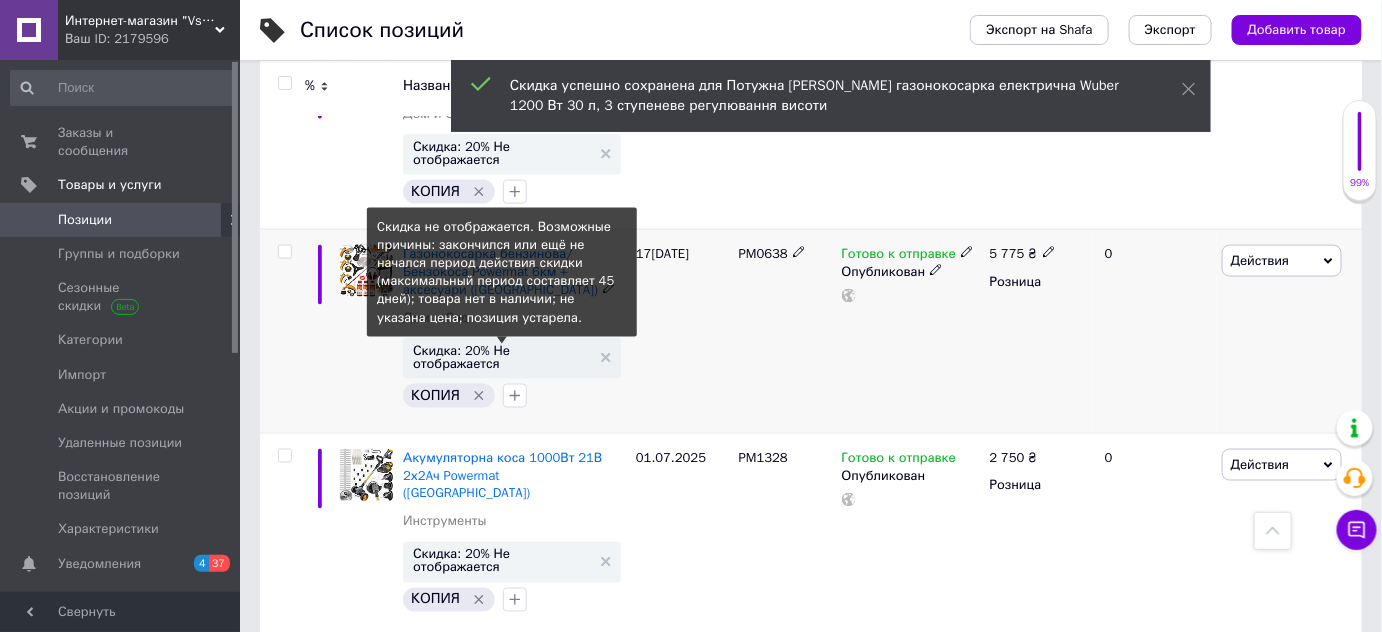 click on "Скидка: 20% Не отображается" at bounding box center [502, 357] 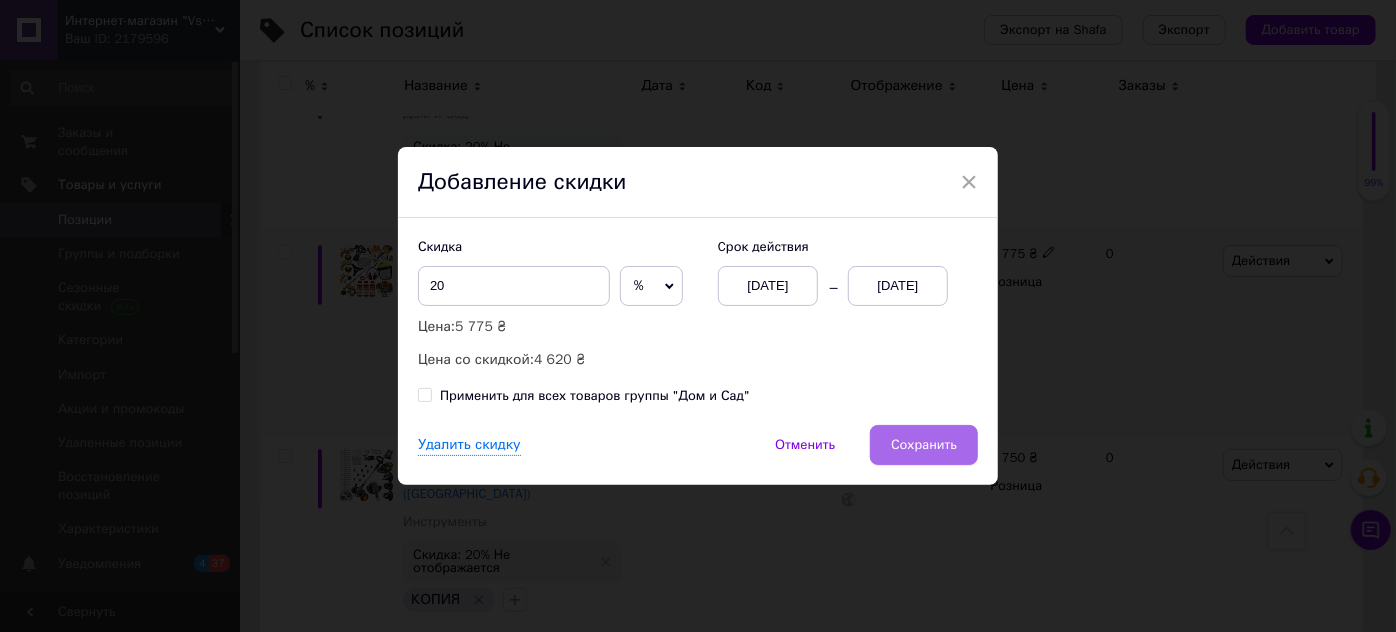 click on "Сохранить" at bounding box center (924, 445) 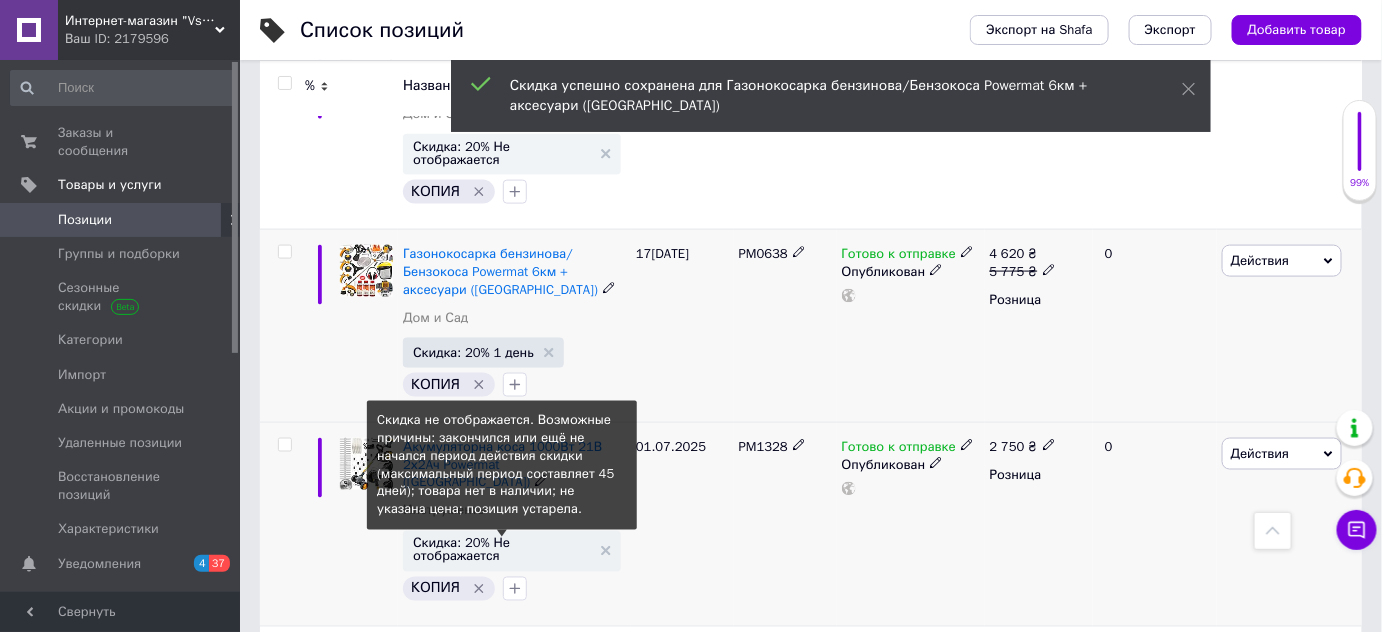 click on "Скидка: 20% Не отображается" at bounding box center [502, 550] 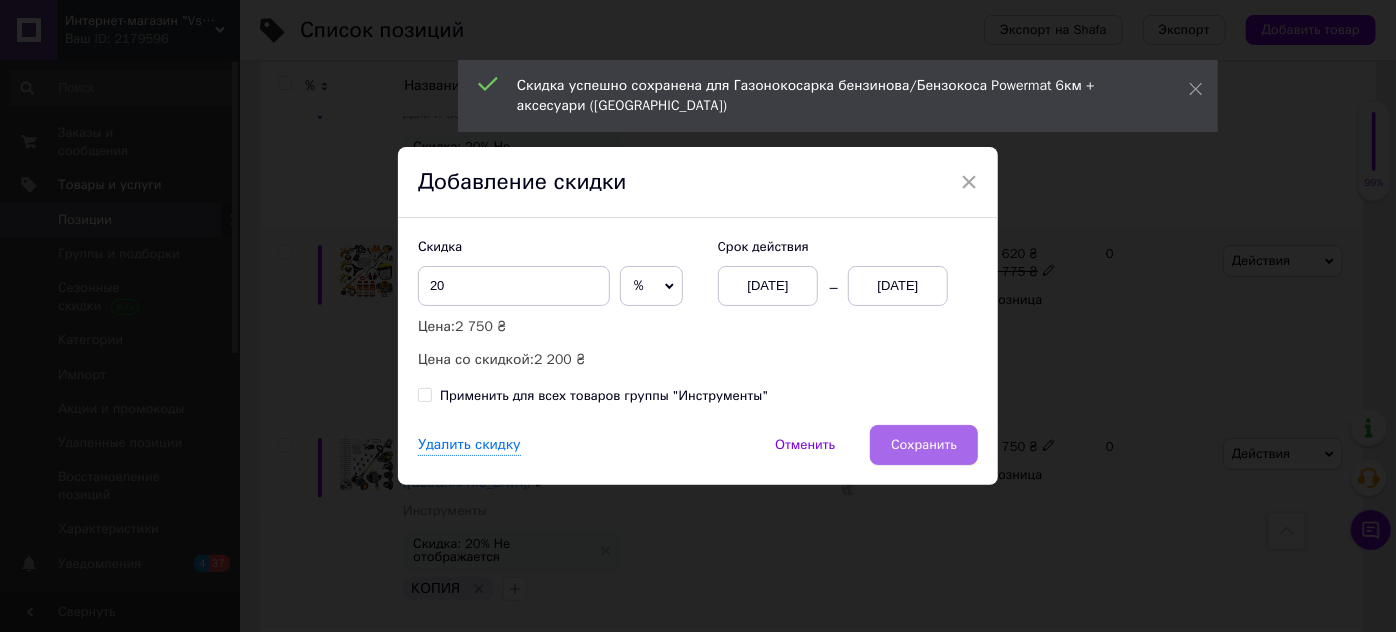 click on "Сохранить" at bounding box center (924, 445) 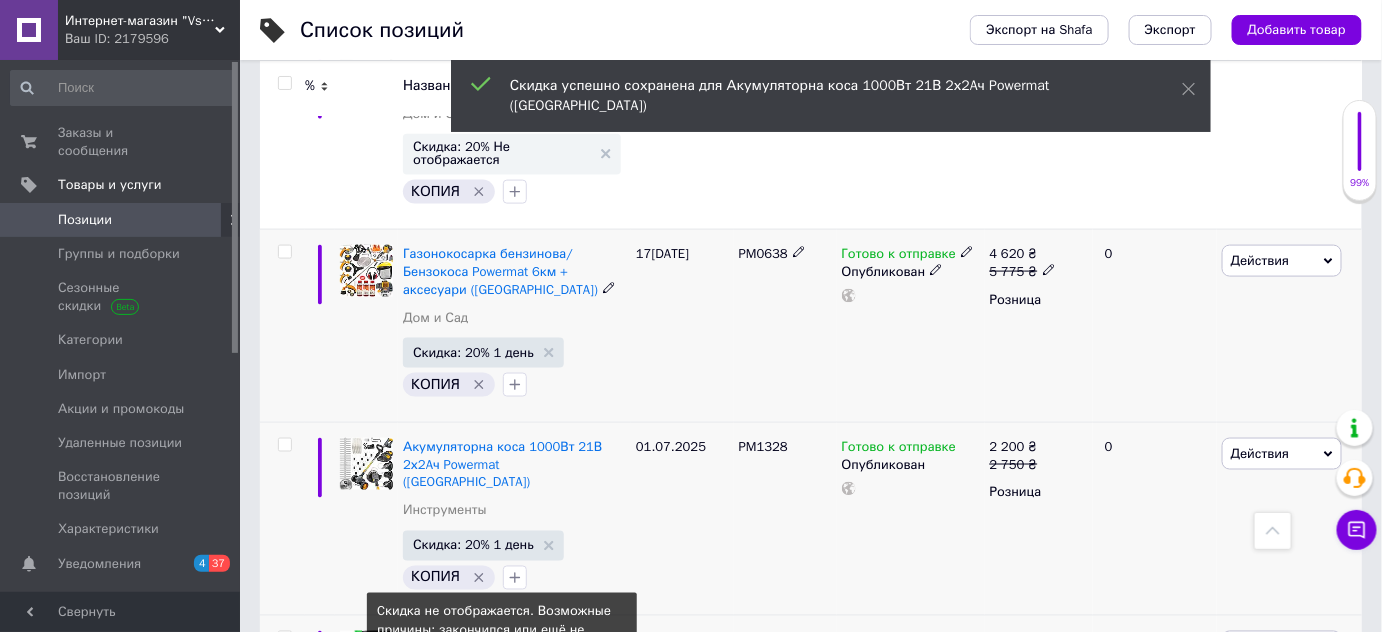 click on "Скидка: 20% Не отображается" at bounding box center [502, 742] 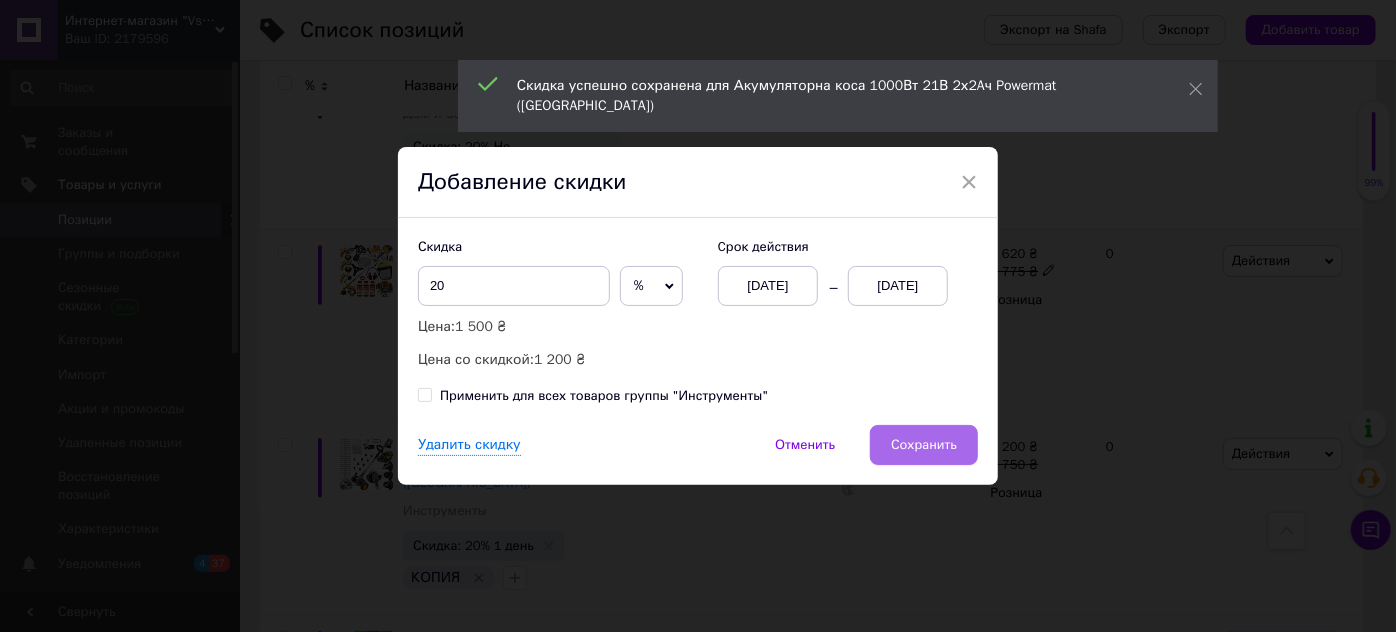click on "Сохранить" at bounding box center [924, 445] 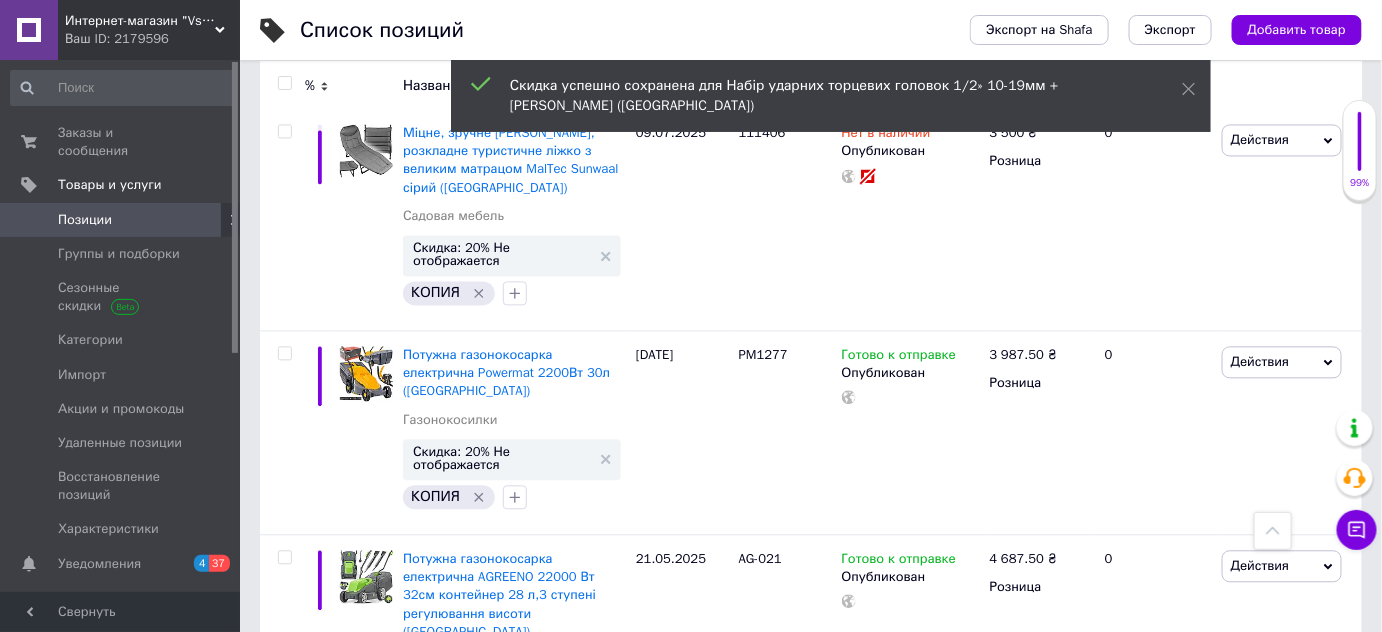 scroll, scrollTop: 328, scrollLeft: 0, axis: vertical 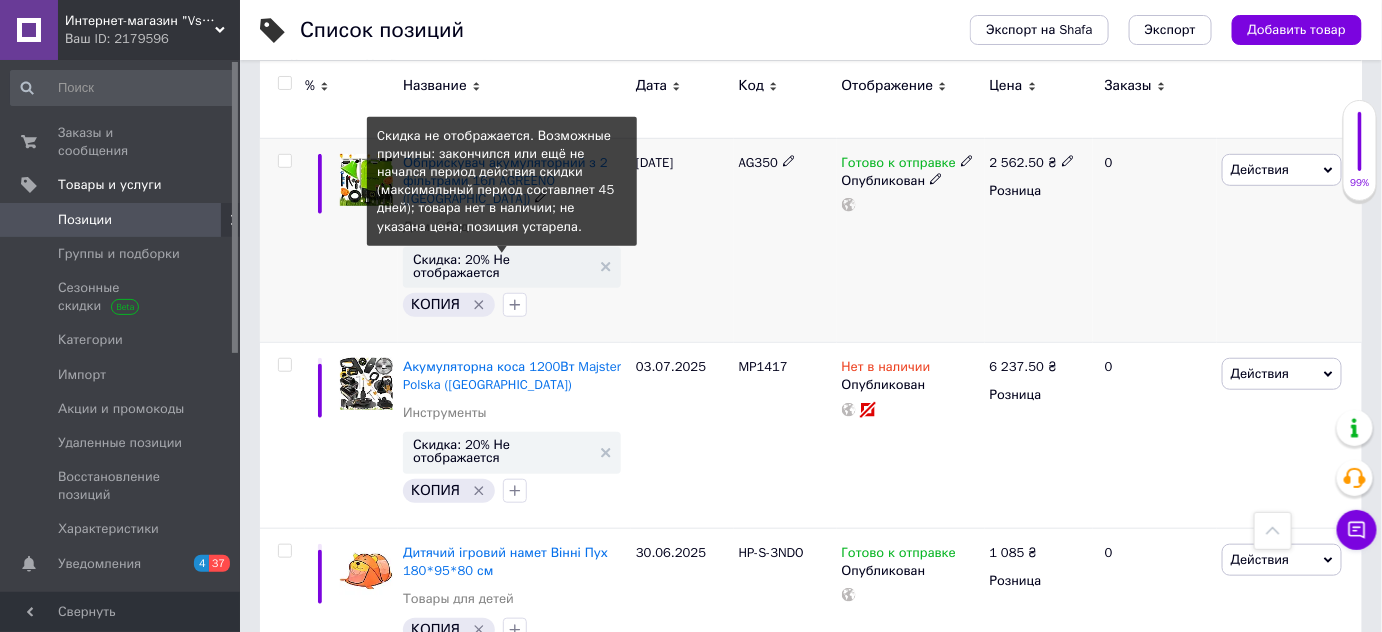 click on "Скидка: 20% Не отображается" at bounding box center (502, 266) 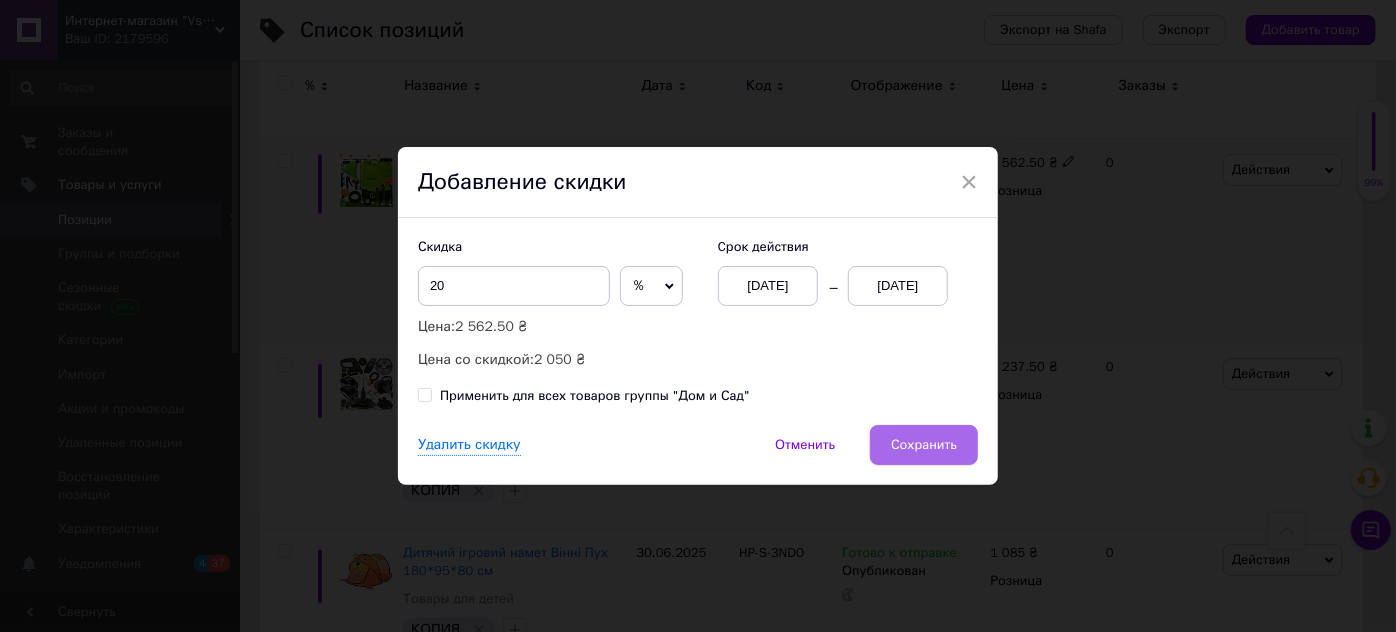 click on "Сохранить" at bounding box center [924, 445] 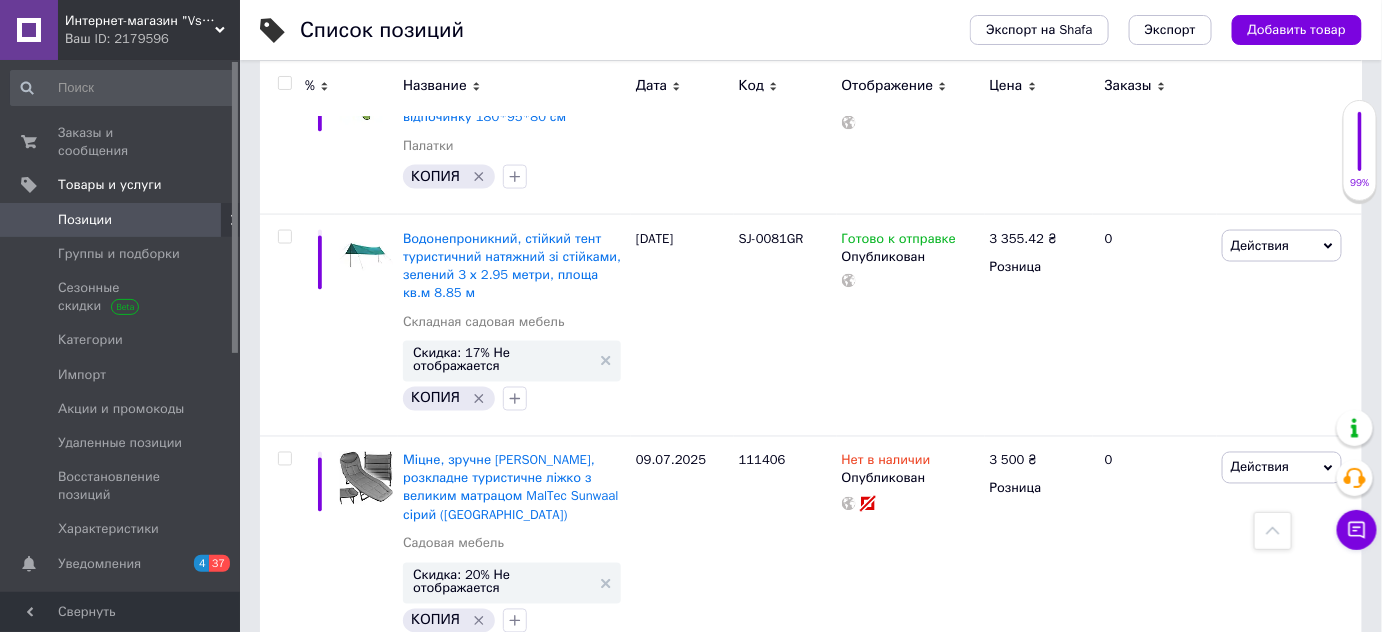 scroll, scrollTop: 1042, scrollLeft: 0, axis: vertical 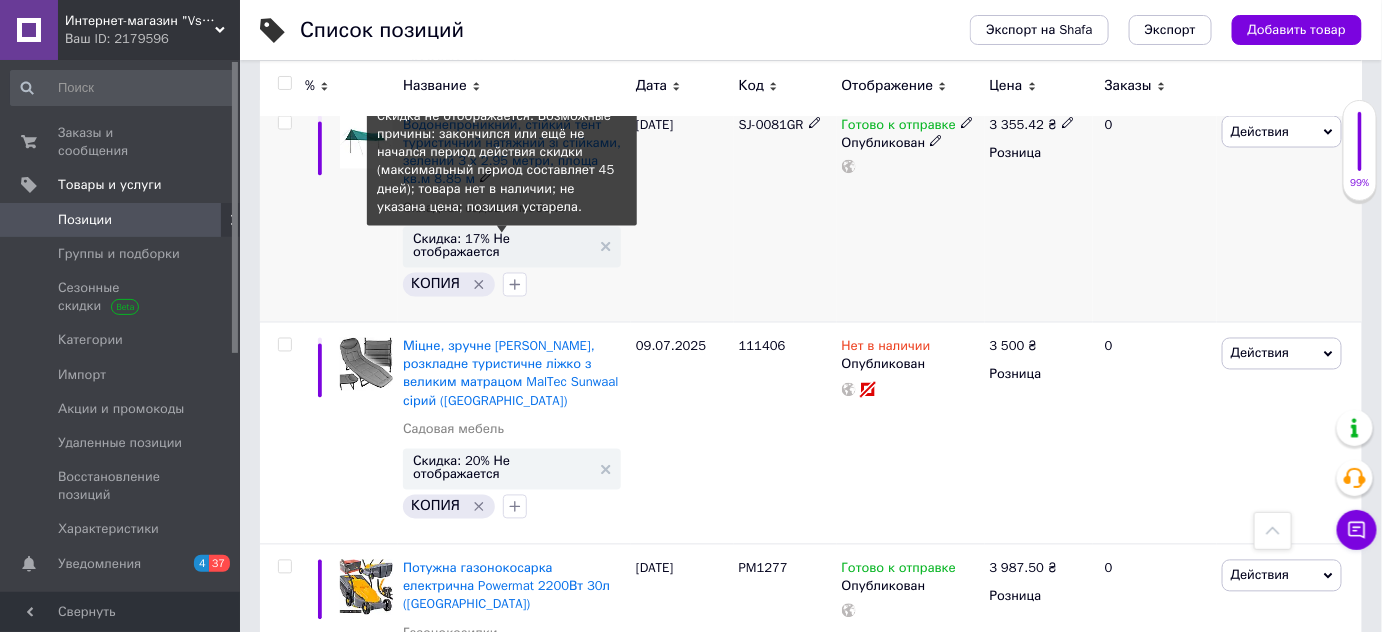 click on "Скидка: 17% Не отображается" at bounding box center (502, 246) 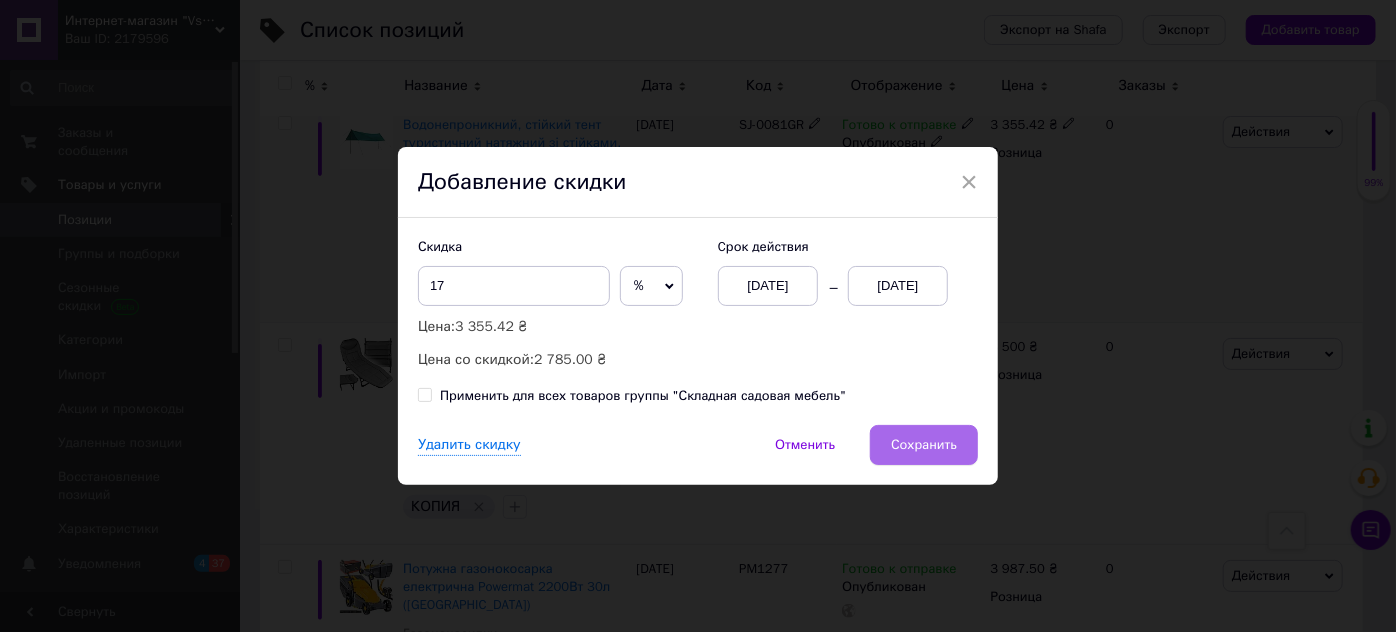 click on "Сохранить" at bounding box center (924, 445) 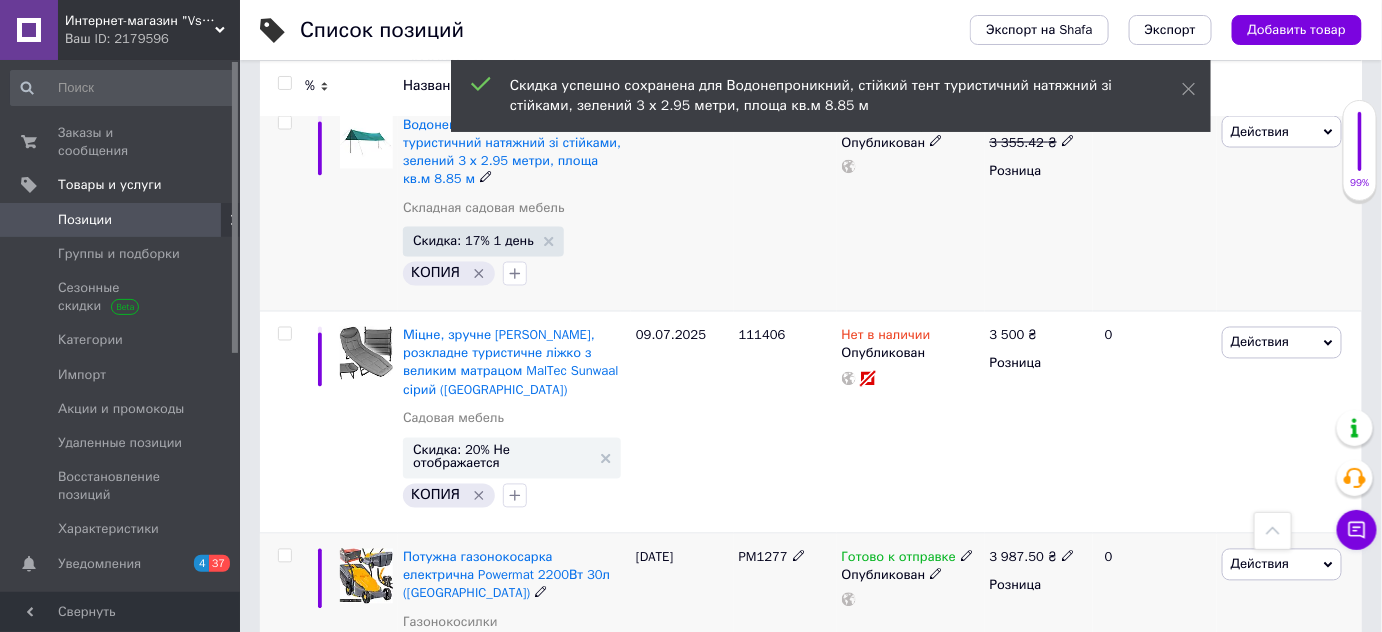 click on "Скидка: 20% Не отображается" at bounding box center [502, 661] 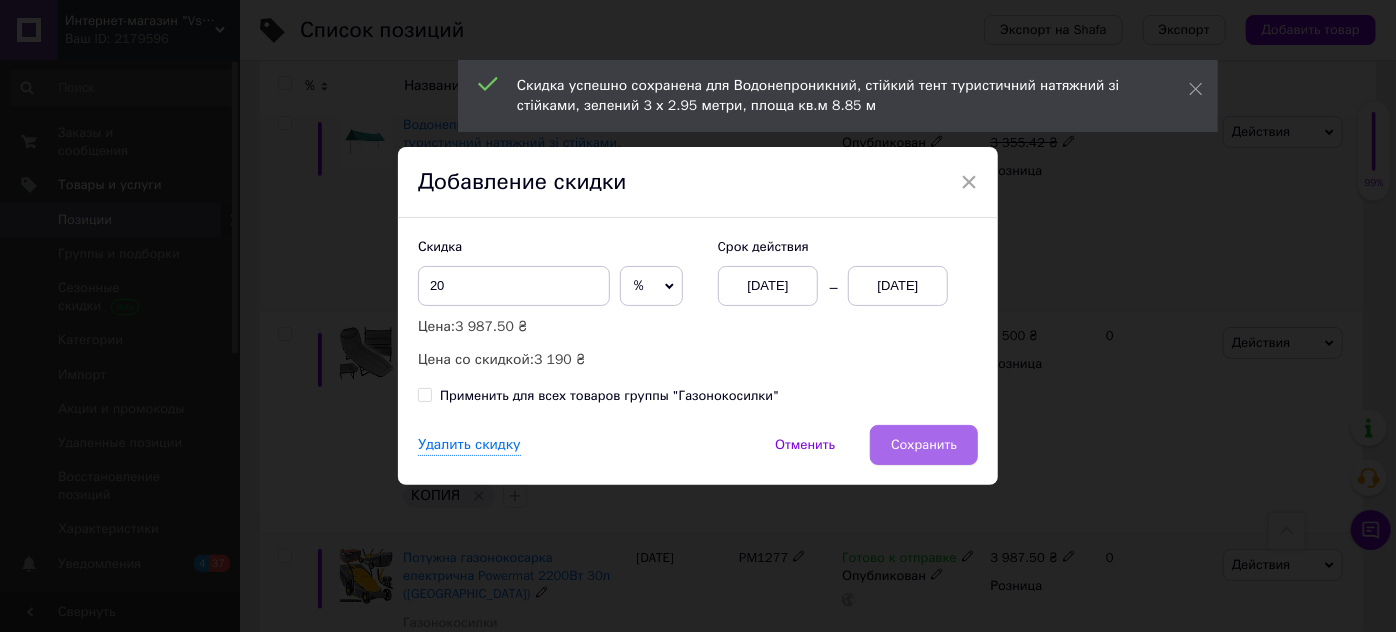 click on "Сохранить" at bounding box center [924, 445] 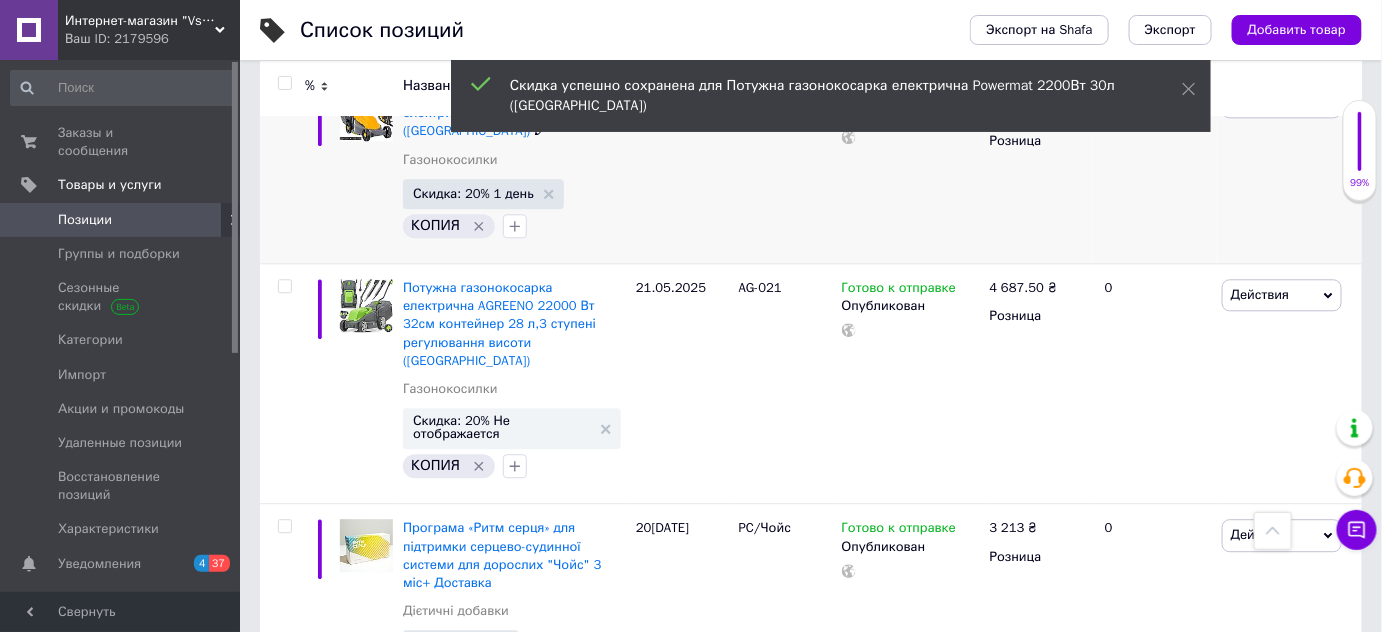 scroll, scrollTop: 1528, scrollLeft: 0, axis: vertical 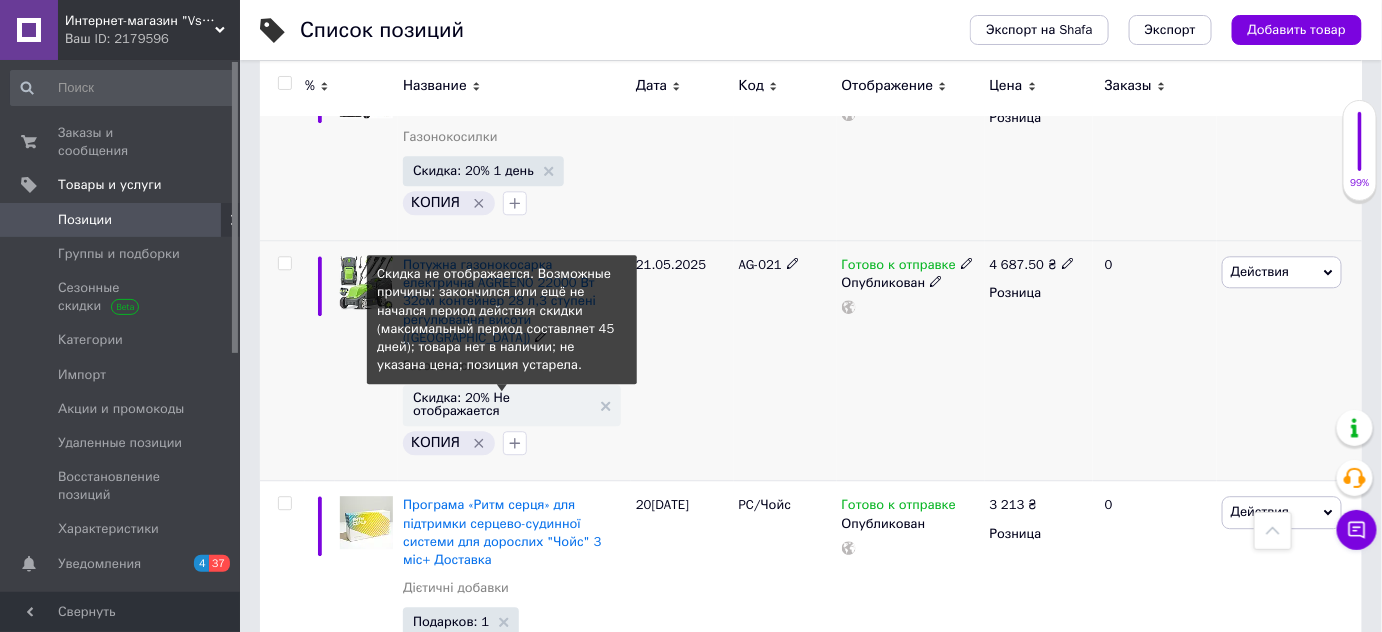 click on "Скидка: 20% Не отображается" at bounding box center (502, 404) 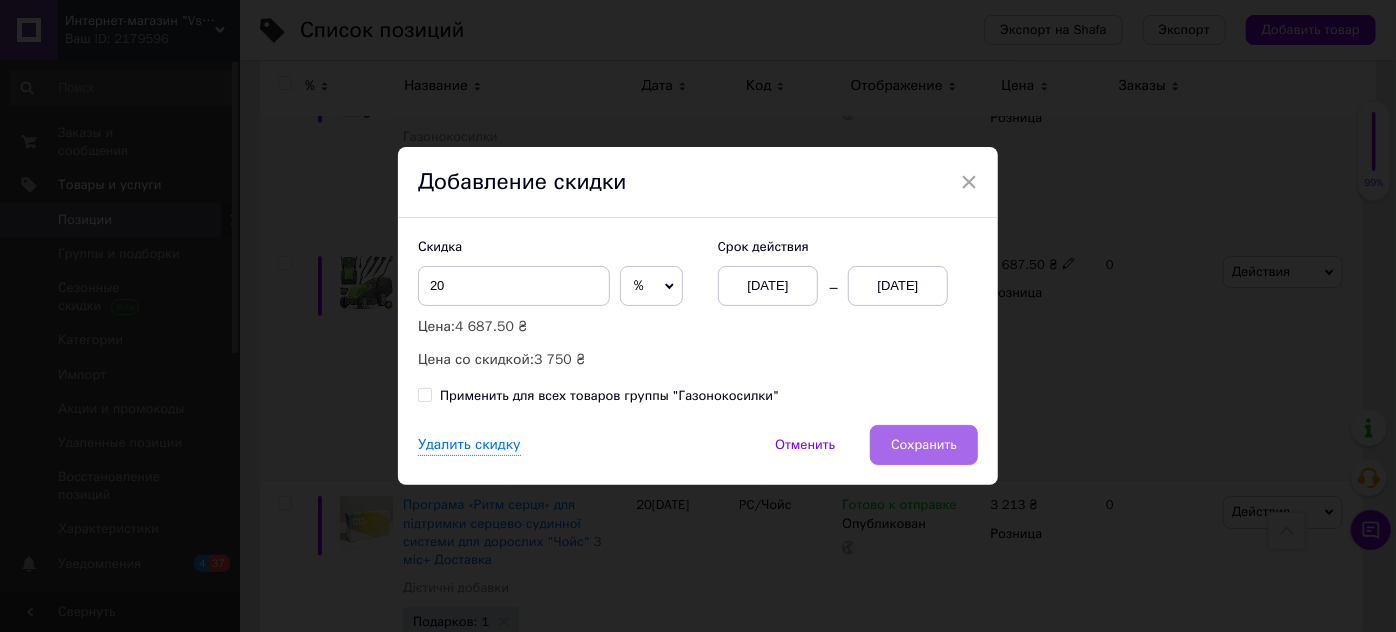 click on "Сохранить" at bounding box center (924, 445) 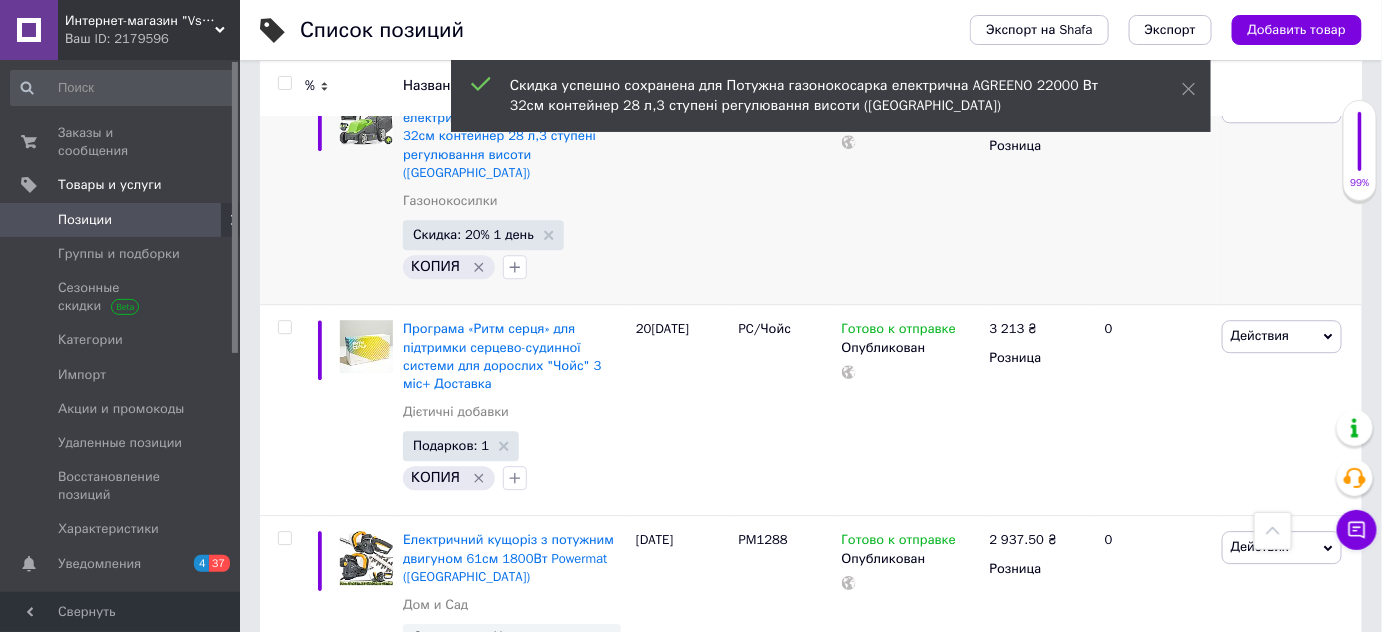 scroll, scrollTop: 2246, scrollLeft: 0, axis: vertical 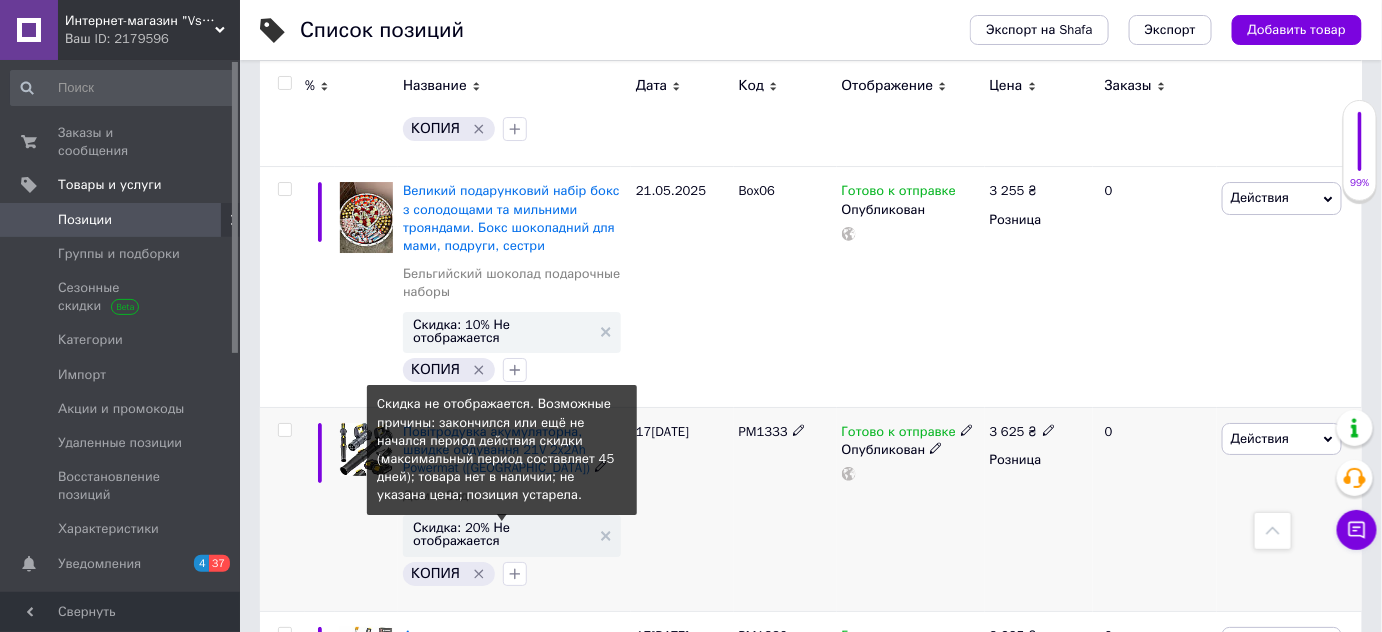 click on "Скидка: 20% Не отображается" at bounding box center (502, 534) 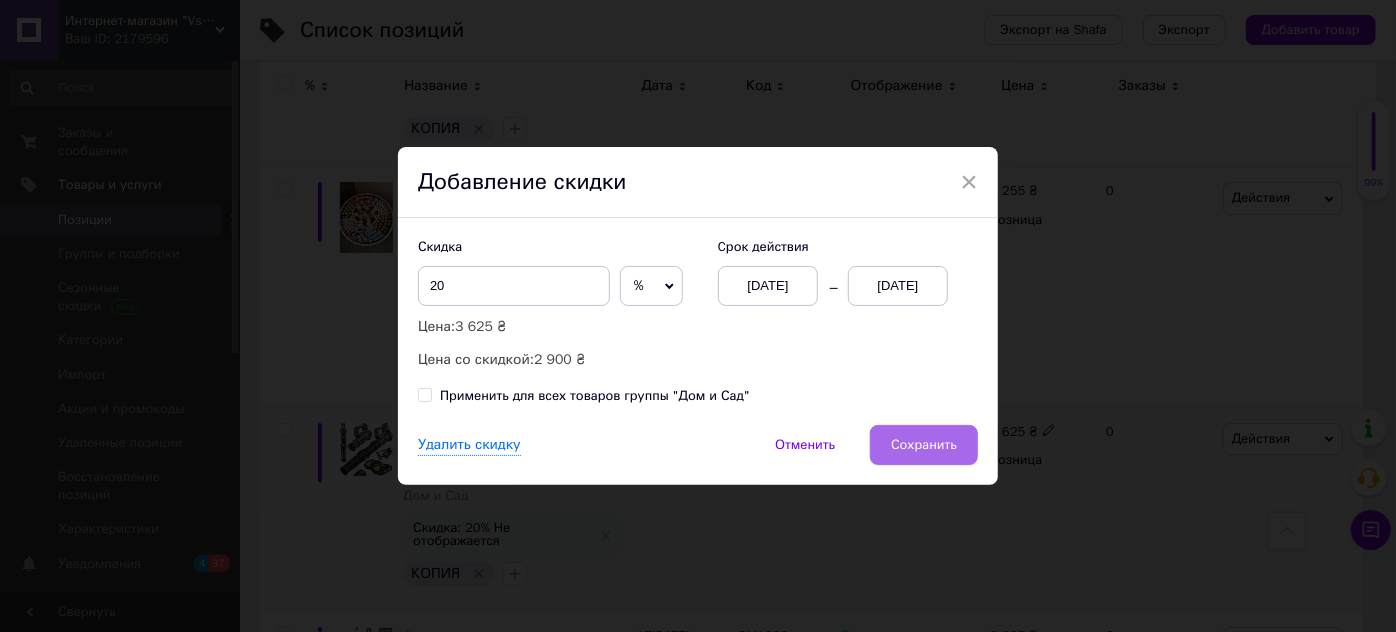 click on "Сохранить" at bounding box center (924, 445) 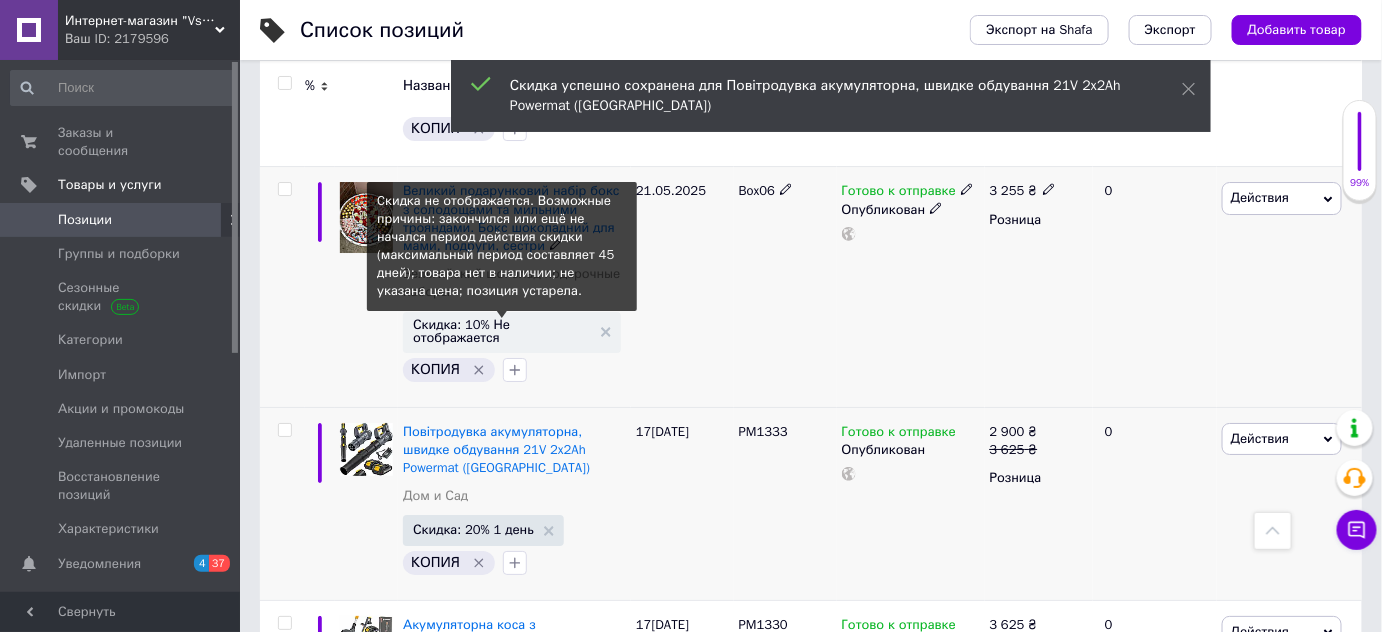 click on "Скидка: 10% Не отображается" at bounding box center (502, 331) 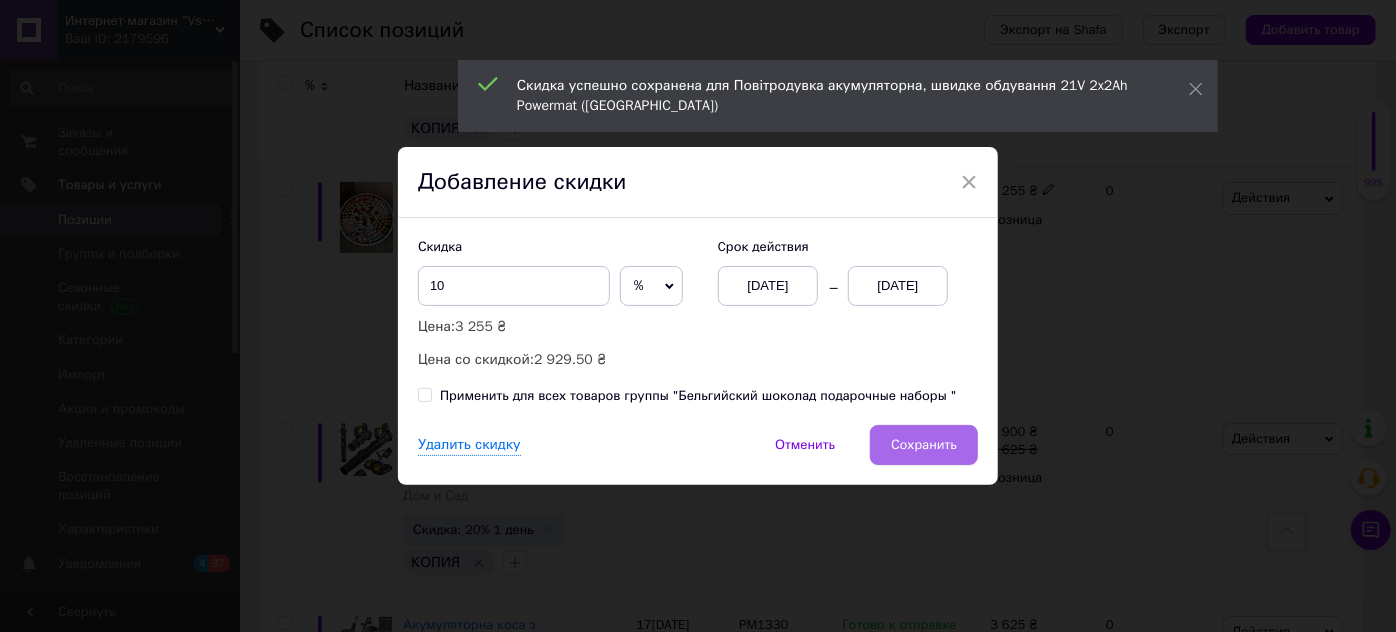 click on "Сохранить" at bounding box center [924, 445] 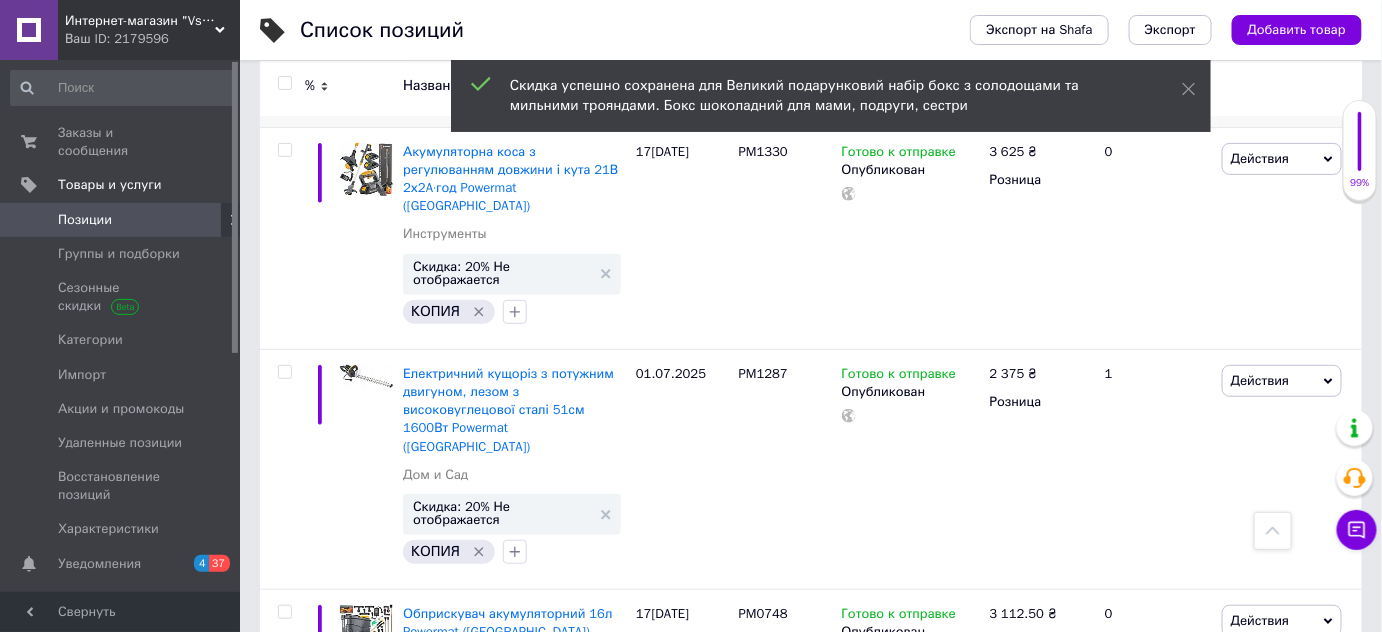 scroll, scrollTop: 2845, scrollLeft: 0, axis: vertical 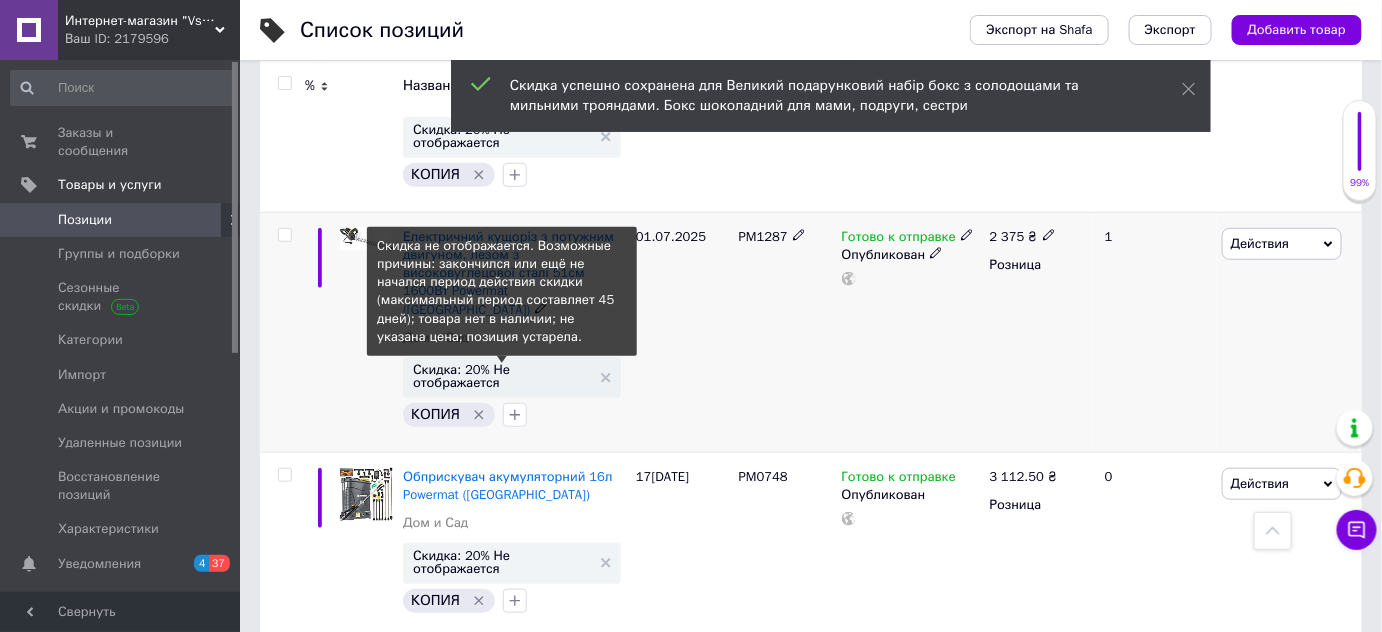 click on "Скидка: 20% Не отображается" at bounding box center [502, 376] 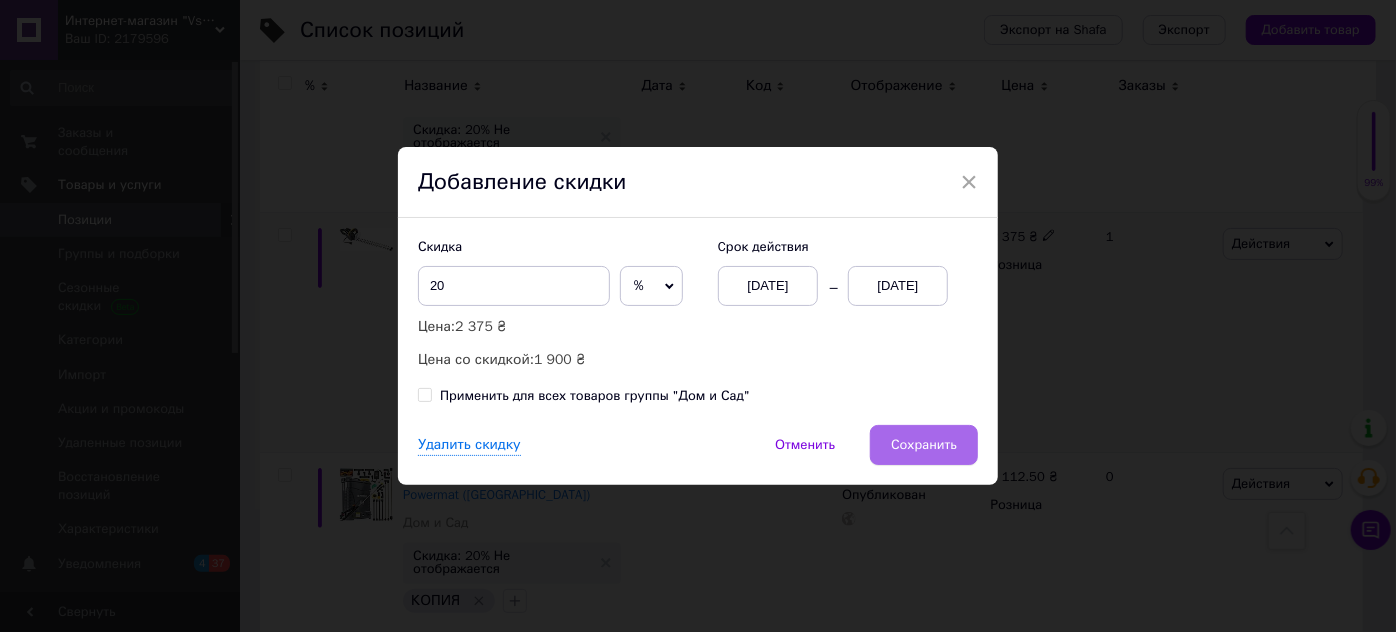 click on "Сохранить" at bounding box center [924, 445] 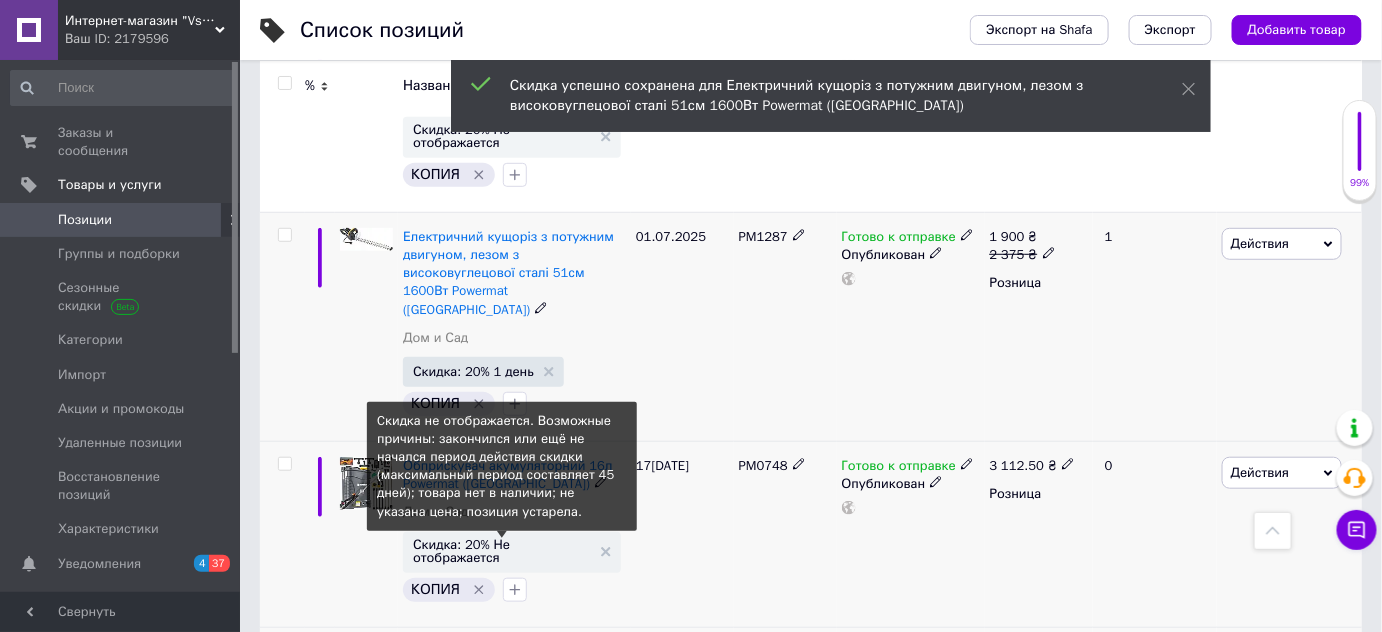 click on "Скидка: 20% Не отображается" at bounding box center (502, 551) 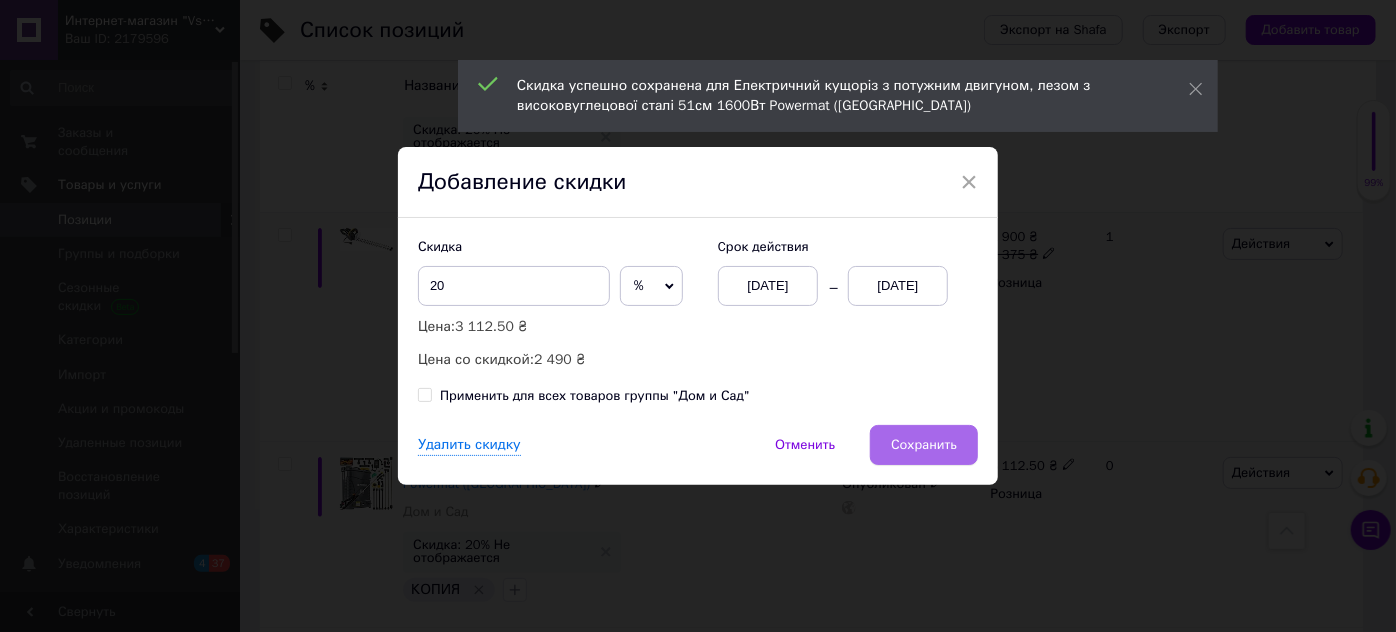 click on "Сохранить" at bounding box center (924, 445) 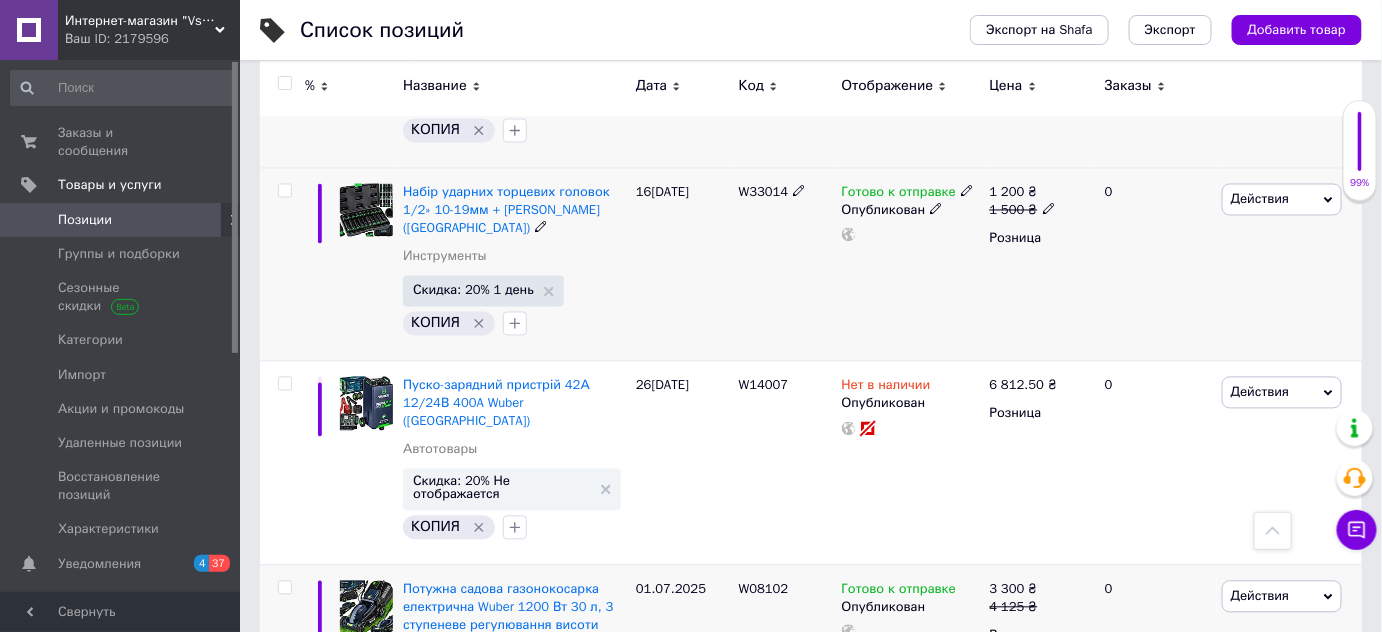 scroll, scrollTop: 4093, scrollLeft: 0, axis: vertical 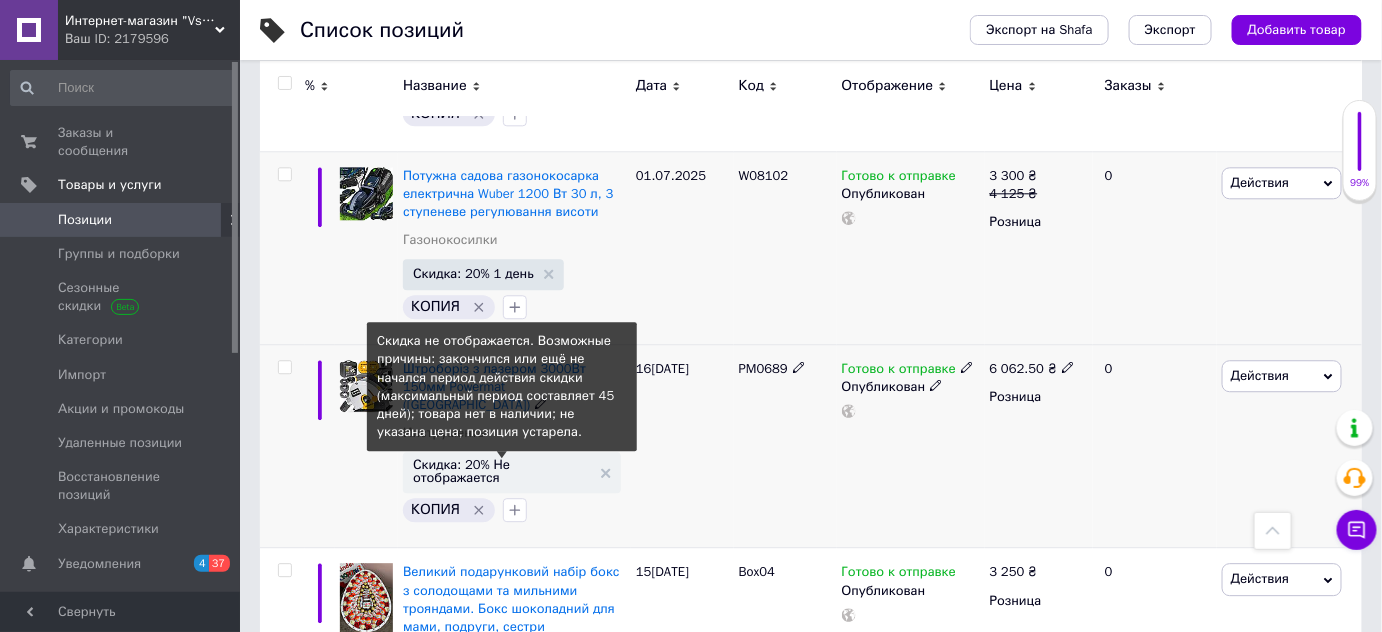 click on "Скидка: 20% Не отображается" at bounding box center [502, 471] 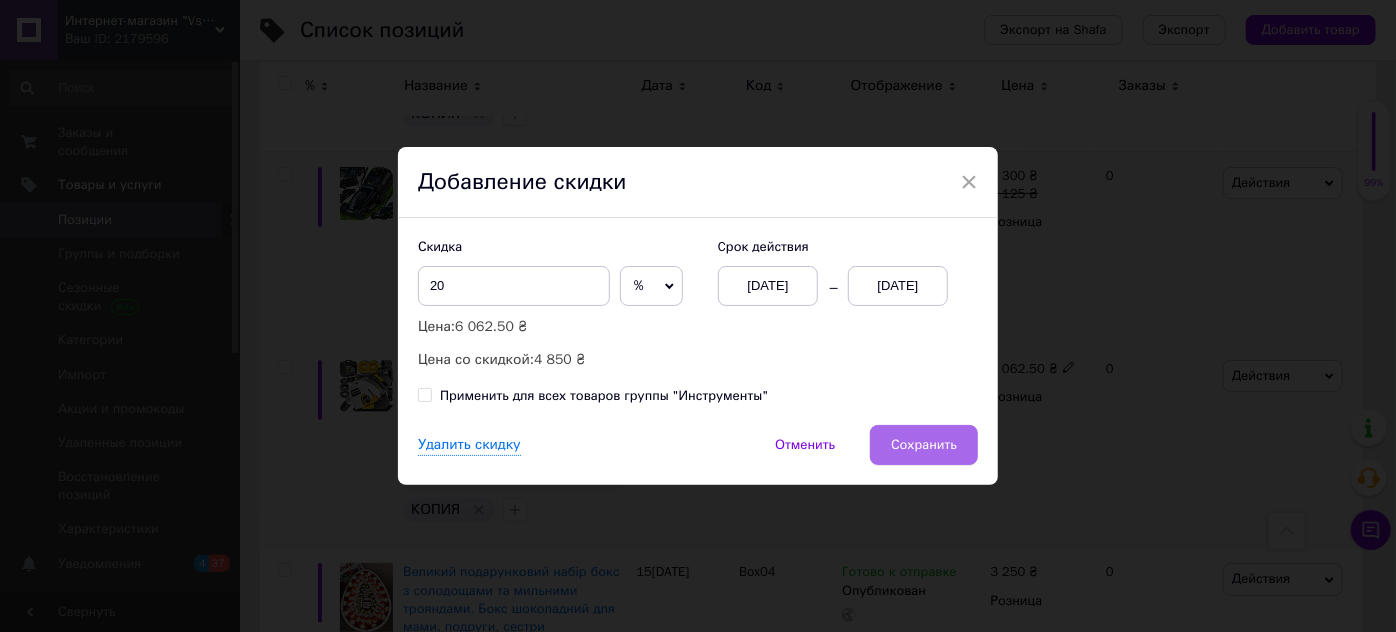 click on "Сохранить" at bounding box center (924, 445) 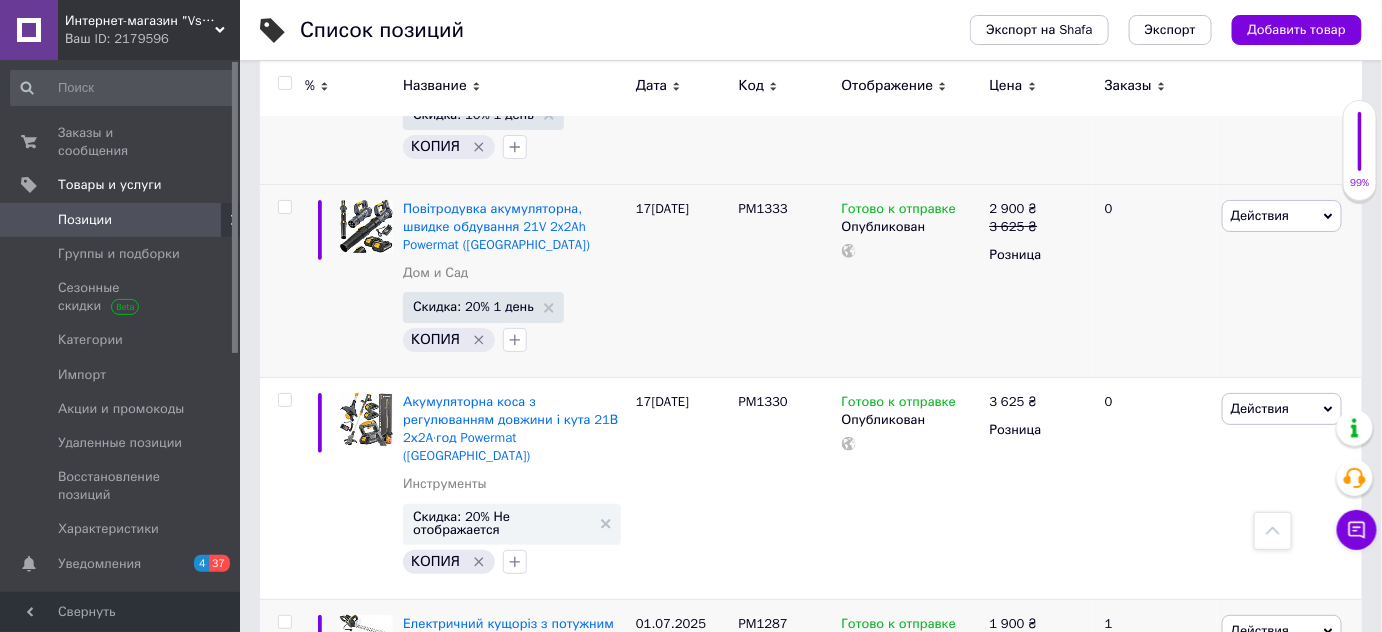 scroll, scrollTop: 2322, scrollLeft: 0, axis: vertical 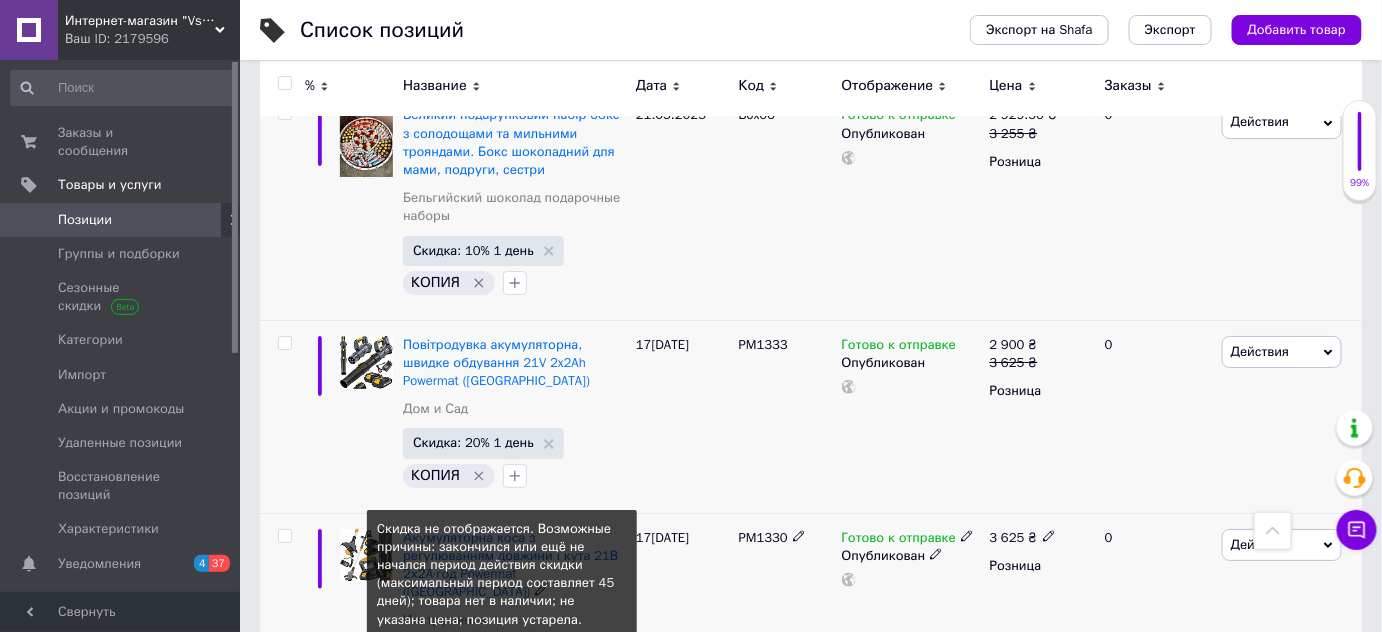 click on "Скидка: 20% Не отображается" at bounding box center [502, 659] 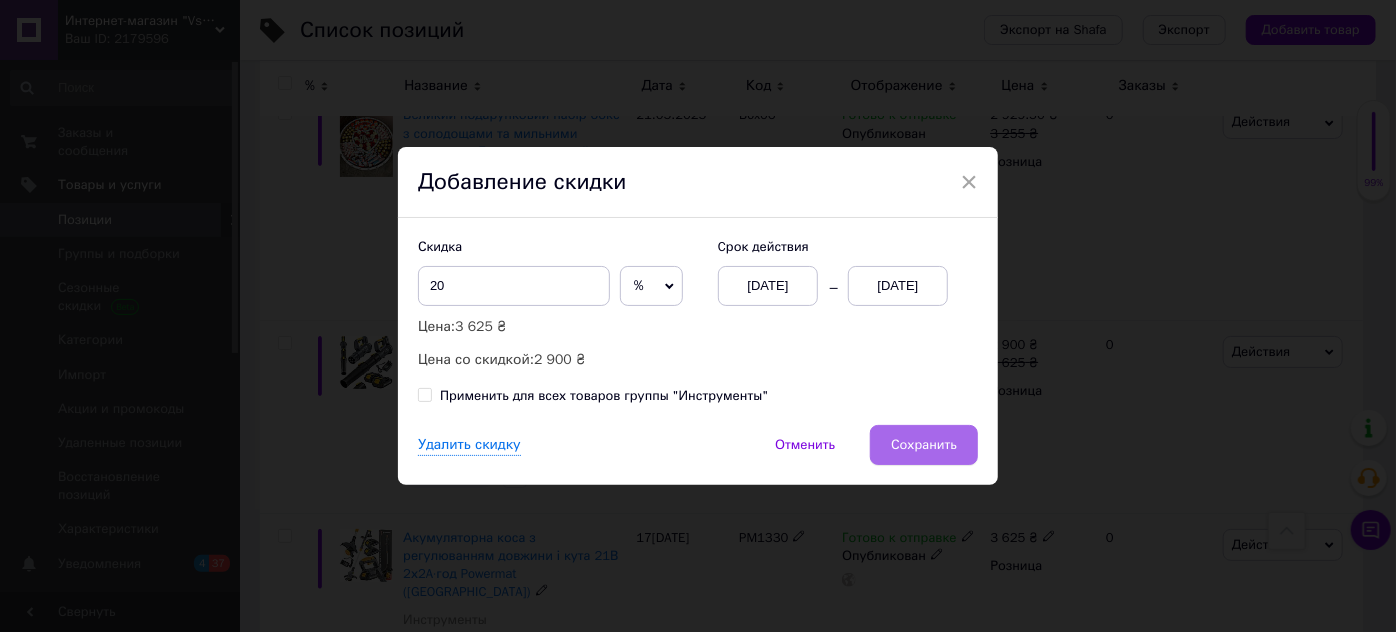 click on "Сохранить" at bounding box center [924, 445] 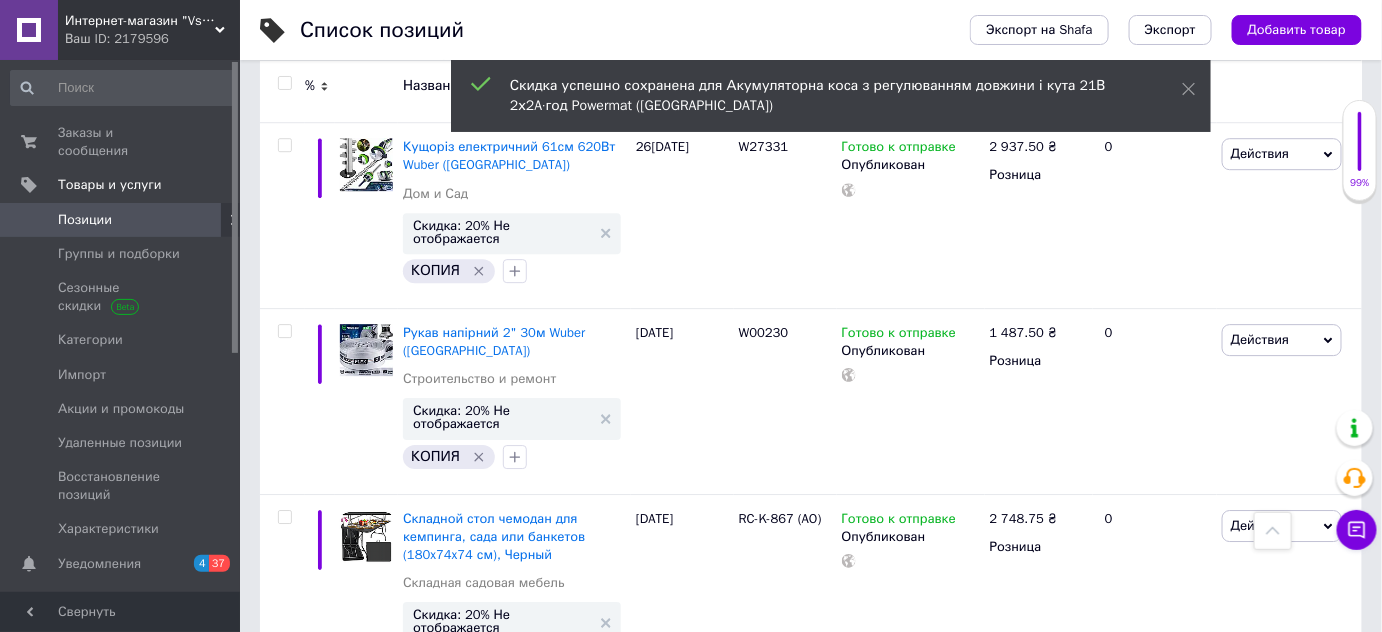 scroll, scrollTop: 9520, scrollLeft: 0, axis: vertical 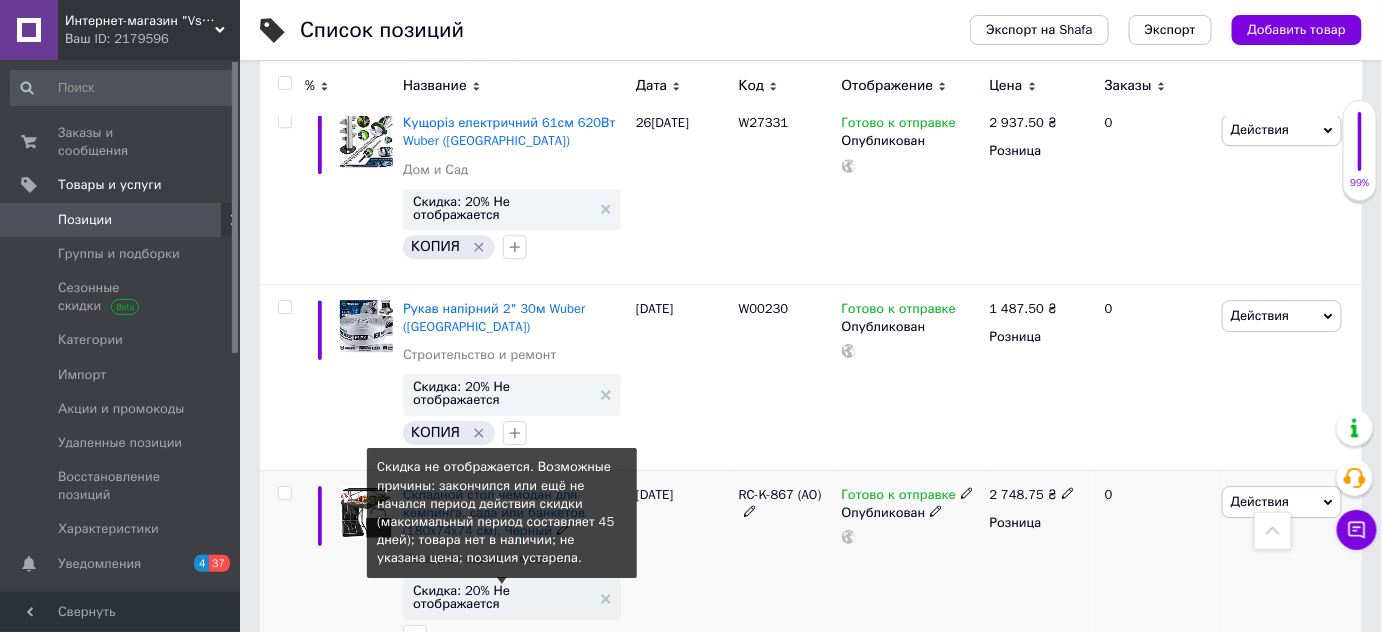 click on "Скидка: 20% Не отображается" at bounding box center (502, 597) 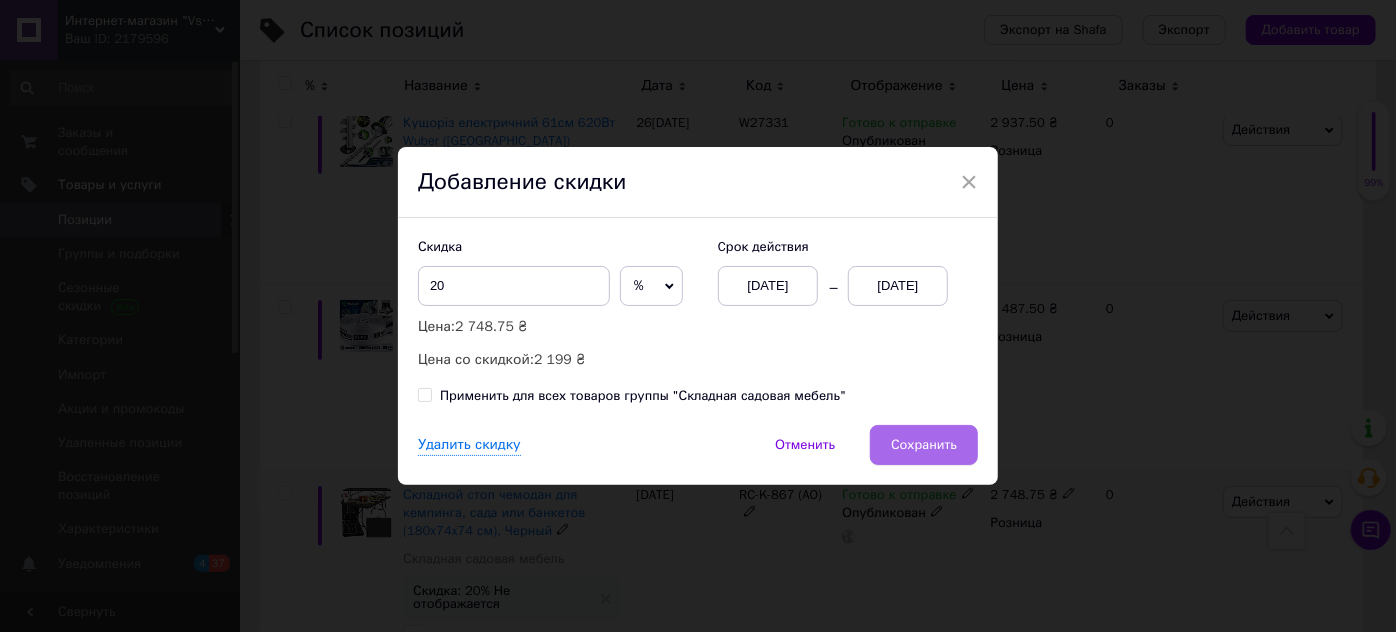 click on "Сохранить" at bounding box center (924, 445) 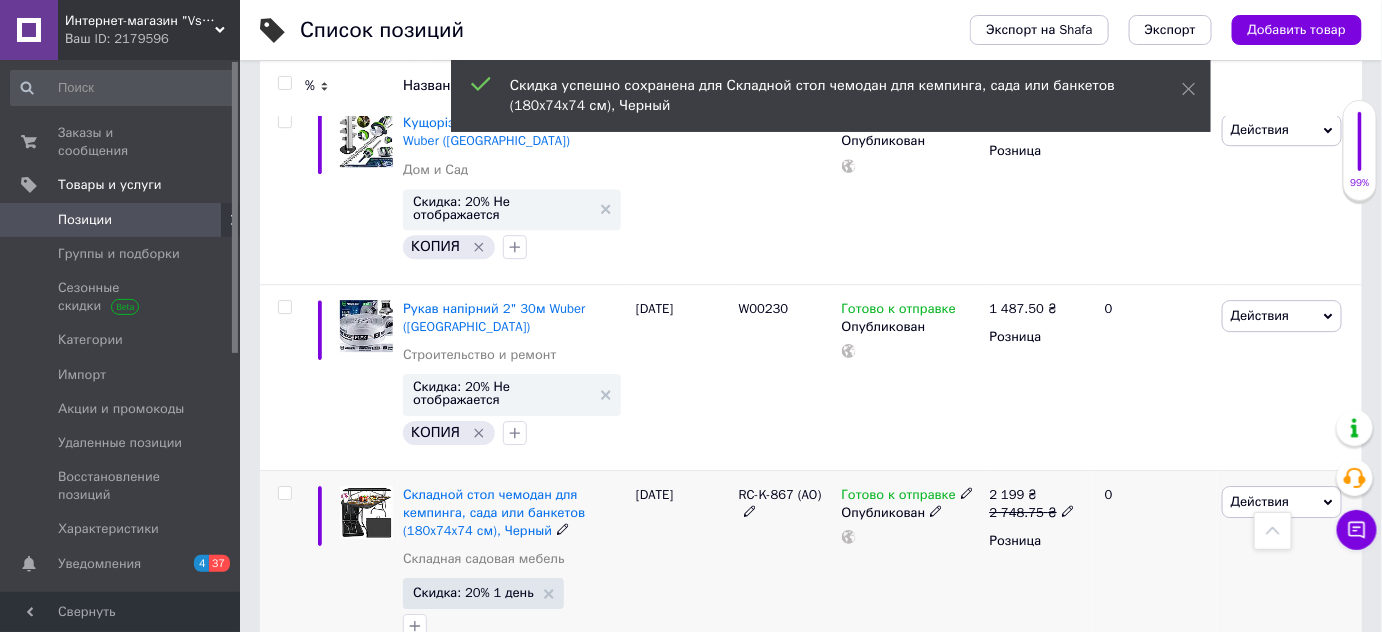 click on "Скидка: 25% Не отображается" at bounding box center [502, 790] 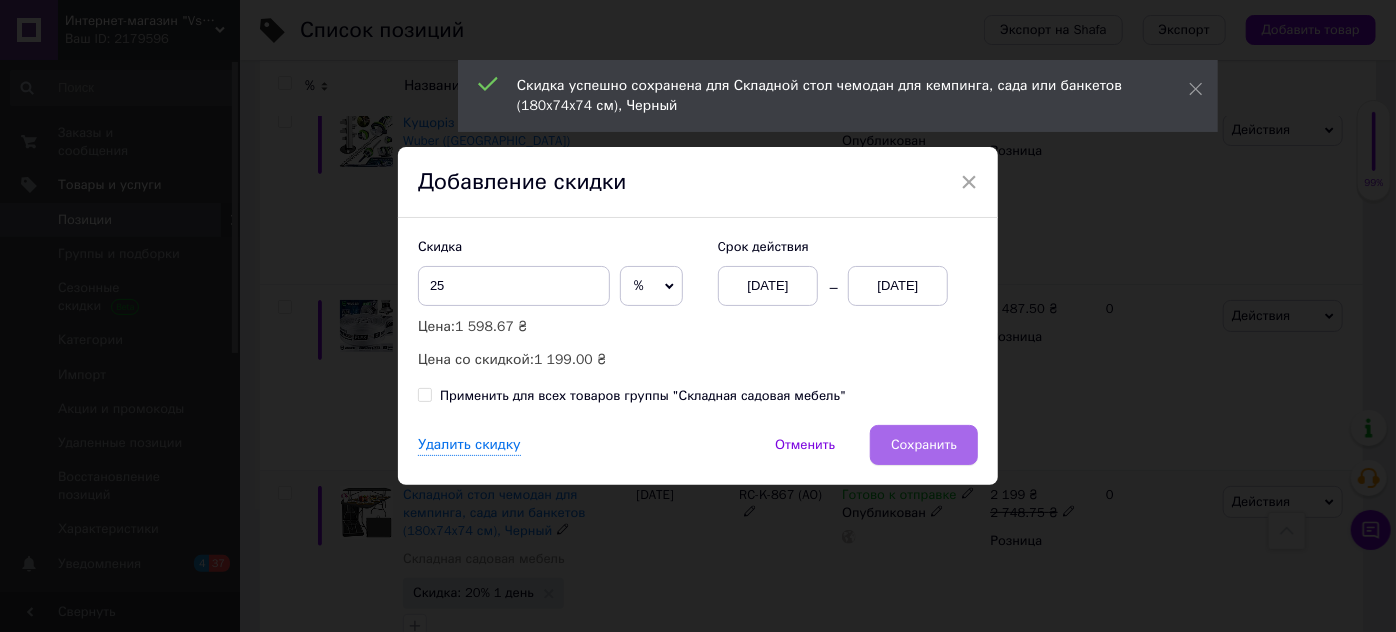 click on "Сохранить" at bounding box center [924, 445] 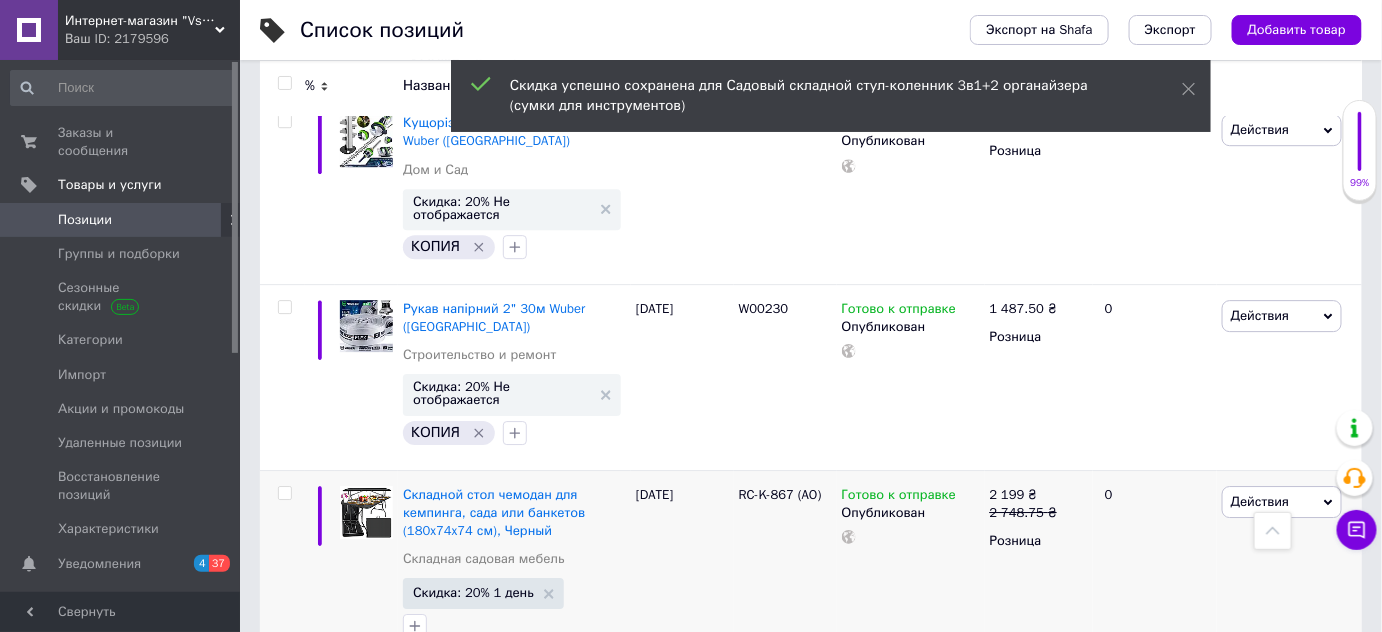 scroll, scrollTop: 10072, scrollLeft: 0, axis: vertical 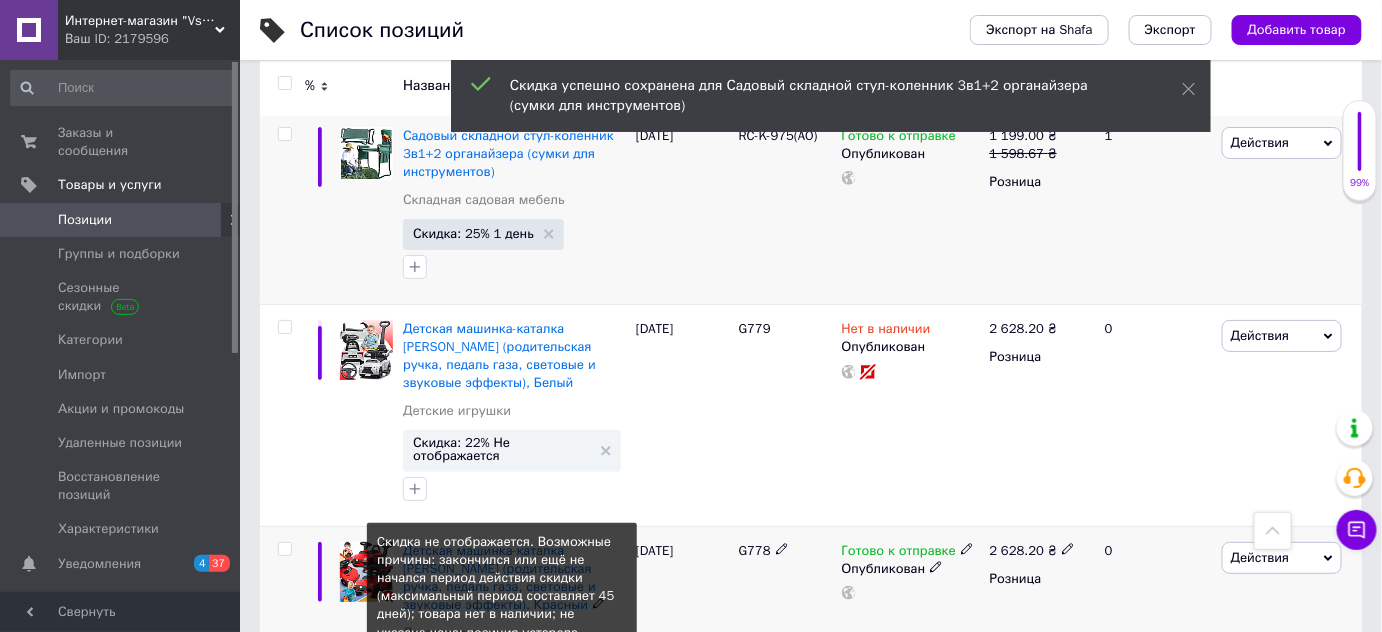 click on "Скидка: 22% Не отображается" at bounding box center (502, 672) 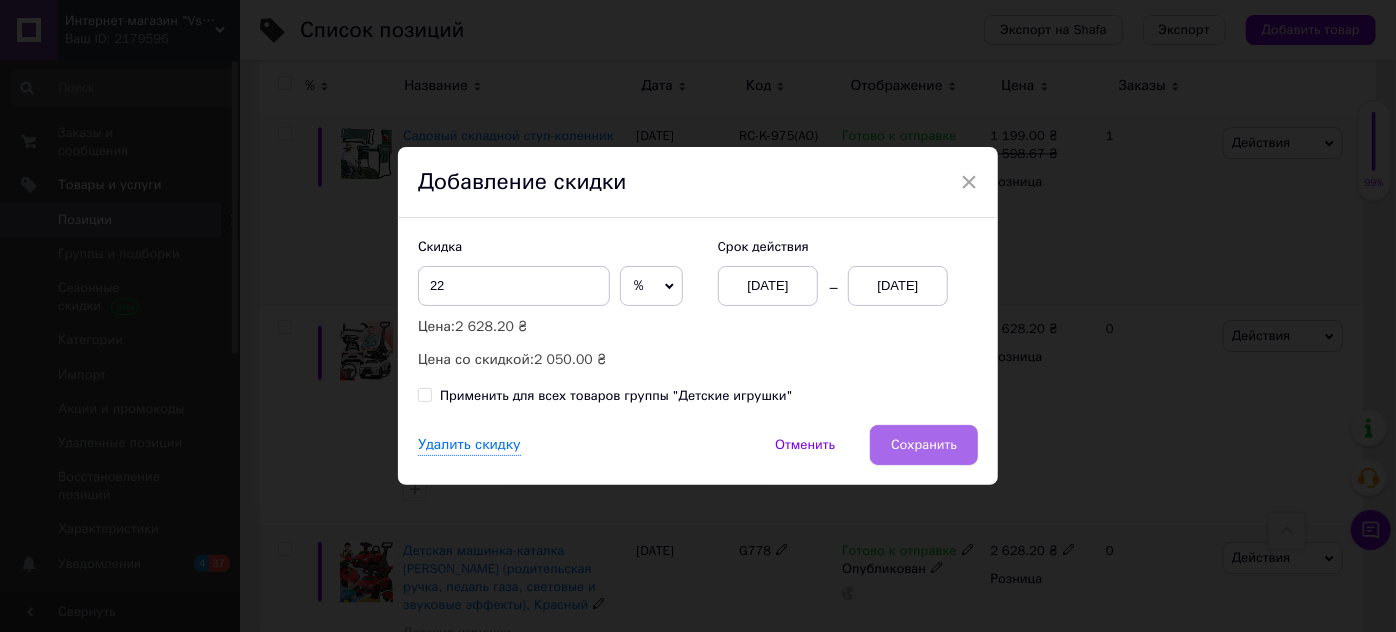 click on "Сохранить" at bounding box center (924, 445) 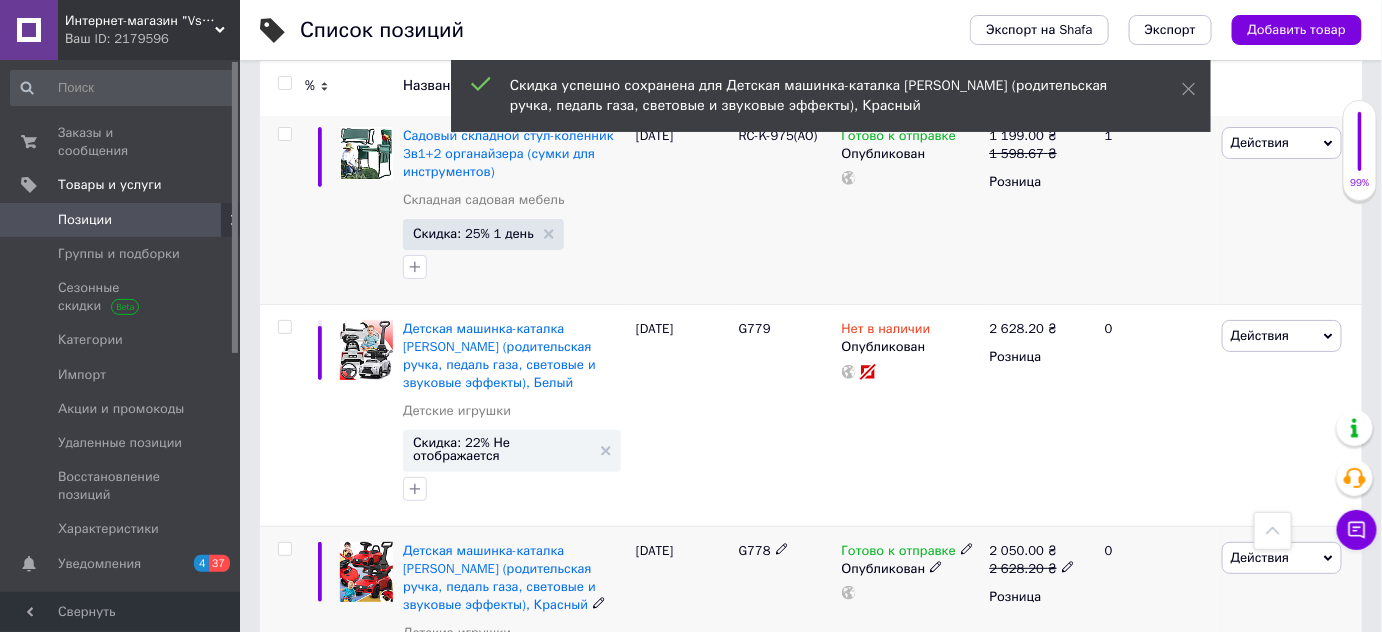 click on "Скидка: 8% Не отображается" at bounding box center [502, 883] 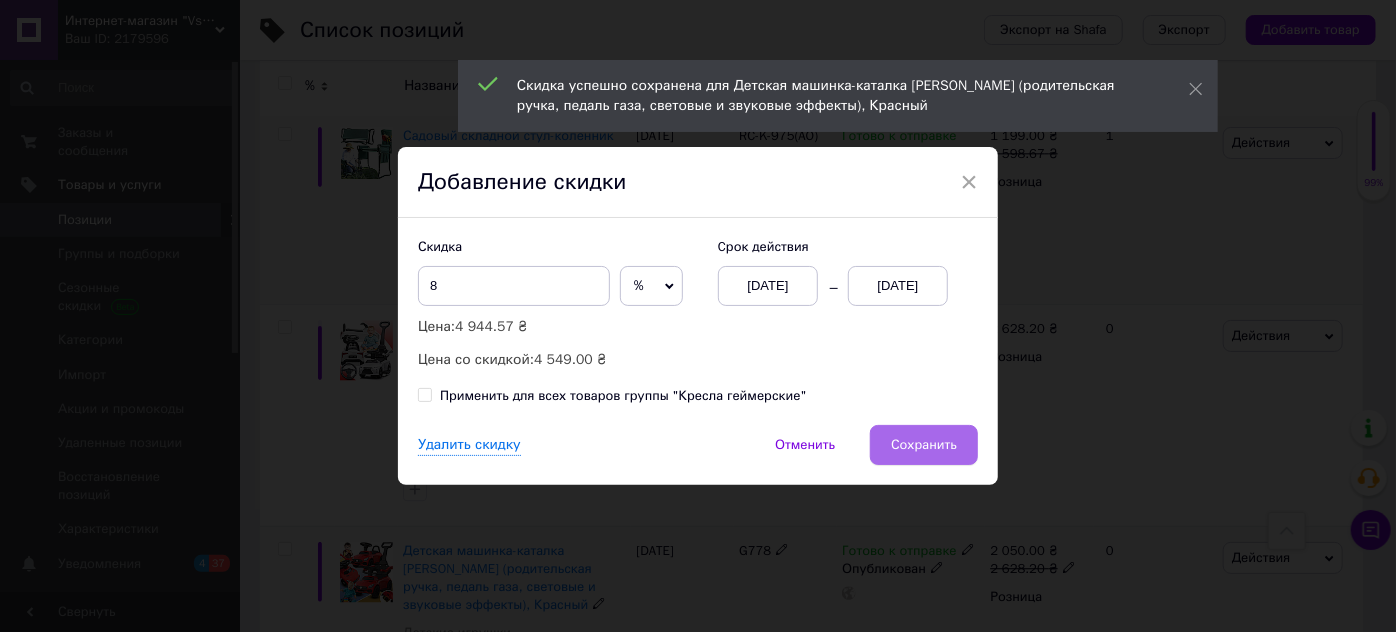 click on "Сохранить" at bounding box center (924, 445) 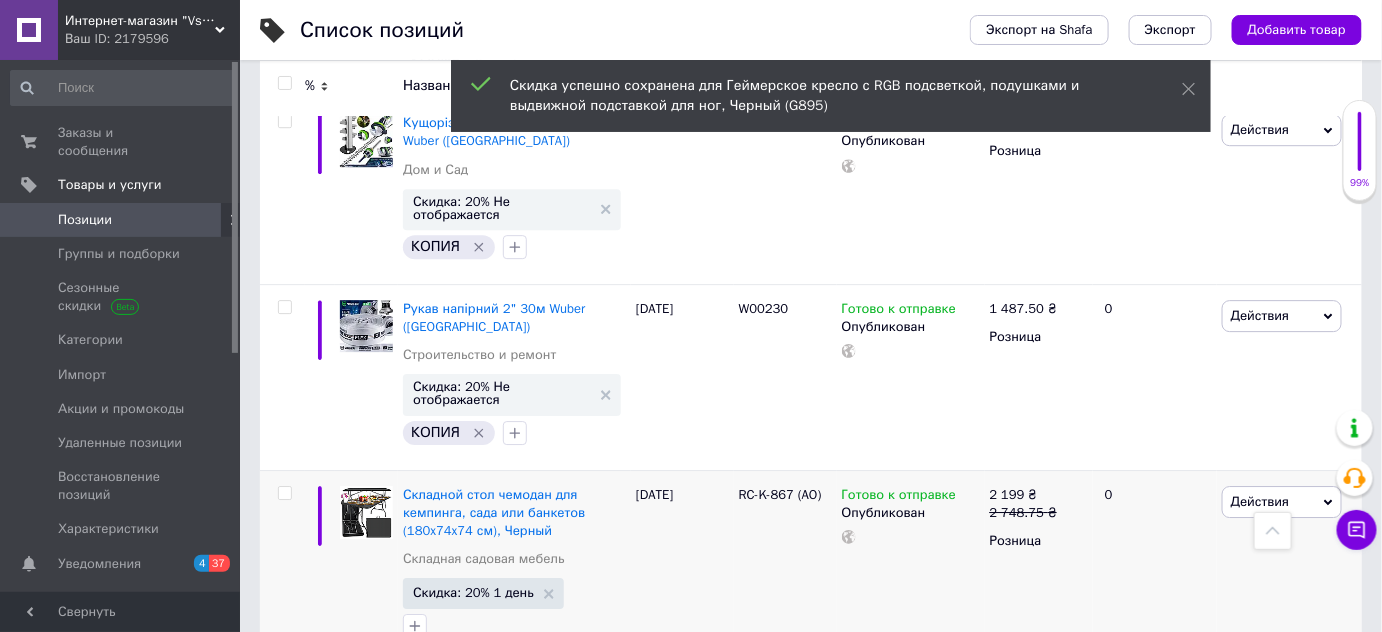 scroll, scrollTop: 8967, scrollLeft: 0, axis: vertical 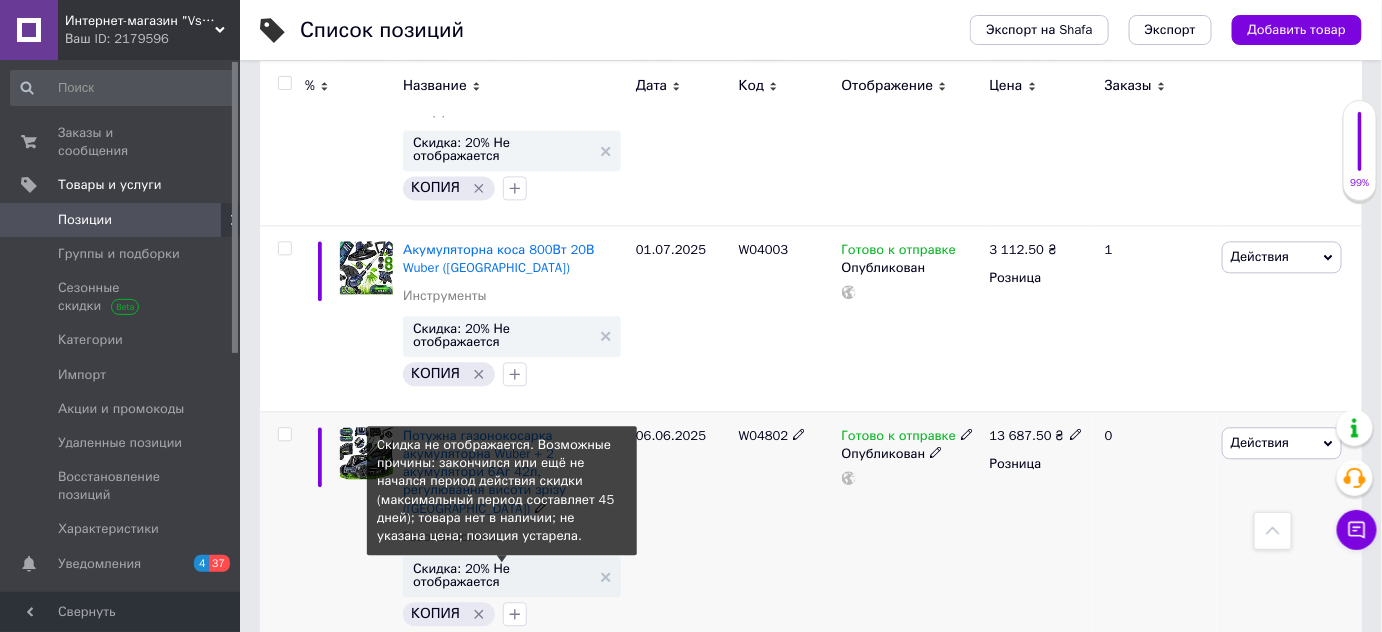 click on "Скидка: 20% Не отображается" at bounding box center (502, 575) 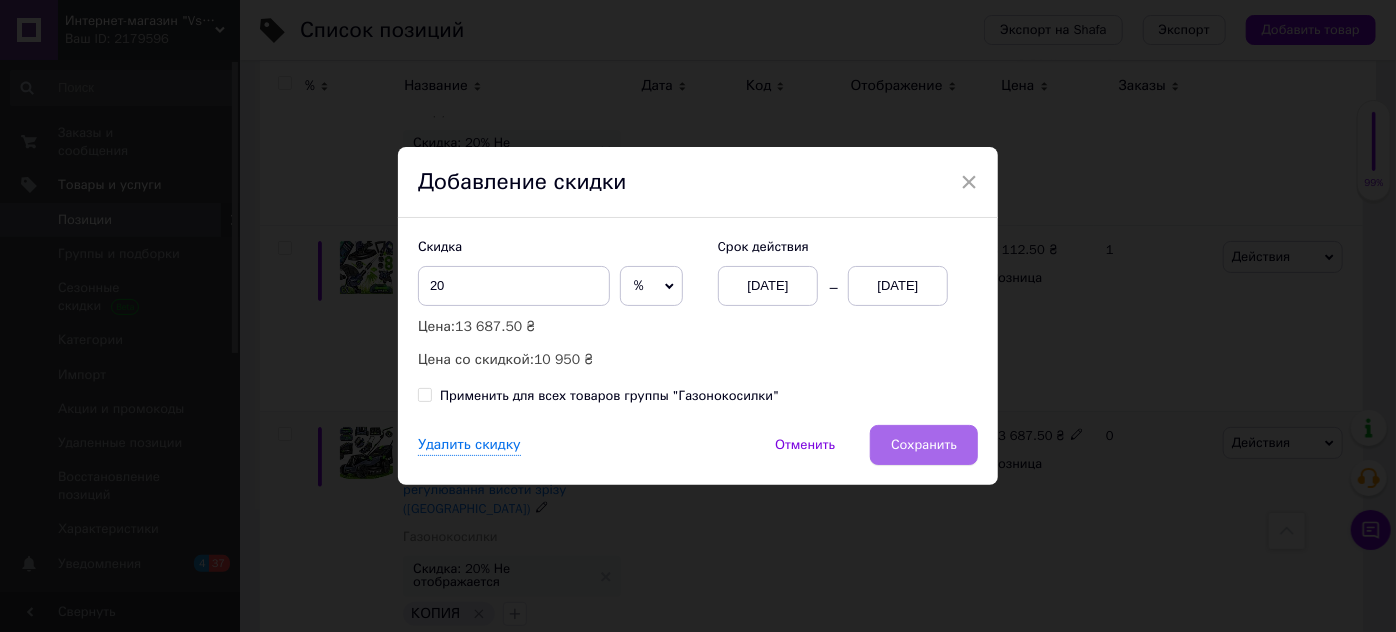click on "Сохранить" at bounding box center [924, 445] 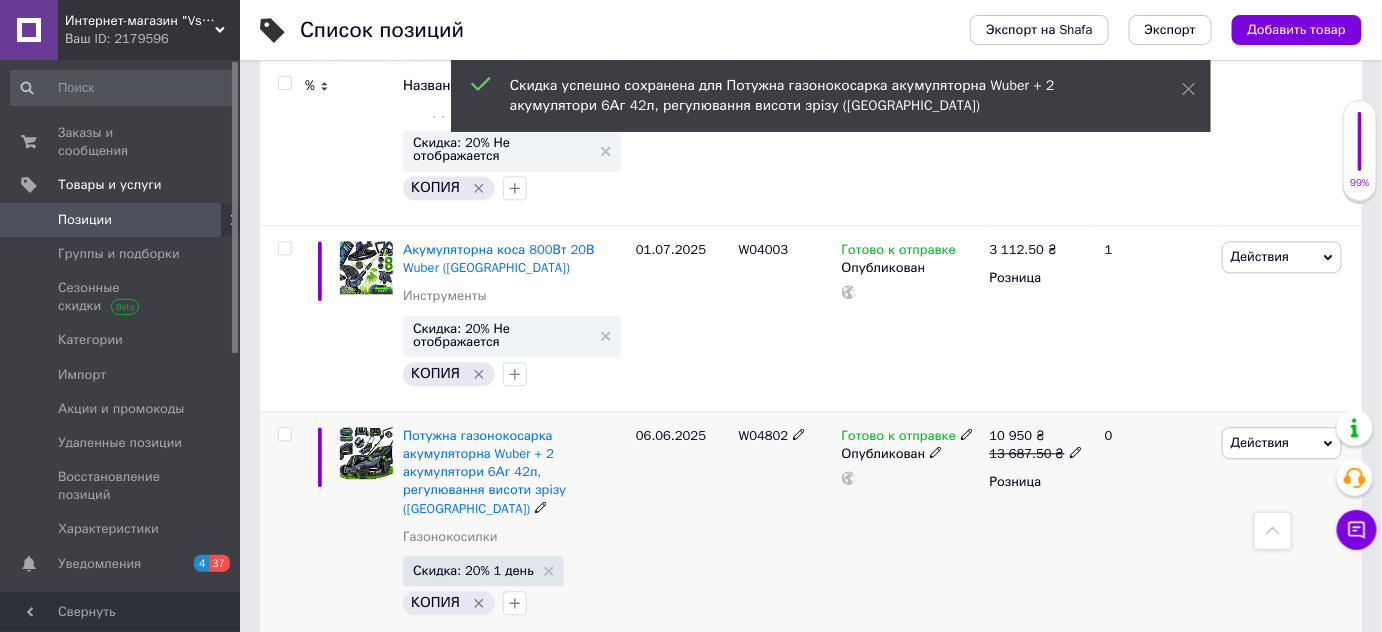 click on "Скидка: 20% Не отображается" at bounding box center (502, 935) 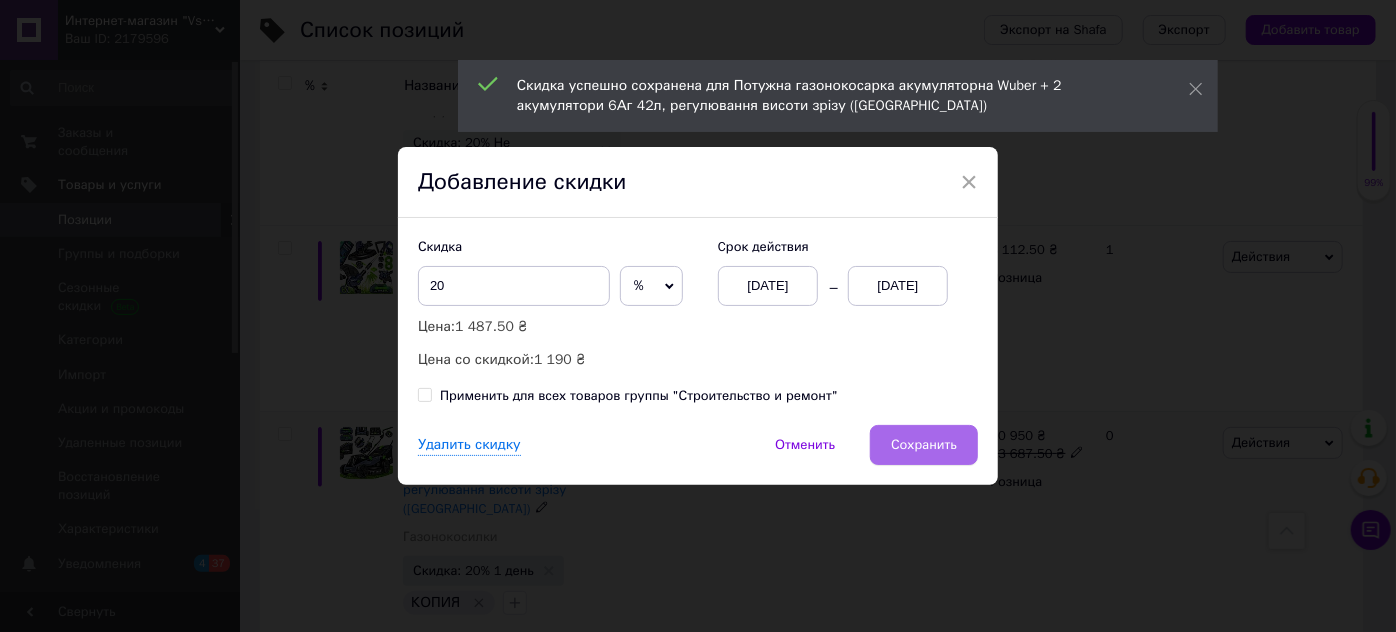 click on "Сохранить" at bounding box center [924, 445] 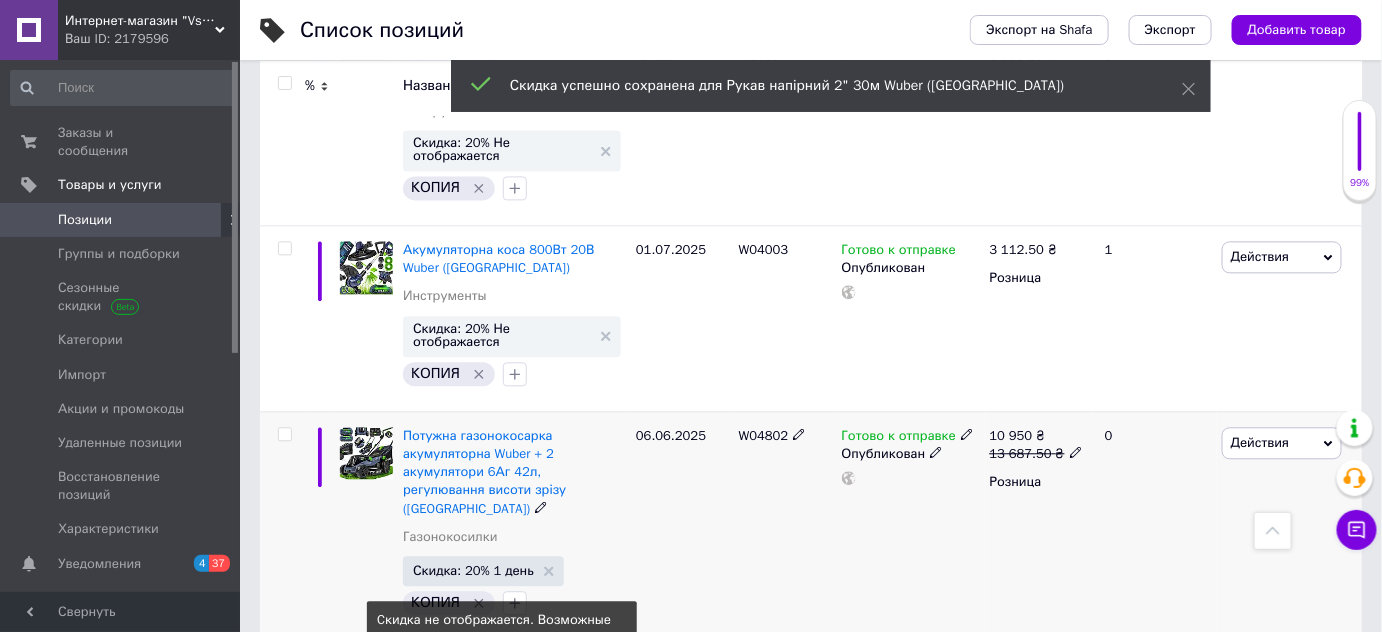 click on "Скидка: 20% Не отображается" at bounding box center (502, 750) 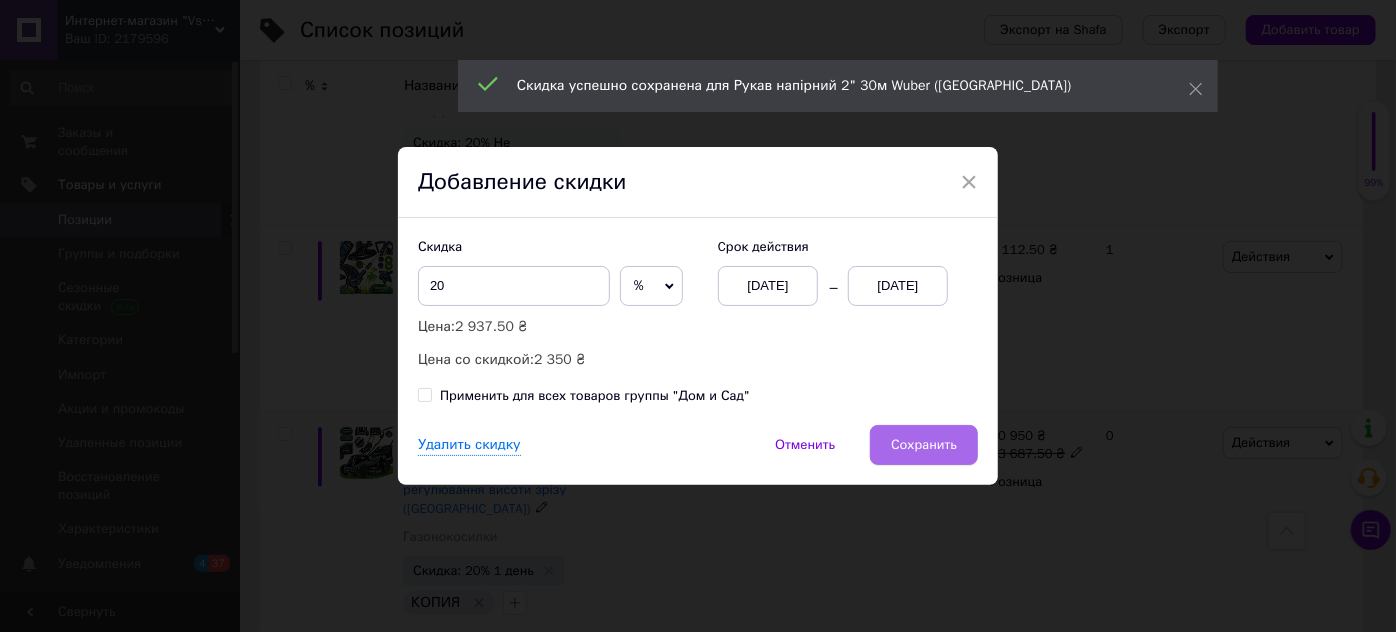 click on "Сохранить" at bounding box center [924, 445] 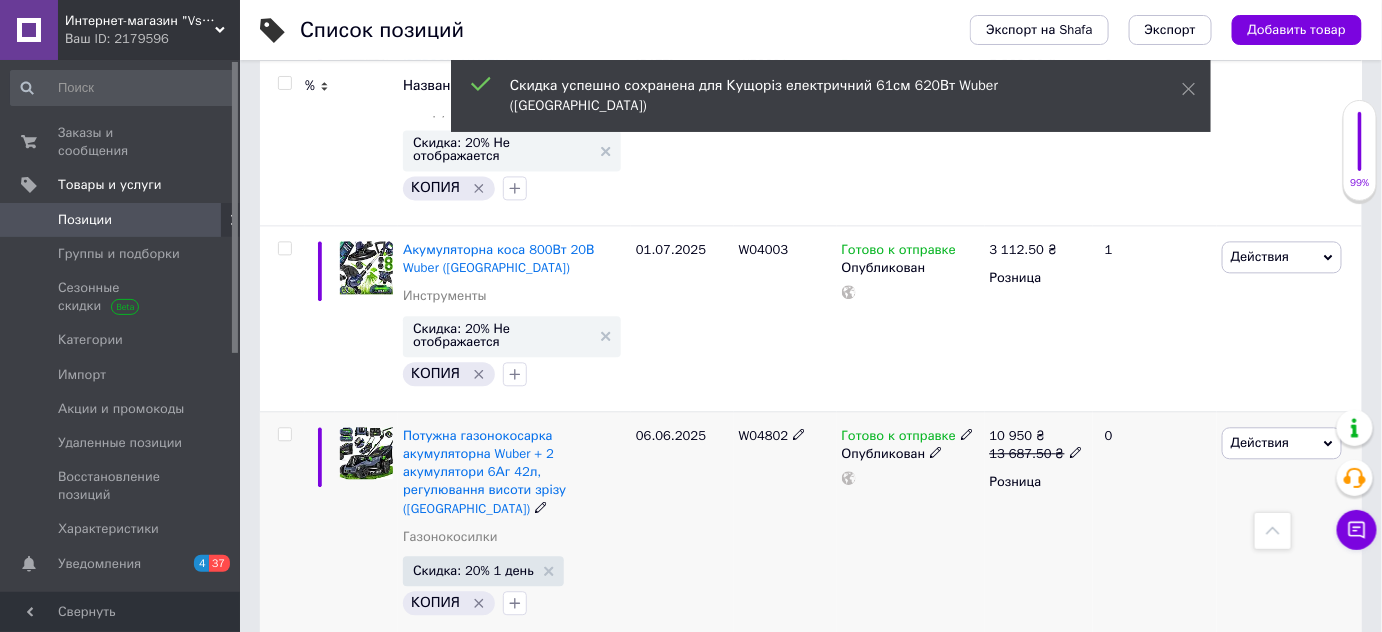scroll, scrollTop: 8414, scrollLeft: 0, axis: vertical 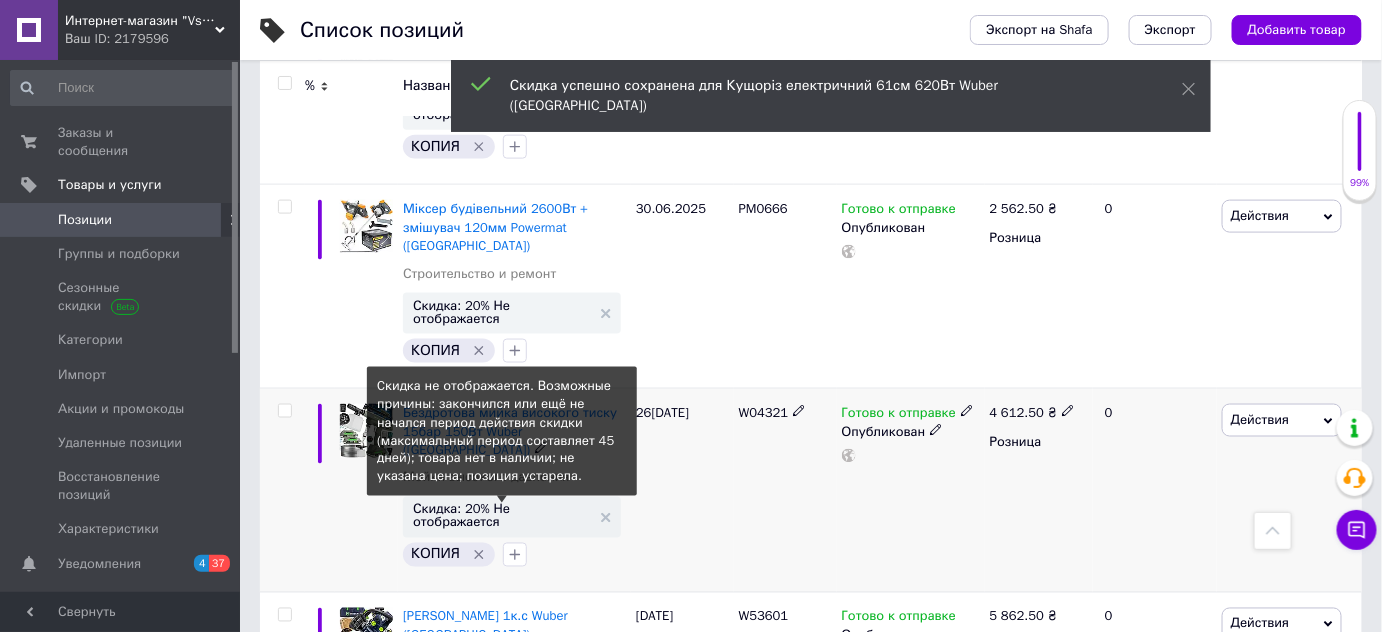 click on "Скидка: 20% Не отображается" at bounding box center [502, 516] 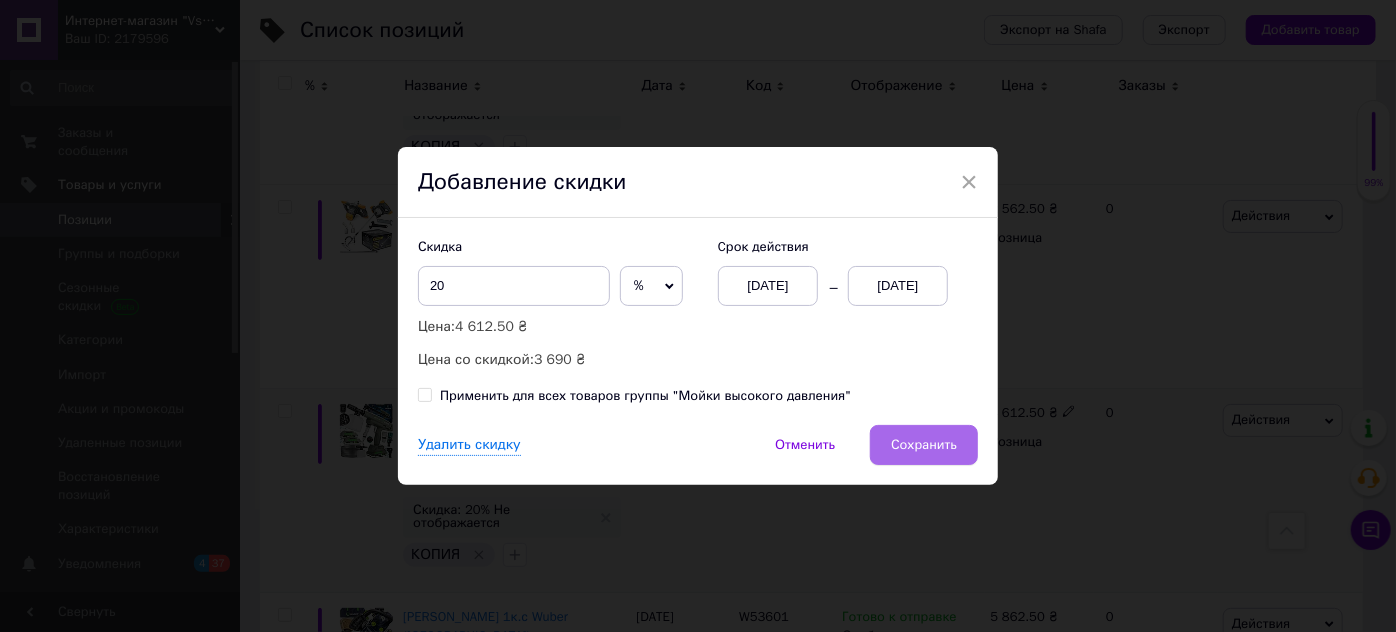 click on "Сохранить" at bounding box center [924, 445] 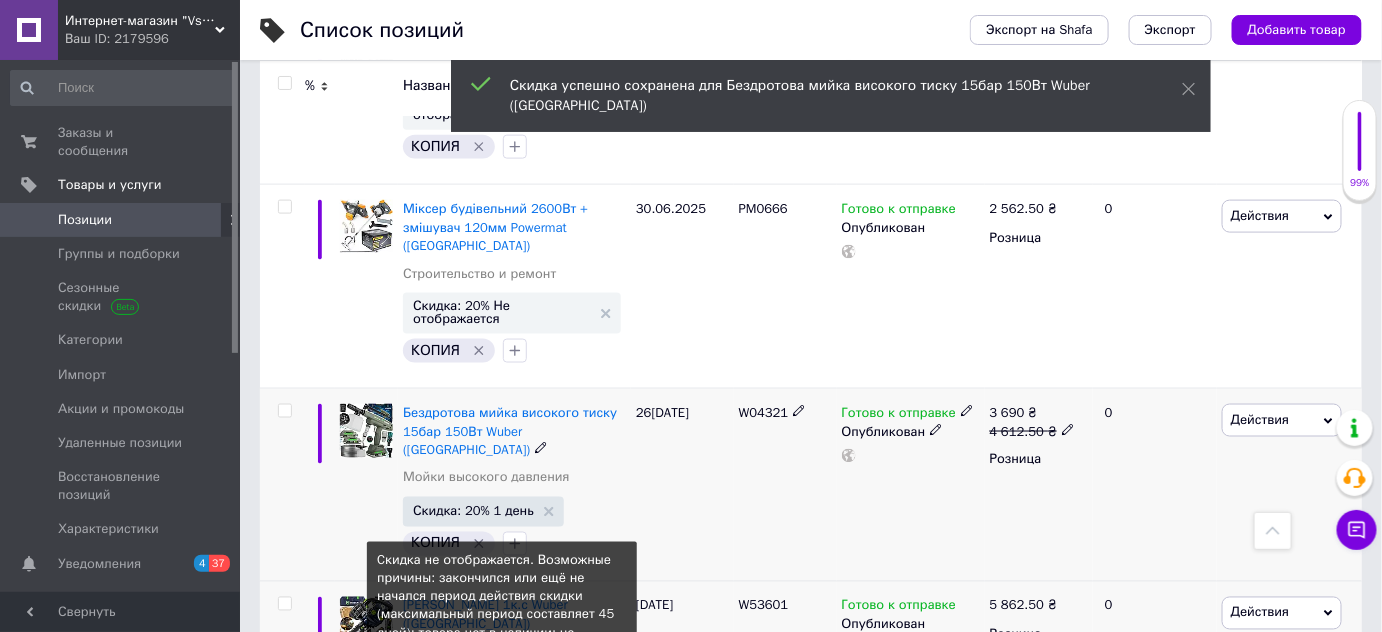 click on "Скидка: 20% Не отображается" at bounding box center [502, 691] 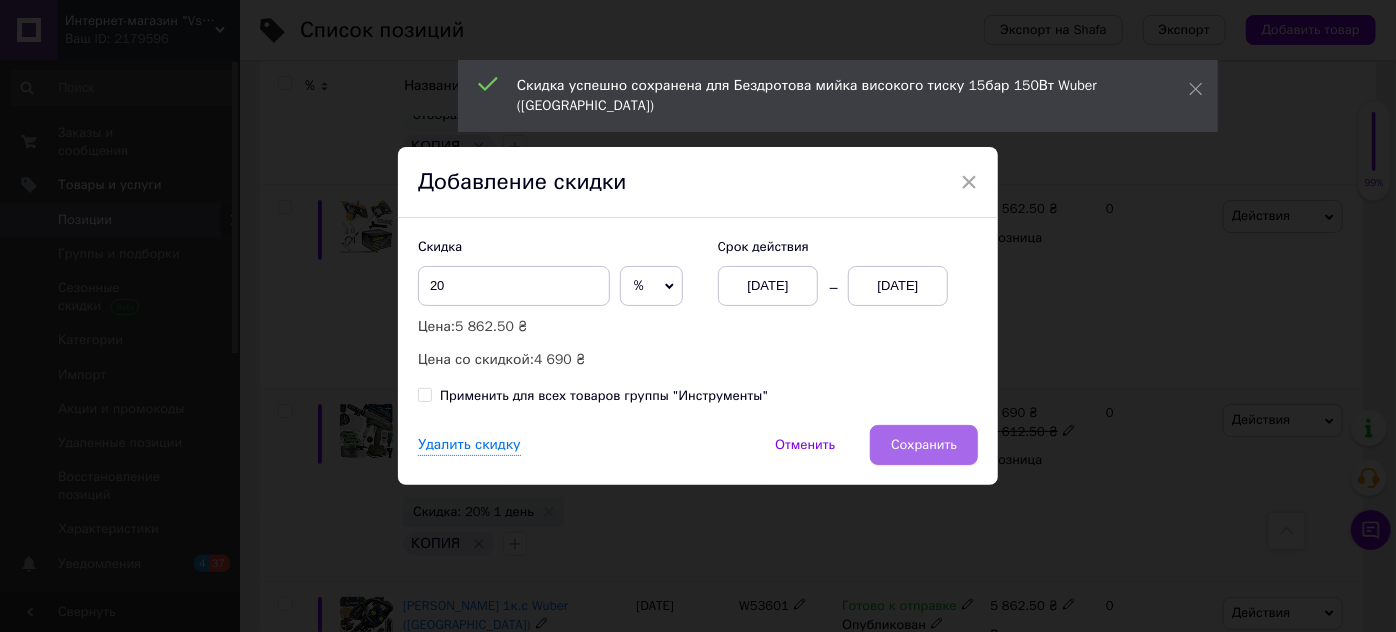 click on "Сохранить" at bounding box center [924, 445] 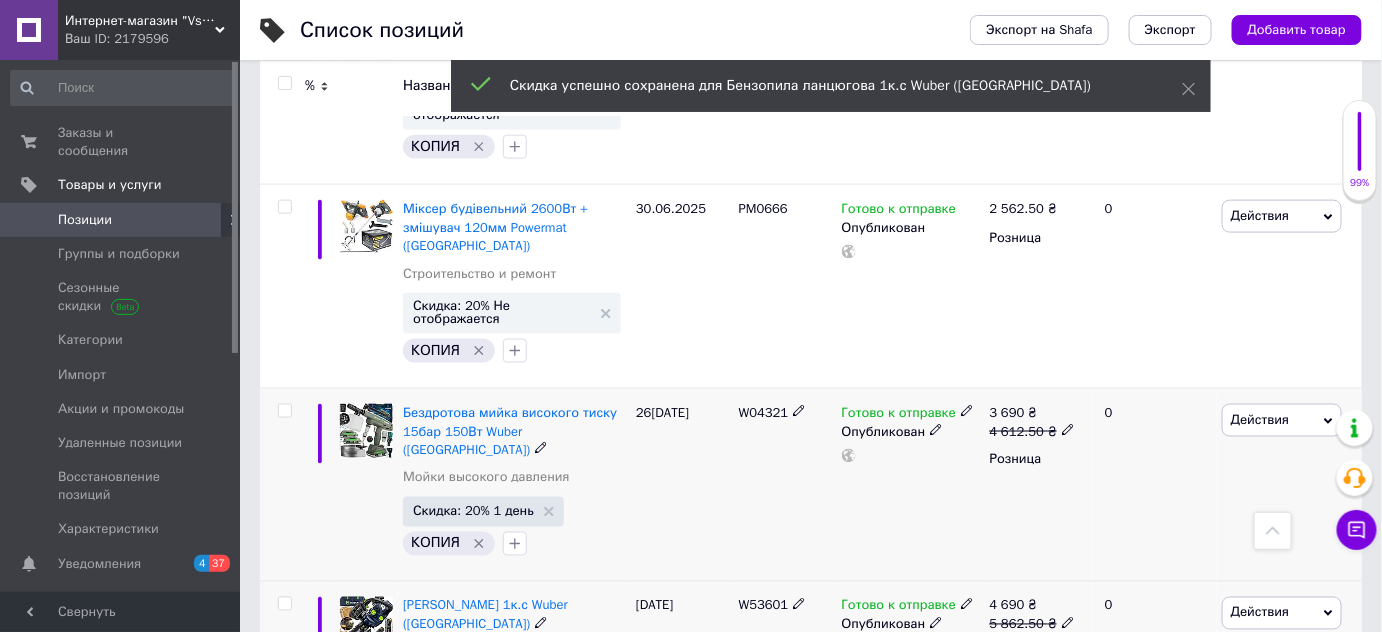 click on "Скидка: 20% Не отображается" at bounding box center [502, 866] 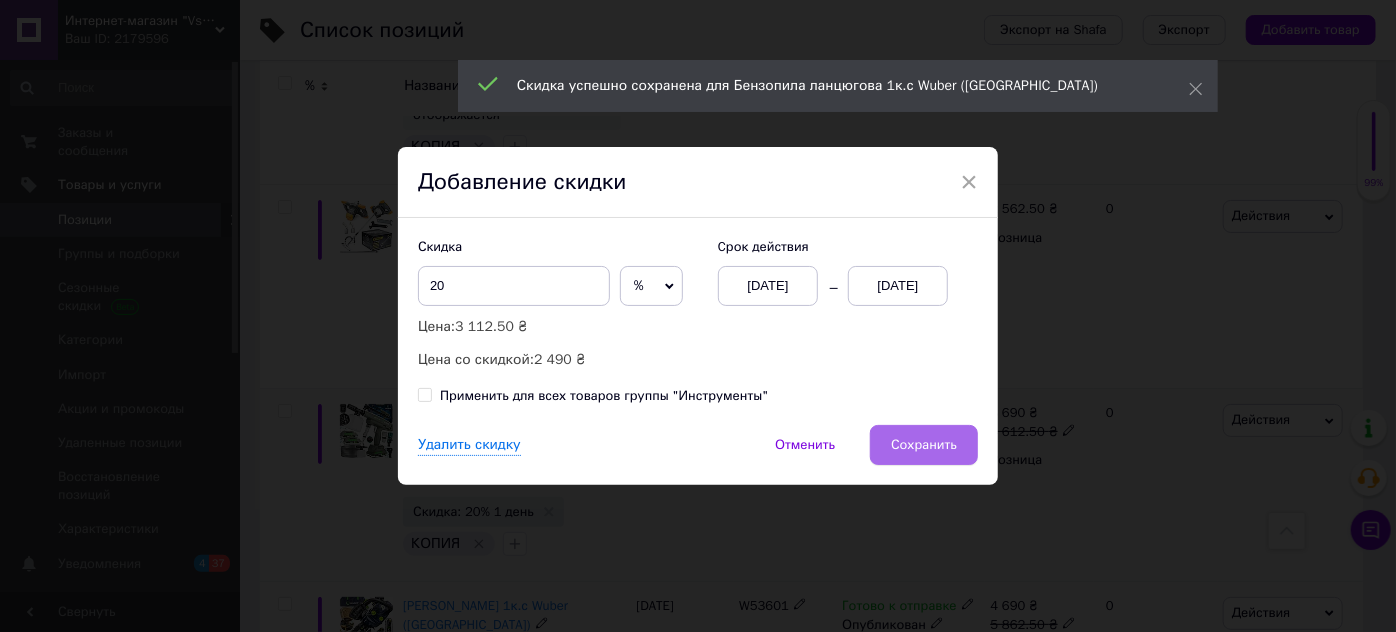 click on "Сохранить" at bounding box center [924, 445] 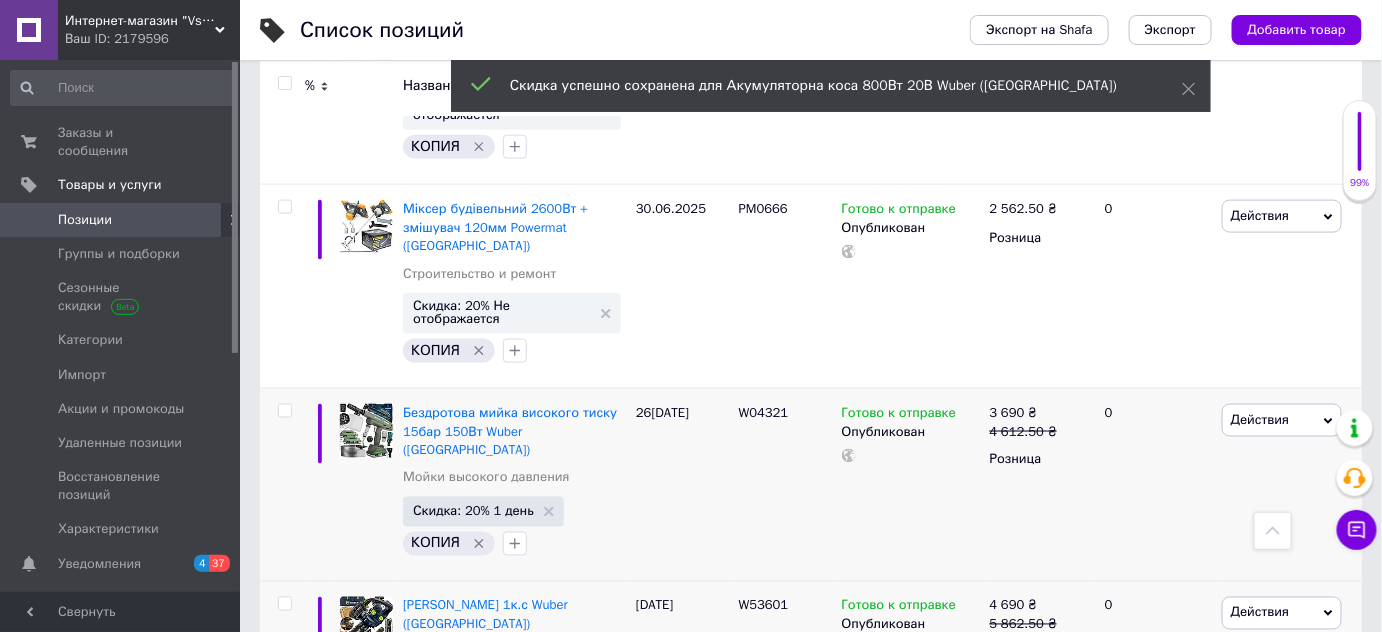 scroll, scrollTop: 7861, scrollLeft: 0, axis: vertical 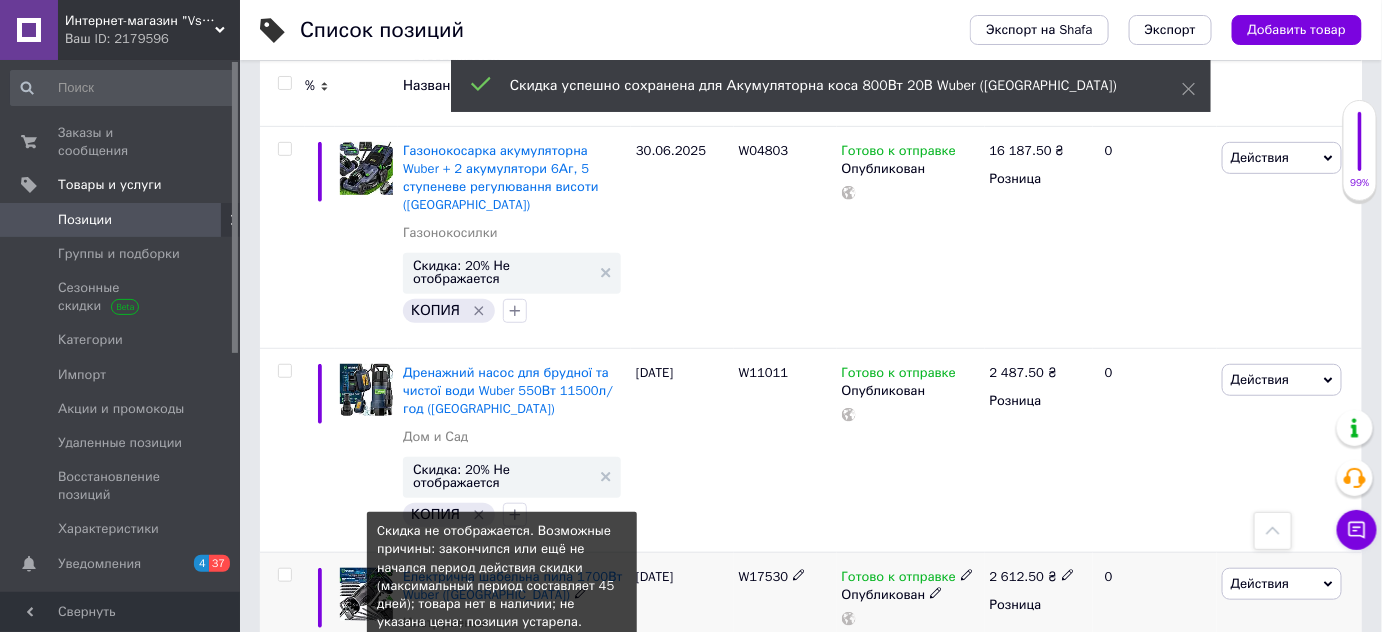 click on "Скидка: 20% Не отображается" at bounding box center (502, 661) 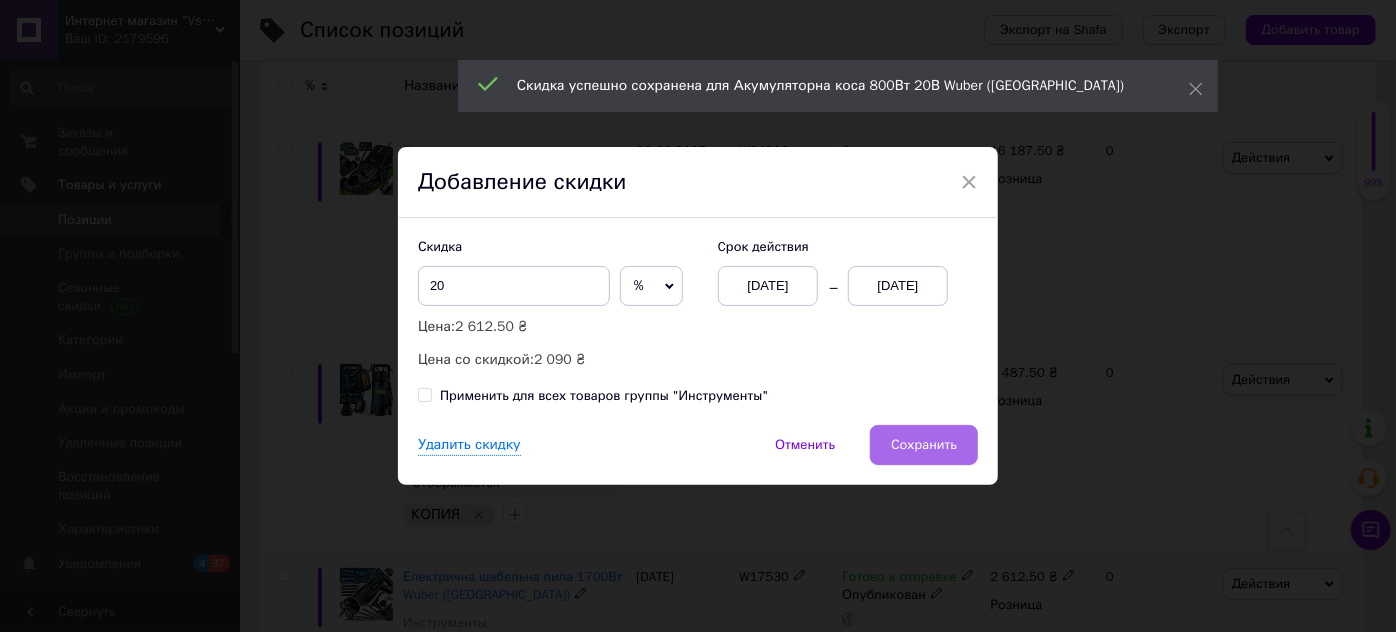 click on "Сохранить" at bounding box center [924, 445] 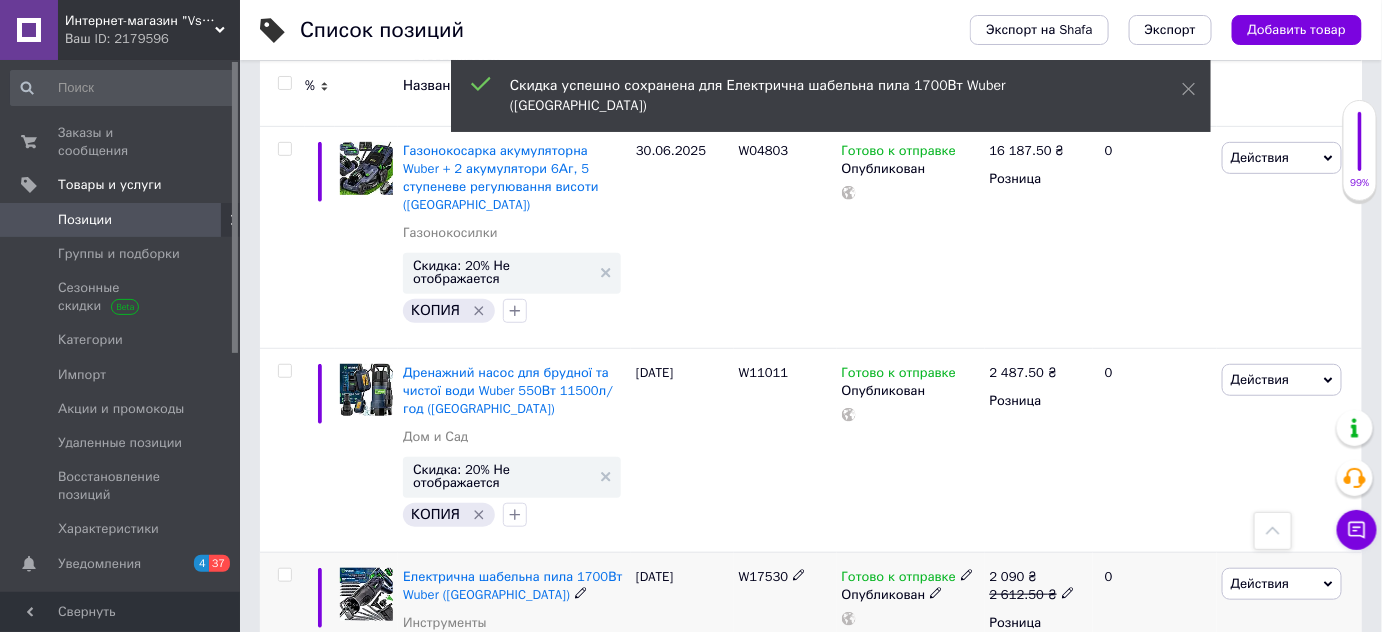 click on "Скидка: 20% Не отображается" at bounding box center [502, 854] 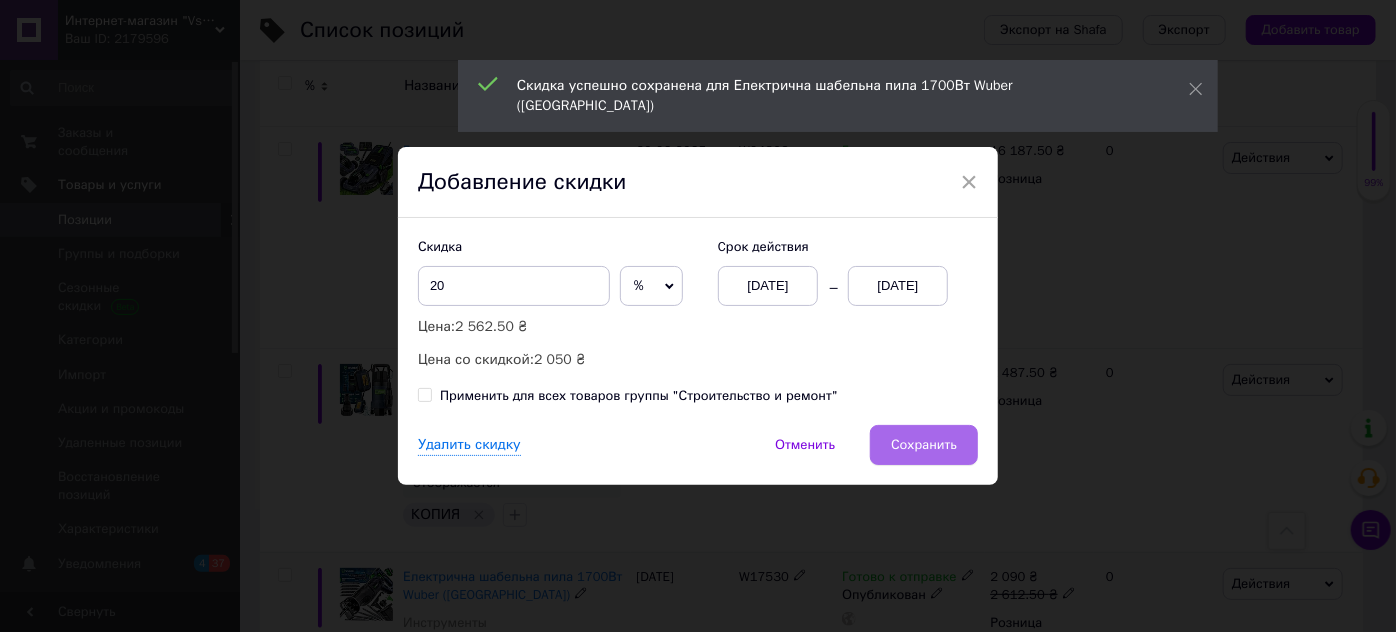 click on "Сохранить" at bounding box center [924, 445] 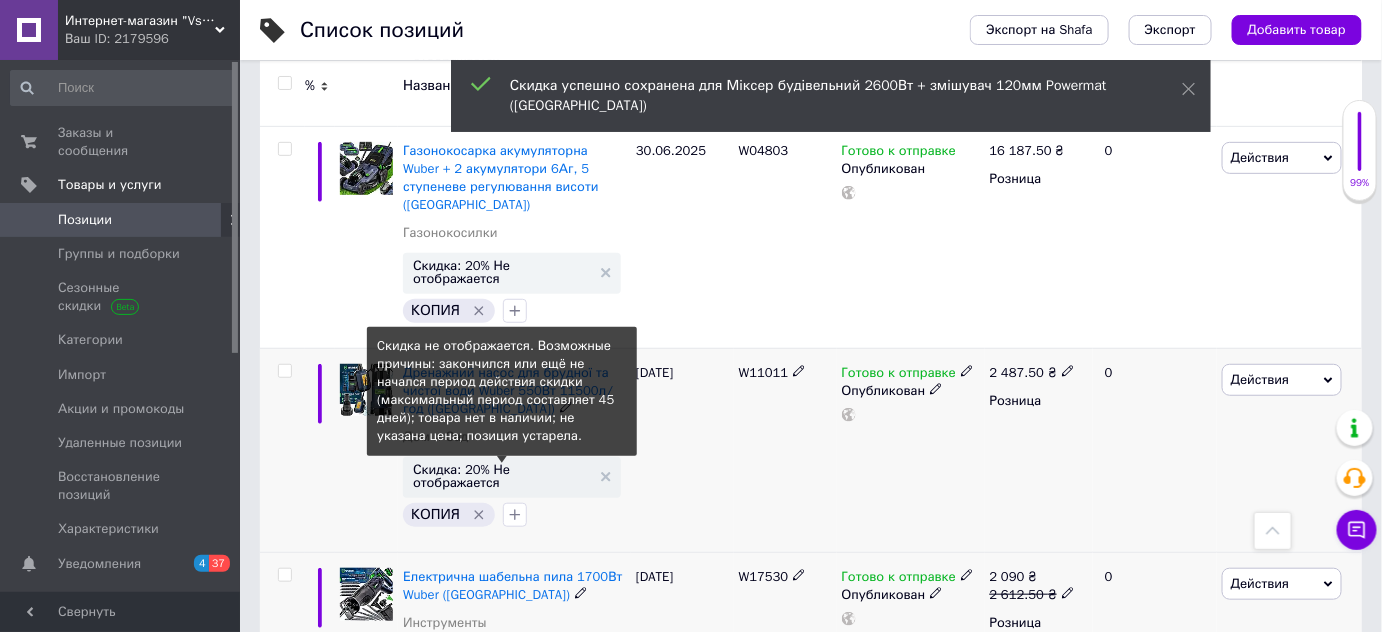 click on "Скидка: 20% Не отображается" at bounding box center [502, 476] 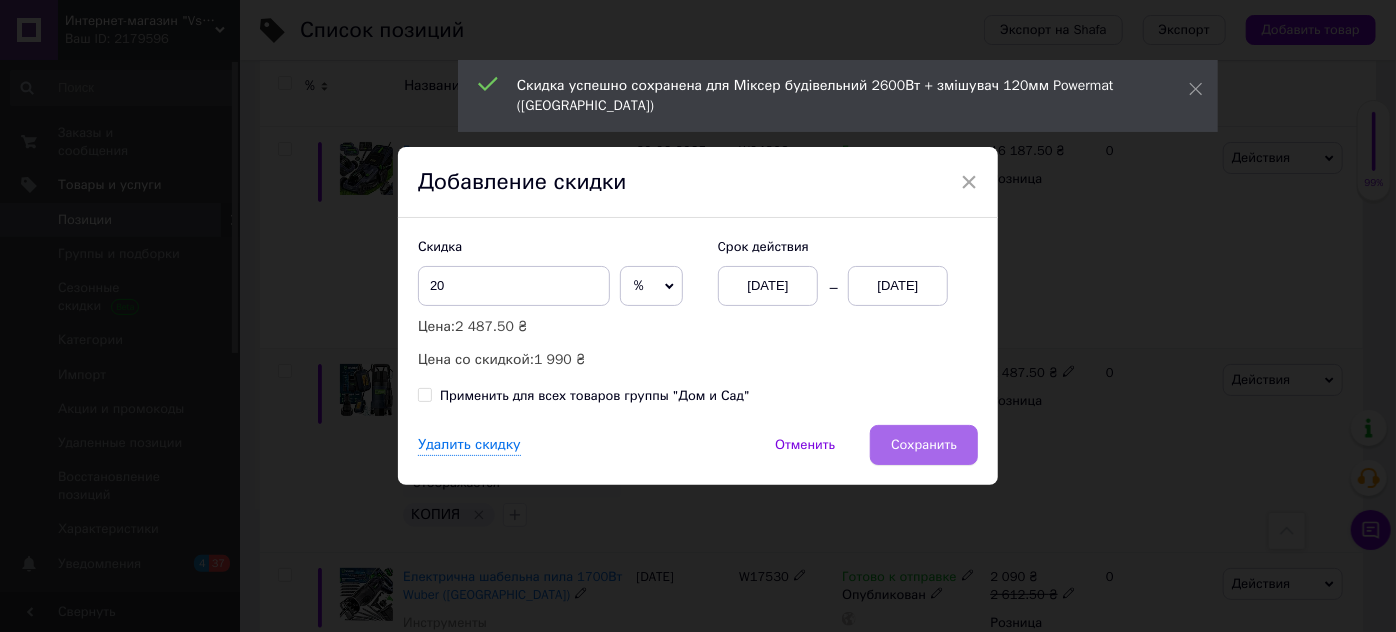 click on "Сохранить" at bounding box center (924, 445) 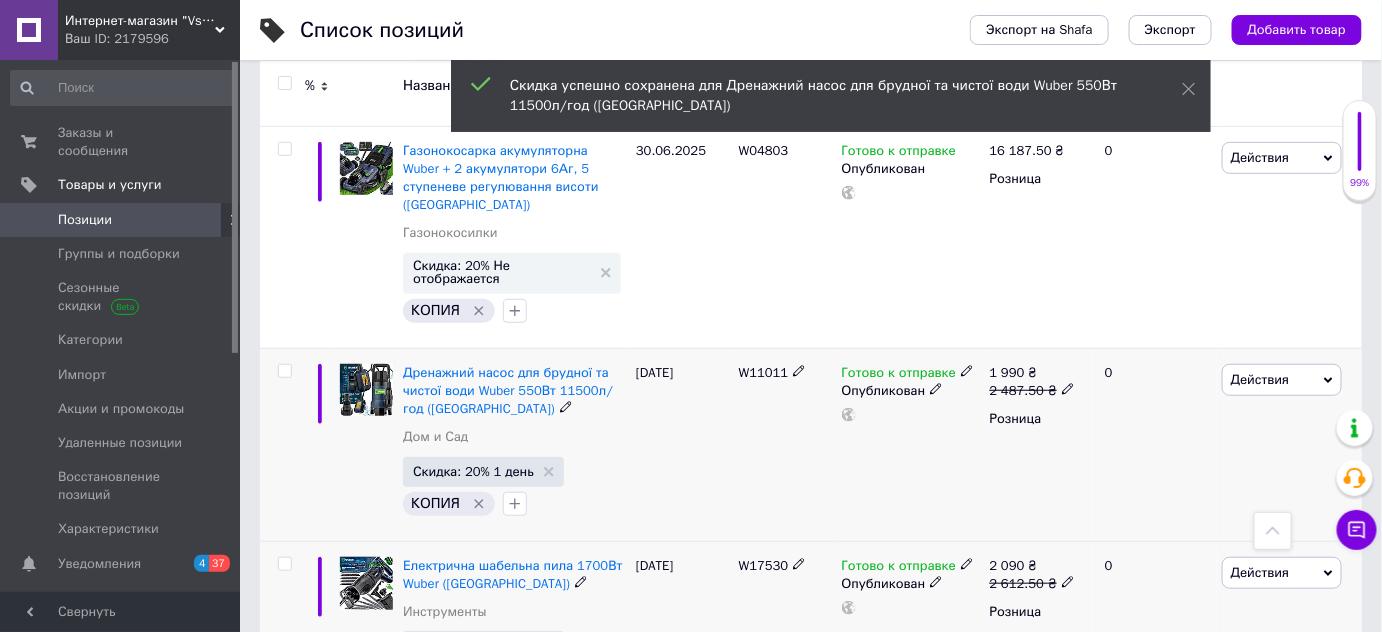 scroll, scrollTop: 7309, scrollLeft: 0, axis: vertical 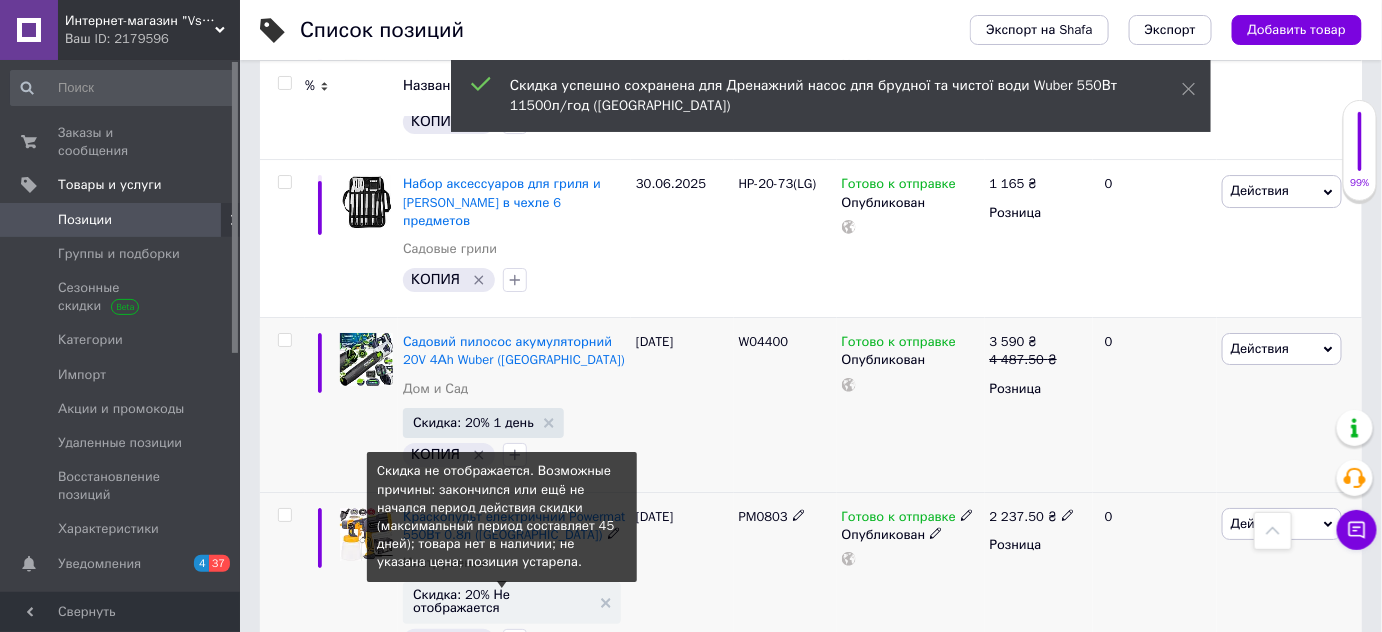 click on "Скидка: 20% Не отображается" at bounding box center (502, 601) 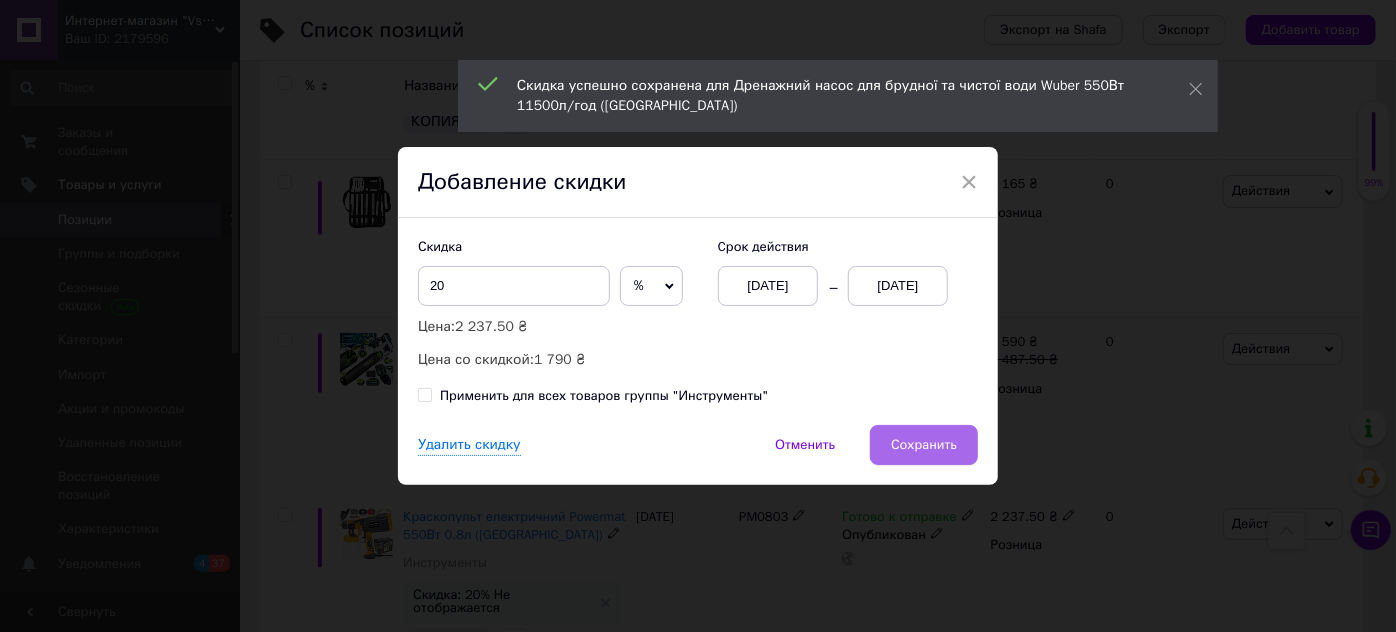 click on "Сохранить" at bounding box center (924, 445) 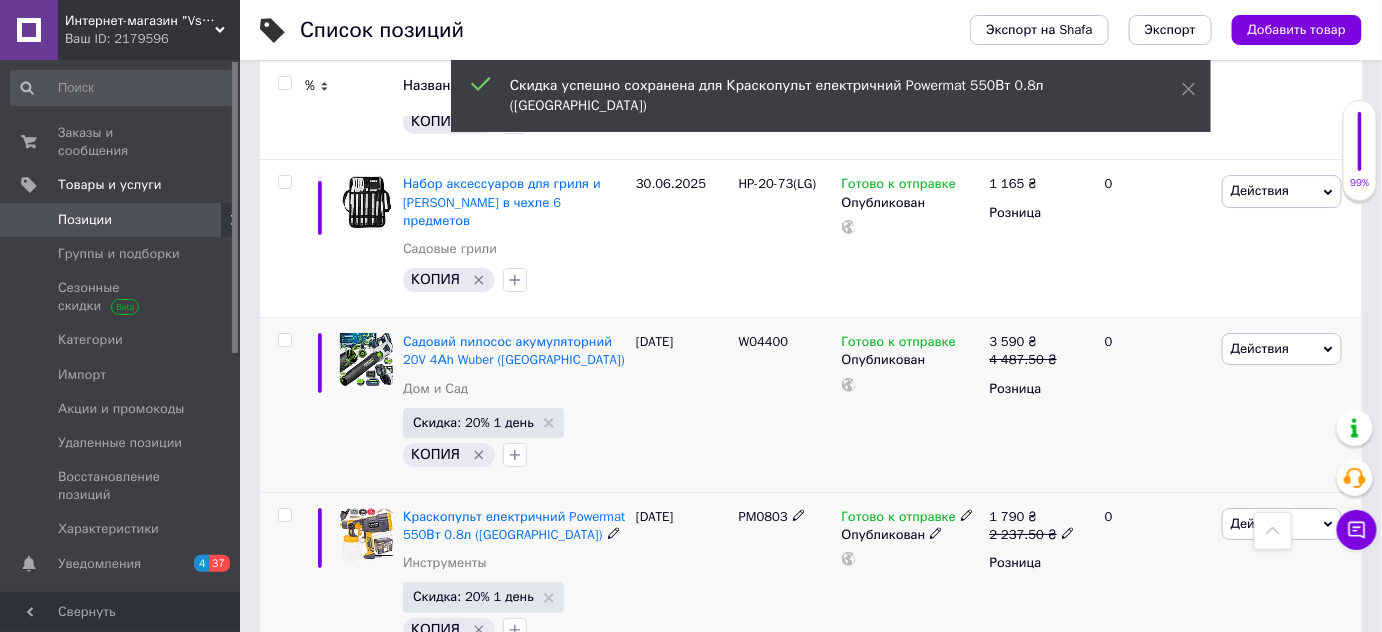click on "Скидка: 20% Не отображается" at bounding box center (502, 813) 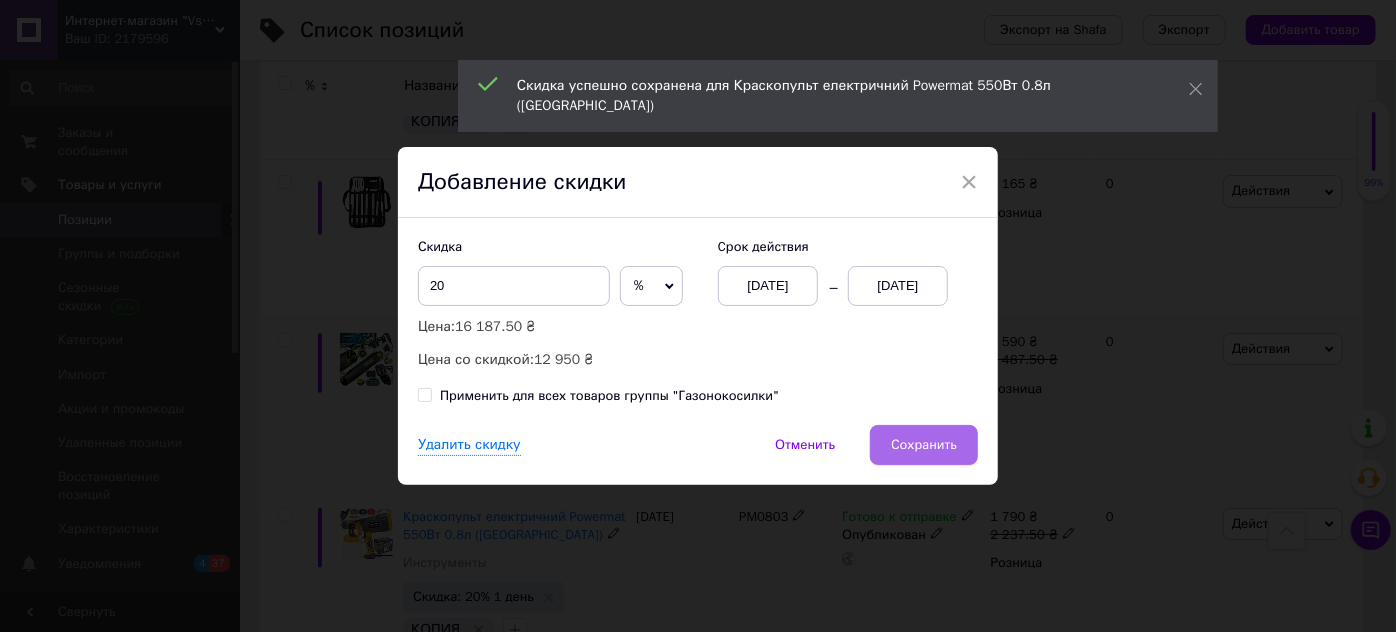 click on "Сохранить" at bounding box center [924, 445] 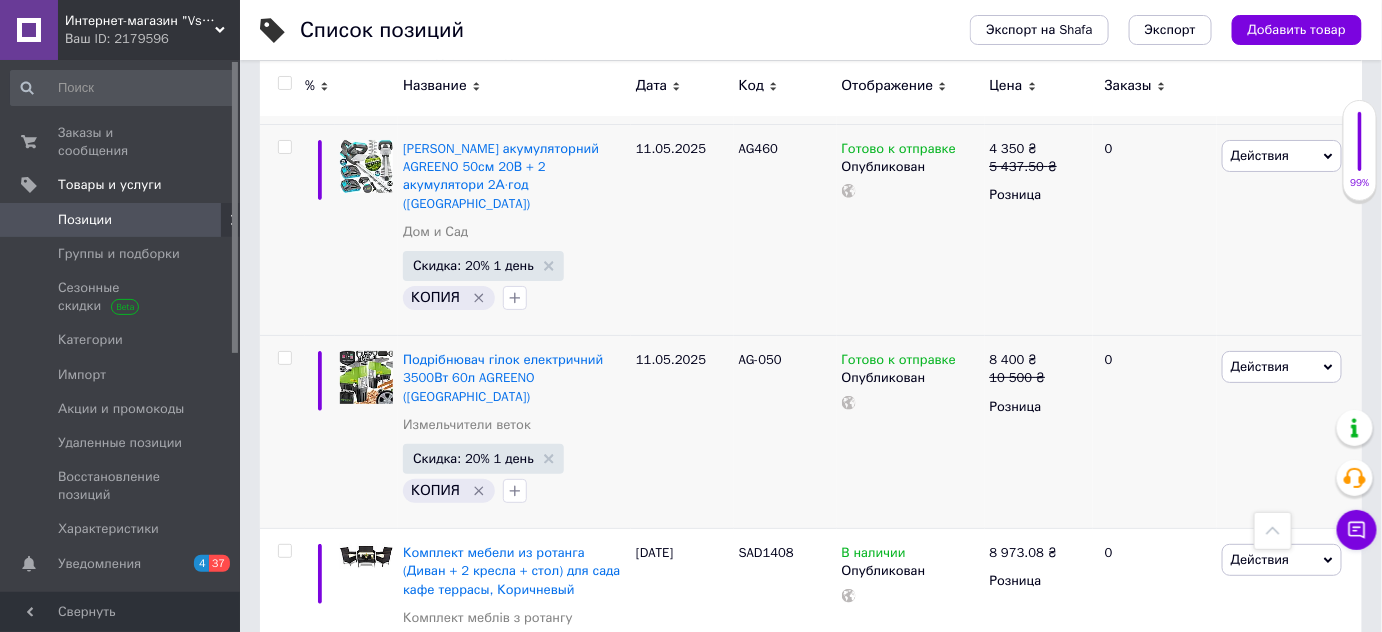 scroll, scrollTop: 4998, scrollLeft: 0, axis: vertical 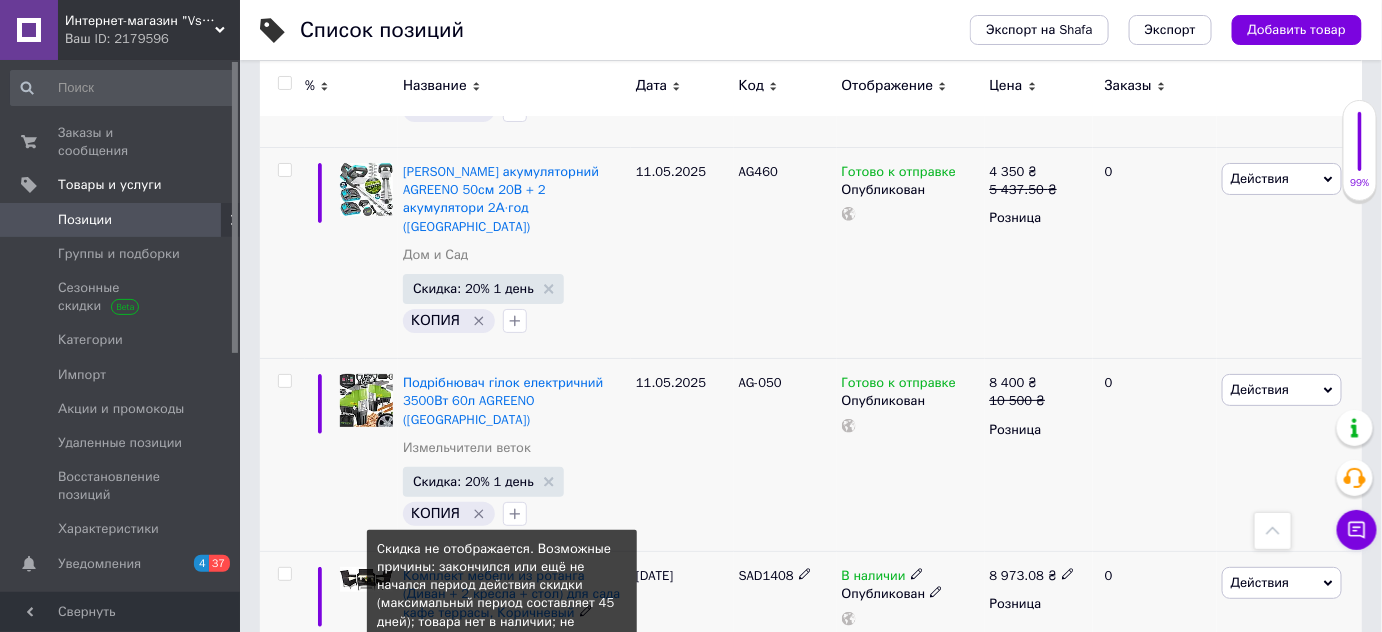click on "Скидка: 22% Не отображается" at bounding box center [502, 679] 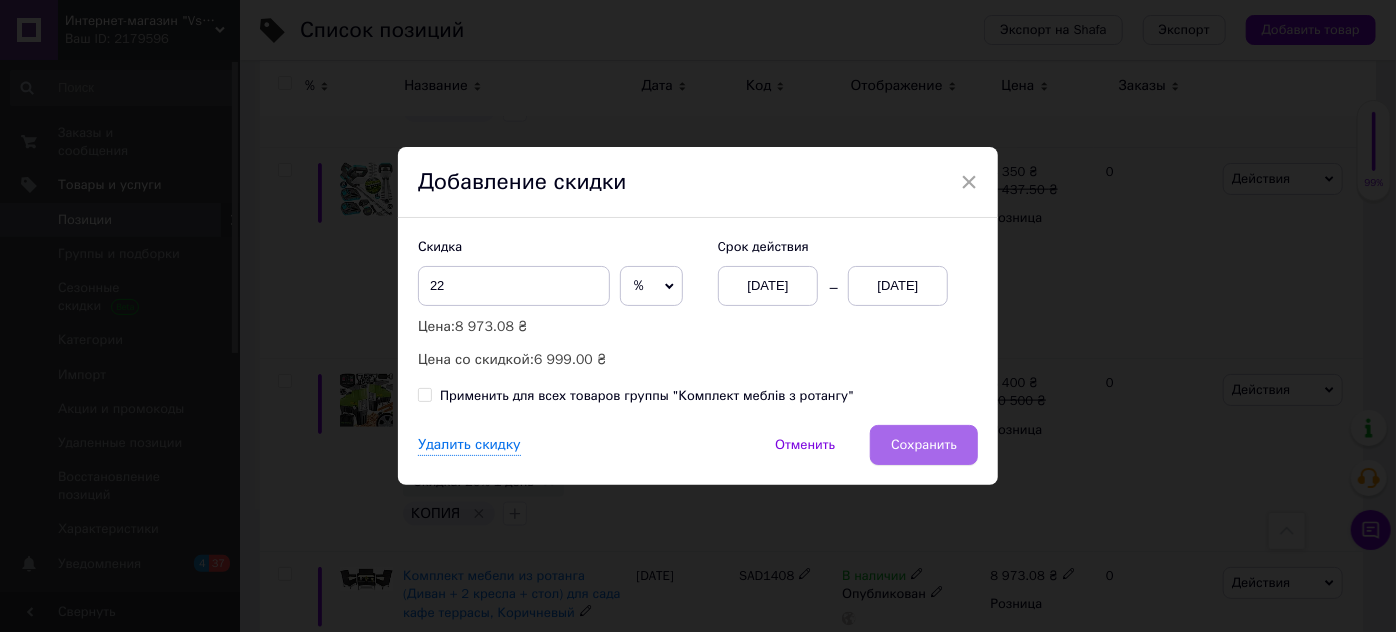 click on "Сохранить" at bounding box center [924, 445] 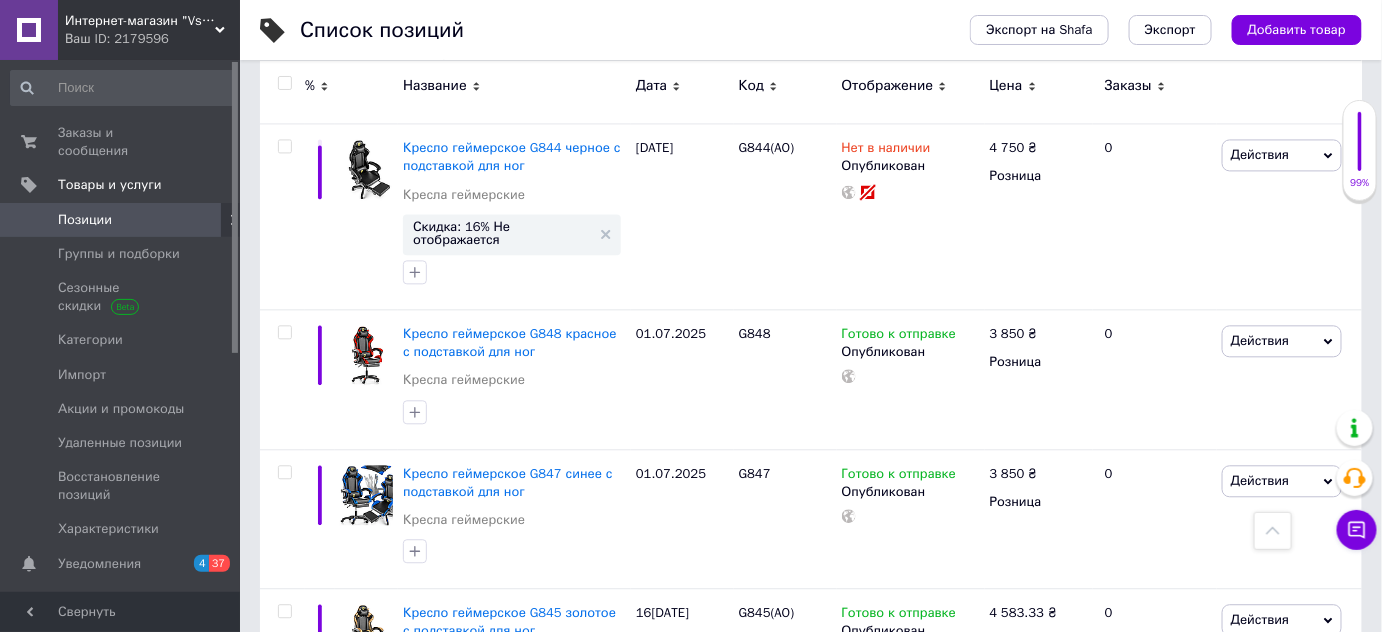 scroll, scrollTop: 11645, scrollLeft: 0, axis: vertical 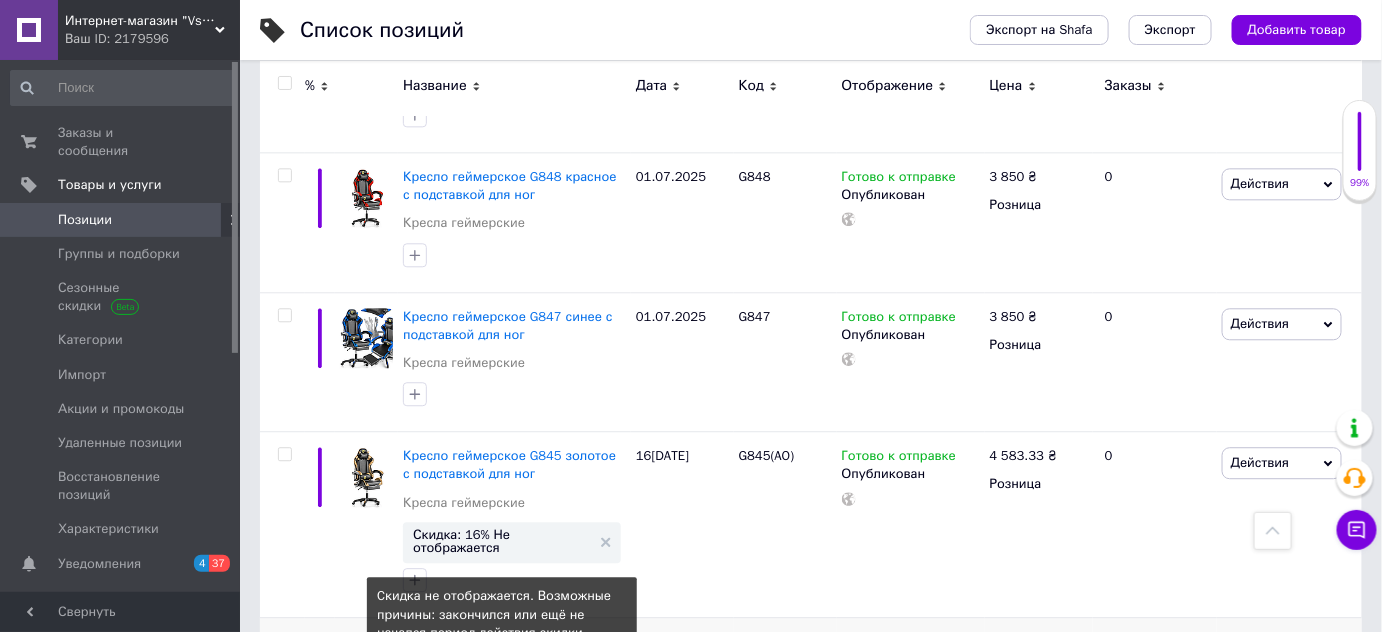 click on "Скидка: 24% Не отображается" at bounding box center [502, 726] 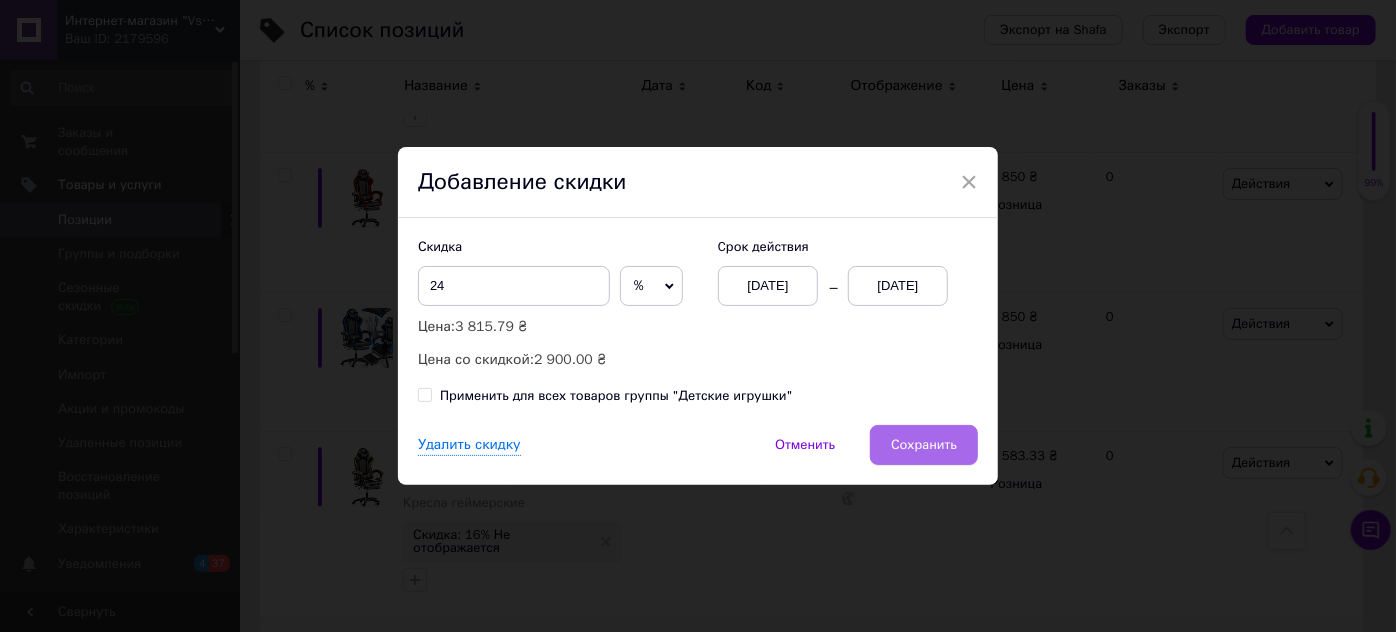click on "Сохранить" at bounding box center (924, 445) 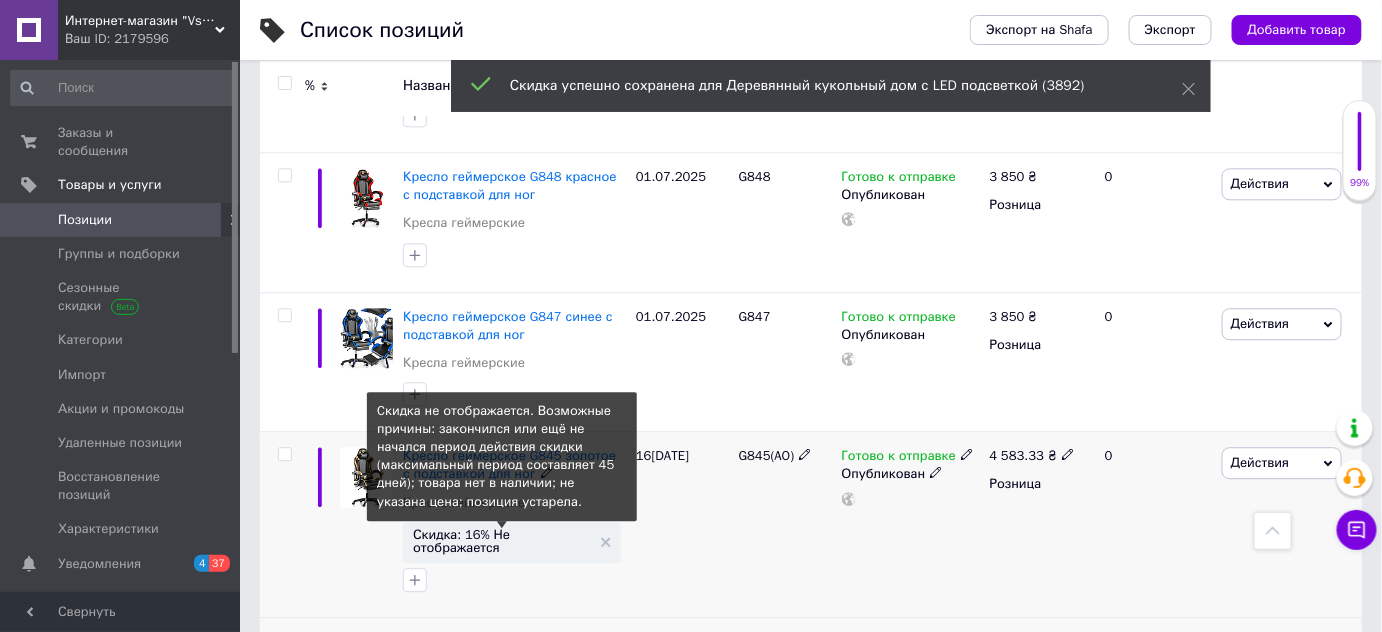 click on "Скидка: 16% Не отображается" at bounding box center [502, 541] 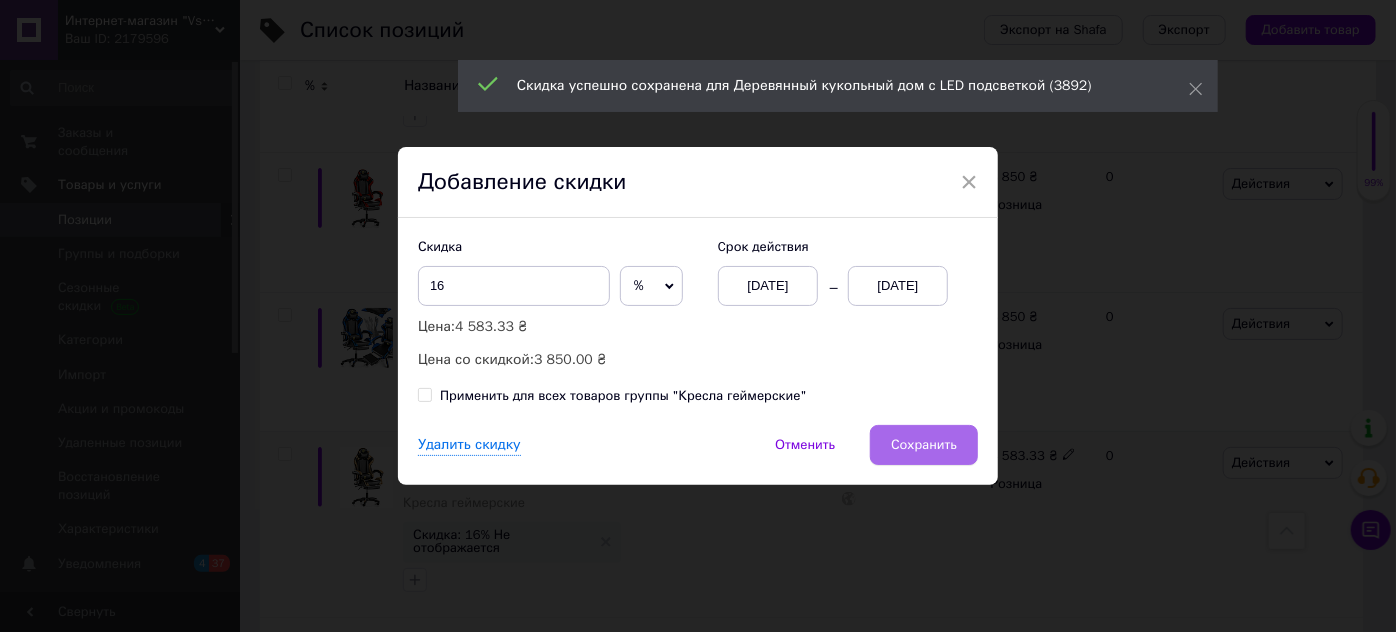 click on "Сохранить" at bounding box center [924, 445] 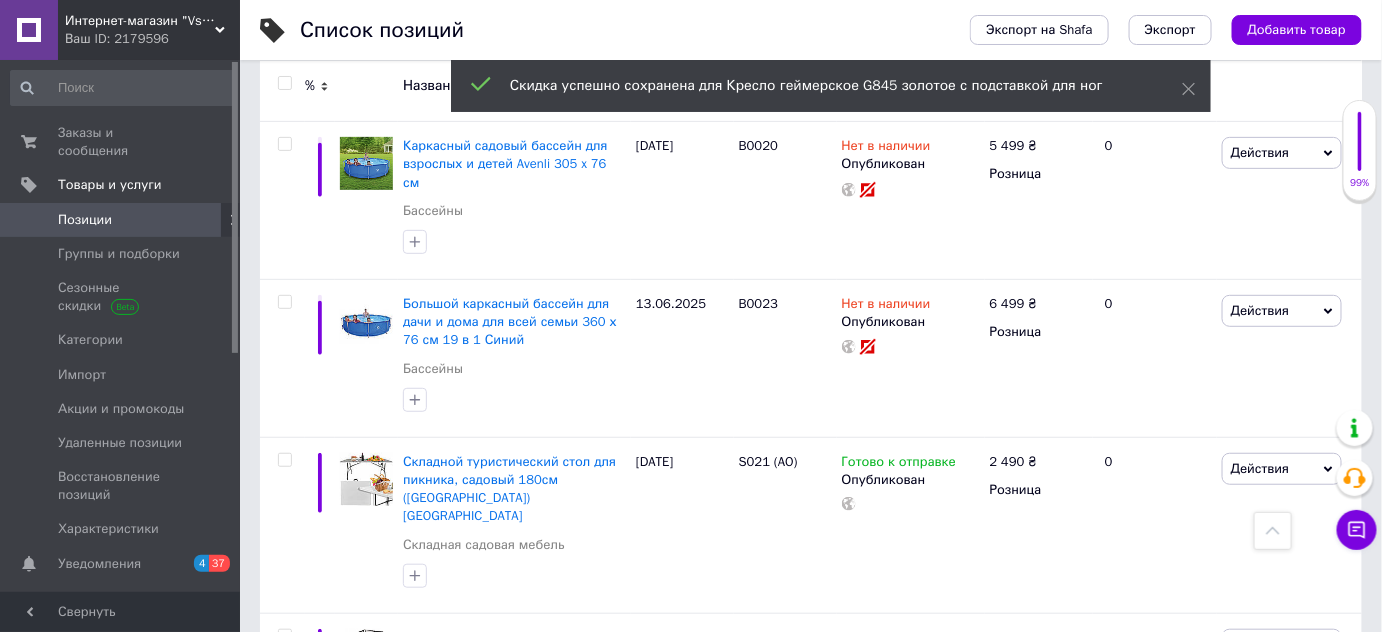 scroll, scrollTop: 13750, scrollLeft: 0, axis: vertical 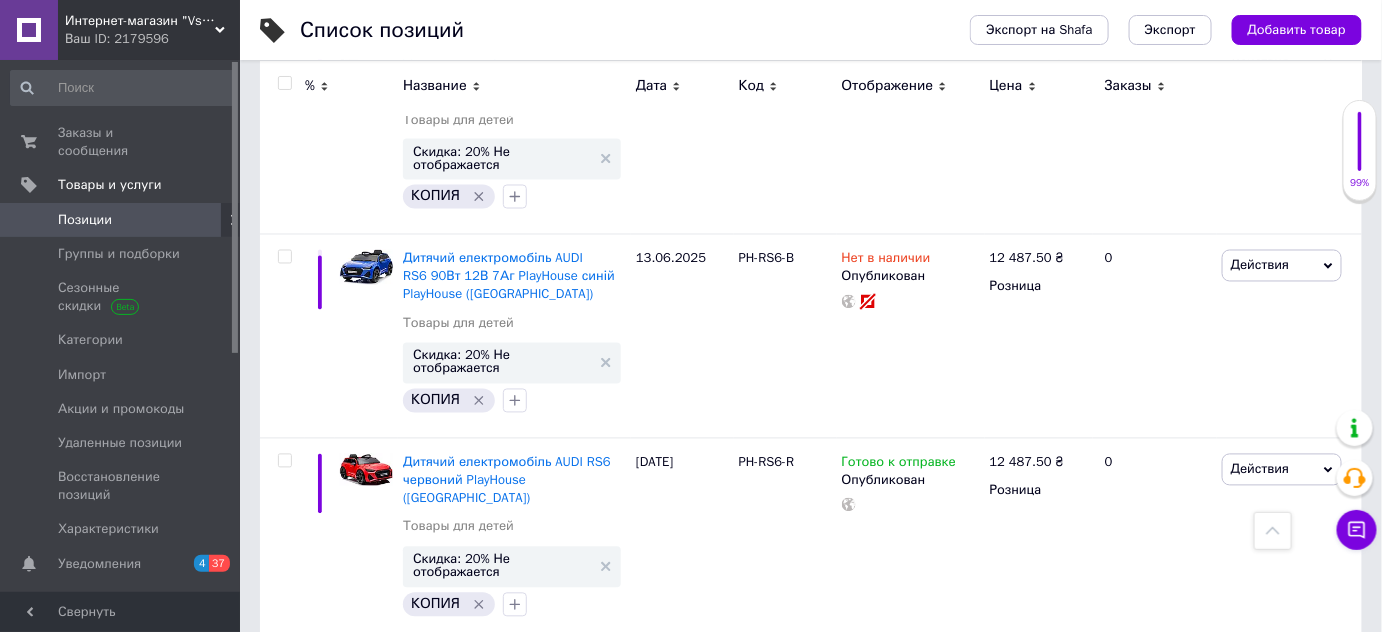 click on "Скидка: 20% Не отображается" at bounding box center [502, 1010] 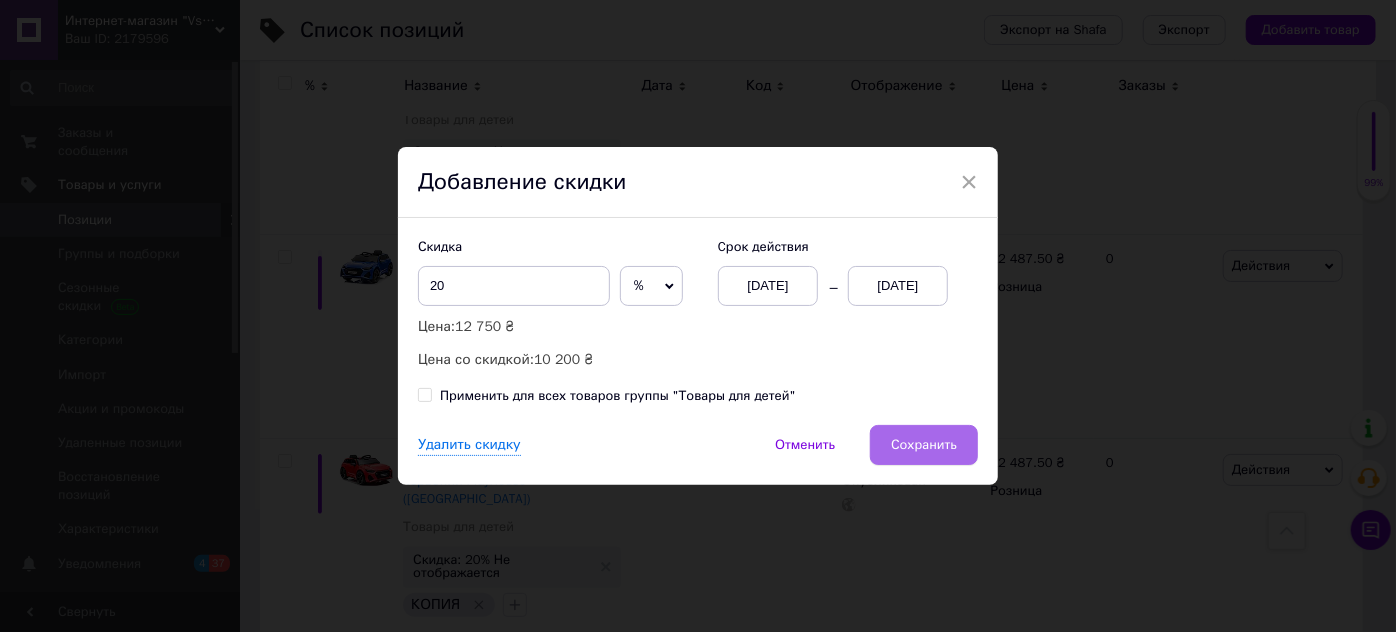 click on "Сохранить" at bounding box center (924, 445) 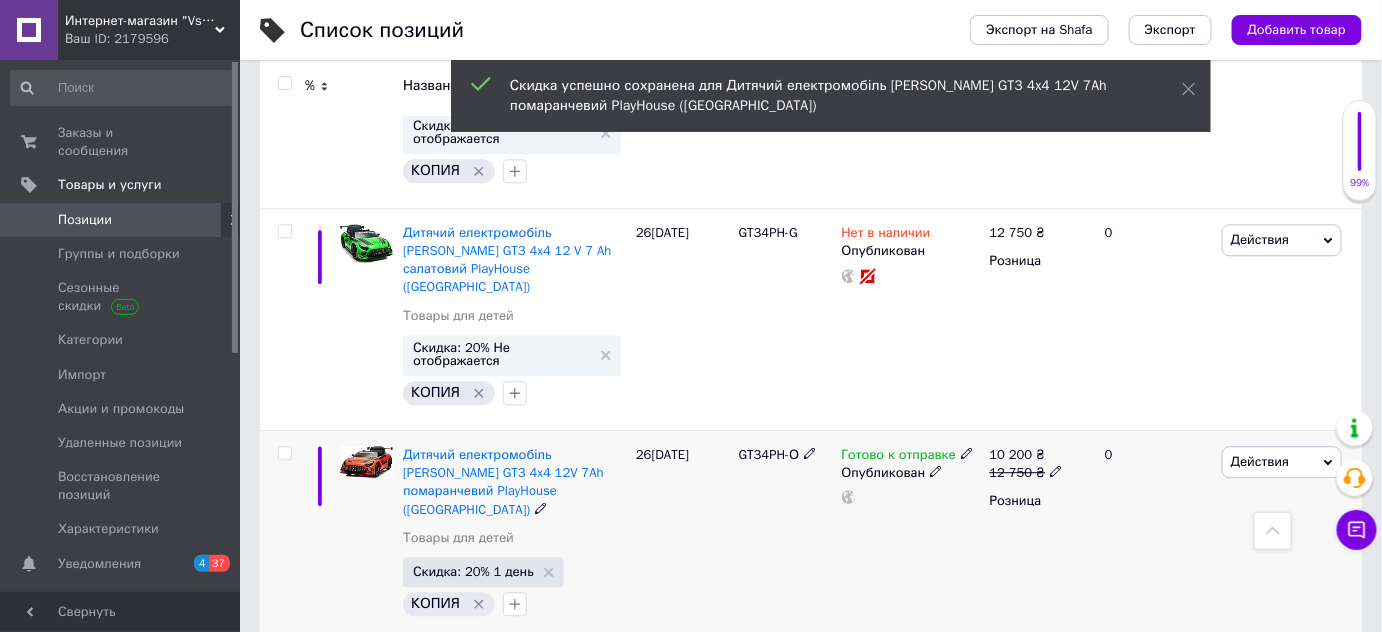 scroll, scrollTop: 14229, scrollLeft: 0, axis: vertical 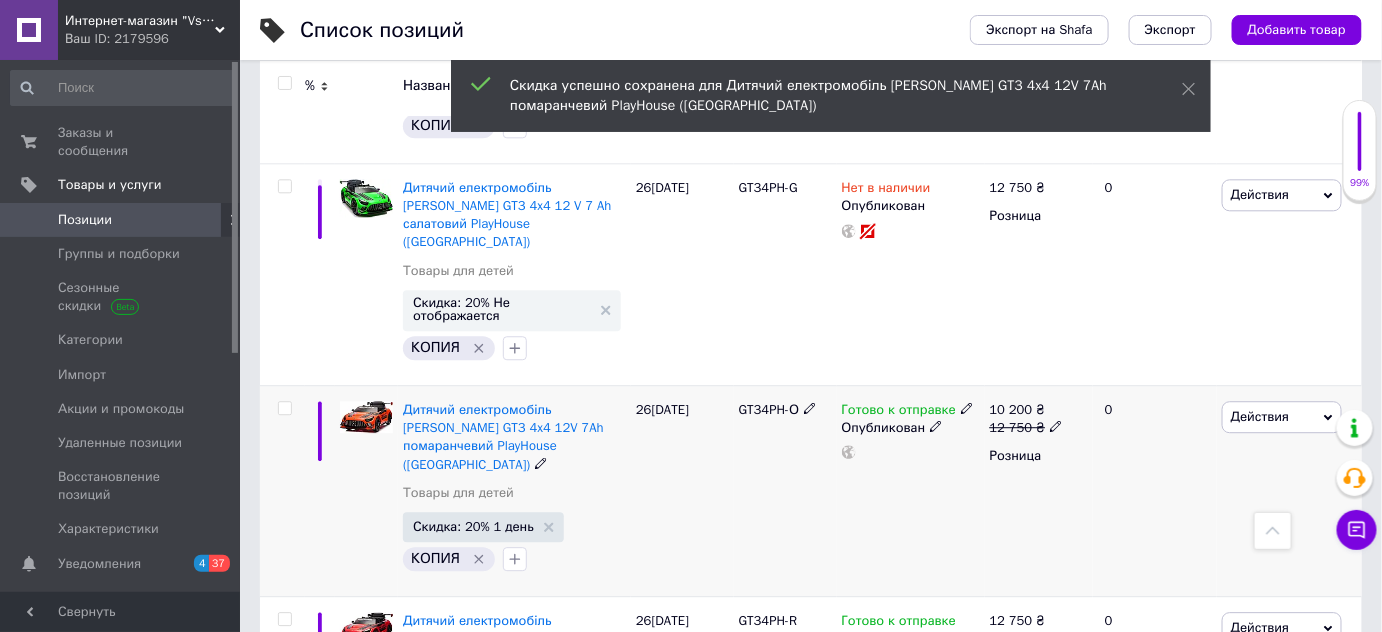 click on "Скидка: 20% Не отображается" at bounding box center [502, 964] 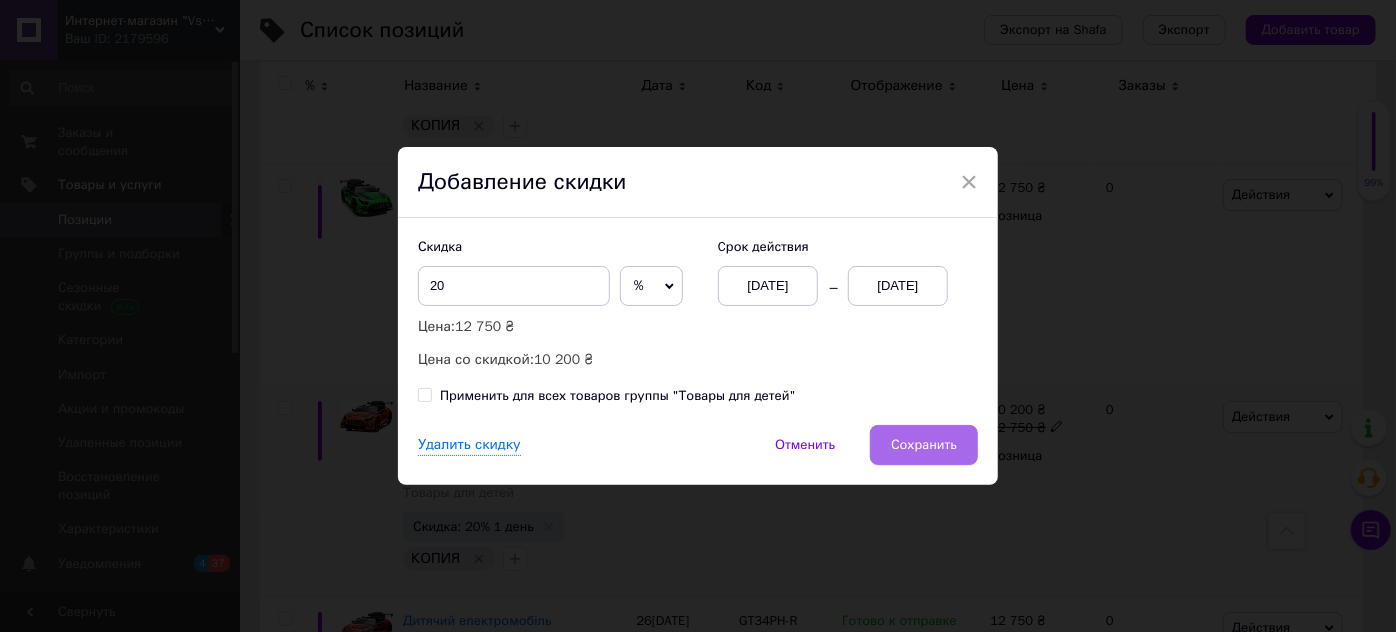 click on "Сохранить" at bounding box center [924, 445] 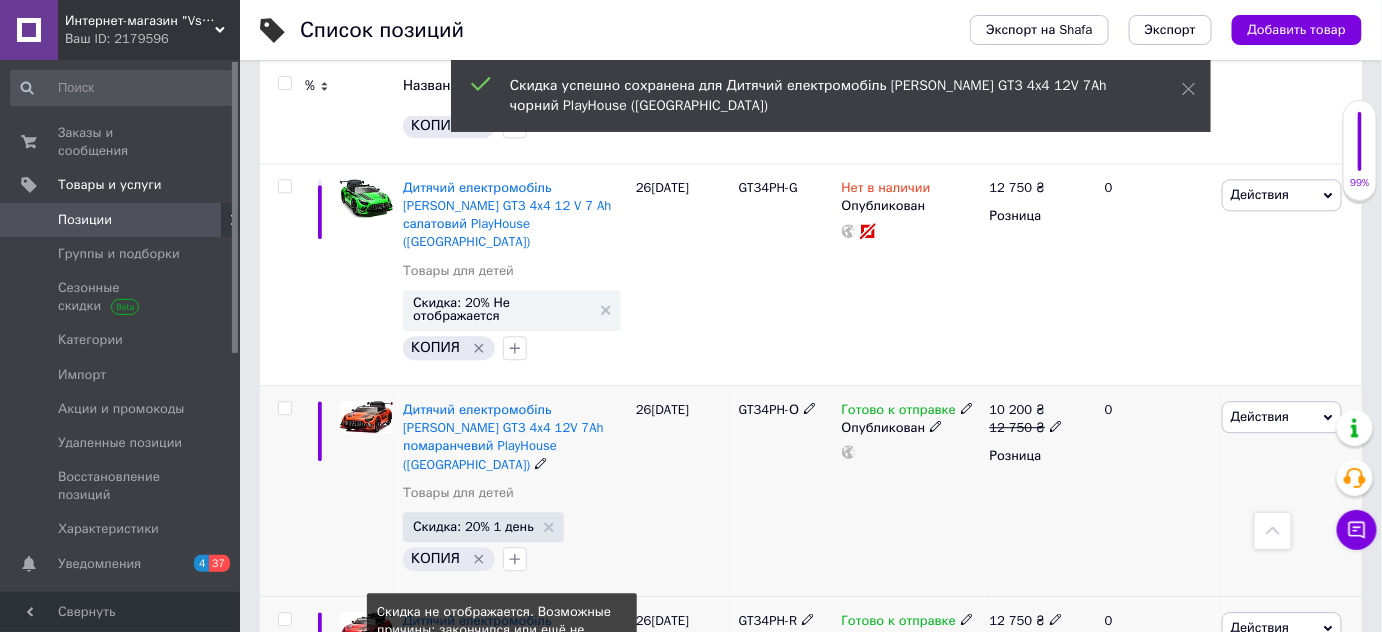 click on "Скидка: 20% Не отображается" at bounding box center (502, 742) 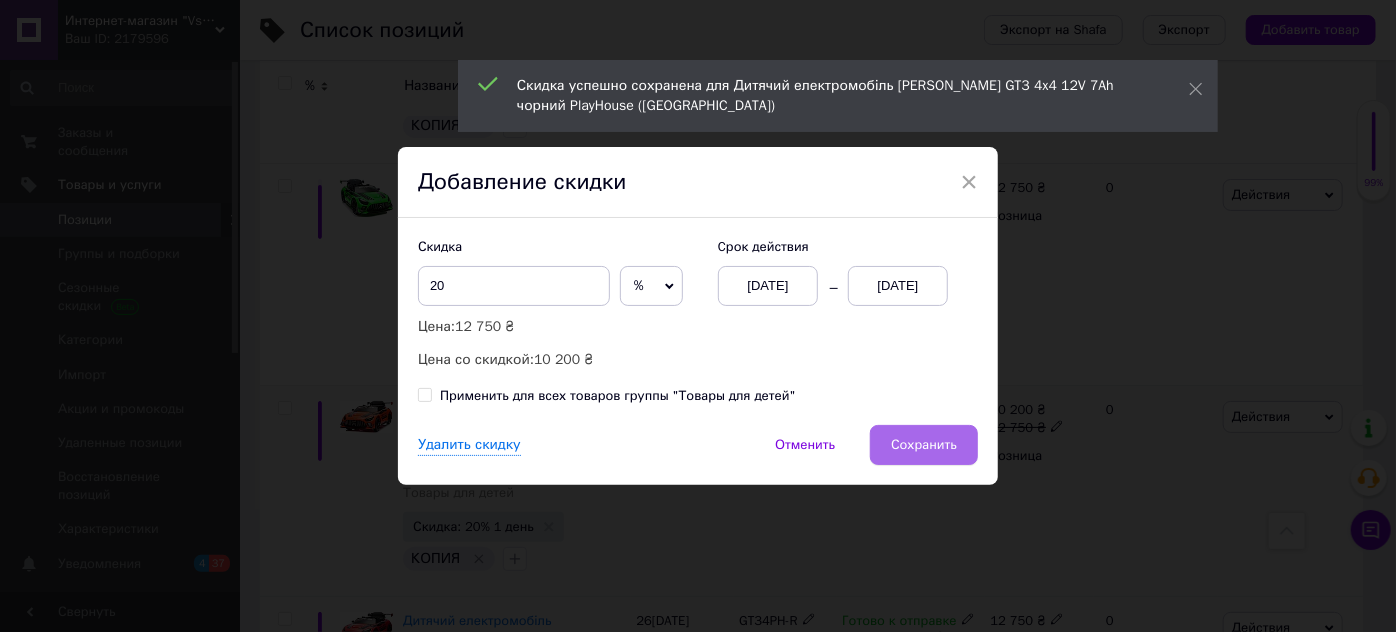 click on "Сохранить" at bounding box center (924, 445) 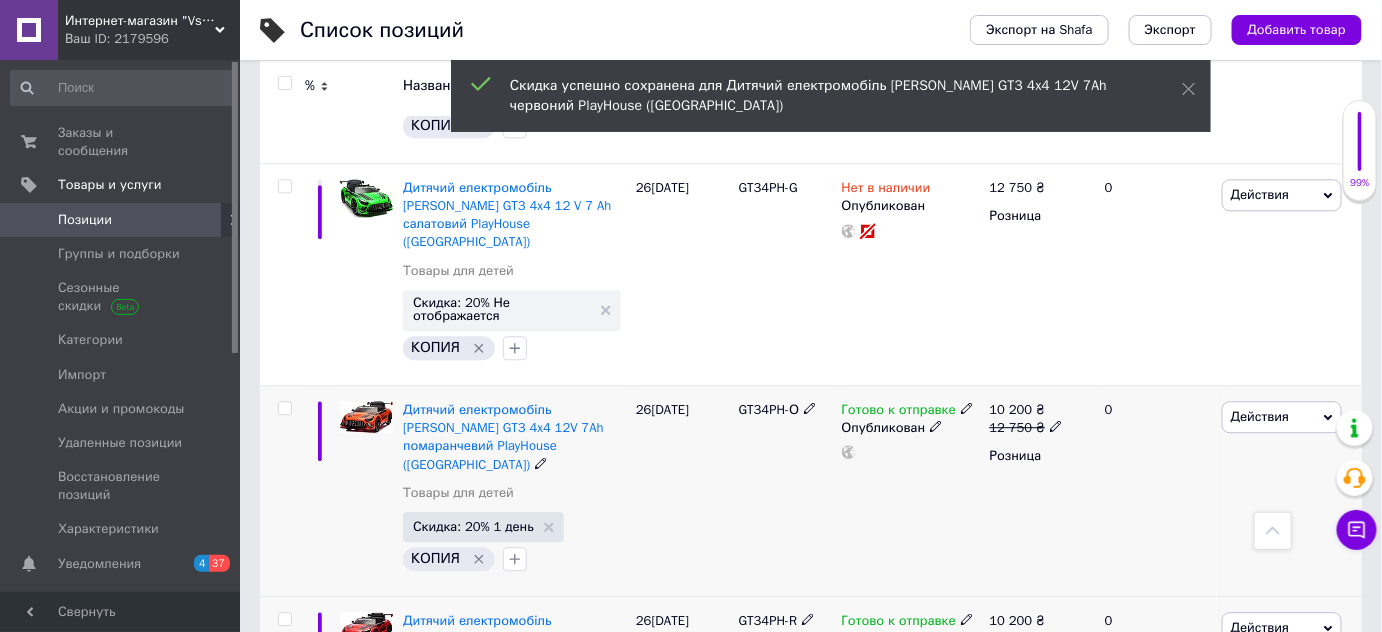 click on "Скидка: 20% Не отображается" at bounding box center [502, 1146] 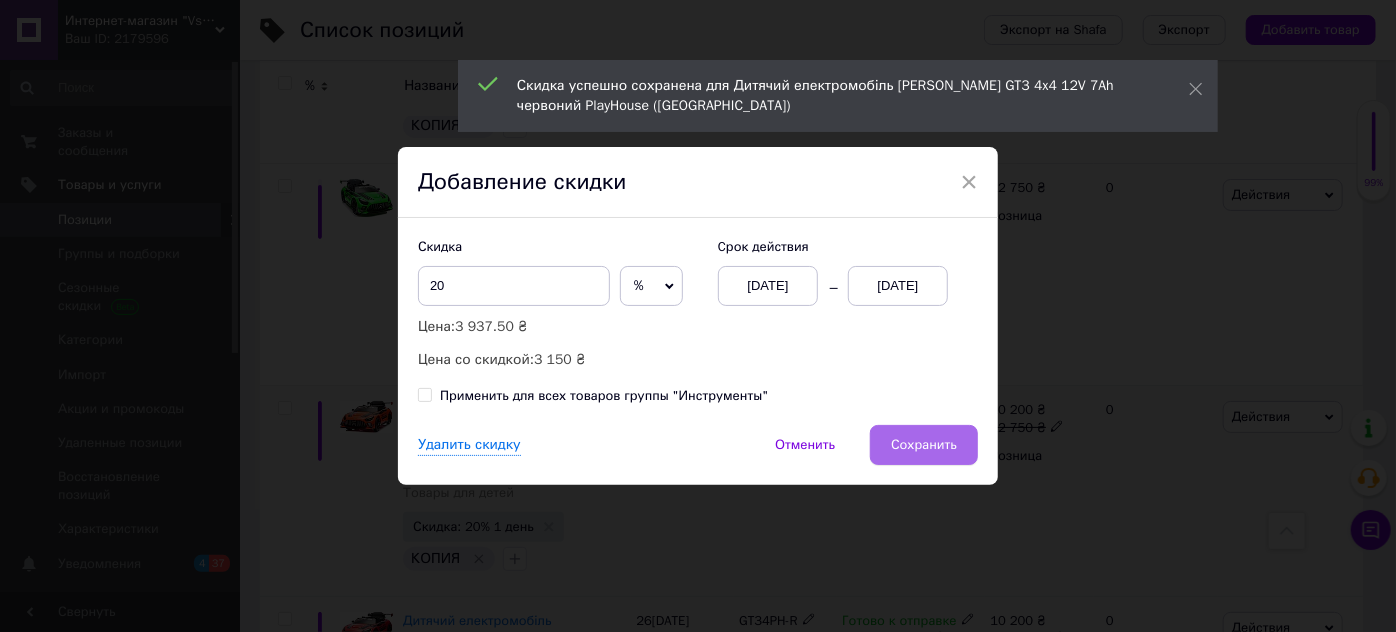 click on "Сохранить" at bounding box center (924, 445) 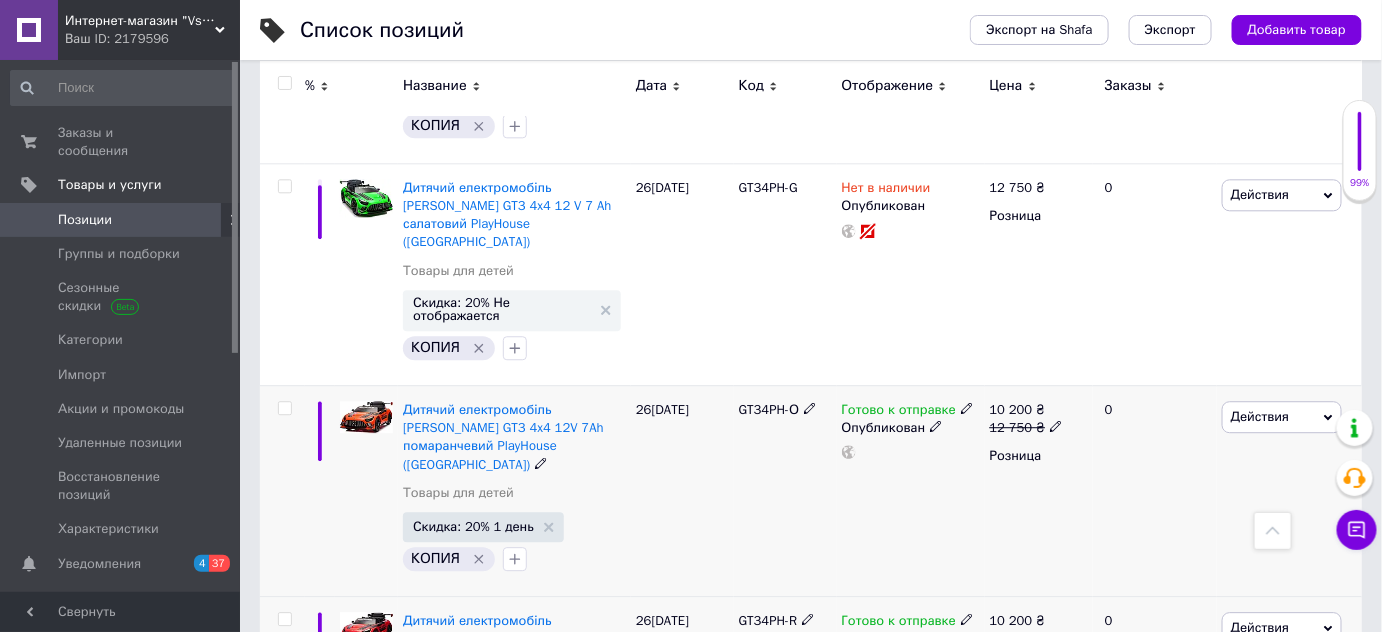 scroll, scrollTop: 14842, scrollLeft: 0, axis: vertical 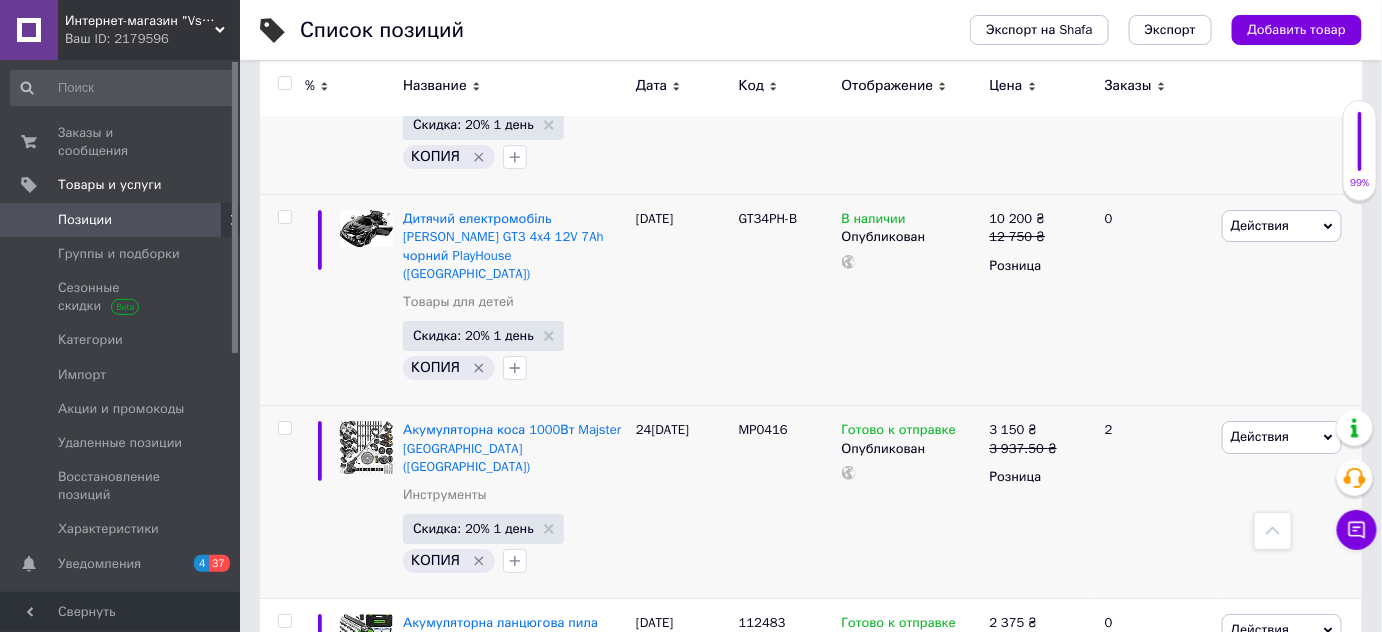 click on "Скидка: 20% Не отображается" at bounding box center (502, 912) 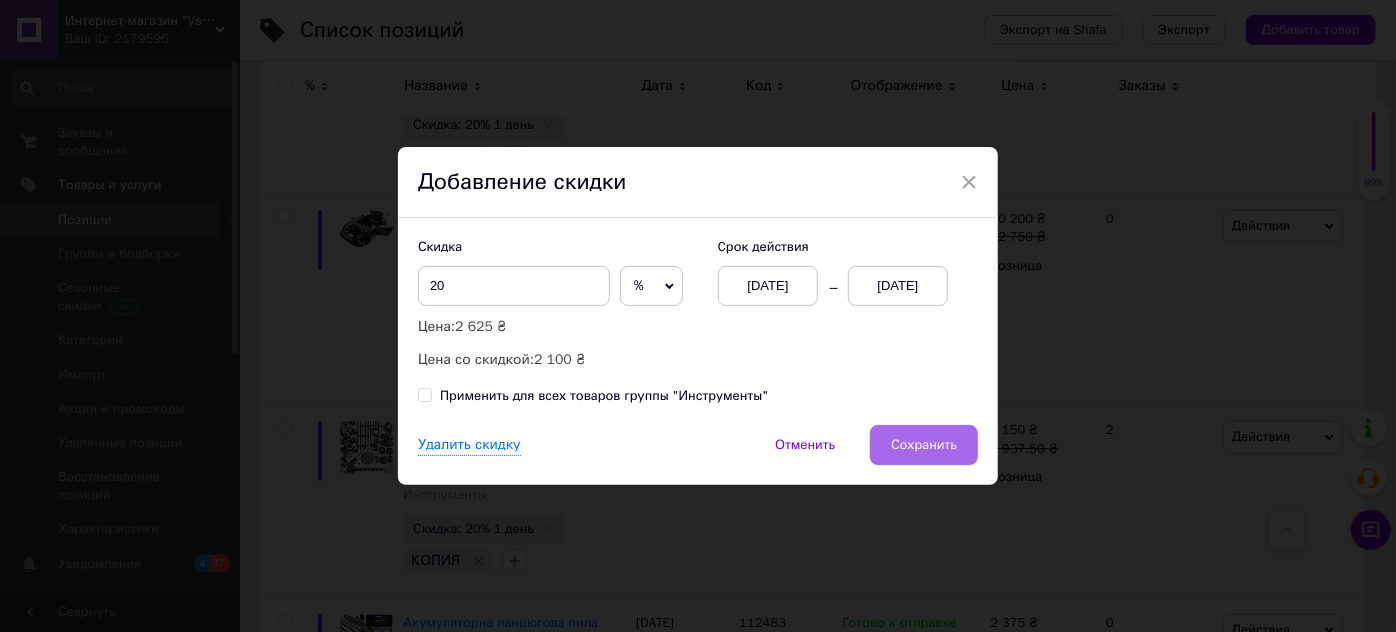 click on "Сохранить" at bounding box center (924, 445) 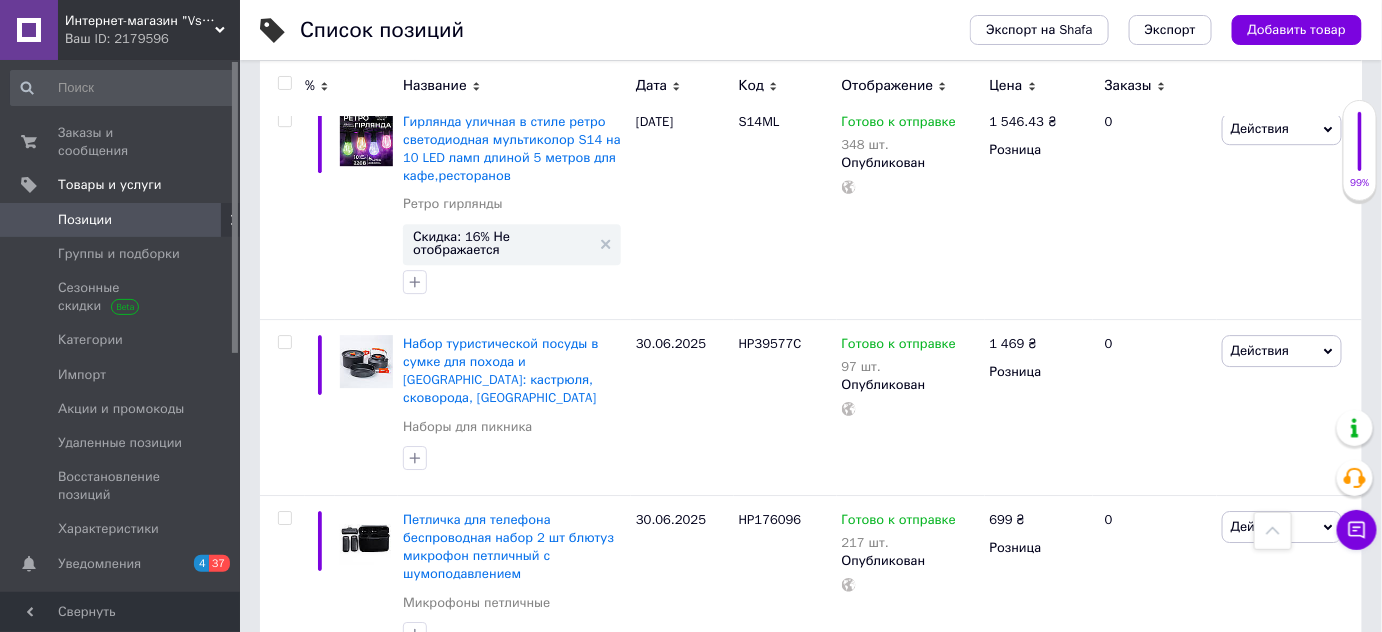 scroll, scrollTop: 17123, scrollLeft: 0, axis: vertical 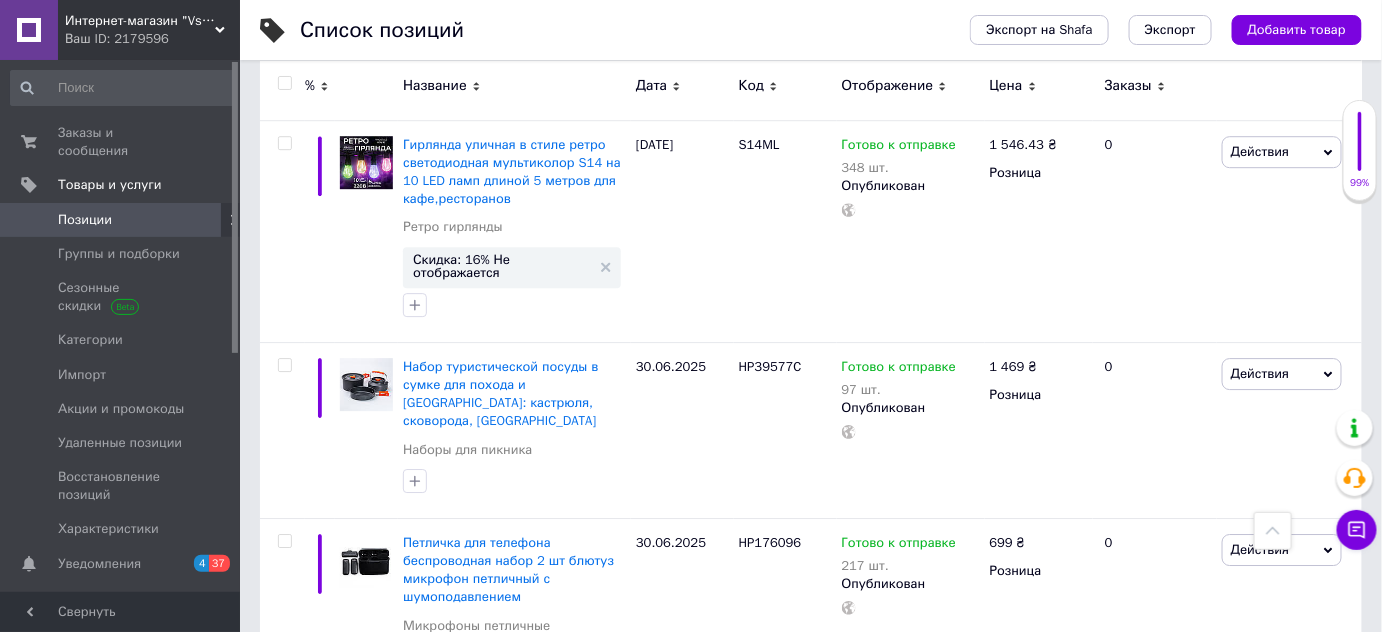 click on "Скидка: 13% Не отображается" at bounding box center (502, 840) 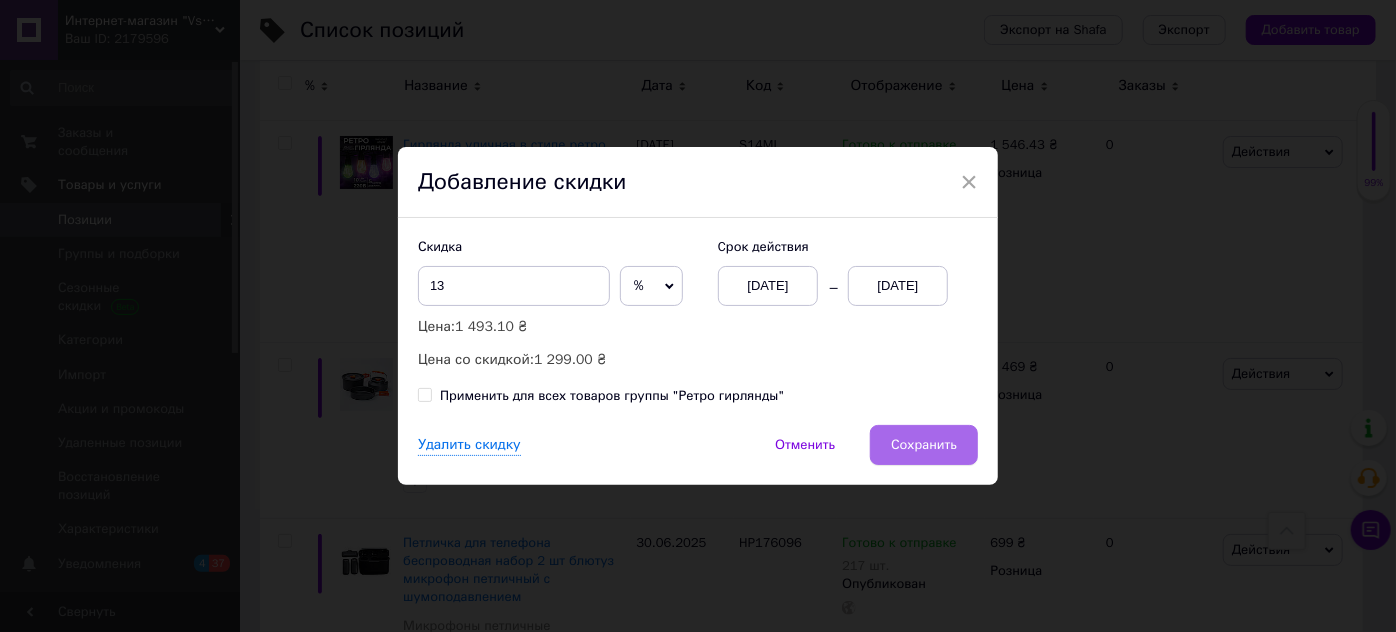 click on "Сохранить" at bounding box center (924, 445) 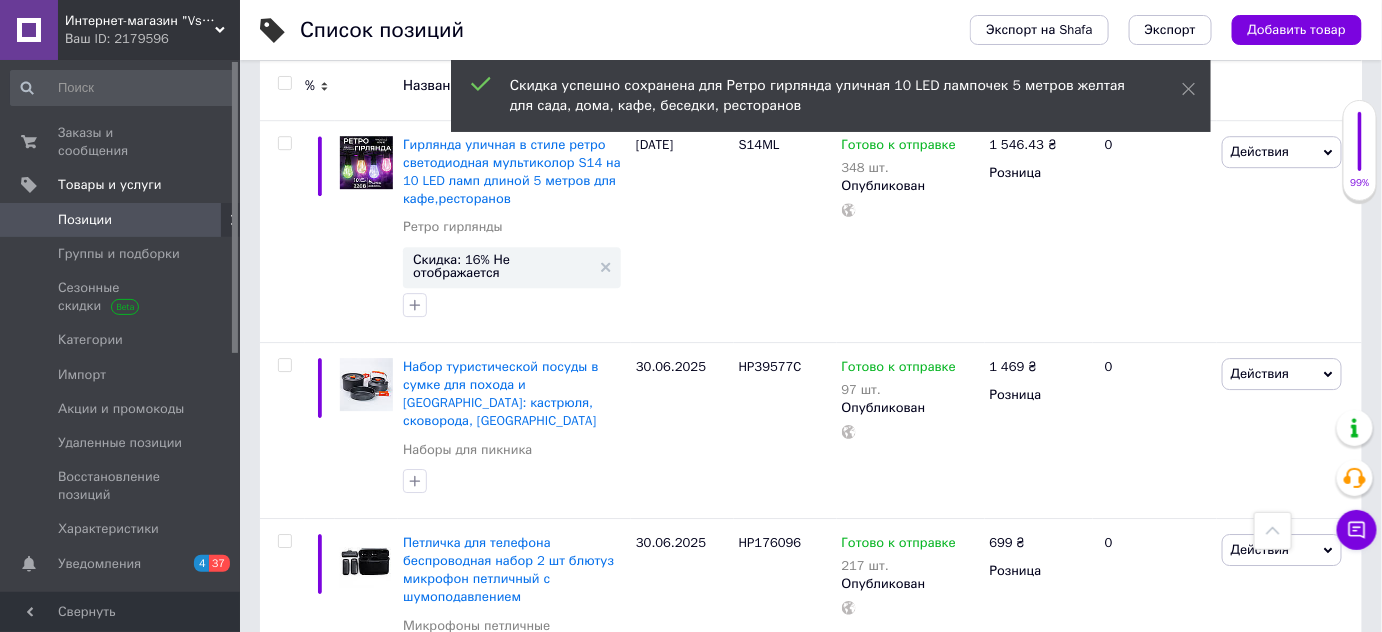 click on "Скидка: 11% Не отображается" at bounding box center (502, 1051) 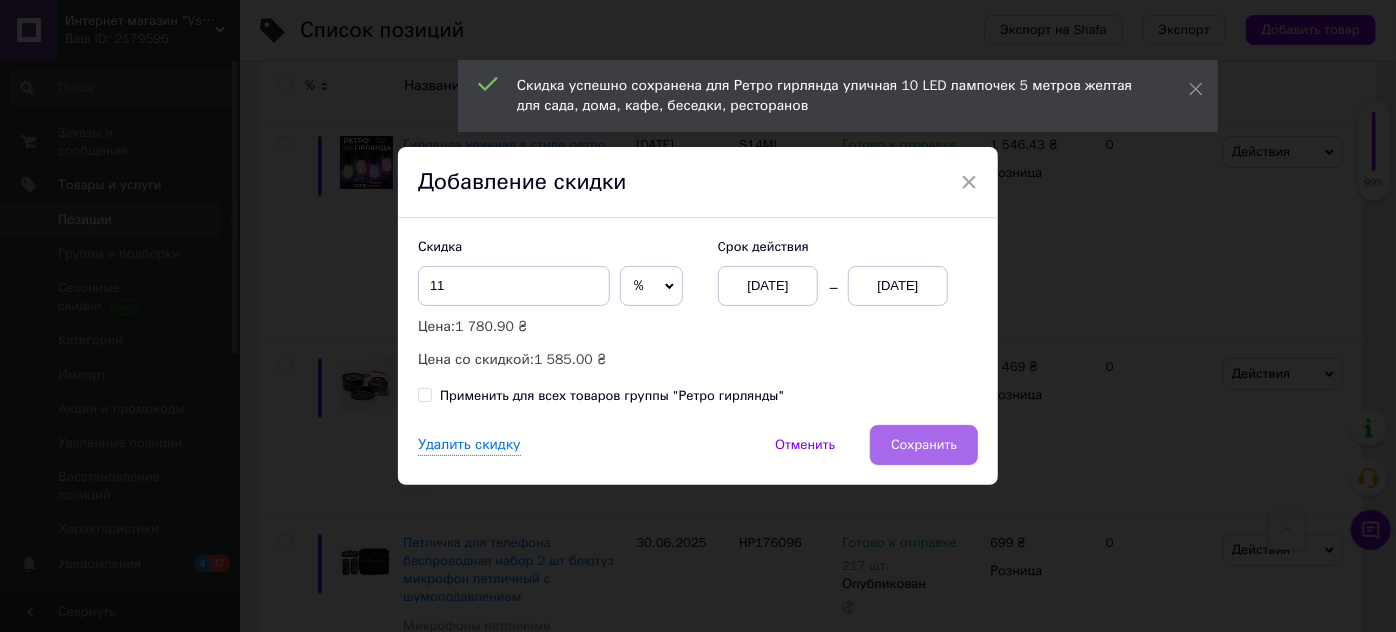 click on "Сохранить" at bounding box center [924, 445] 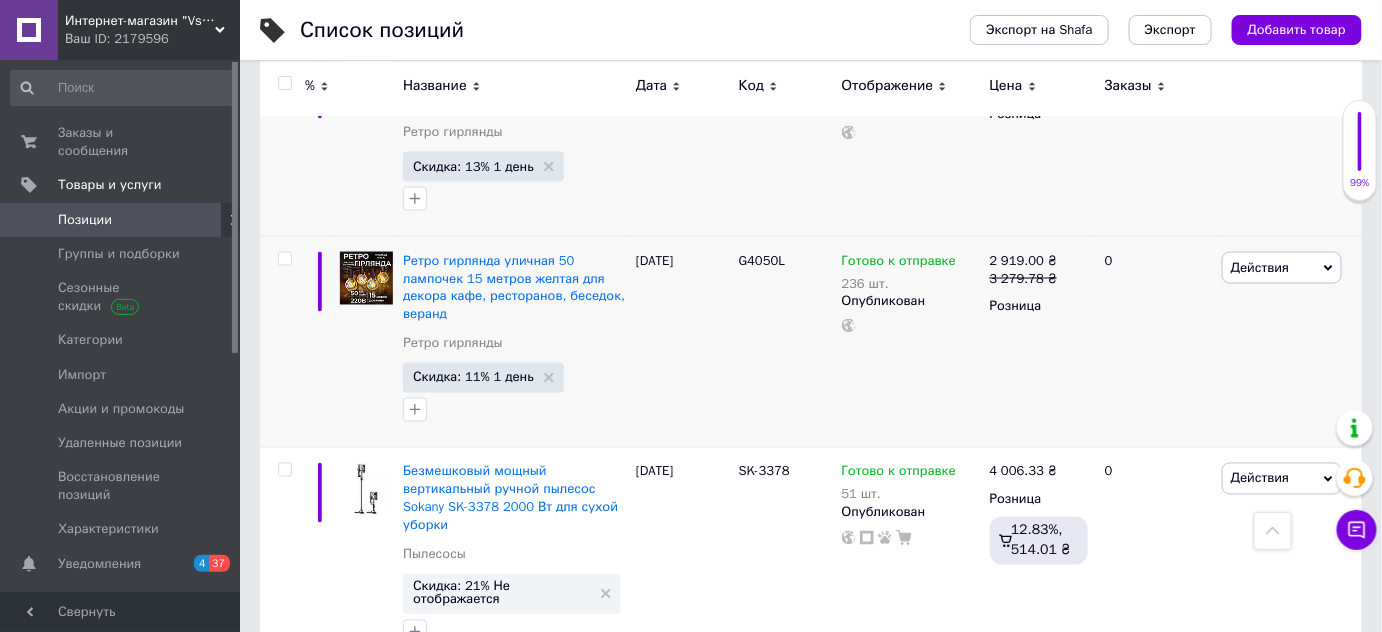 scroll, scrollTop: 15914, scrollLeft: 0, axis: vertical 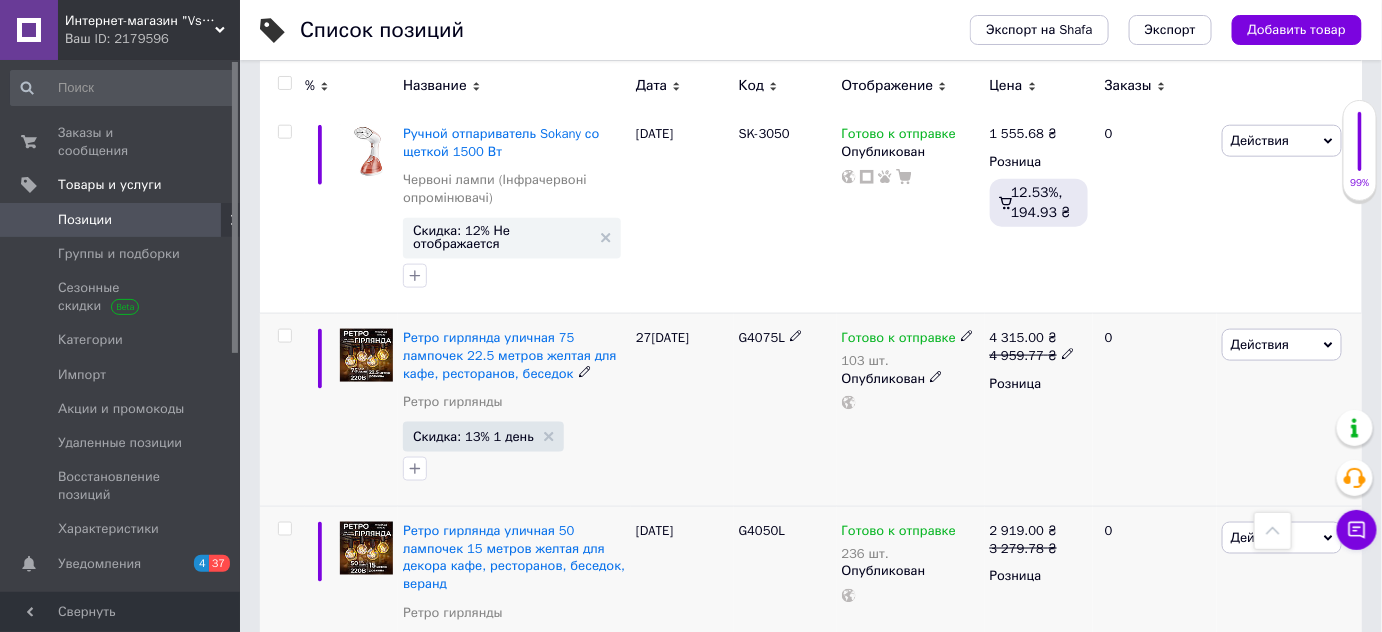 click on "Скидка: 21% Не отображается" at bounding box center (502, 863) 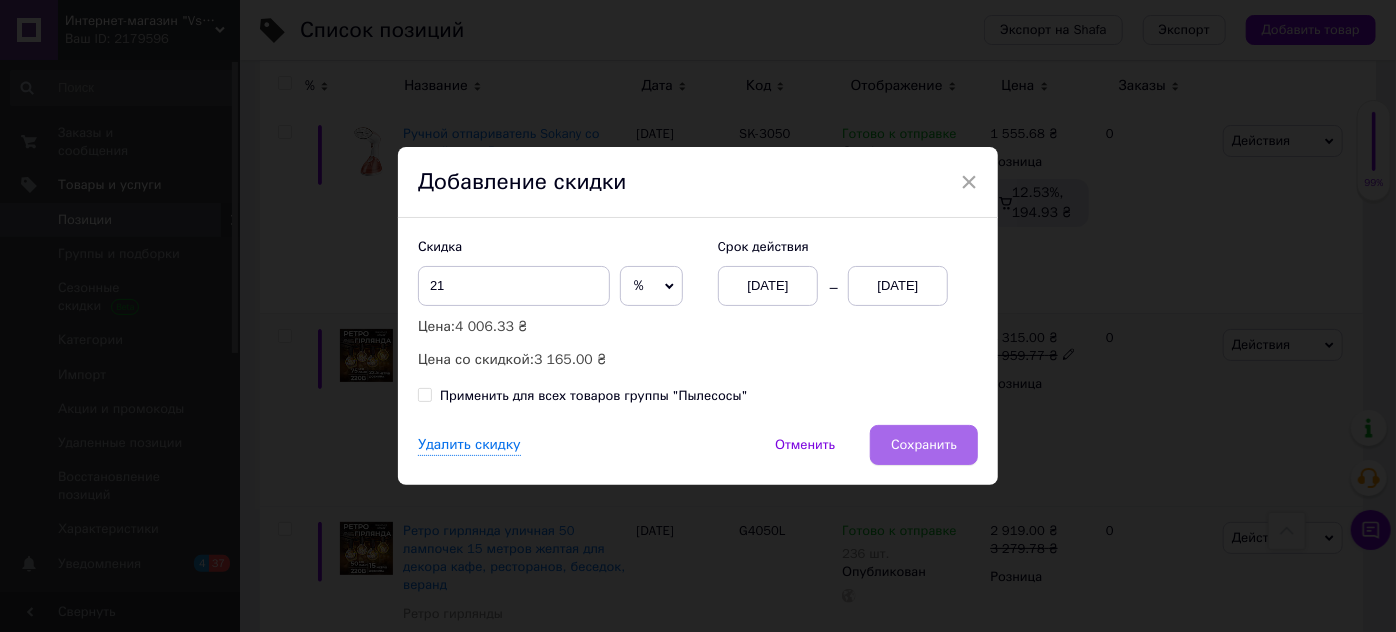 click on "Сохранить" at bounding box center (924, 445) 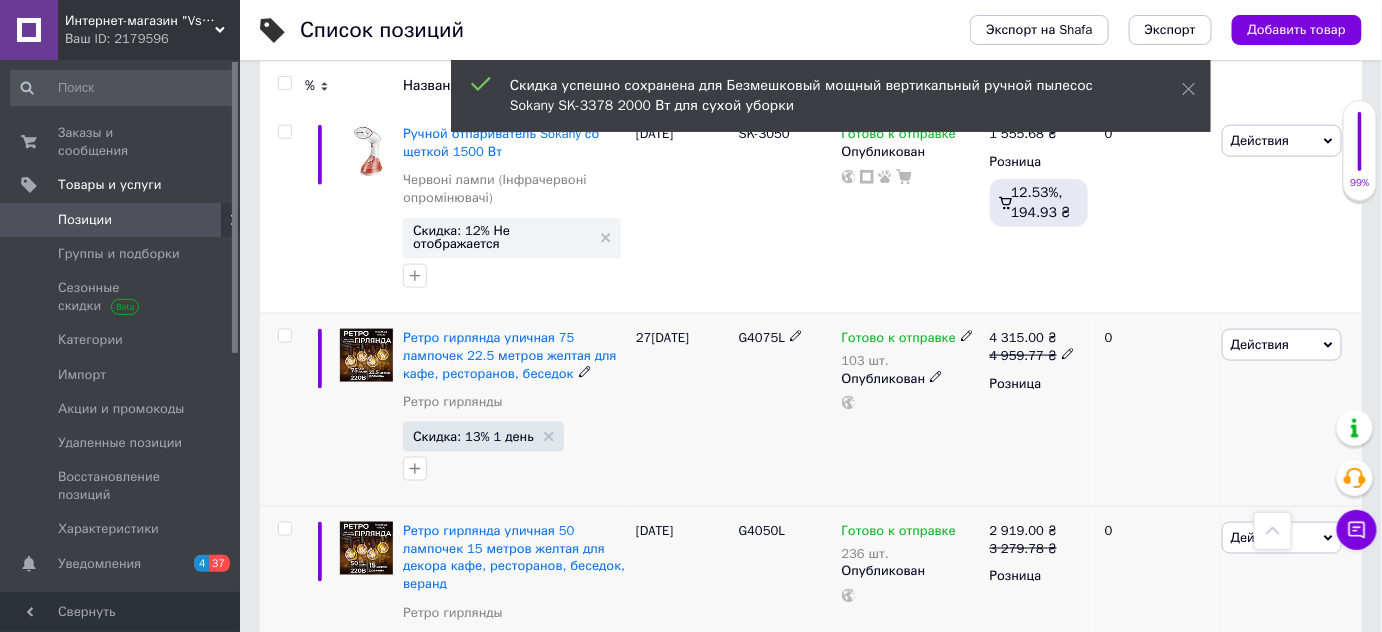 click on "Скидка: 15% Не отображается" at bounding box center (502, 1056) 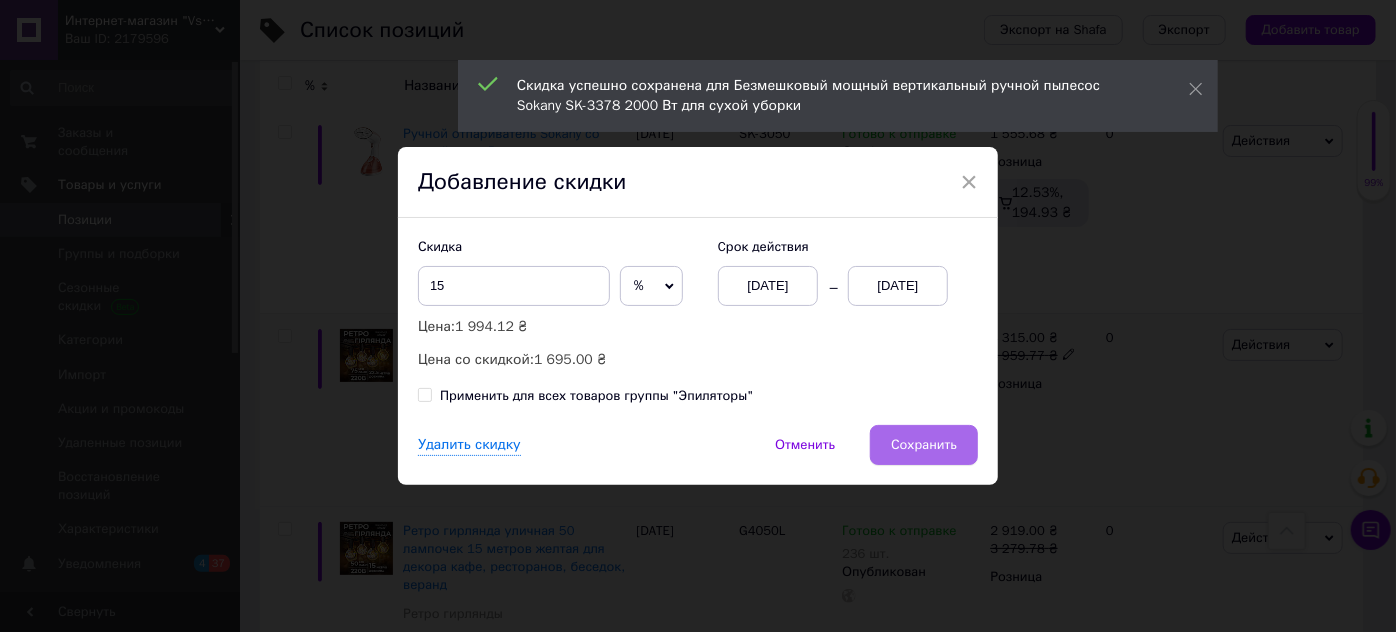 click on "Сохранить" at bounding box center [924, 445] 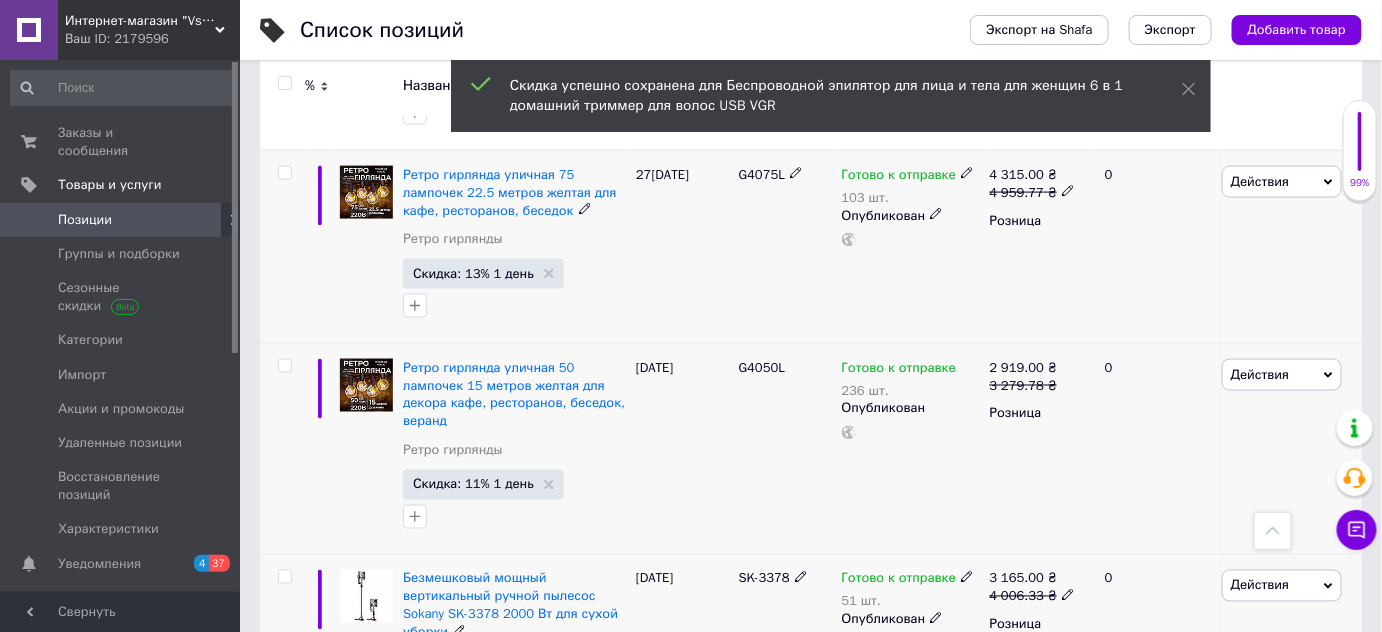 scroll, scrollTop: 16122, scrollLeft: 0, axis: vertical 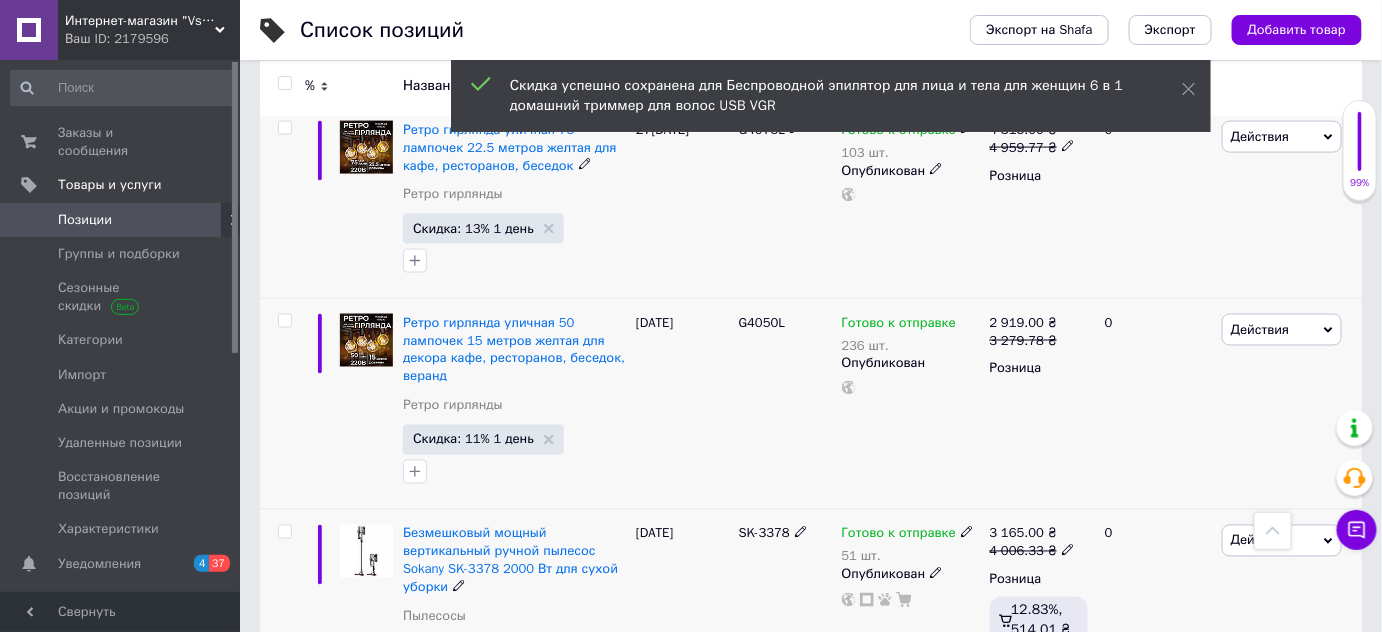 click on "Скидка: 8% Не отображается" at bounding box center (502, 1041) 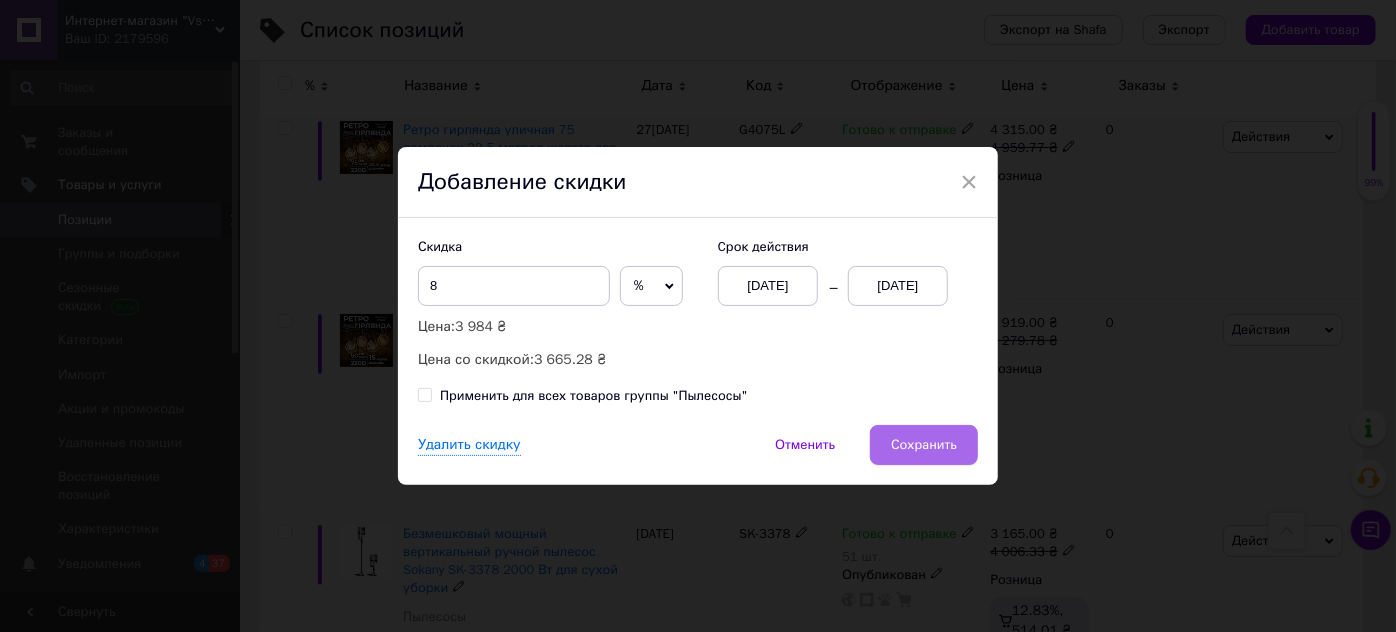 click on "Сохранить" at bounding box center [924, 445] 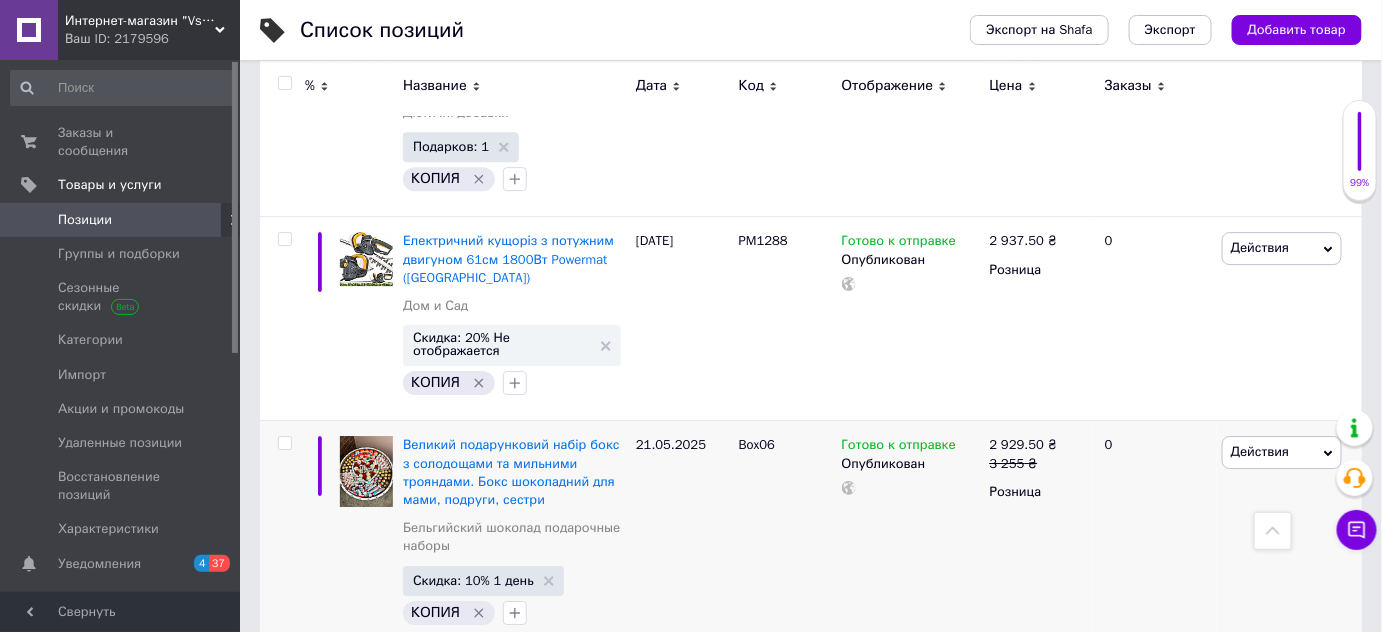 scroll, scrollTop: 1856, scrollLeft: 0, axis: vertical 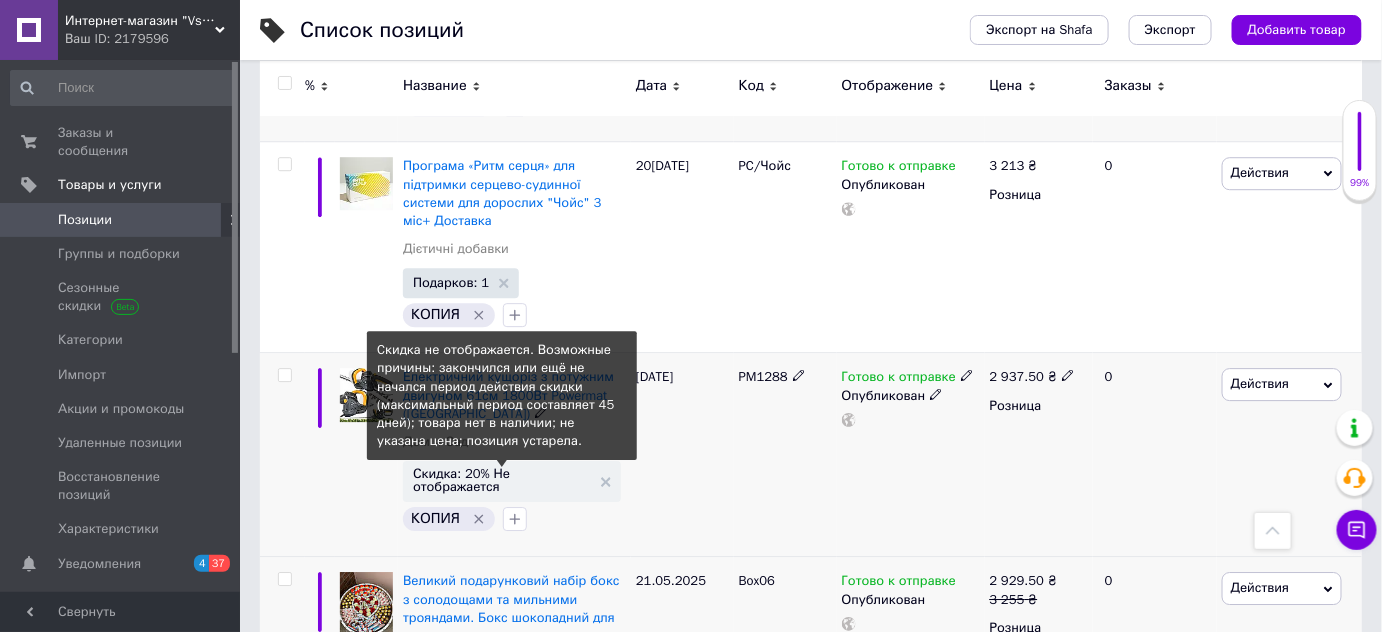 click on "Скидка: 20% Не отображается" at bounding box center (502, 480) 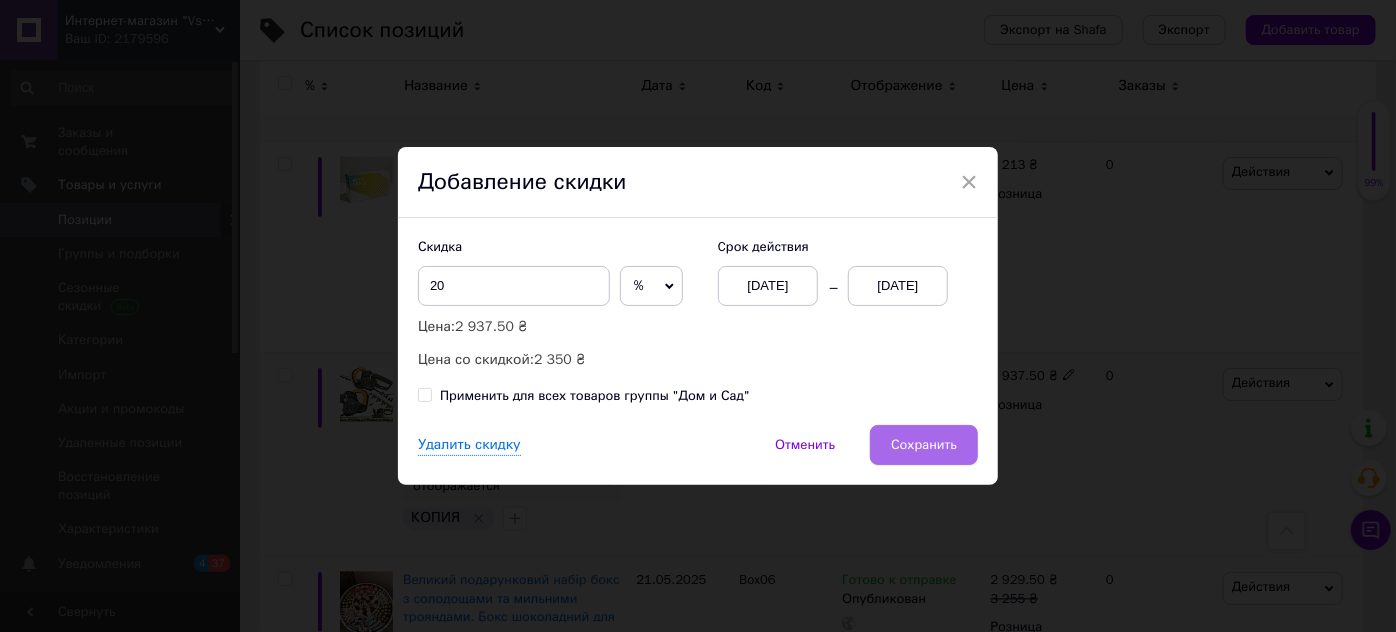 click on "Сохранить" at bounding box center (924, 445) 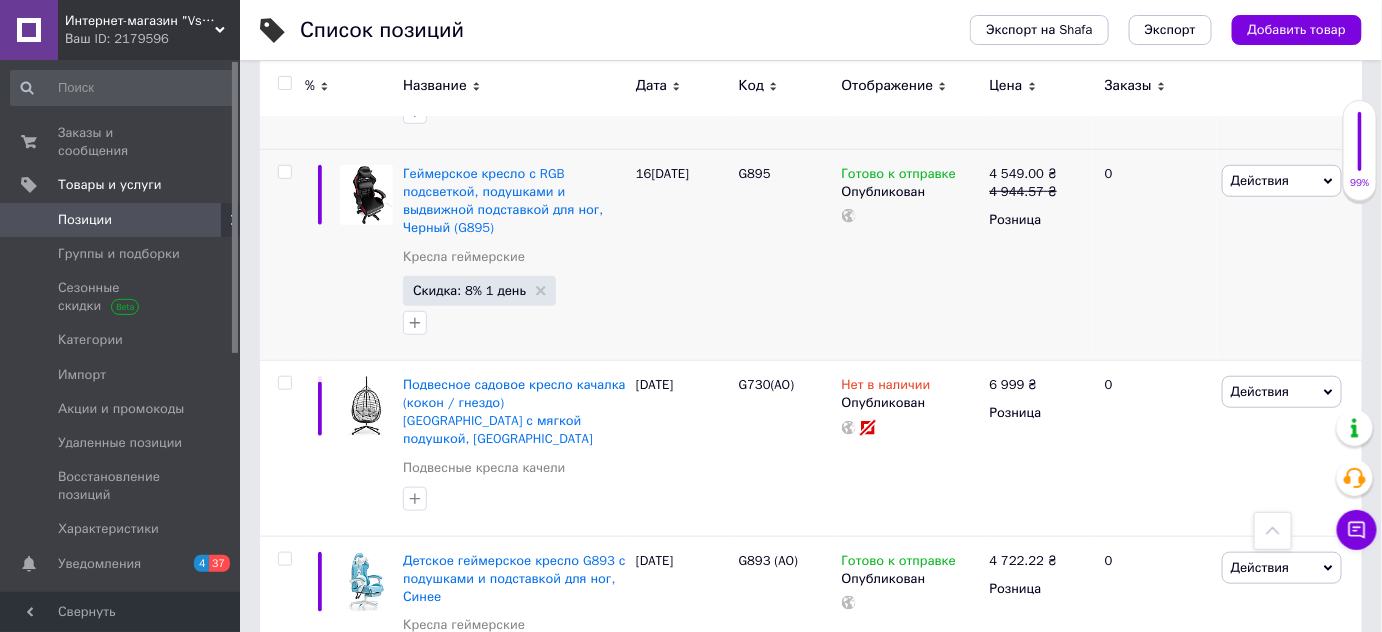 scroll, scrollTop: 10450, scrollLeft: 0, axis: vertical 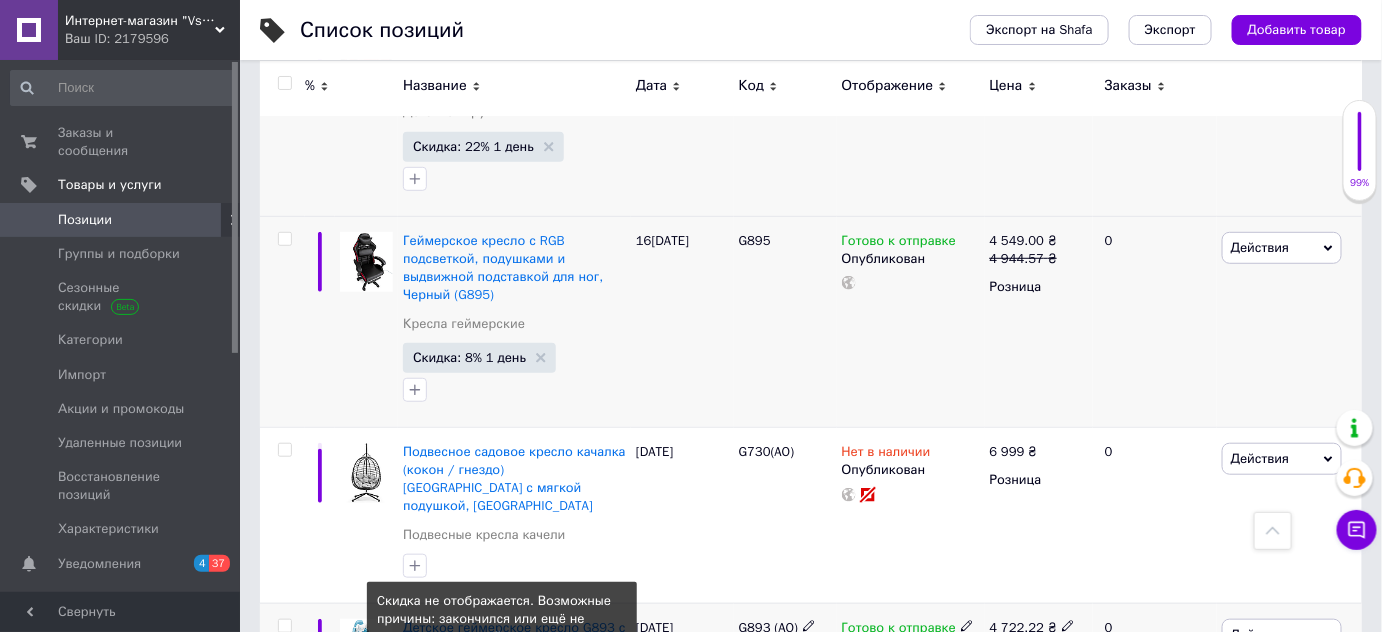 click on "Скидка: 10% Не отображается" at bounding box center [502, 731] 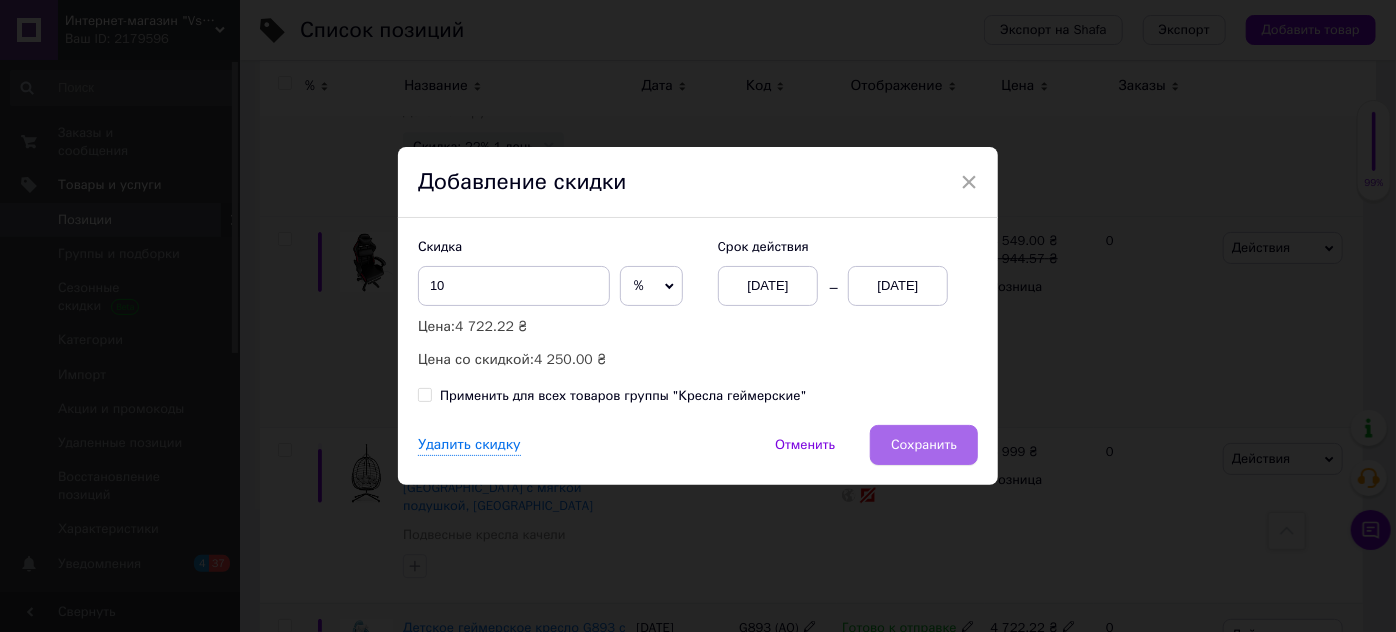 click on "Сохранить" at bounding box center [924, 445] 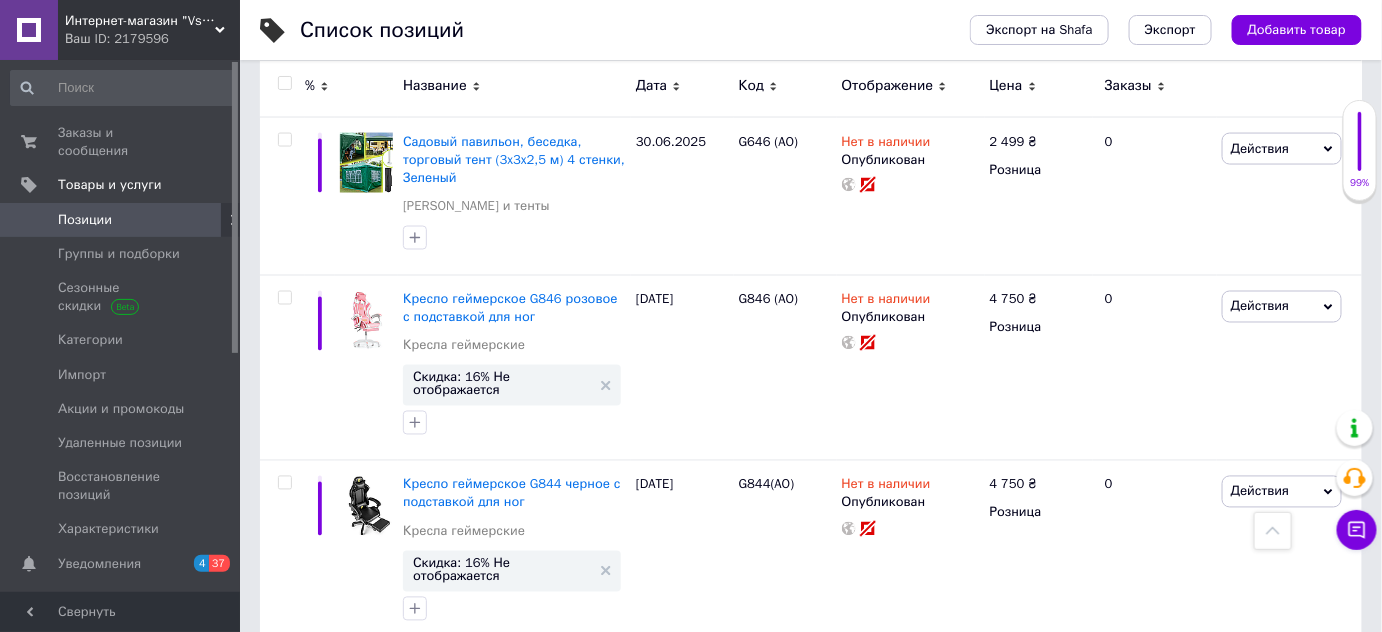 scroll, scrollTop: 11197, scrollLeft: 0, axis: vertical 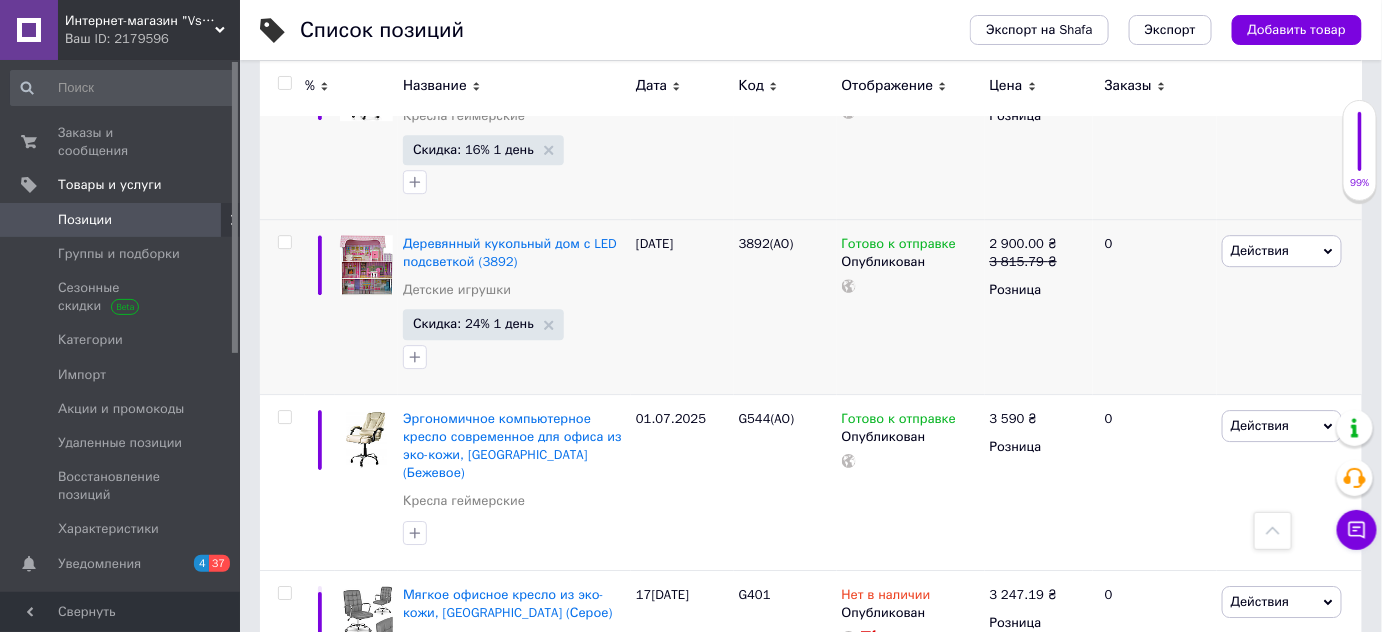 click on "Скидка: 7% Не отображается" at bounding box center [502, 883] 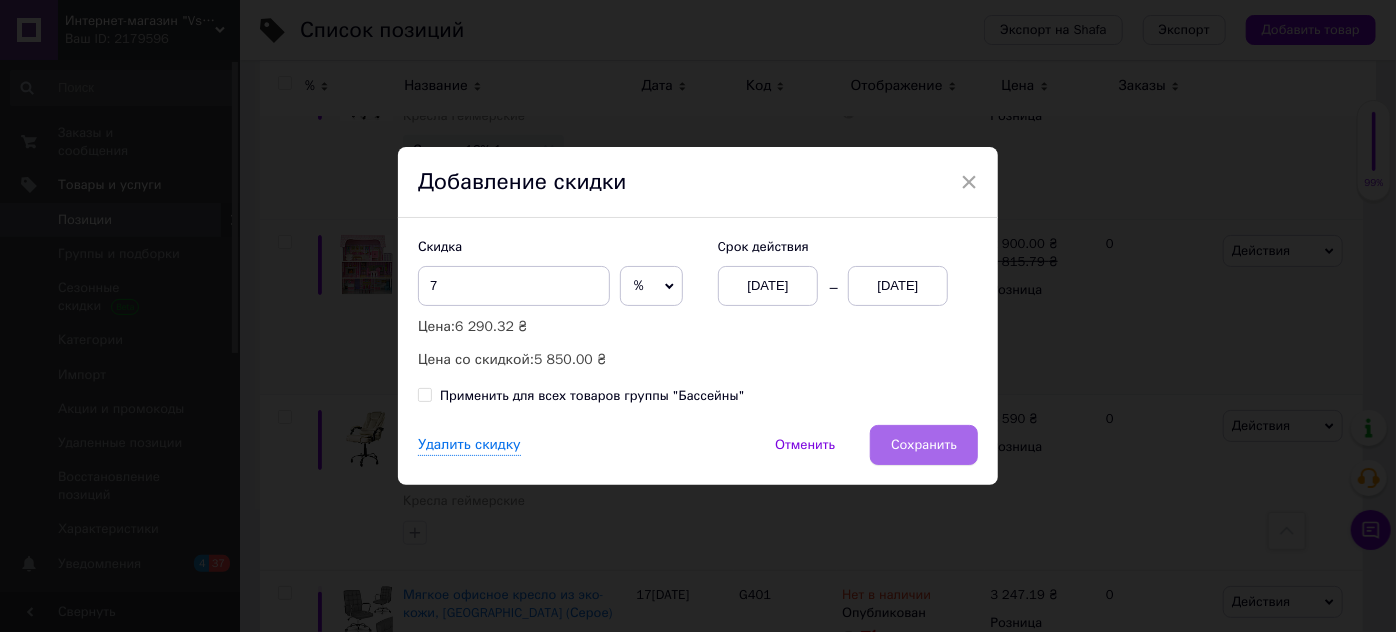 click on "Сохранить" at bounding box center (924, 445) 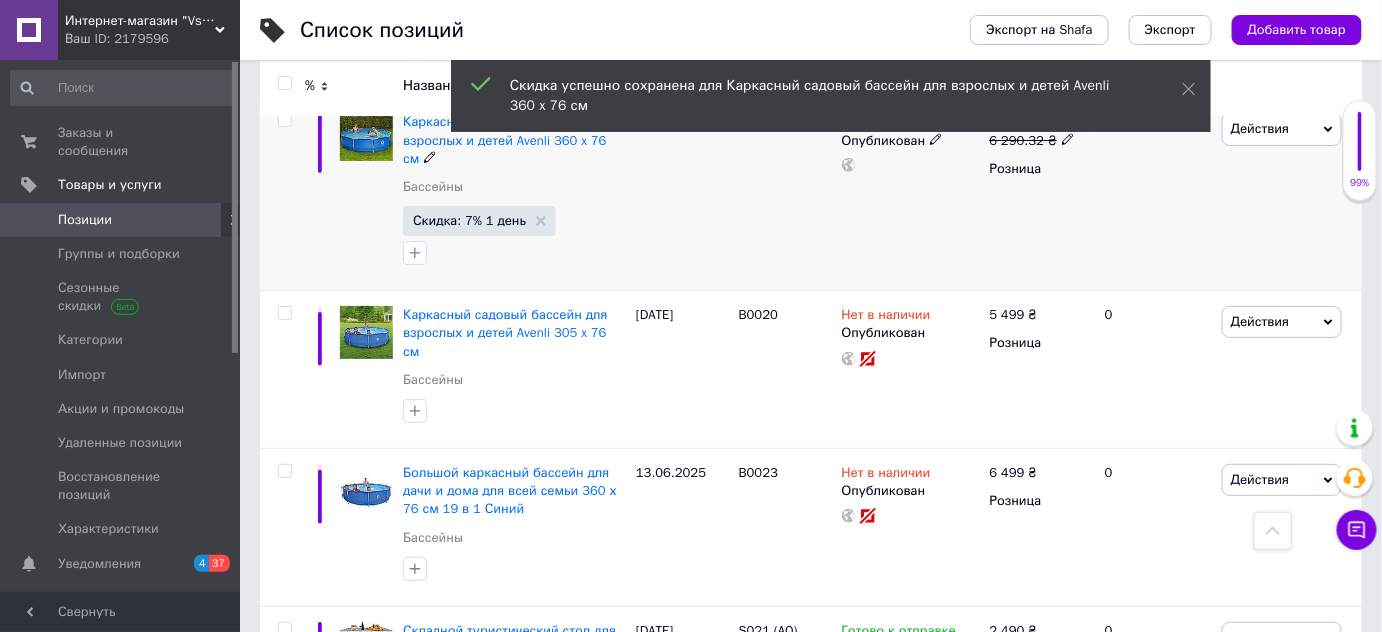 scroll, scrollTop: 13409, scrollLeft: 0, axis: vertical 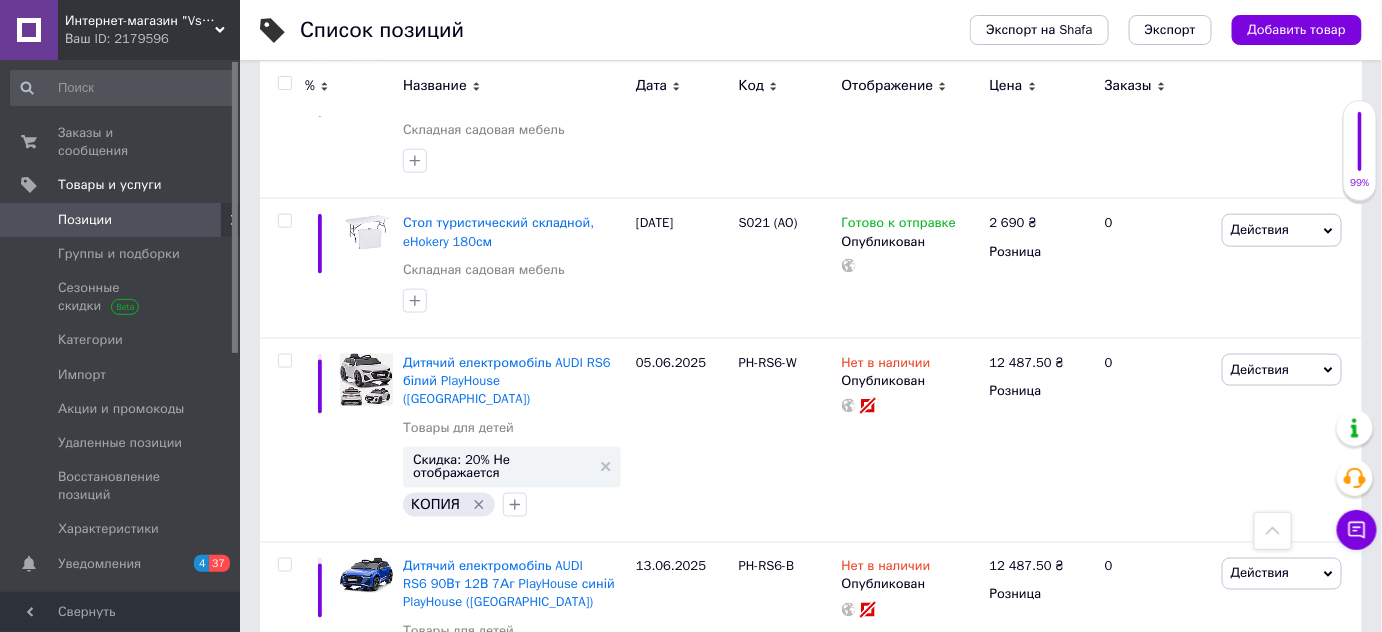 click on "Скидка: 20% Не отображается" at bounding box center [502, 874] 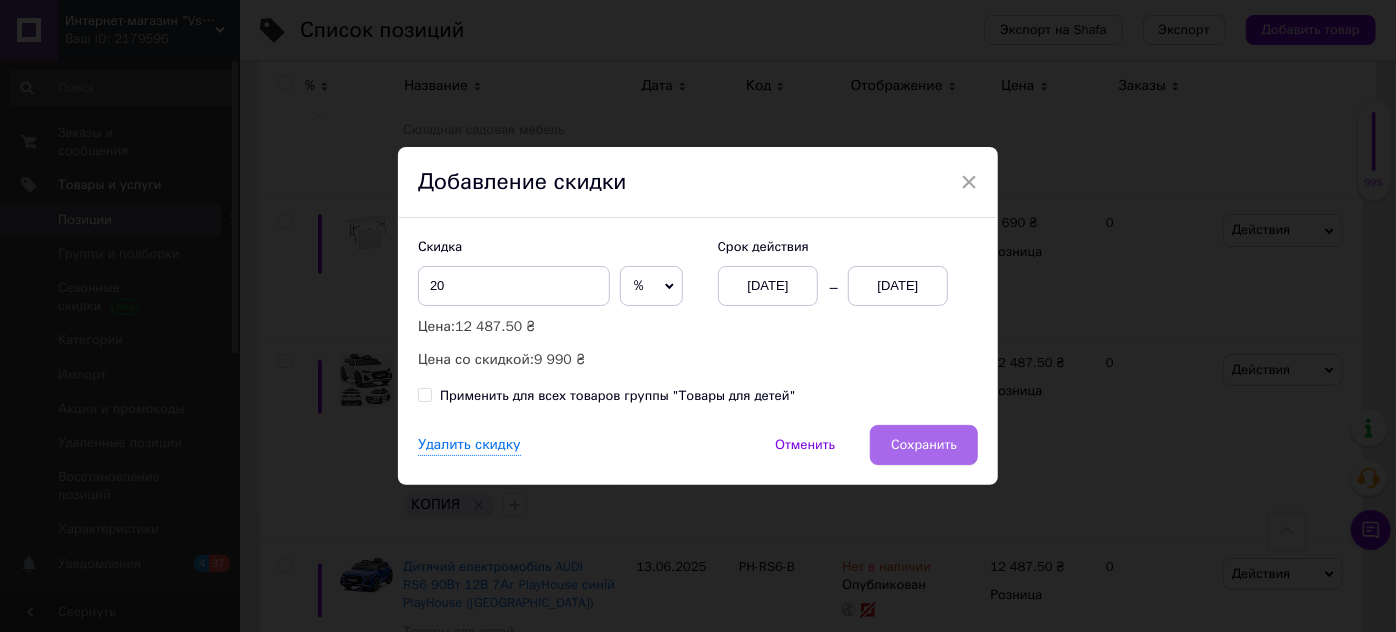 click on "Сохранить" at bounding box center (924, 445) 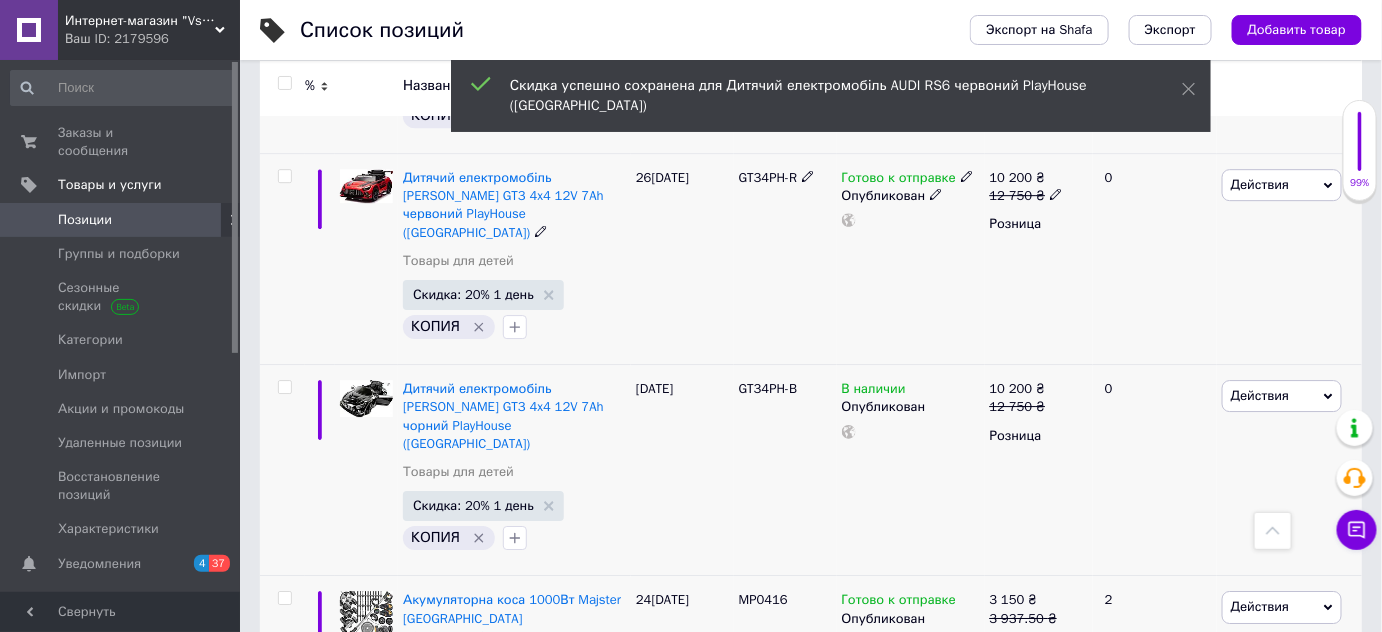 scroll, scrollTop: 14740, scrollLeft: 0, axis: vertical 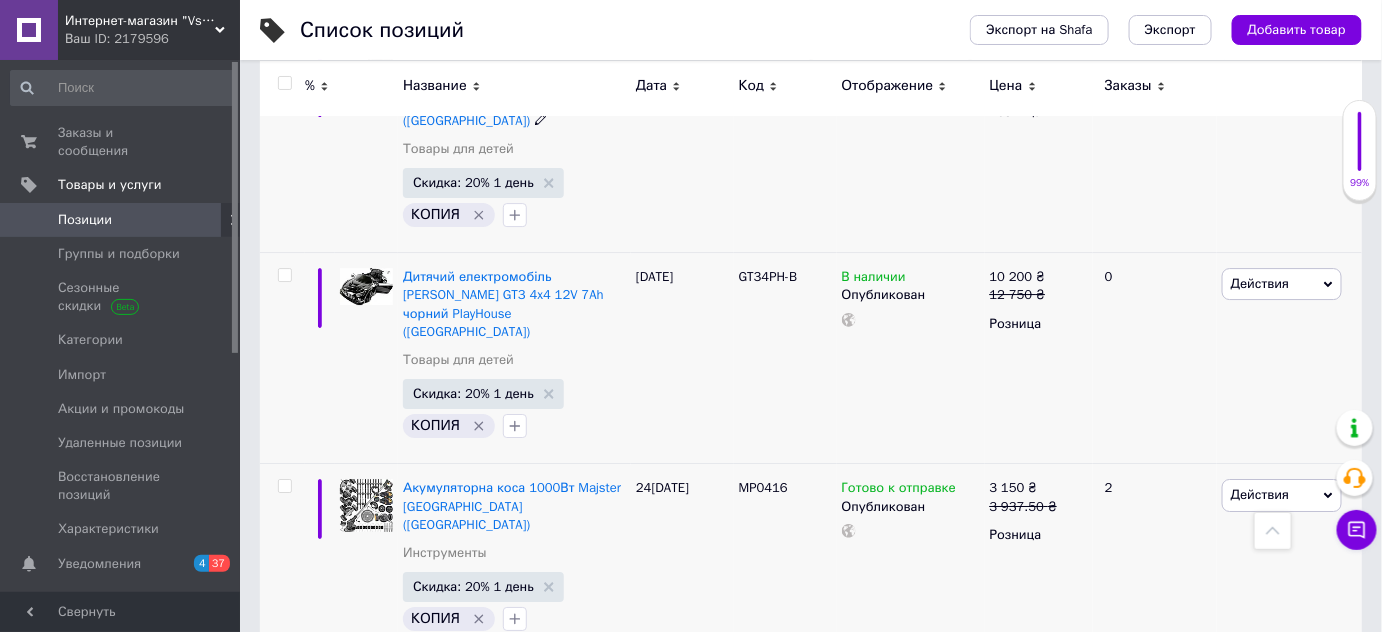 click on "Скидка: 20% Не отображается" at bounding box center (502, 784) 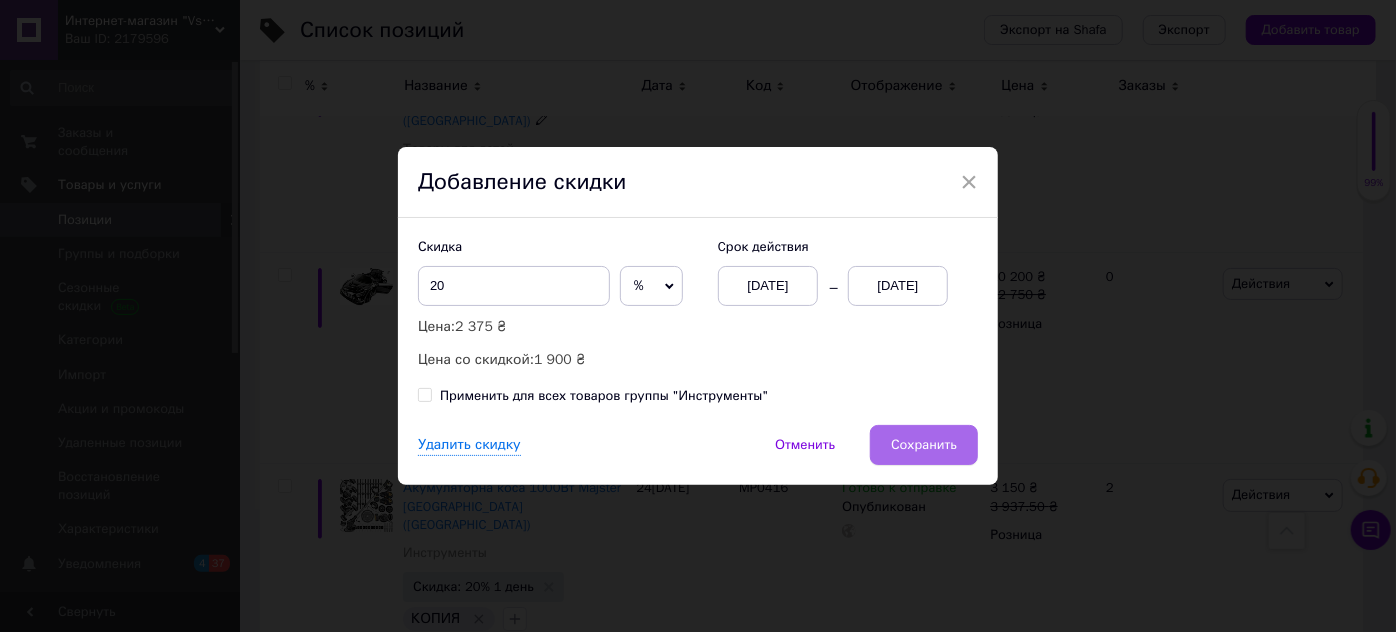 click on "Сохранить" at bounding box center [924, 445] 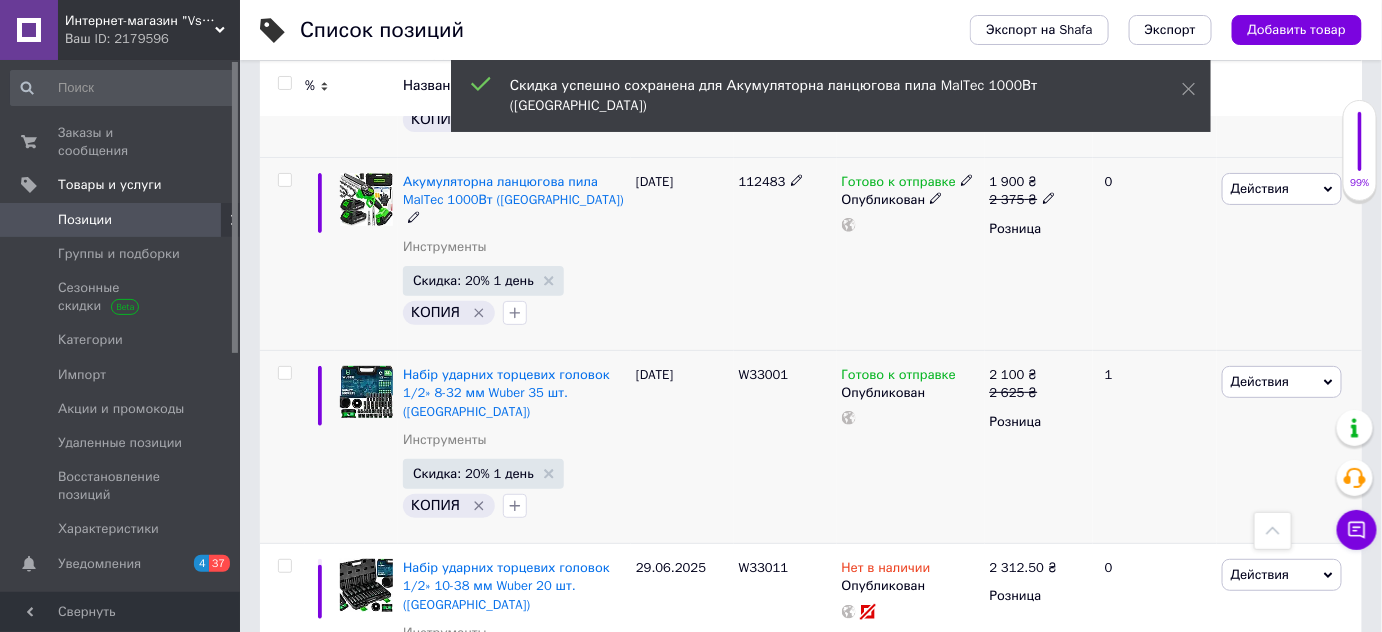 scroll, scrollTop: 15261, scrollLeft: 0, axis: vertical 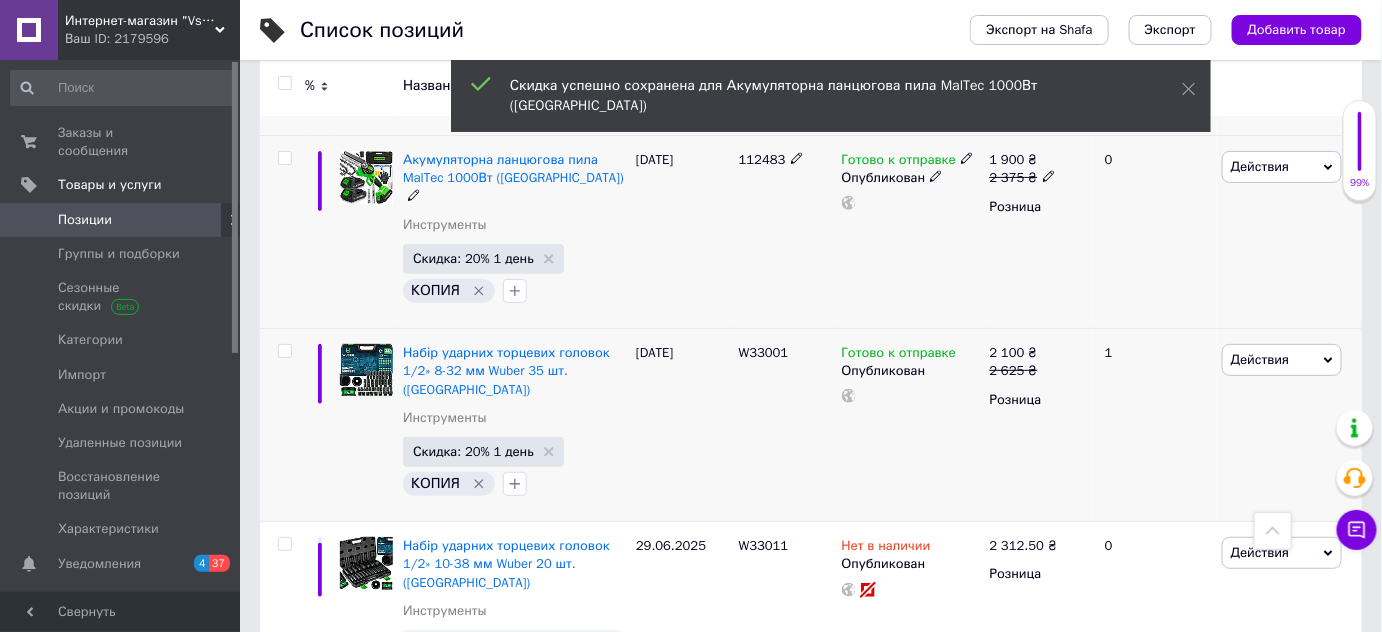 click on "Скидка: 12% Не отображается" at bounding box center [502, 853] 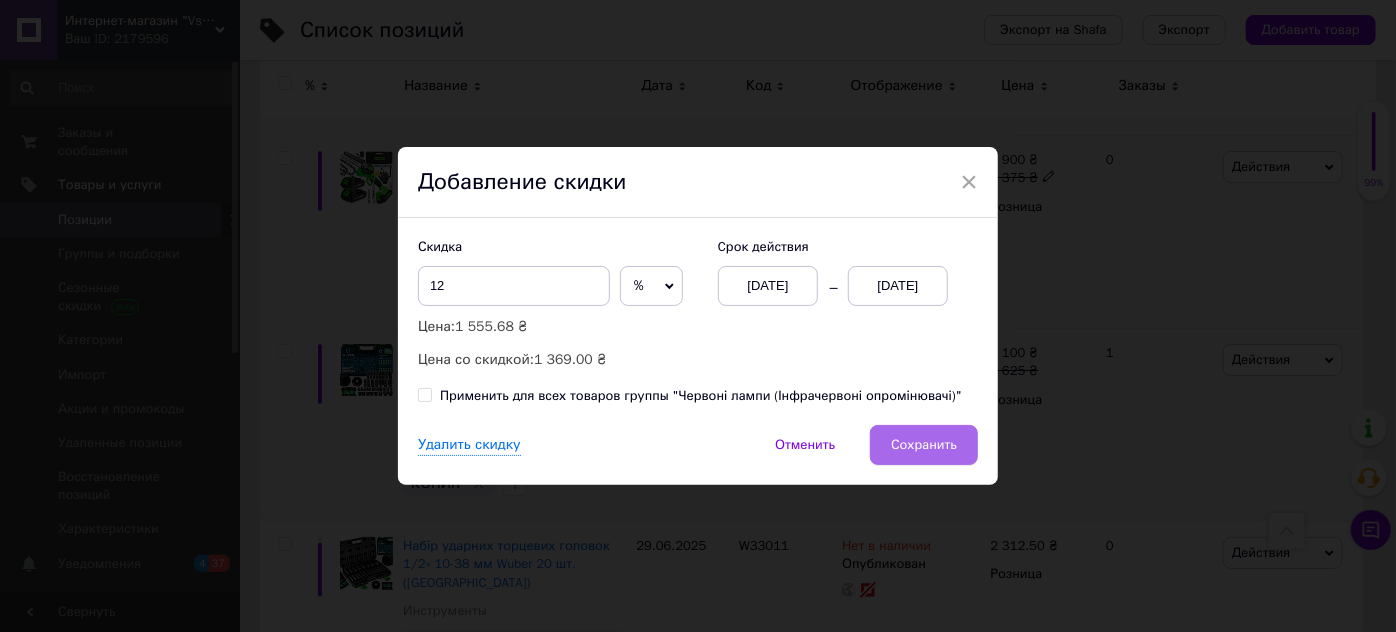 click on "Сохранить" at bounding box center (924, 445) 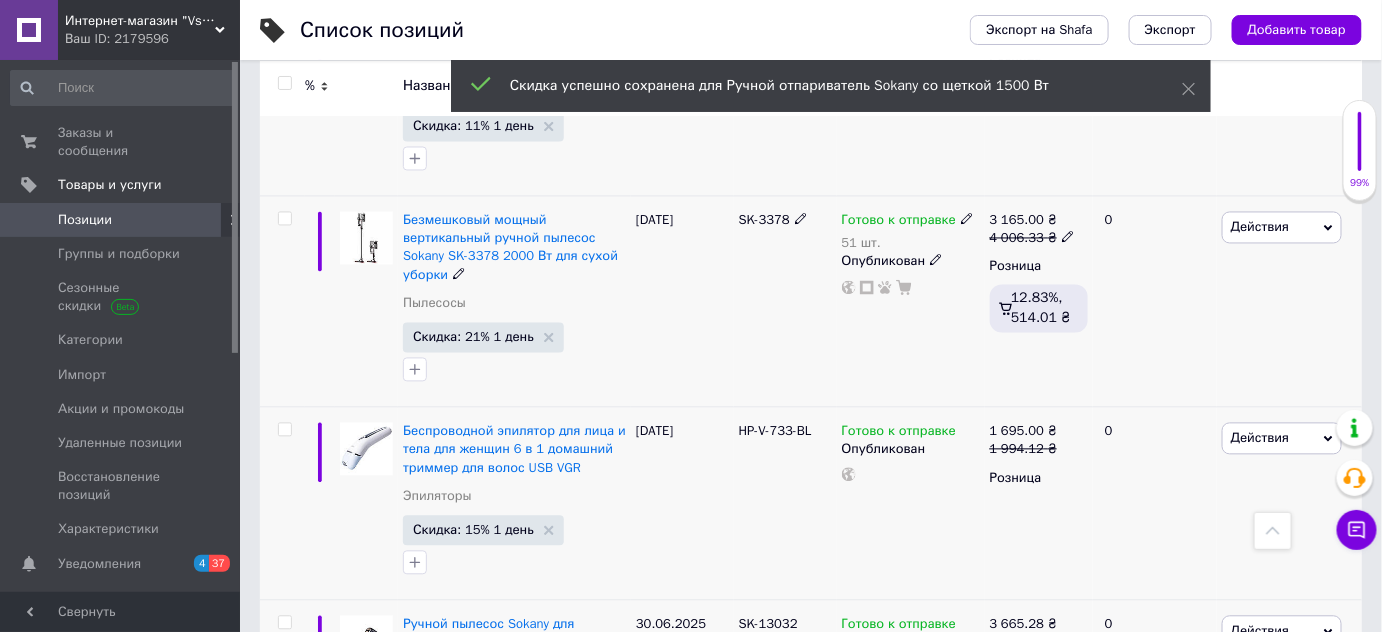scroll, scrollTop: 16410, scrollLeft: 0, axis: vertical 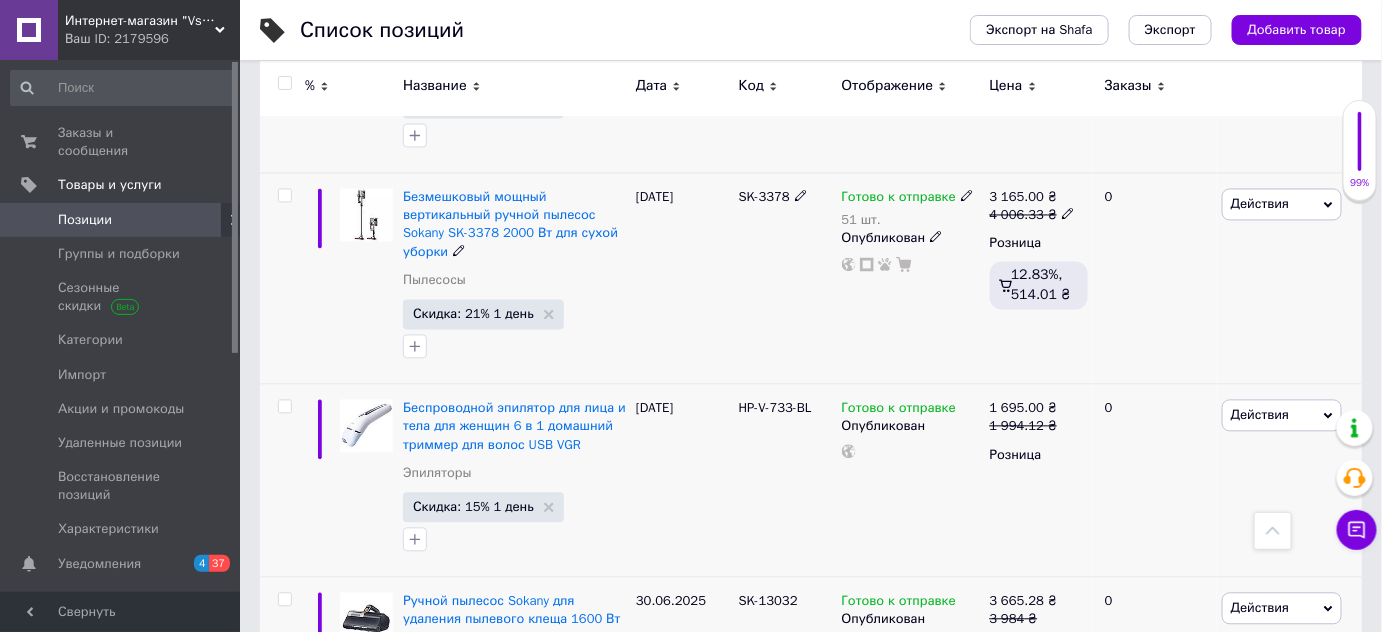 click on "Скидка: 16% Не отображается" at bounding box center [502, 898] 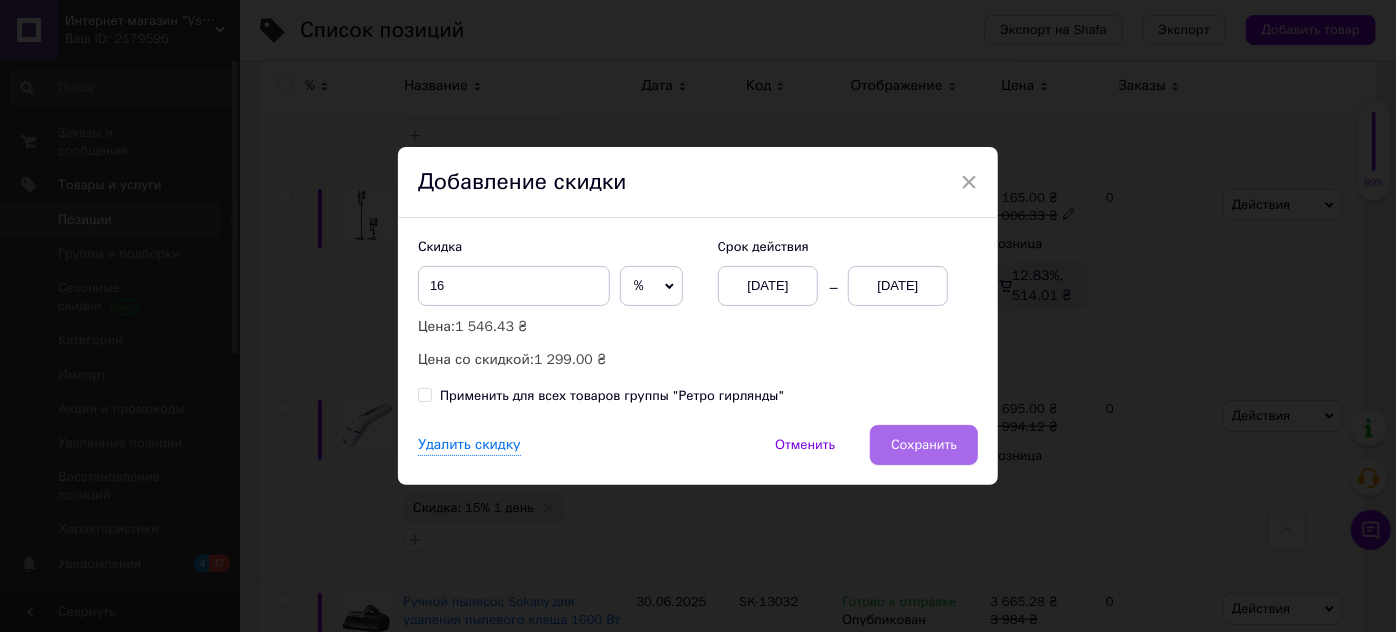 click on "Сохранить" at bounding box center (924, 445) 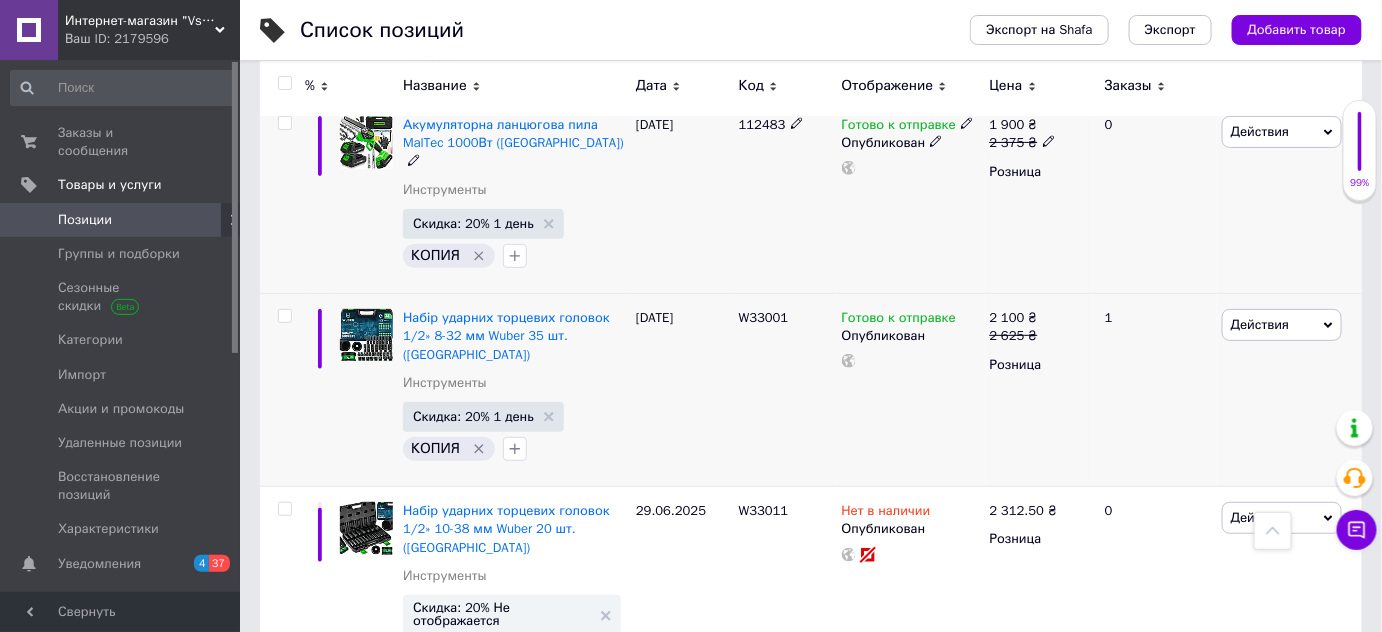 scroll, scrollTop: 17806, scrollLeft: 0, axis: vertical 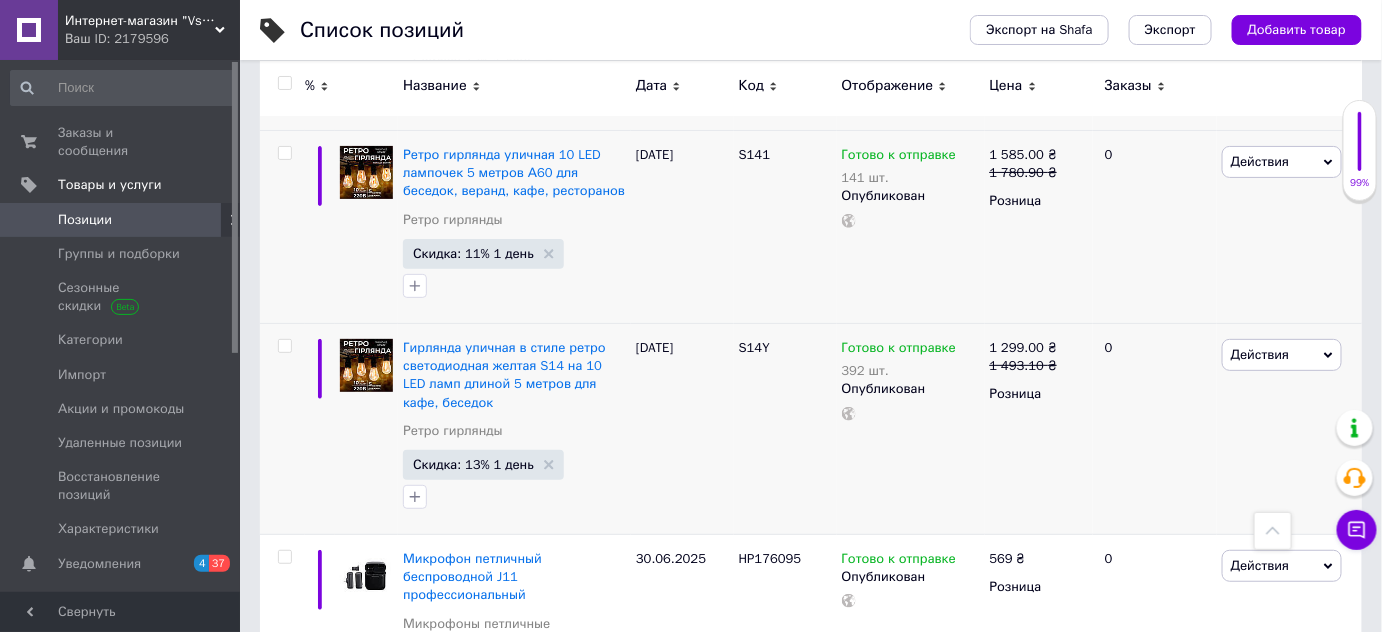 click on "6" at bounding box center (640, 1243) 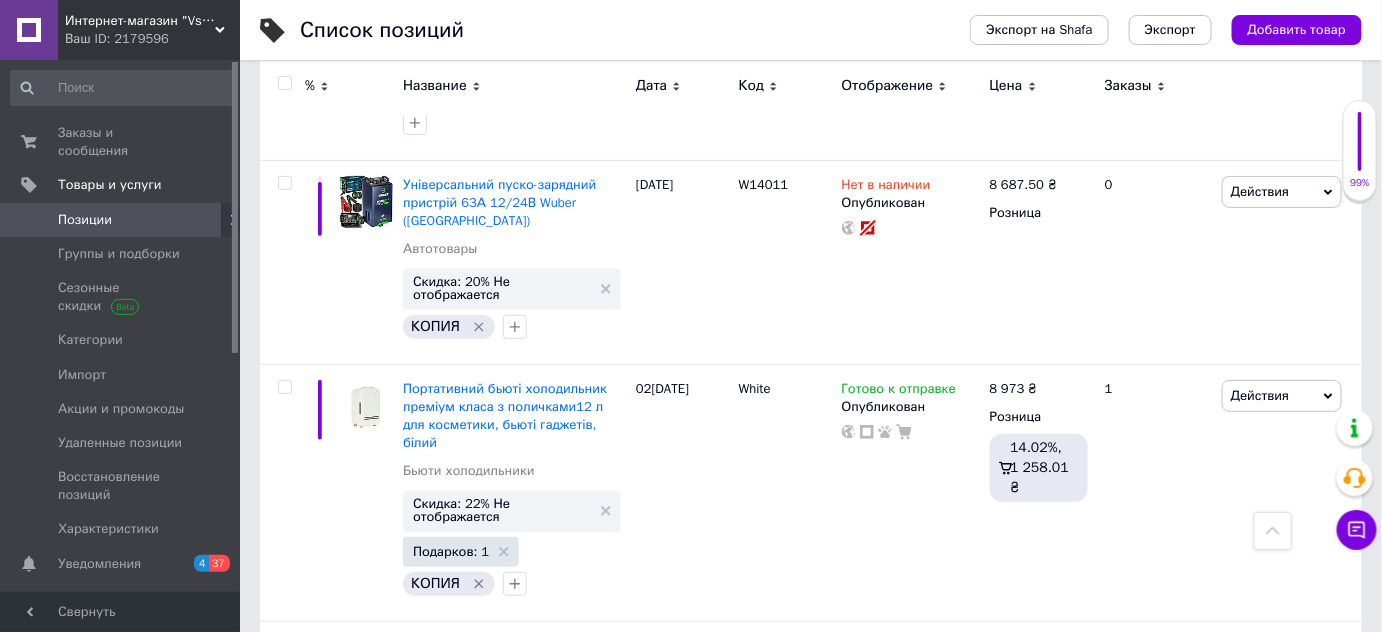 click on "Скидка: 20% Не отображается" at bounding box center [502, 935] 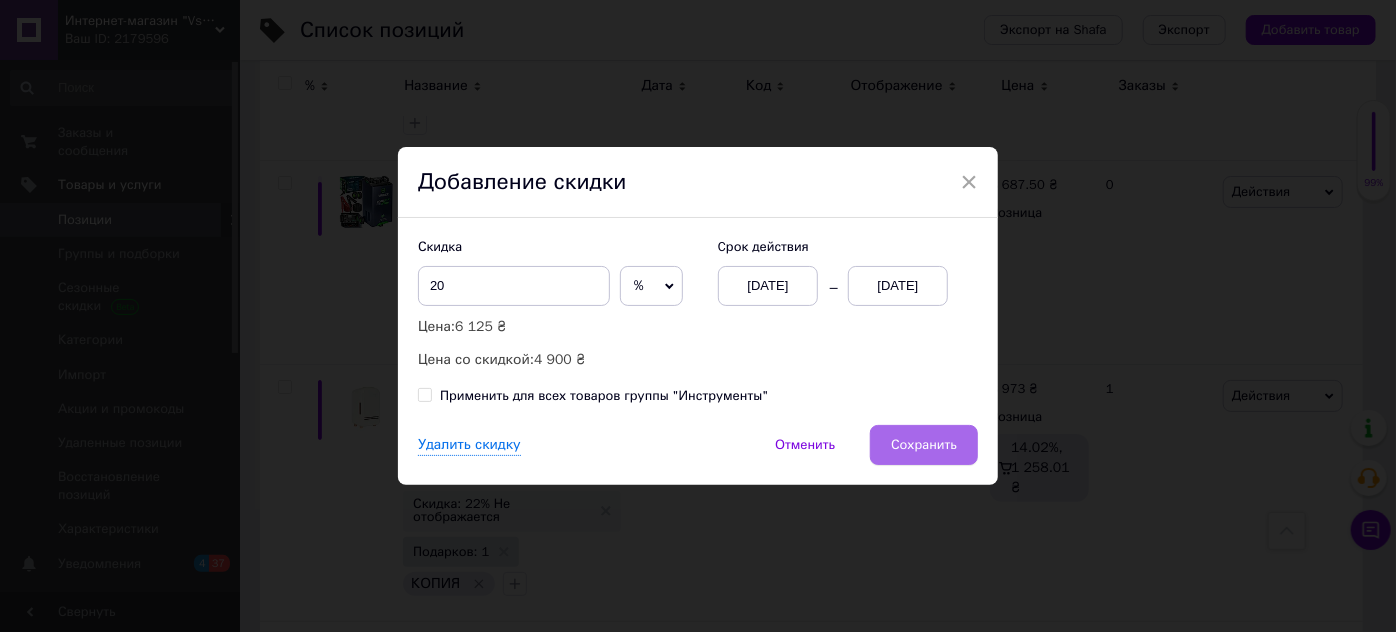click on "Сохранить" at bounding box center [924, 445] 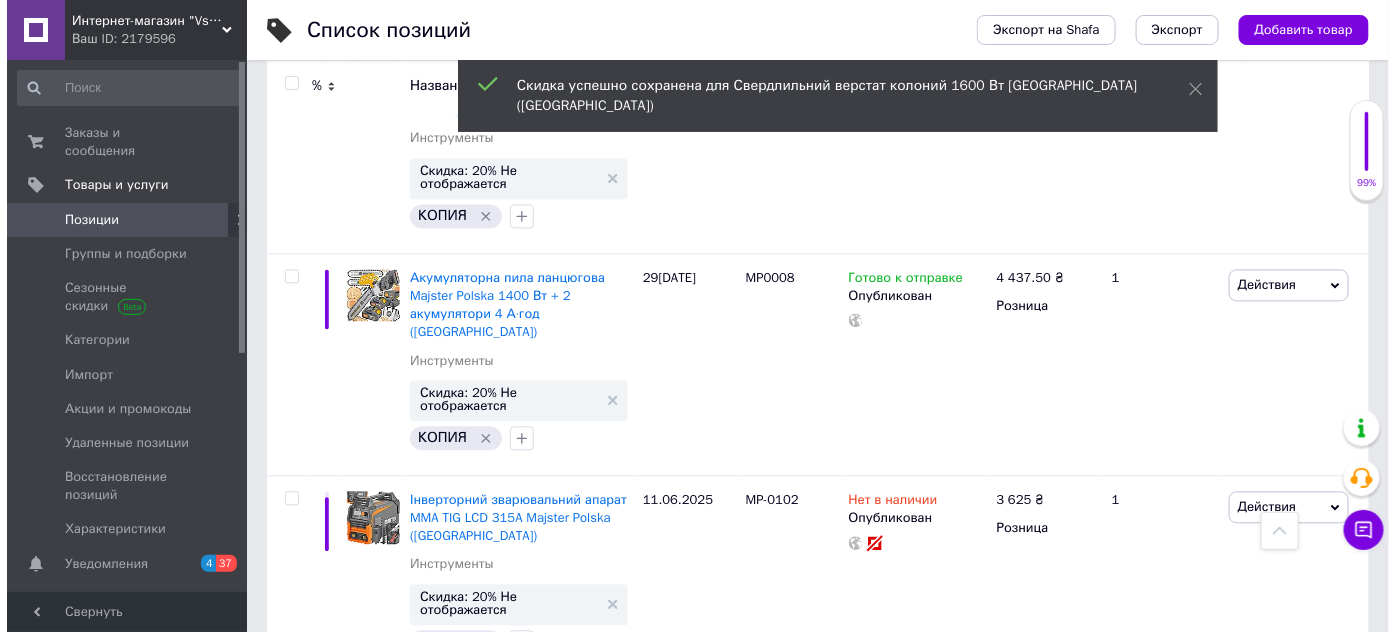 scroll, scrollTop: 19370, scrollLeft: 0, axis: vertical 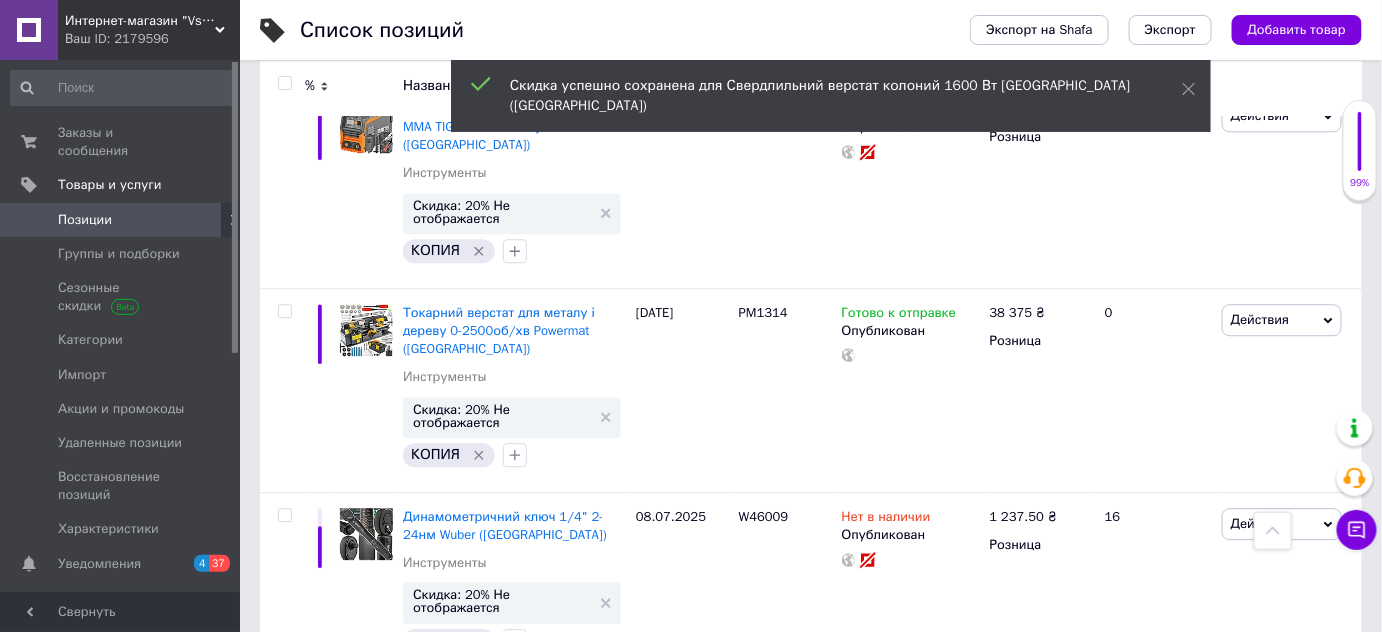 click on "Скидка: 20% Не отображается" at bounding box center [502, 1213] 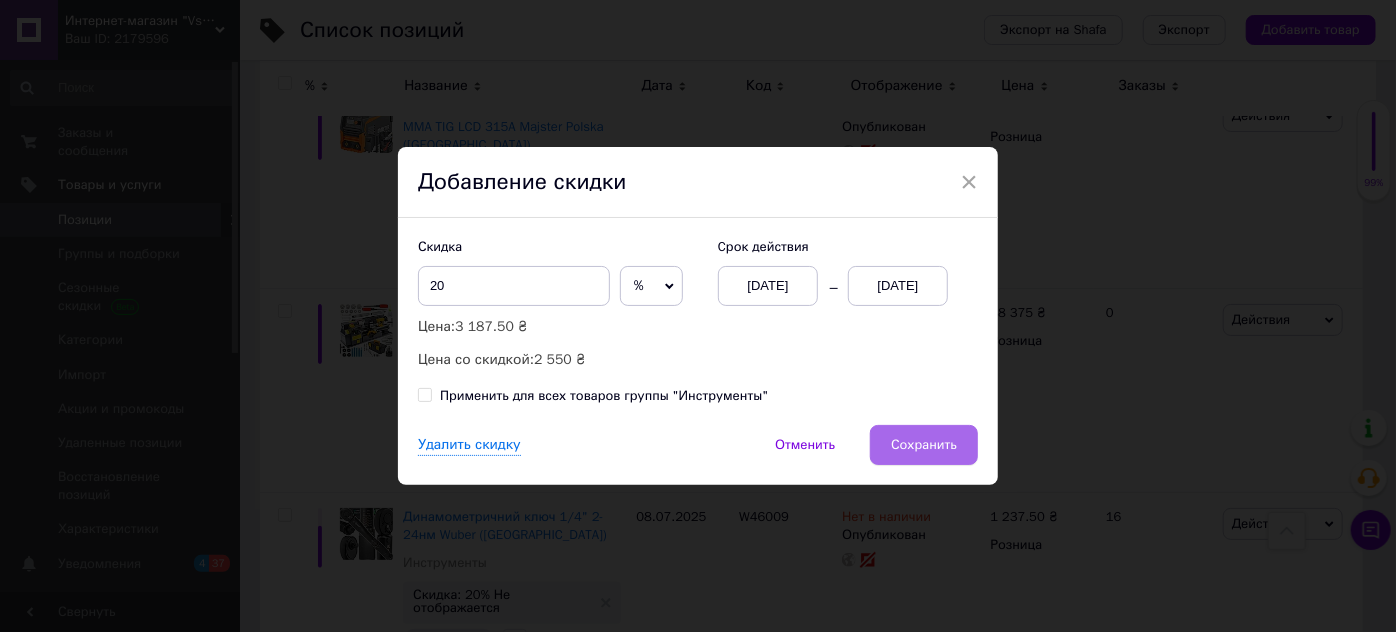 click on "Сохранить" at bounding box center [924, 445] 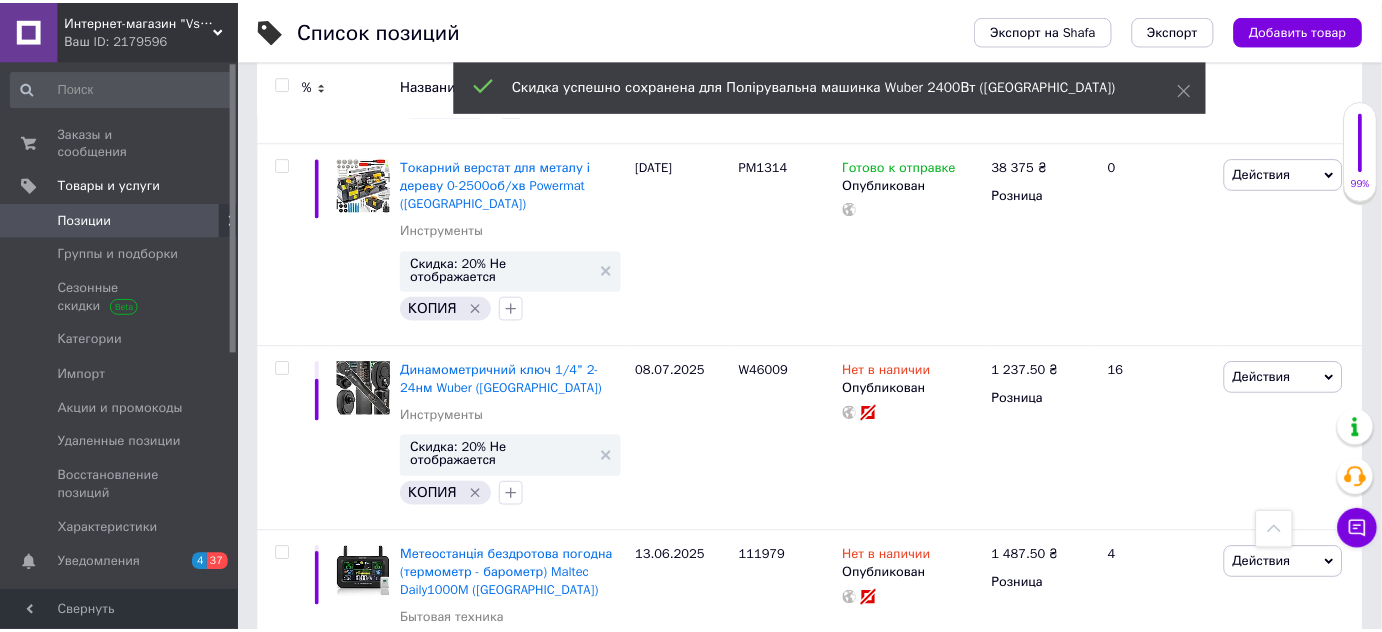 scroll, scrollTop: 18395, scrollLeft: 0, axis: vertical 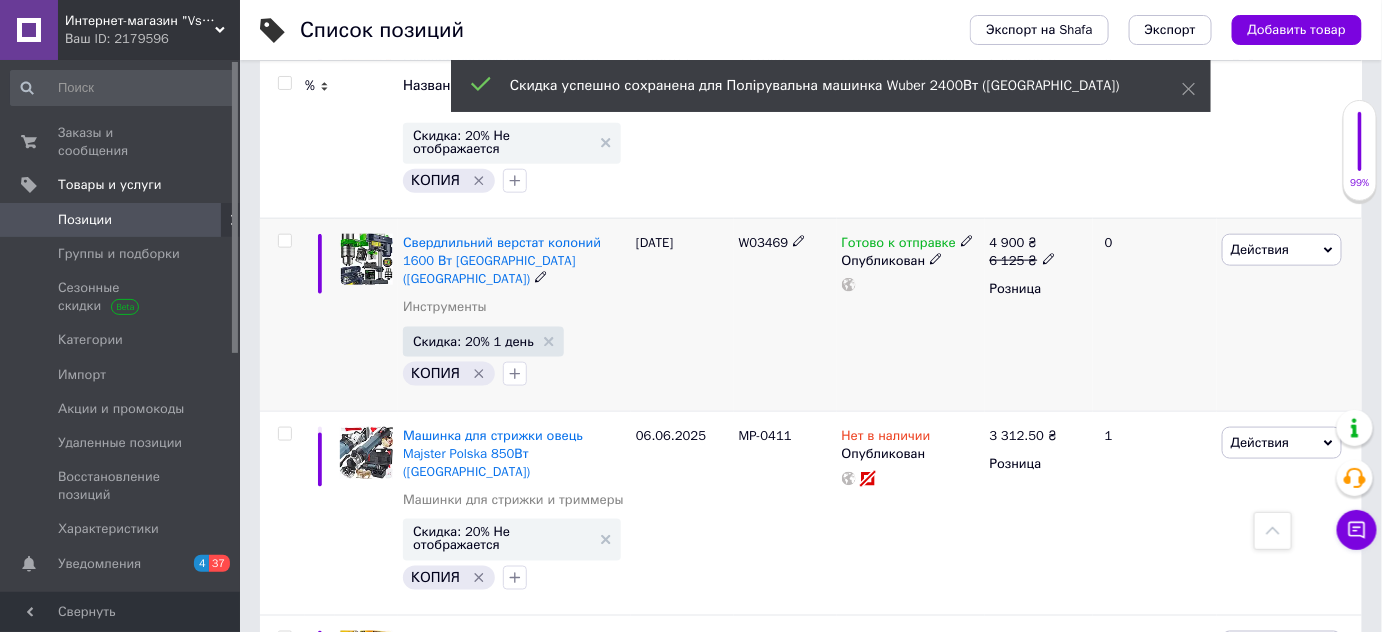 click on "Скидка: 20% Не отображается" at bounding box center (502, 983) 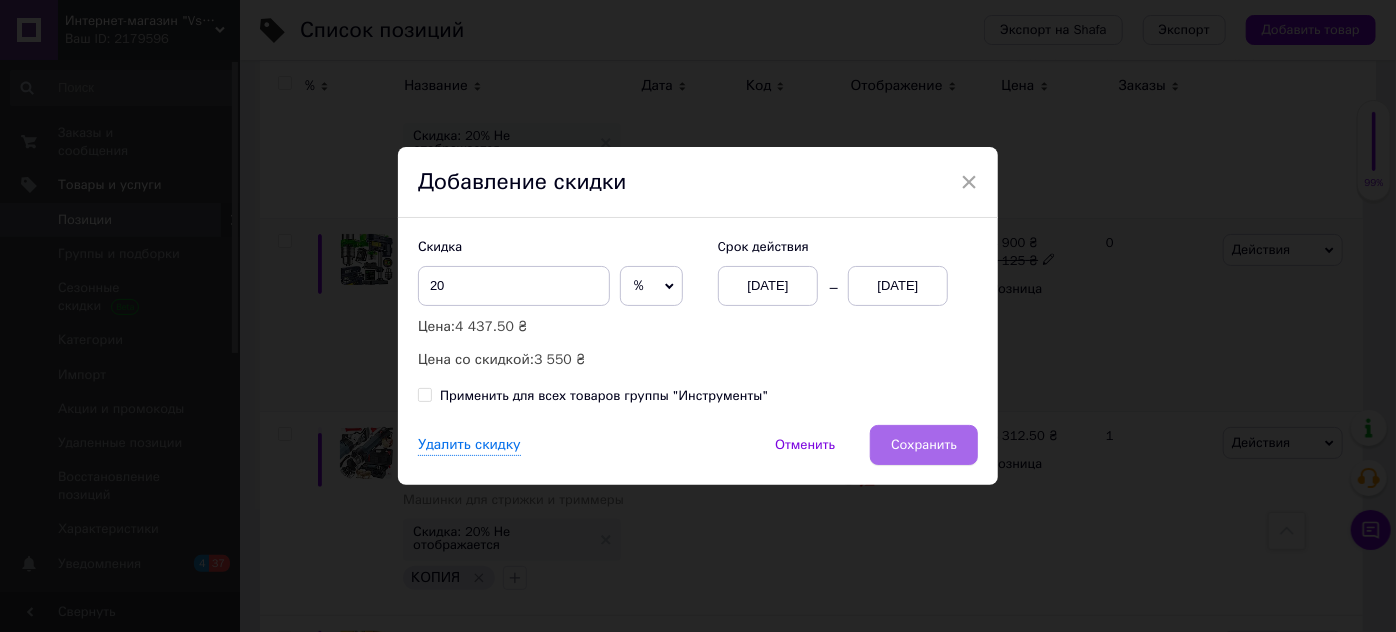 click on "Сохранить" at bounding box center (924, 445) 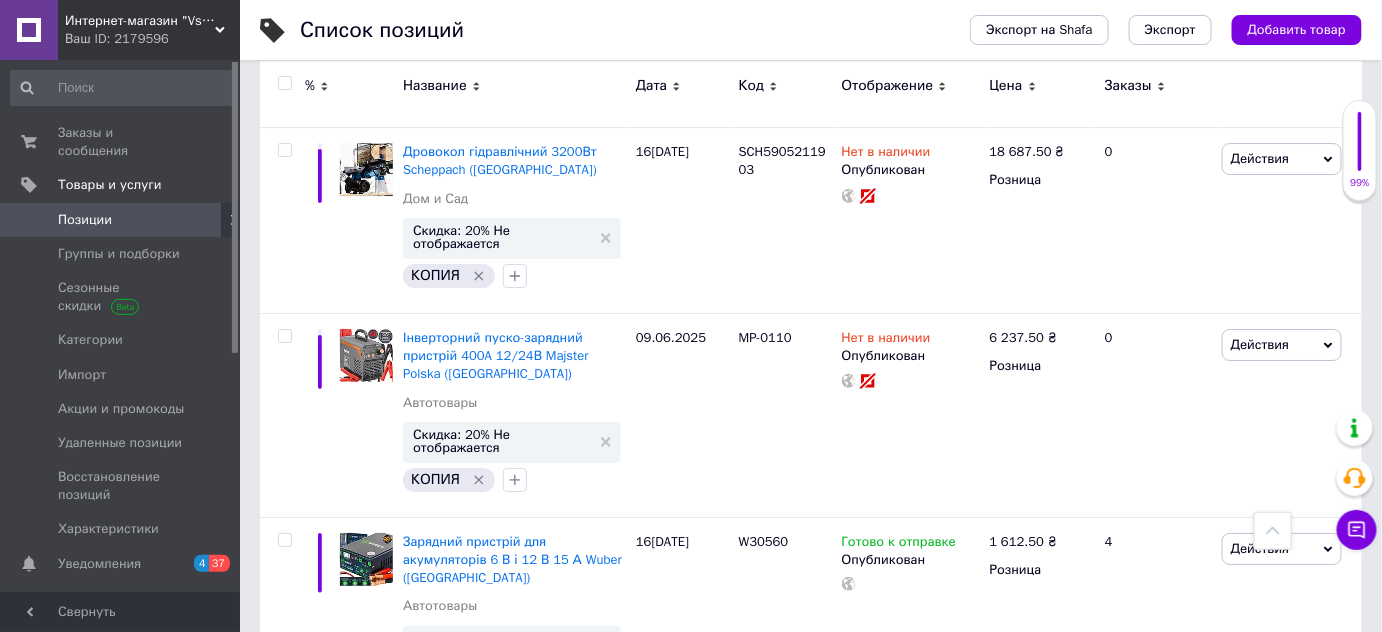 scroll, scrollTop: 5557, scrollLeft: 0, axis: vertical 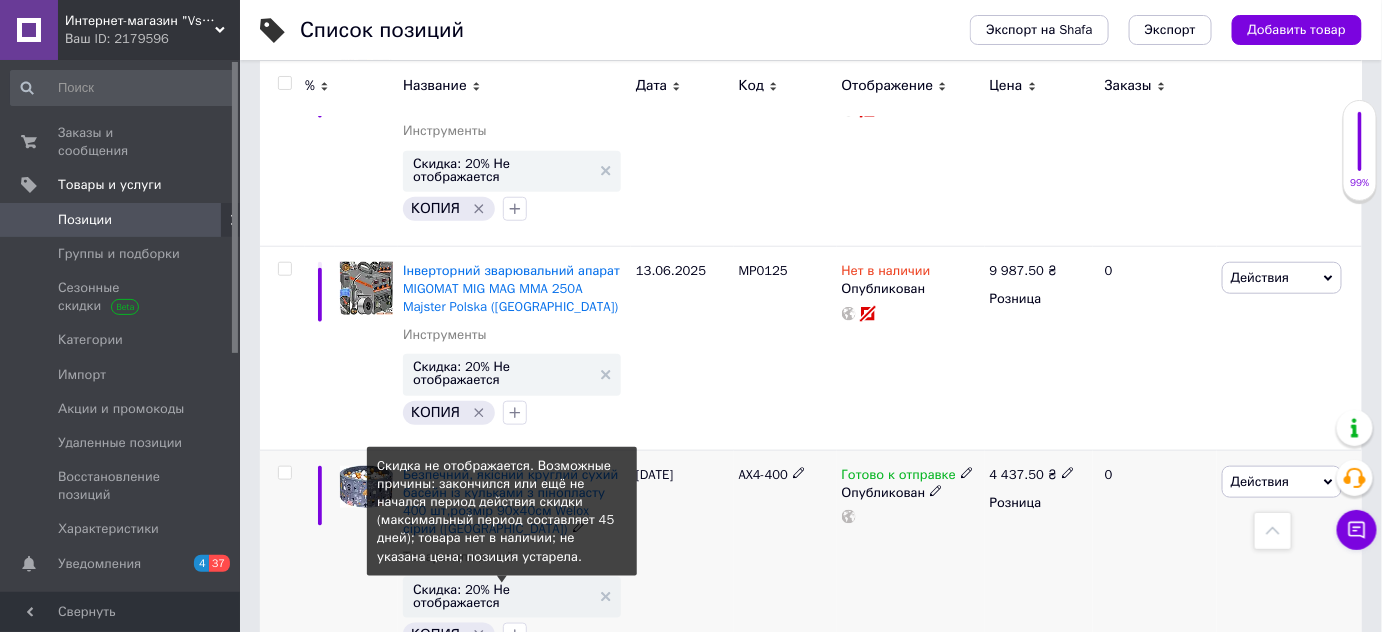 click on "Скидка: 20% Не отображается" at bounding box center [502, 596] 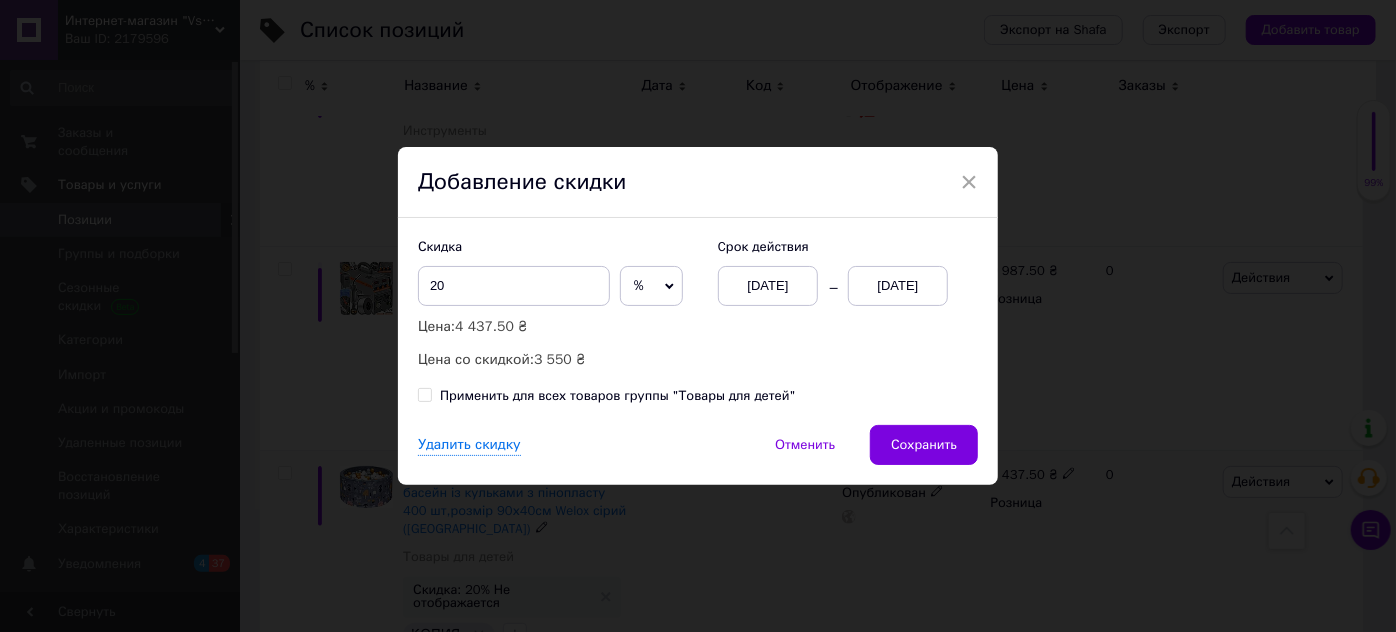 click on "Удалить скидку   Отменить   Сохранить" at bounding box center (698, 455) 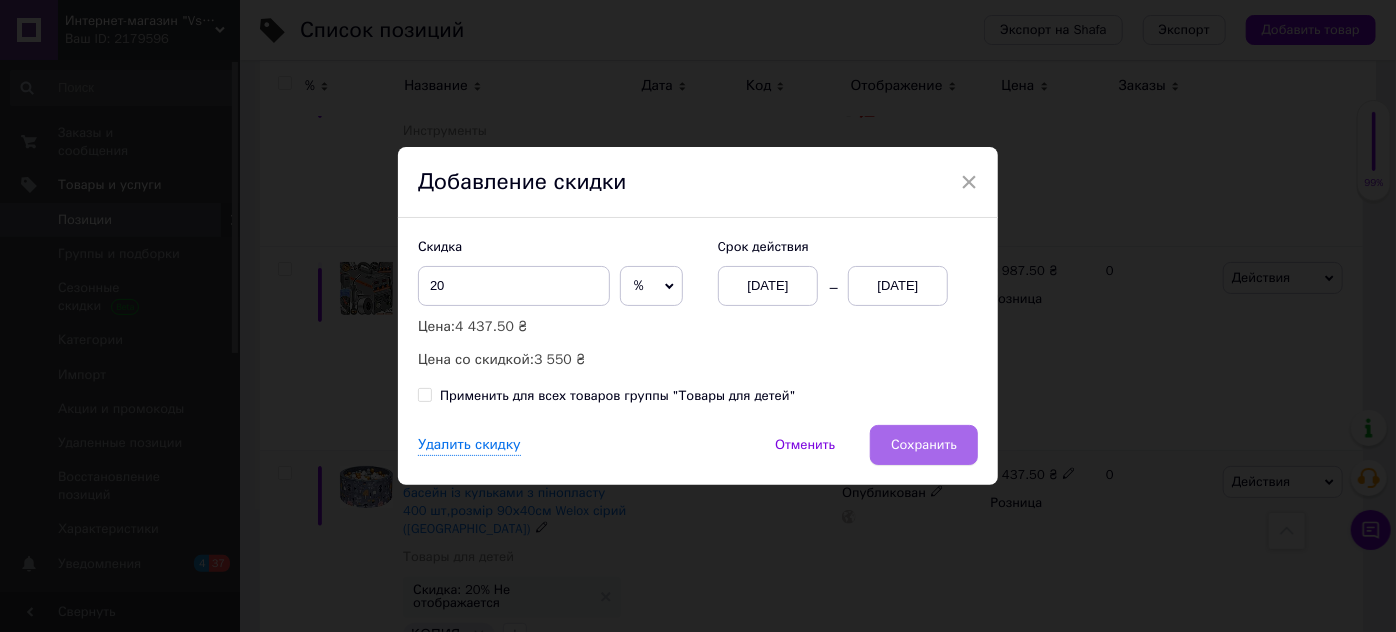 click on "Сохранить" at bounding box center (924, 445) 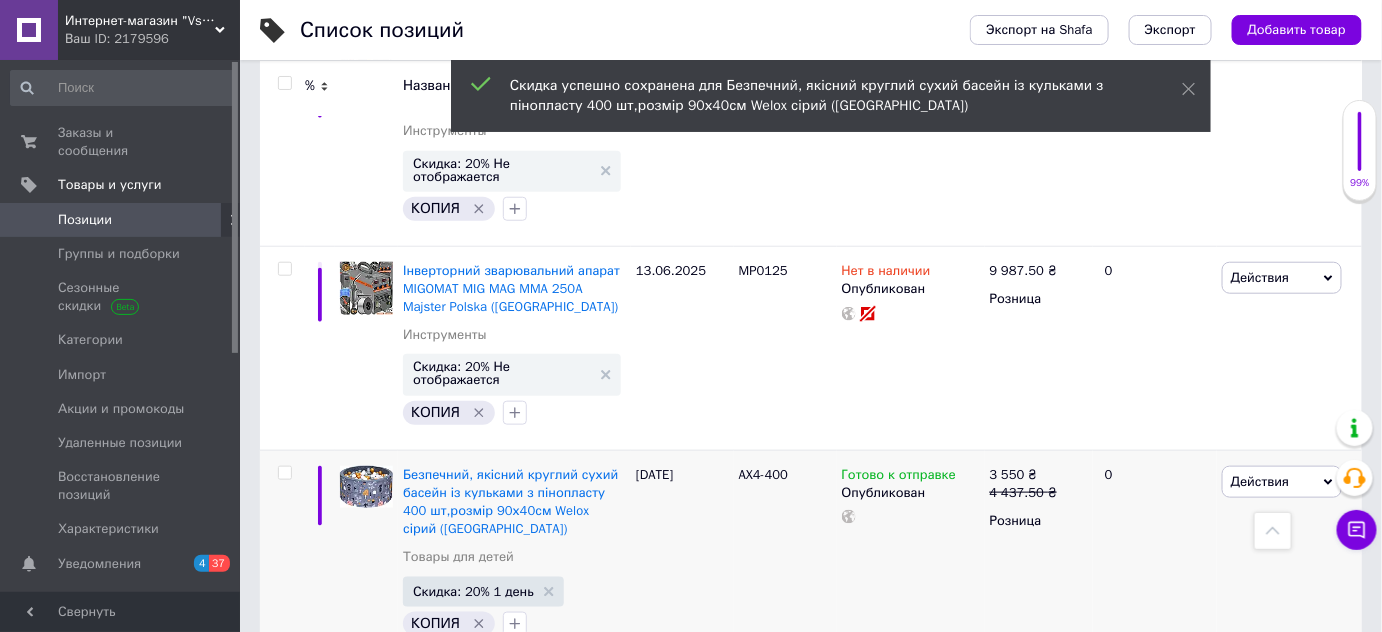scroll, scrollTop: 6110, scrollLeft: 0, axis: vertical 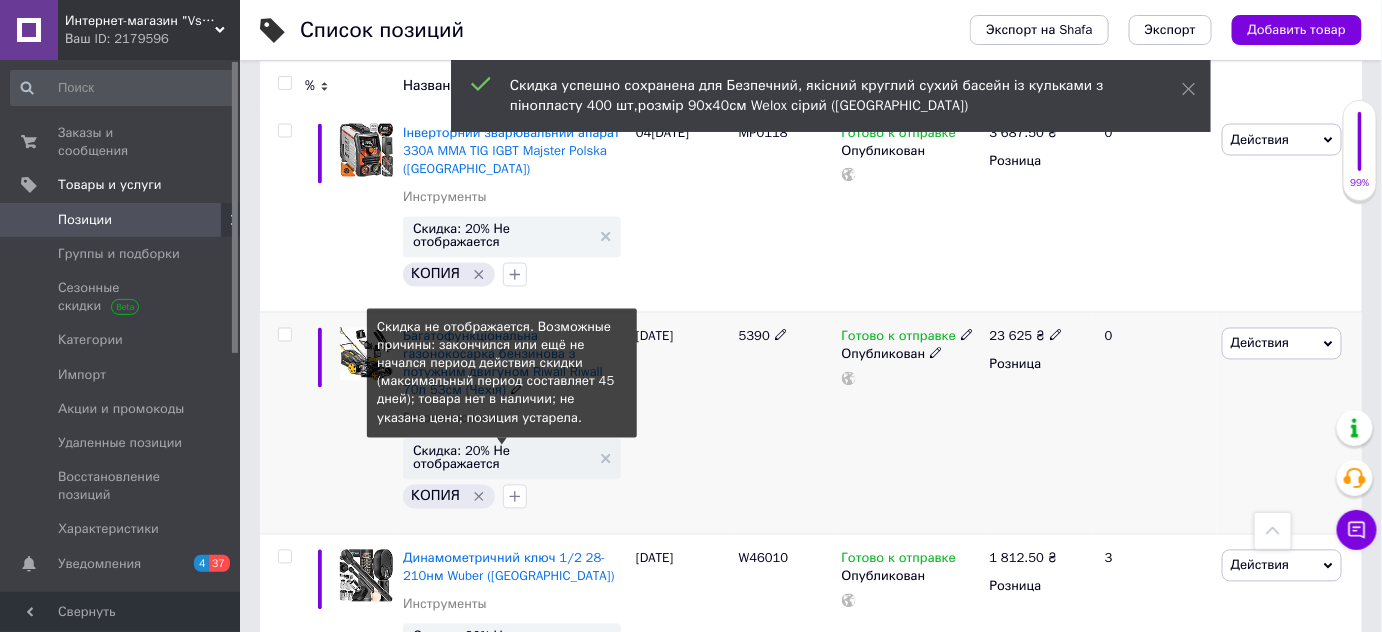 click on "Скидка: 20% Не отображается" at bounding box center [502, 458] 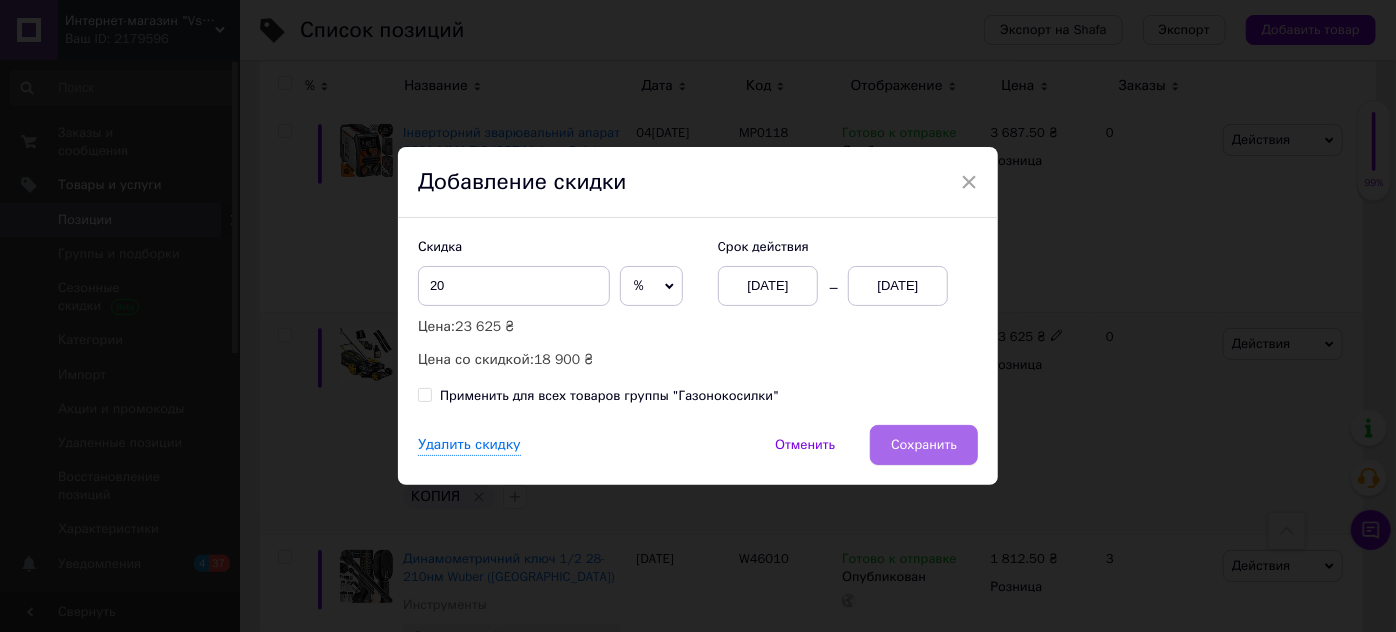 click on "Сохранить" at bounding box center (924, 445) 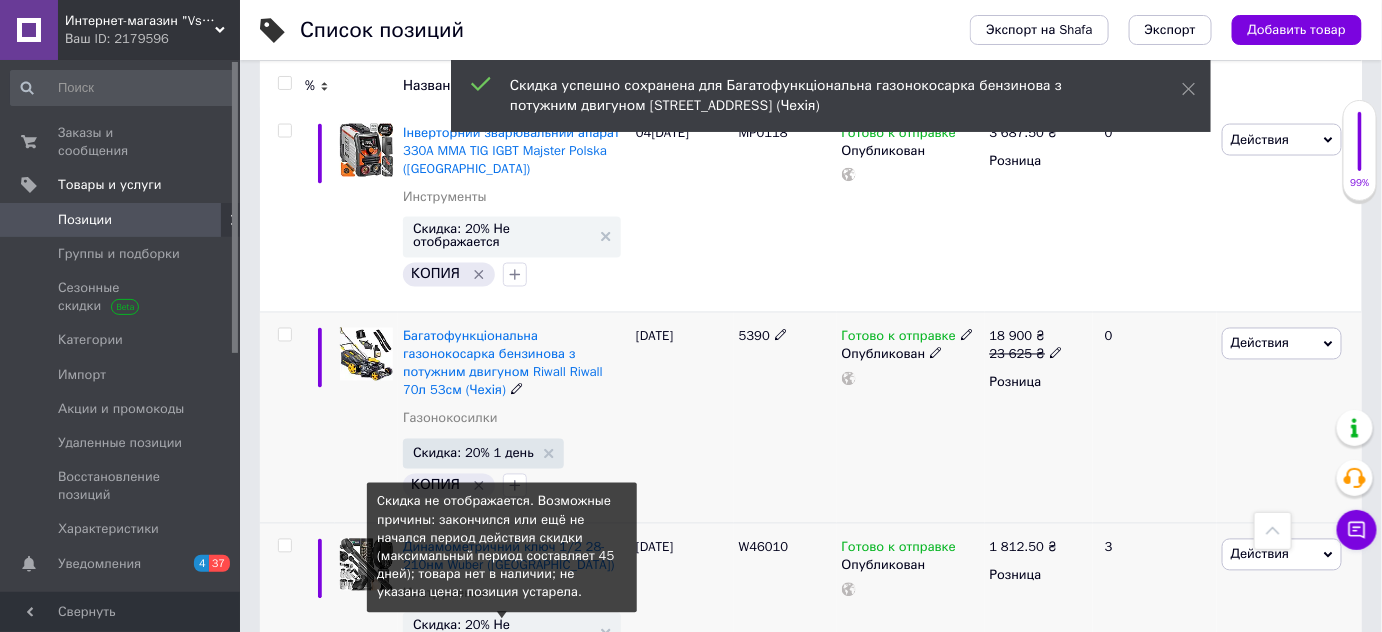 click on "Скидка: 20% Не отображается" at bounding box center (502, 632) 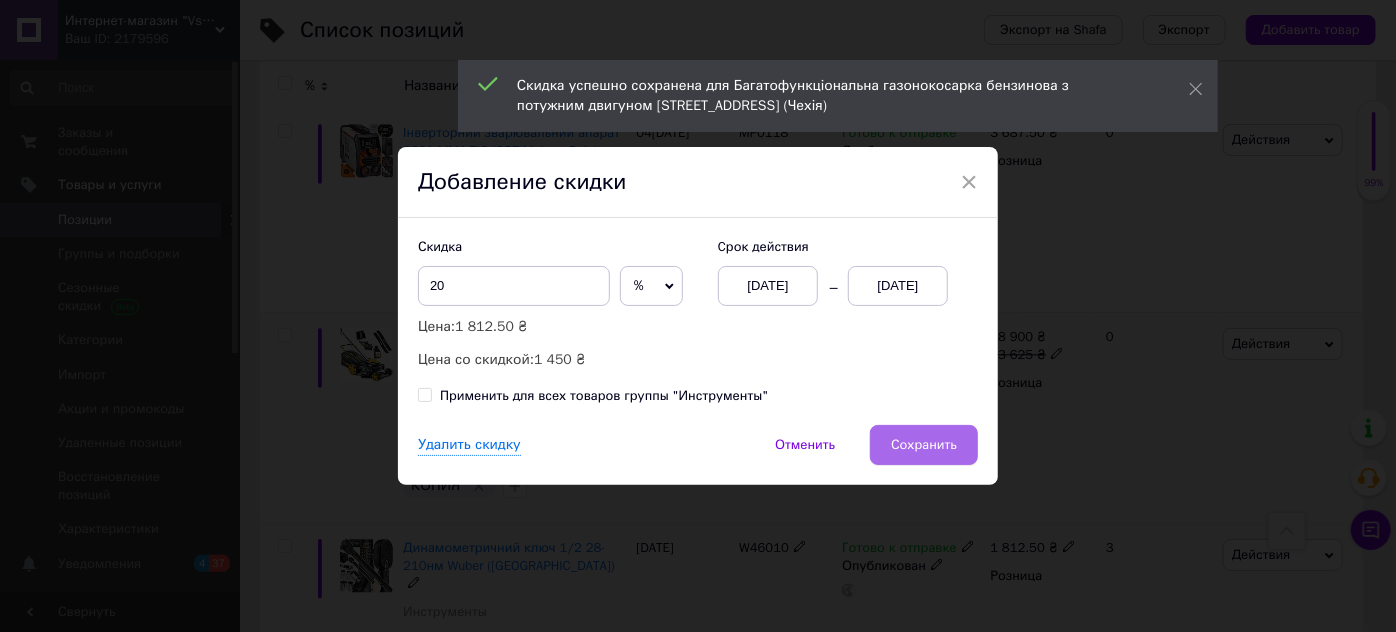 click on "Сохранить" at bounding box center [924, 445] 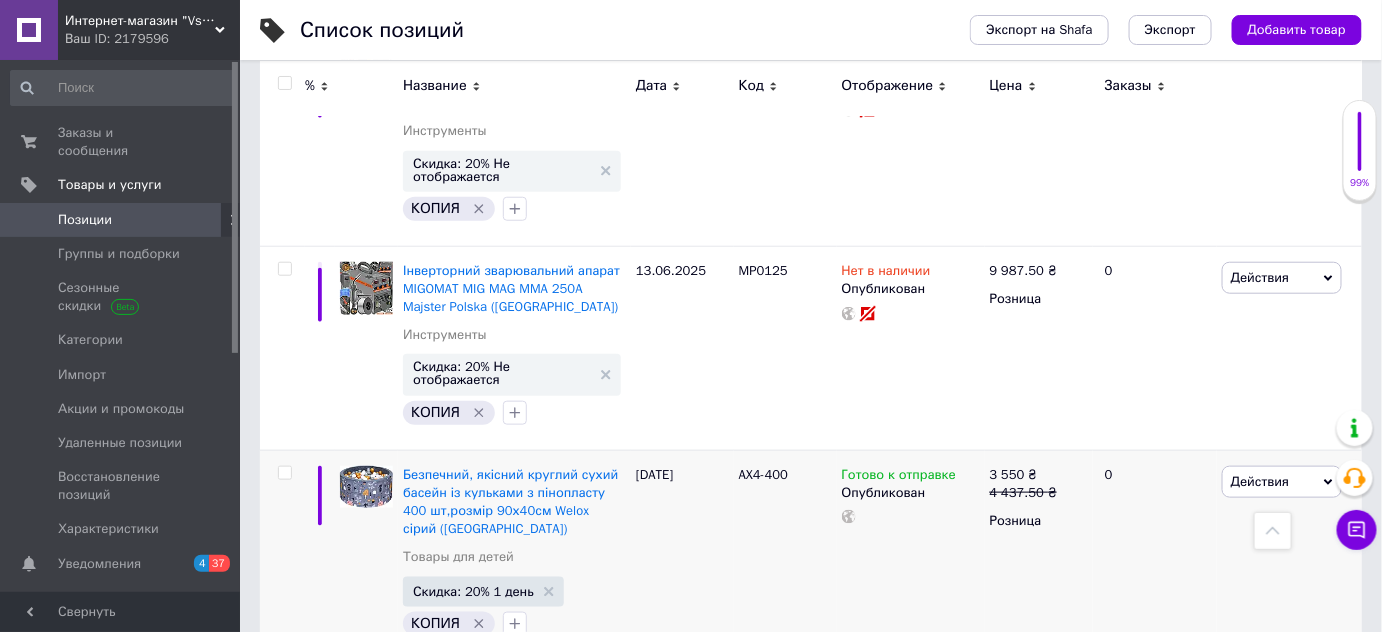 scroll, scrollTop: 5005, scrollLeft: 0, axis: vertical 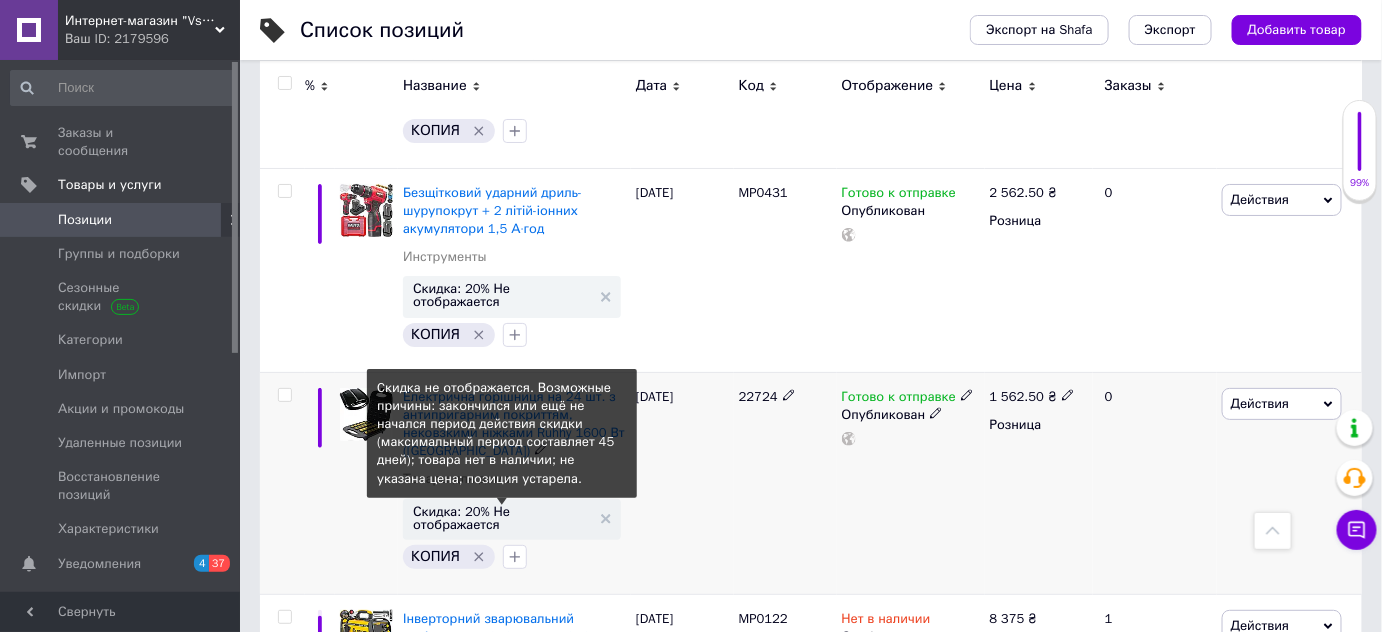 click on "Скидка: 20% Не отображается" at bounding box center [502, 518] 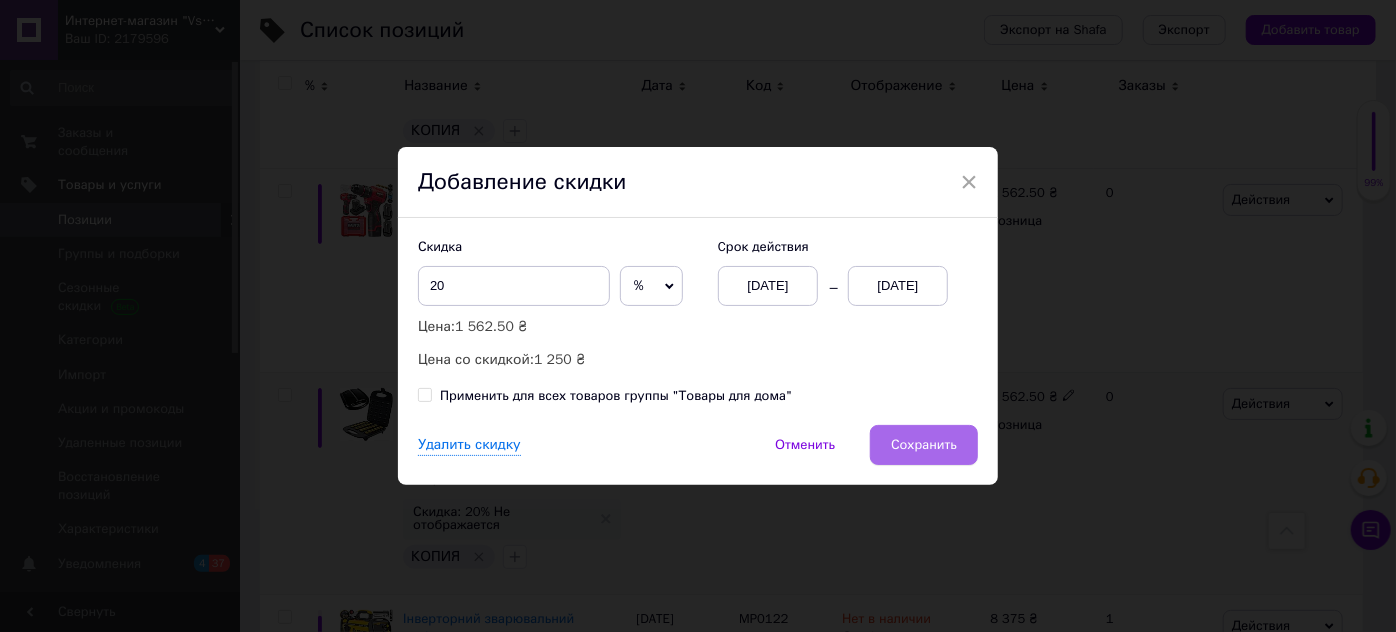 click on "Сохранить" at bounding box center (924, 445) 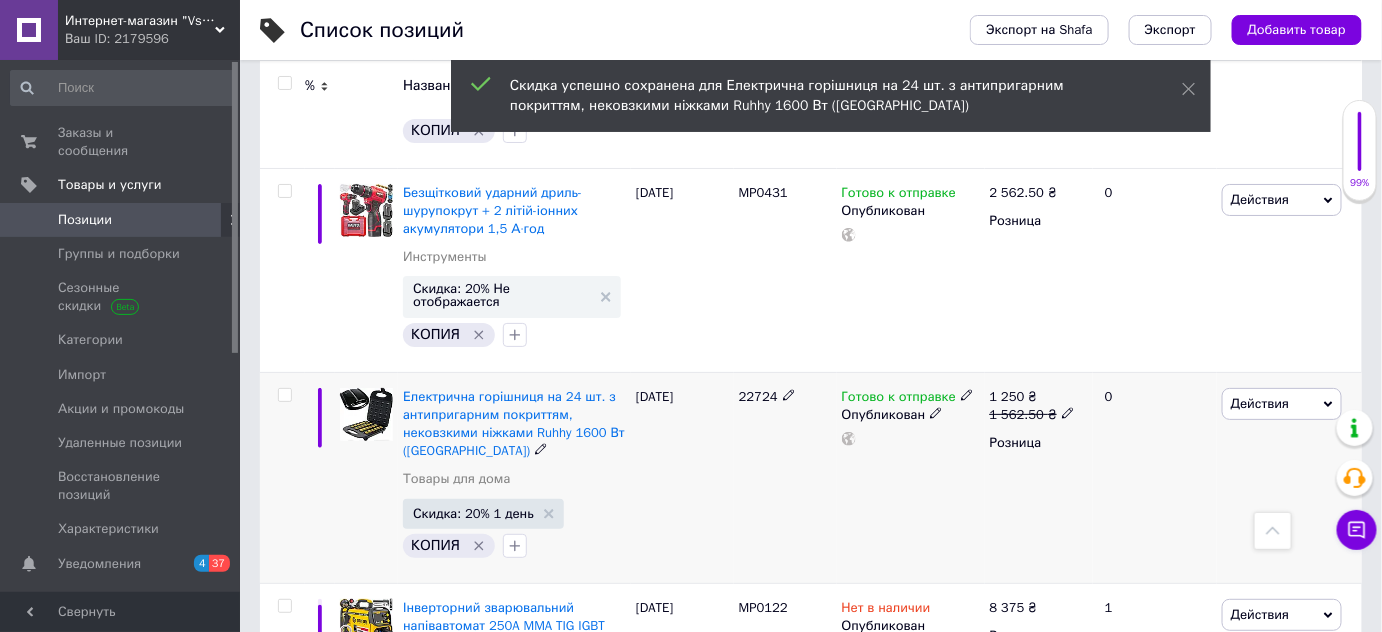 scroll, scrollTop: 4452, scrollLeft: 0, axis: vertical 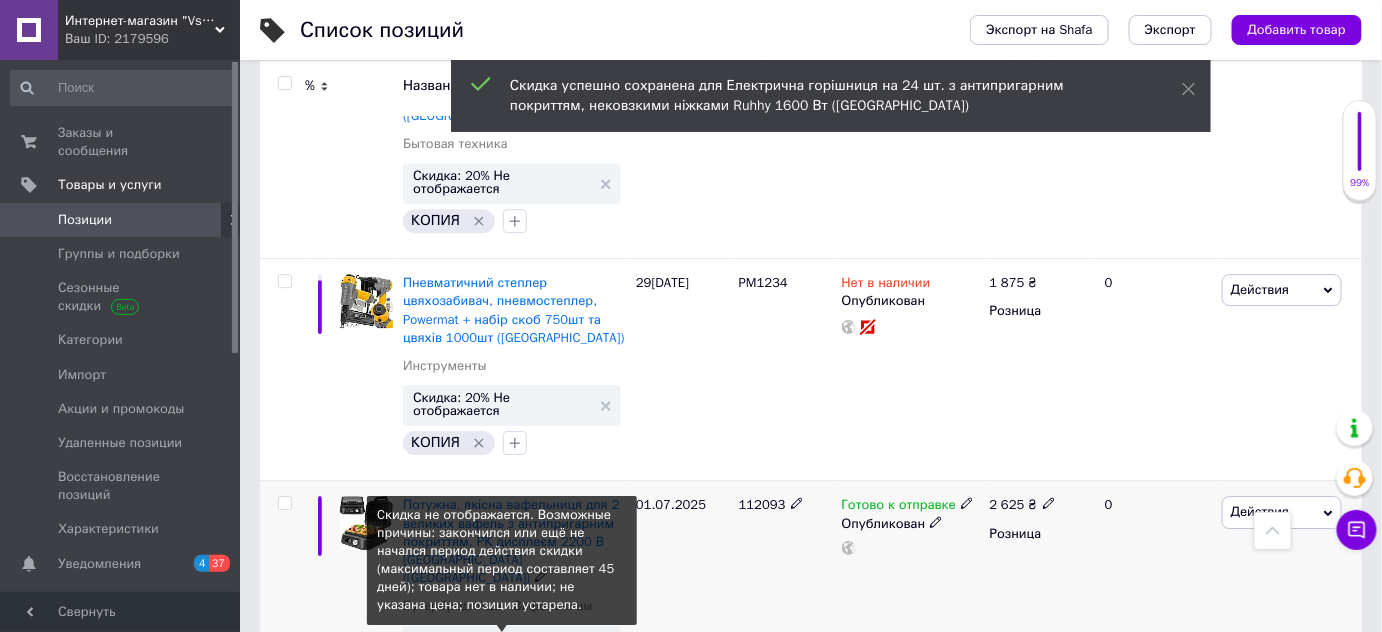 click on "Скидка: 20% Не отображается" at bounding box center [502, 645] 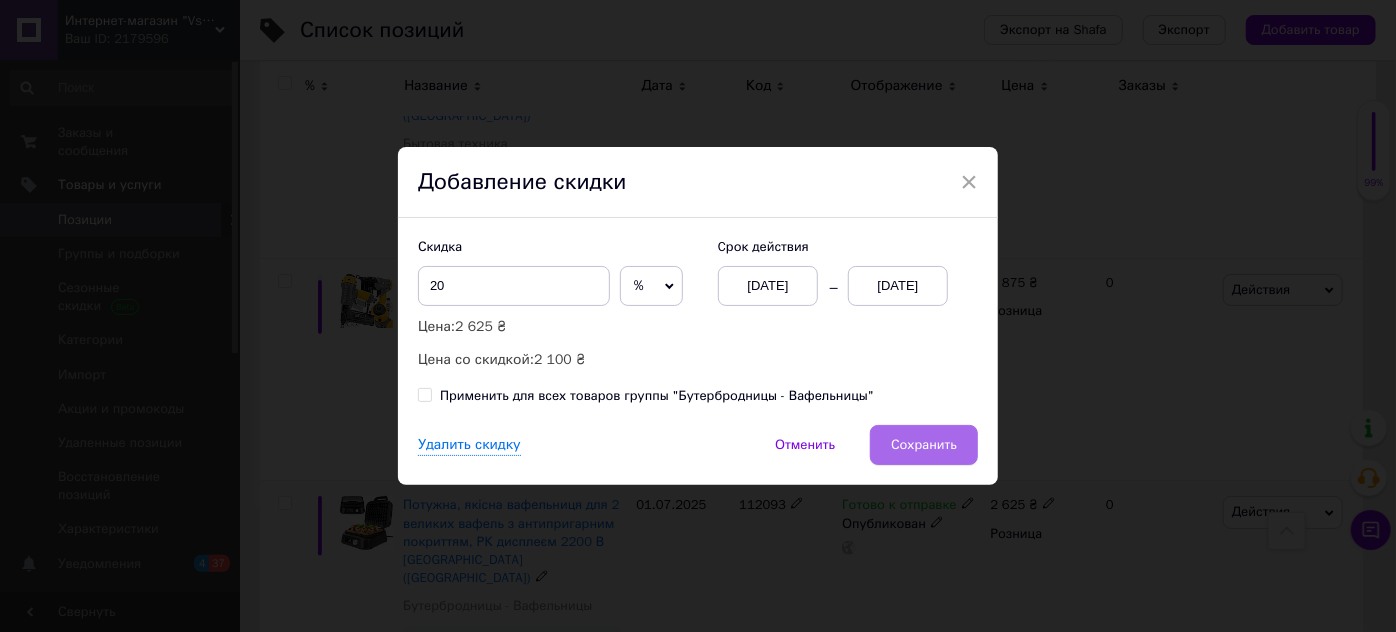 click on "Сохранить" at bounding box center [924, 445] 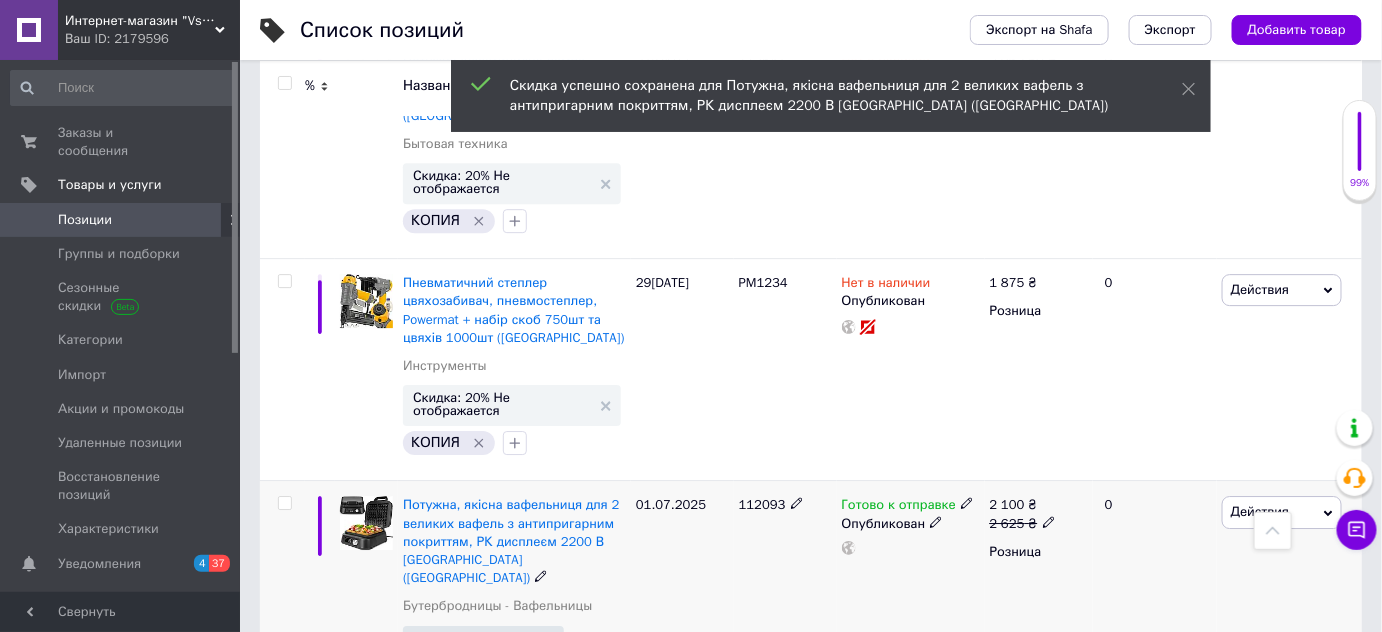 scroll, scrollTop: 3899, scrollLeft: 0, axis: vertical 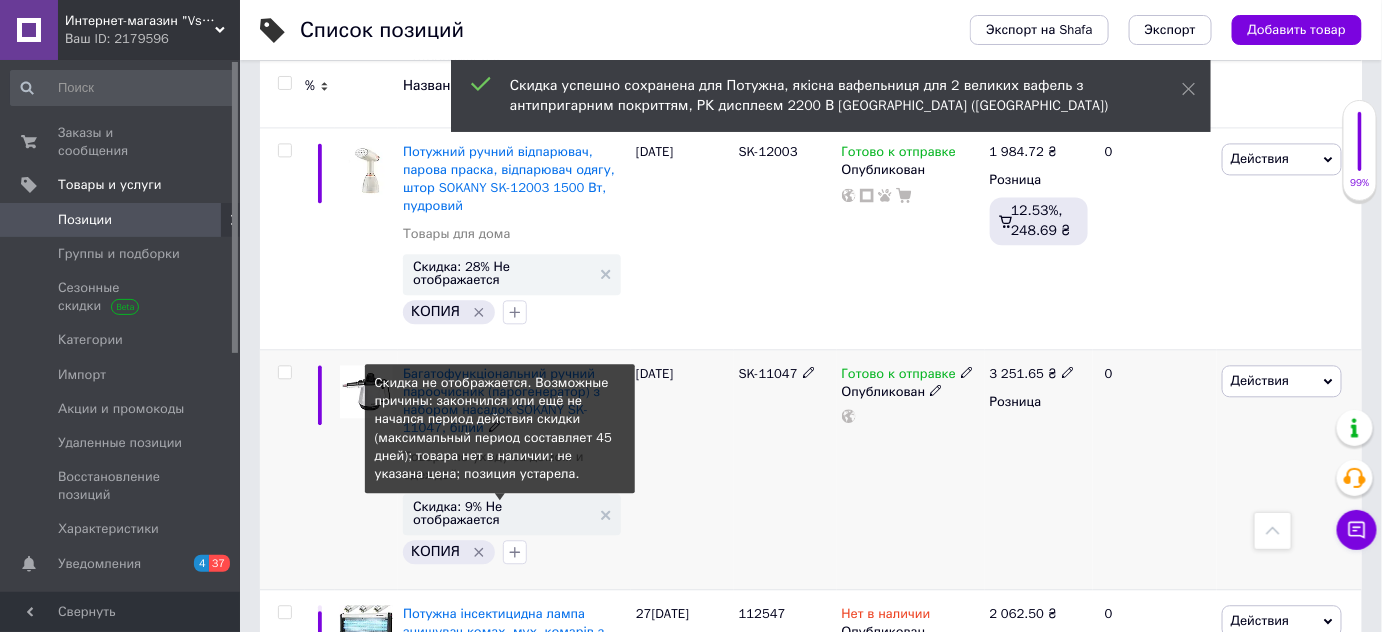 click on "Скидка: 9% Не отображается" at bounding box center [502, 513] 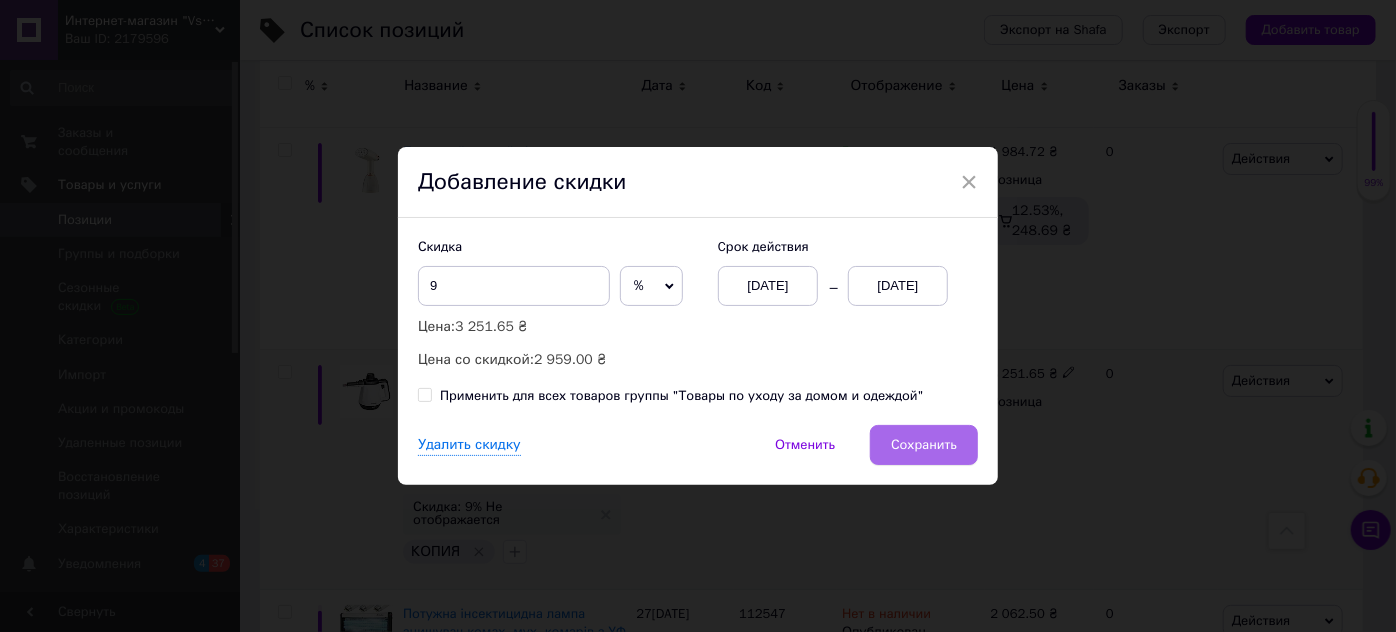 click on "Сохранить" at bounding box center (924, 445) 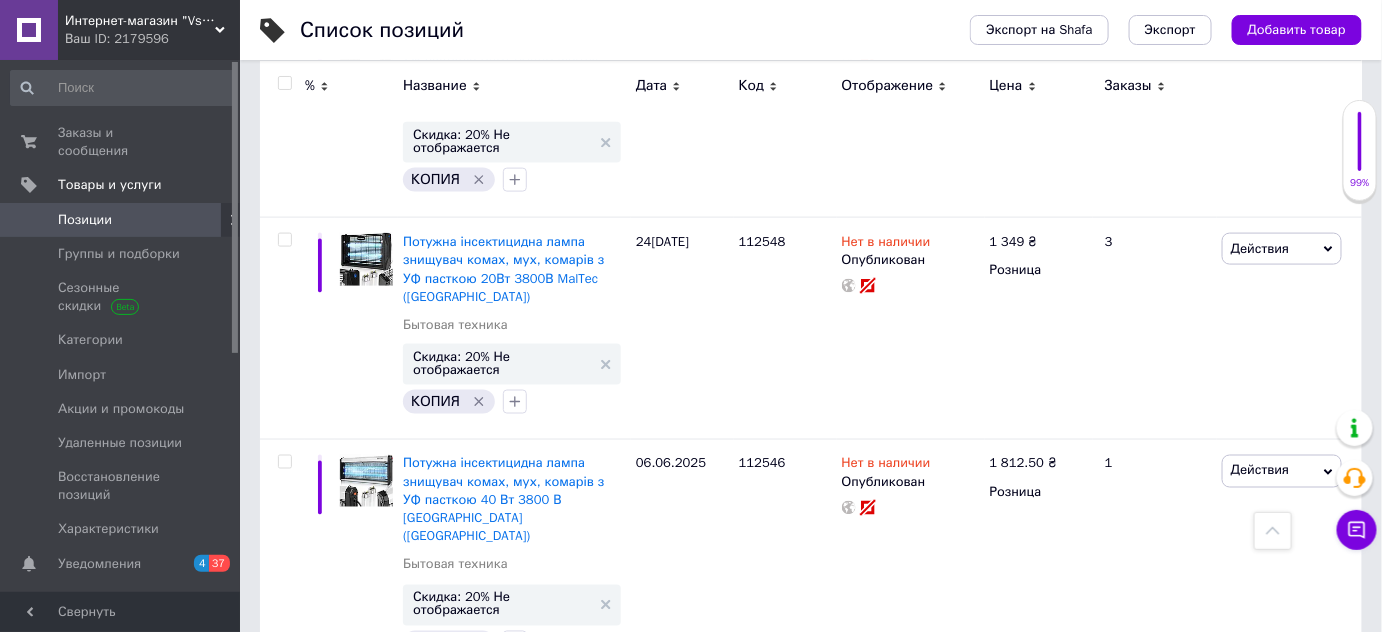 scroll, scrollTop: 2794, scrollLeft: 0, axis: vertical 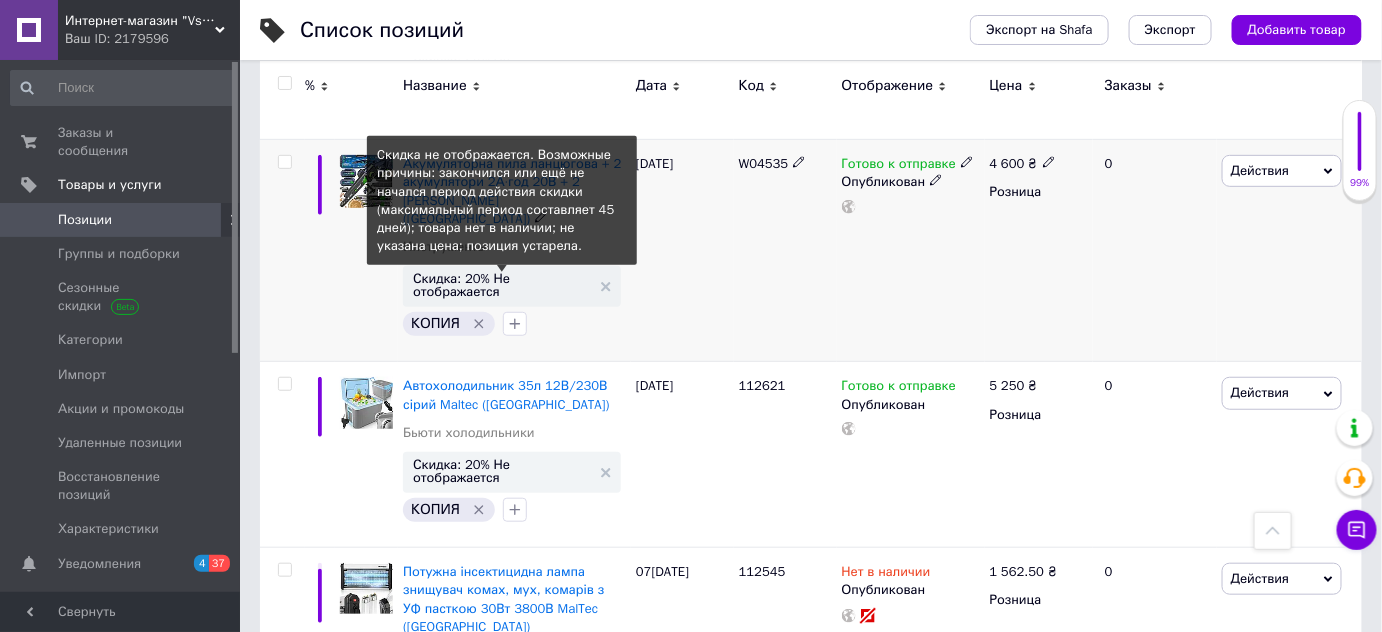 click on "Скидка: 20% Не отображается" at bounding box center (502, 285) 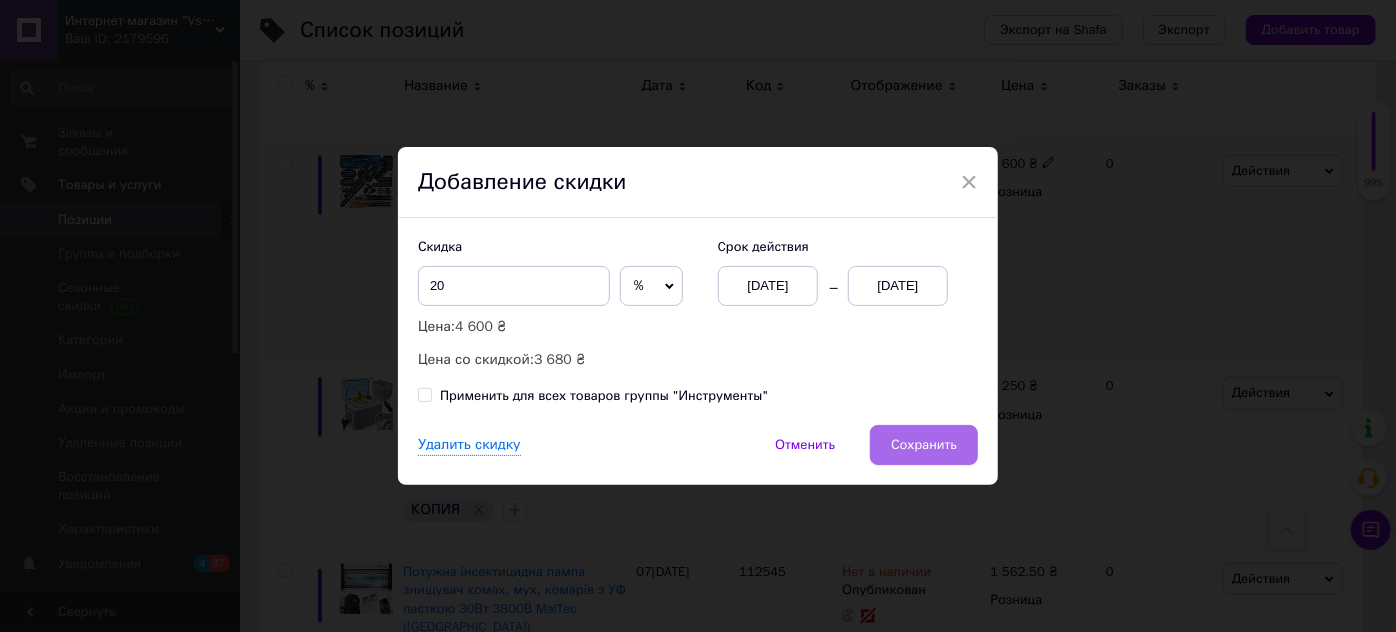 click on "Сохранить" at bounding box center [924, 445] 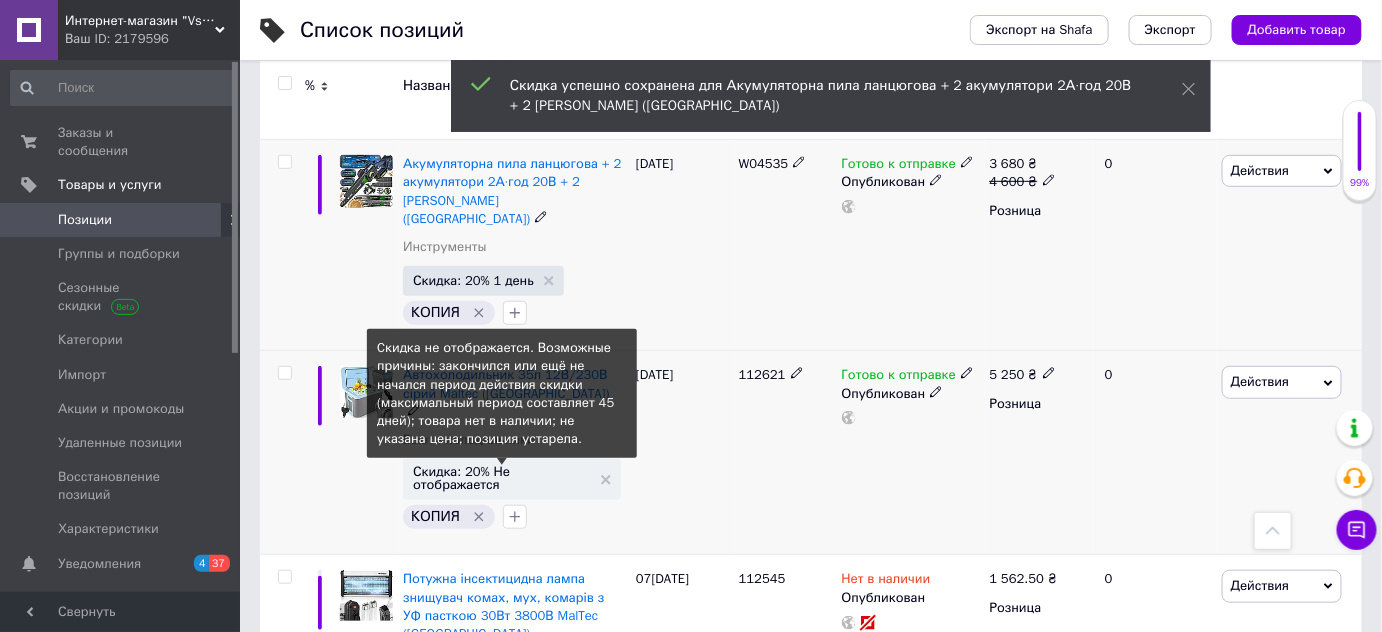 click on "Скидка: 20% Не отображается" at bounding box center [502, 478] 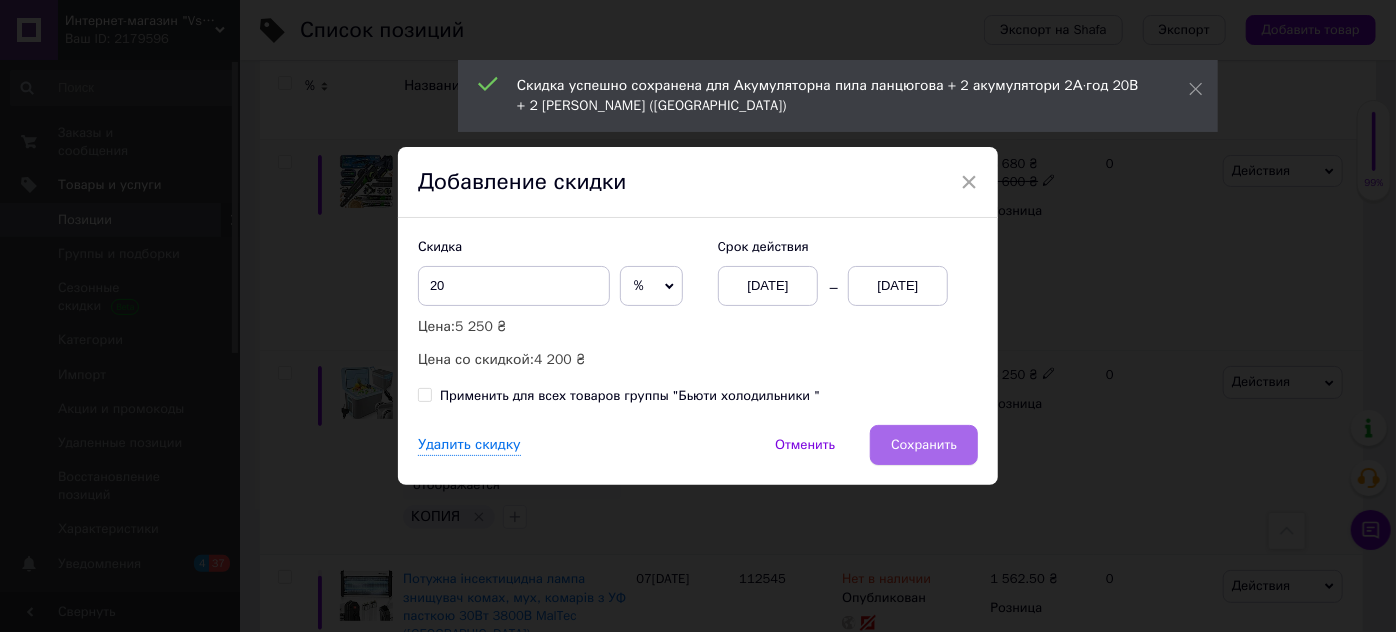click on "Сохранить" at bounding box center [924, 445] 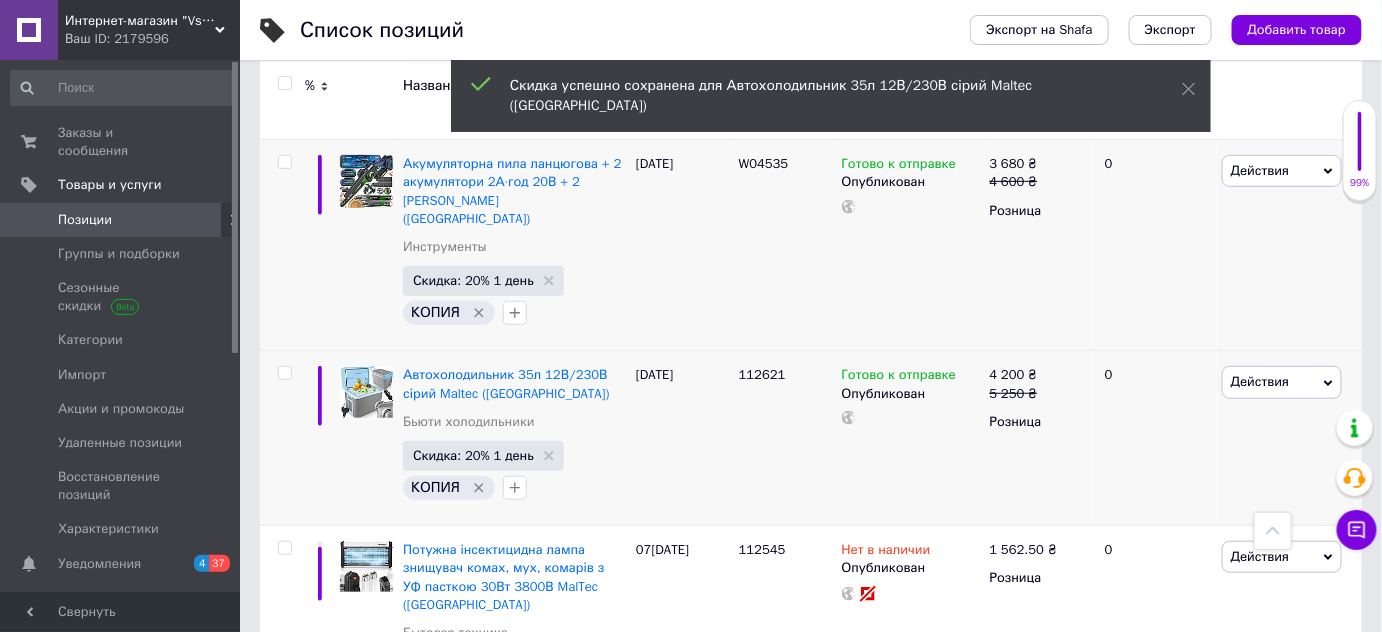 scroll, scrollTop: 2241, scrollLeft: 0, axis: vertical 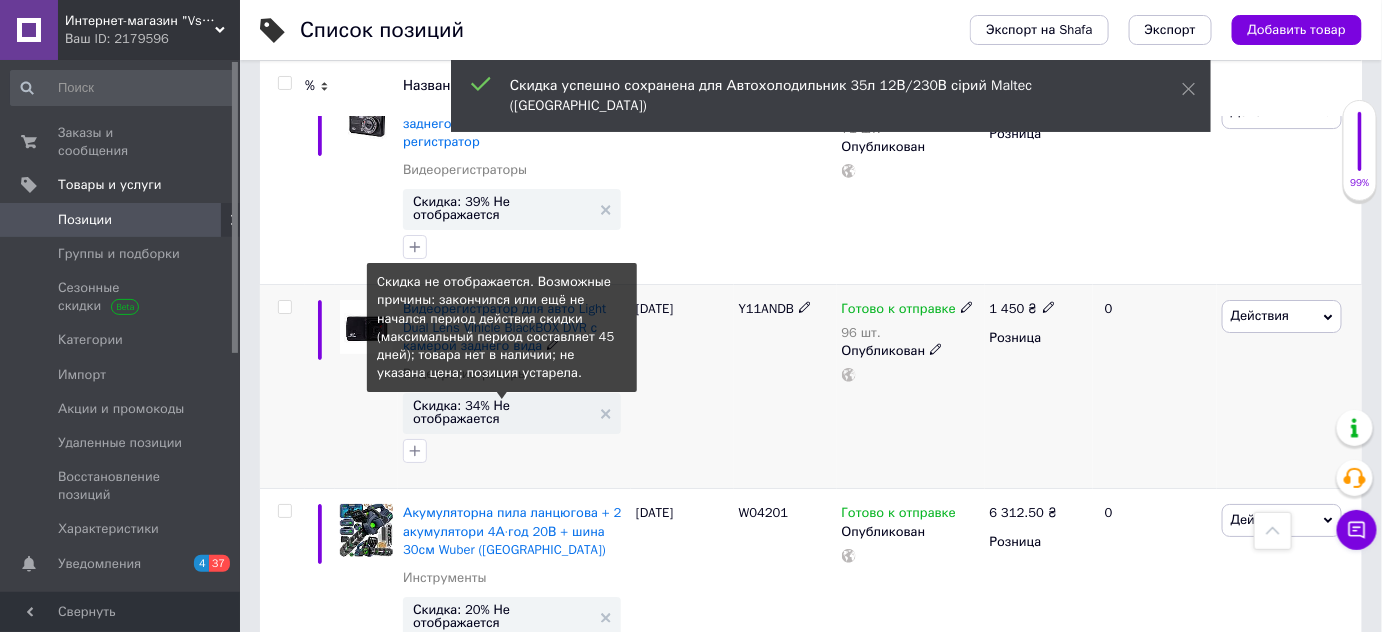 click on "Скидка: 34% Не отображается" at bounding box center [502, 412] 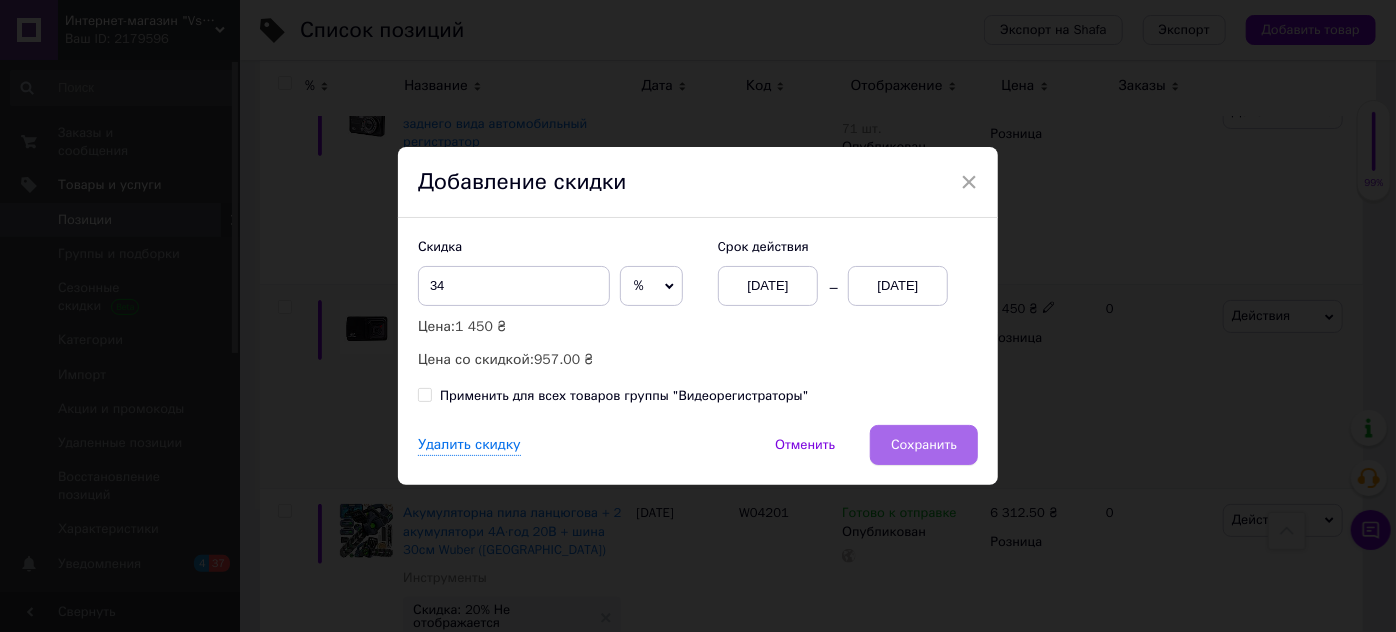 click on "Сохранить" at bounding box center (924, 445) 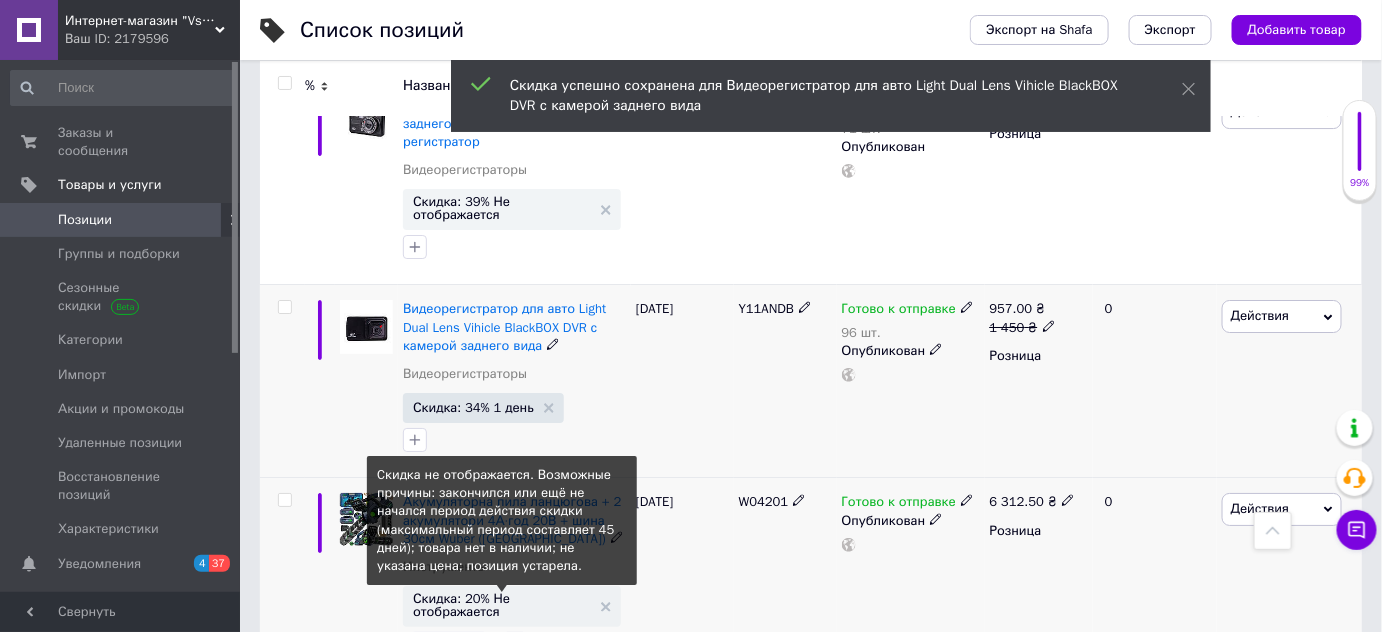 click on "Скидка: 20% Не отображается" at bounding box center [502, 605] 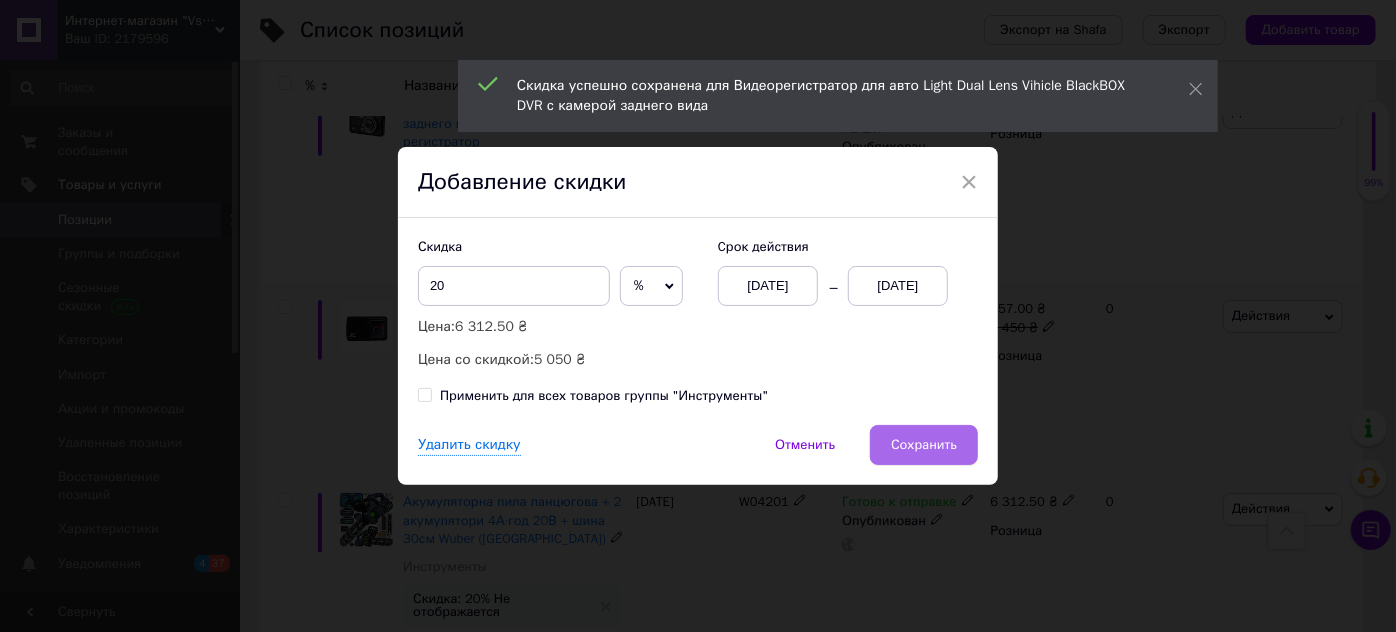 click on "Сохранить" at bounding box center (924, 445) 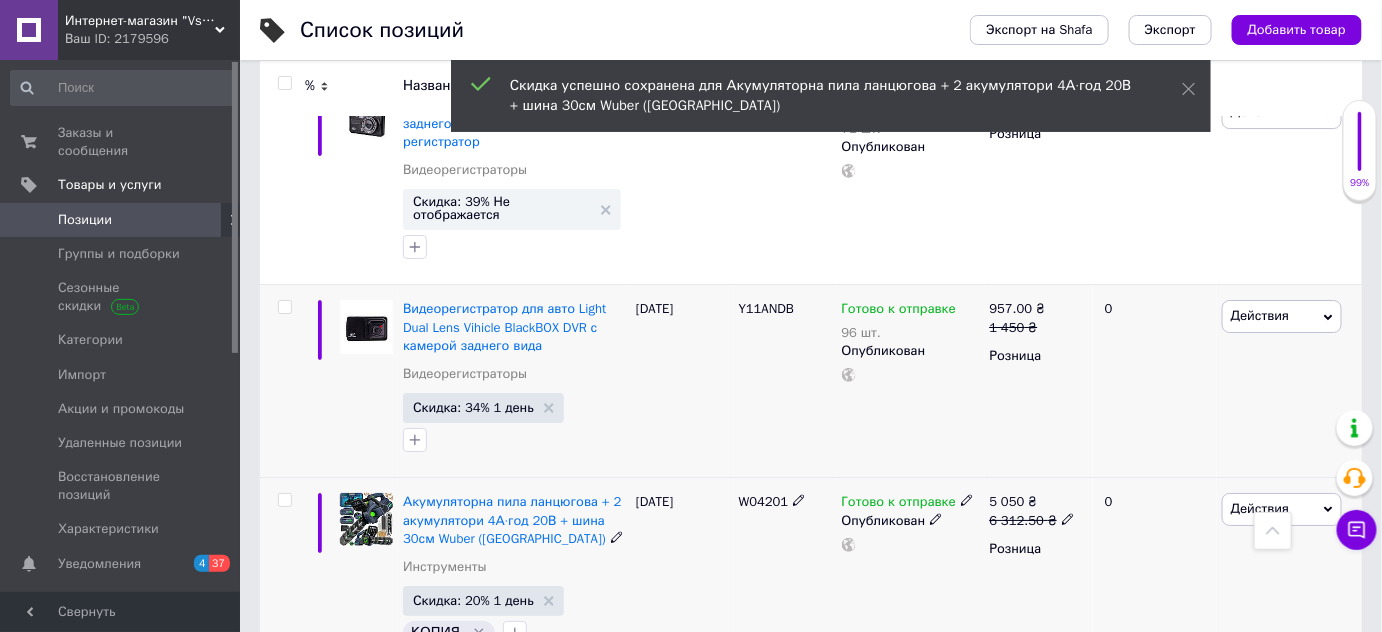 scroll, scrollTop: 1688, scrollLeft: 0, axis: vertical 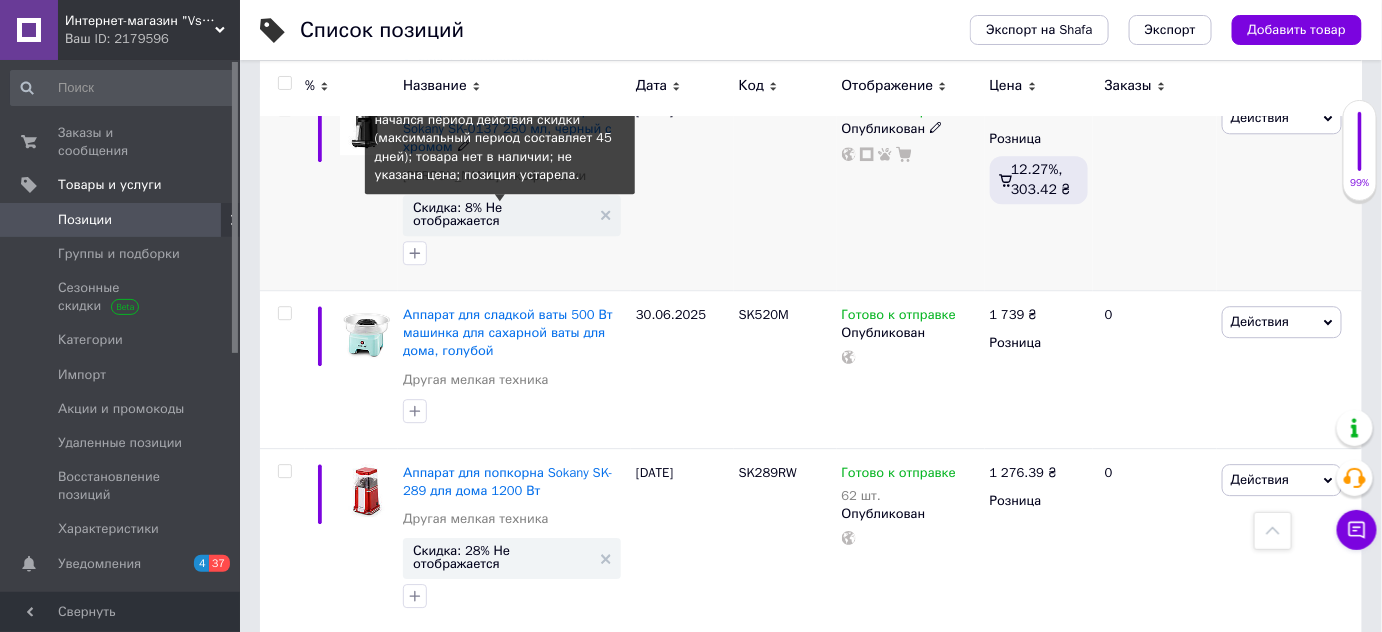 click on "Скидка: 8% Не отображается" at bounding box center [502, 214] 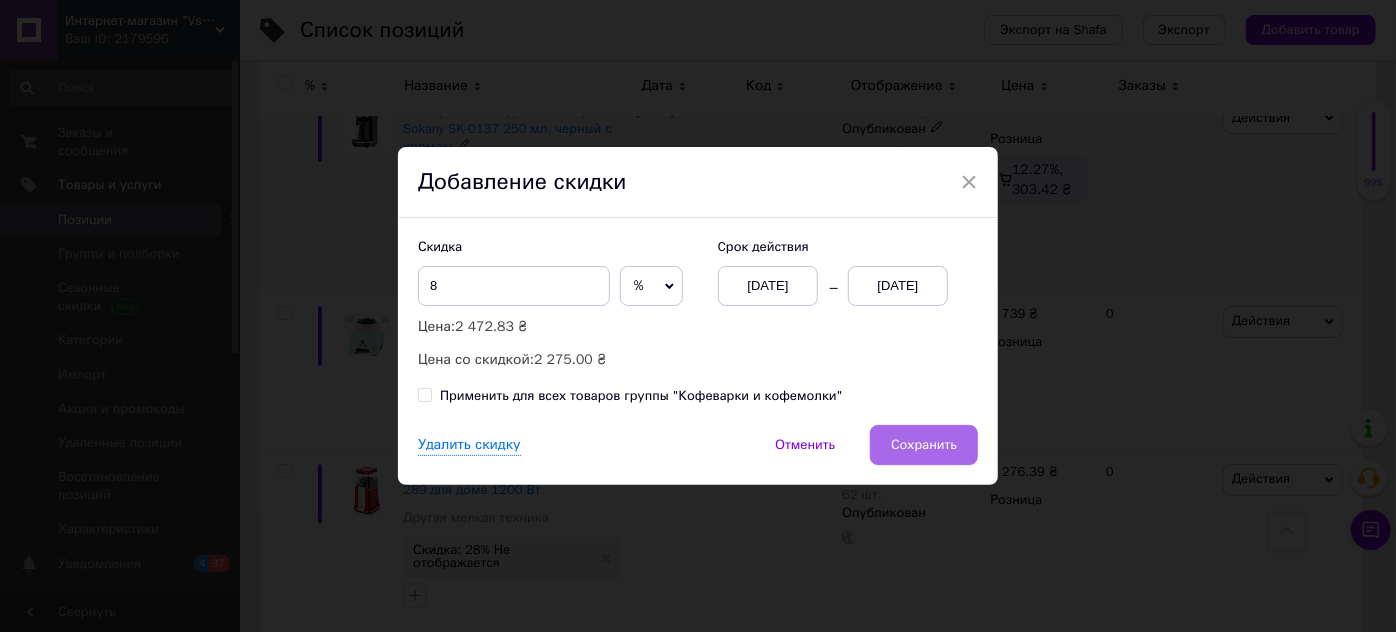 click on "Сохранить" at bounding box center [924, 445] 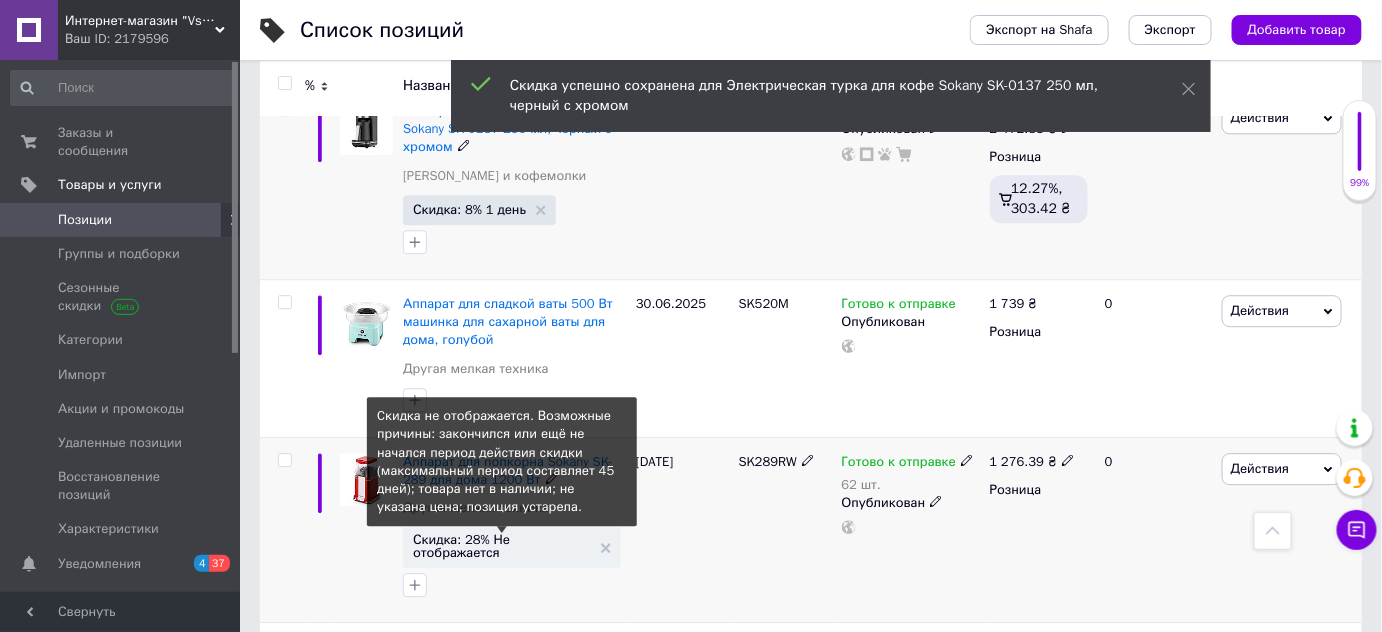 click on "Скидка: 28% Не отображается" at bounding box center [502, 546] 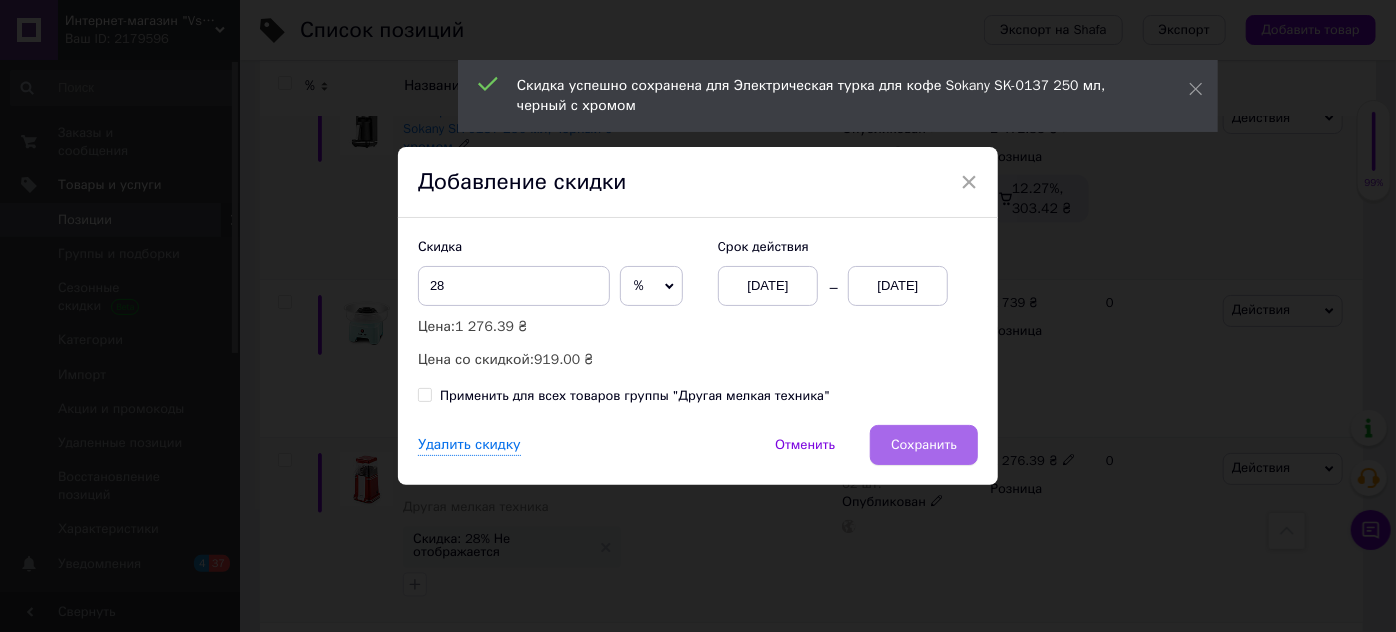 click on "Сохранить" at bounding box center (924, 445) 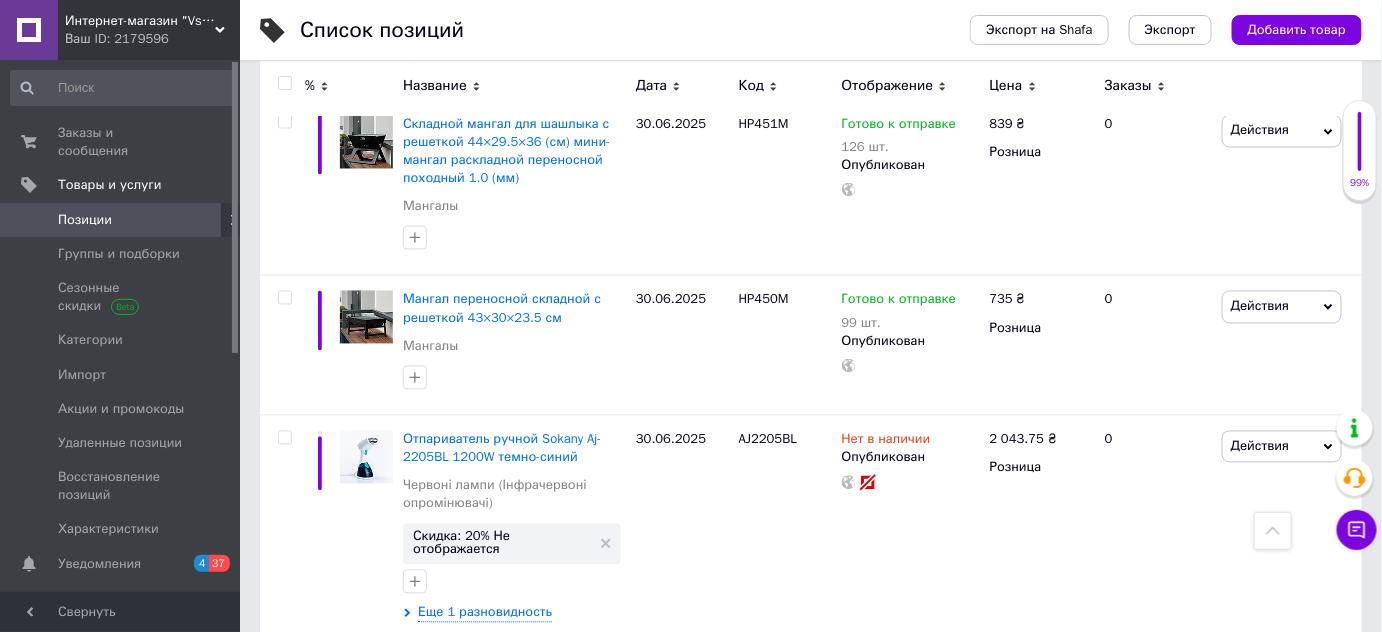 scroll, scrollTop: 583, scrollLeft: 0, axis: vertical 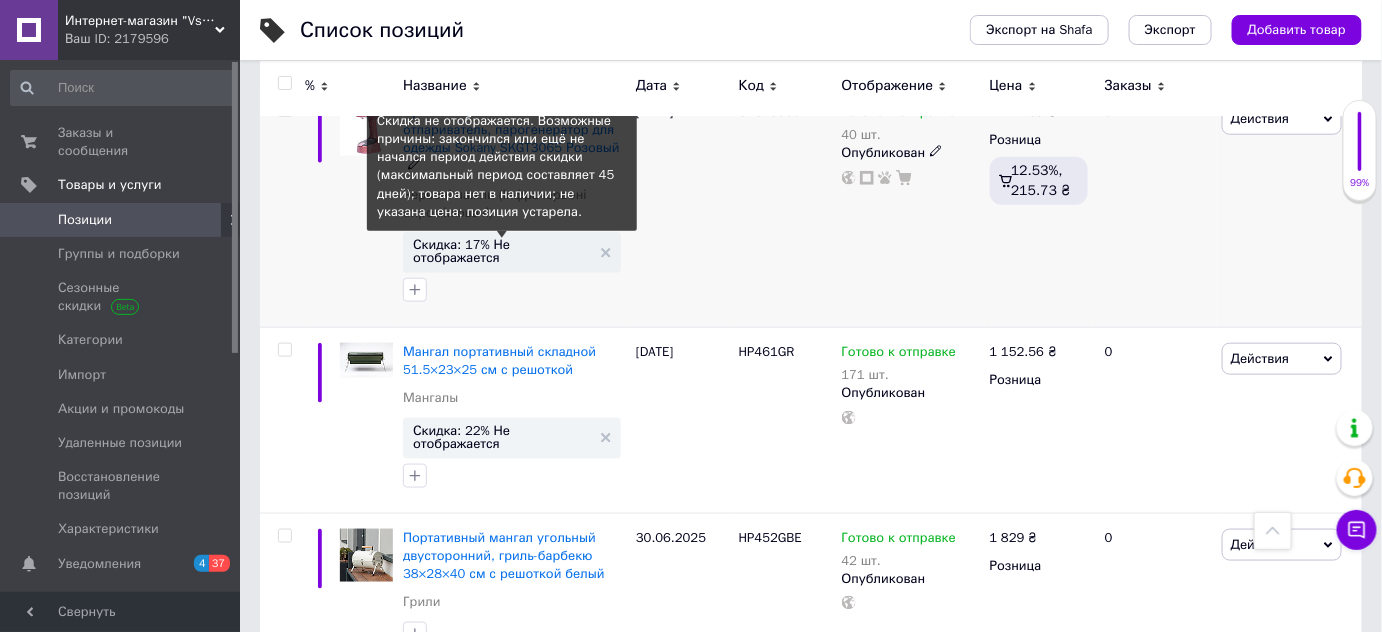 click on "Скидка: 17% Не отображается" at bounding box center (502, 251) 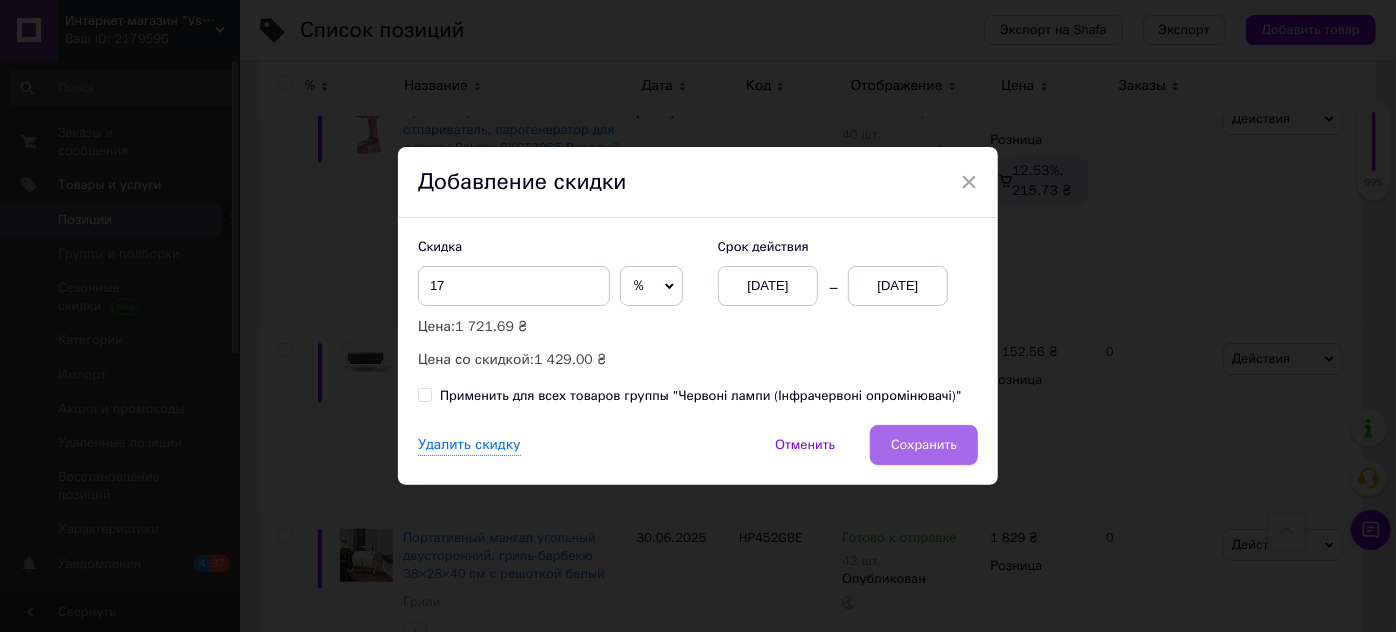click on "Сохранить" at bounding box center [924, 445] 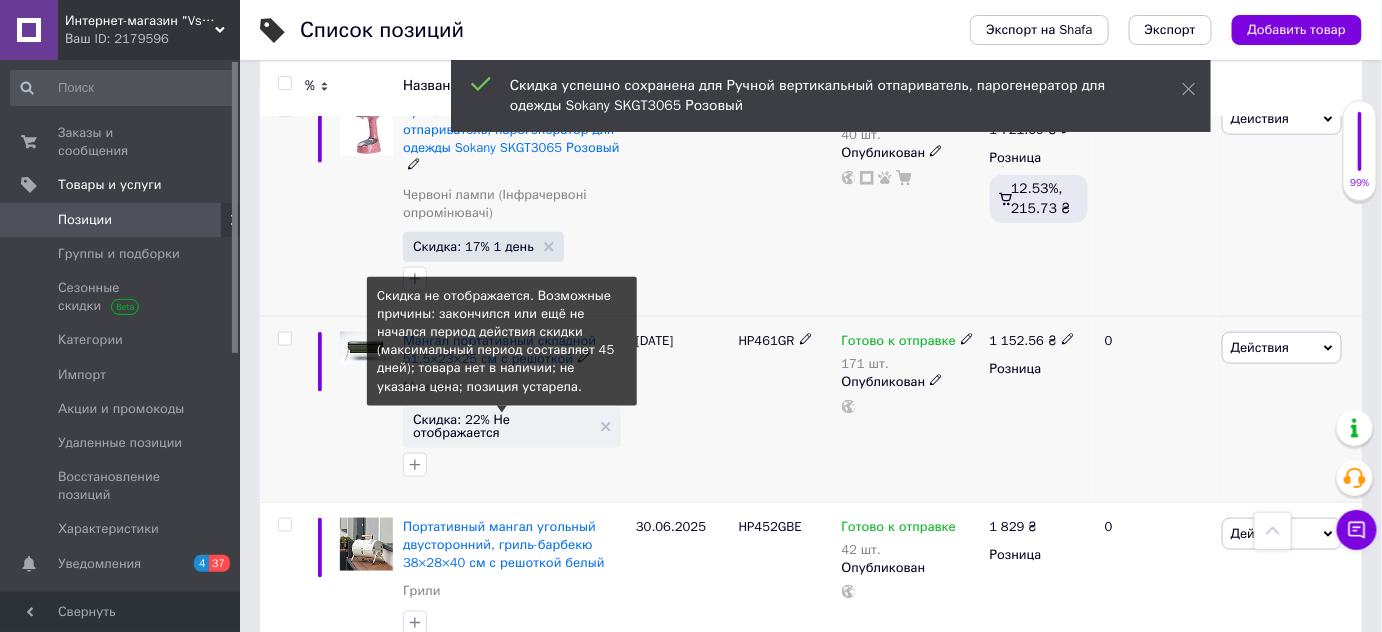 click on "Скидка: 22% Не отображается" at bounding box center (502, 426) 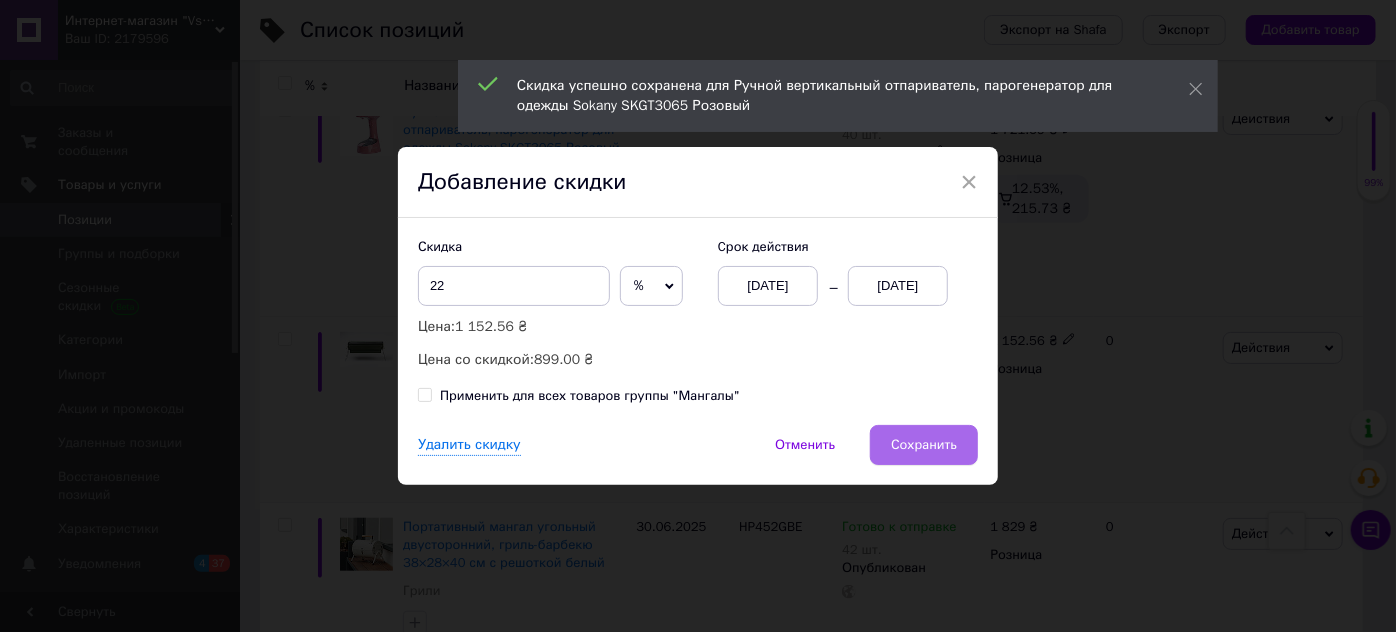click on "Сохранить" at bounding box center (924, 445) 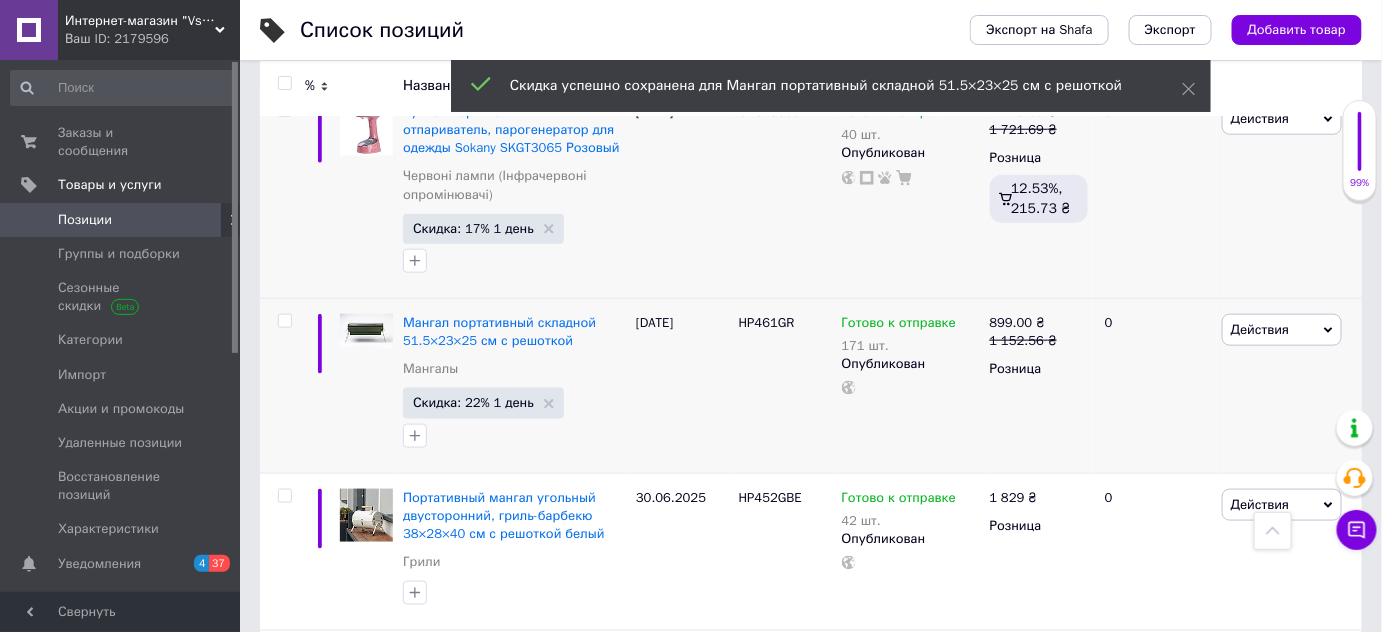 scroll, scrollTop: 30, scrollLeft: 0, axis: vertical 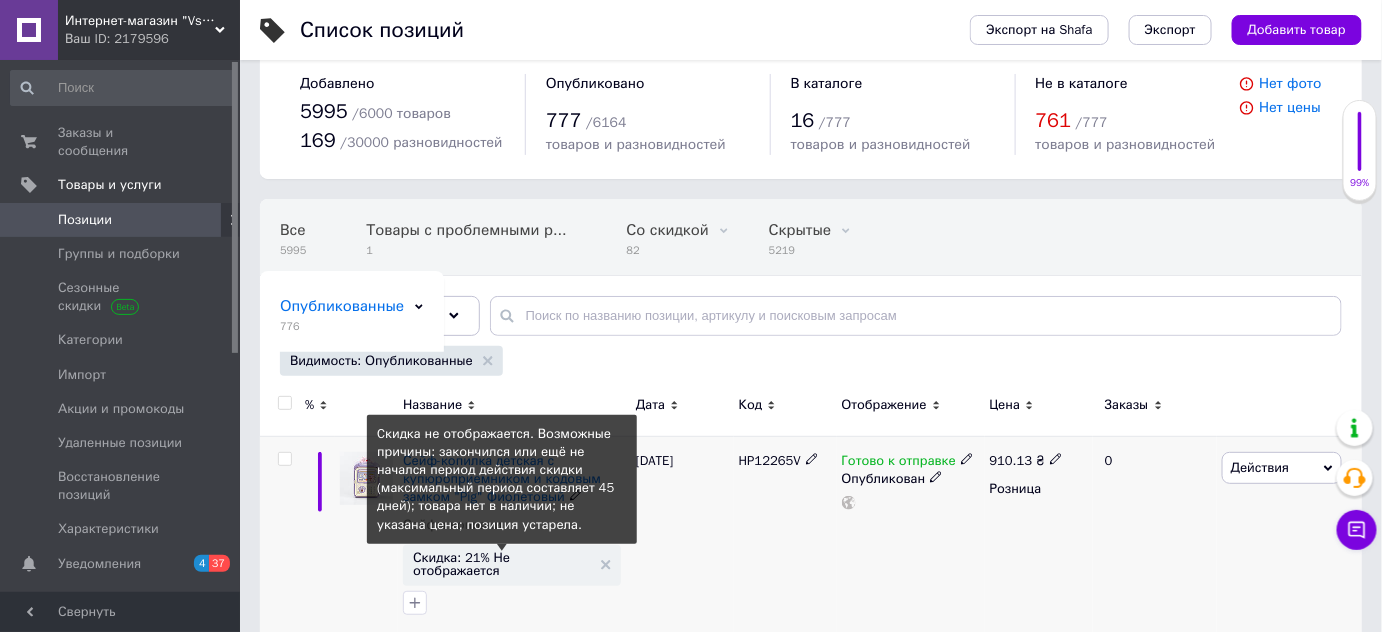 click on "Скидка: 21% Не отображается" at bounding box center [502, 564] 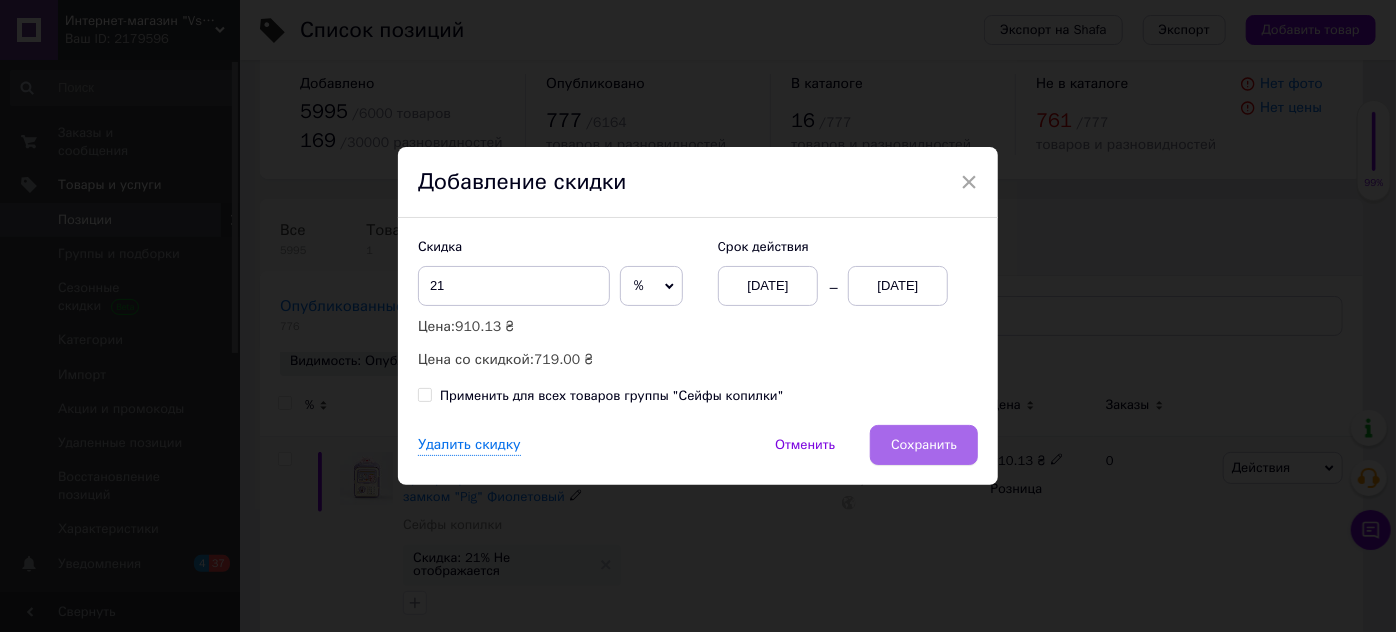 click on "Сохранить" at bounding box center (924, 445) 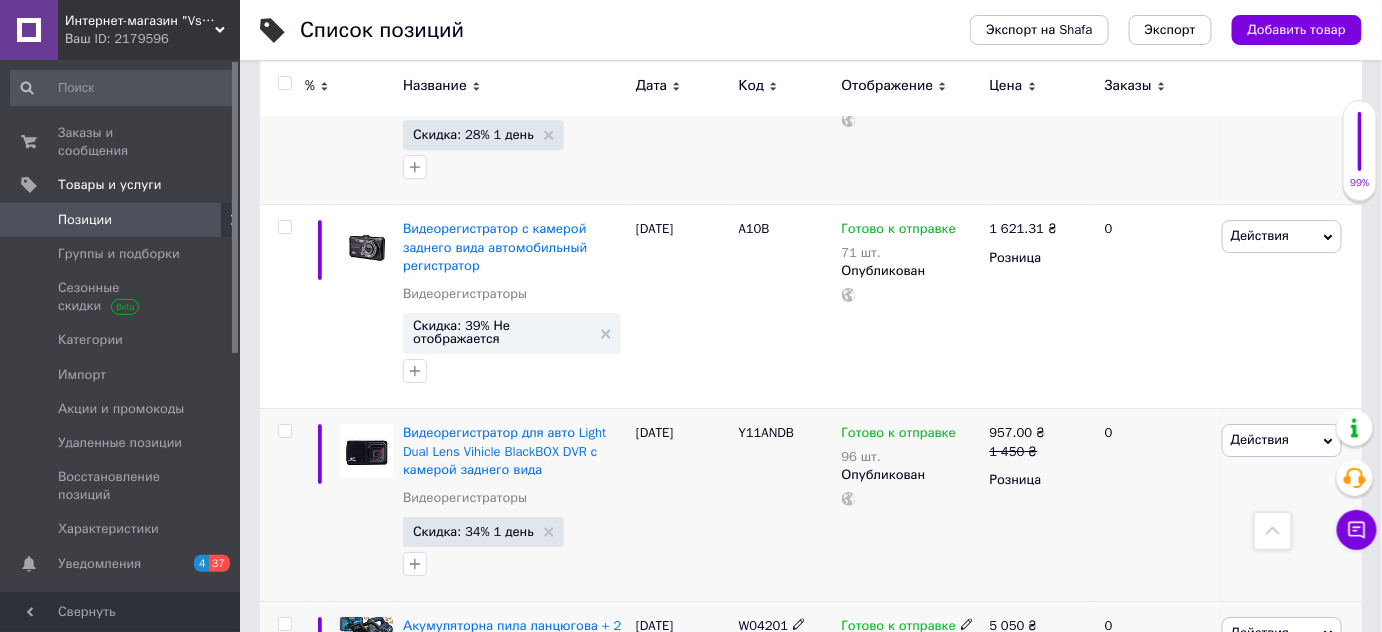 scroll, scrollTop: 2110, scrollLeft: 0, axis: vertical 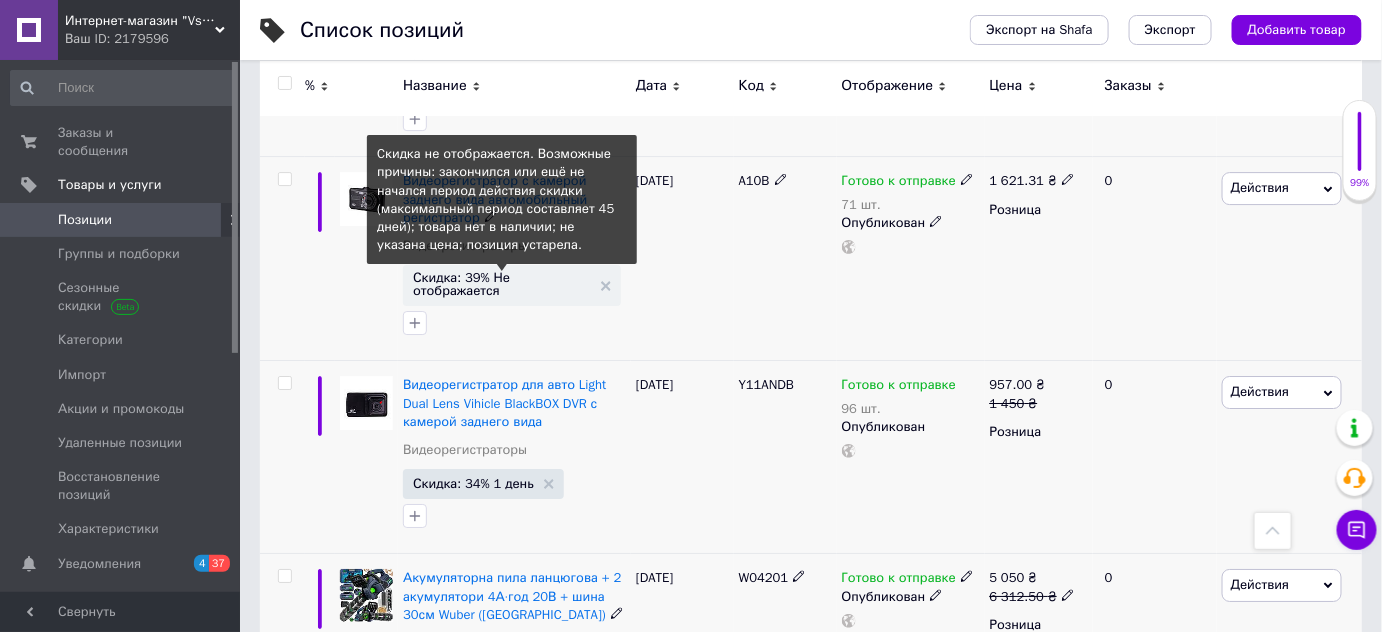 click on "Скидка: 39% Не отображается" at bounding box center [502, 284] 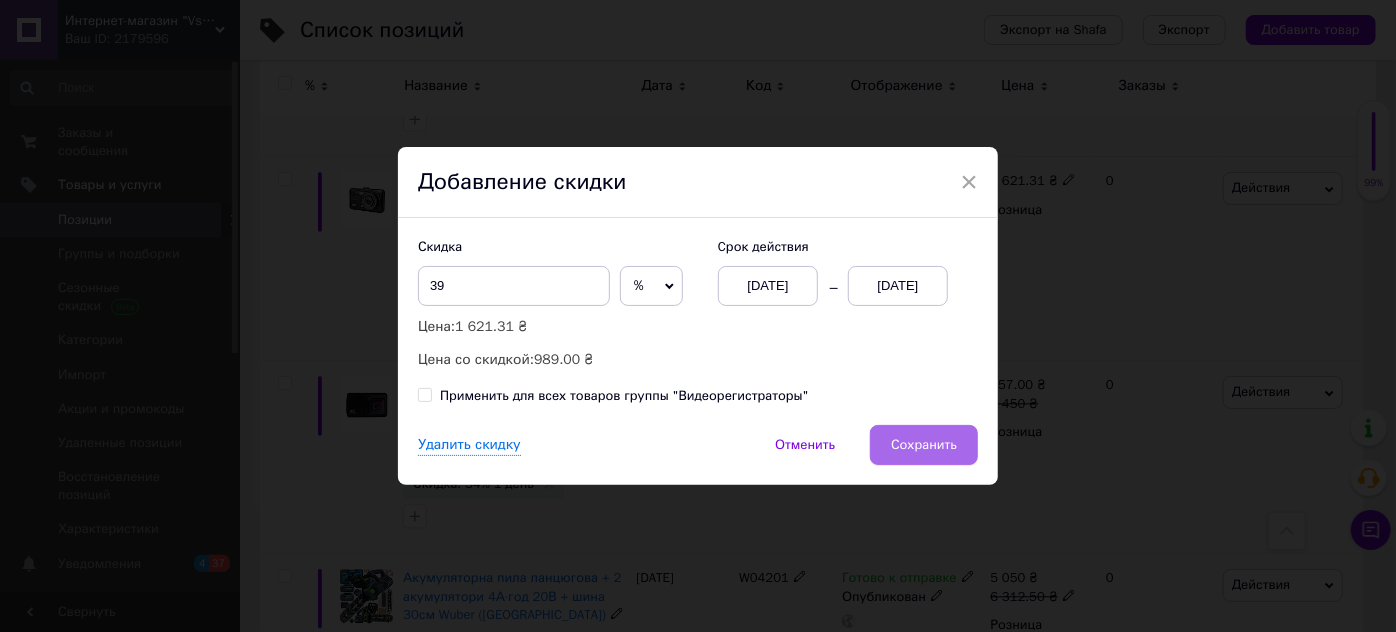 click on "Сохранить" at bounding box center [924, 445] 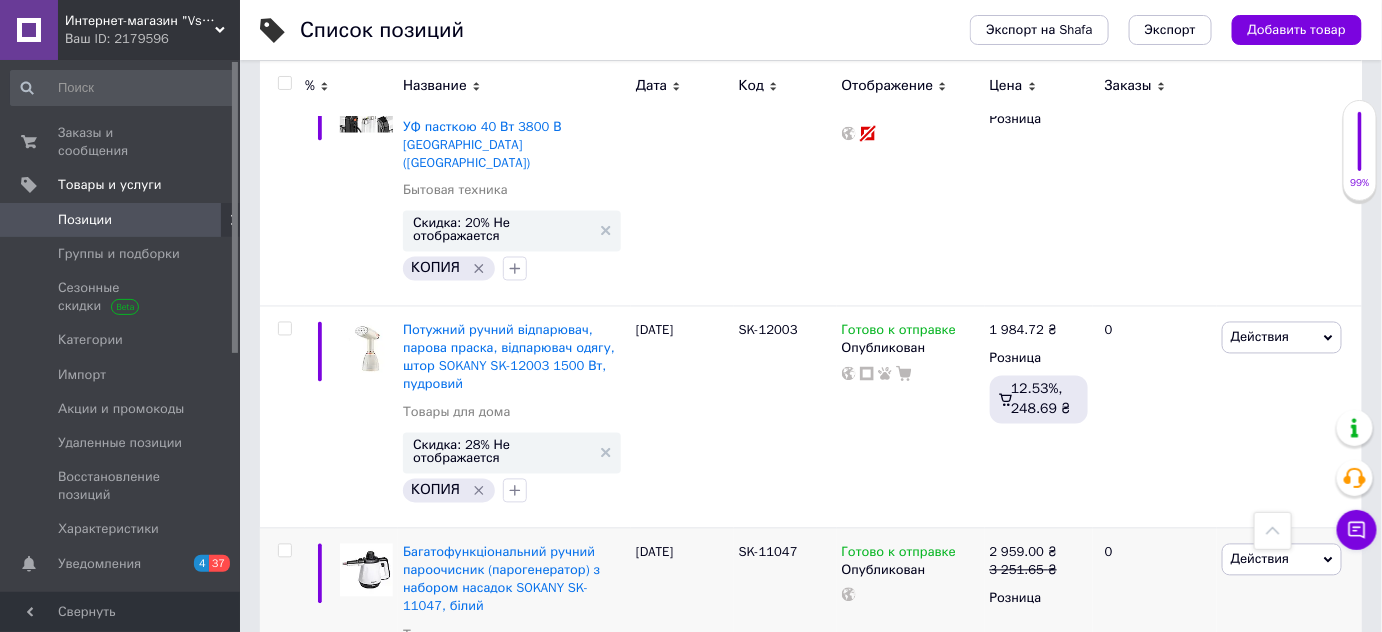 scroll, scrollTop: 3658, scrollLeft: 0, axis: vertical 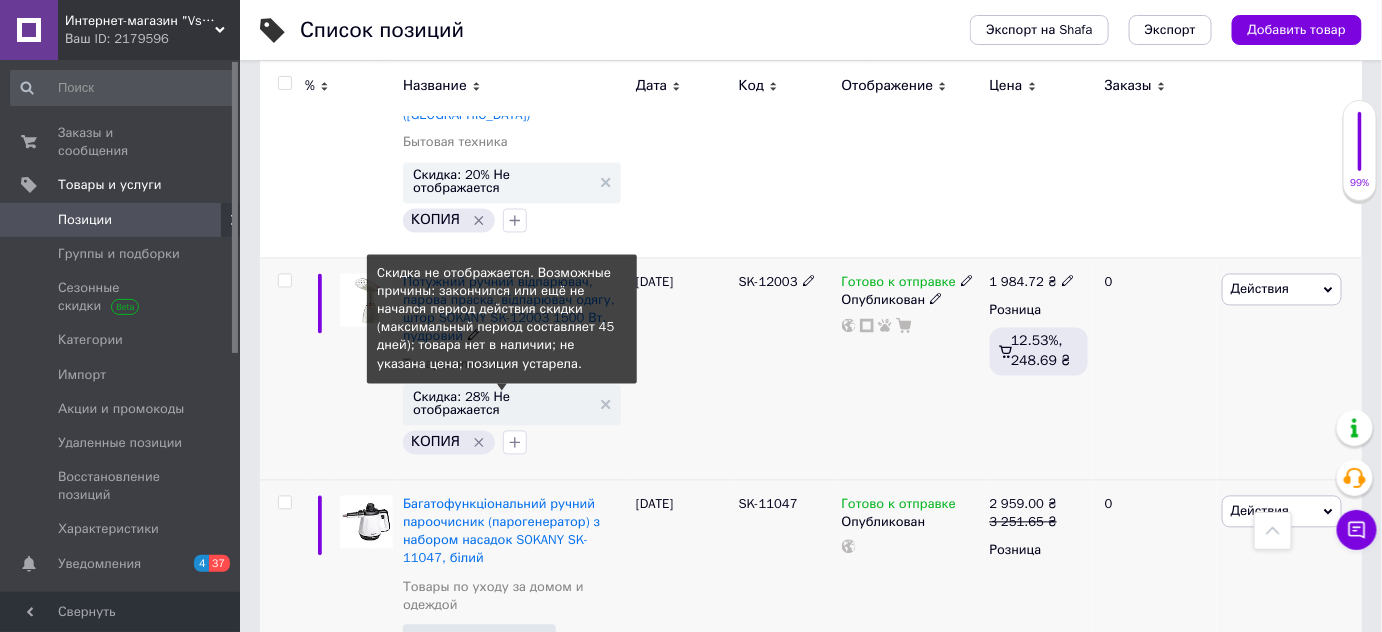 click on "Скидка: 28% Не отображается" at bounding box center (502, 404) 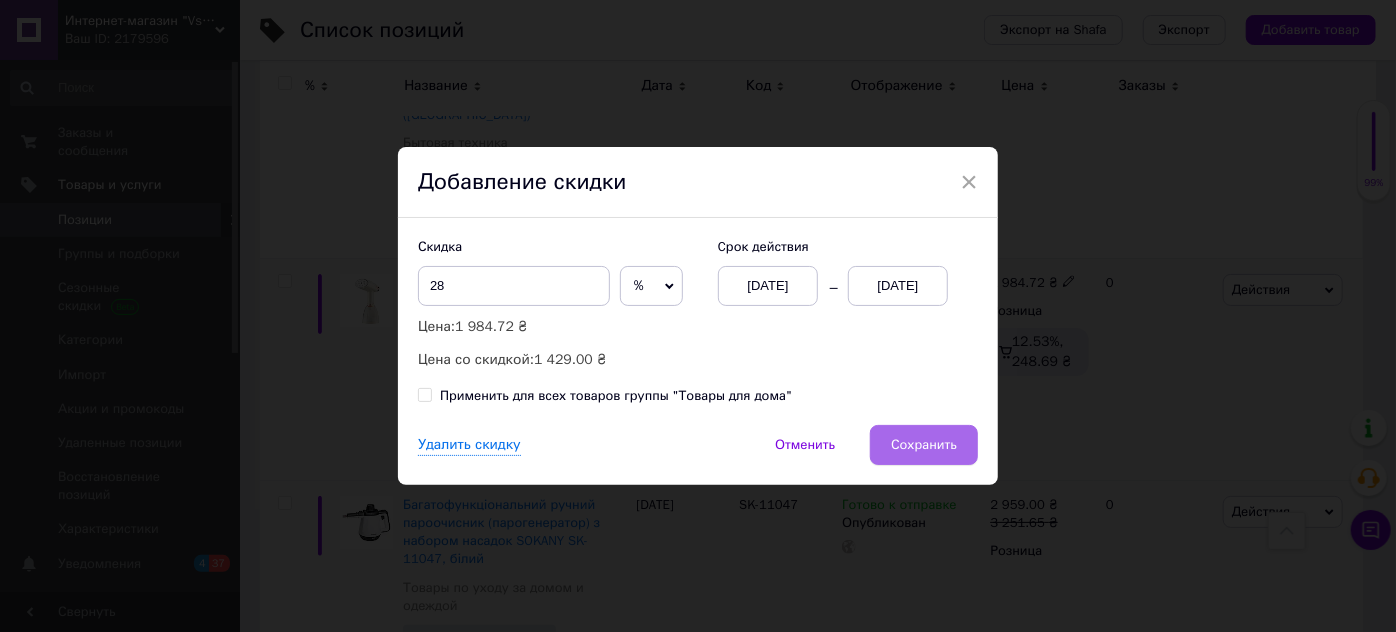 click on "Сохранить" at bounding box center (924, 445) 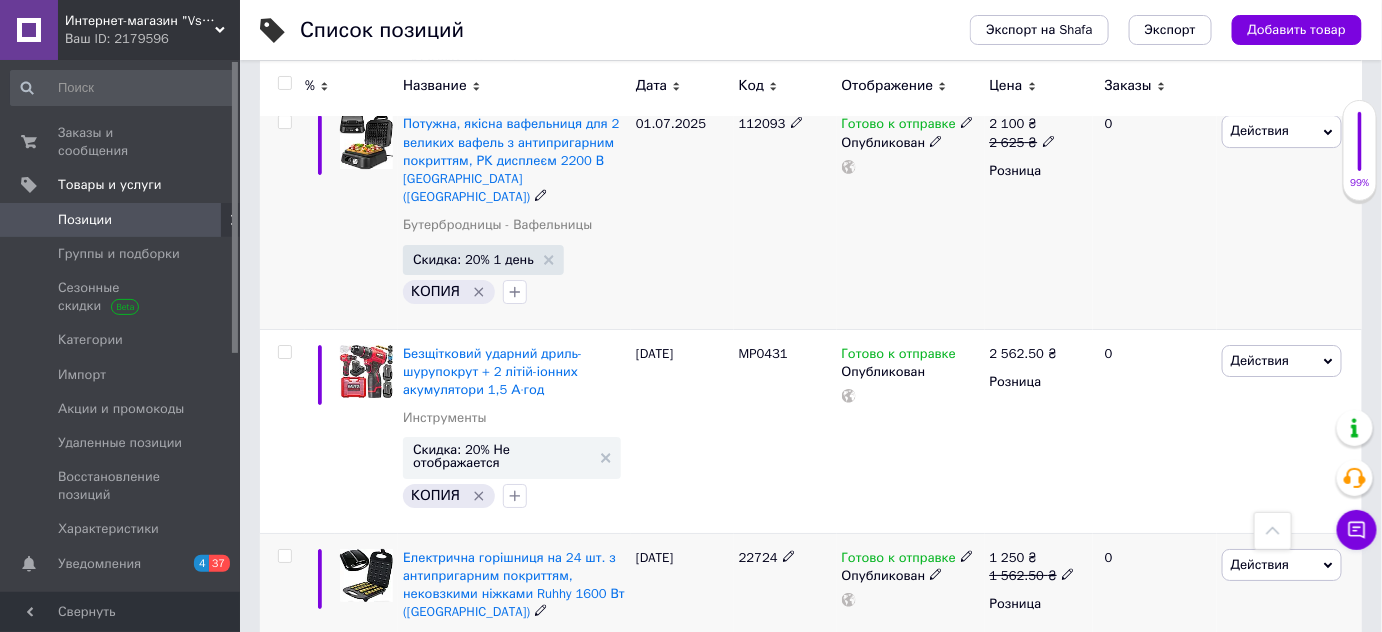 scroll, scrollTop: 4749, scrollLeft: 0, axis: vertical 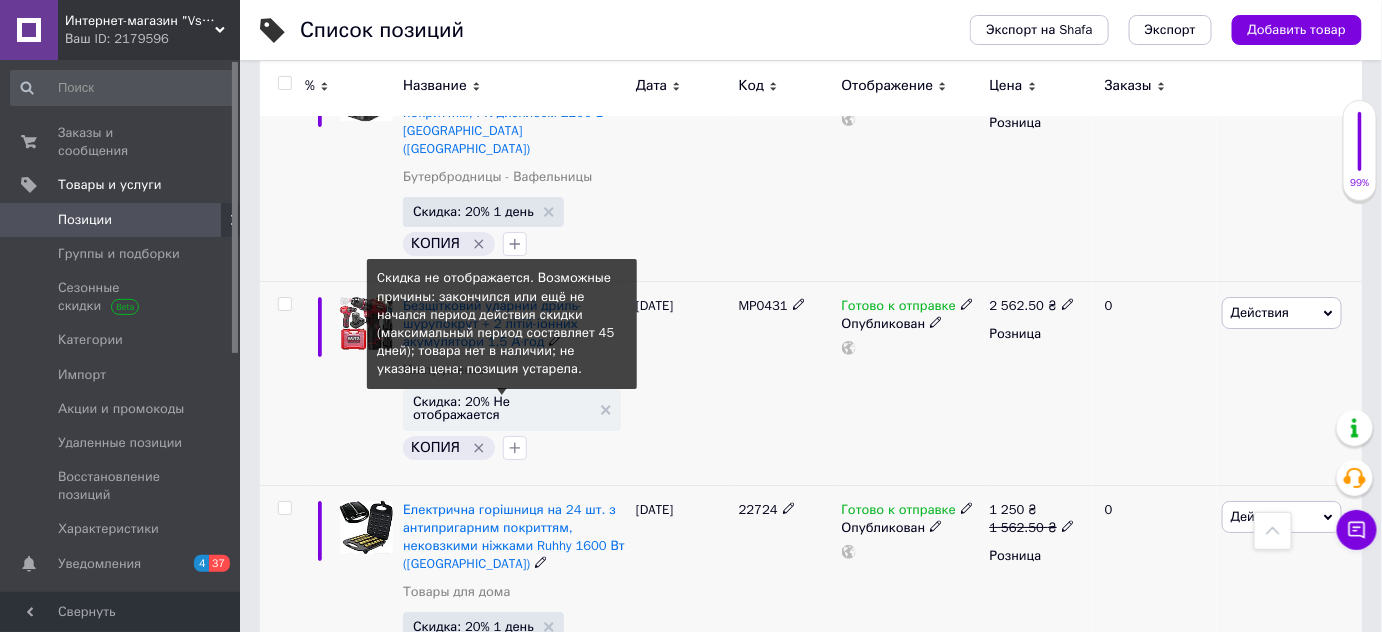 click on "Скидка: 20% Не отображается" at bounding box center [502, 408] 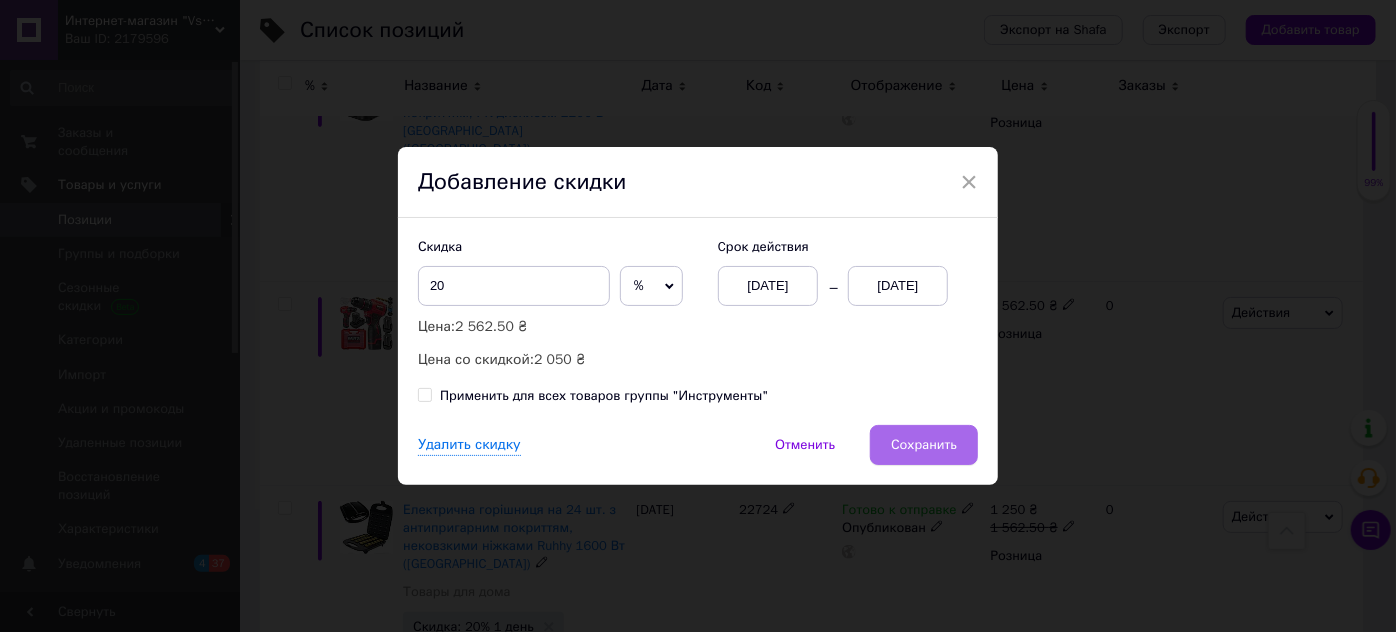 click on "Сохранить" at bounding box center (924, 445) 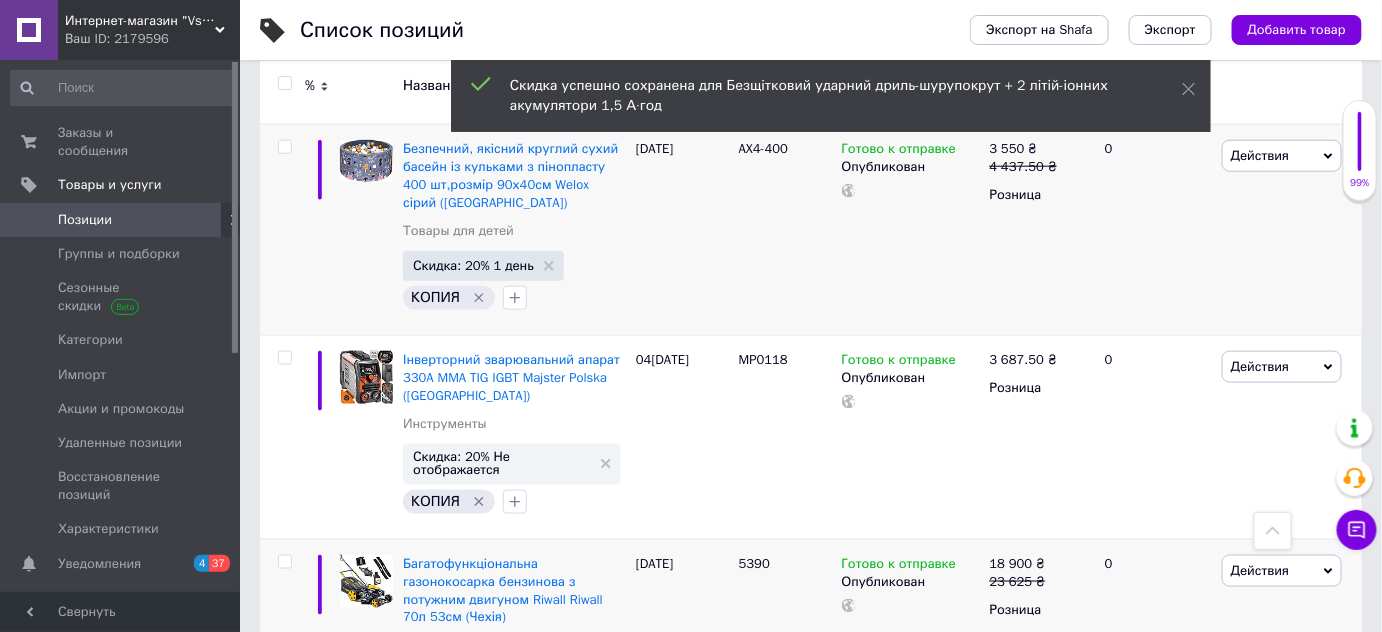 scroll, scrollTop: 5790, scrollLeft: 0, axis: vertical 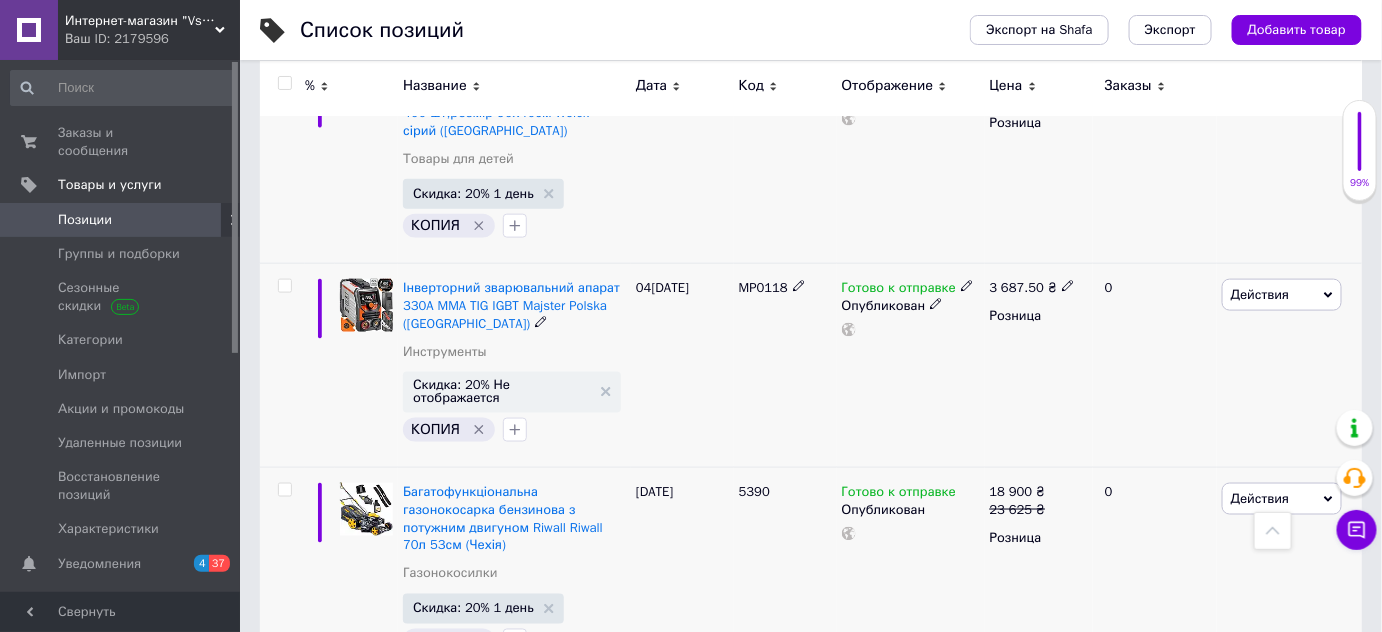 click on "Скидка: 20% Не отображается" at bounding box center (512, 392) 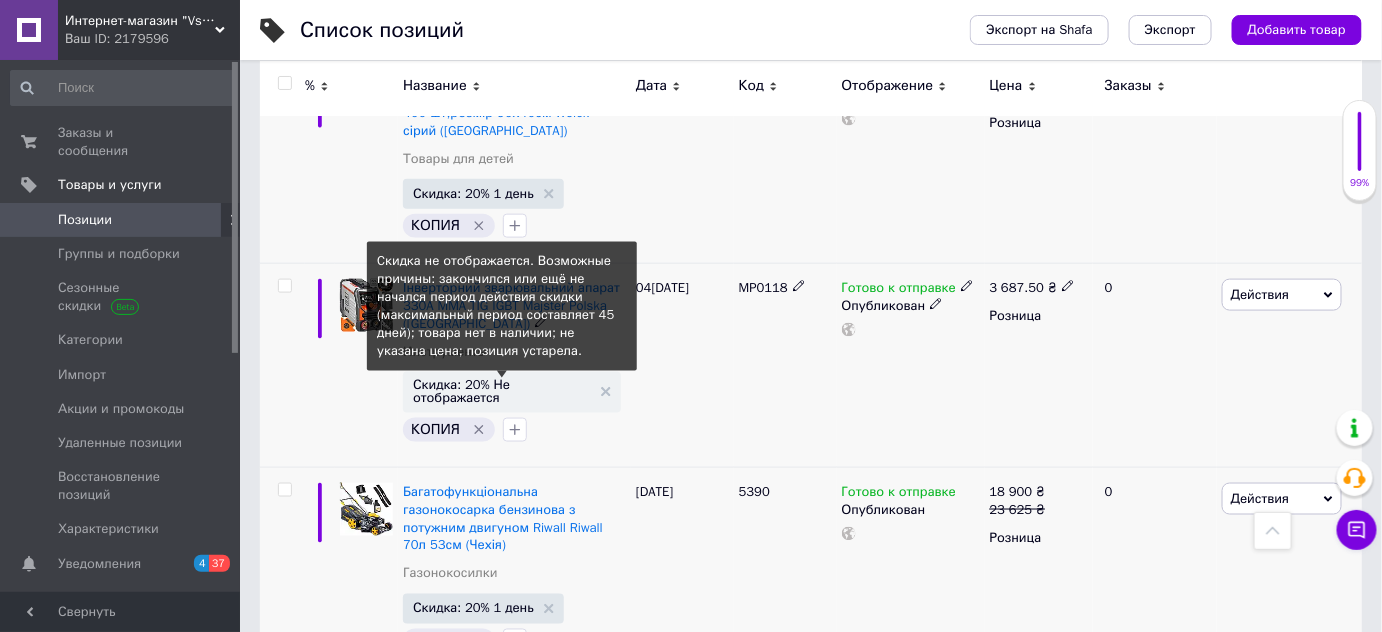 click on "Скидка: 20% Не отображается" at bounding box center [502, 391] 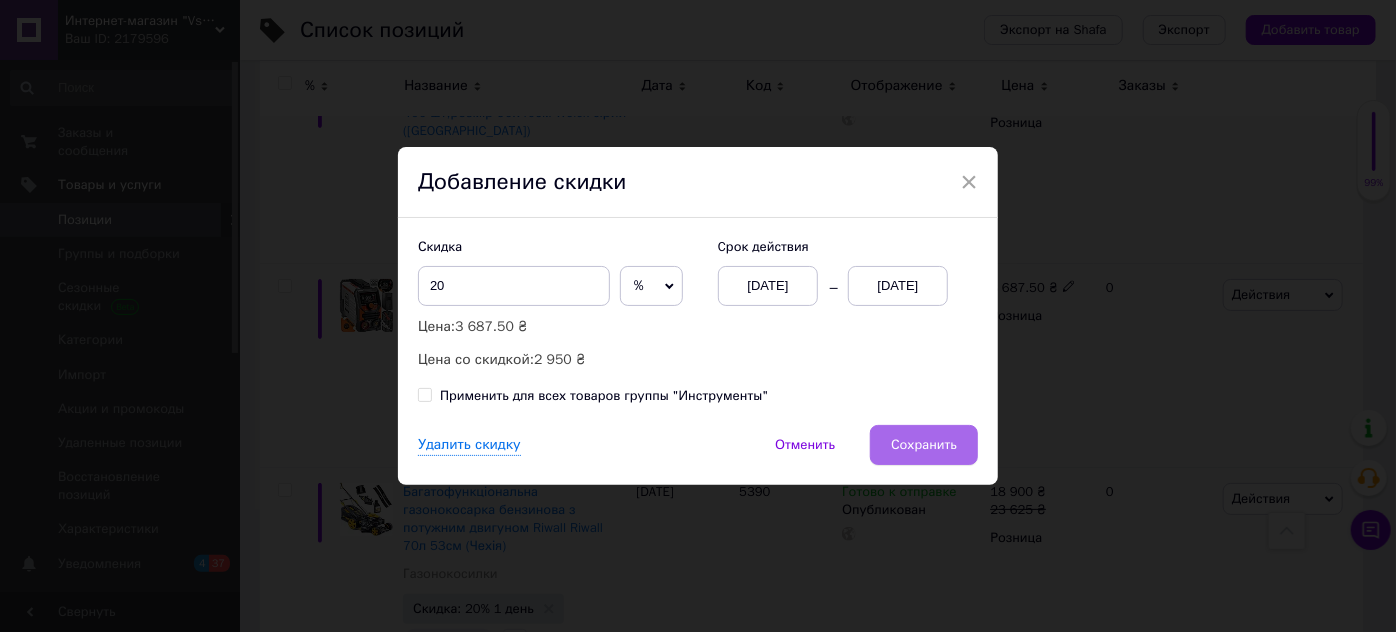 click on "Сохранить" at bounding box center (924, 445) 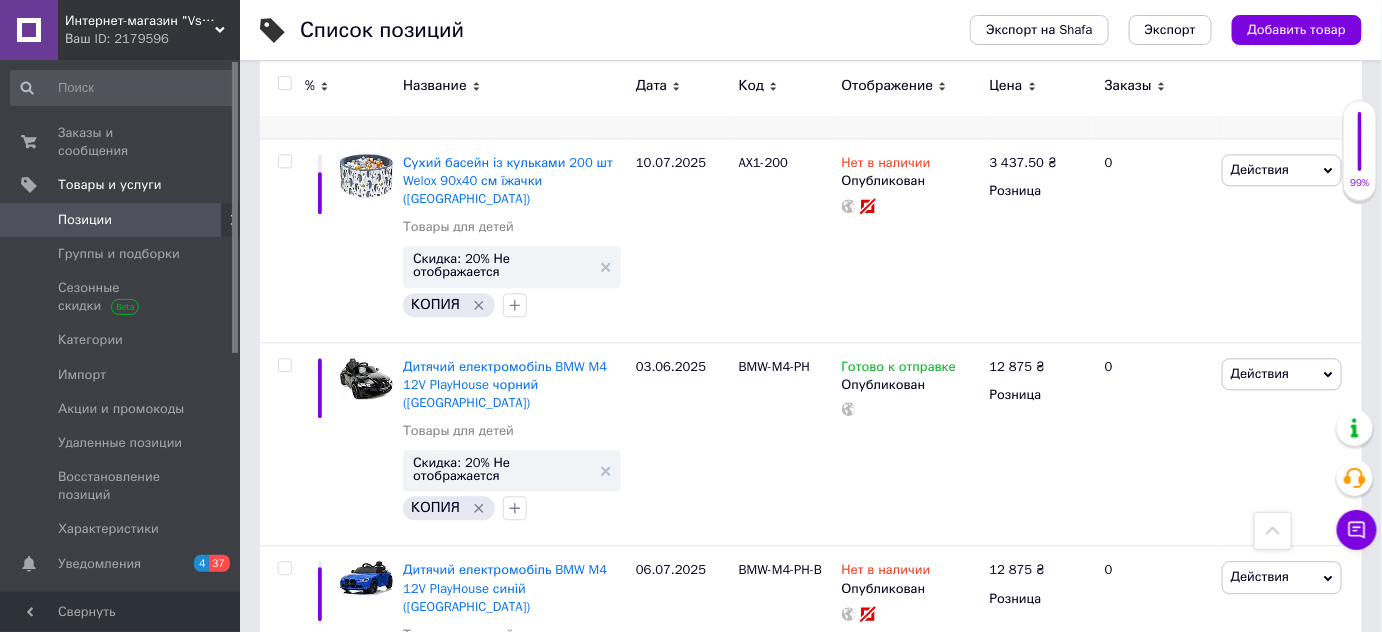 scroll, scrollTop: 6542, scrollLeft: 0, axis: vertical 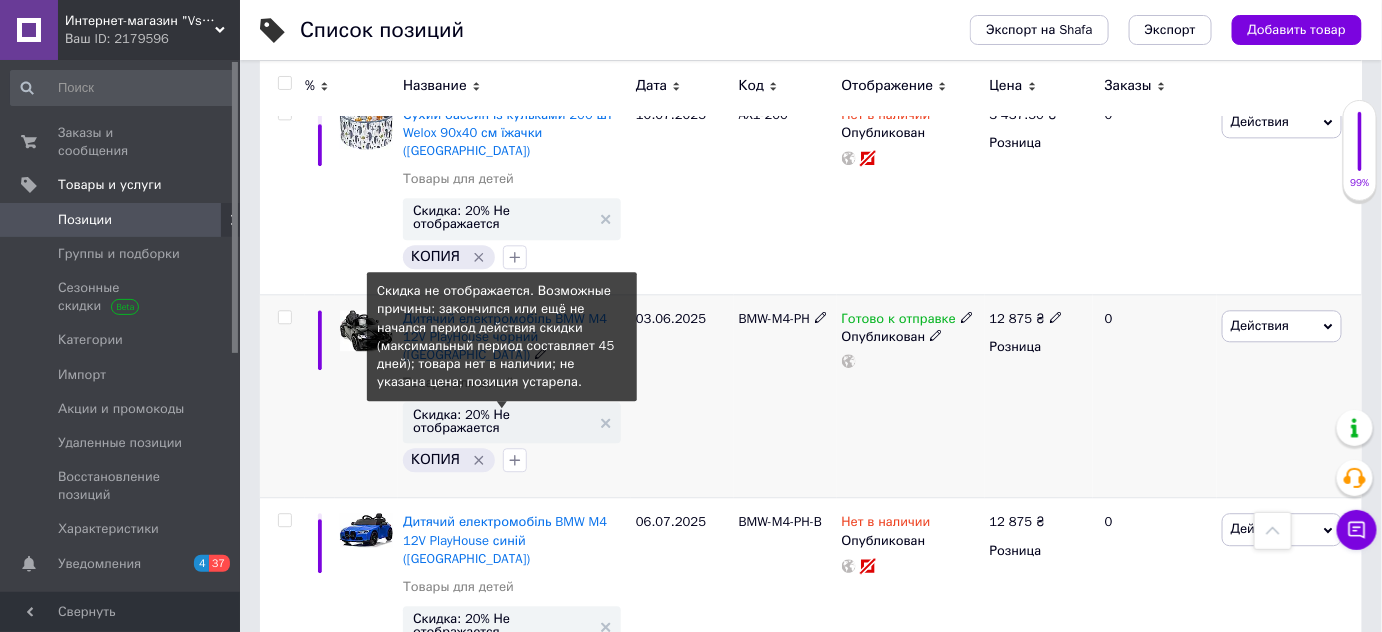 click on "Скидка: 20% Не отображается" at bounding box center (502, 421) 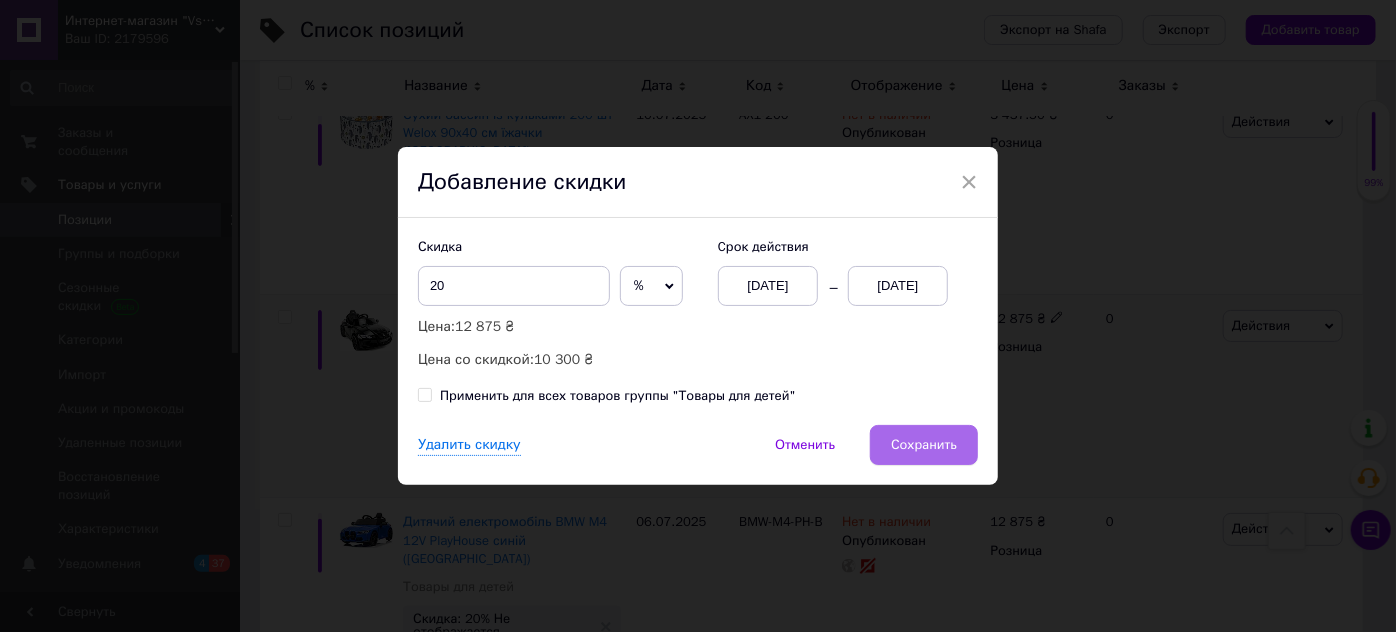 click on "Сохранить" at bounding box center (924, 445) 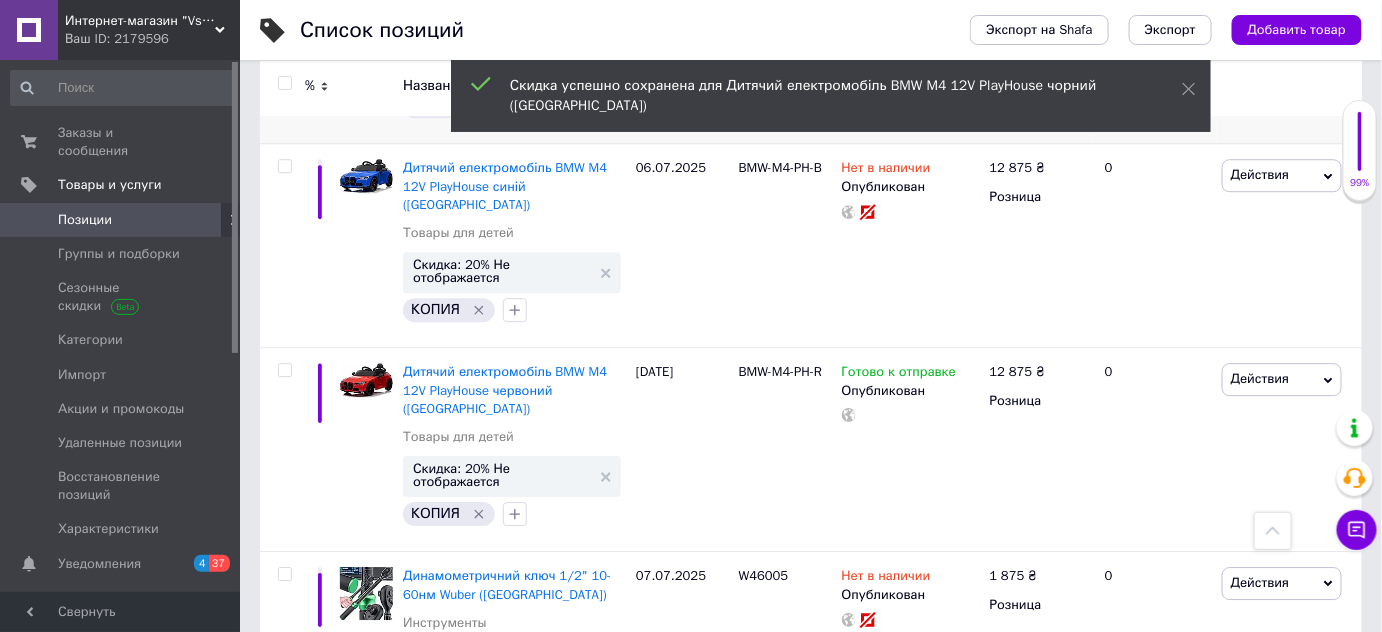 scroll, scrollTop: 6909, scrollLeft: 0, axis: vertical 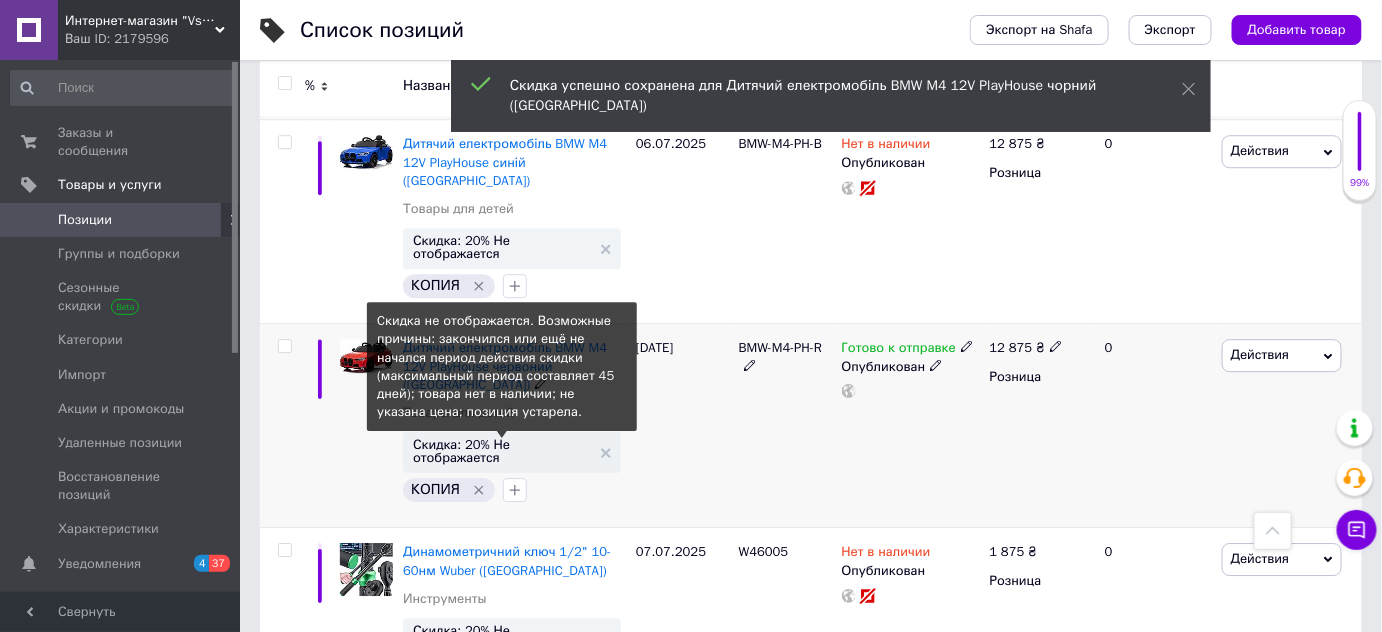 click on "Скидка: 20% Не отображается" at bounding box center (502, 451) 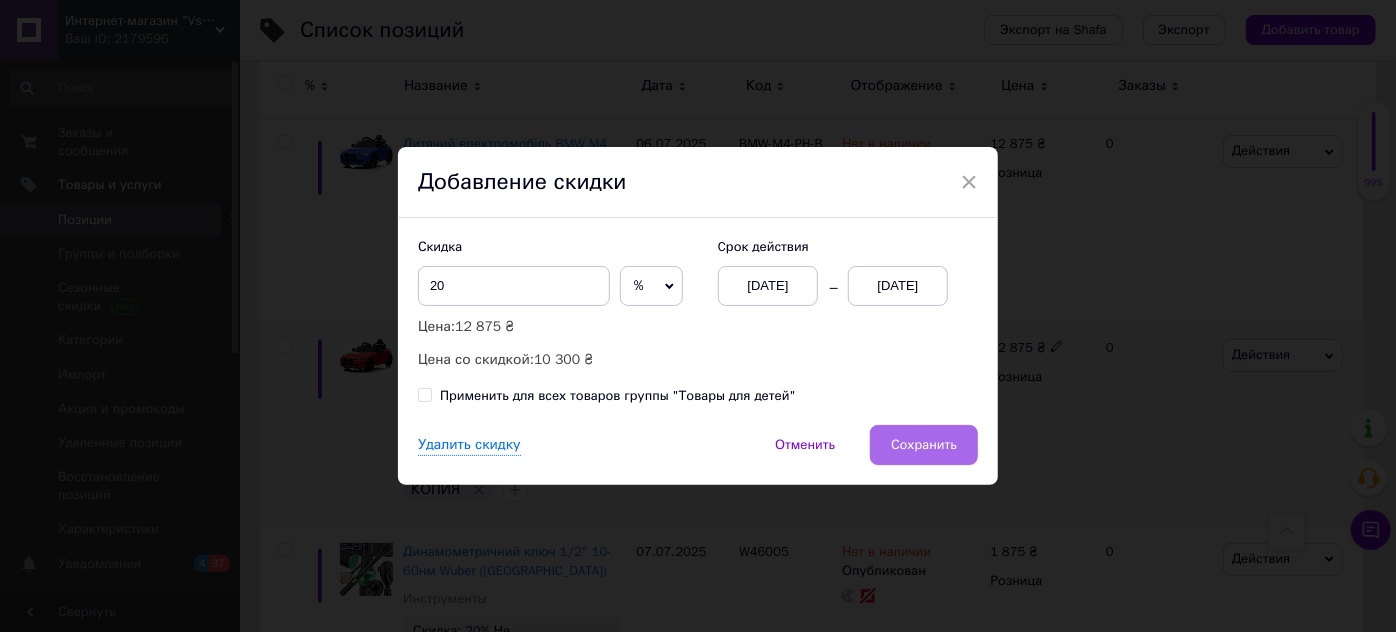 click on "Сохранить" at bounding box center (924, 445) 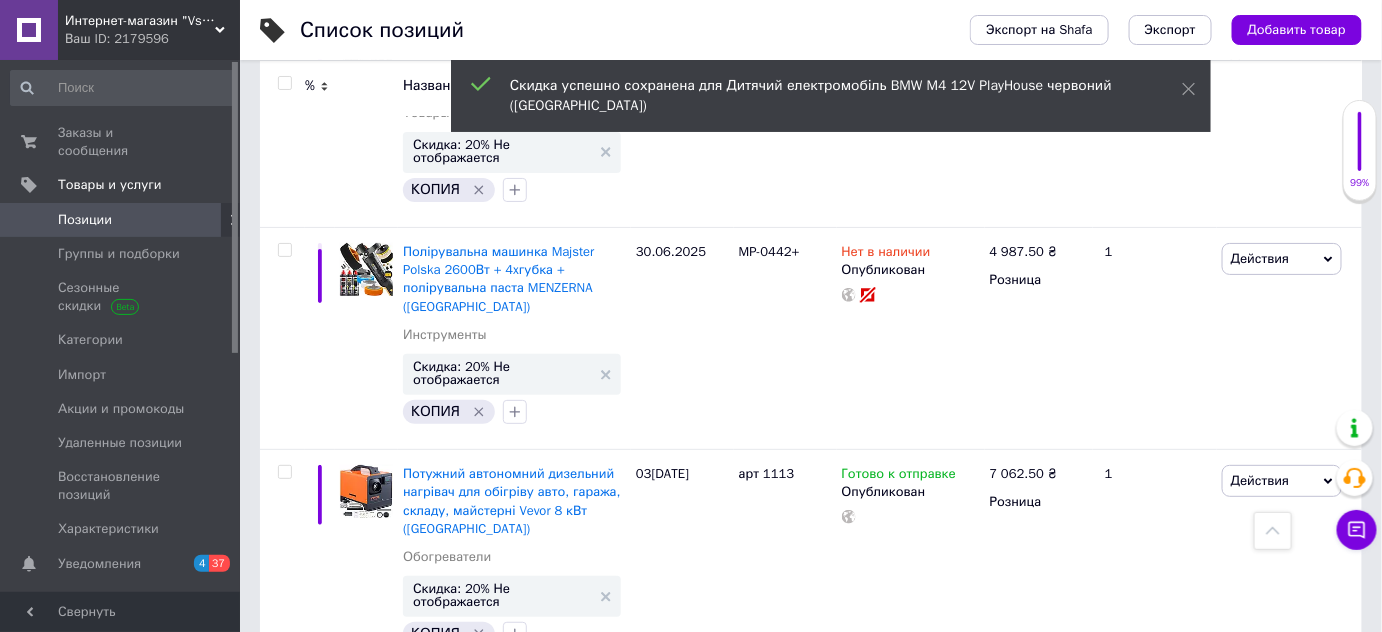 scroll, scrollTop: 7660, scrollLeft: 0, axis: vertical 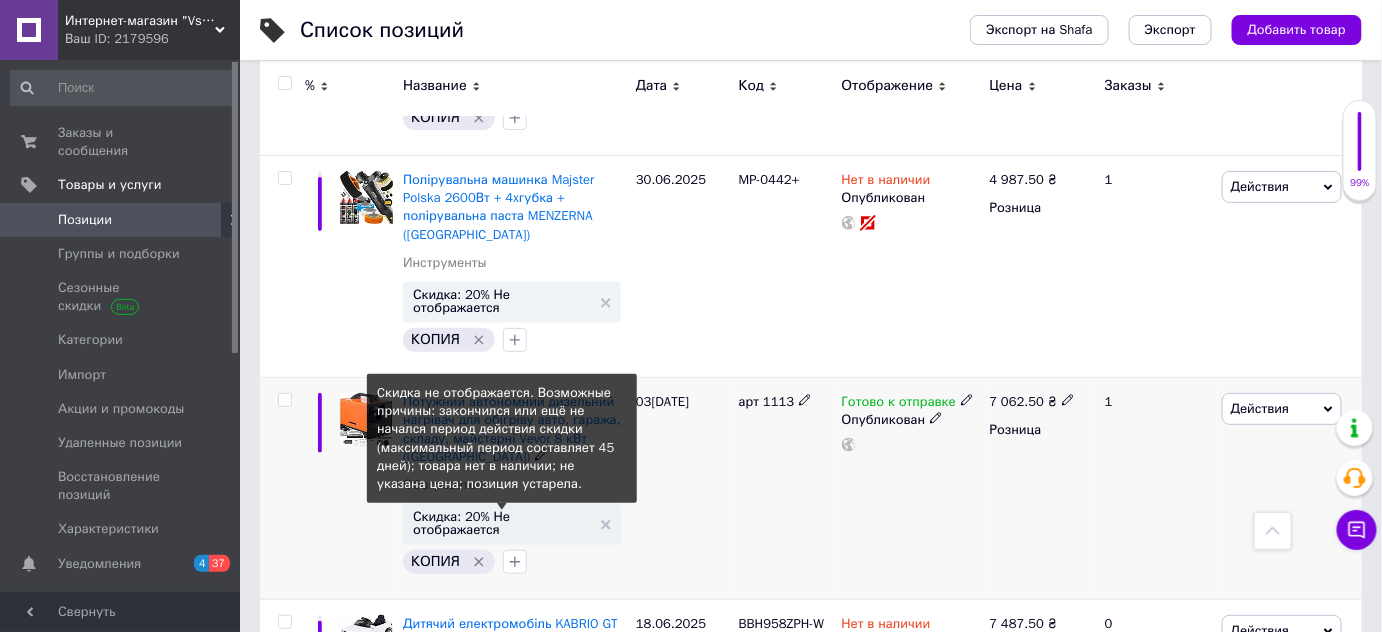 click on "Скидка: 20% Не отображается" at bounding box center [502, 523] 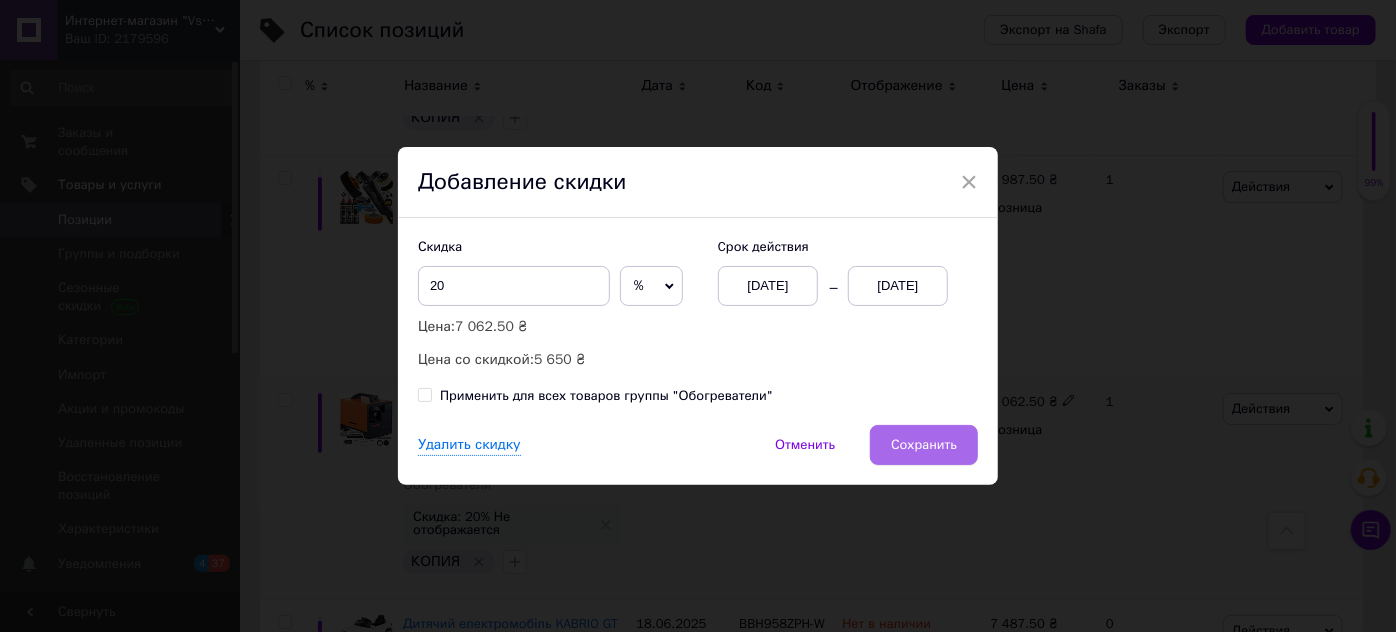 click on "Сохранить" at bounding box center [924, 445] 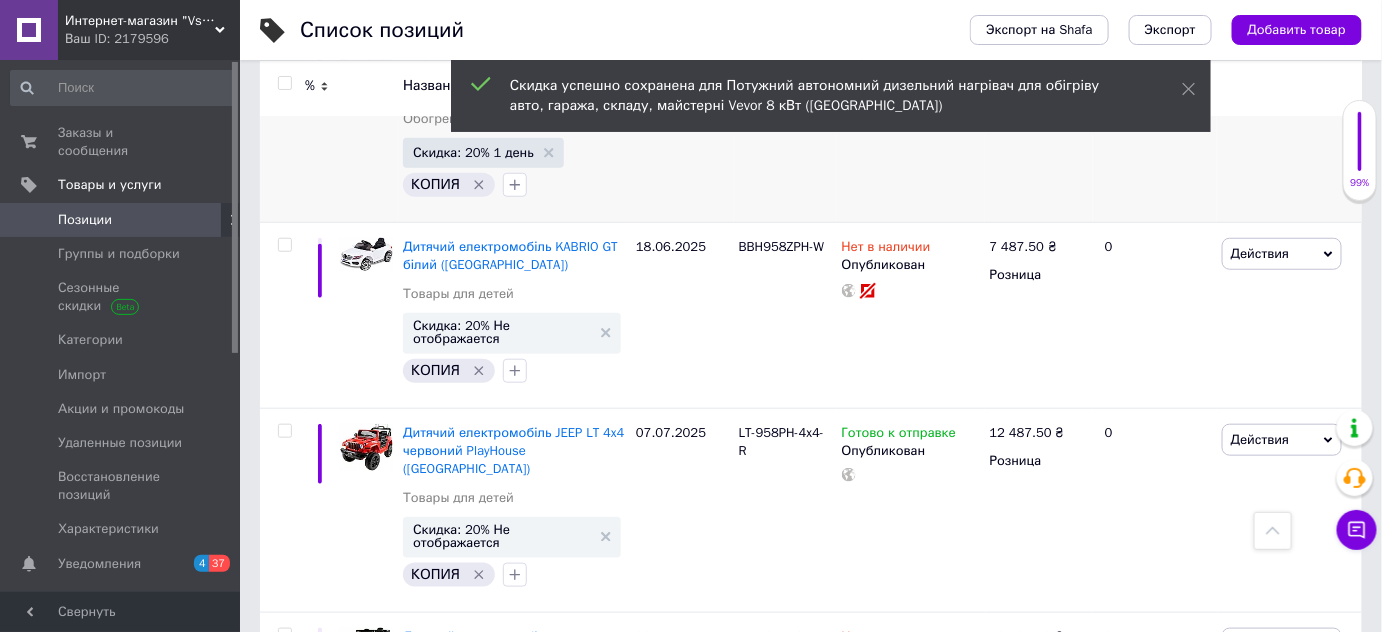 scroll, scrollTop: 8098, scrollLeft: 0, axis: vertical 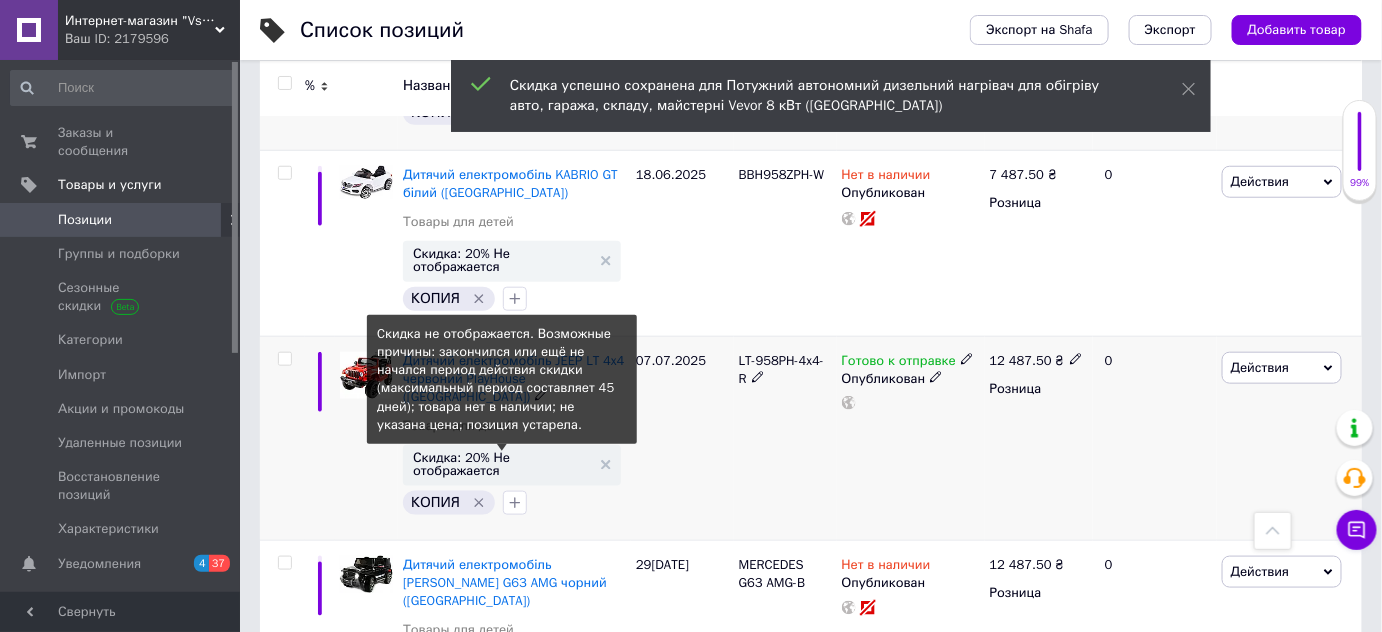 click on "Скидка: 20% Не отображается" at bounding box center [502, 464] 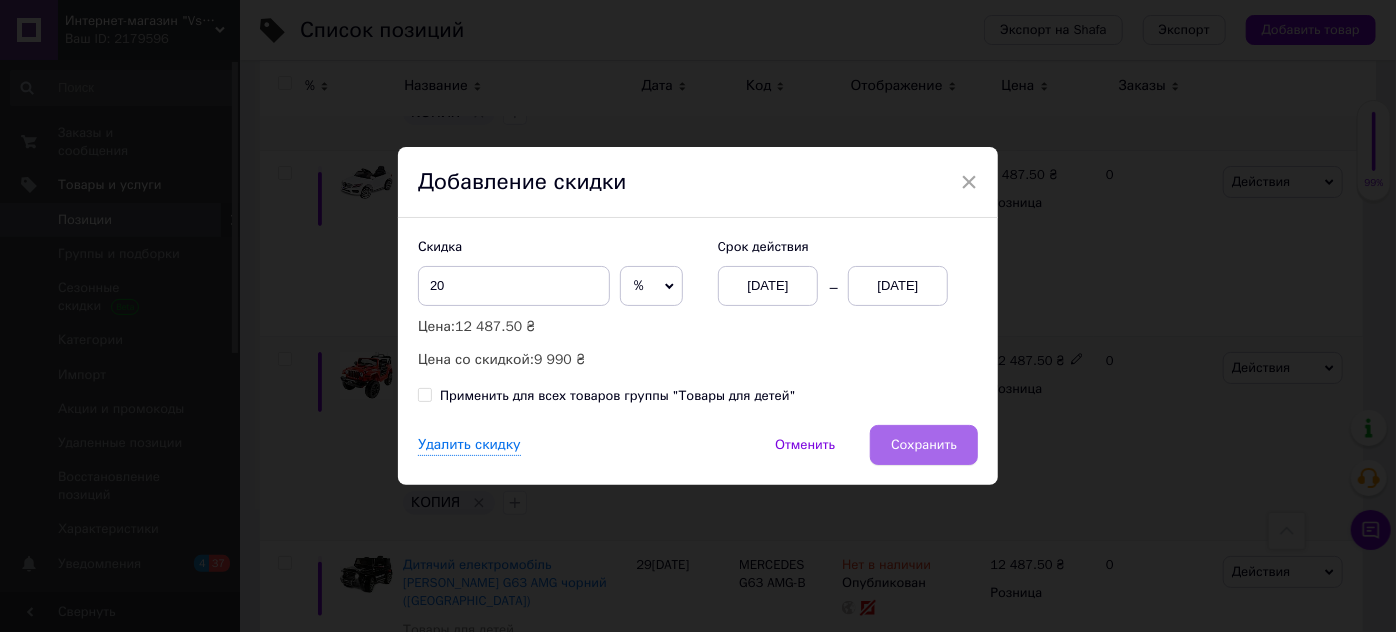 click on "Сохранить" at bounding box center [924, 445] 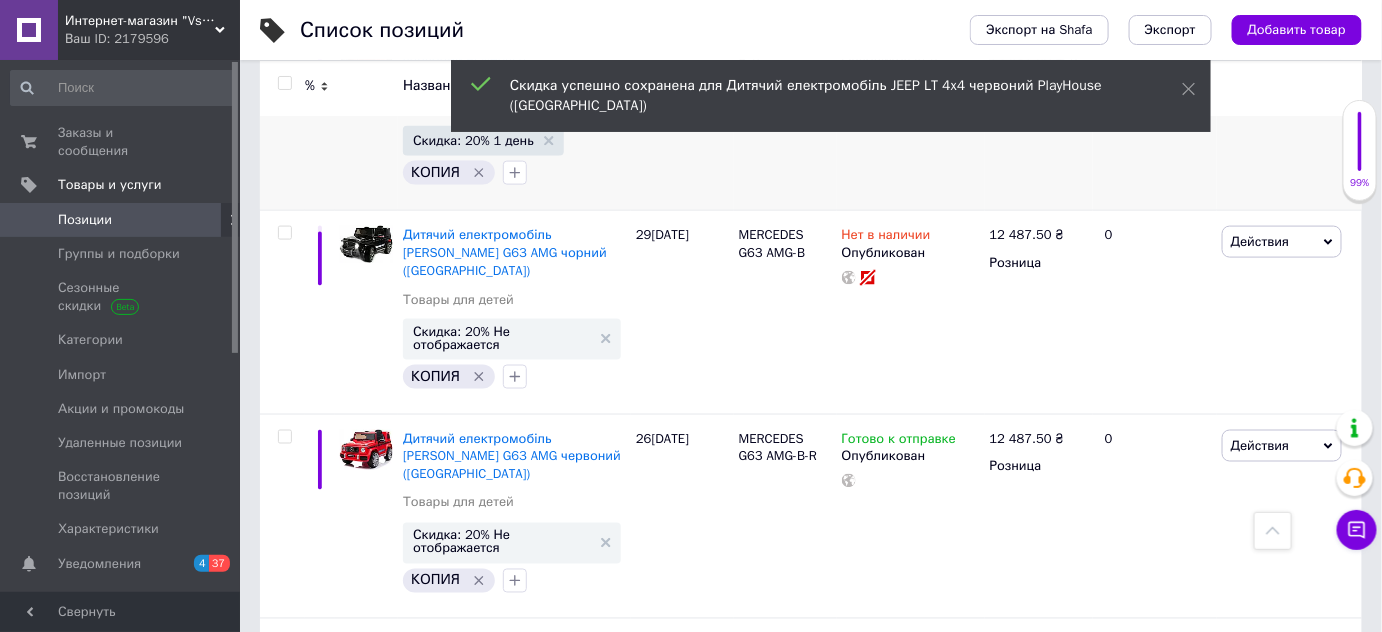 scroll, scrollTop: 8489, scrollLeft: 0, axis: vertical 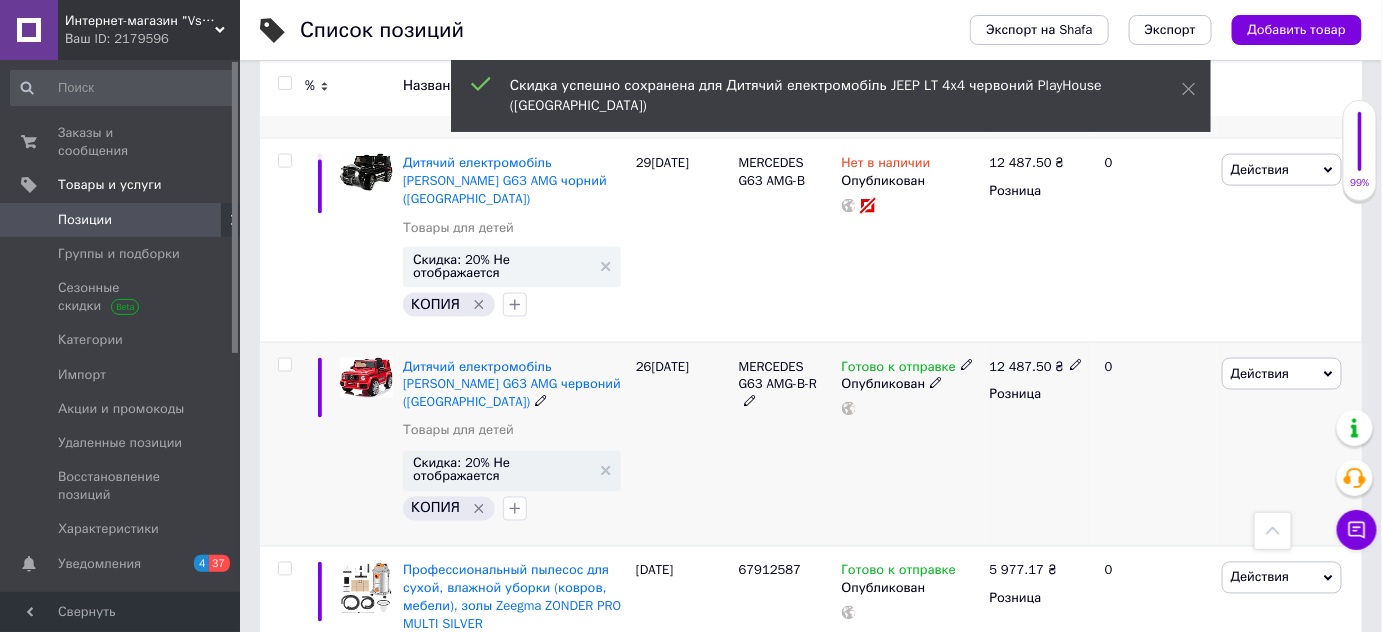 click on "Скидка: 20% Не отображается" at bounding box center [502, 470] 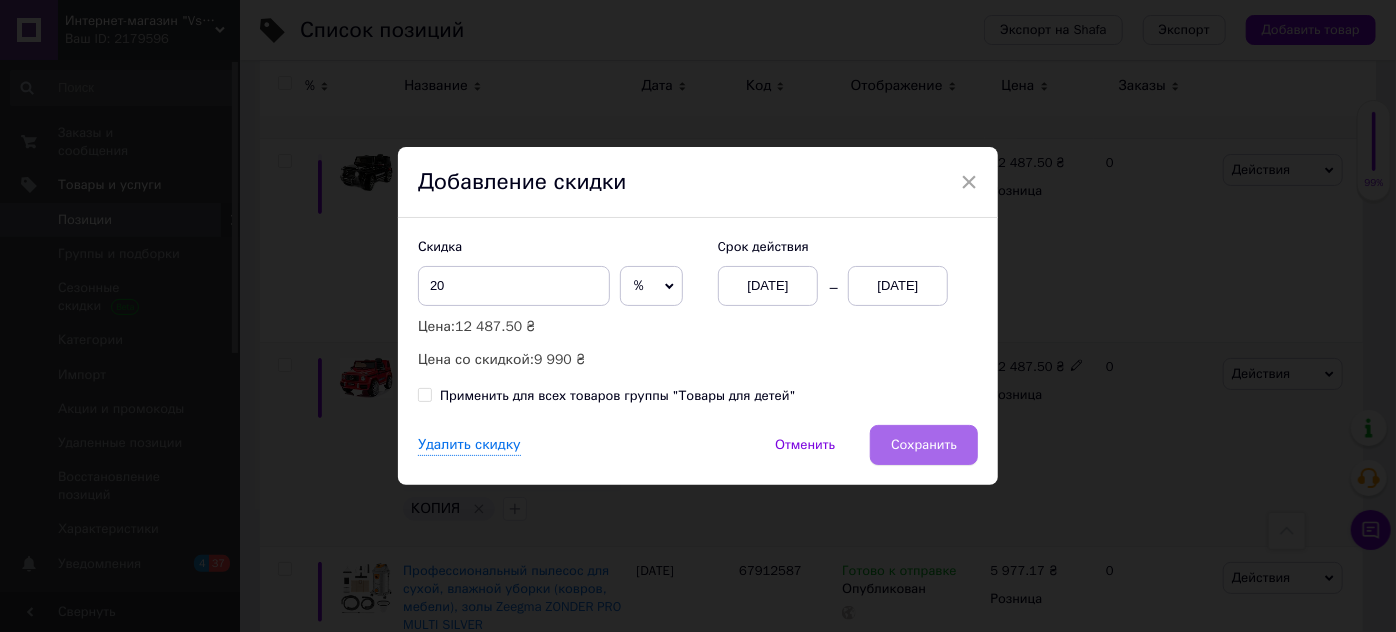 click on "Сохранить" at bounding box center (924, 445) 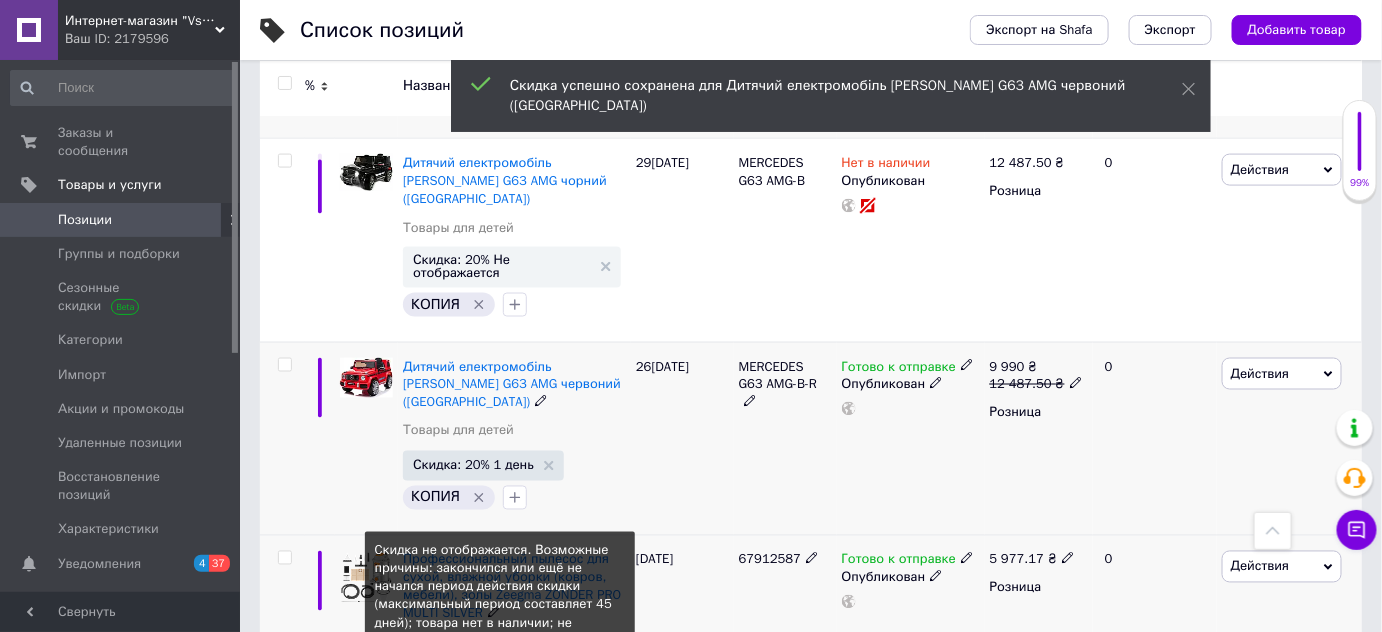 click on "Скидка: 8% Не отображается" at bounding box center (502, 681) 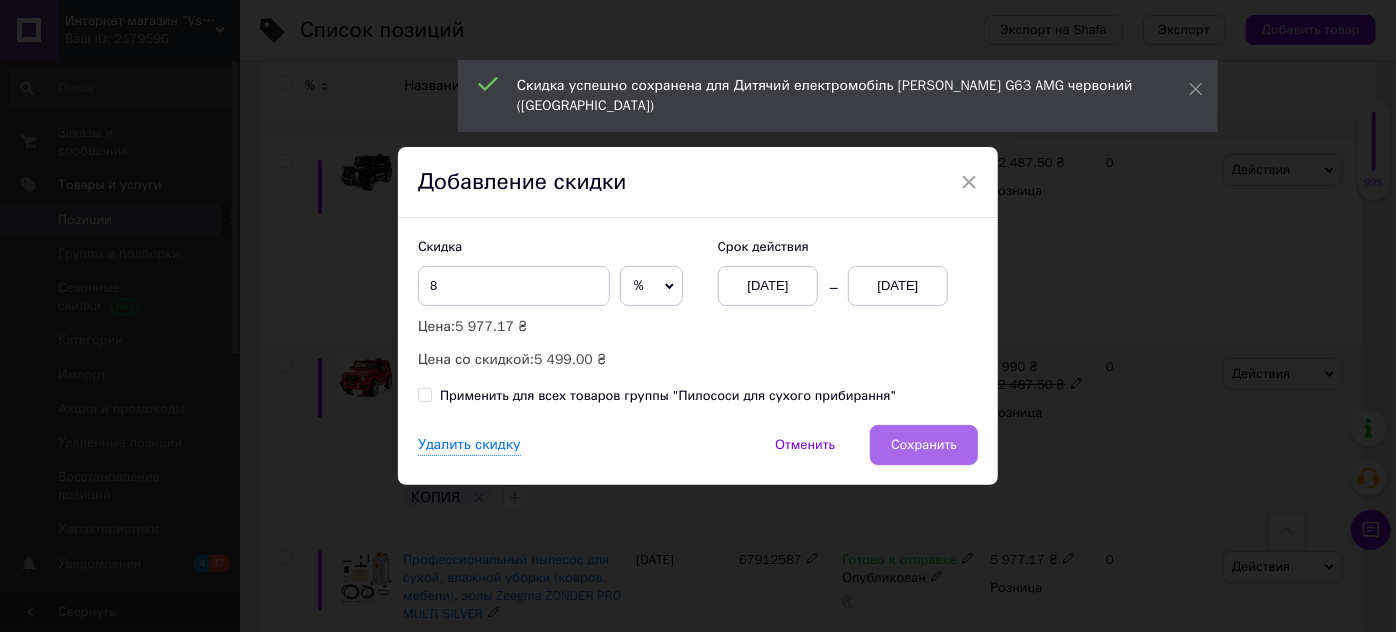 click on "Сохранить" at bounding box center (924, 445) 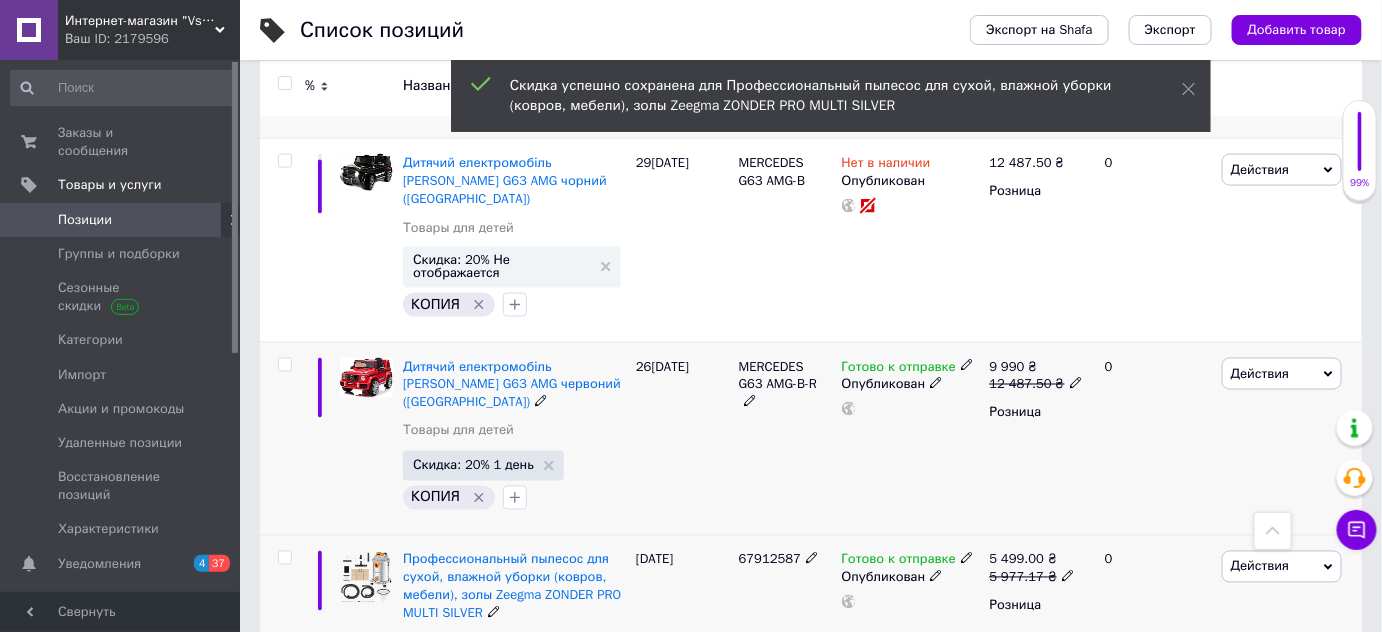 scroll, scrollTop: 9791, scrollLeft: 0, axis: vertical 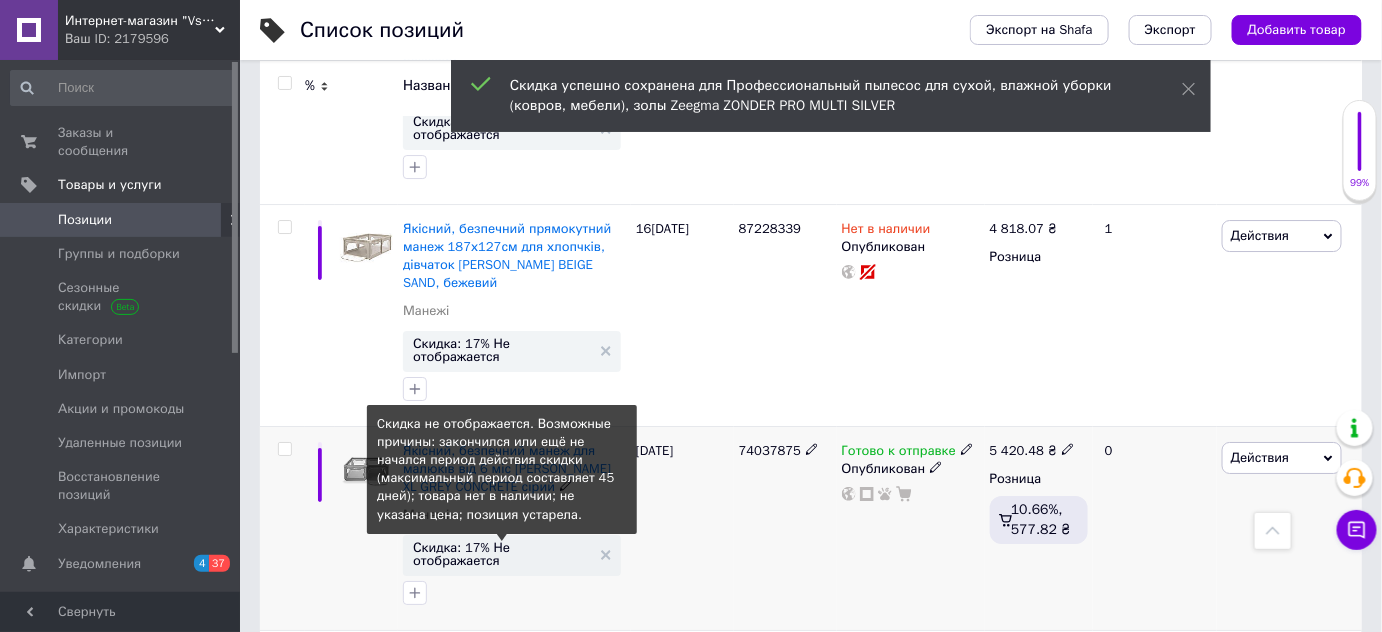 click on "Скидка: 17% Не отображается" at bounding box center (502, 554) 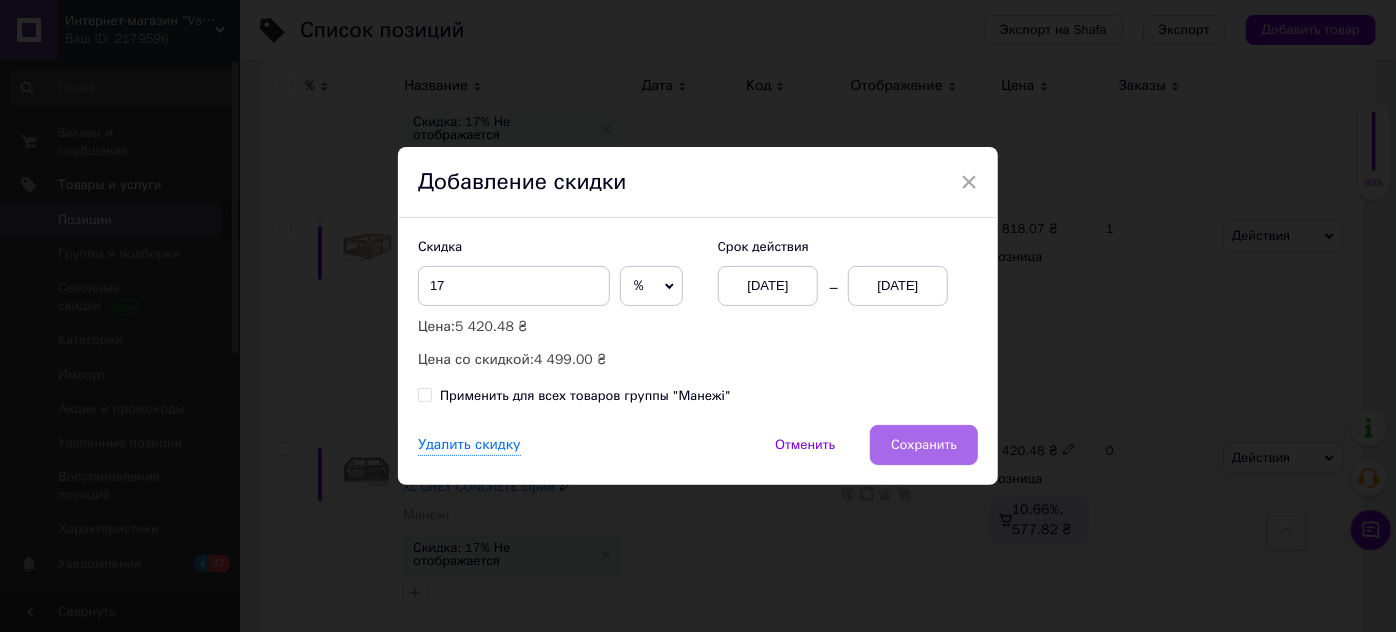 click on "Сохранить" at bounding box center [924, 445] 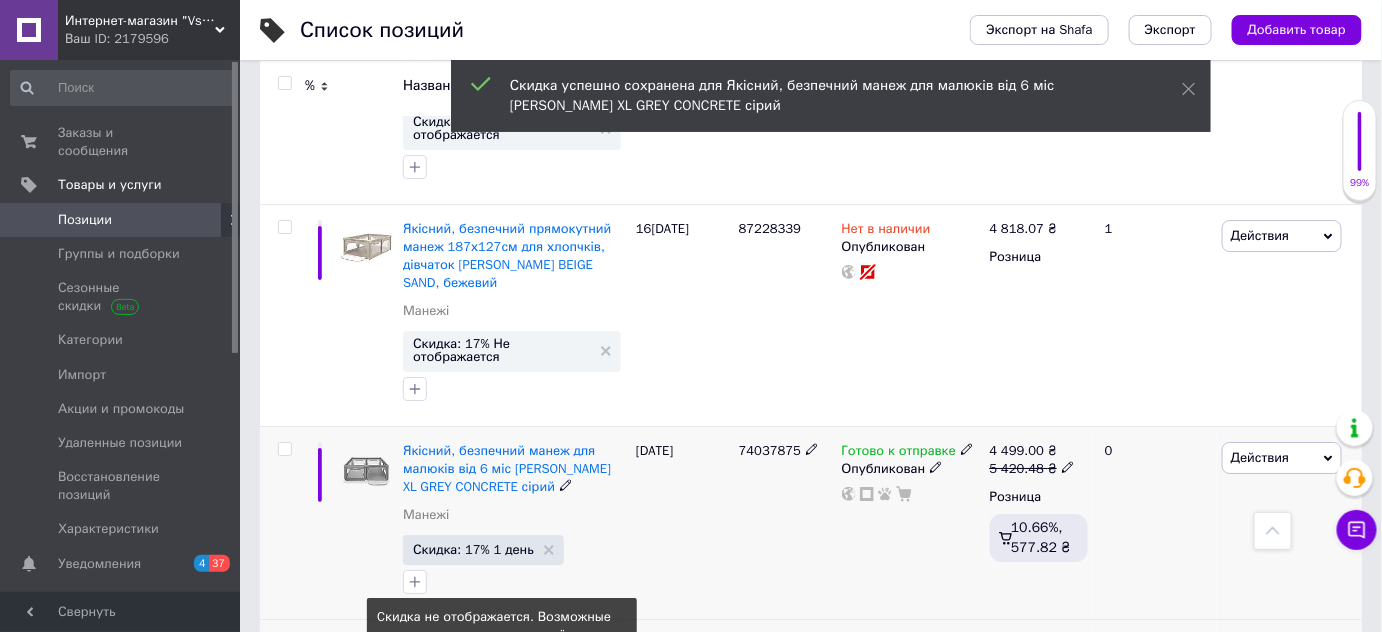 click on "Скидка: 17% Не отображается" at bounding box center [502, 747] 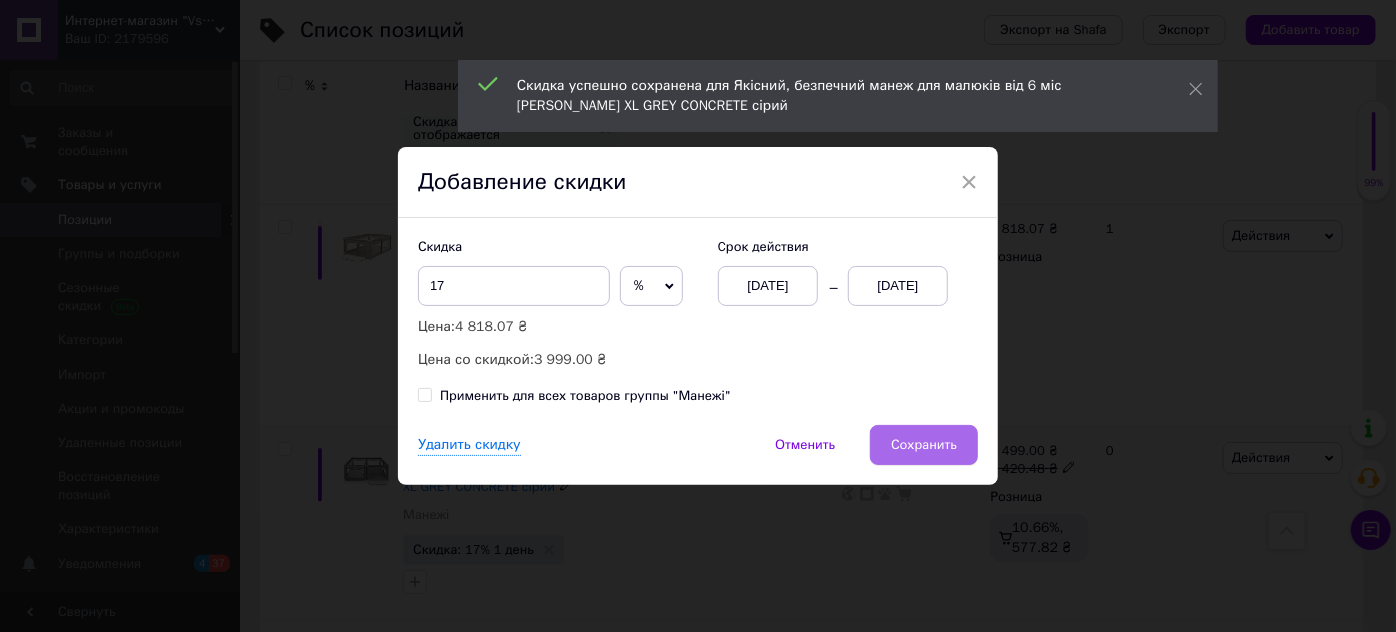 click on "Сохранить" at bounding box center (924, 445) 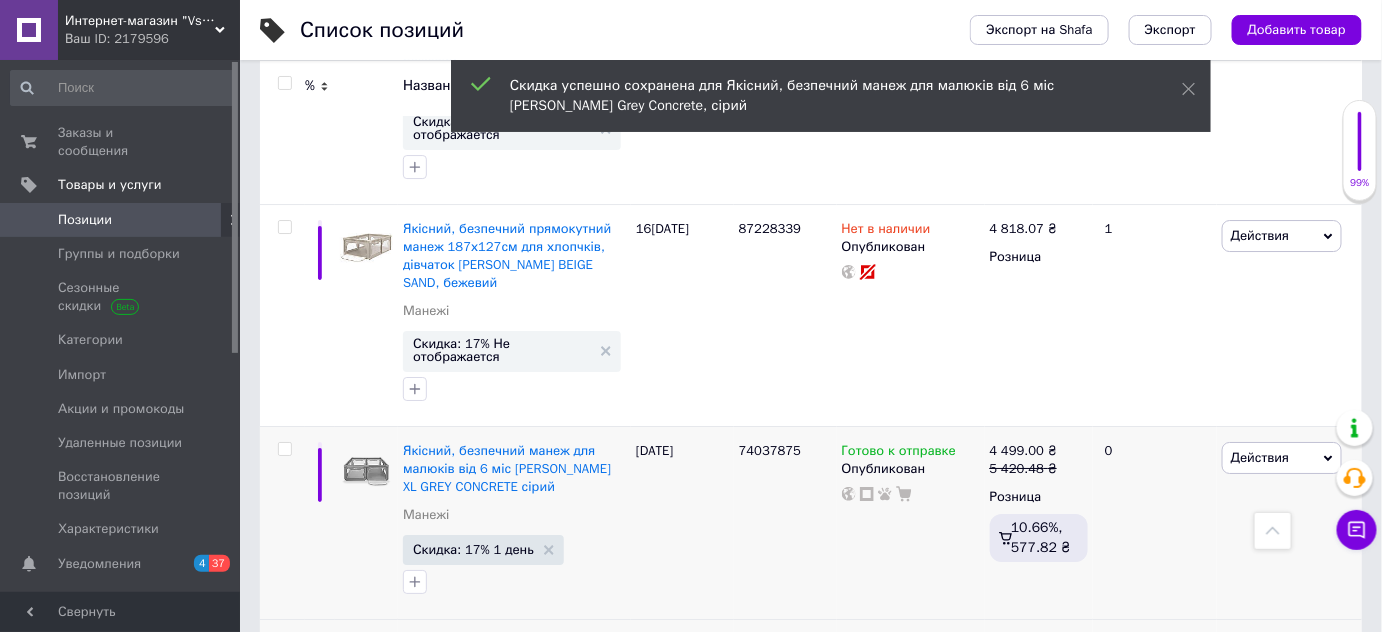scroll, scrollTop: 9238, scrollLeft: 0, axis: vertical 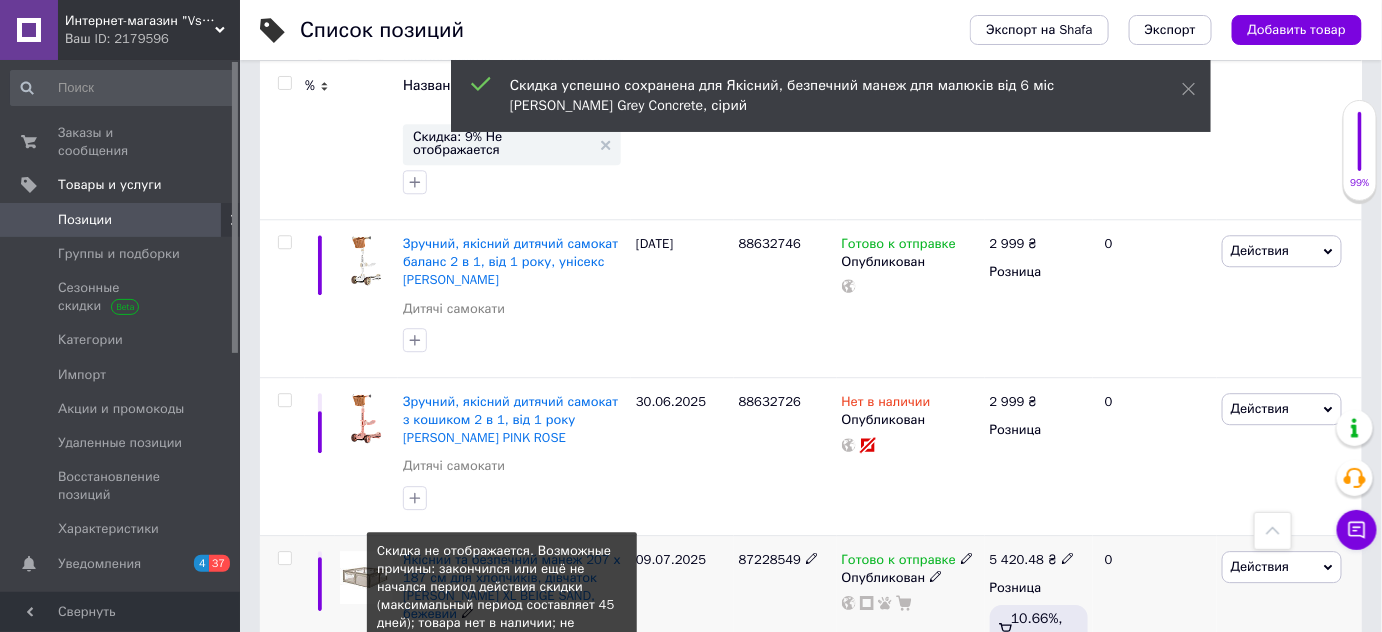 click on "Скидка: 17% Не отображается" at bounding box center [502, 681] 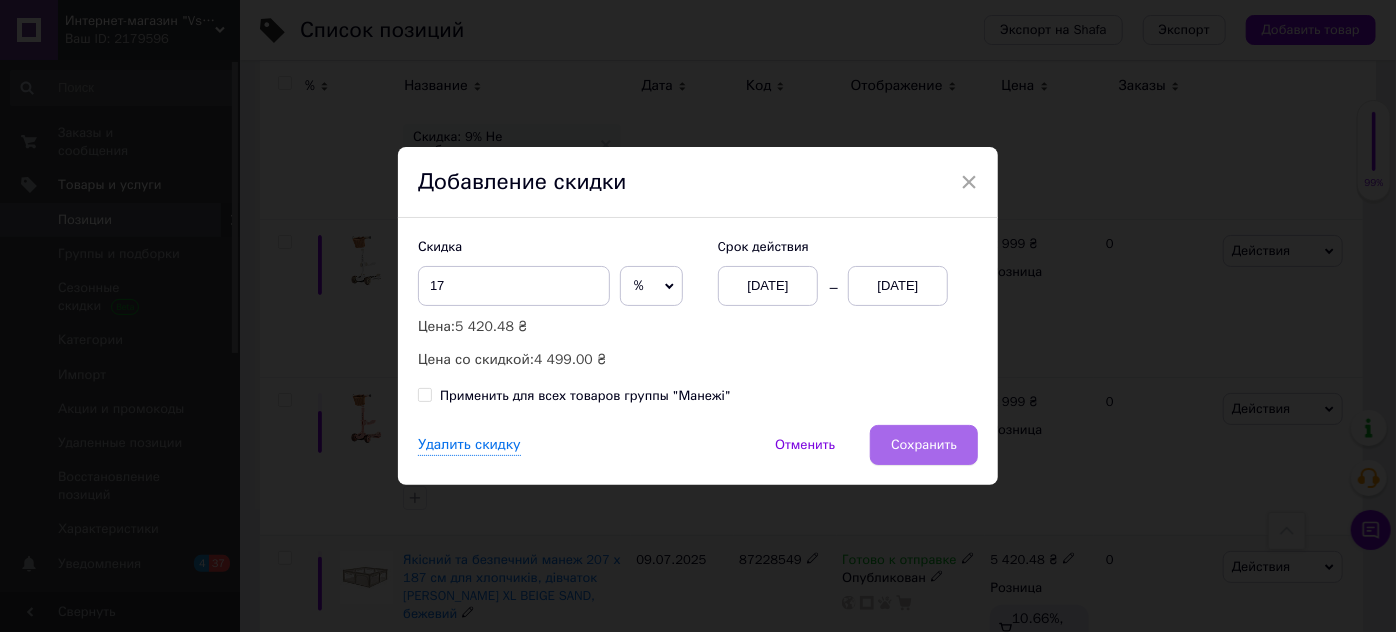 click on "Сохранить" at bounding box center (924, 445) 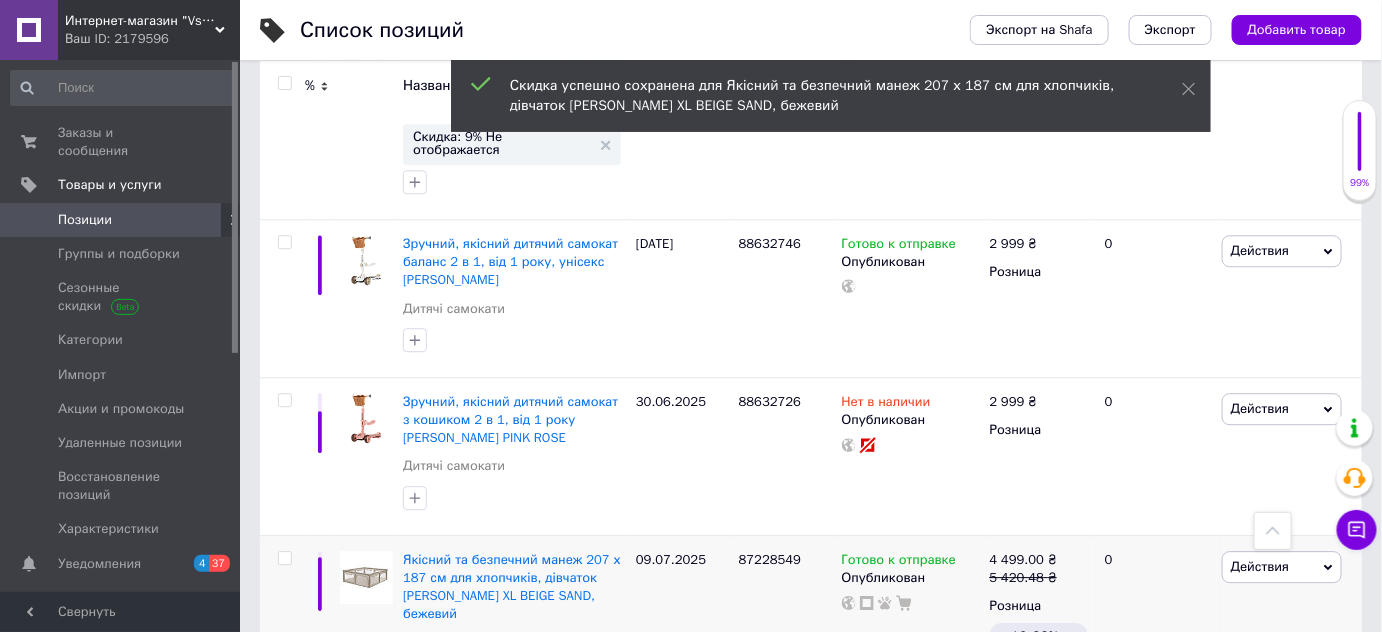 scroll, scrollTop: 8685, scrollLeft: 0, axis: vertical 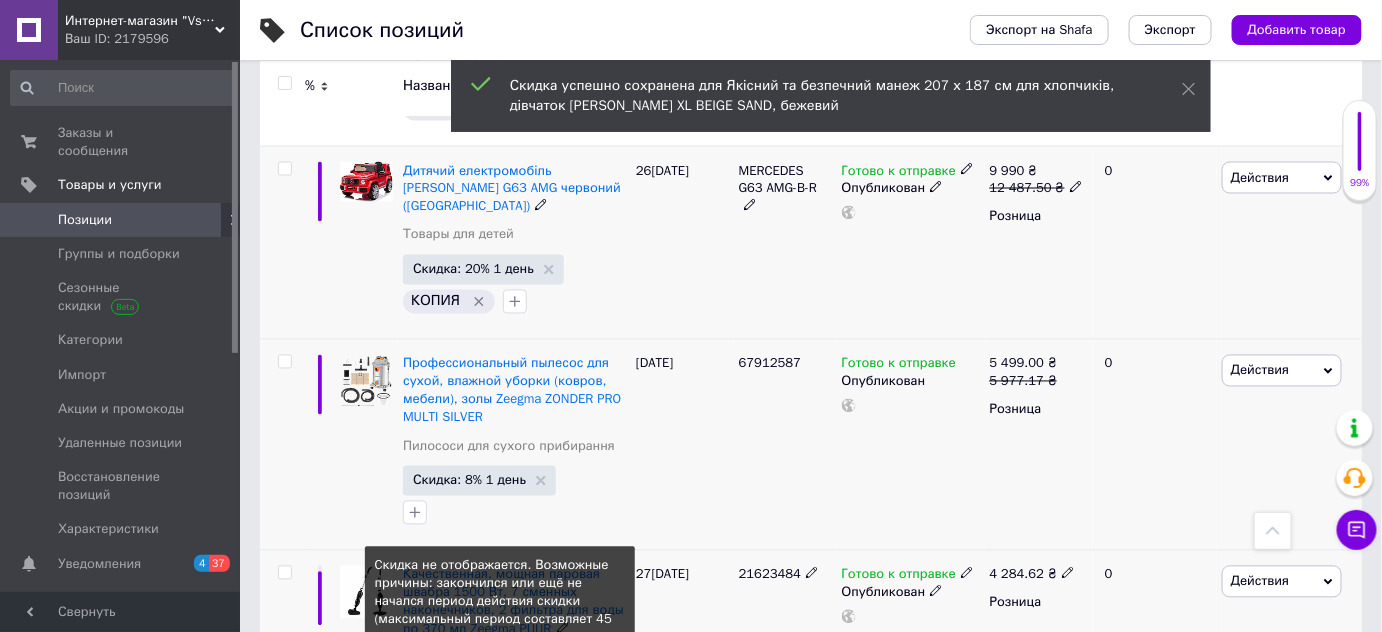 click on "Скидка: 9% Не отображается" at bounding box center [502, 696] 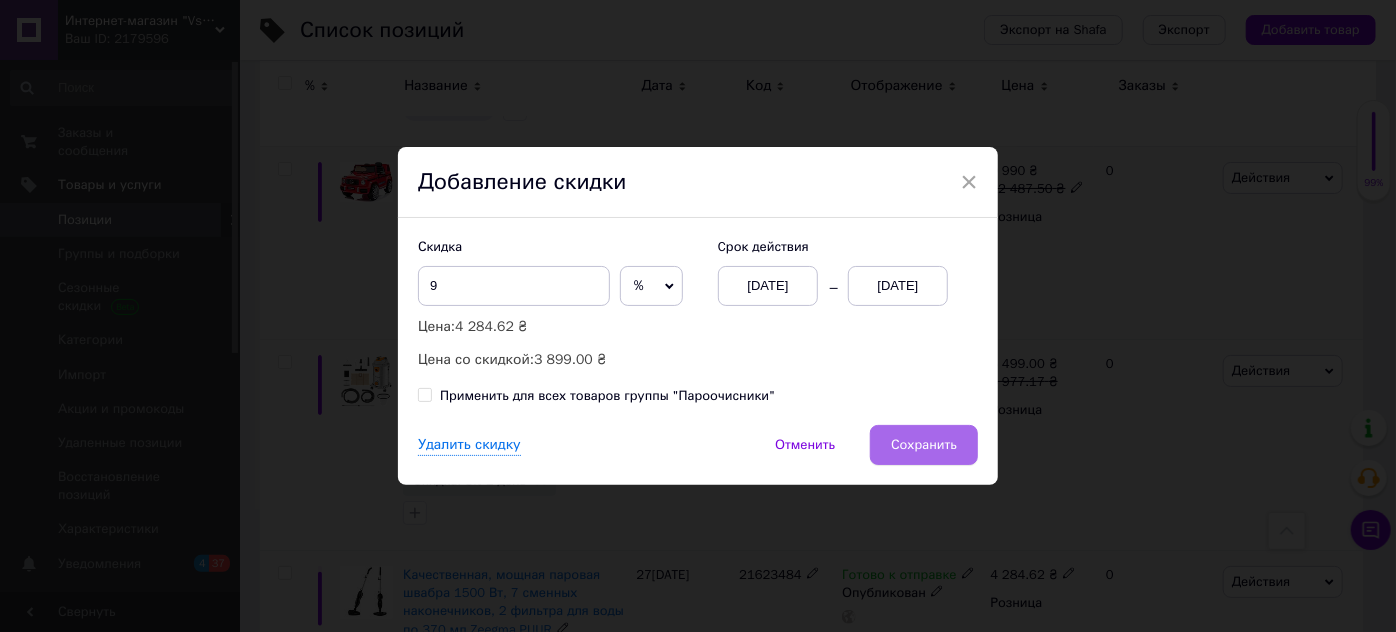 click on "Сохранить" at bounding box center [924, 445] 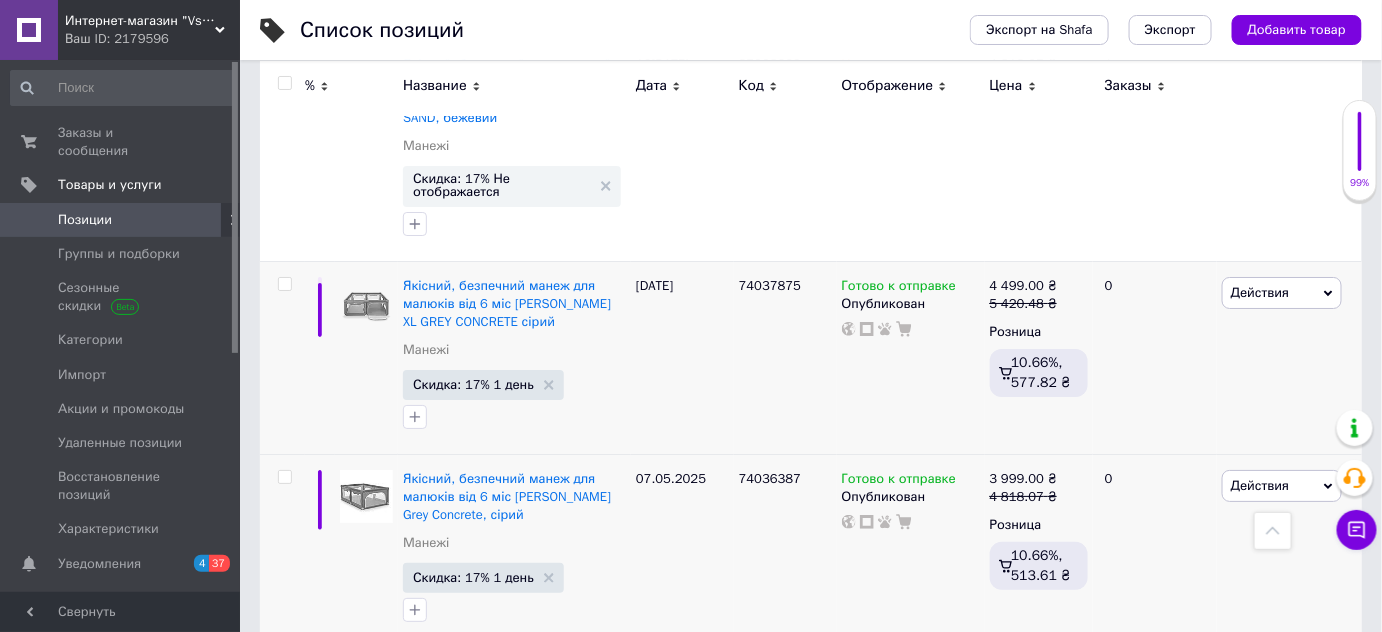 scroll, scrollTop: 12019, scrollLeft: 0, axis: vertical 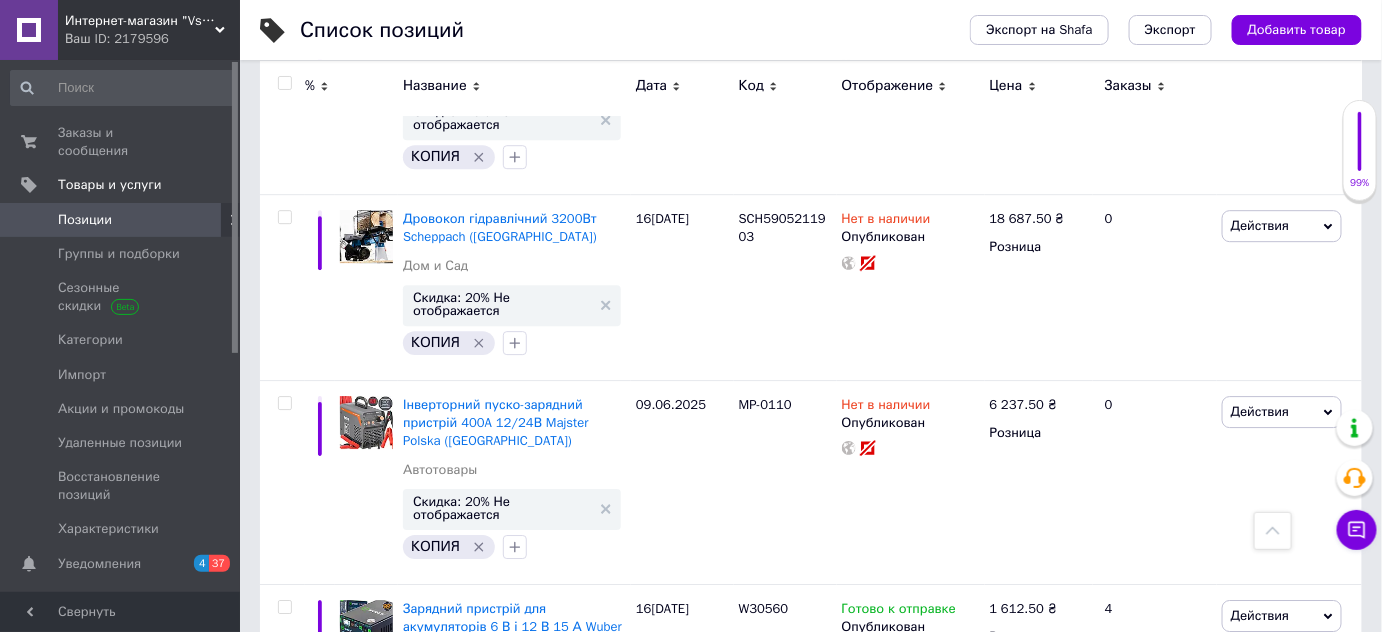 click on "Скидка: 20% Не отображается" at bounding box center [502, 916] 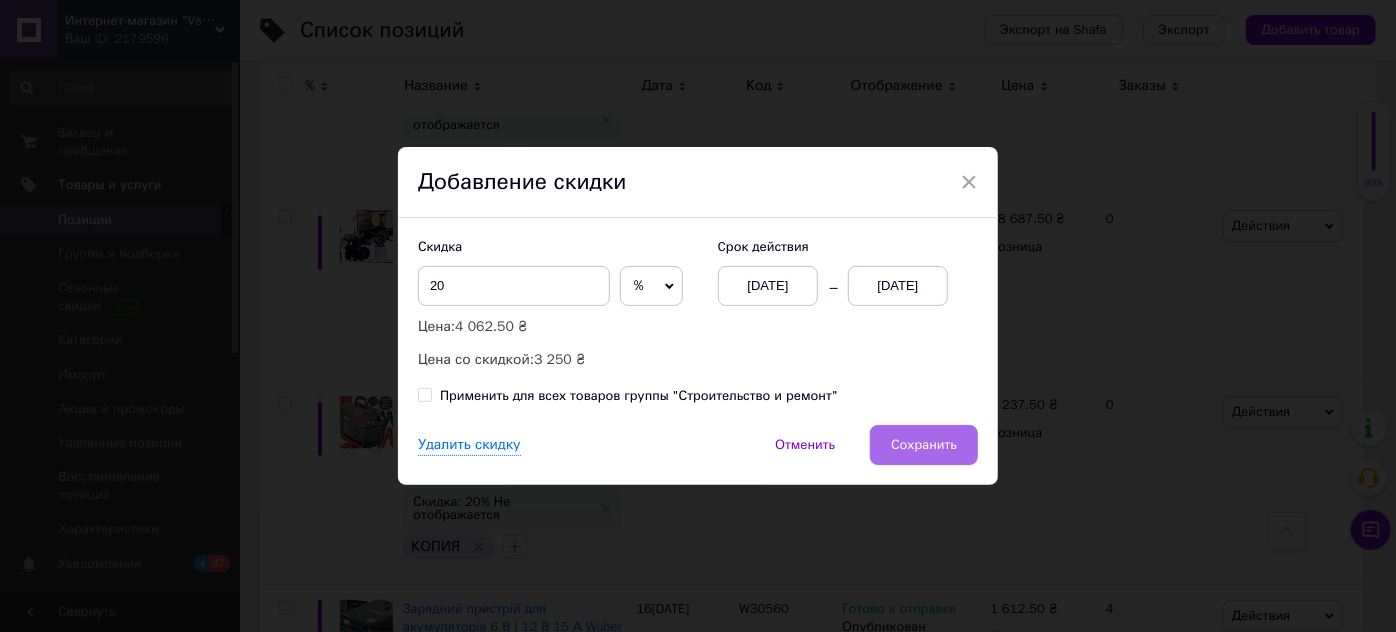 click on "Сохранить" at bounding box center (924, 445) 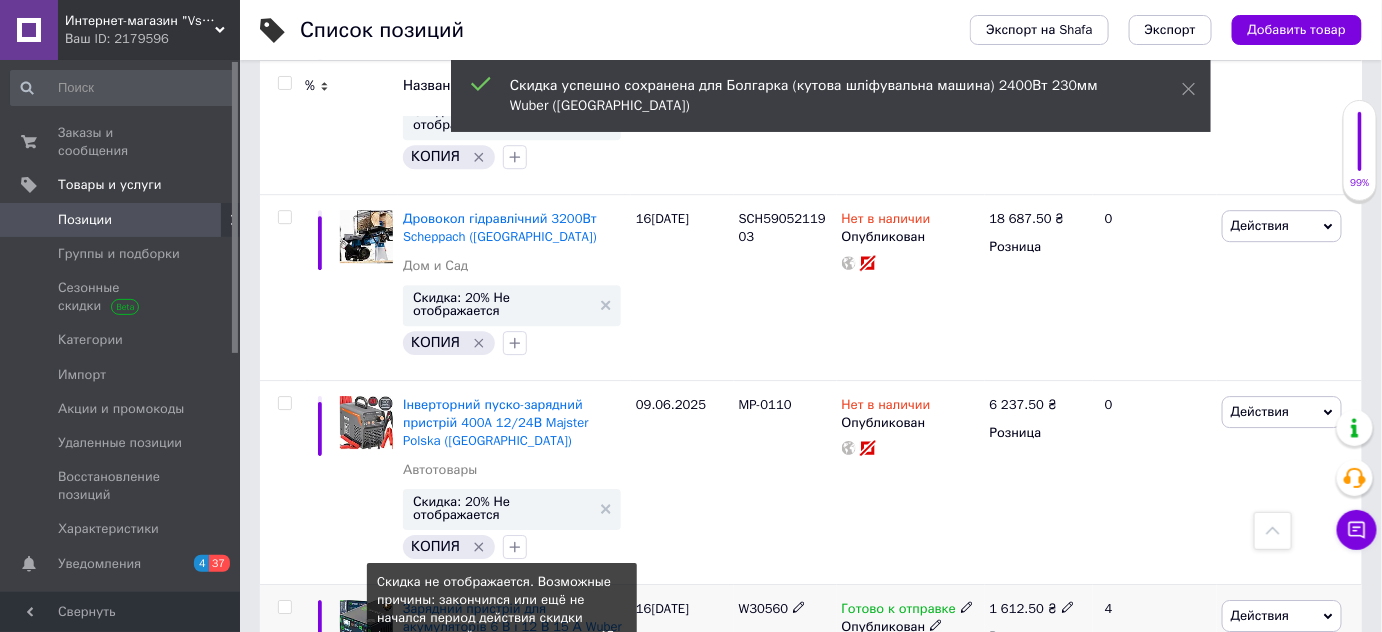 click on "Скидка: 20% Не отображается" at bounding box center [502, 712] 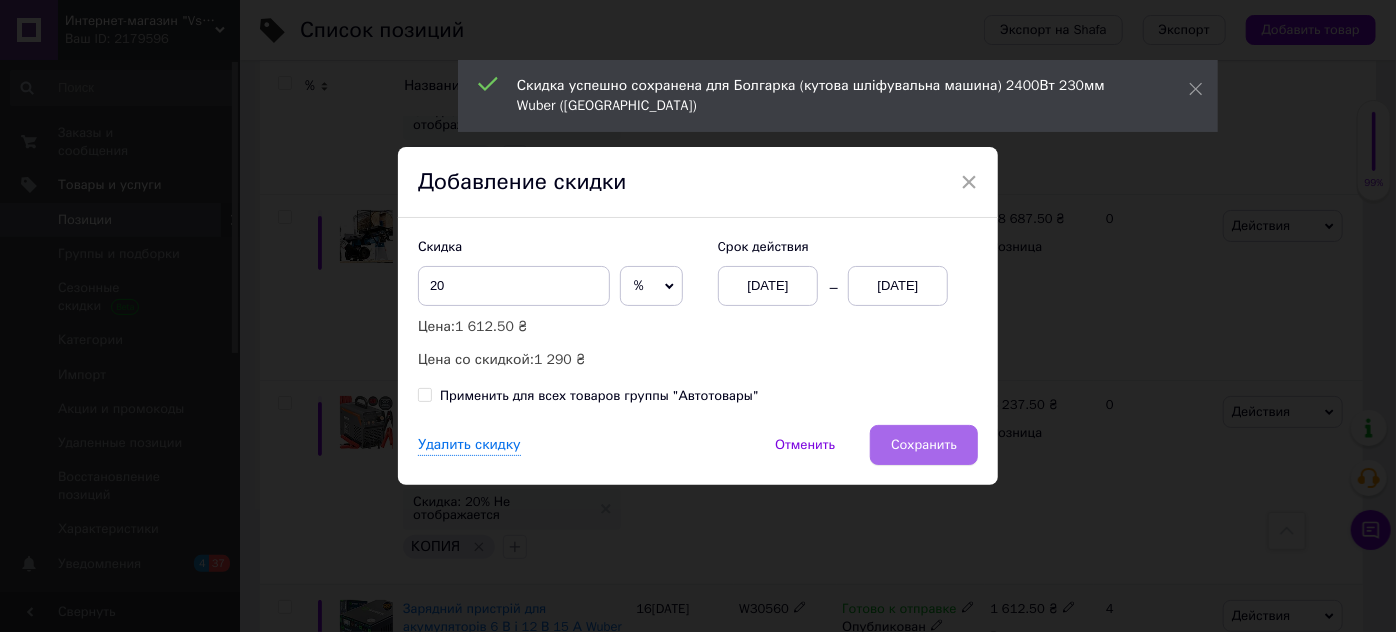 click on "Сохранить" at bounding box center [924, 445] 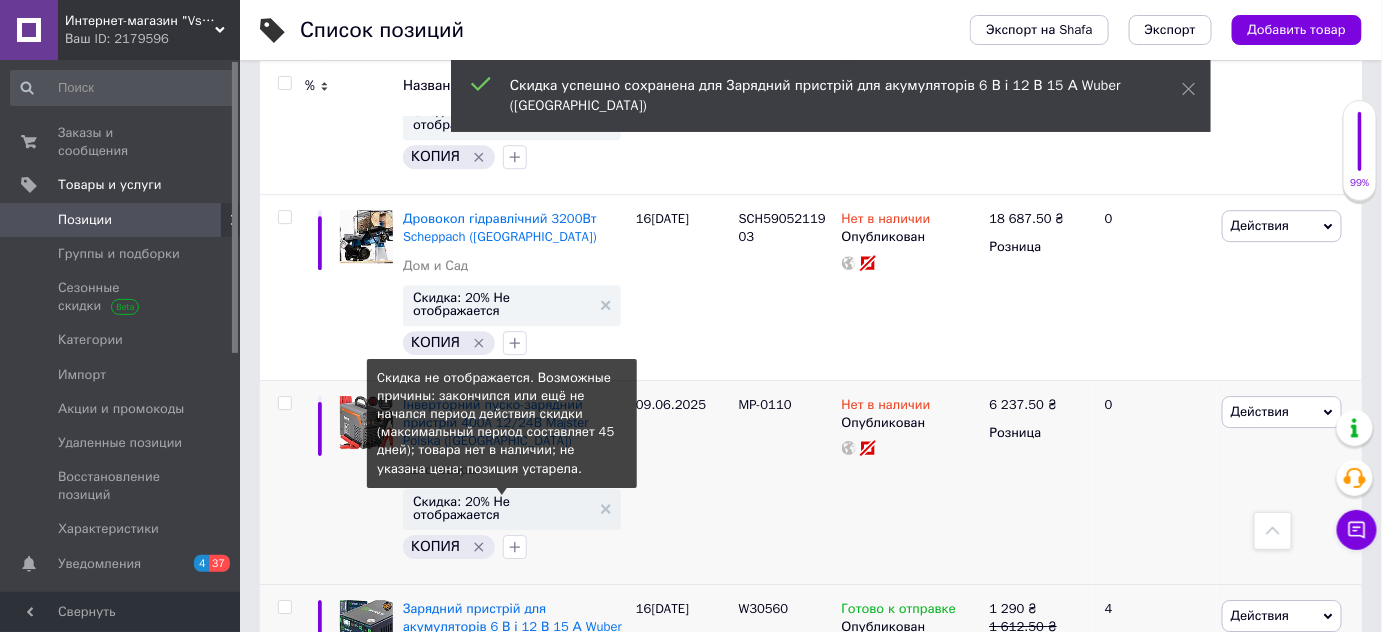 click on "Скидка: 20% Не отображается" at bounding box center (502, 508) 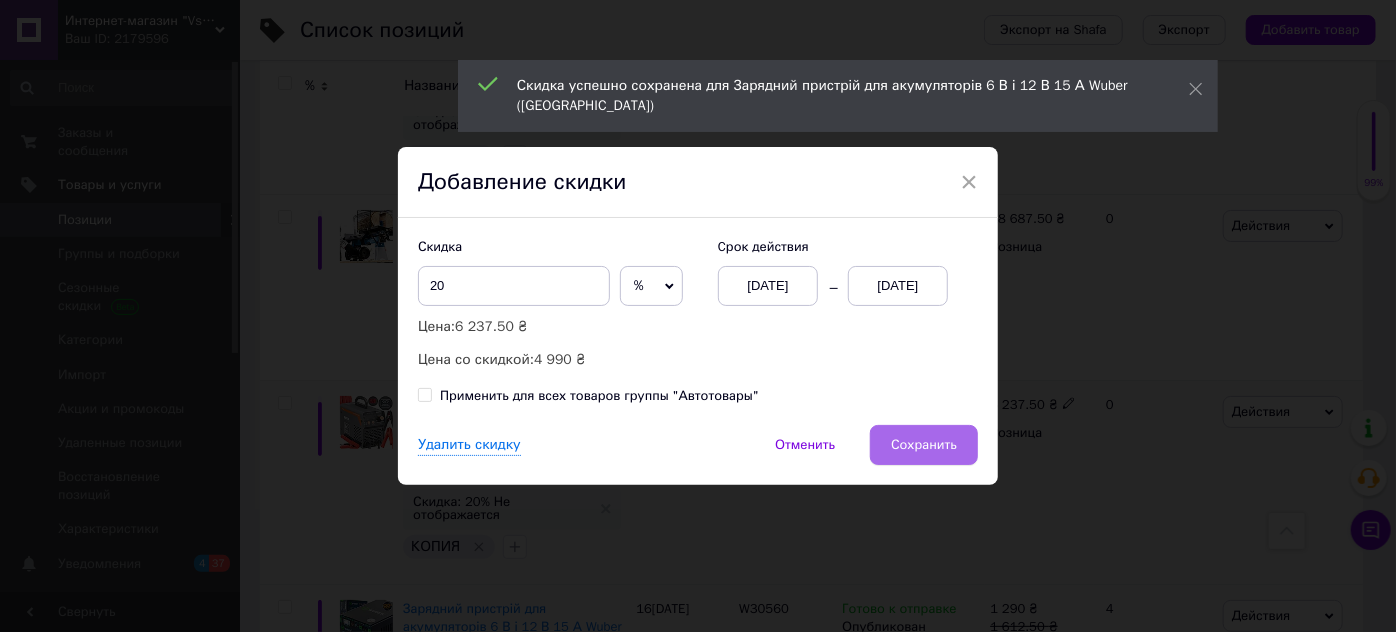 click on "Сохранить" at bounding box center (924, 445) 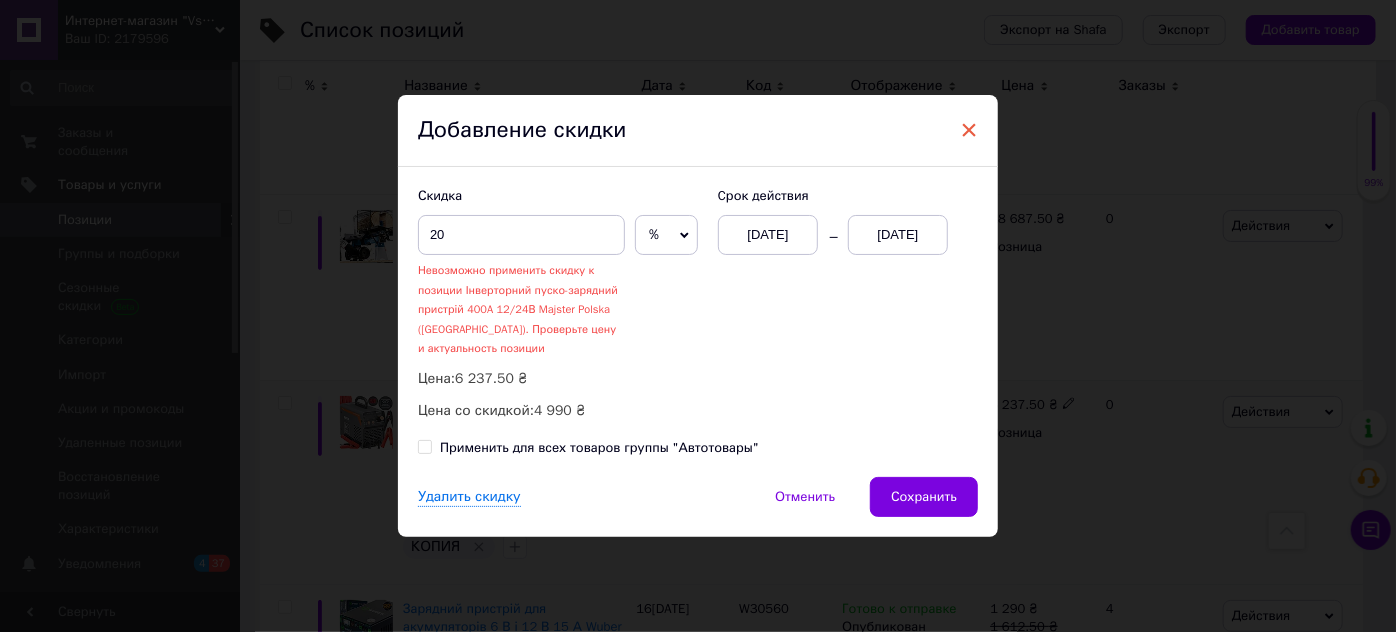 click on "×" at bounding box center (969, 130) 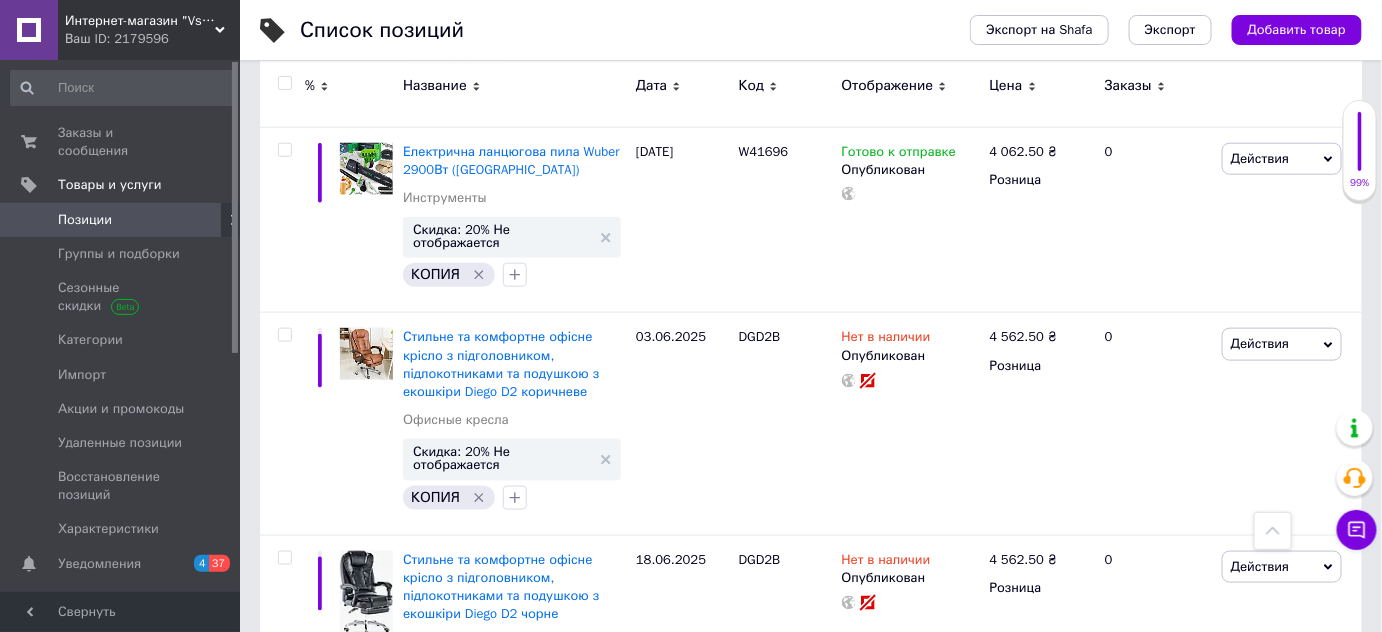 scroll, scrollTop: 13461, scrollLeft: 0, axis: vertical 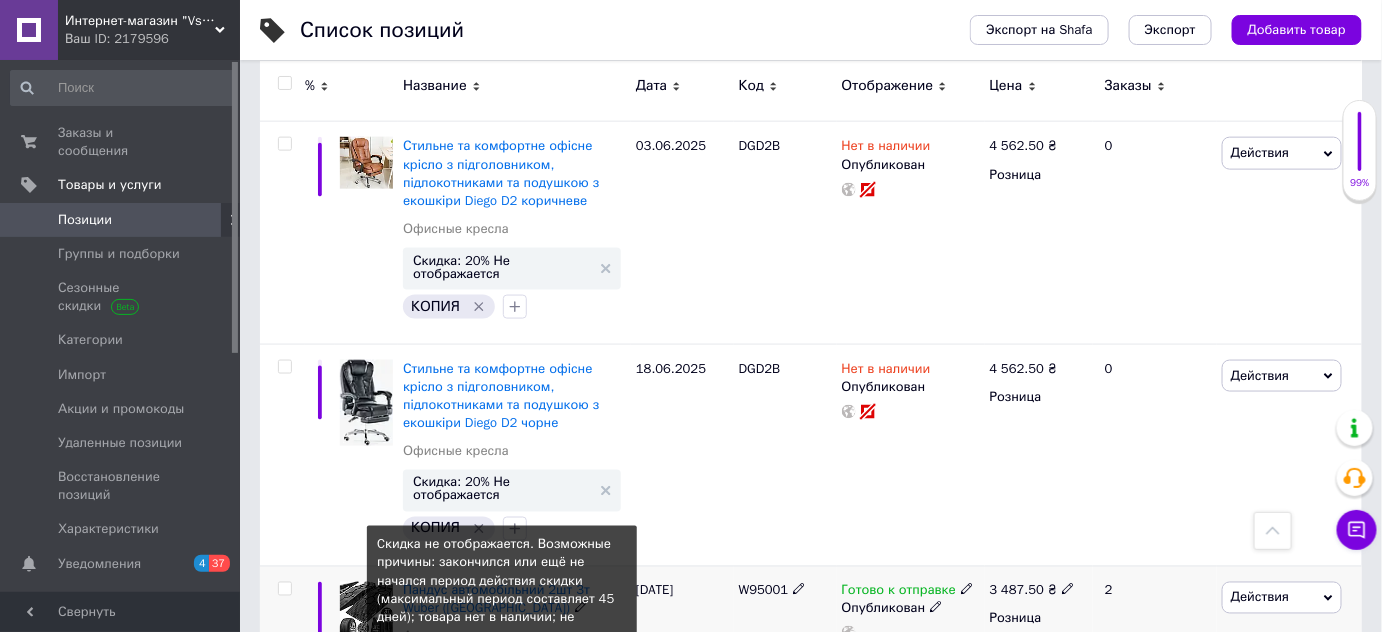 click on "Скидка: 20% Не отображается" at bounding box center (502, 675) 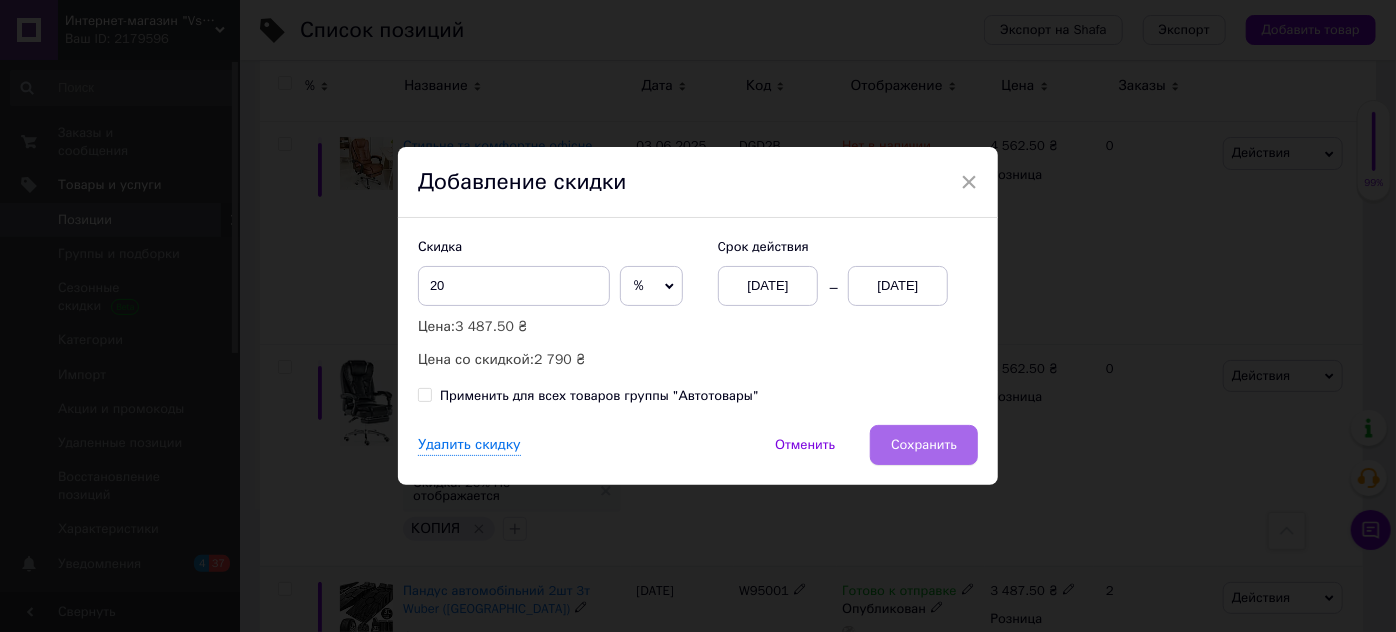 click on "Сохранить" at bounding box center [924, 445] 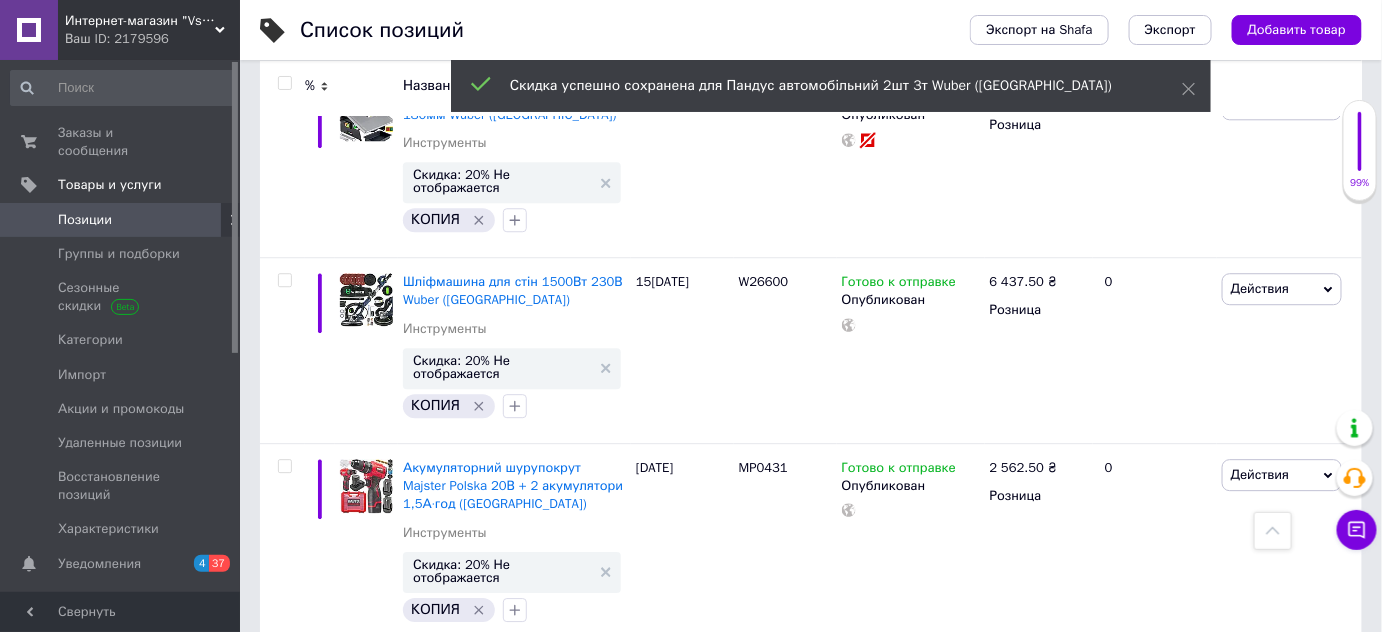 scroll, scrollTop: 14664, scrollLeft: 0, axis: vertical 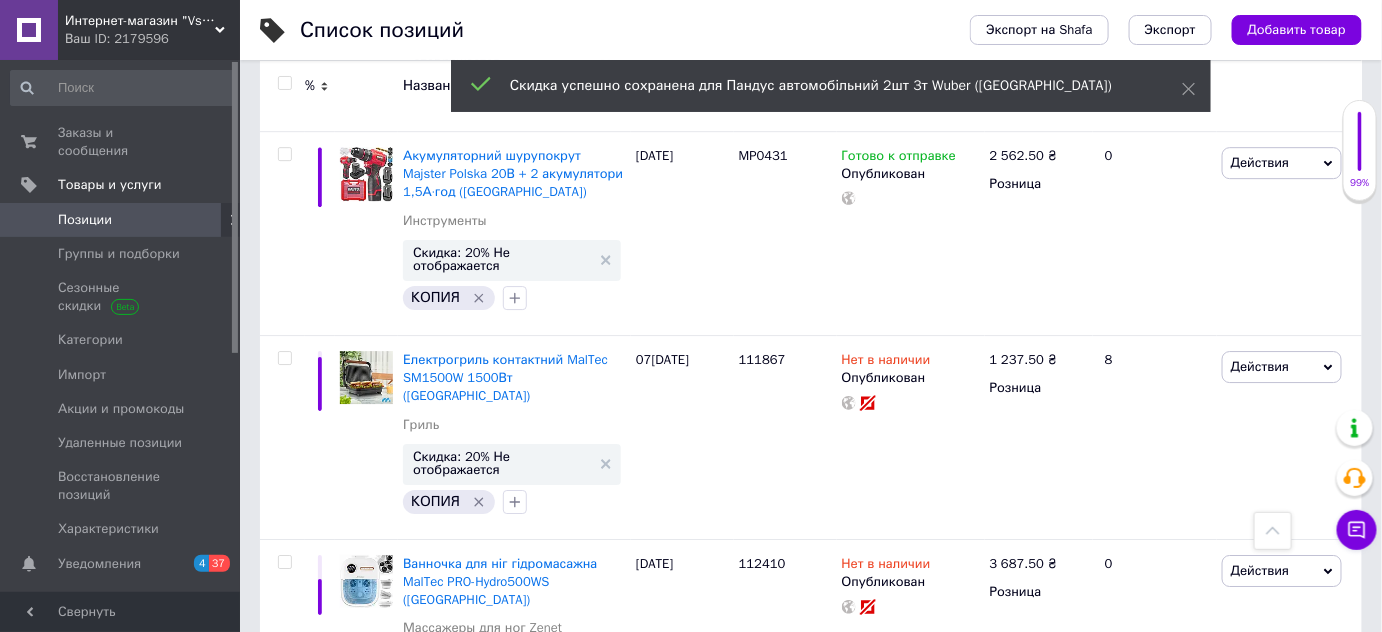 click on "Скидка: 20% Не отображается" at bounding box center [502, 1056] 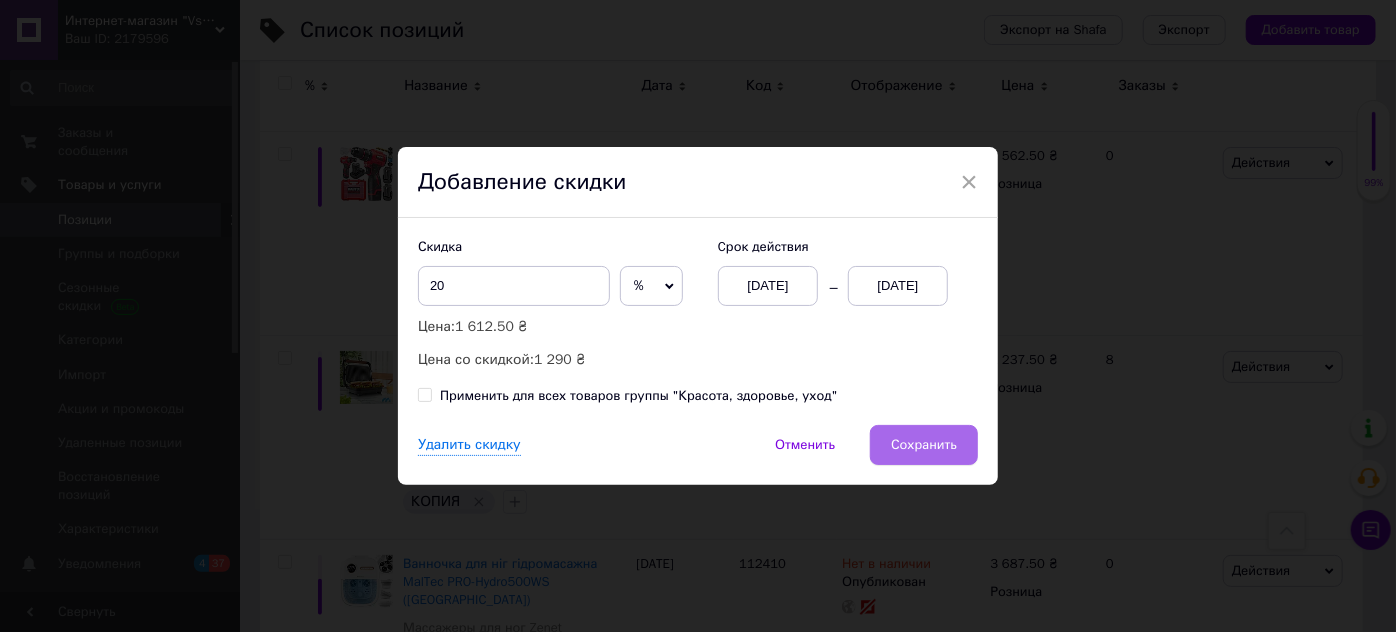 click on "Сохранить" at bounding box center (924, 445) 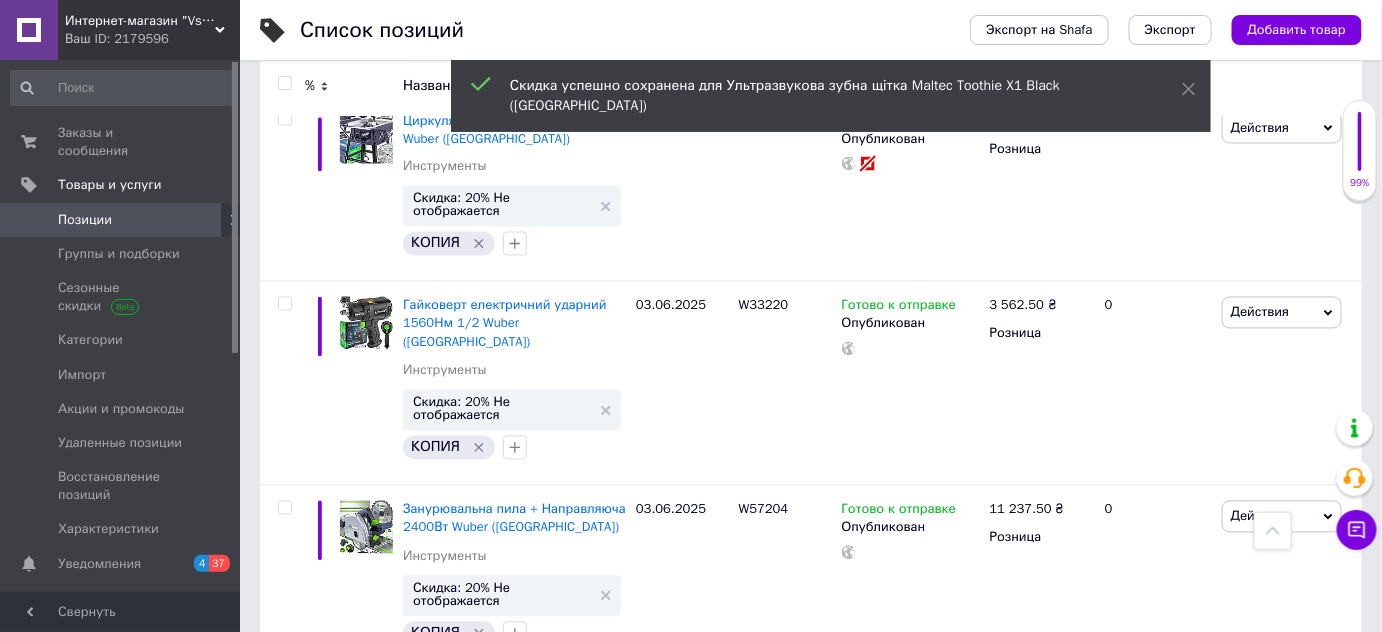 scroll, scrollTop: 16439, scrollLeft: 0, axis: vertical 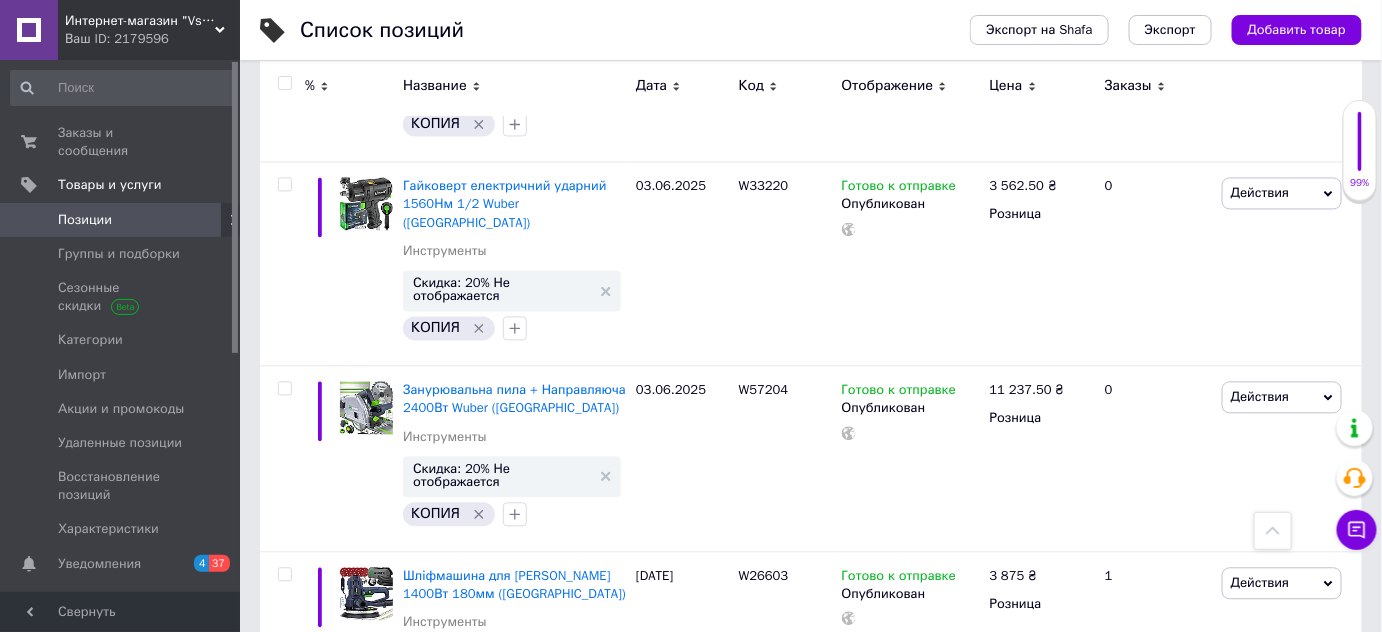 click on "Скидка: 20% Не отображается" at bounding box center [502, 865] 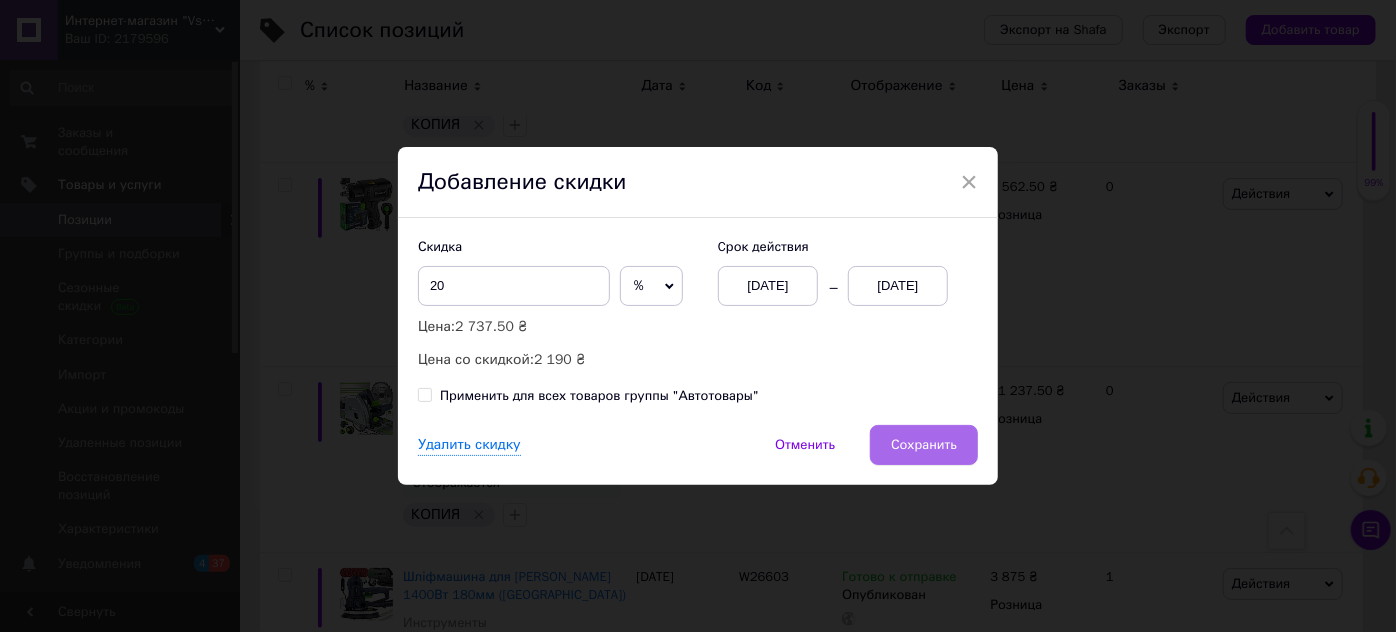click on "Сохранить" at bounding box center [924, 445] 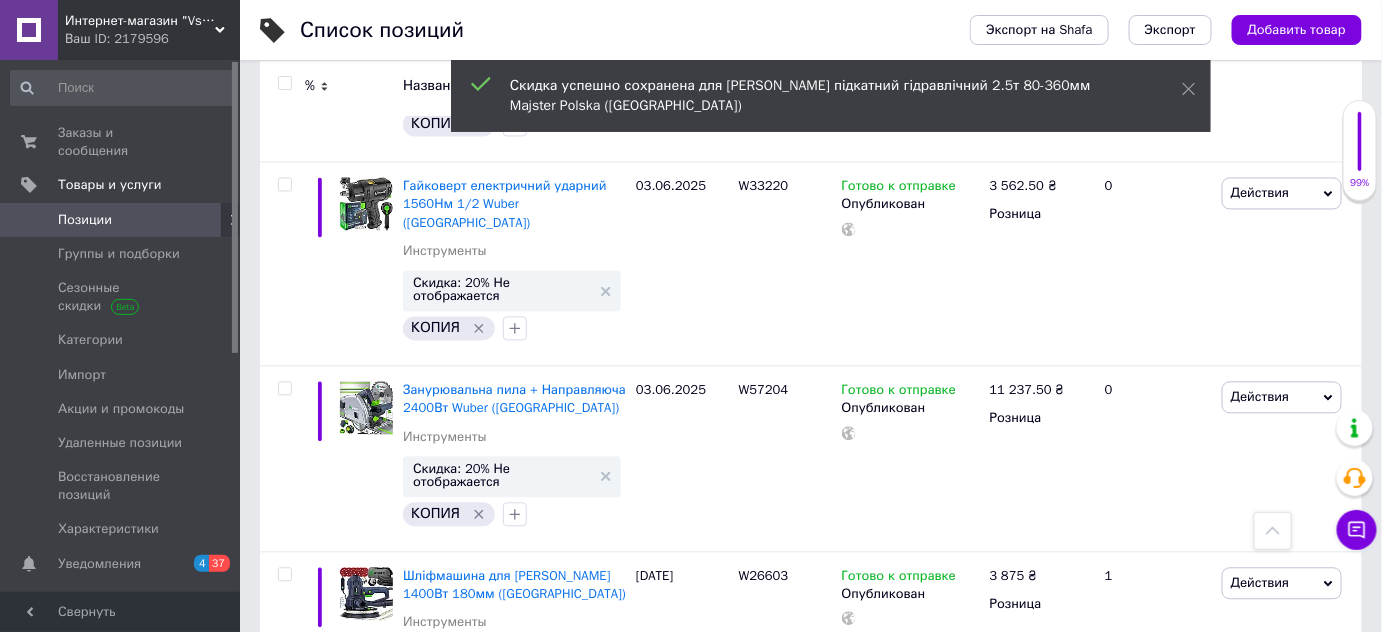 click on "Скидка: 8% Не отображается" at bounding box center [502, 1077] 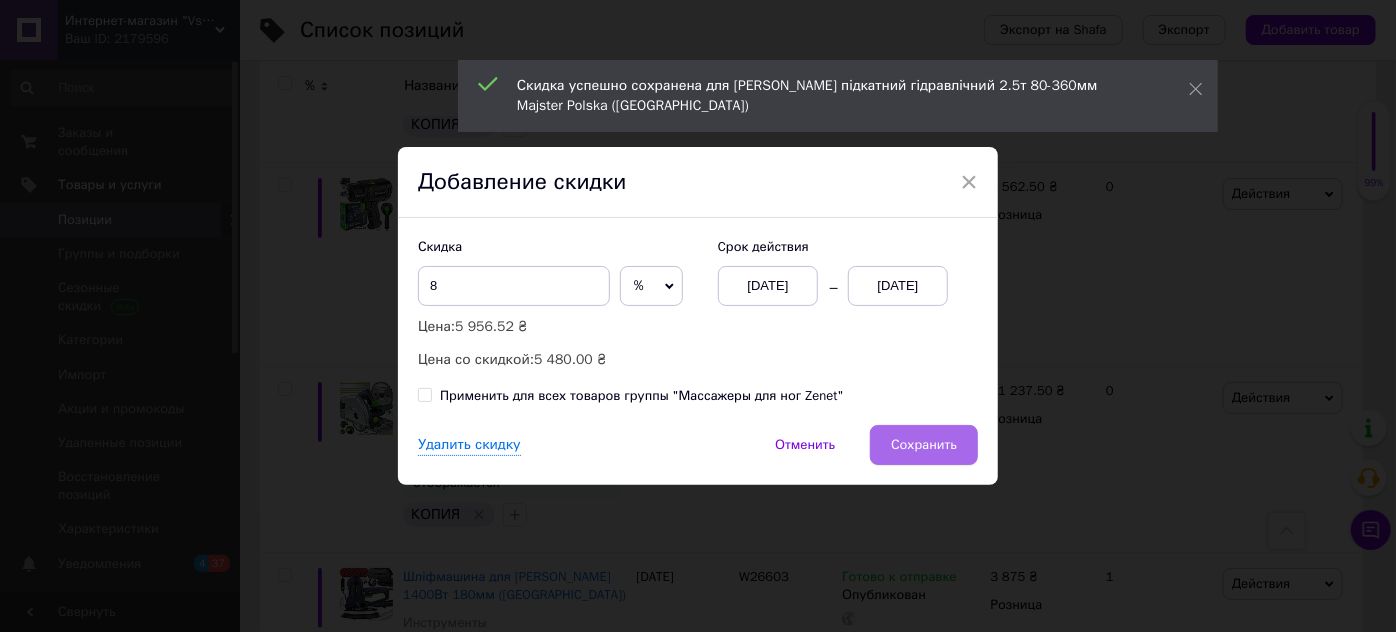click on "Сохранить" at bounding box center [924, 445] 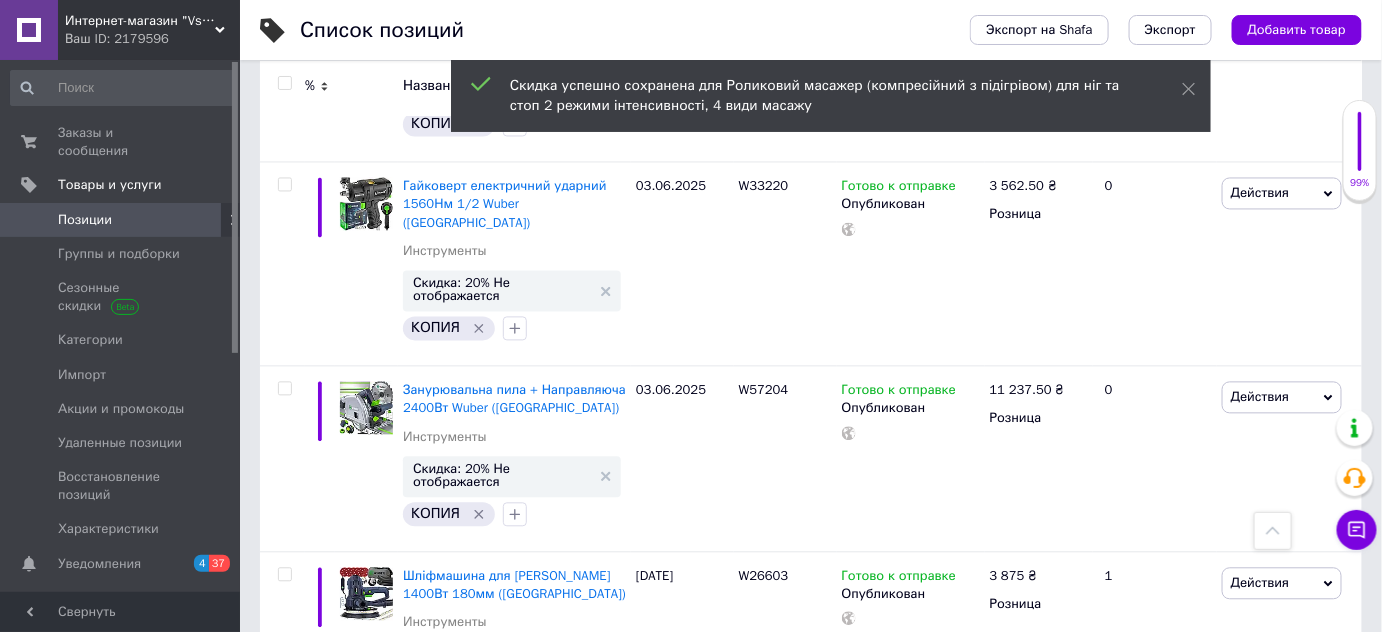scroll, scrollTop: 17640, scrollLeft: 0, axis: vertical 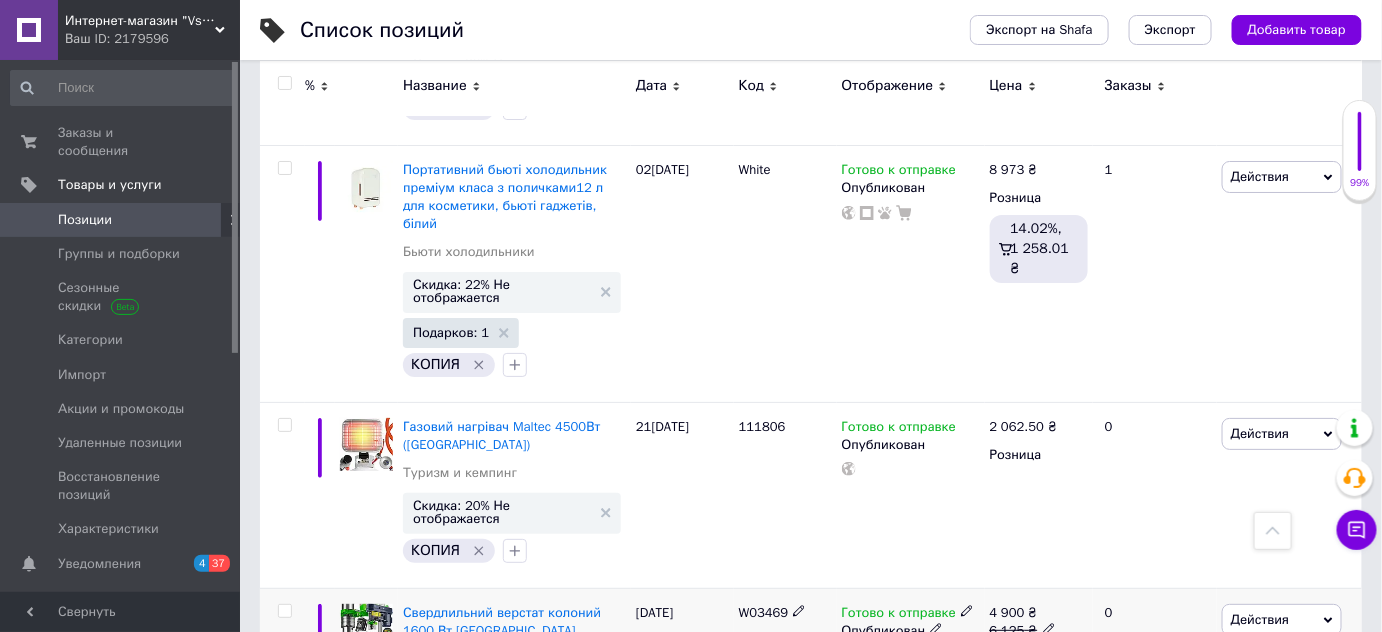 click on "Скидка: 20% Не отображается" at bounding box center (502, 1131) 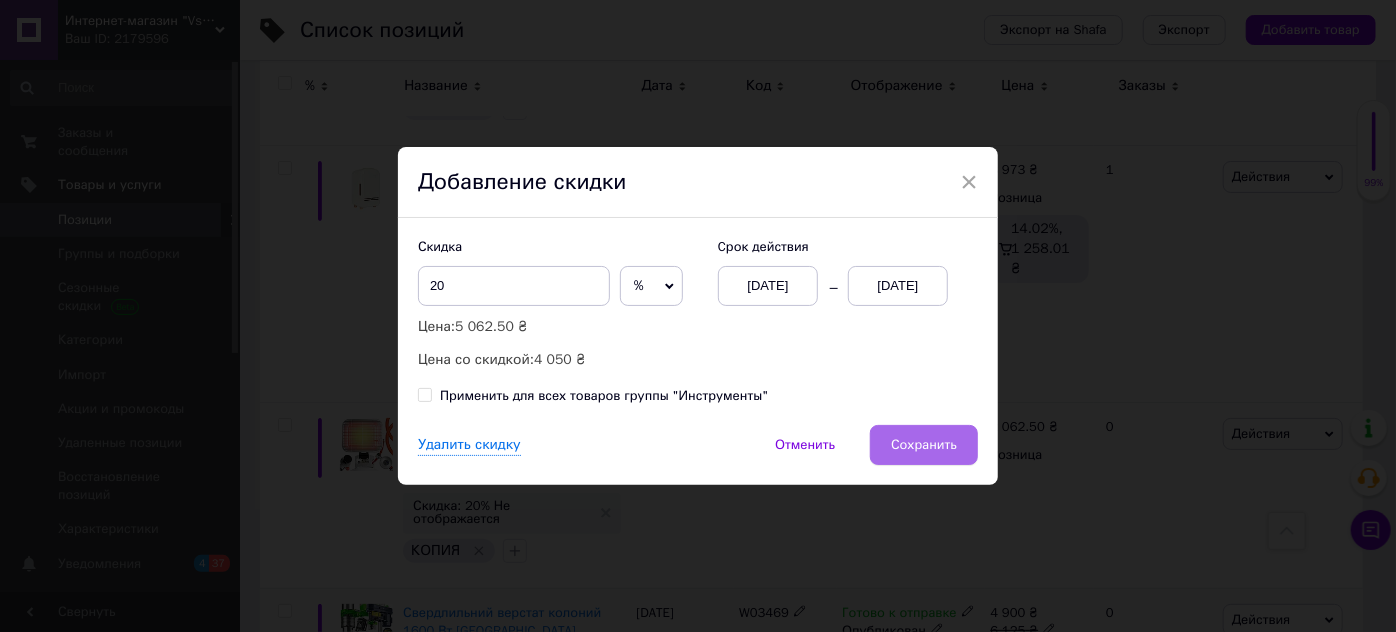 click on "Сохранить" at bounding box center (924, 445) 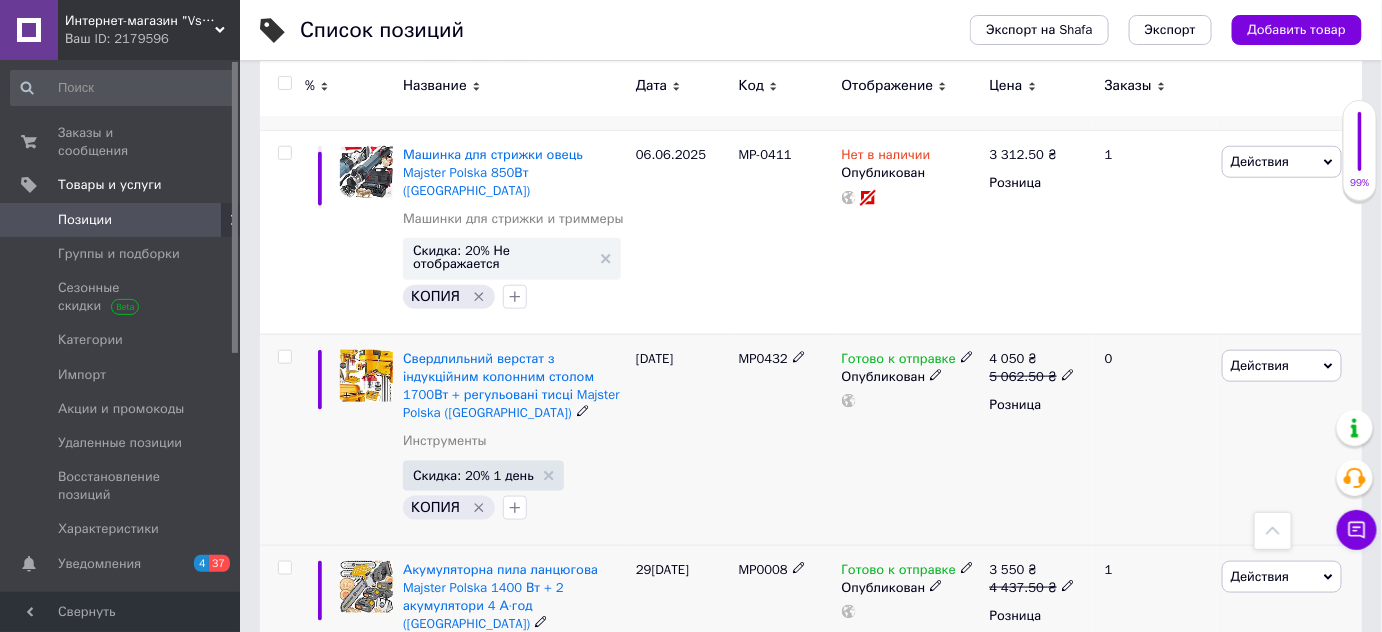 scroll, scrollTop: 18267, scrollLeft: 0, axis: vertical 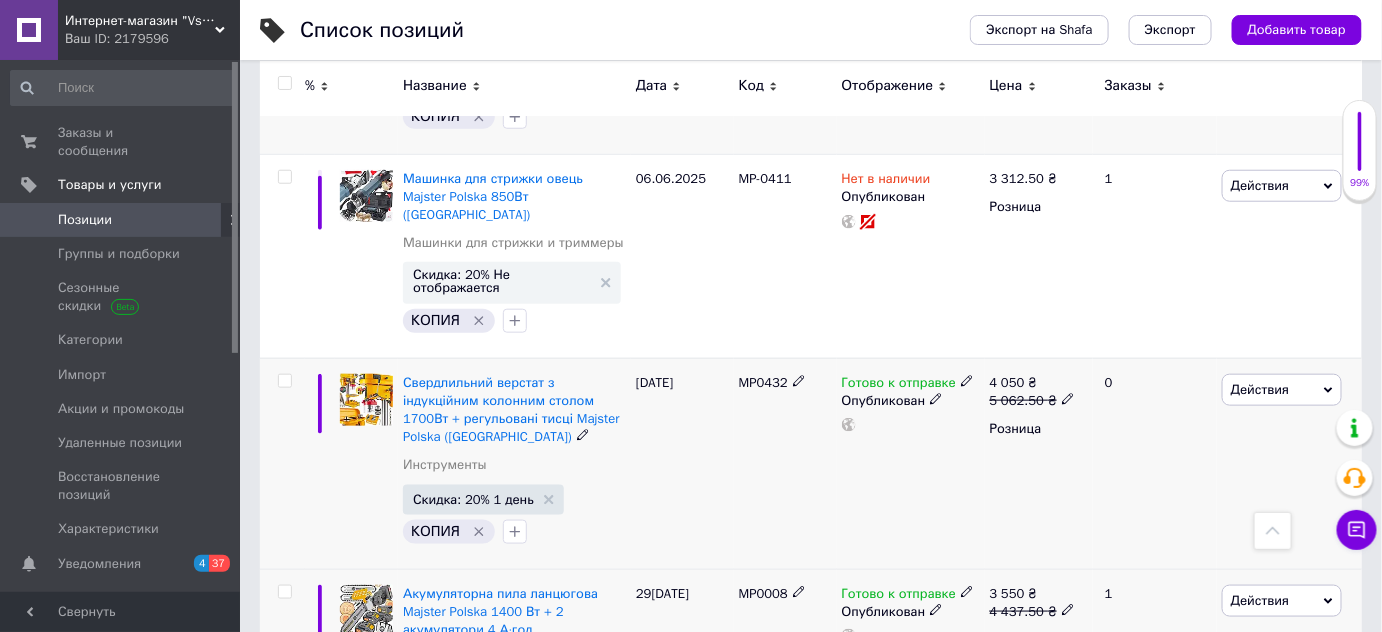 click on "Скидка: 20% Не отображается" at bounding box center (502, 1112) 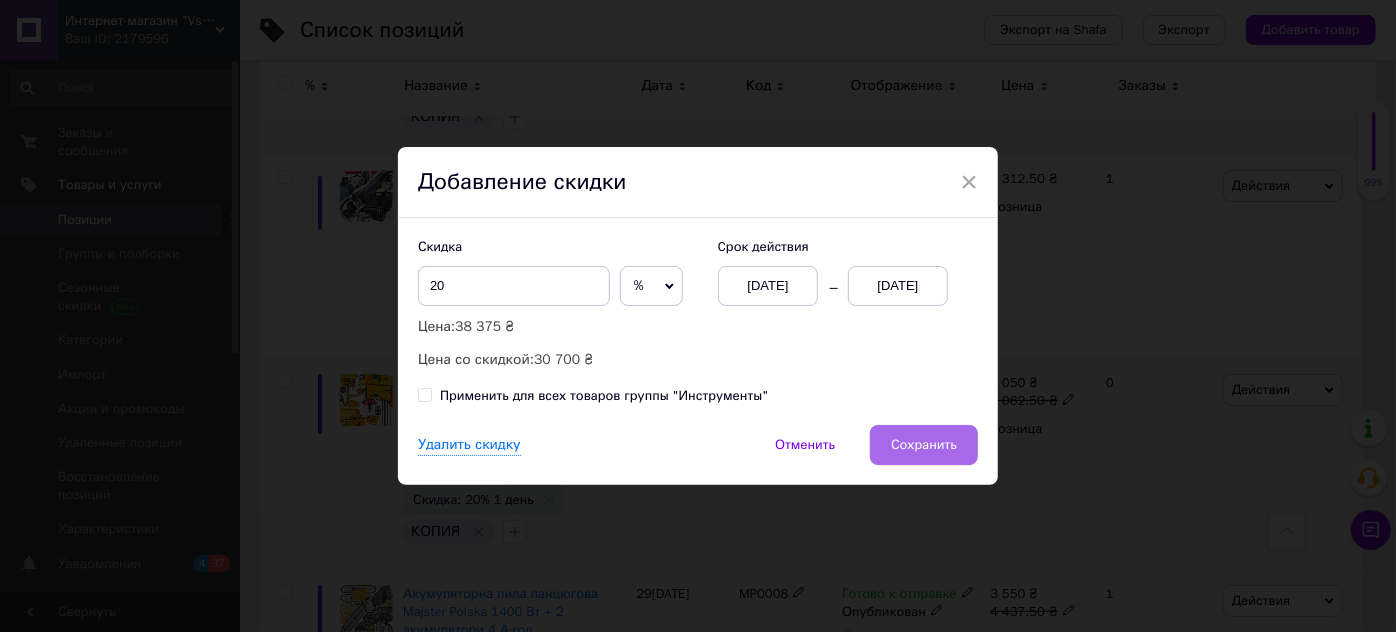 click on "Сохранить" at bounding box center (924, 445) 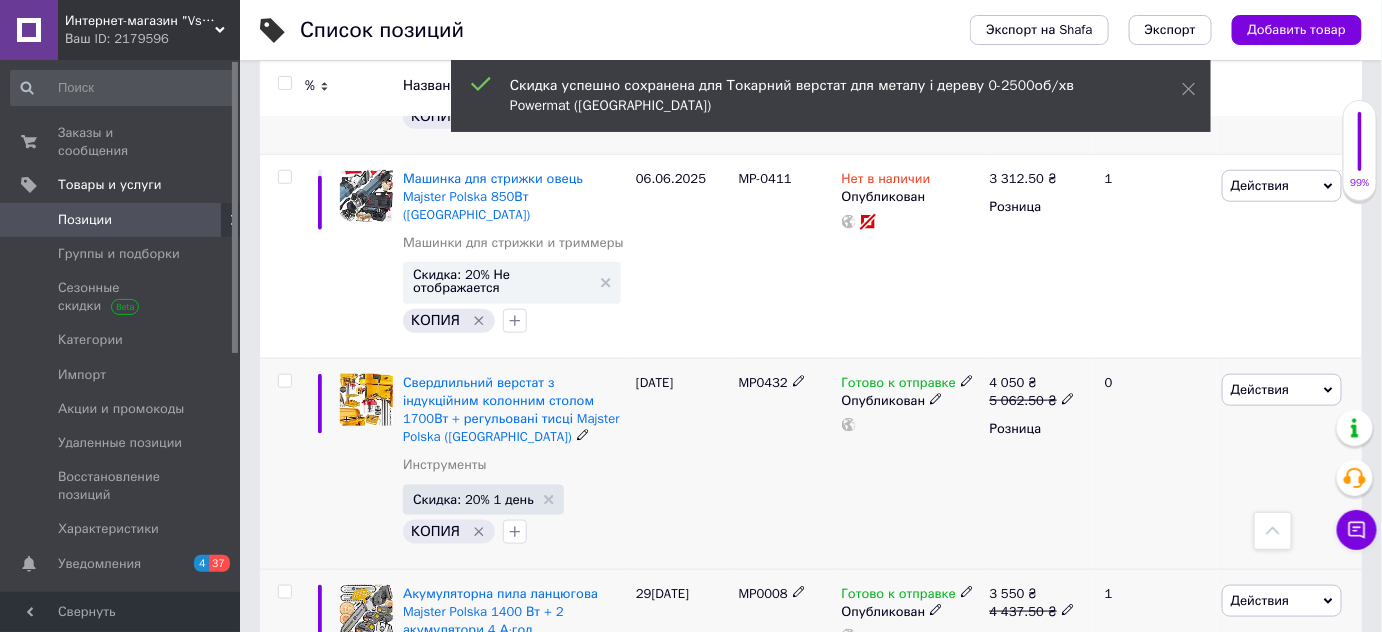 scroll, scrollTop: 15265, scrollLeft: 0, axis: vertical 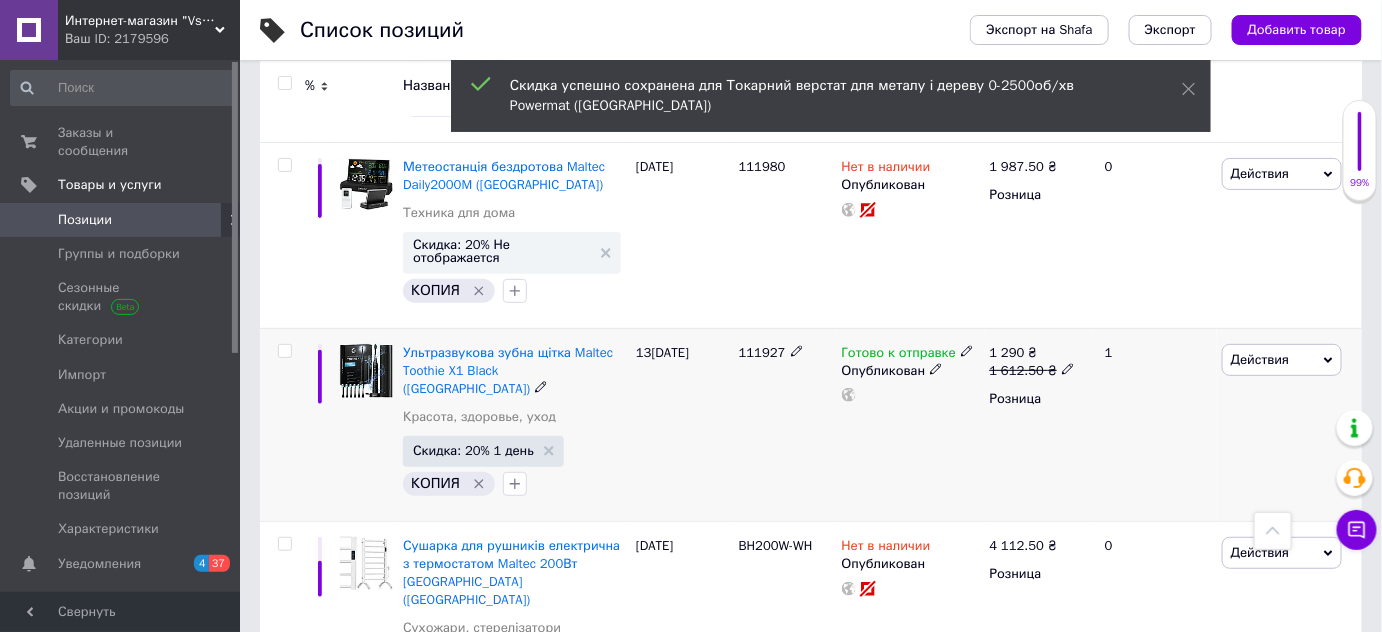 click on "Скидка: 20% Не отображается" at bounding box center [502, 1074] 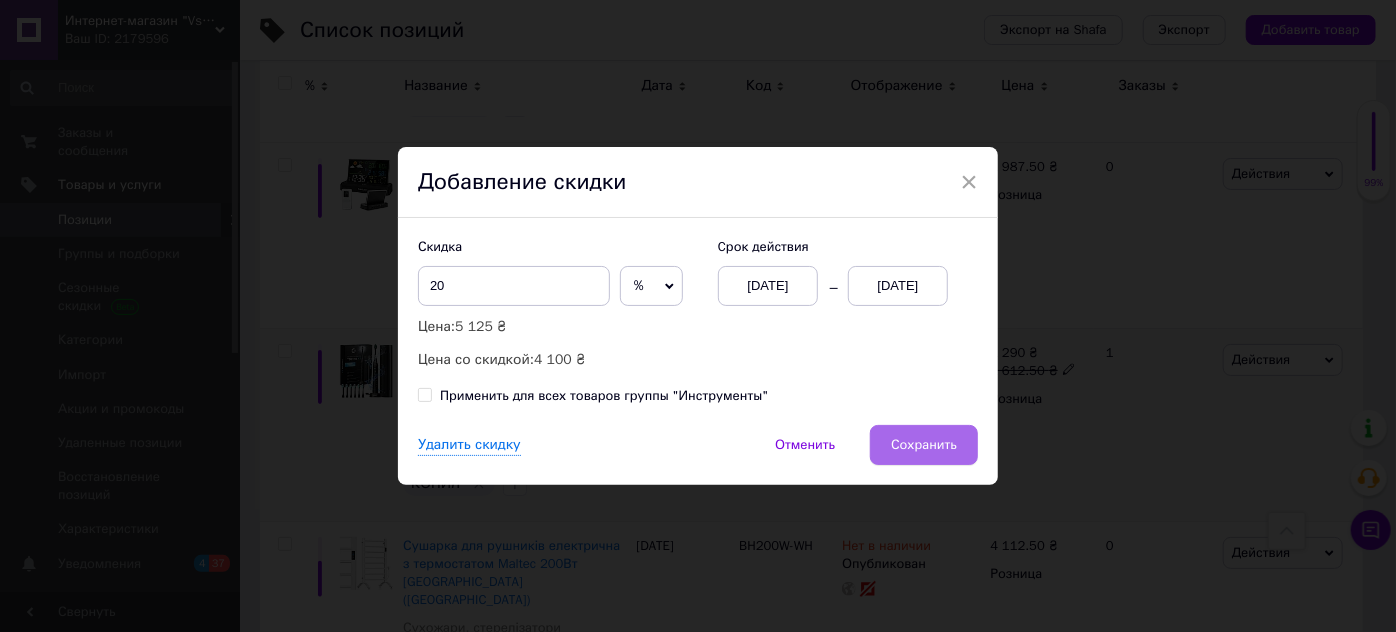 click on "Сохранить" at bounding box center (924, 445) 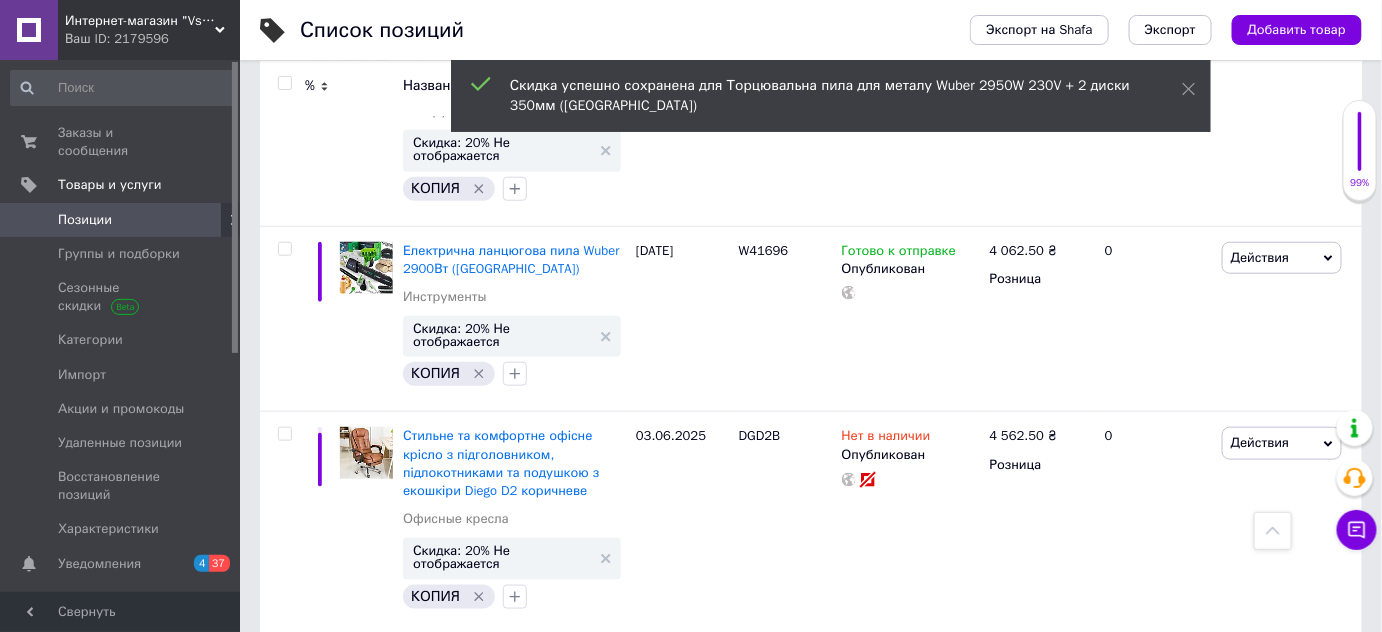 scroll, scrollTop: 12741, scrollLeft: 0, axis: vertical 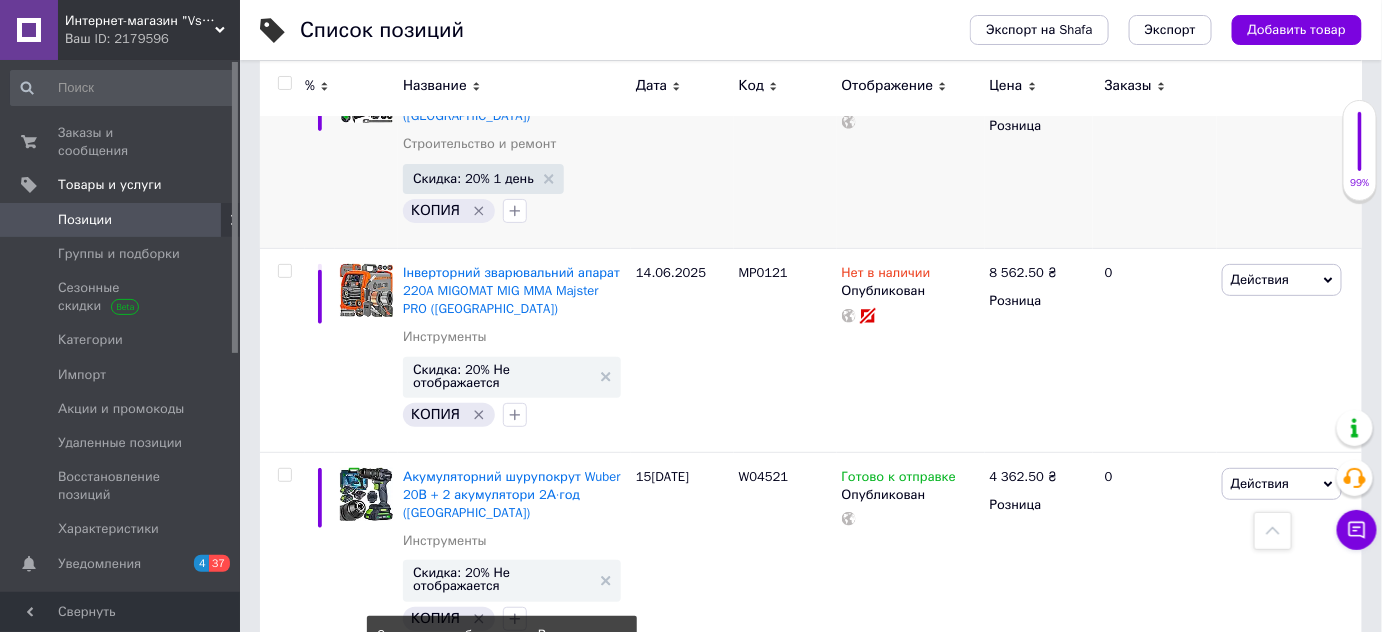 click on "Скидка: 20% Не отображается" at bounding box center [502, 765] 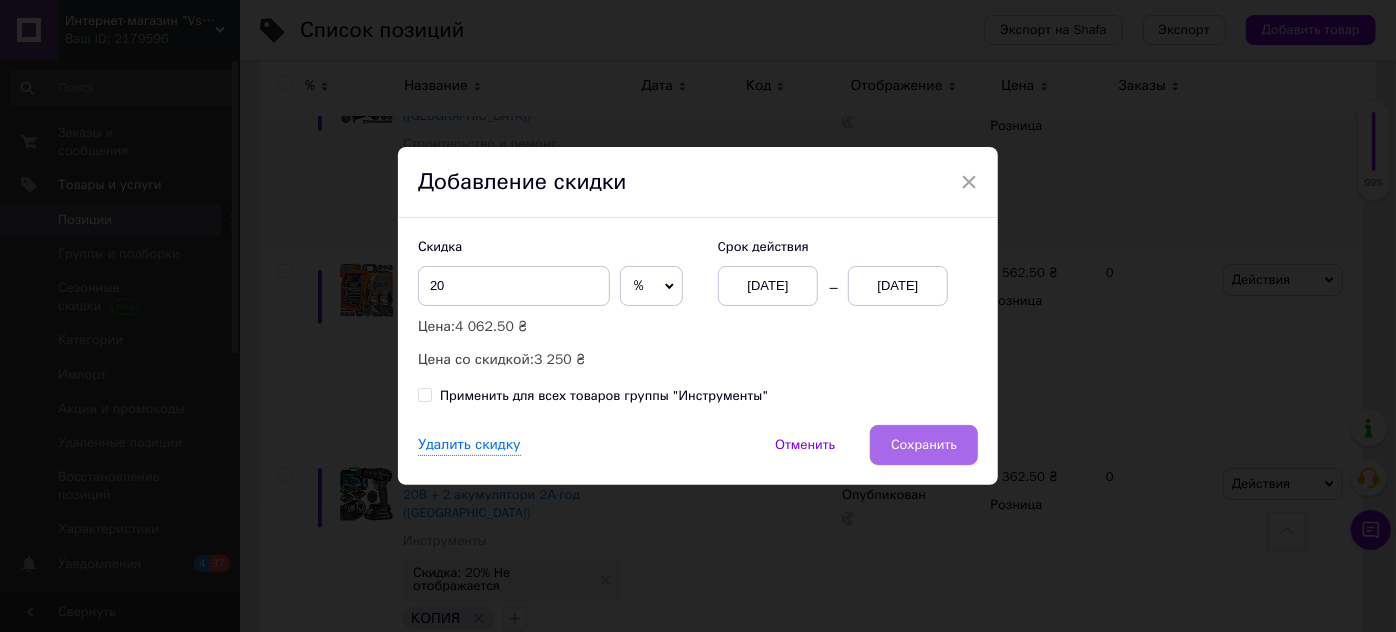click on "Сохранить" at bounding box center (924, 445) 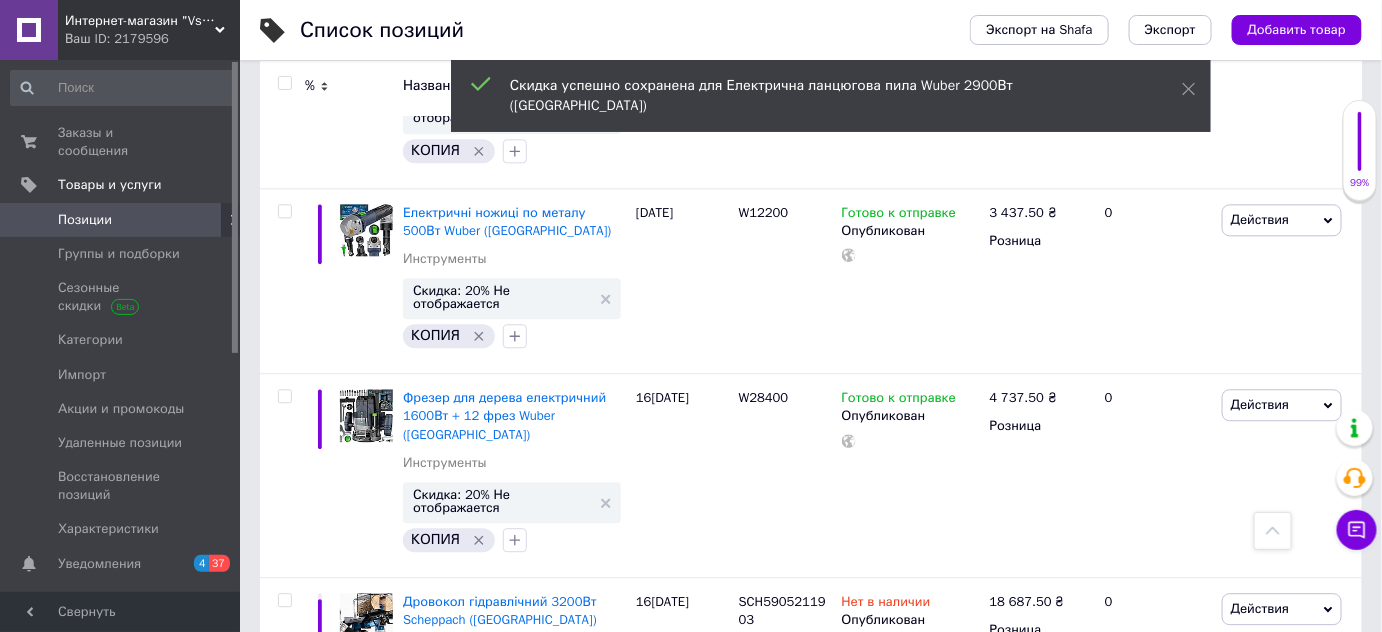 scroll, scrollTop: 11083, scrollLeft: 0, axis: vertical 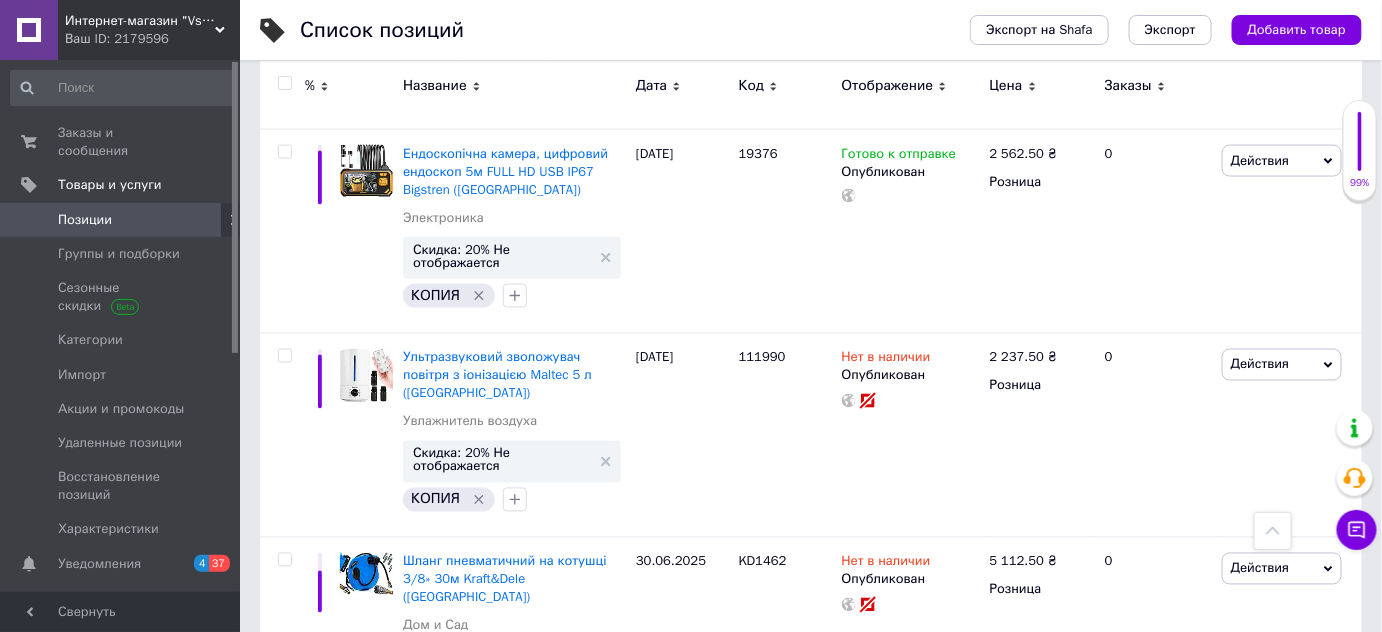 click on "Скидка: 20% Не отображается" at bounding box center [502, 868] 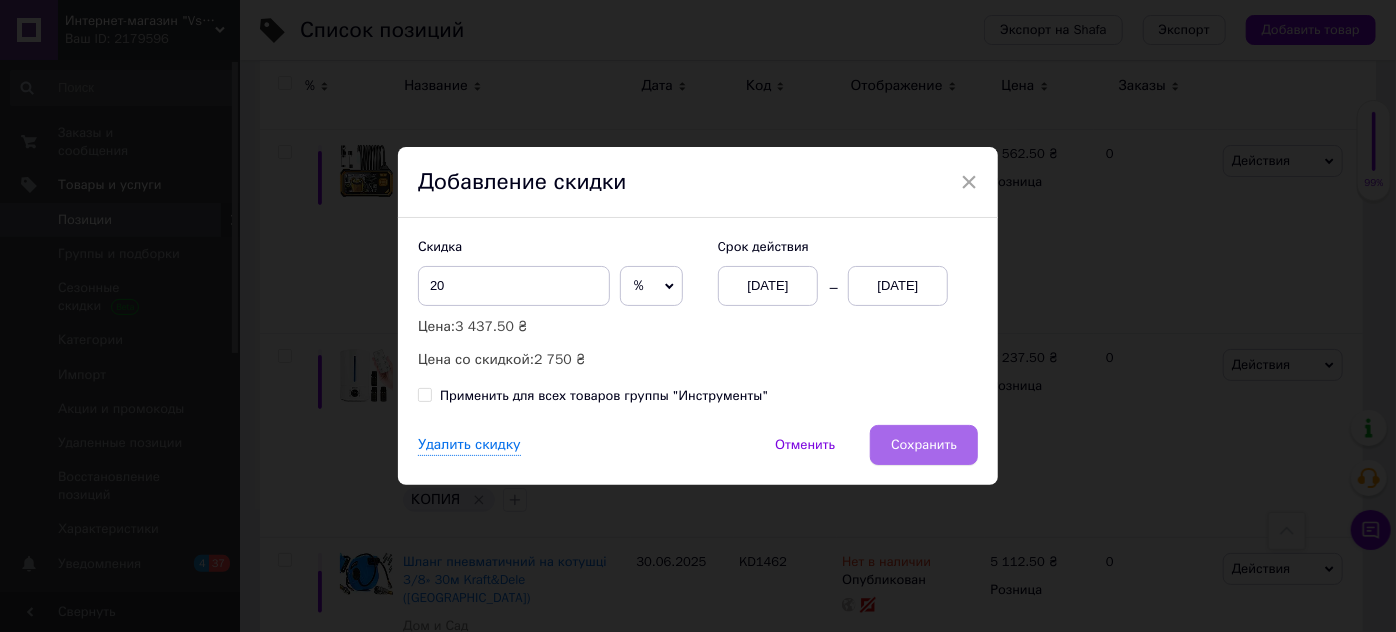 click on "Сохранить" at bounding box center [924, 445] 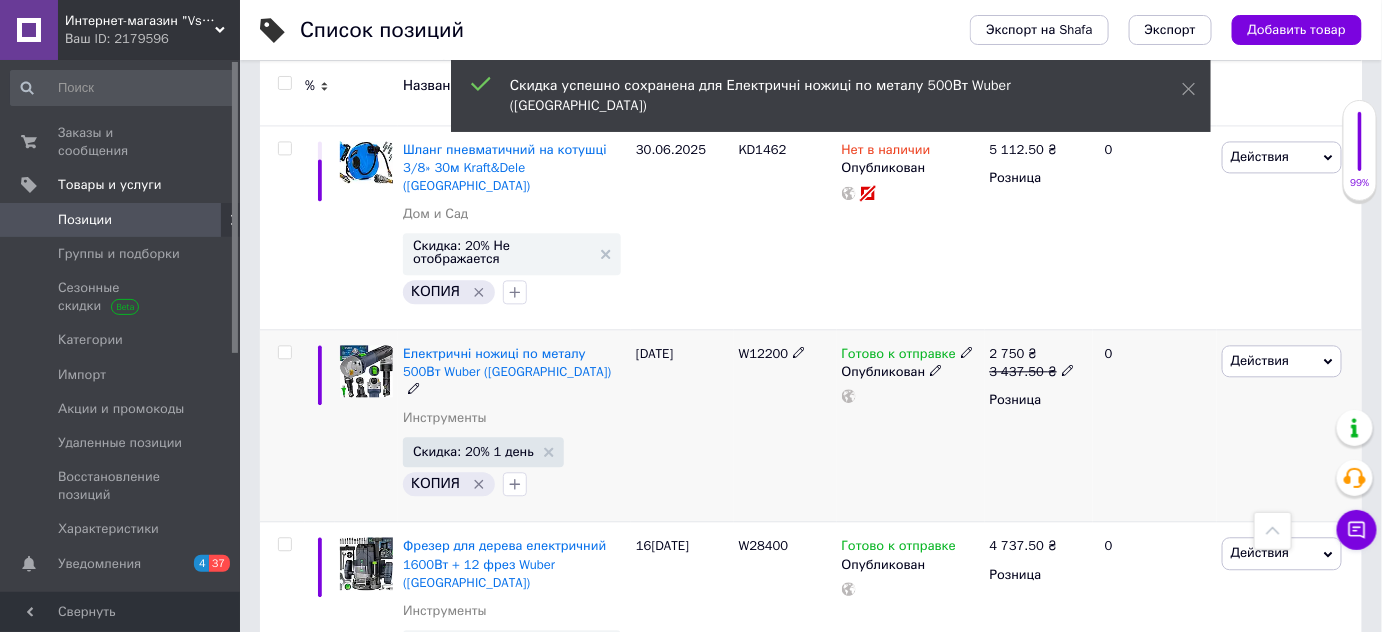scroll, scrollTop: 11518, scrollLeft: 0, axis: vertical 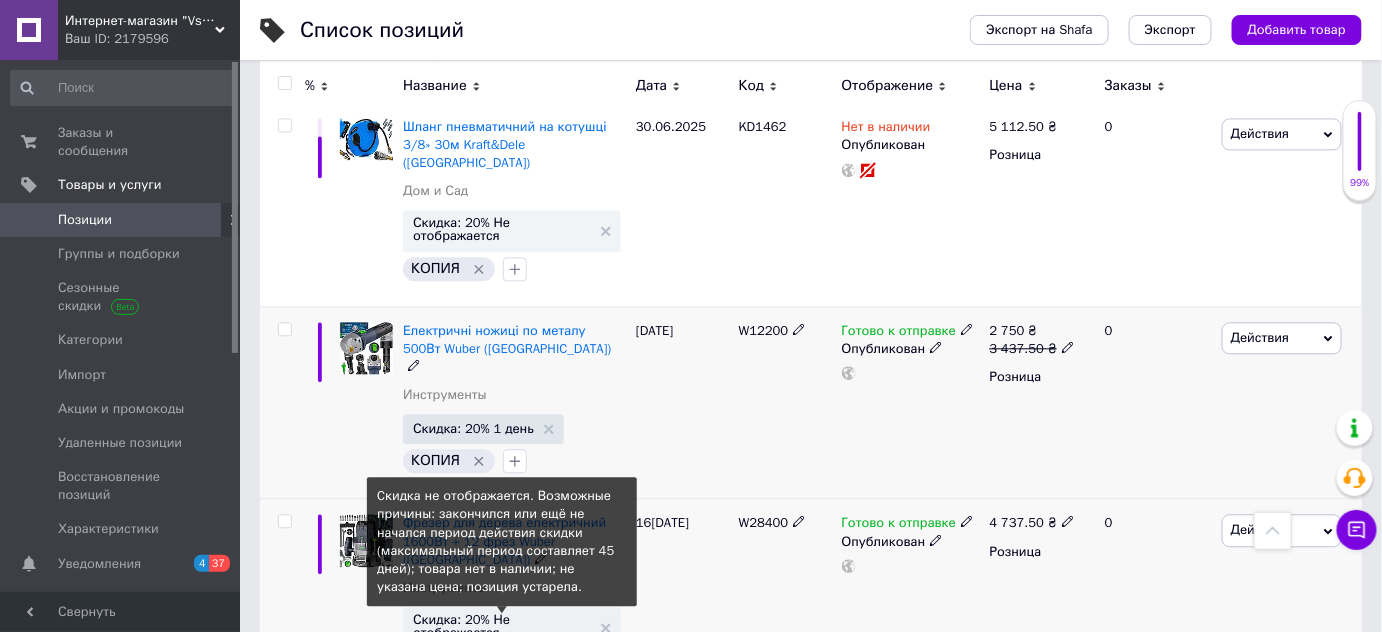 click on "Скидка: 20% Не отображается" at bounding box center [502, 626] 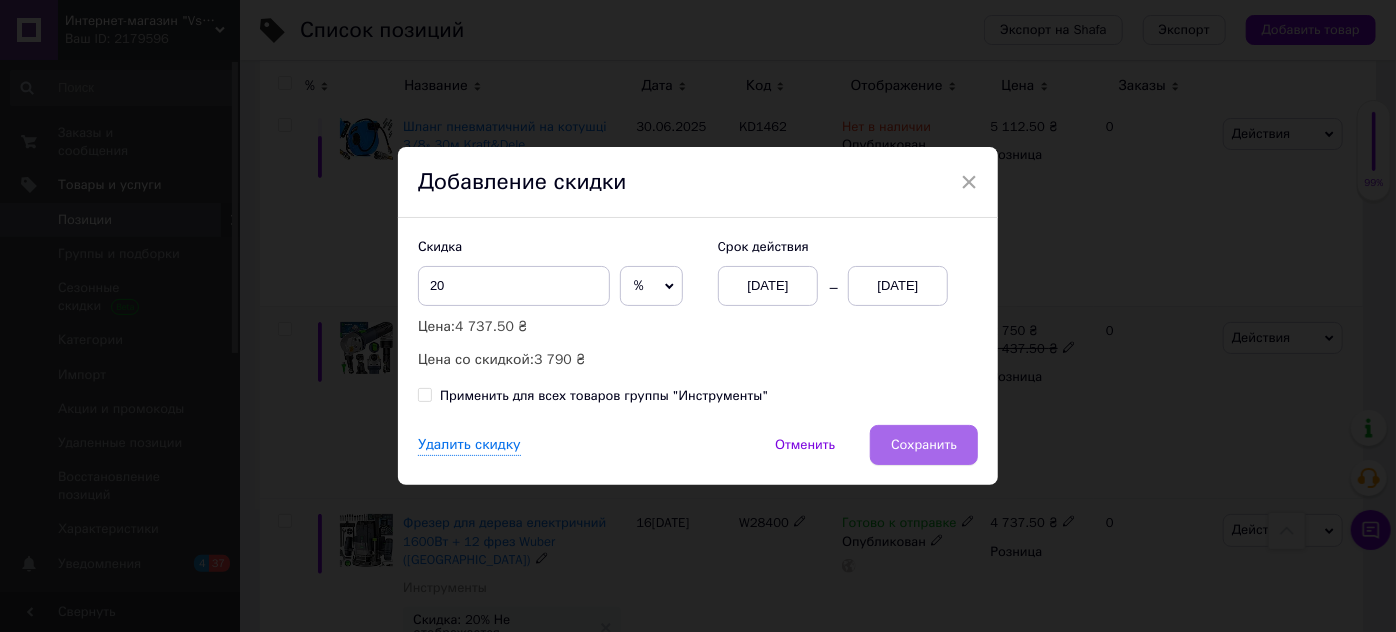 click on "Сохранить" at bounding box center [924, 445] 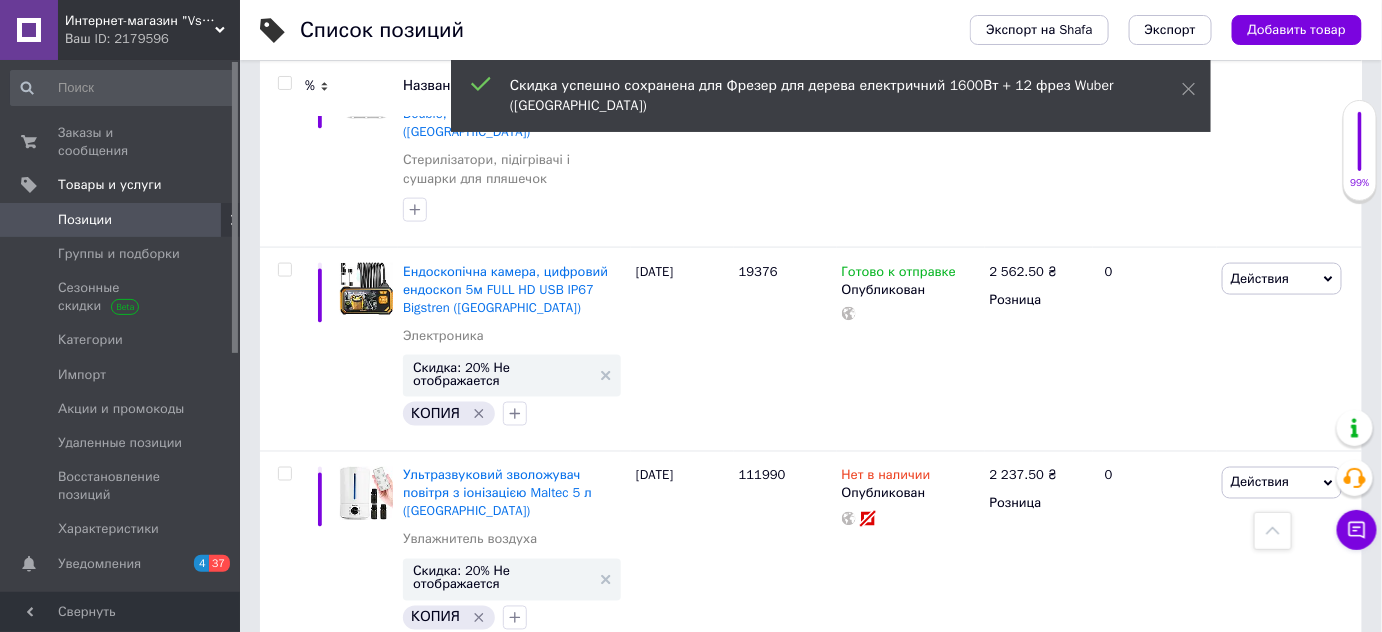 scroll, scrollTop: 10413, scrollLeft: 0, axis: vertical 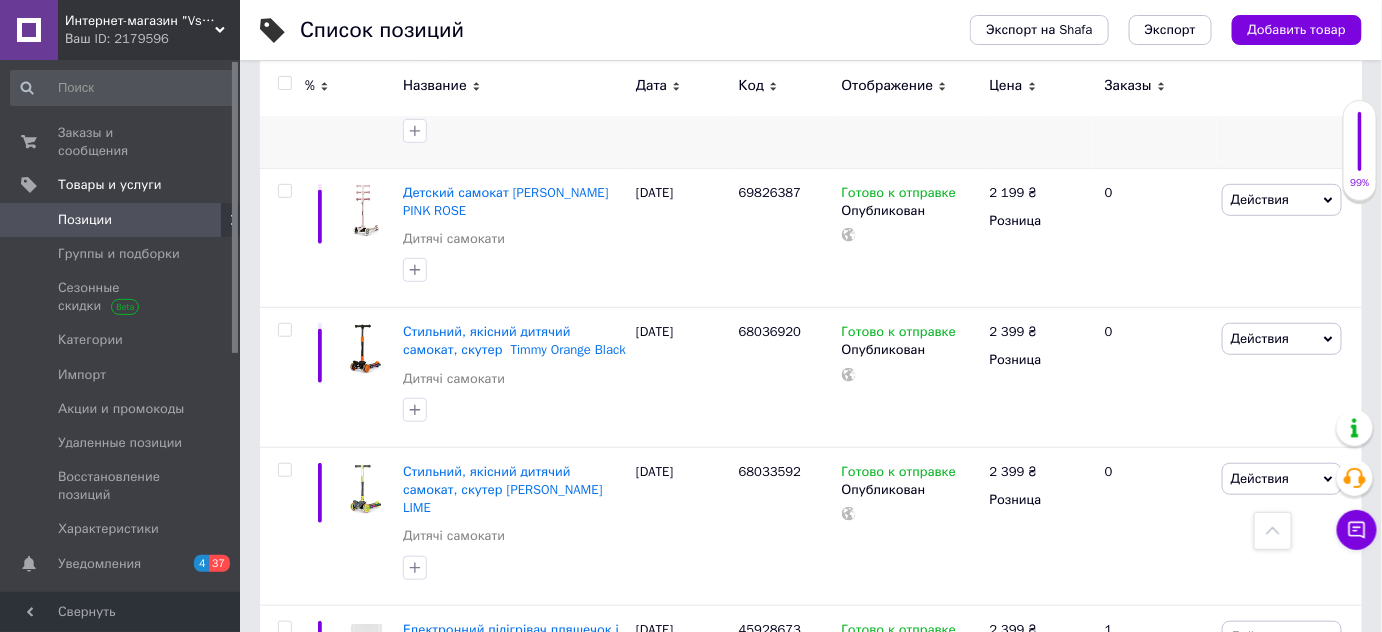 click on "Скидка: 20% Не отображается" at bounding box center [502, 926] 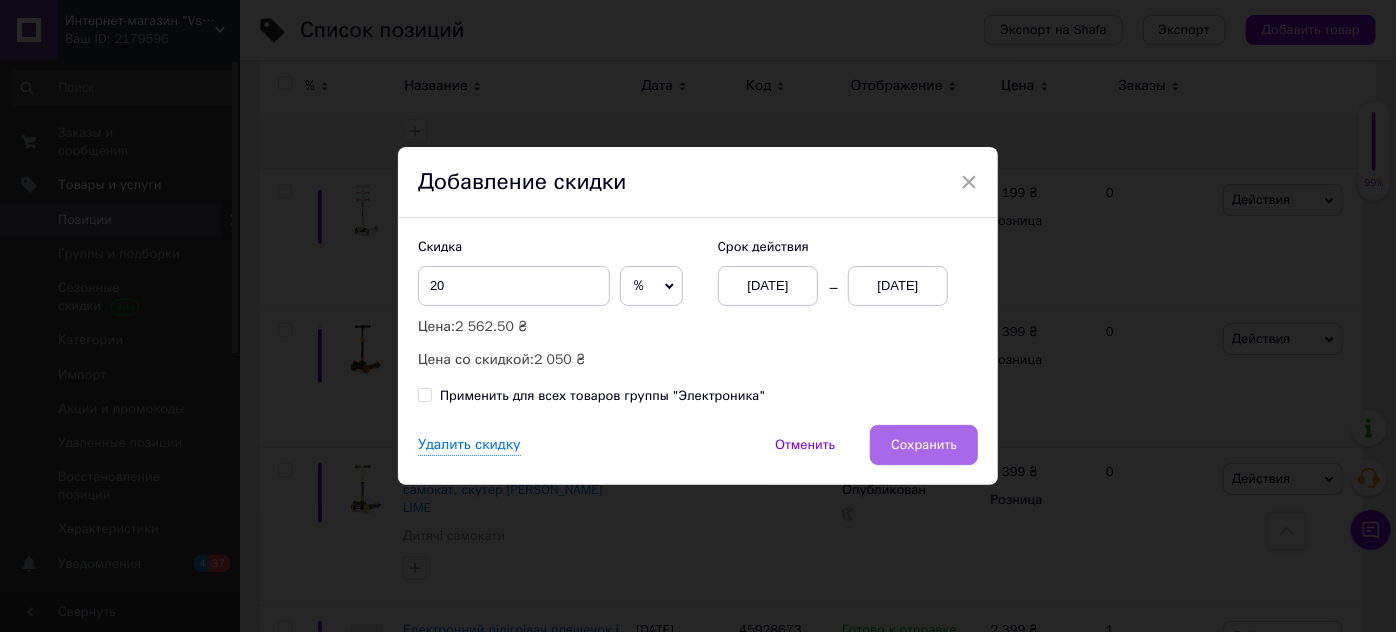 click on "Сохранить" at bounding box center [924, 445] 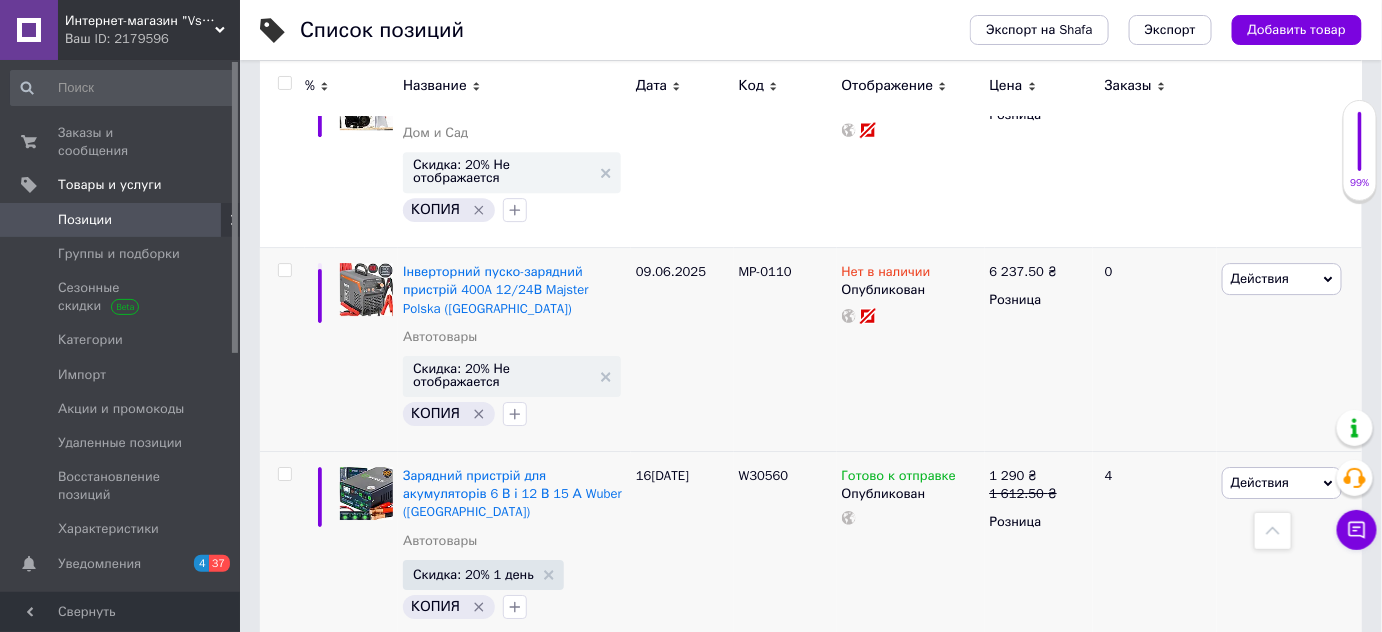 scroll, scrollTop: 12685, scrollLeft: 0, axis: vertical 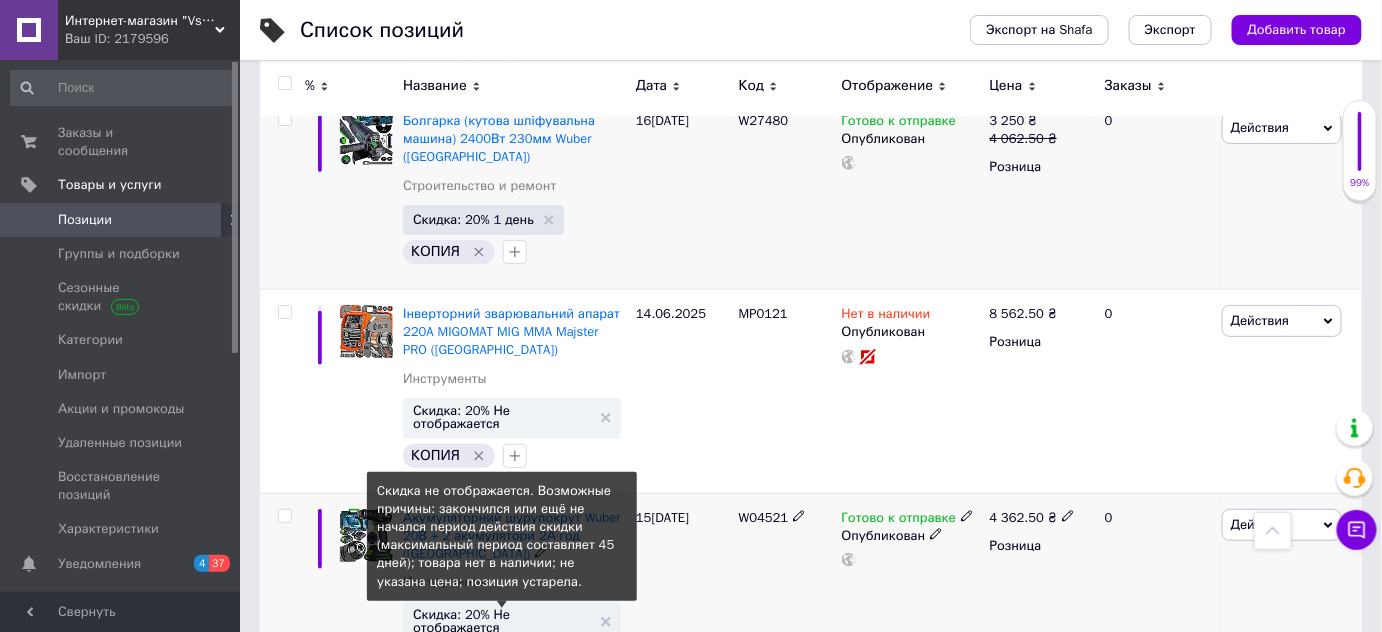click on "Скидка: 20% Не отображается" at bounding box center [502, 621] 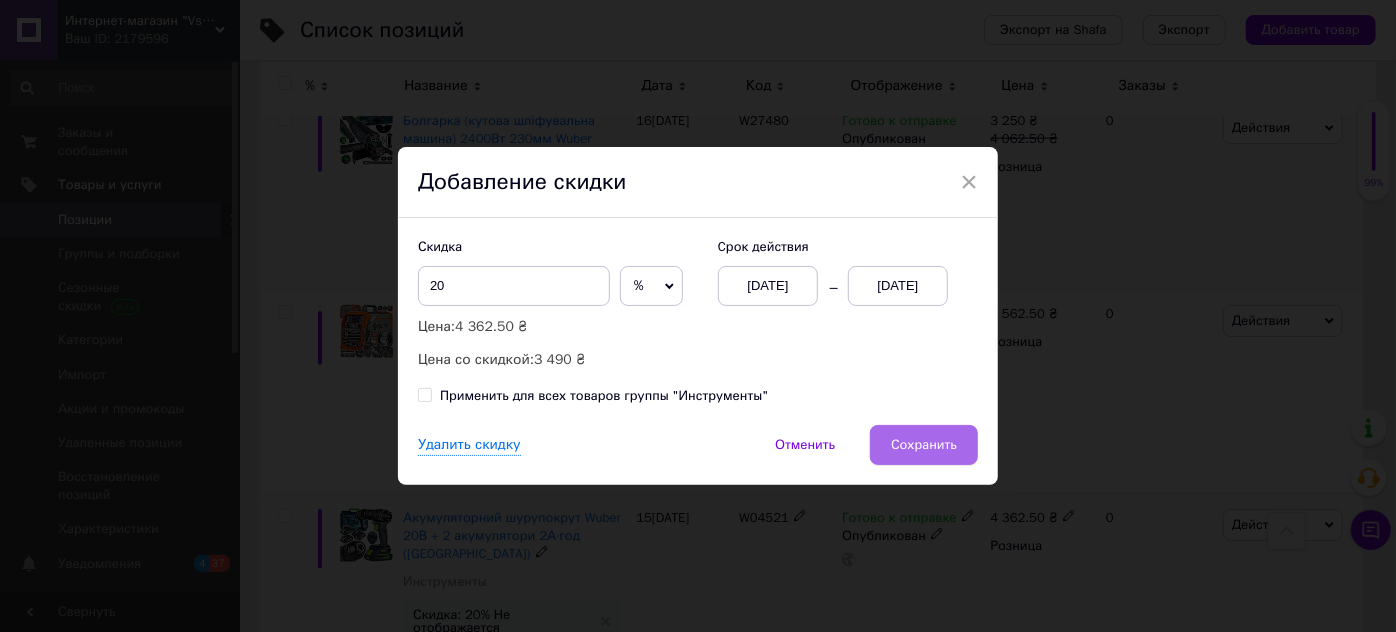 click on "Сохранить" at bounding box center (924, 445) 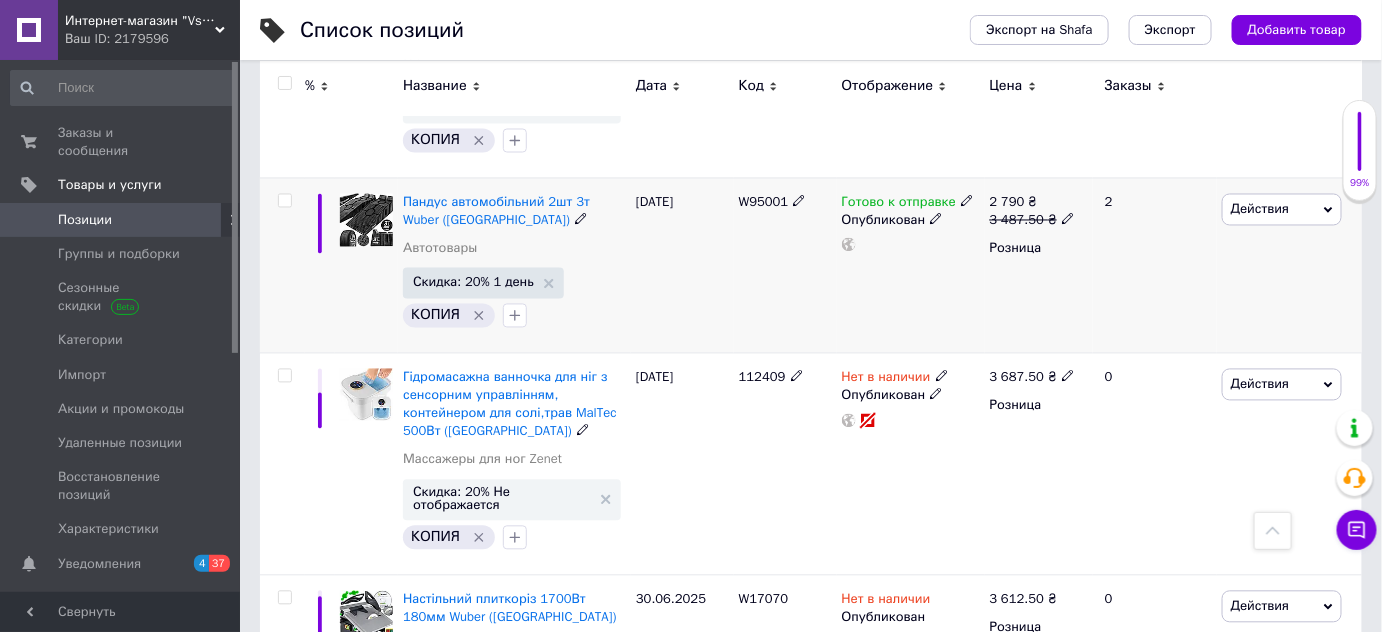 scroll, scrollTop: 14050, scrollLeft: 0, axis: vertical 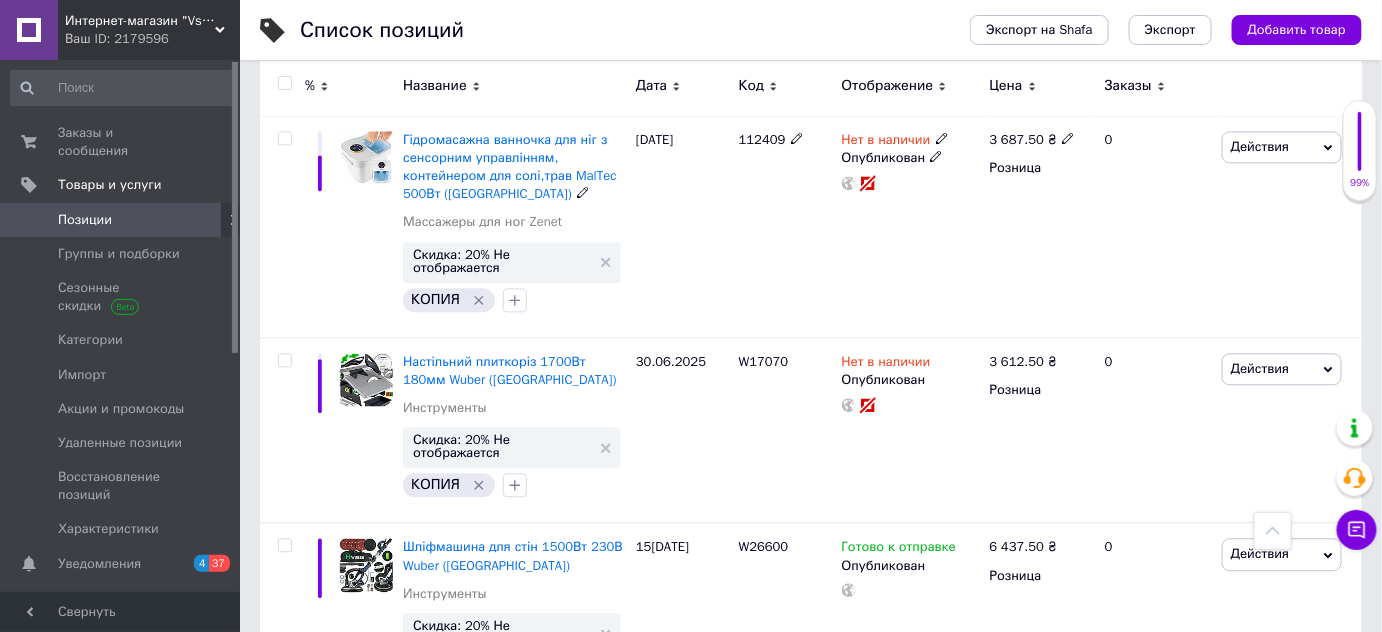 click on "Скидка: 20% Не отображается" at bounding box center (512, 837) 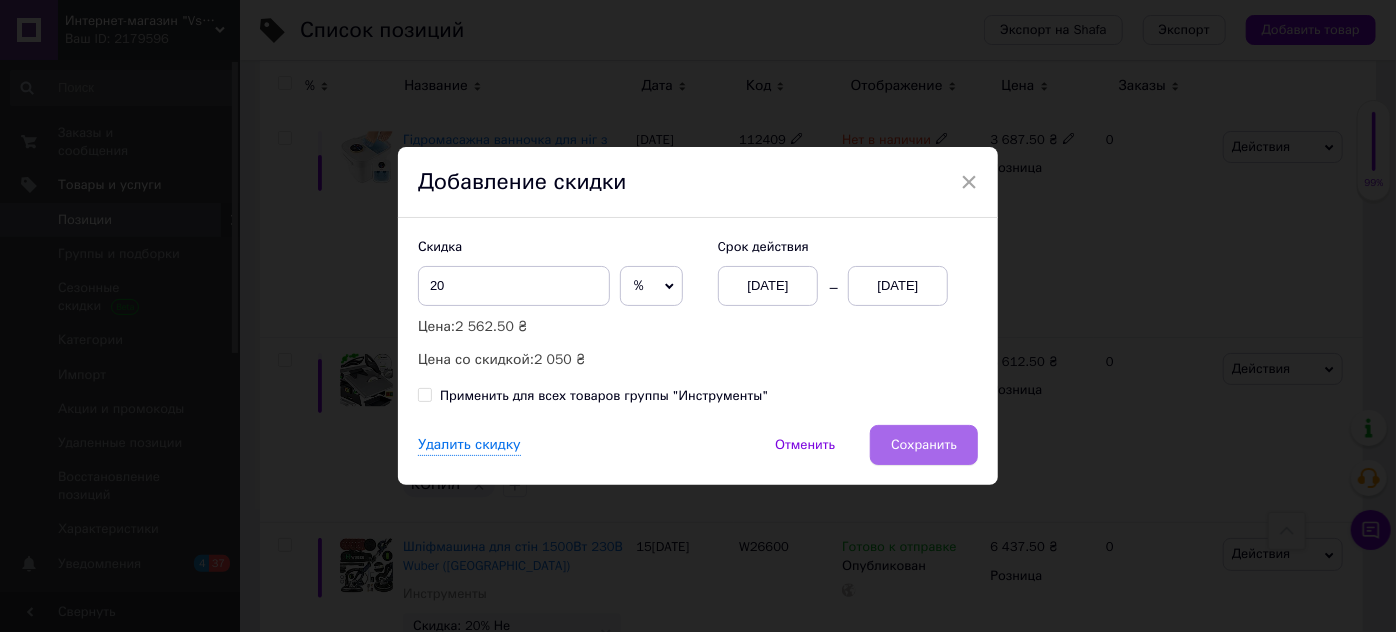 click on "Сохранить" at bounding box center (924, 445) 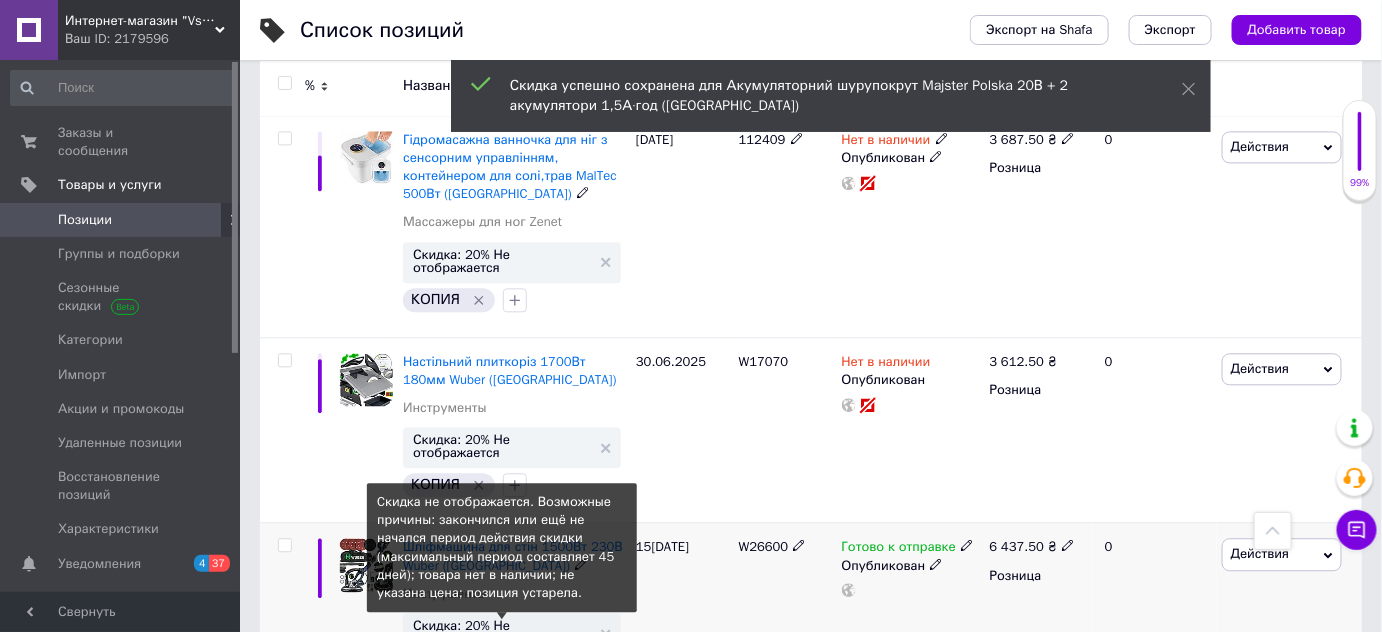 click on "Скидка: 20% Не отображается" at bounding box center (502, 632) 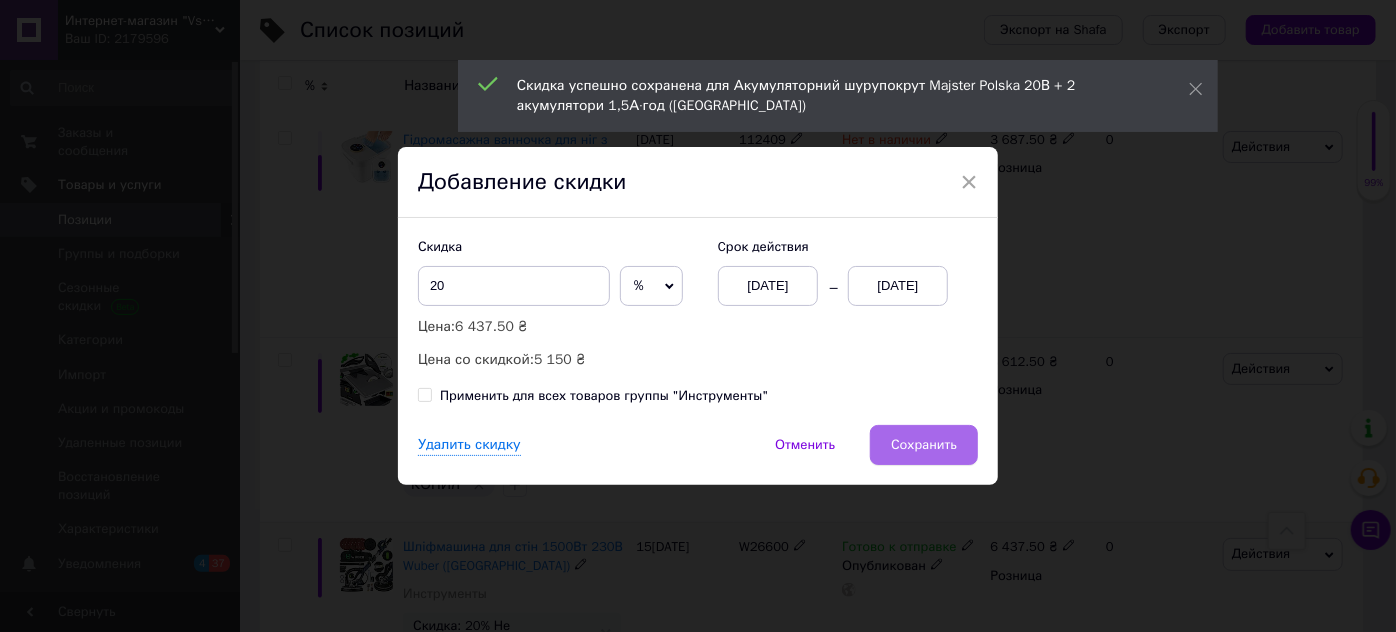 click on "Сохранить" at bounding box center (924, 445) 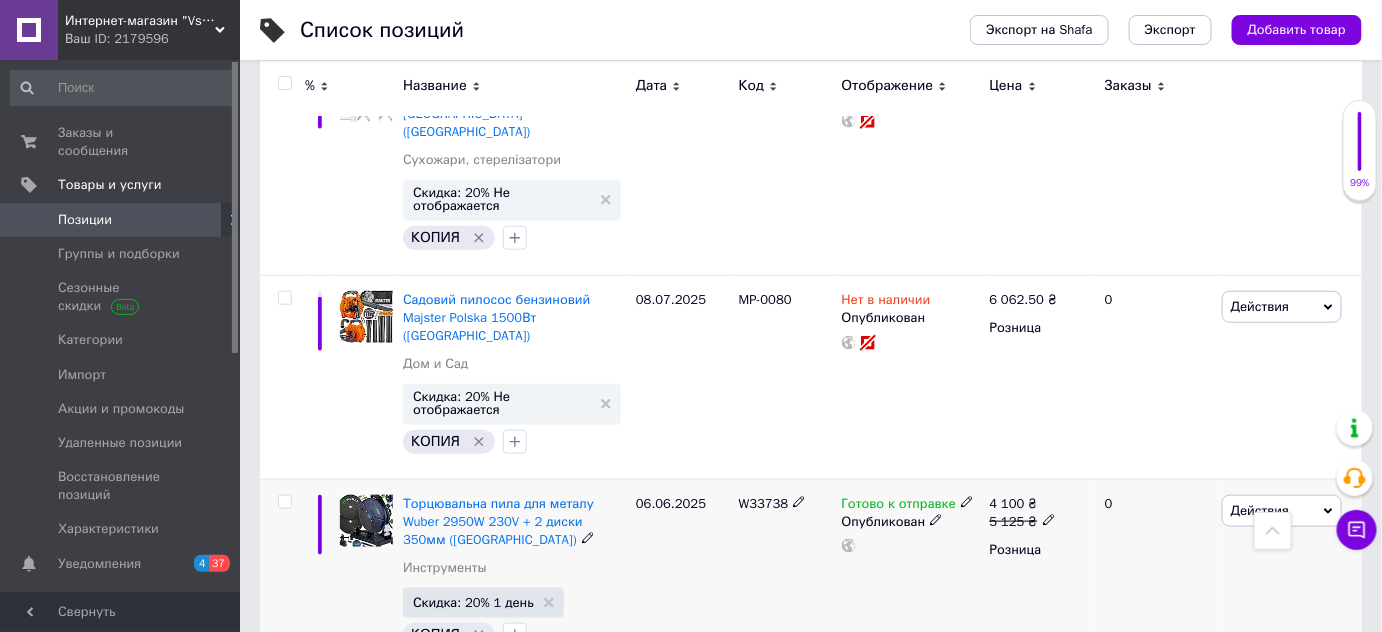 scroll, scrollTop: 15817, scrollLeft: 0, axis: vertical 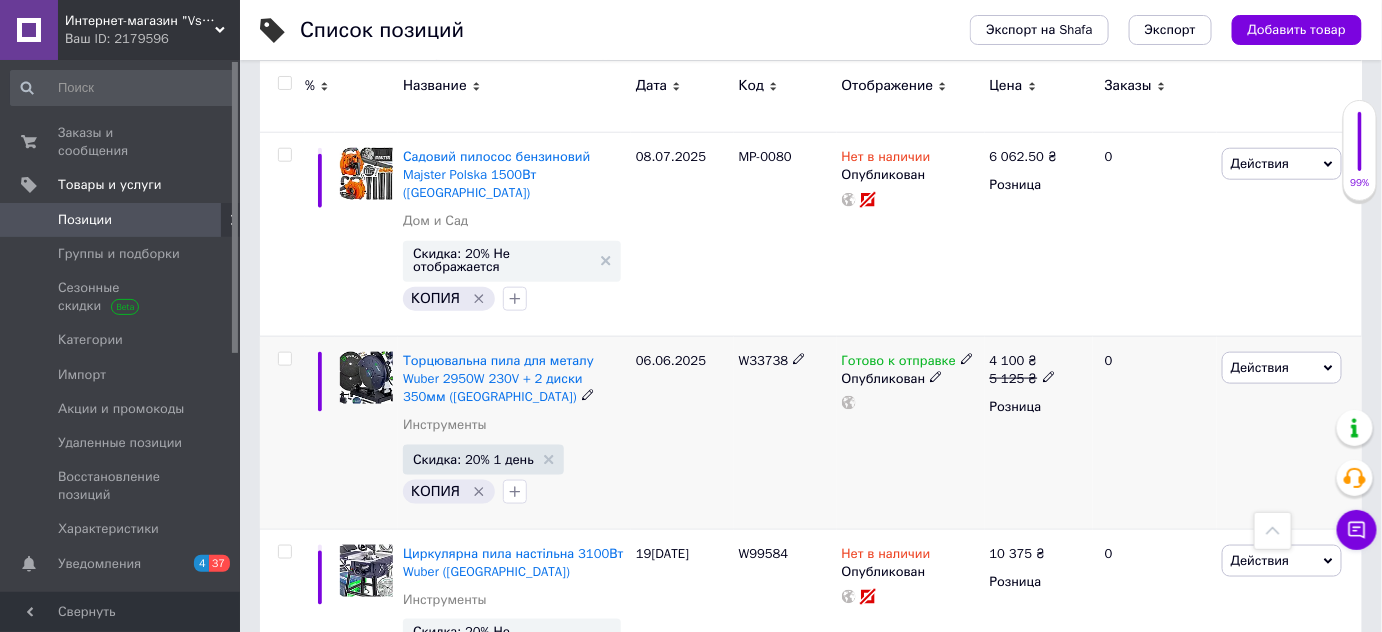 click on "Скидка: 20% Не отображается" at bounding box center (502, 1046) 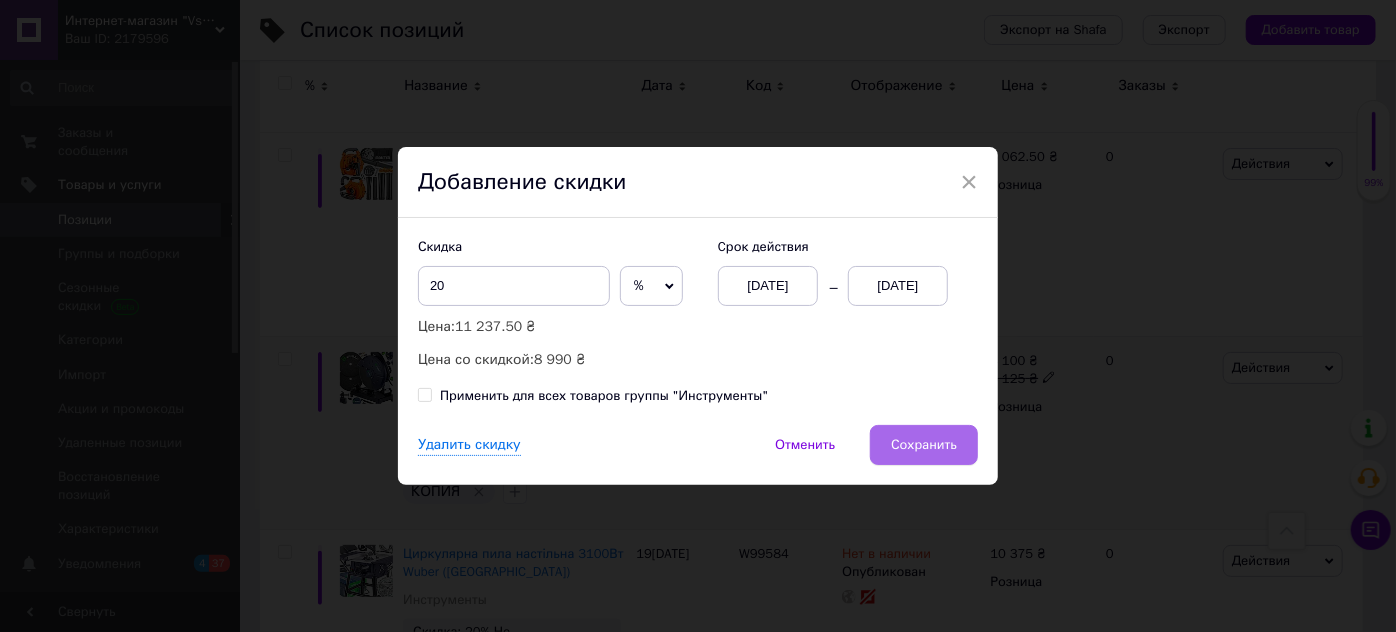 click on "Сохранить" at bounding box center [924, 445] 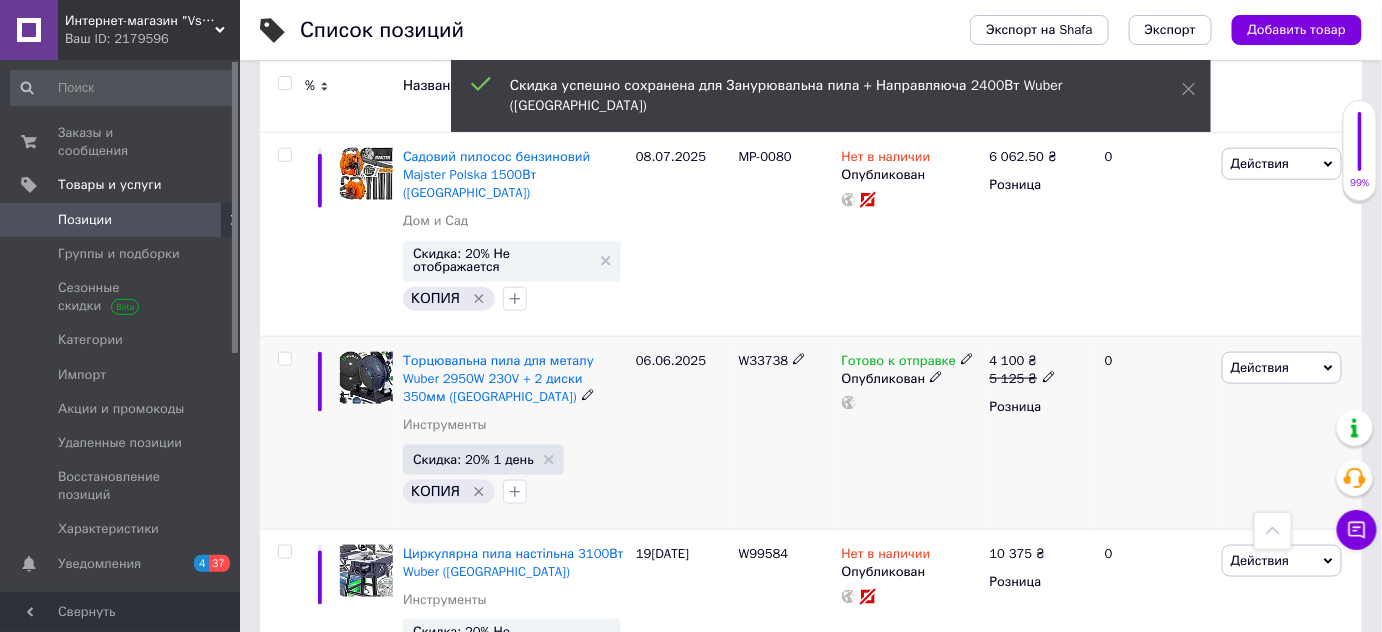 click on "Скидка: 20% Не отображается" at bounding box center [502, 842] 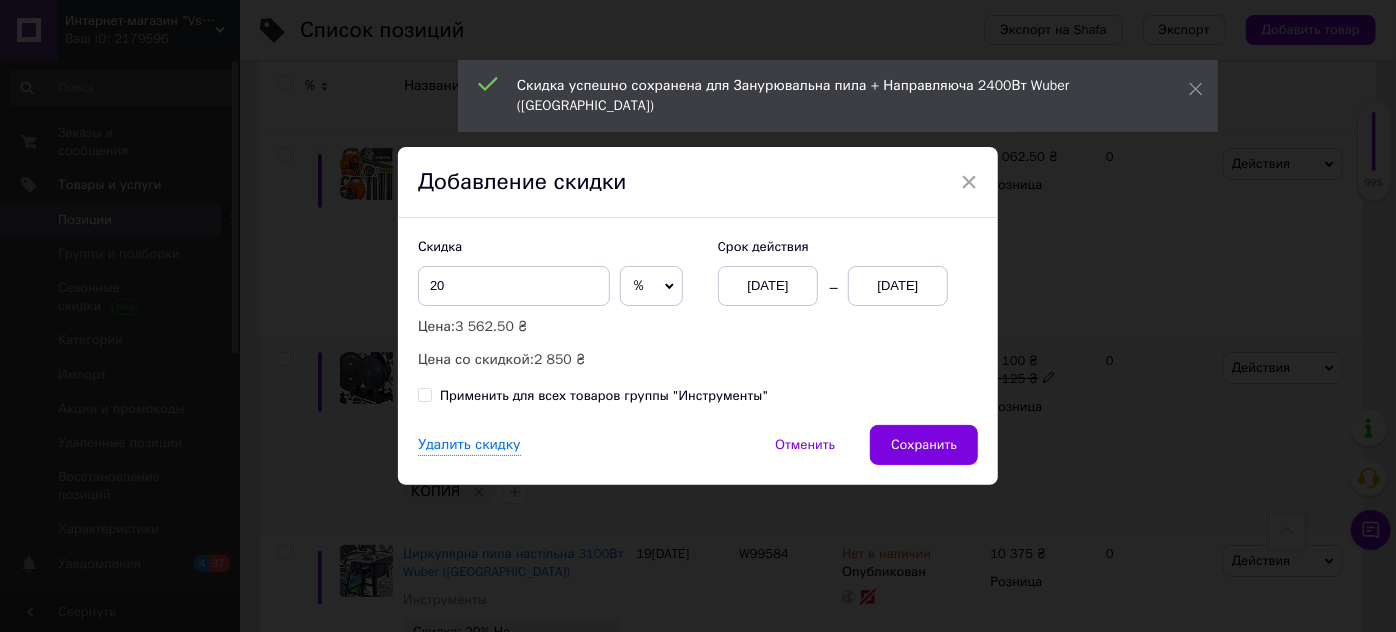 click on "Удалить скидку   Отменить   Сохранить" at bounding box center (698, 455) 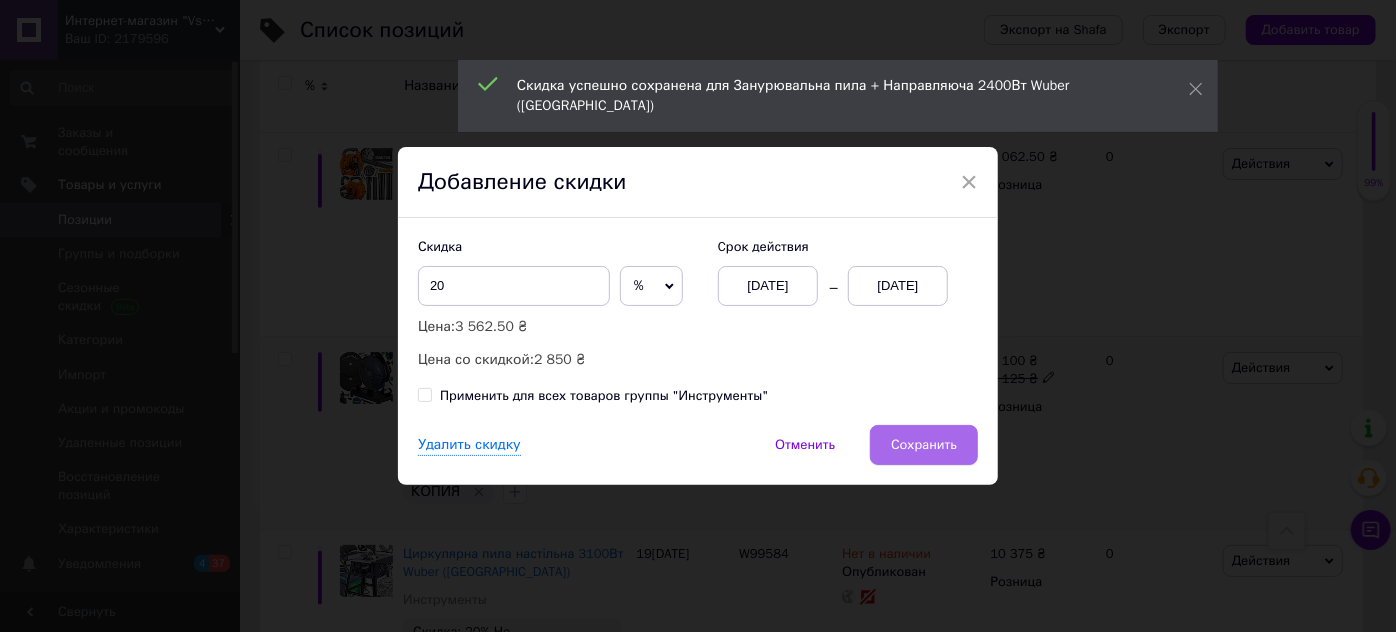 click on "Сохранить" at bounding box center [924, 445] 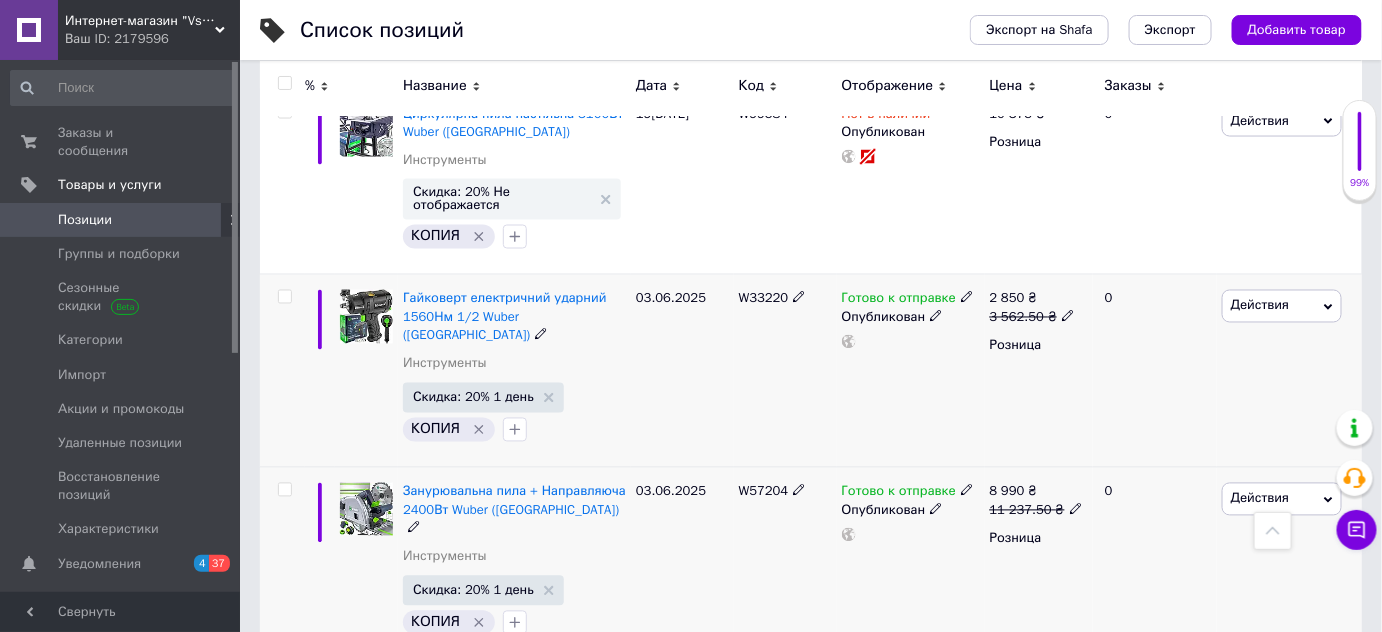 scroll, scrollTop: 16162, scrollLeft: 0, axis: vertical 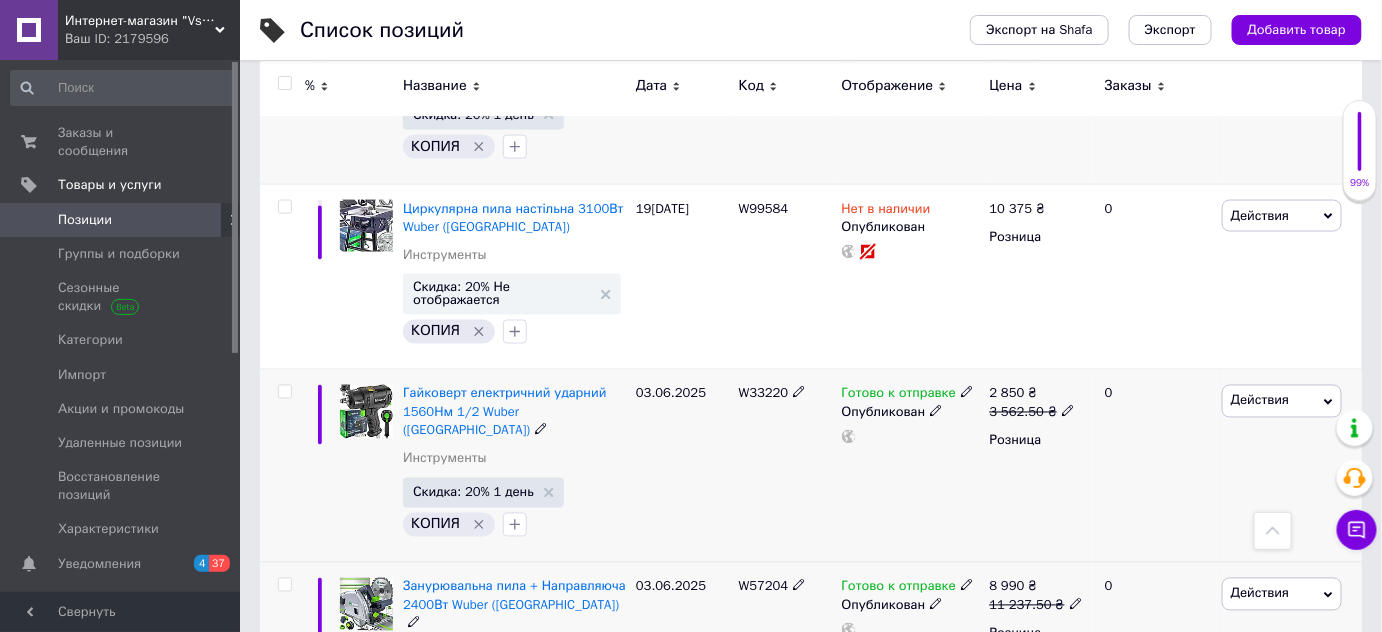 click on "Скидка: 20% Не отображается" at bounding box center (502, 883) 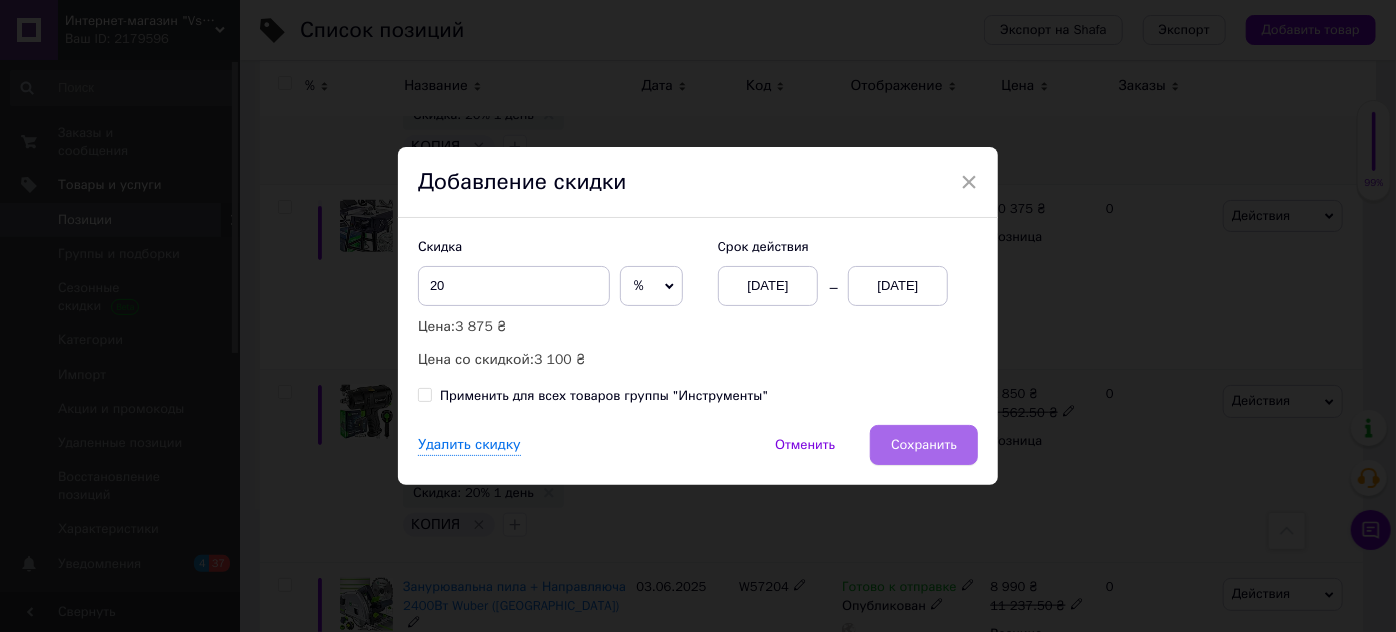 click on "Сохранить" at bounding box center [924, 445] 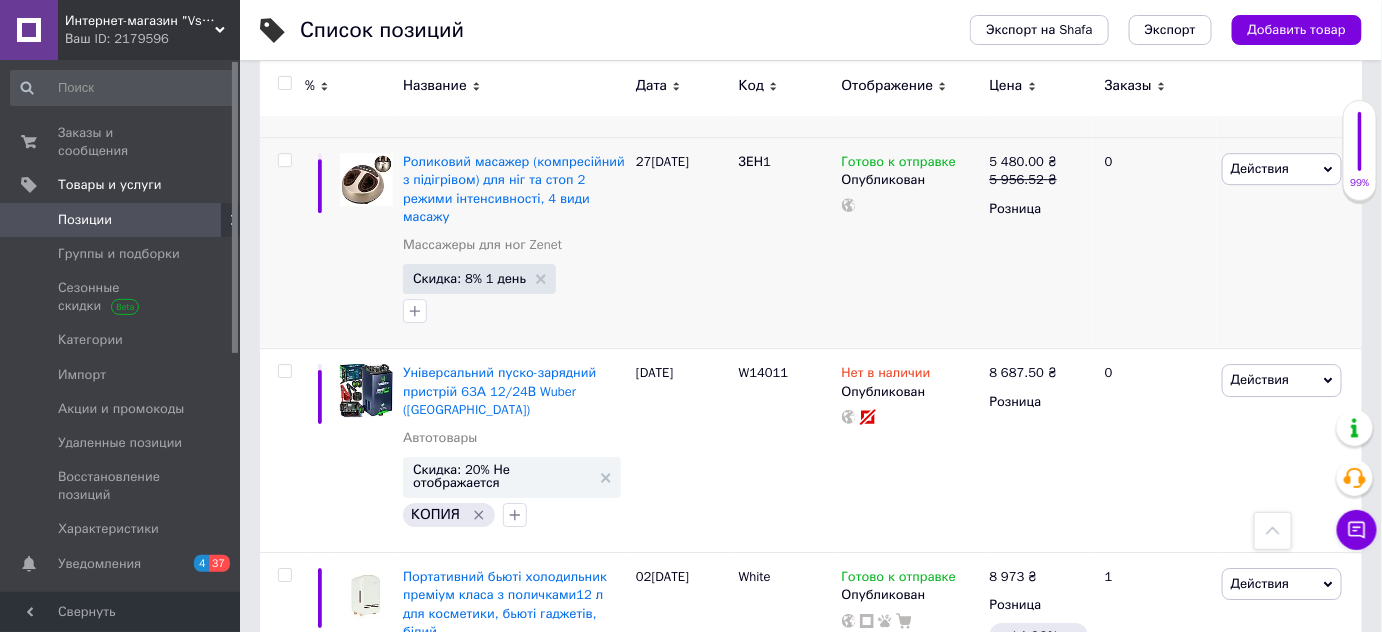 scroll, scrollTop: 17119, scrollLeft: 0, axis: vertical 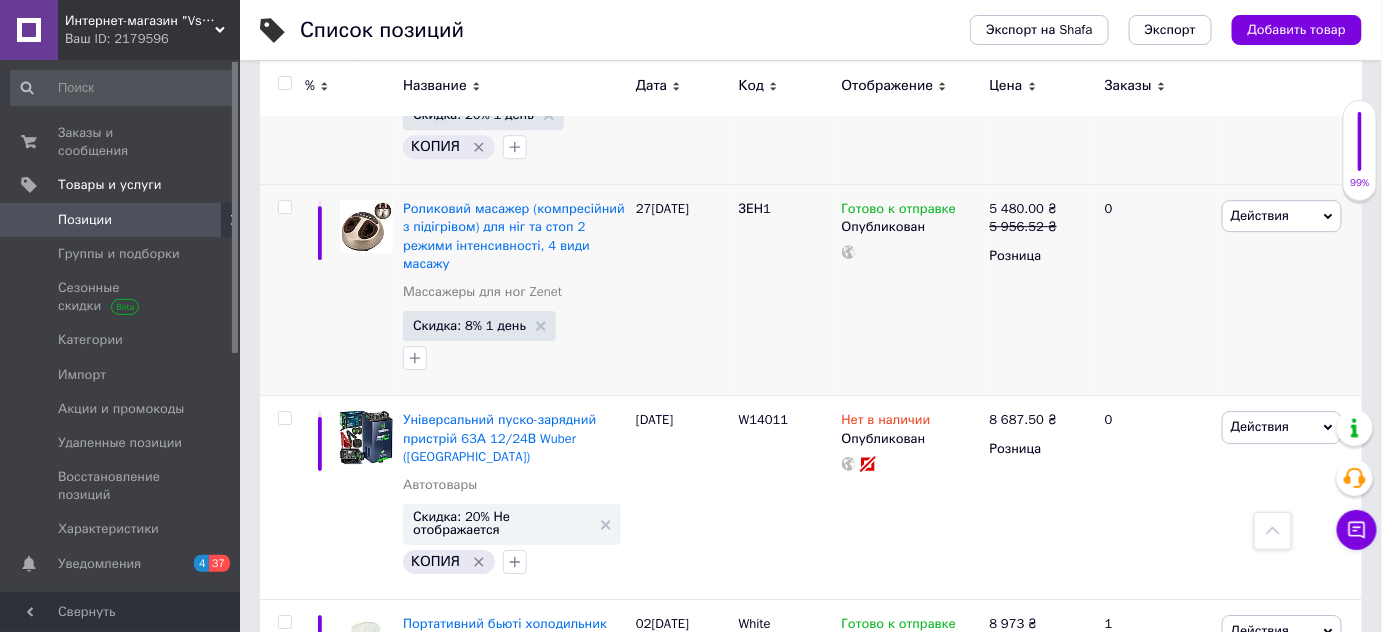click on "Скидка: 20% Не отображается" at bounding box center (502, 966) 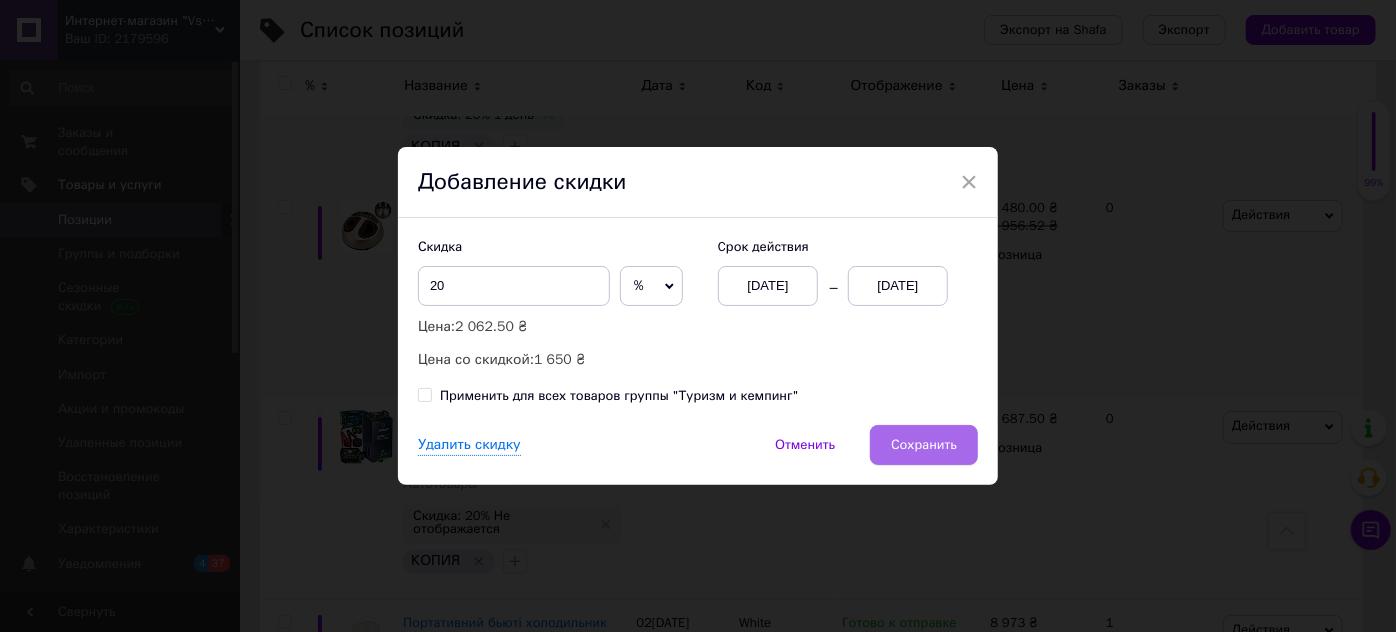 click on "Сохранить" at bounding box center (924, 445) 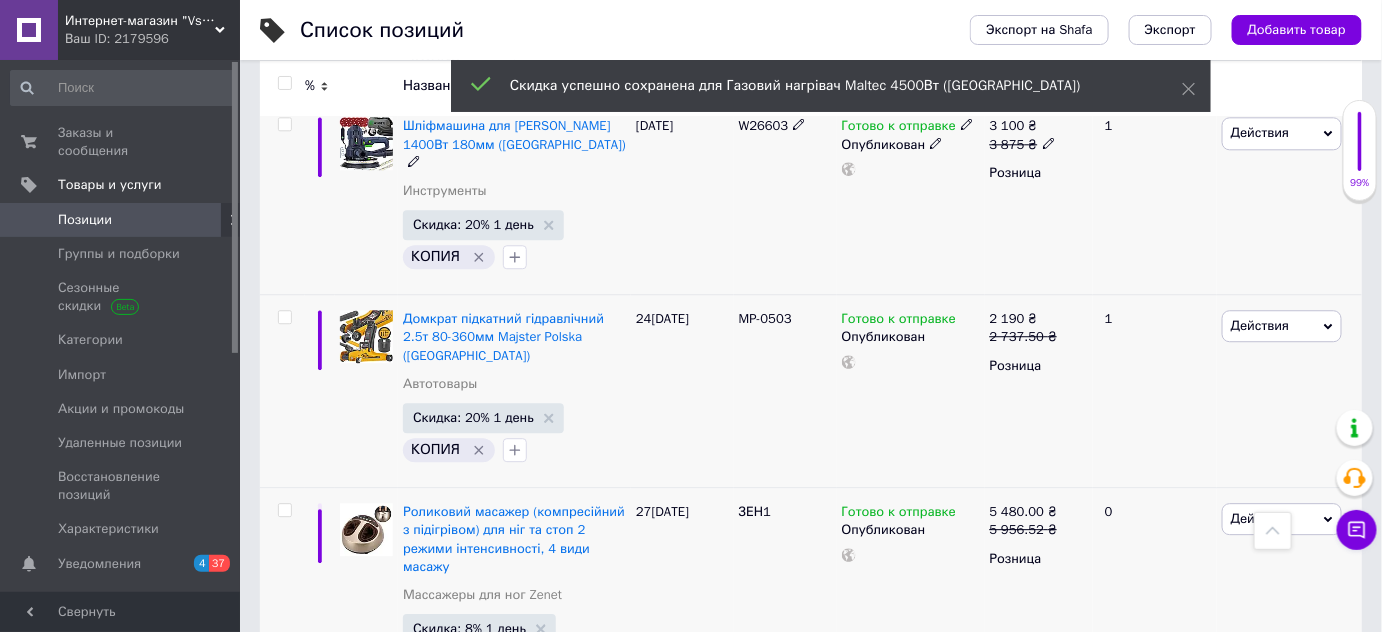 scroll, scrollTop: 16768, scrollLeft: 0, axis: vertical 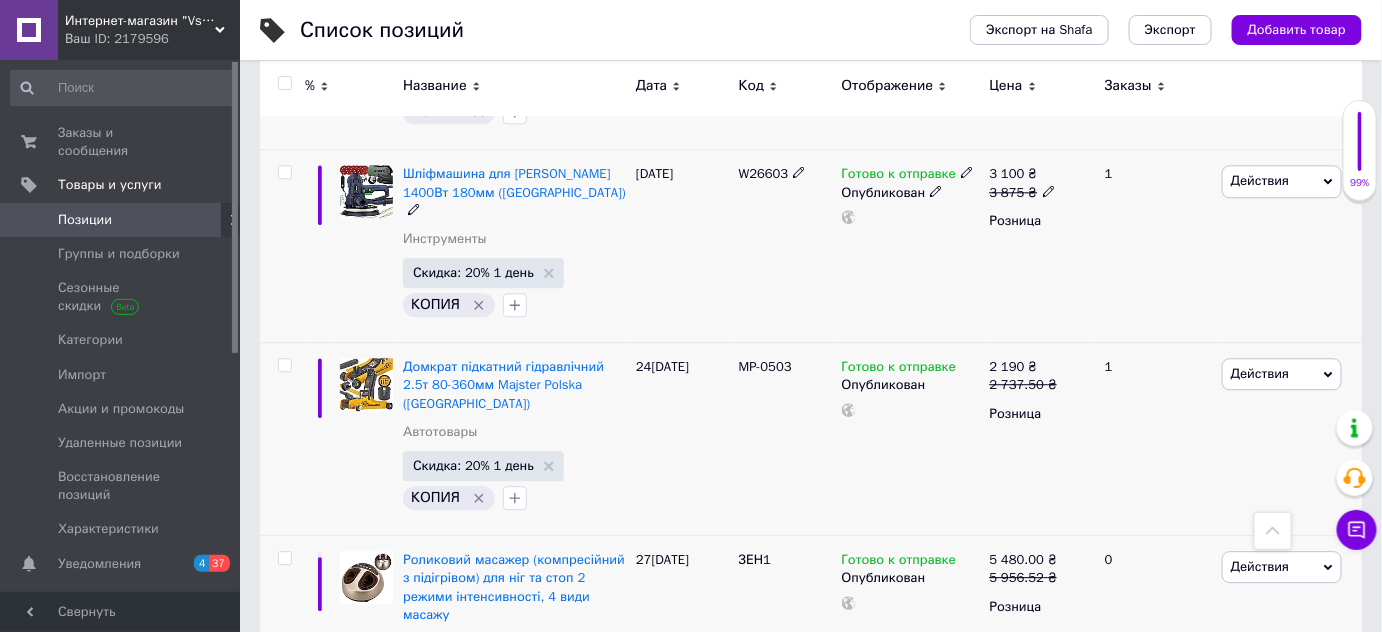 click on "Скидка: 22% Не отображается" at bounding box center [502, 1096] 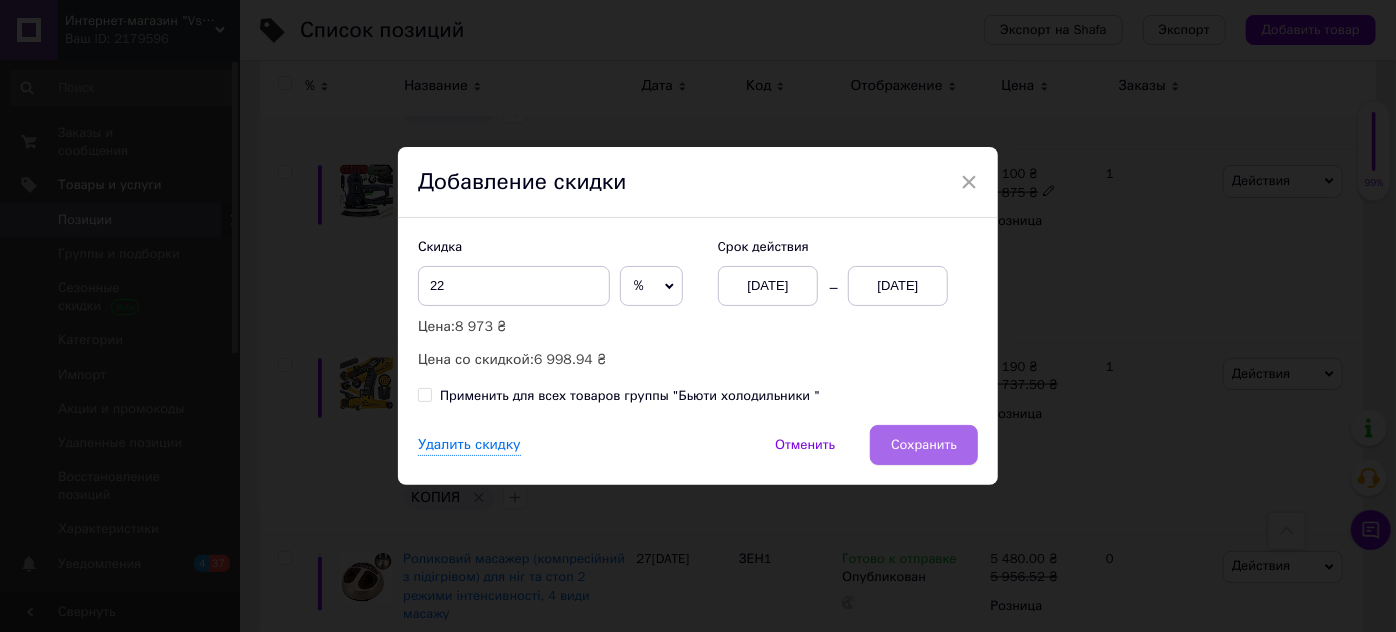 click on "Сохранить" at bounding box center [924, 445] 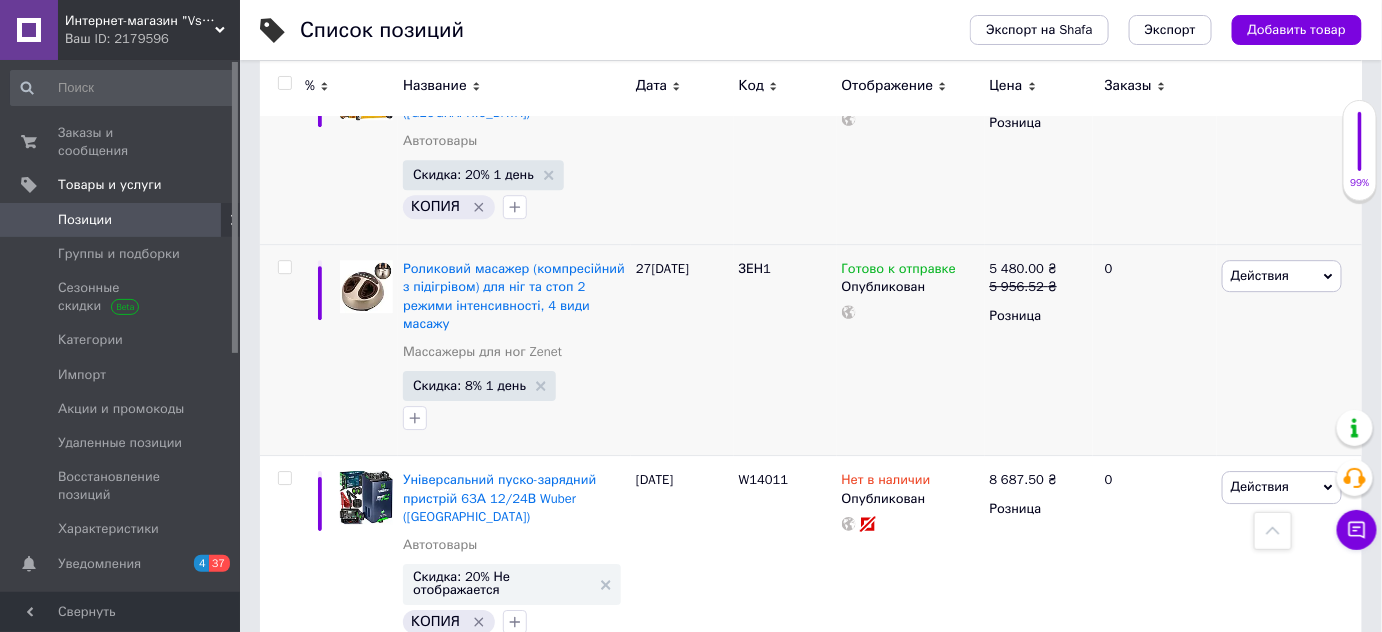 scroll, scrollTop: 18864, scrollLeft: 0, axis: vertical 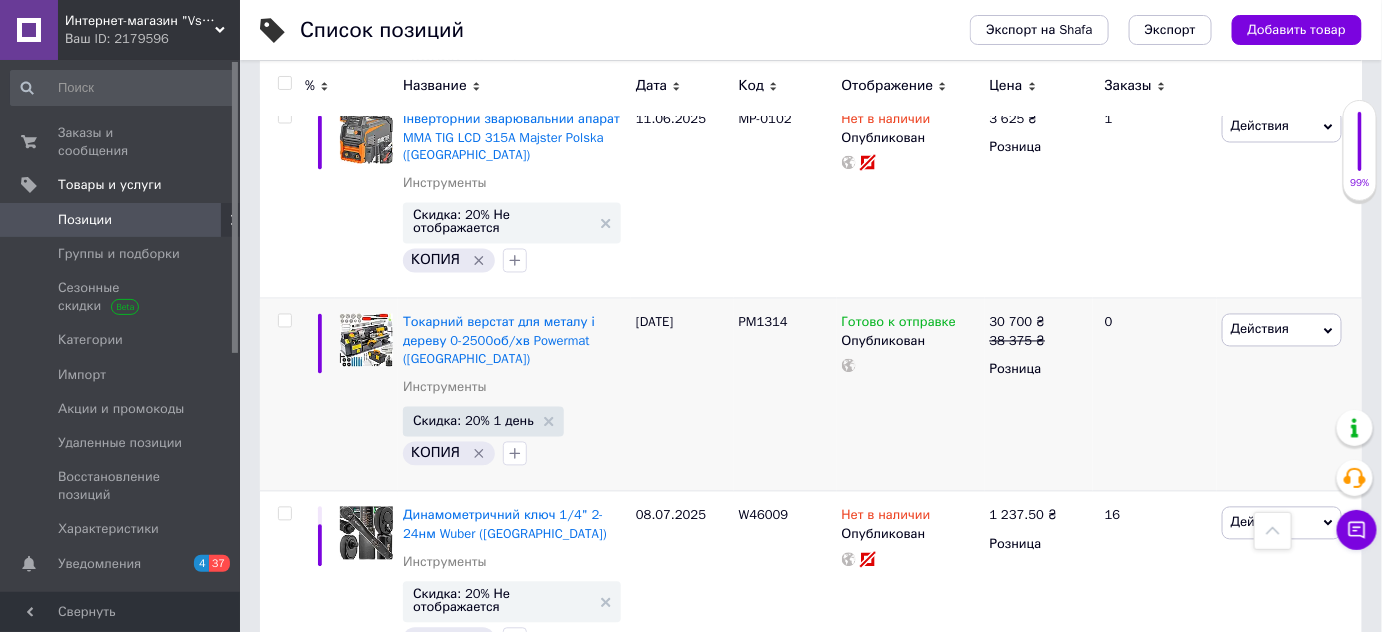 click on "7" at bounding box center (640, 1319) 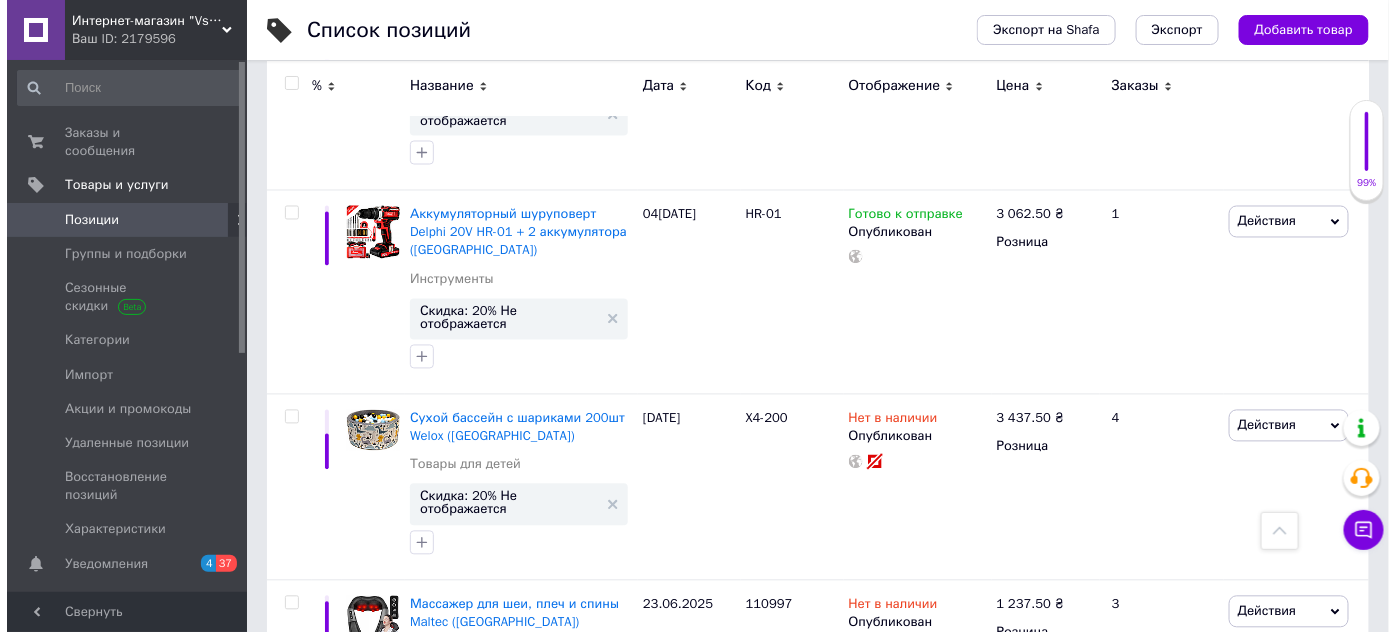 scroll, scrollTop: 18829, scrollLeft: 0, axis: vertical 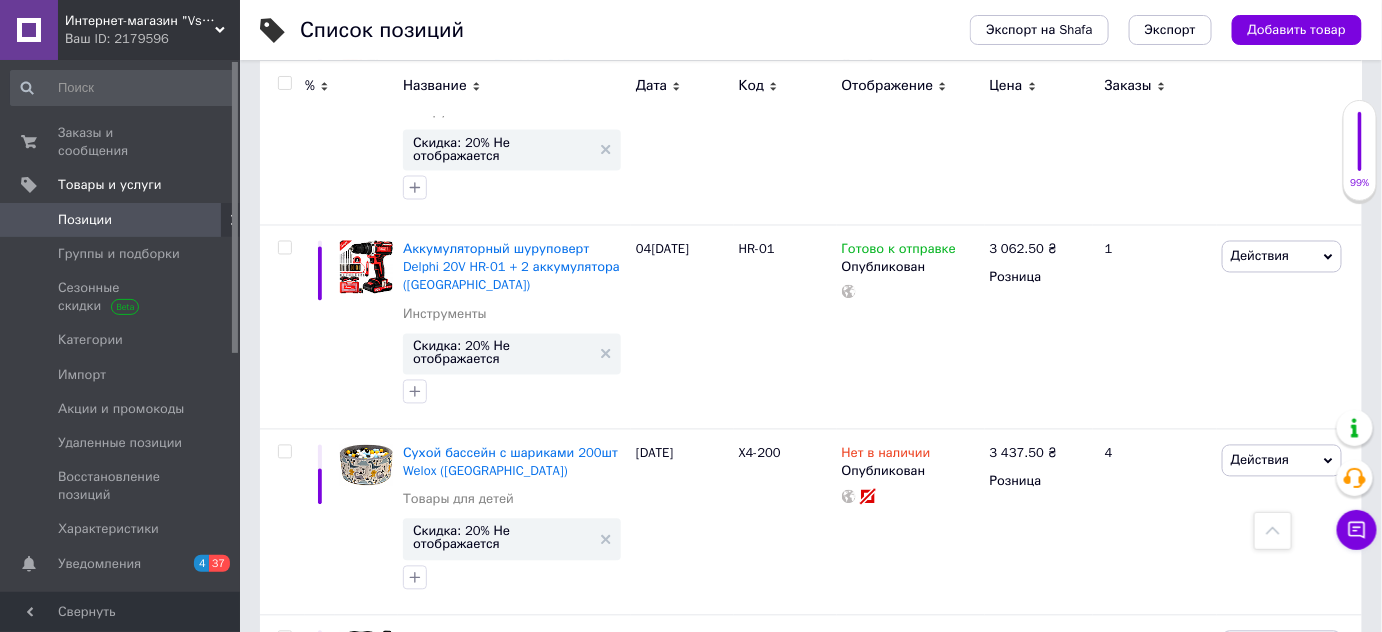 click on "Скидка: 20% Не отображается" at bounding box center [502, 1150] 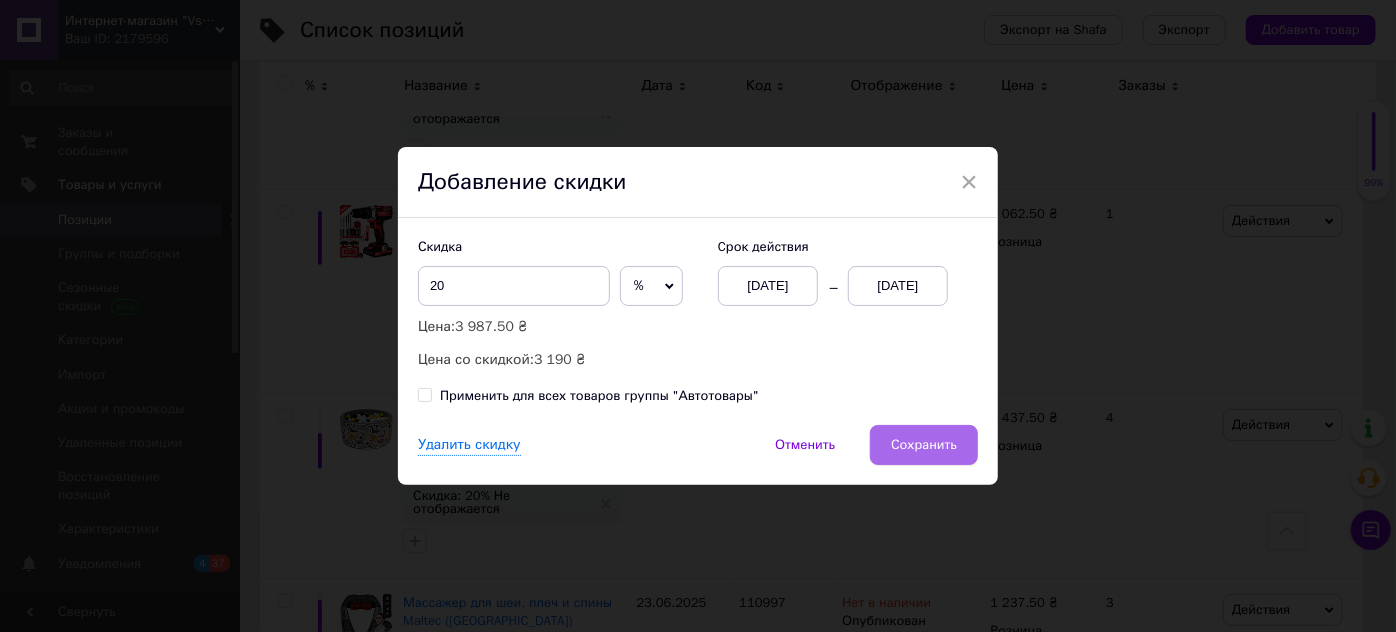 click on "Сохранить" at bounding box center [924, 445] 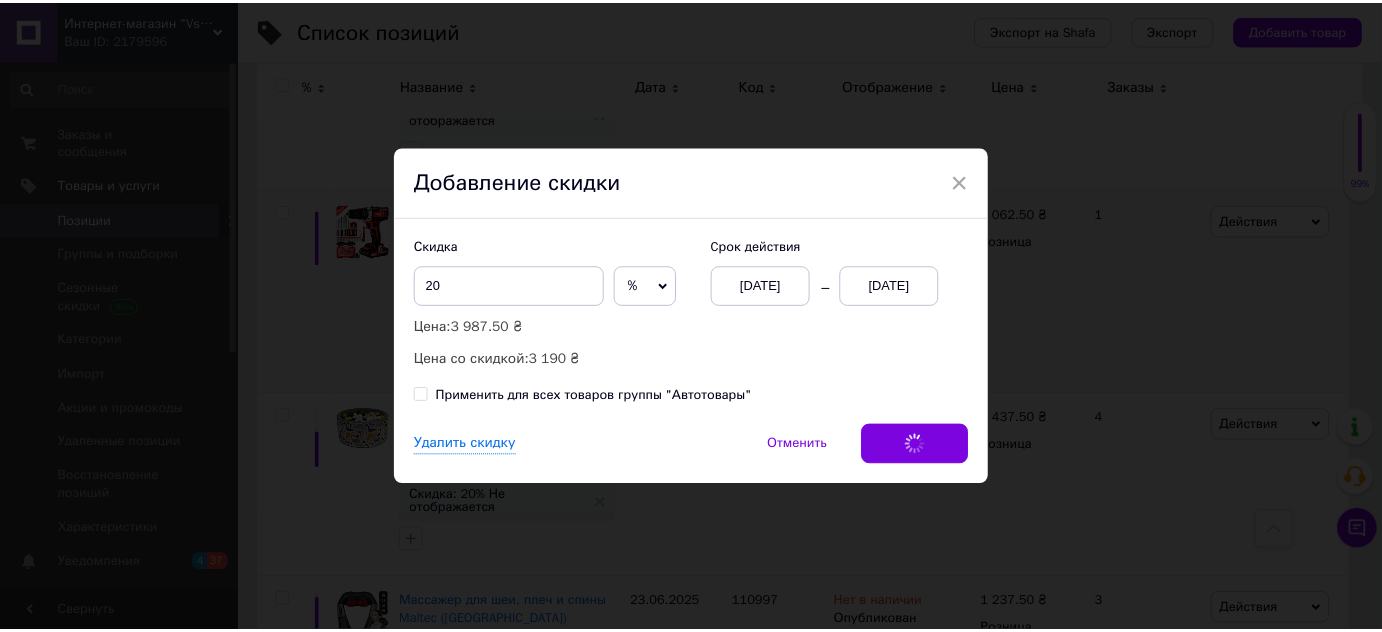 scroll, scrollTop: 17765, scrollLeft: 0, axis: vertical 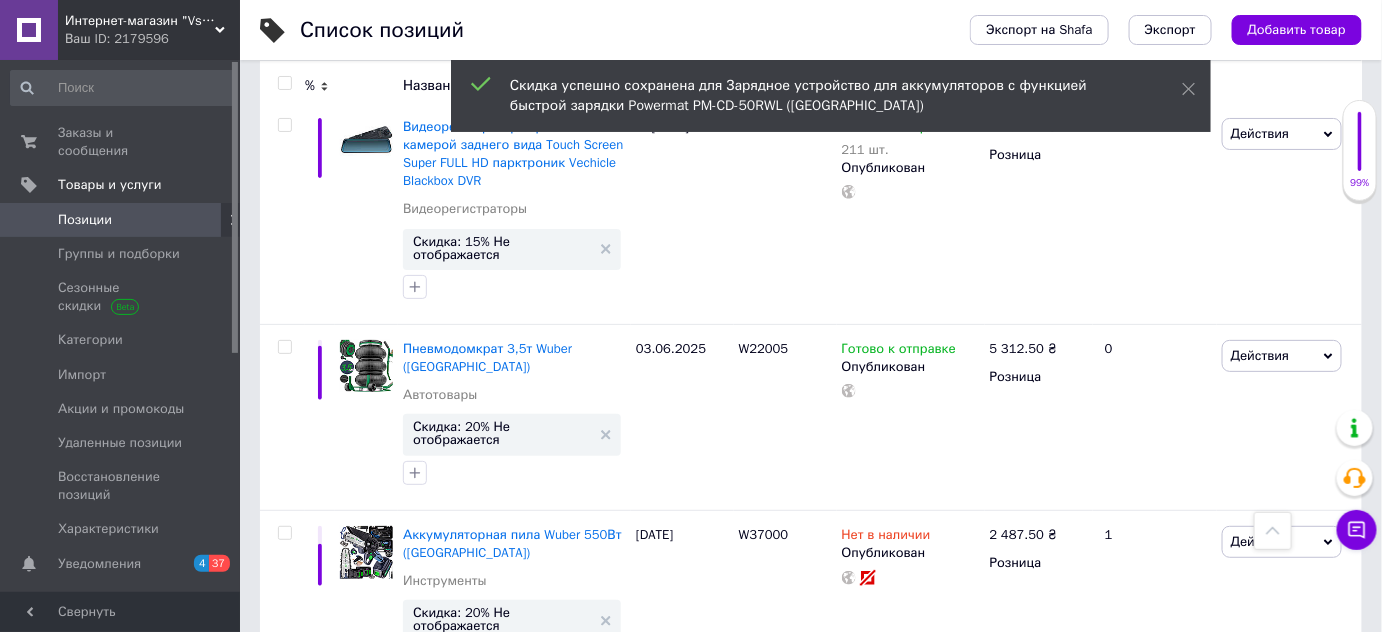 click on "Скидка: 20% Не отображается" at bounding box center [502, 1213] 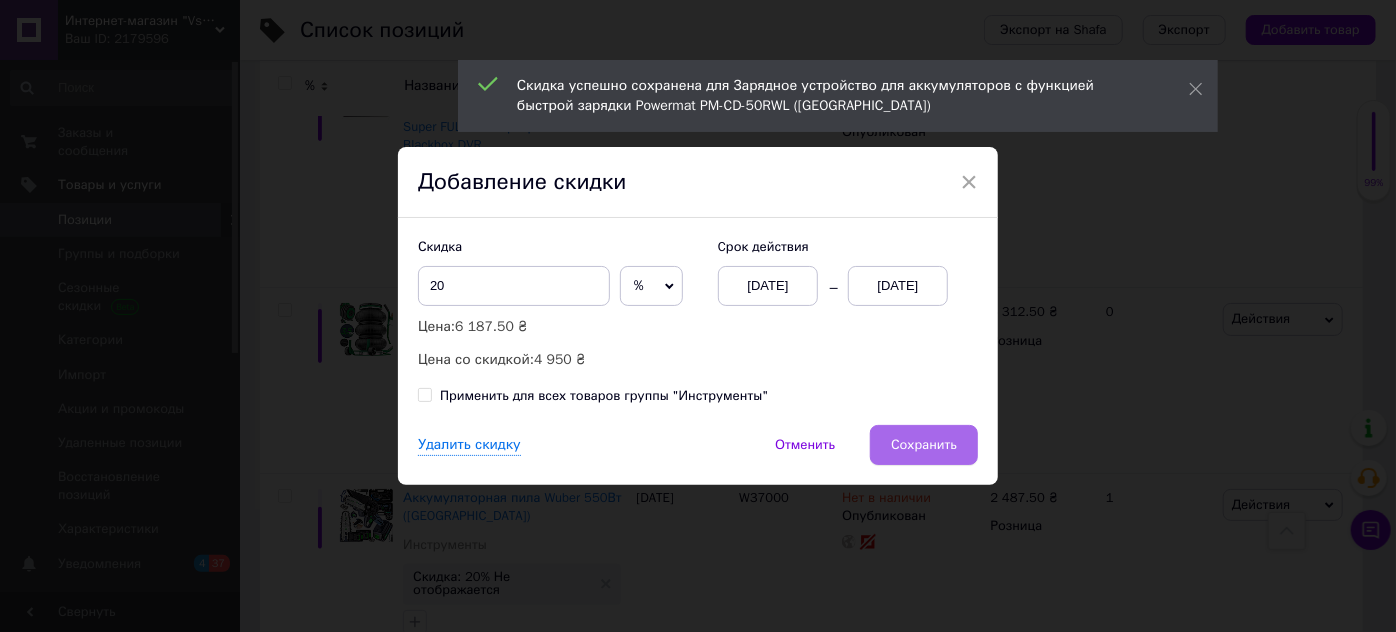 click on "Сохранить" at bounding box center [924, 445] 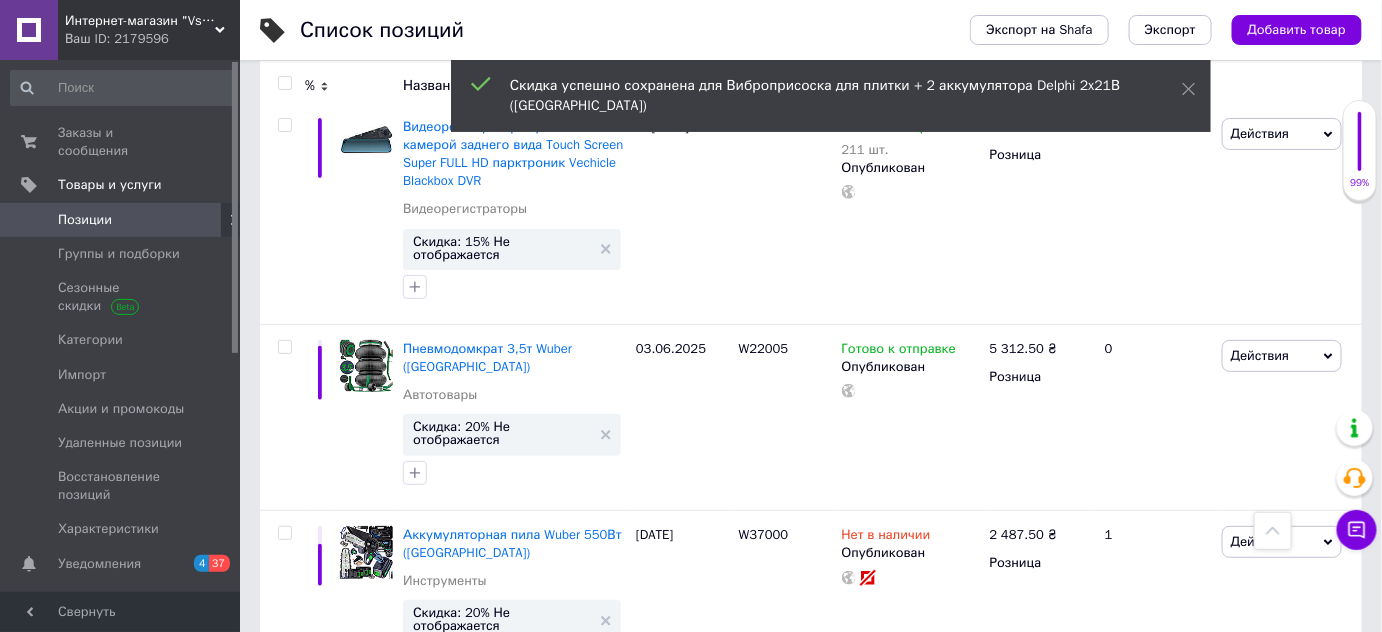 click on "Скидка: 20% Не отображается" at bounding box center [502, 1406] 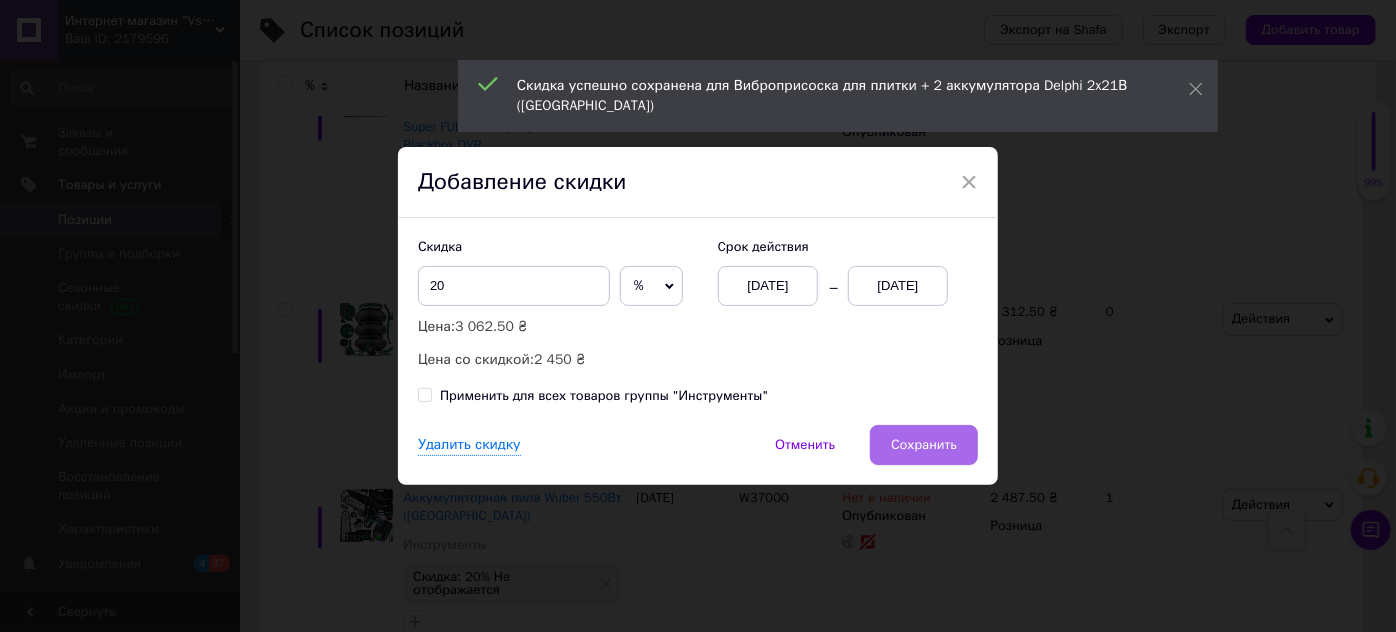 click on "Сохранить" at bounding box center (924, 445) 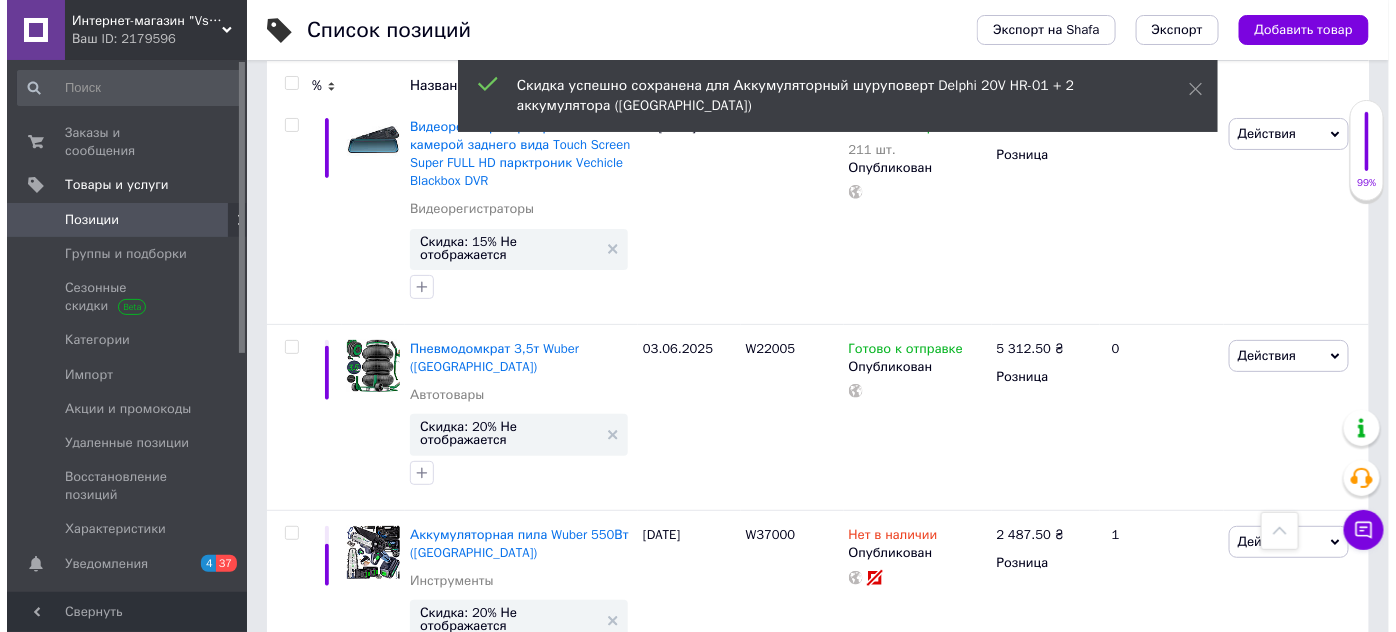 scroll, scrollTop: 18338, scrollLeft: 0, axis: vertical 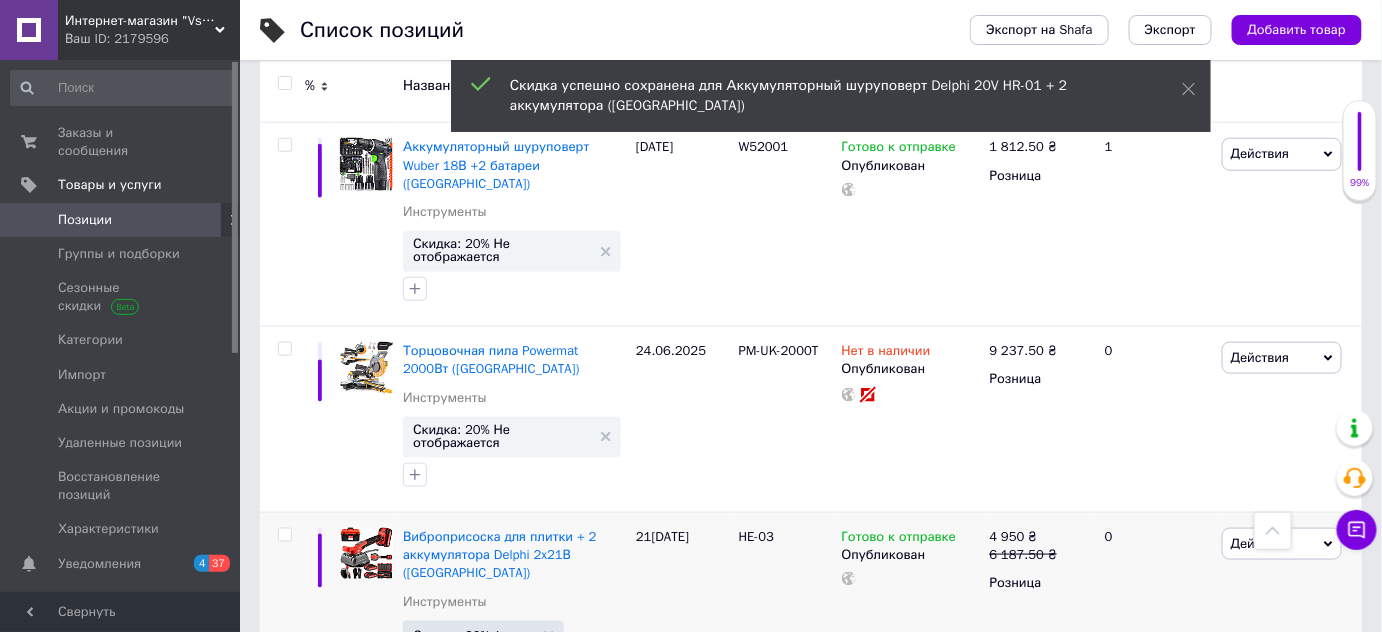 click on "Скидка: 20% Не отображается" at bounding box center (502, 1397) 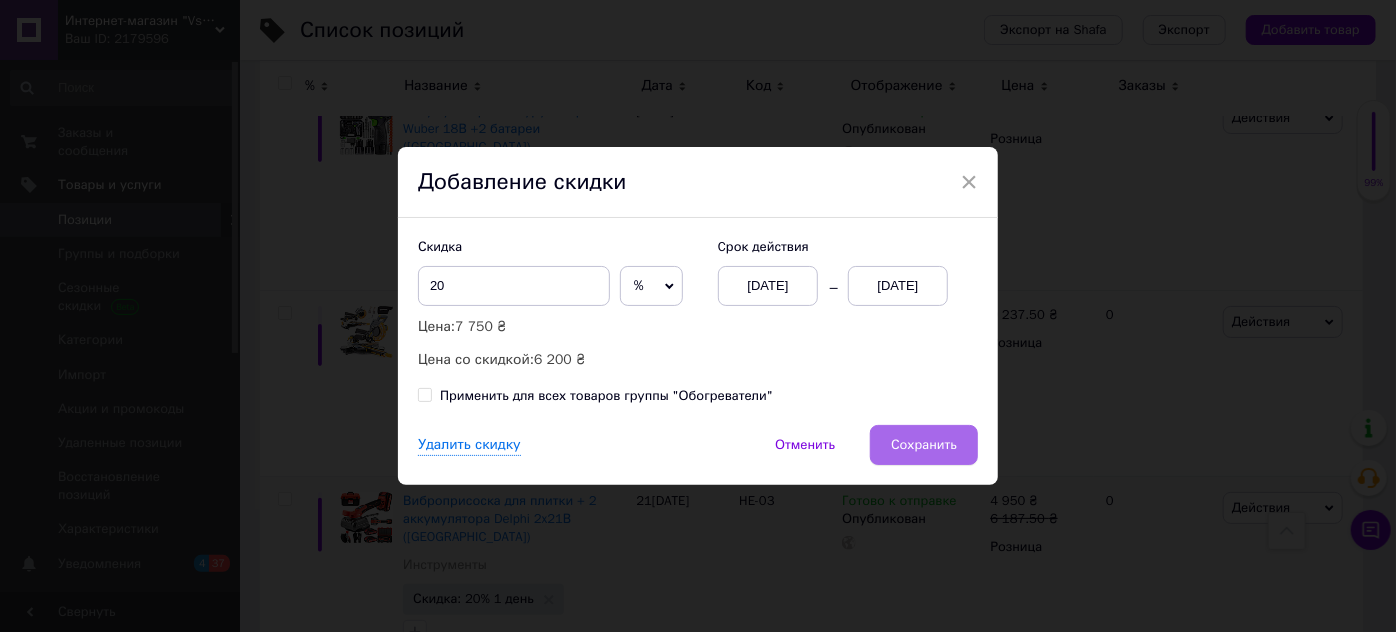 click on "Сохранить" at bounding box center [924, 445] 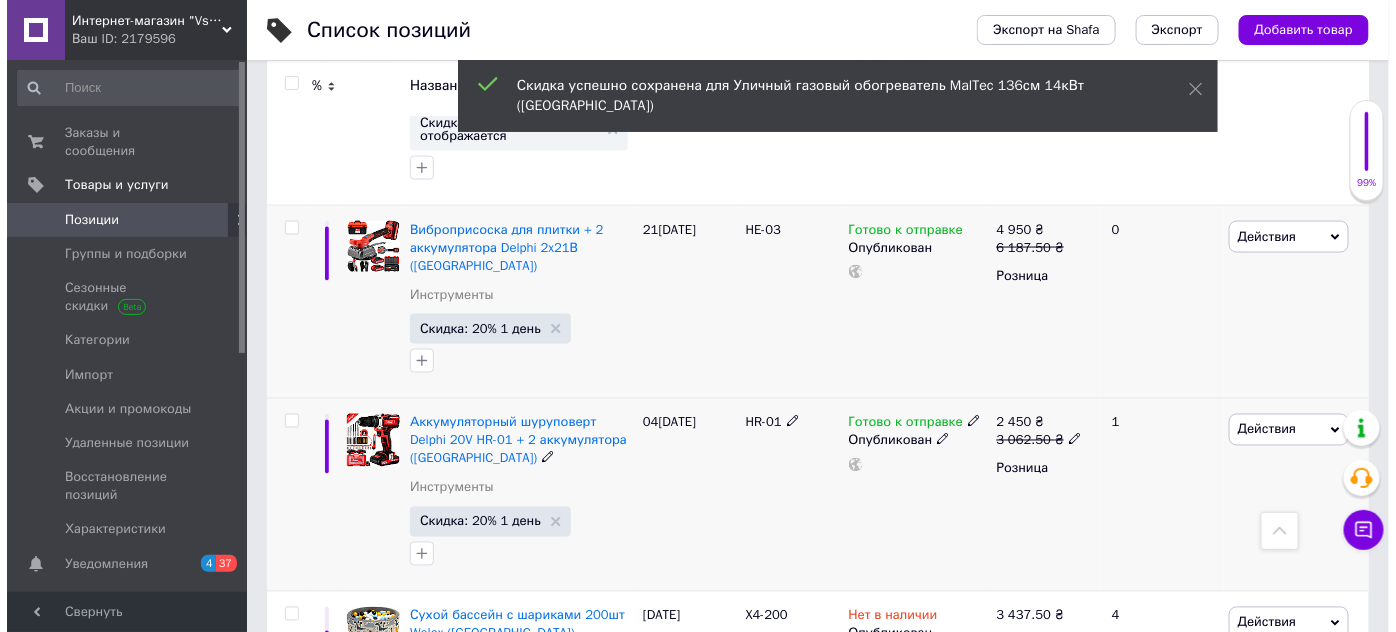 scroll, scrollTop: 18789, scrollLeft: 0, axis: vertical 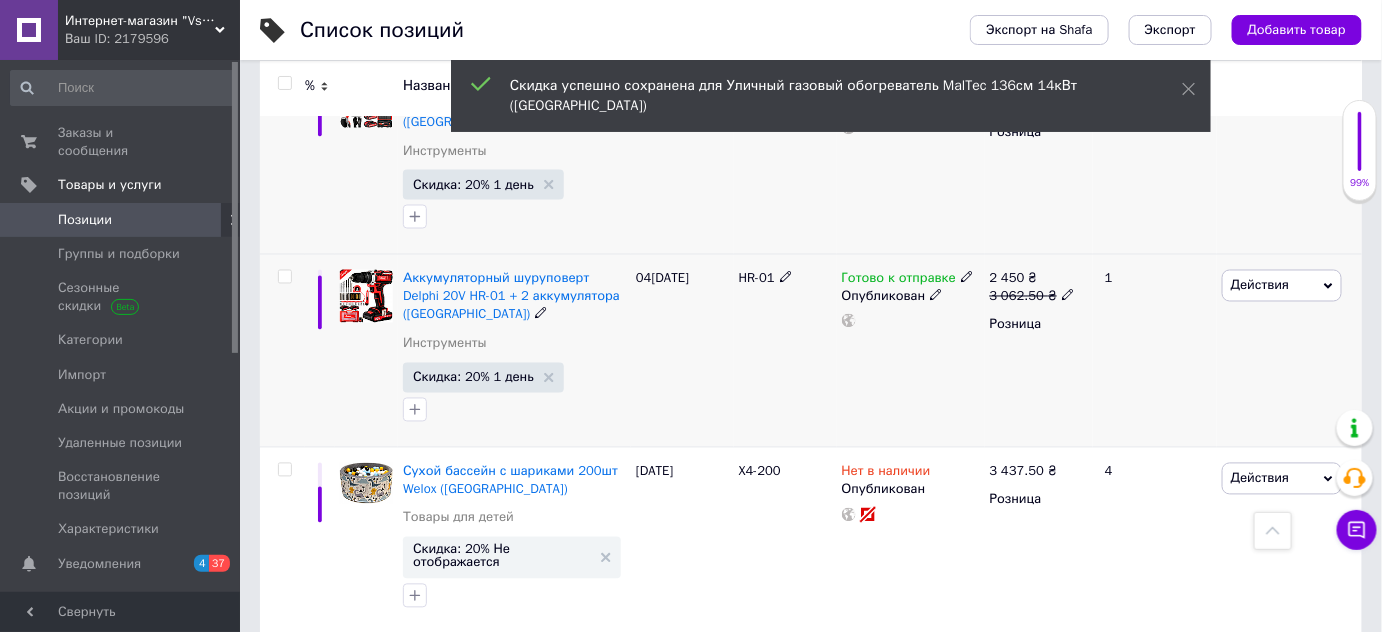 click on "Скидка: 20% Не отображается" at bounding box center (502, 1332) 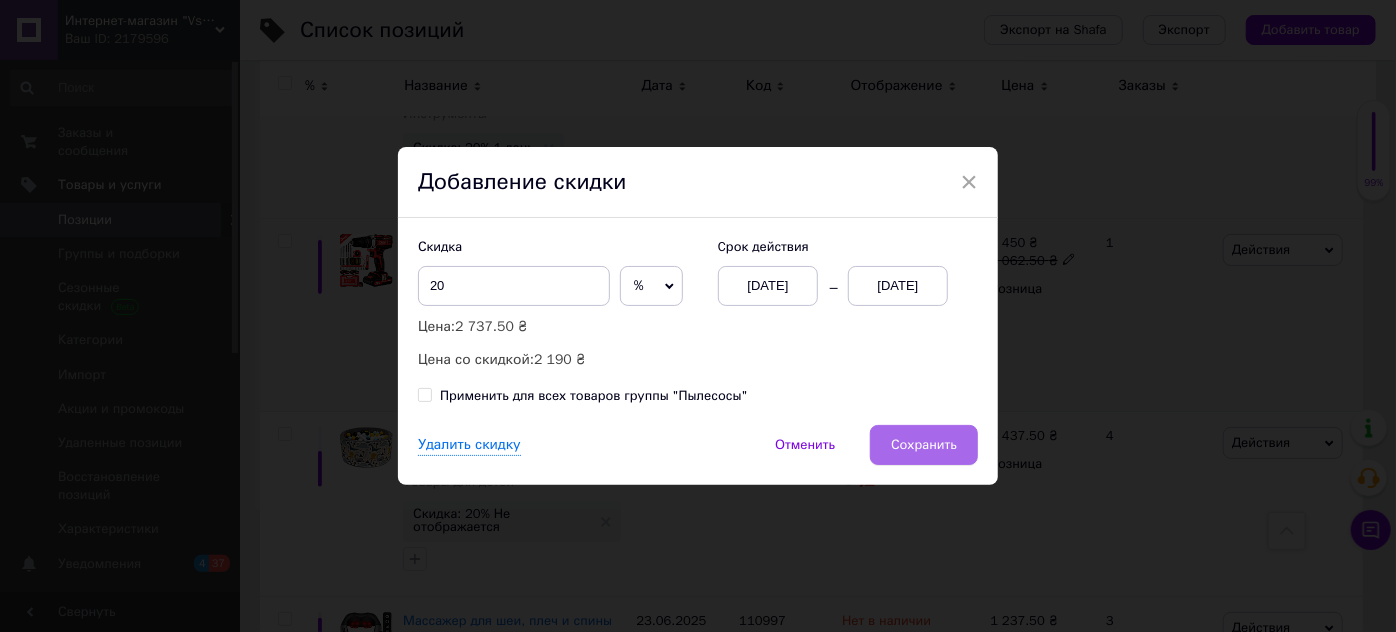 click on "Сохранить" at bounding box center (924, 445) 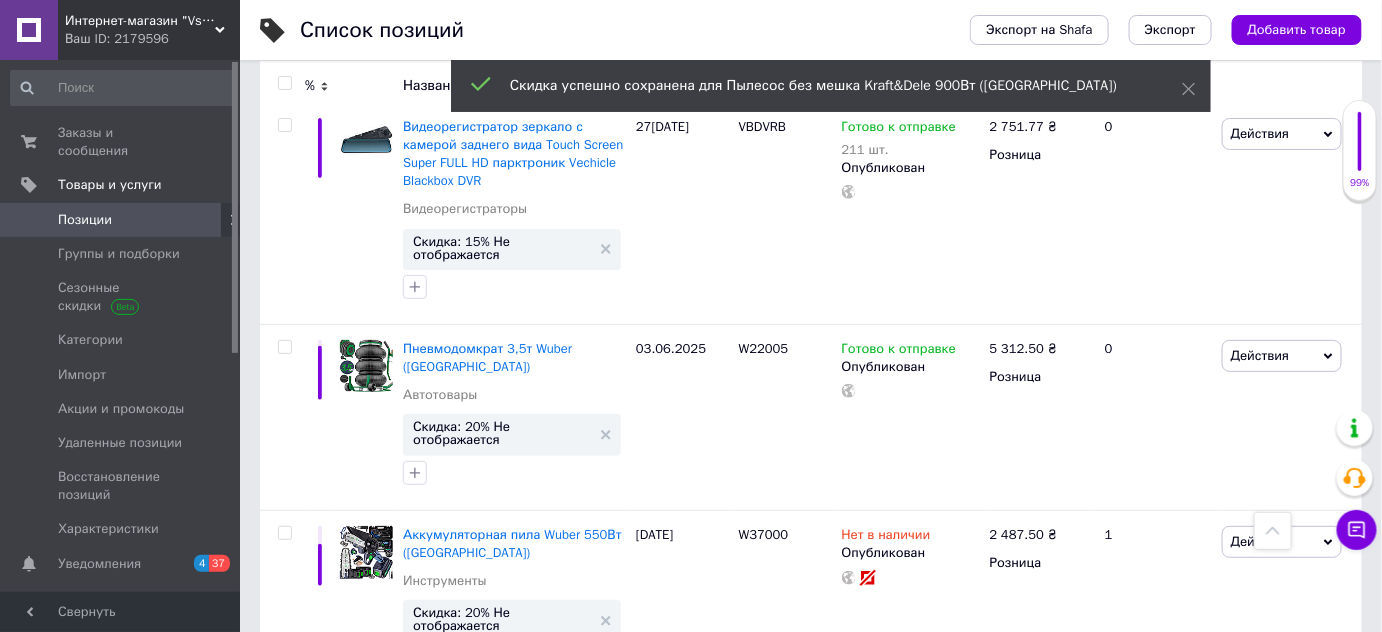 scroll, scrollTop: 17213, scrollLeft: 0, axis: vertical 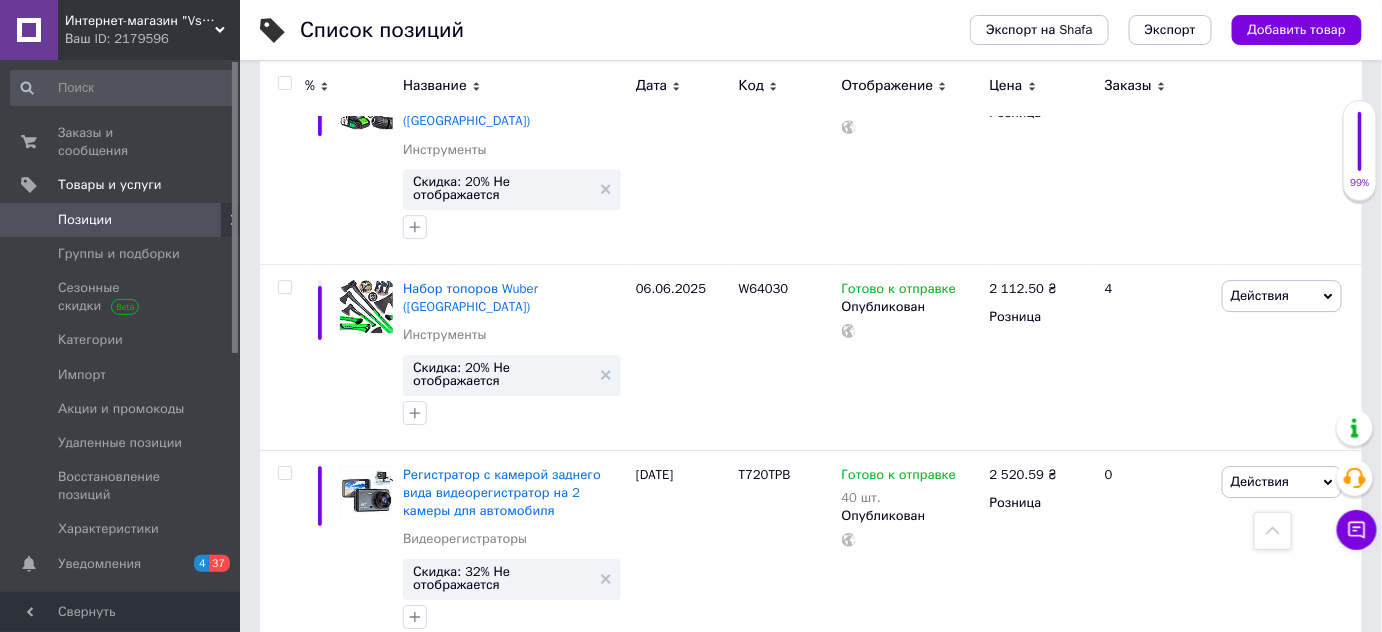 click on "Скидка: 20% Не отображается" at bounding box center (502, 1375) 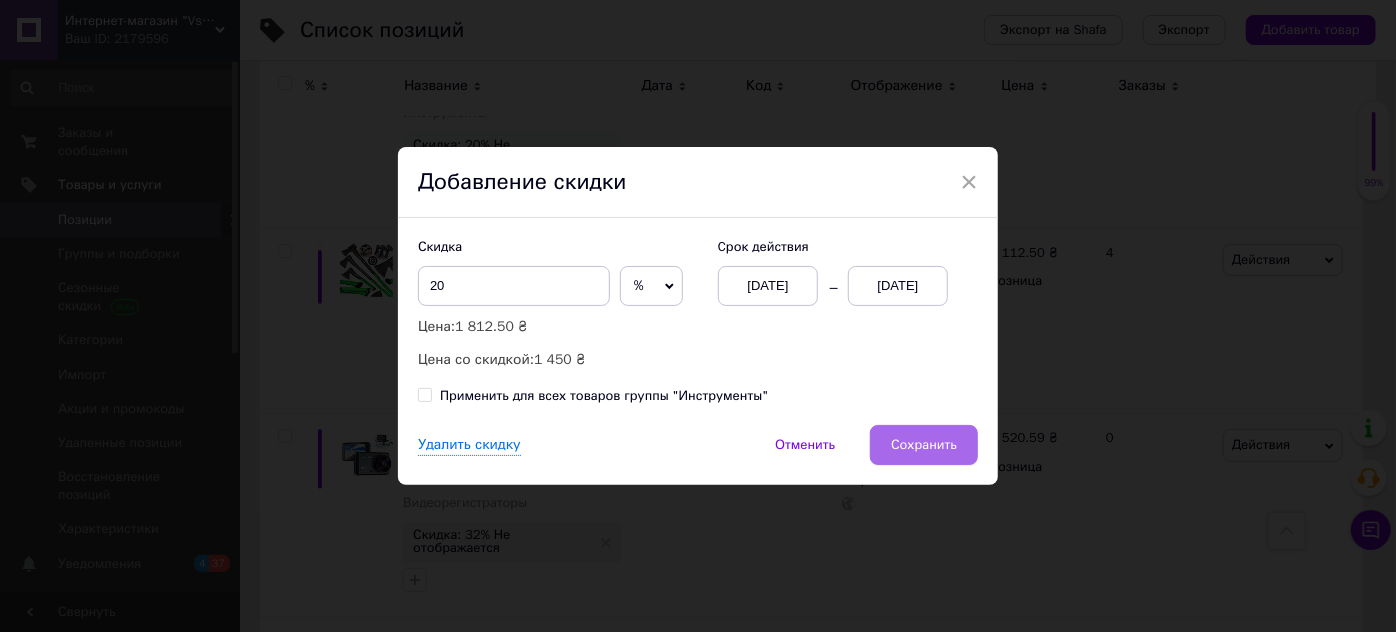 click on "Сохранить" at bounding box center [924, 445] 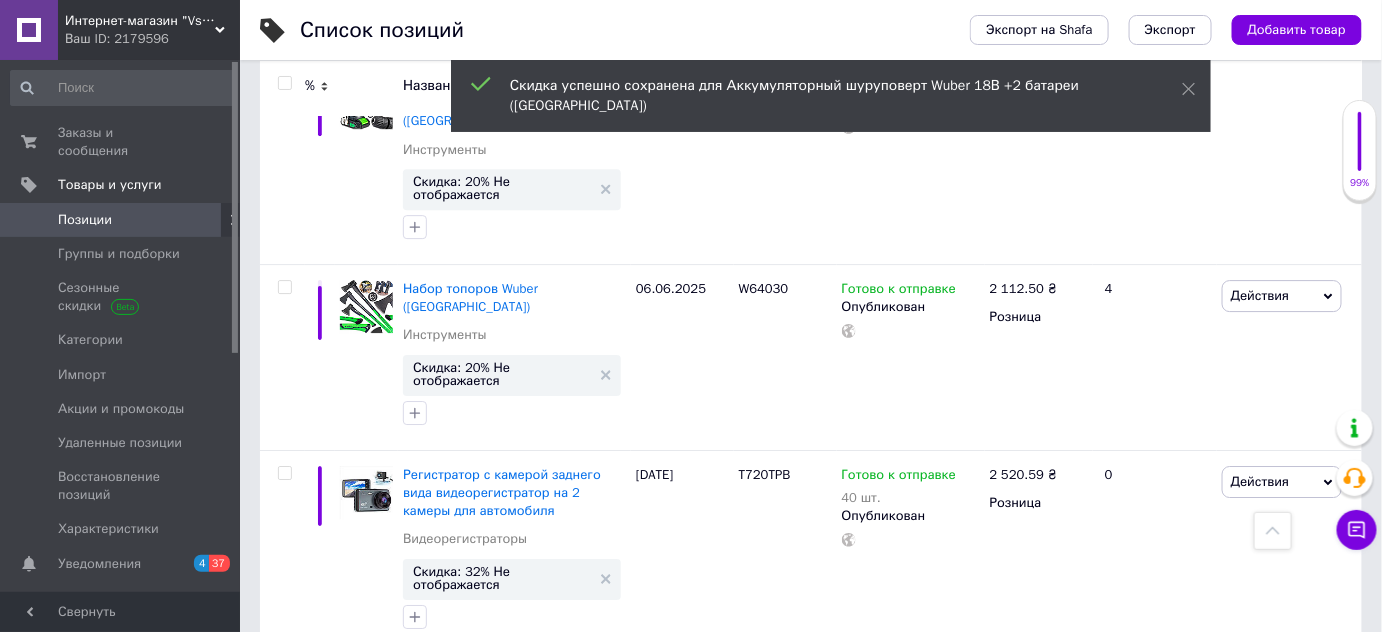scroll, scrollTop: 16660, scrollLeft: 0, axis: vertical 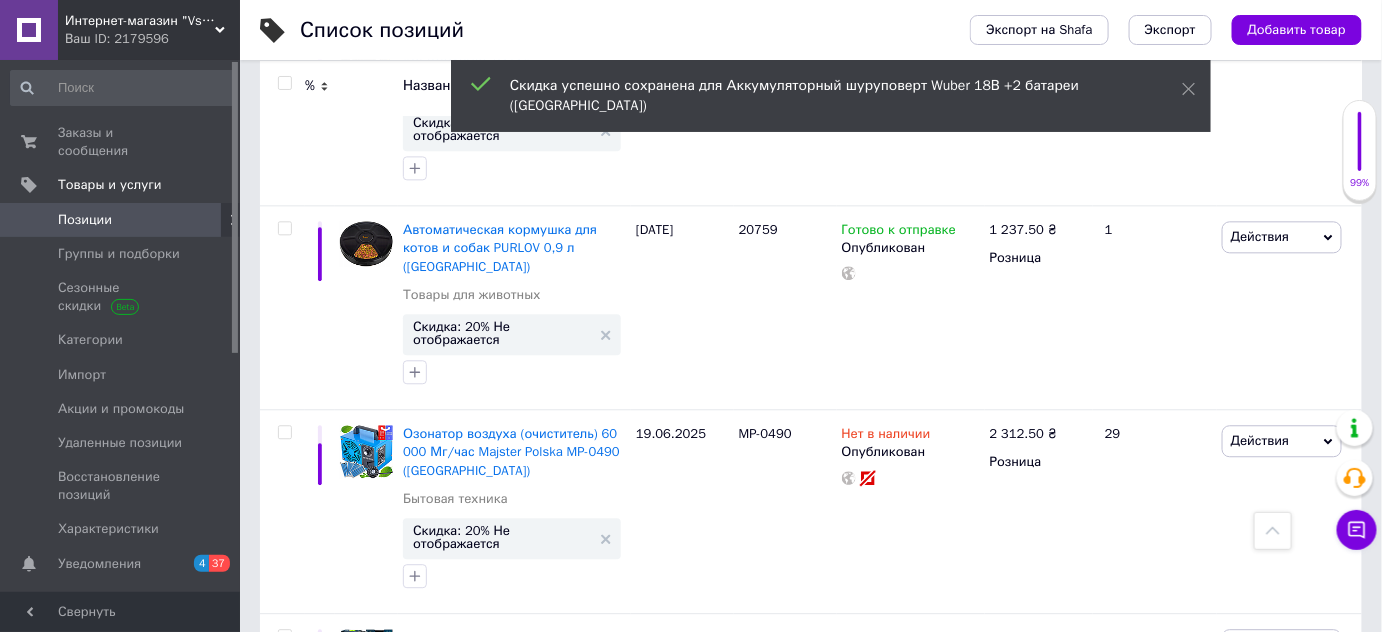 click on "Скидка: 32% Не отображается" at bounding box center (502, 1131) 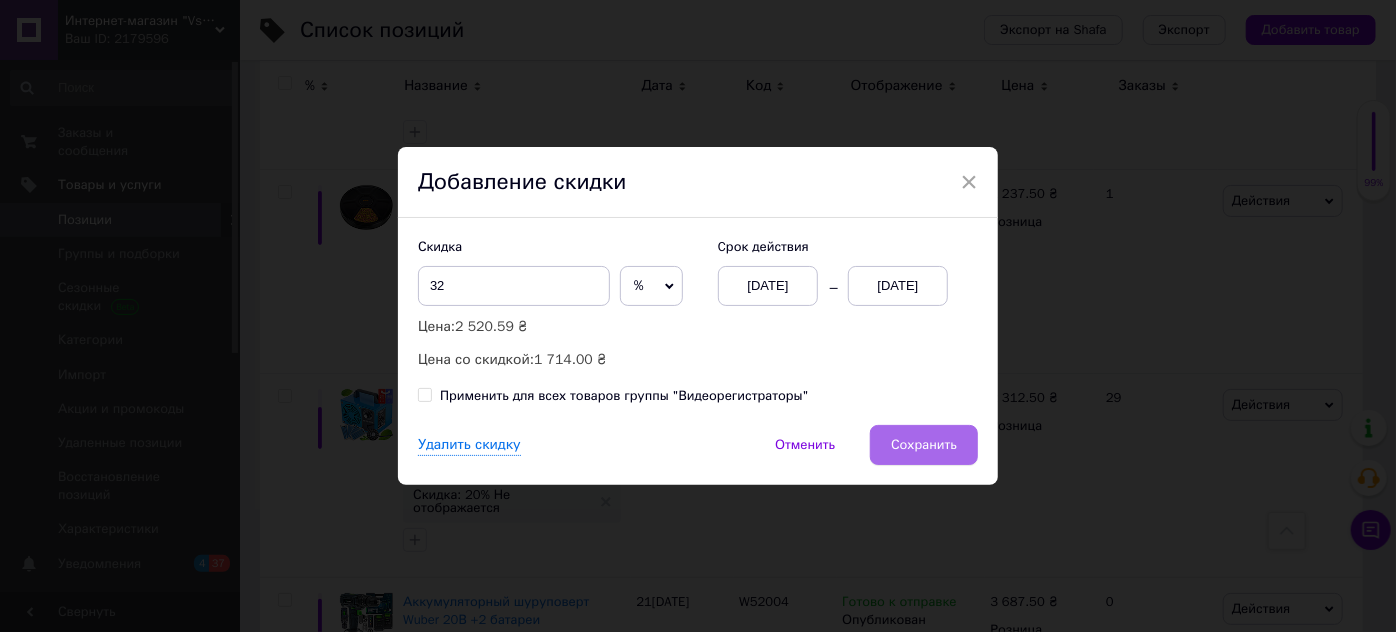 click on "Сохранить" at bounding box center [924, 445] 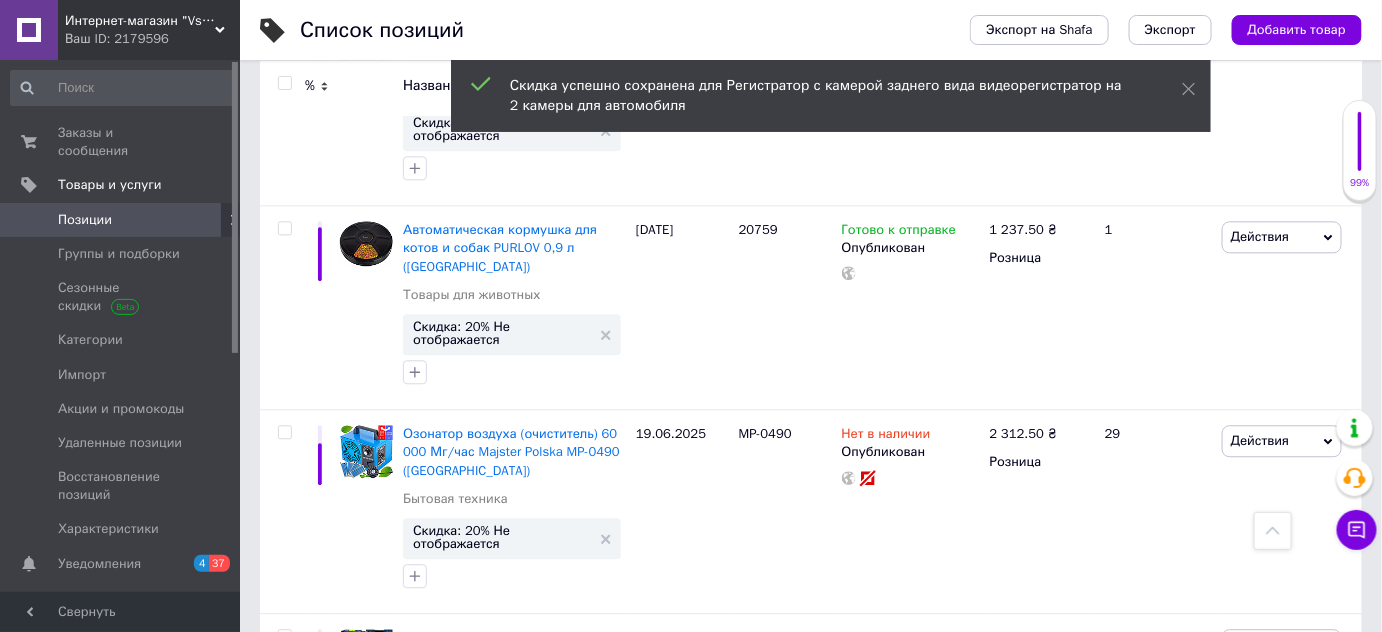 click on "Скидка: 15% Не отображается" at bounding box center (502, 1342) 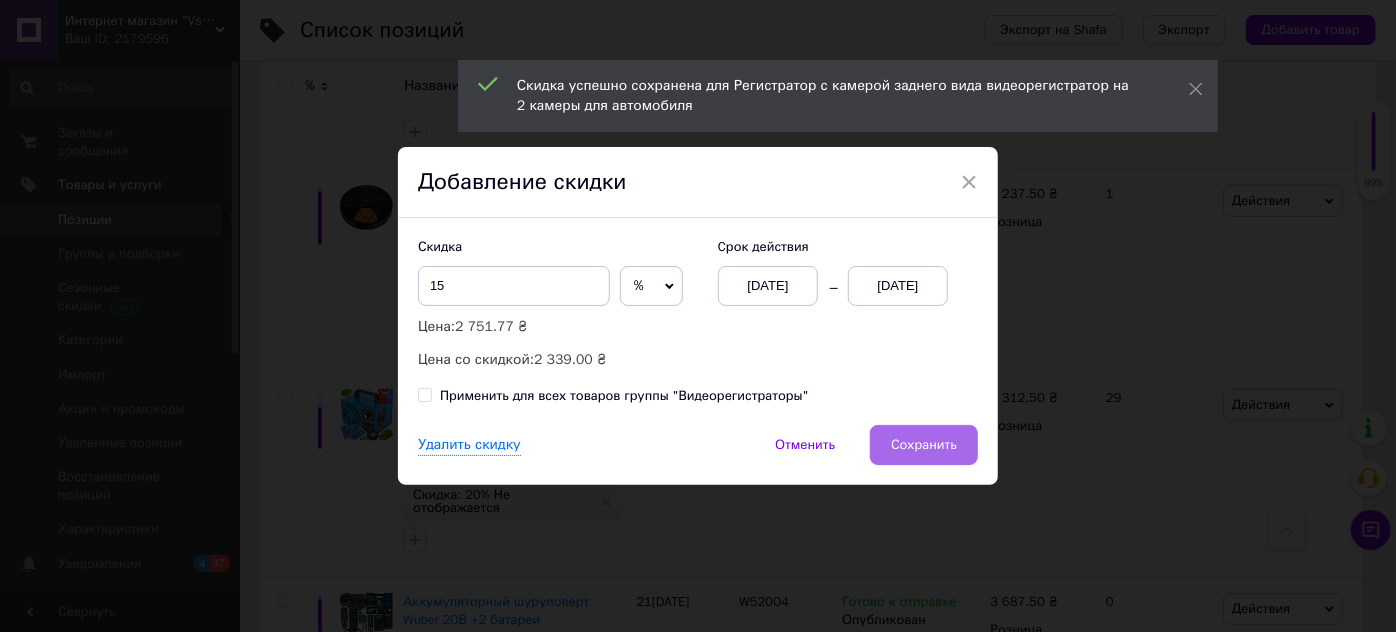 click on "Сохранить" at bounding box center [924, 445] 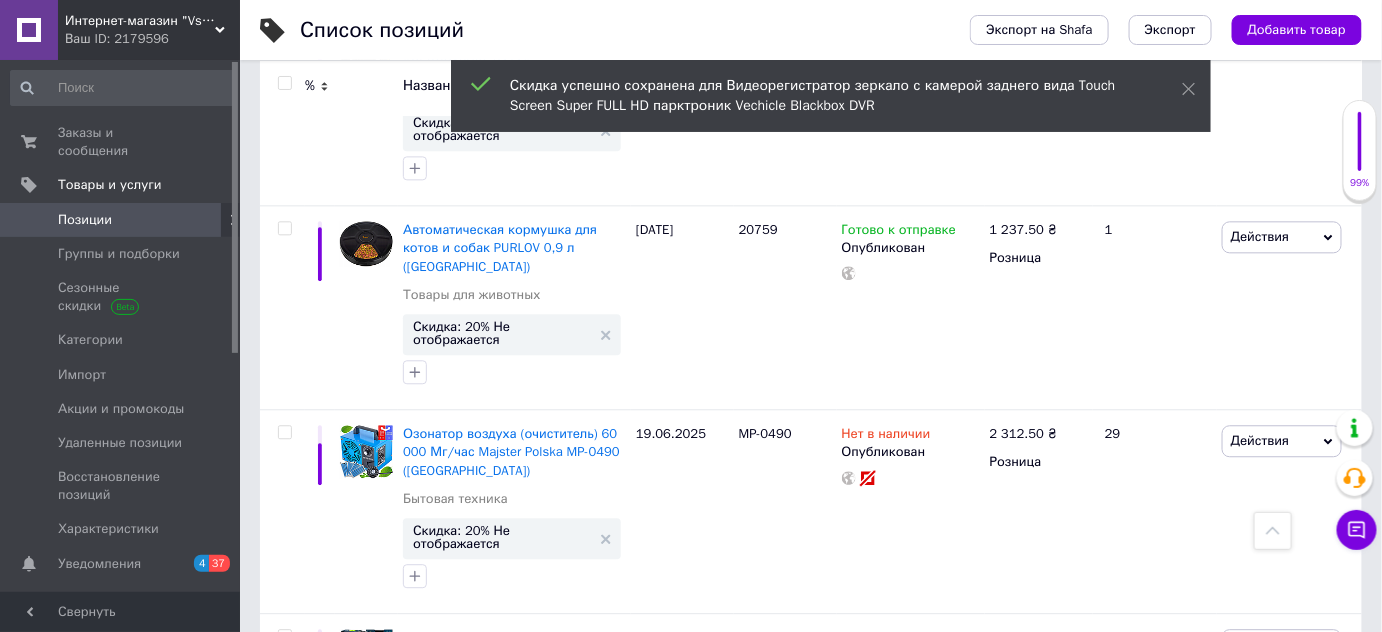 scroll, scrollTop: 16107, scrollLeft: 0, axis: vertical 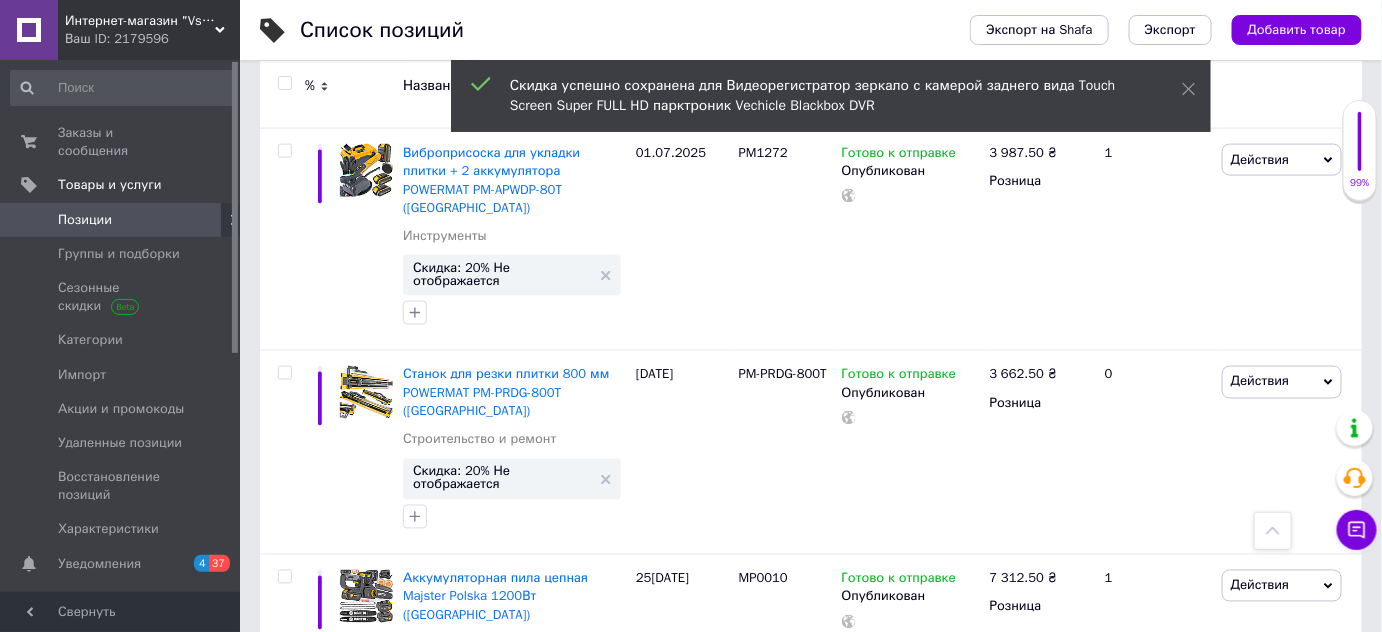 click on "Скидка: 20% Не отображается" at bounding box center [502, 1294] 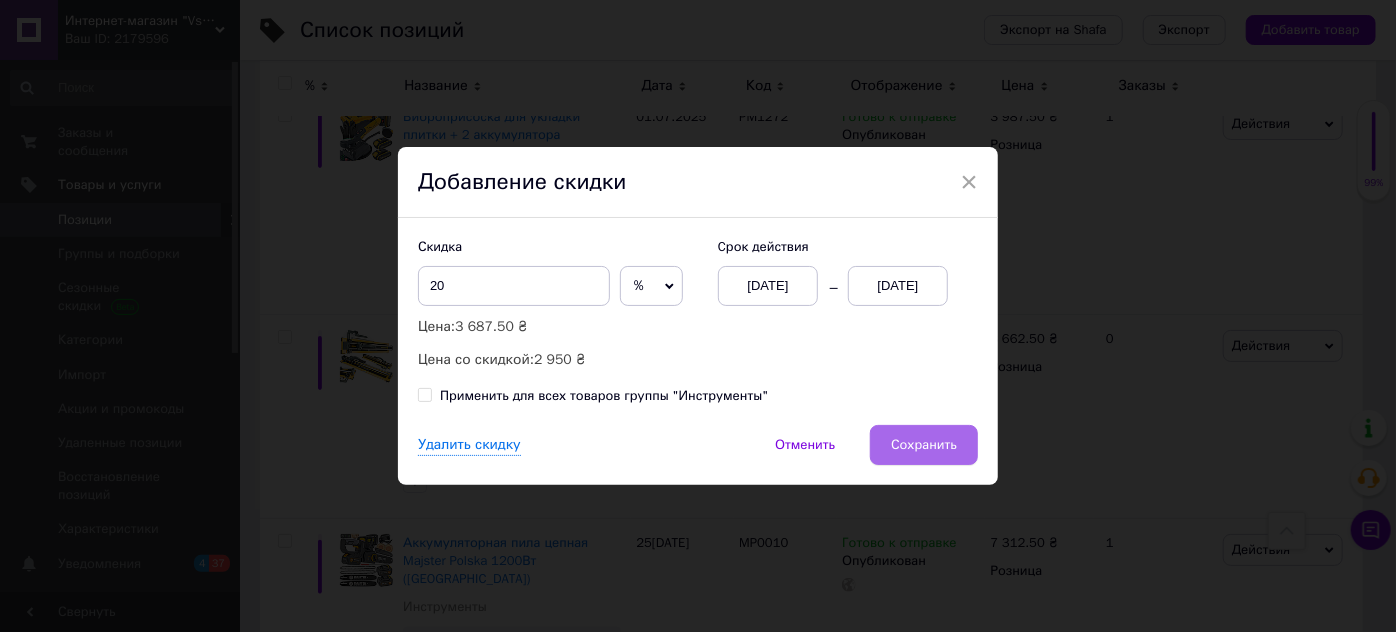 click on "Сохранить" at bounding box center [924, 445] 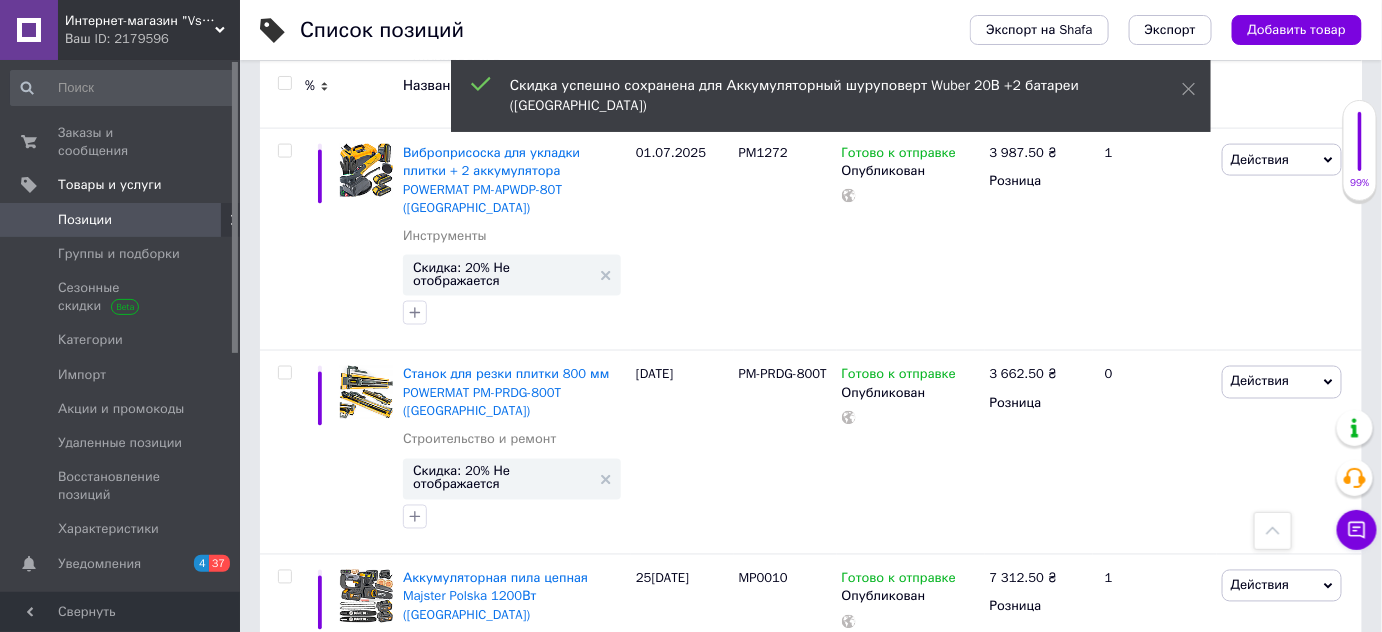 scroll, scrollTop: 15554, scrollLeft: 0, axis: vertical 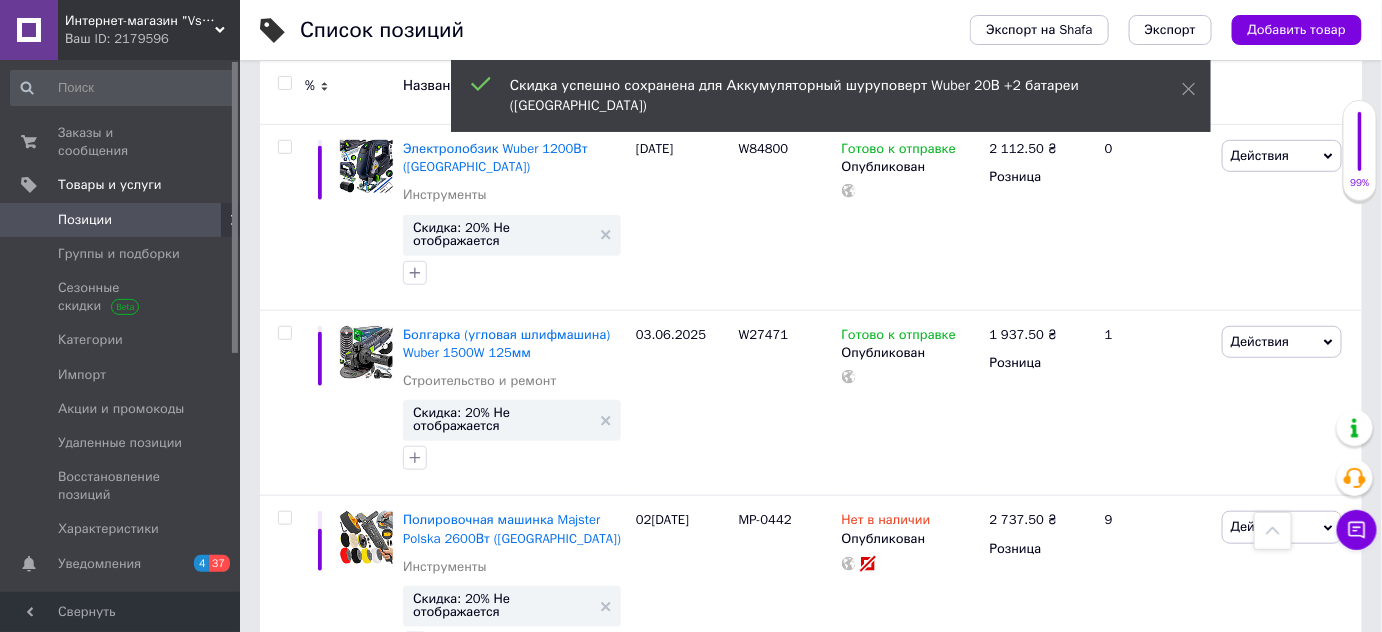 click on "Скидка: 20% Не отображается" at bounding box center (502, 1031) 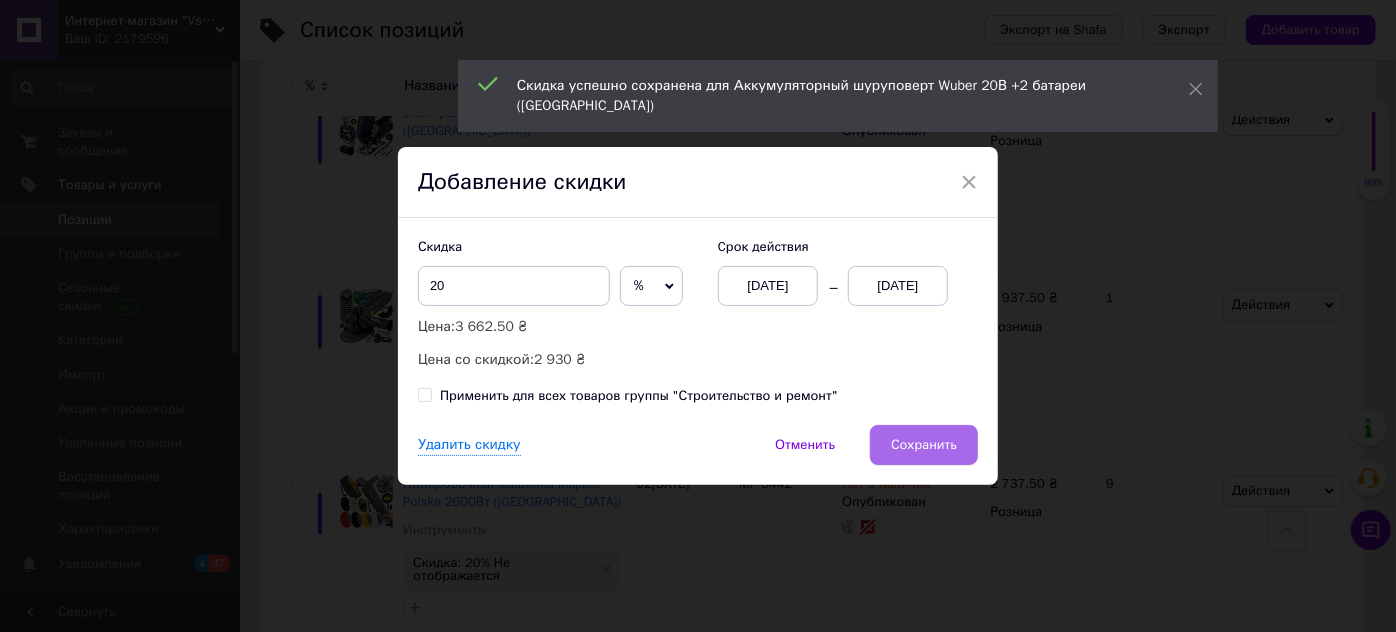 click on "Сохранить" at bounding box center (924, 445) 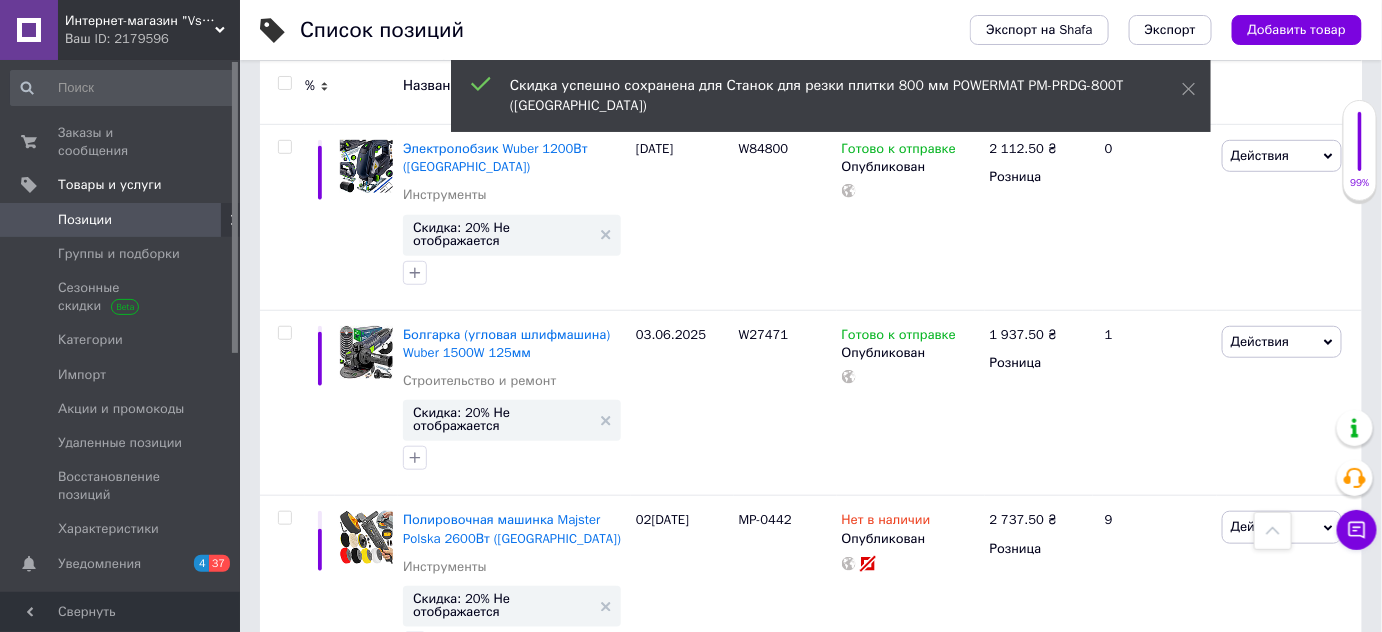 click on "Скидка: 20% Не отображается" at bounding box center [502, 1224] 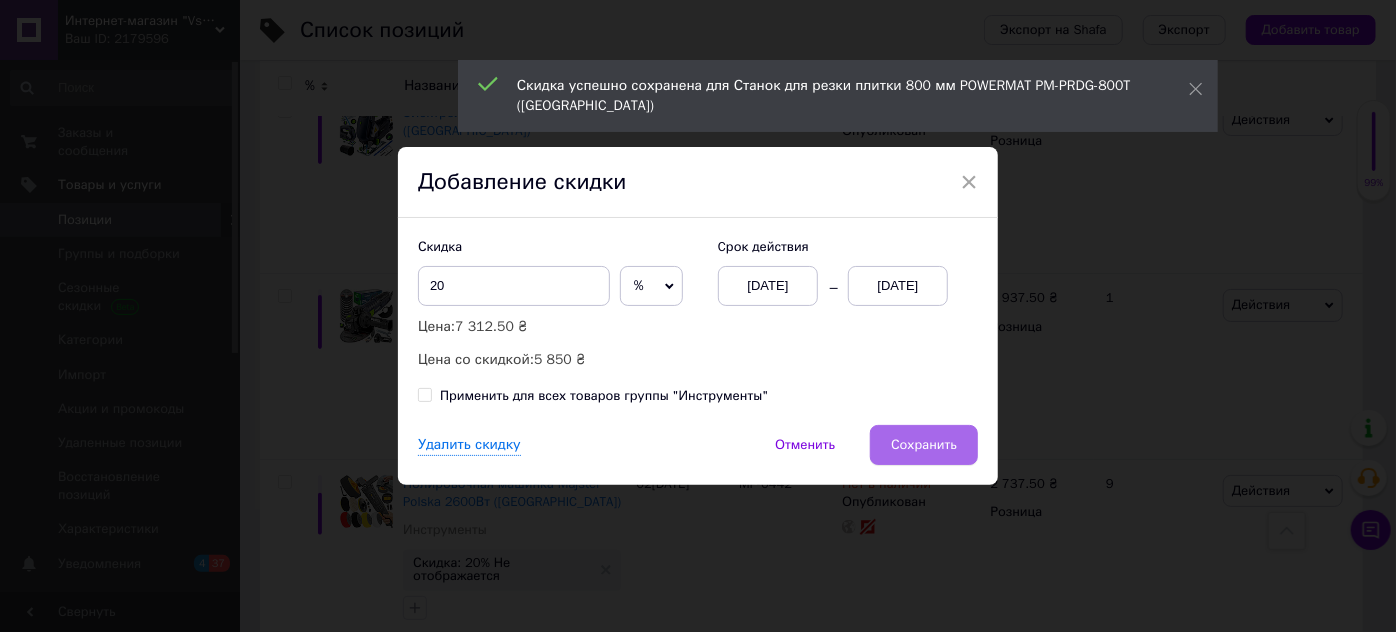 click on "Сохранить" at bounding box center (924, 445) 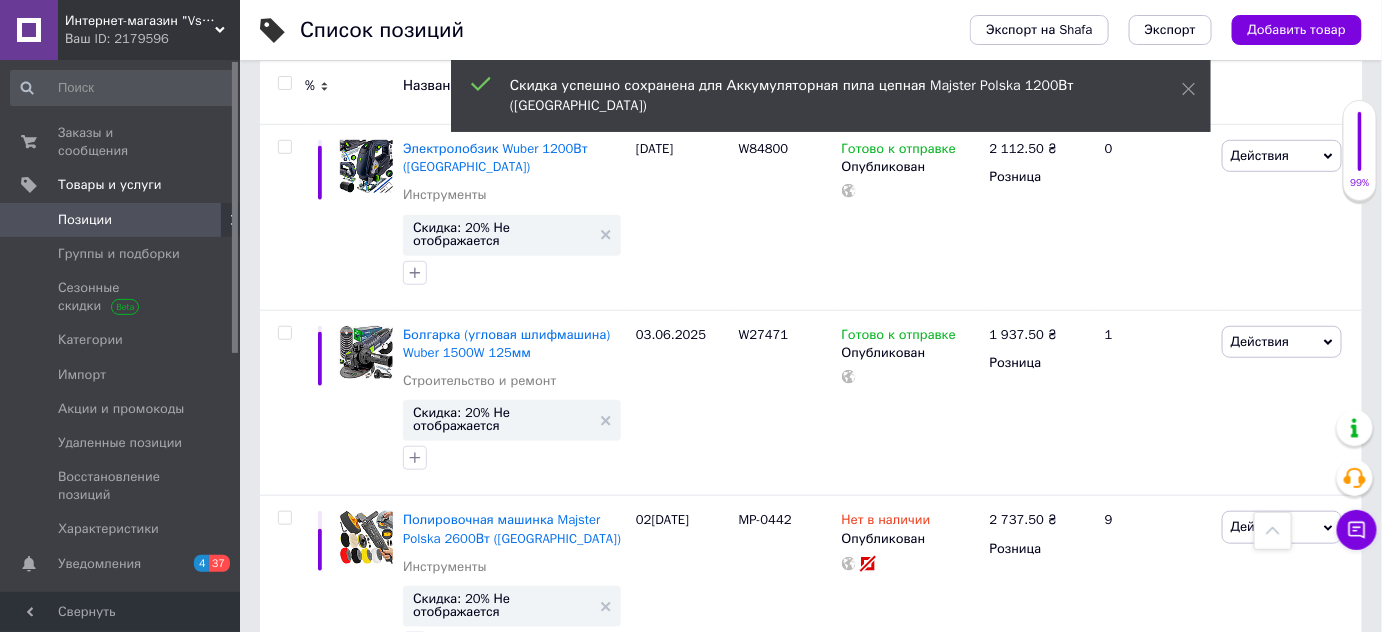 scroll, scrollTop: 15002, scrollLeft: 0, axis: vertical 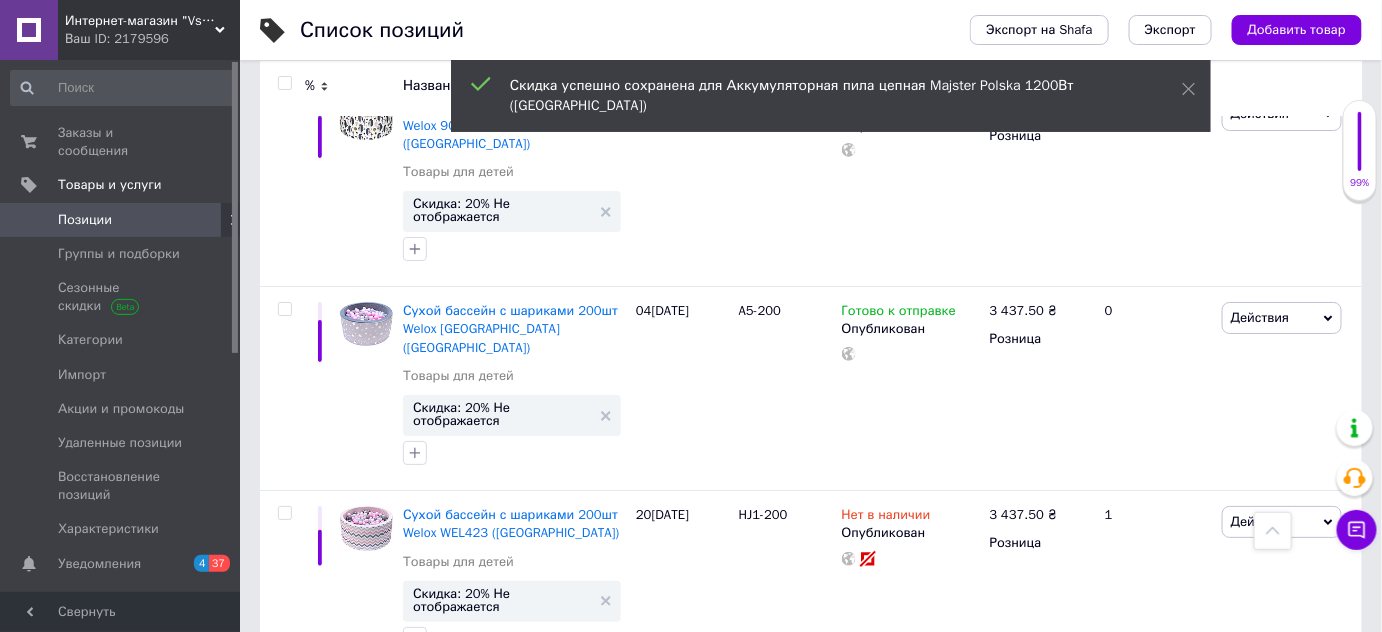 click on "Скидка: 20% Не отображается" at bounding box center [502, 971] 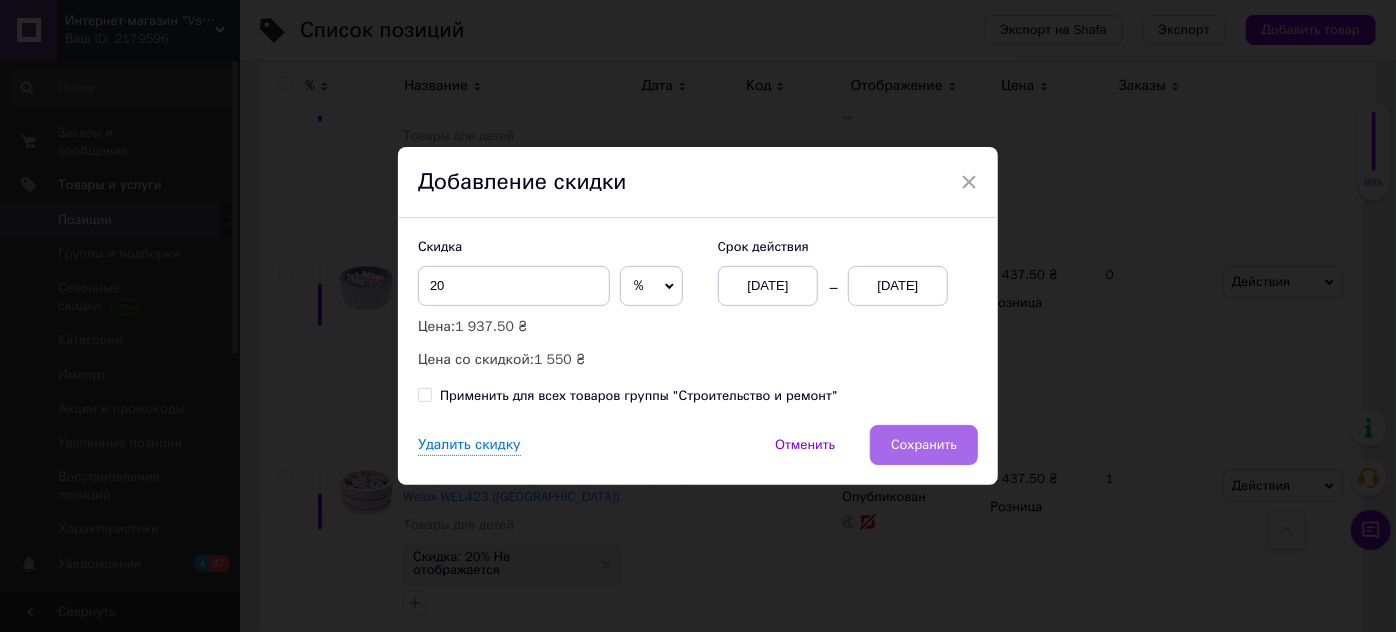 click on "Сохранить" at bounding box center (924, 445) 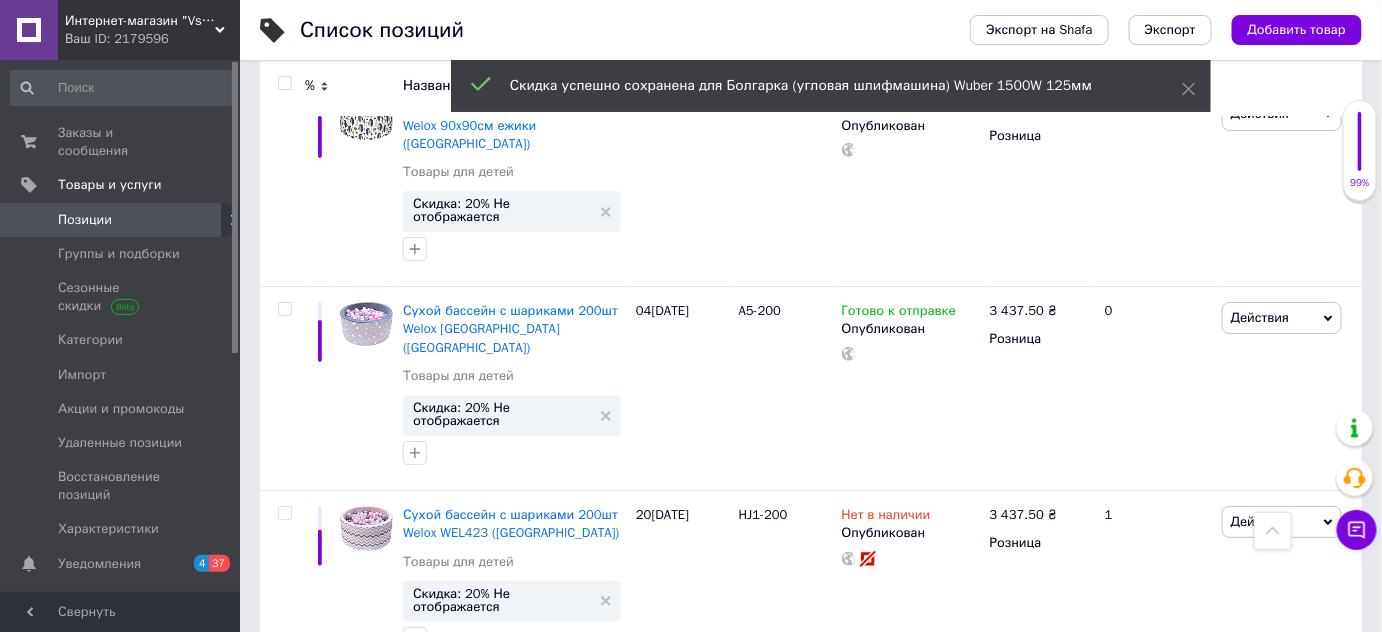 scroll, scrollTop: 14449, scrollLeft: 0, axis: vertical 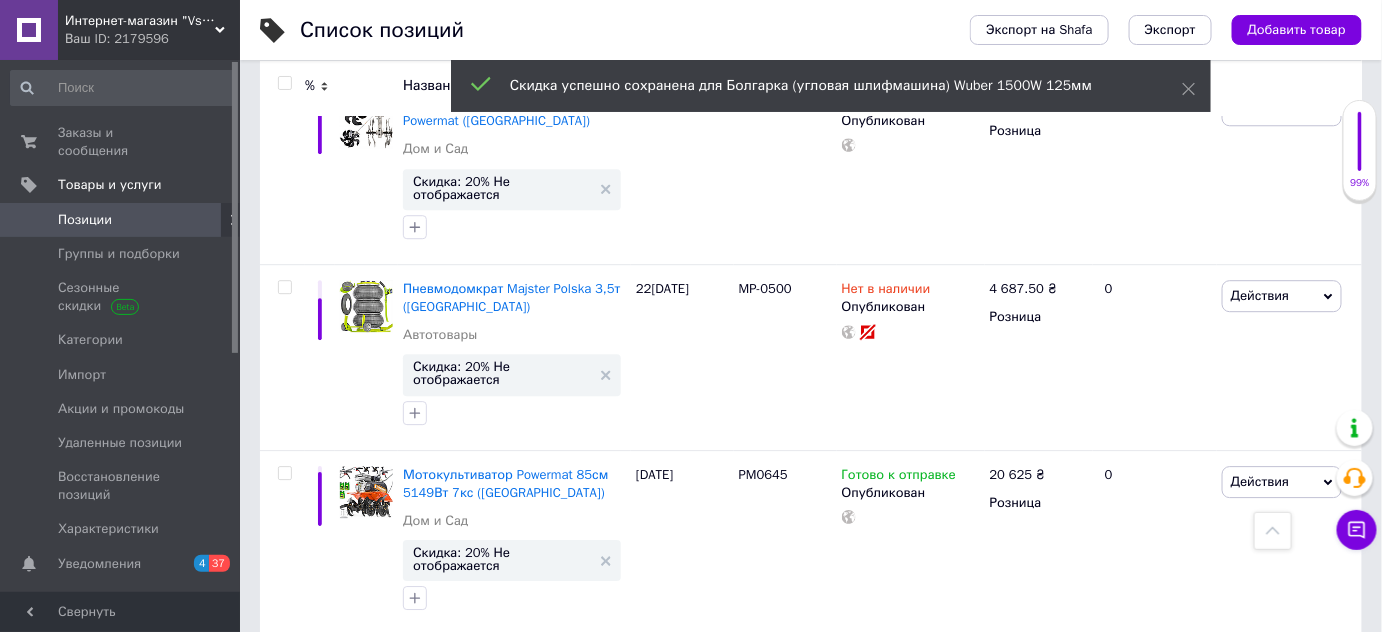 click on "Скидка: 20% Не отображается" at bounding box center (502, 967) 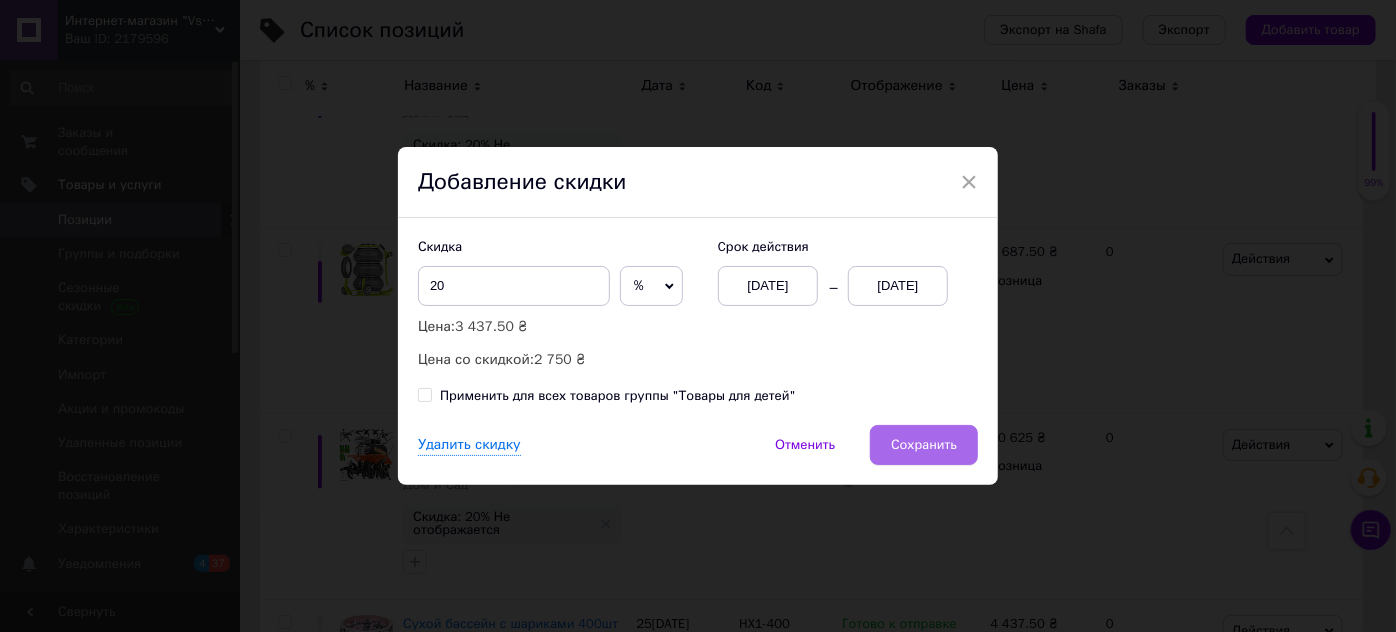 click on "Сохранить" at bounding box center (924, 445) 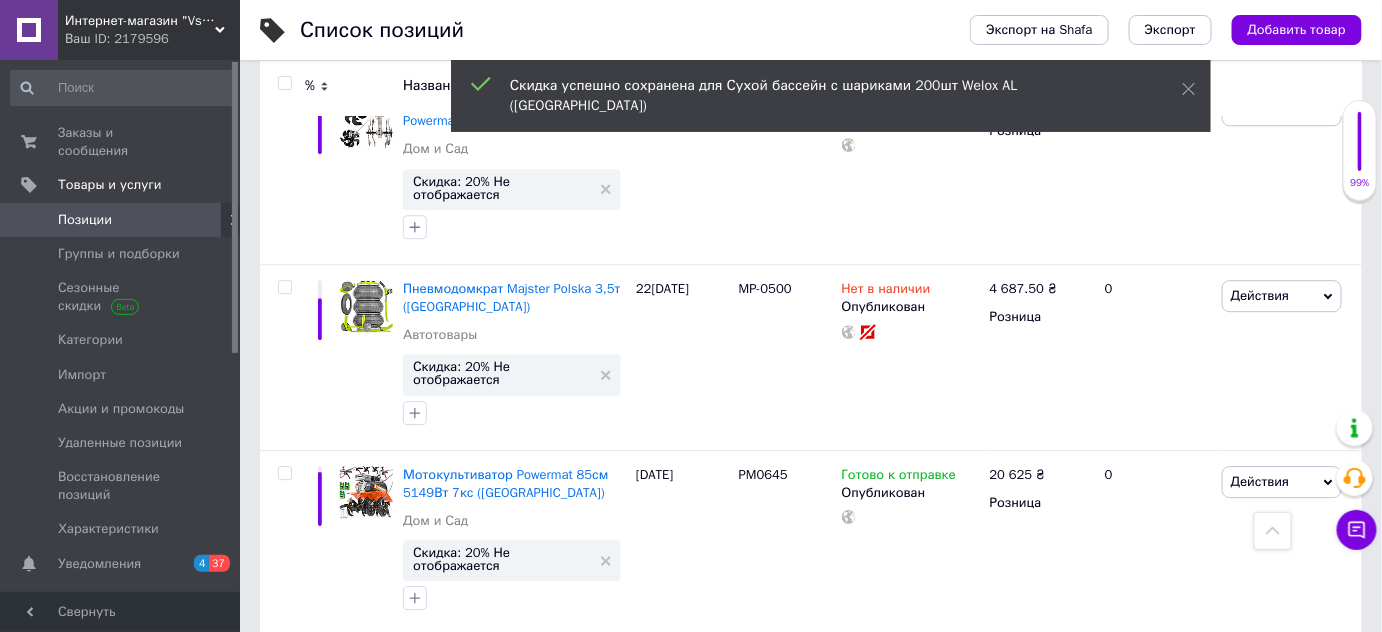 scroll, scrollTop: 13896, scrollLeft: 0, axis: vertical 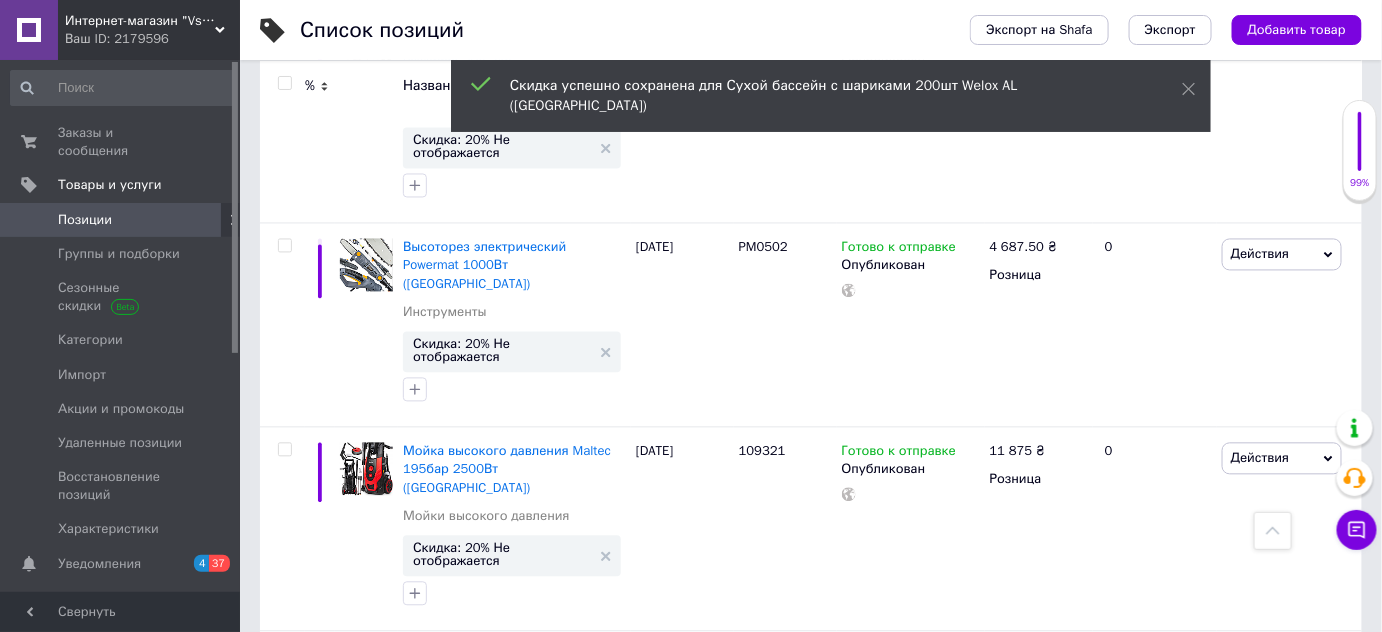 click on "Скидка: 20% Не отображается" at bounding box center (502, 1112) 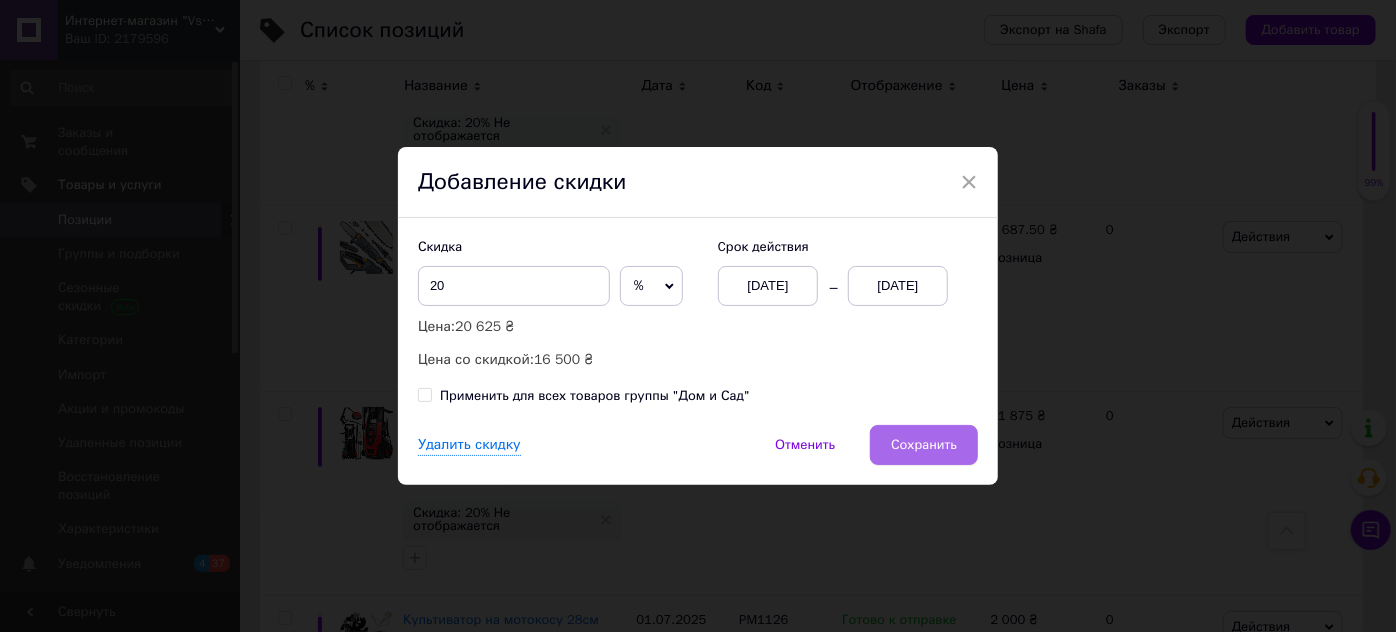 click on "Сохранить" at bounding box center (924, 445) 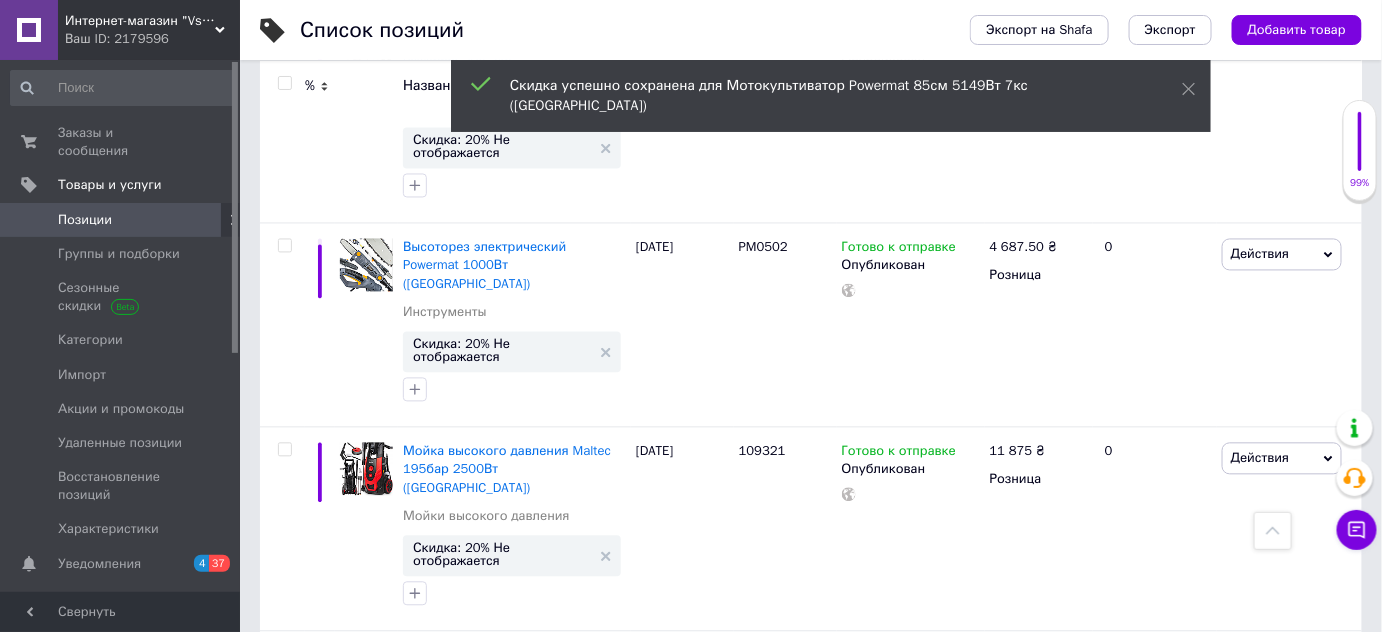 scroll, scrollTop: 13344, scrollLeft: 0, axis: vertical 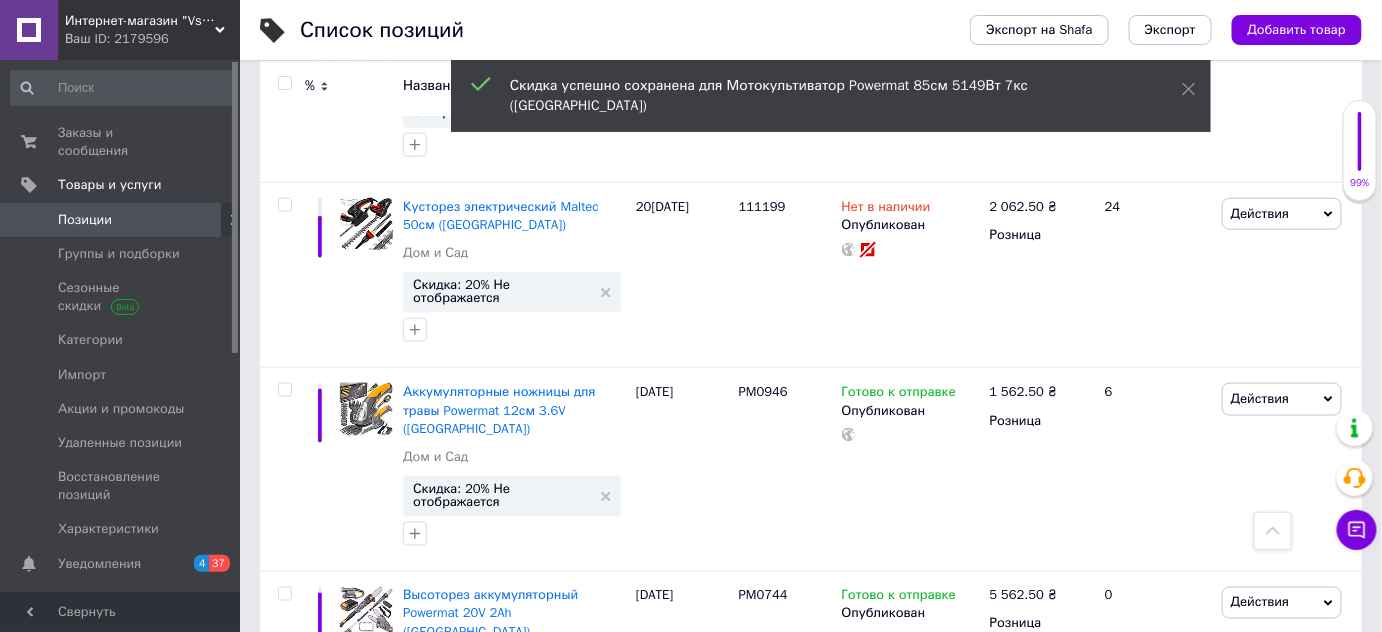 click on "Скидка: 20% Не отображается" at bounding box center [502, 903] 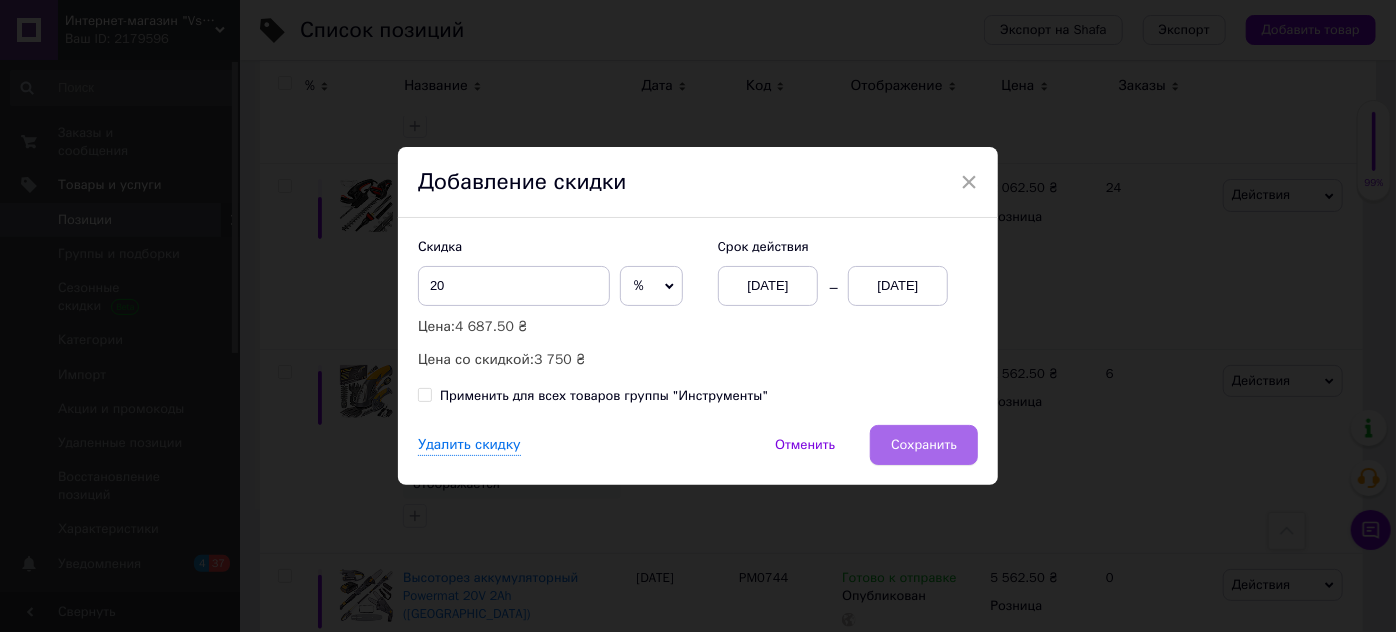 click on "Сохранить" at bounding box center [924, 445] 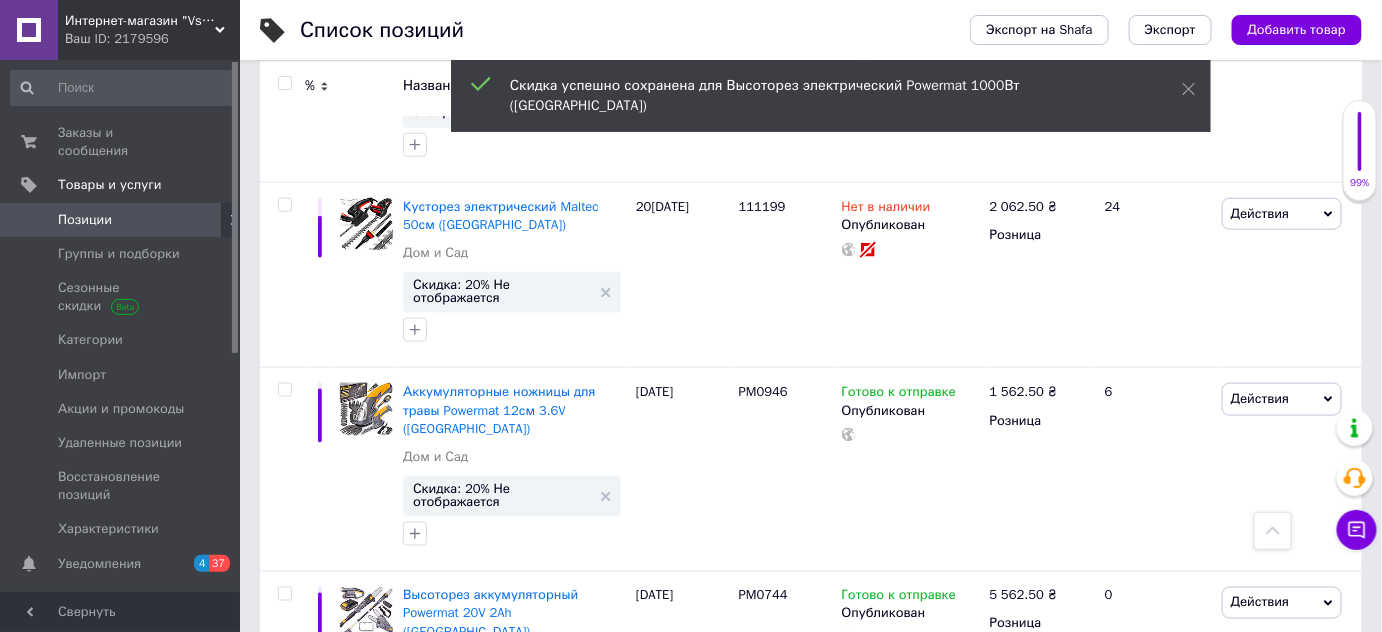 click on "Скидка: 20% Не отображается" at bounding box center (502, 1096) 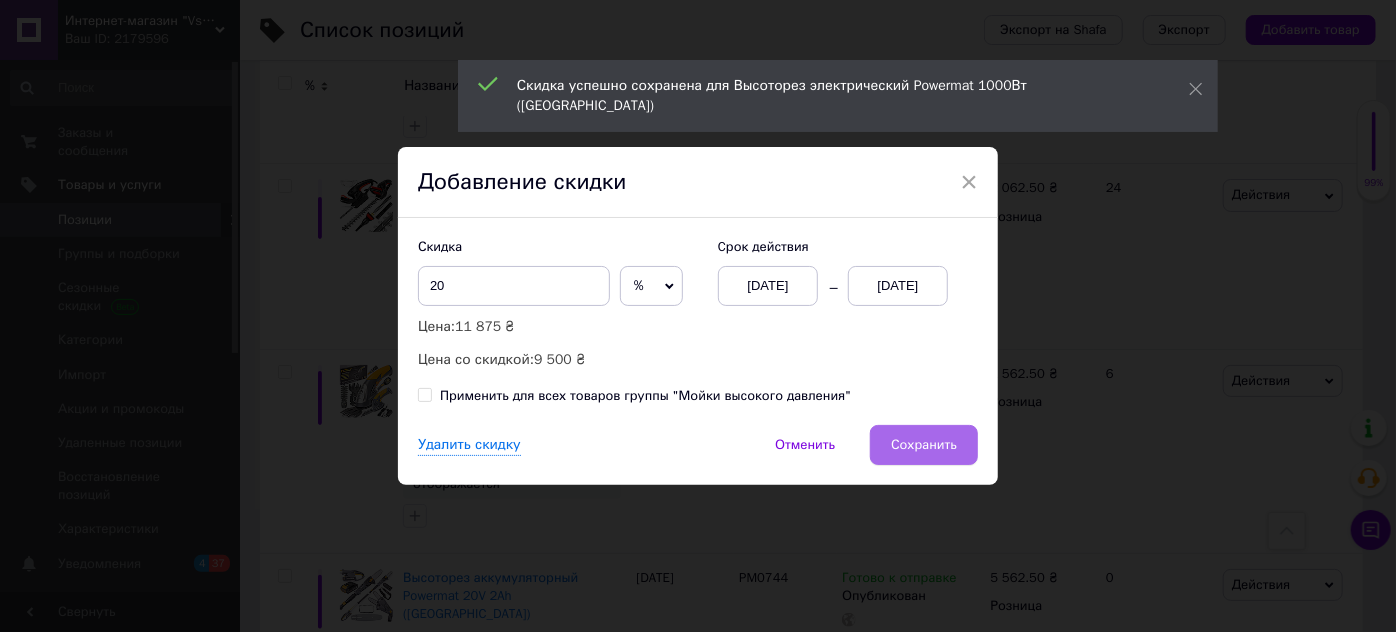 click on "Сохранить" at bounding box center (924, 445) 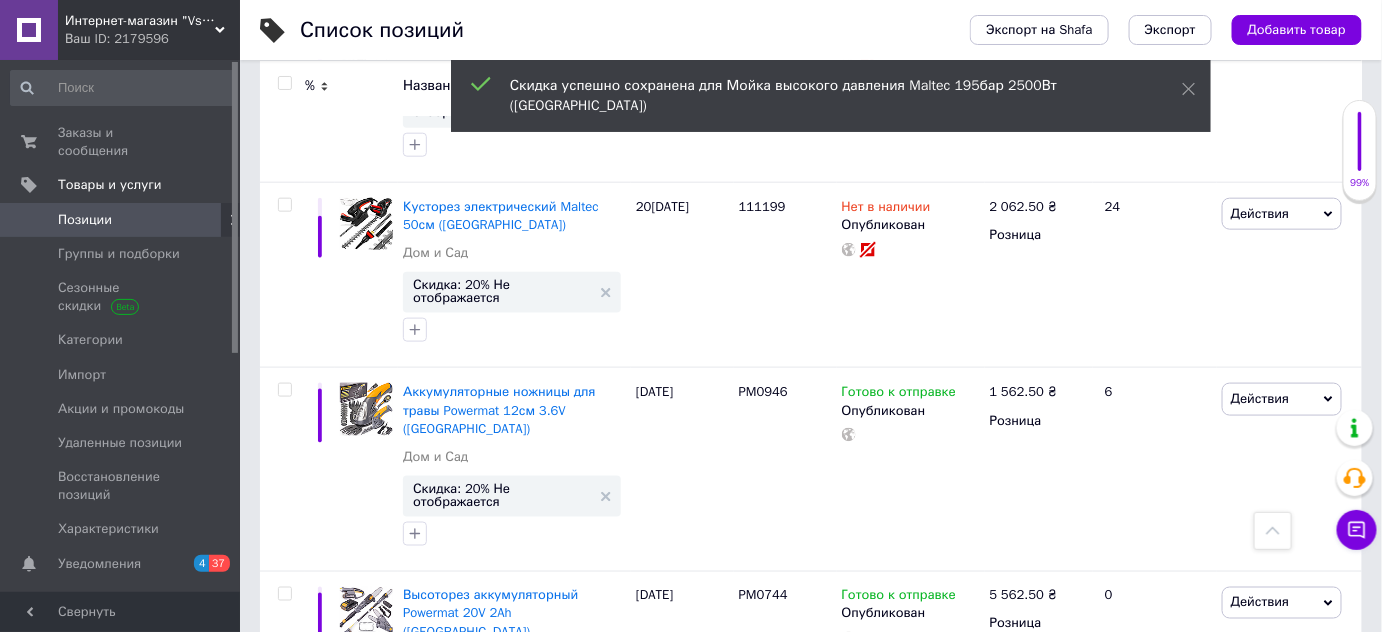 scroll, scrollTop: 12791, scrollLeft: 0, axis: vertical 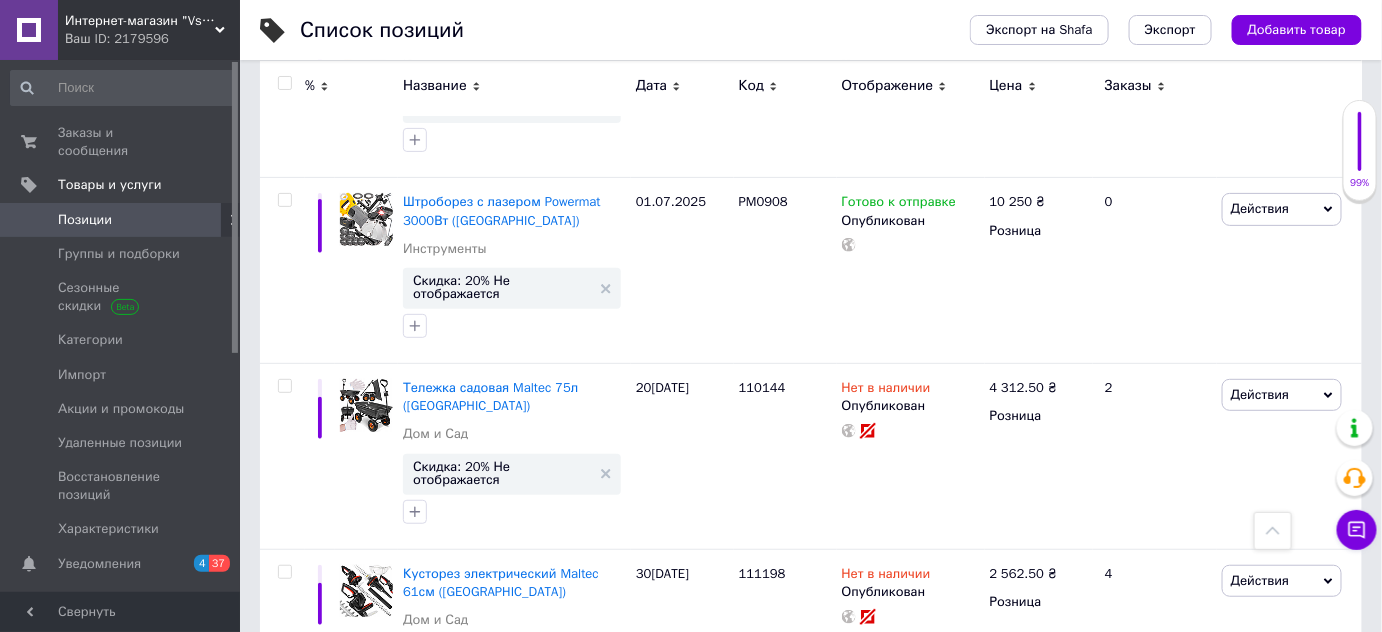 click on "Скидка: 20% Не отображается" at bounding box center (502, 1048) 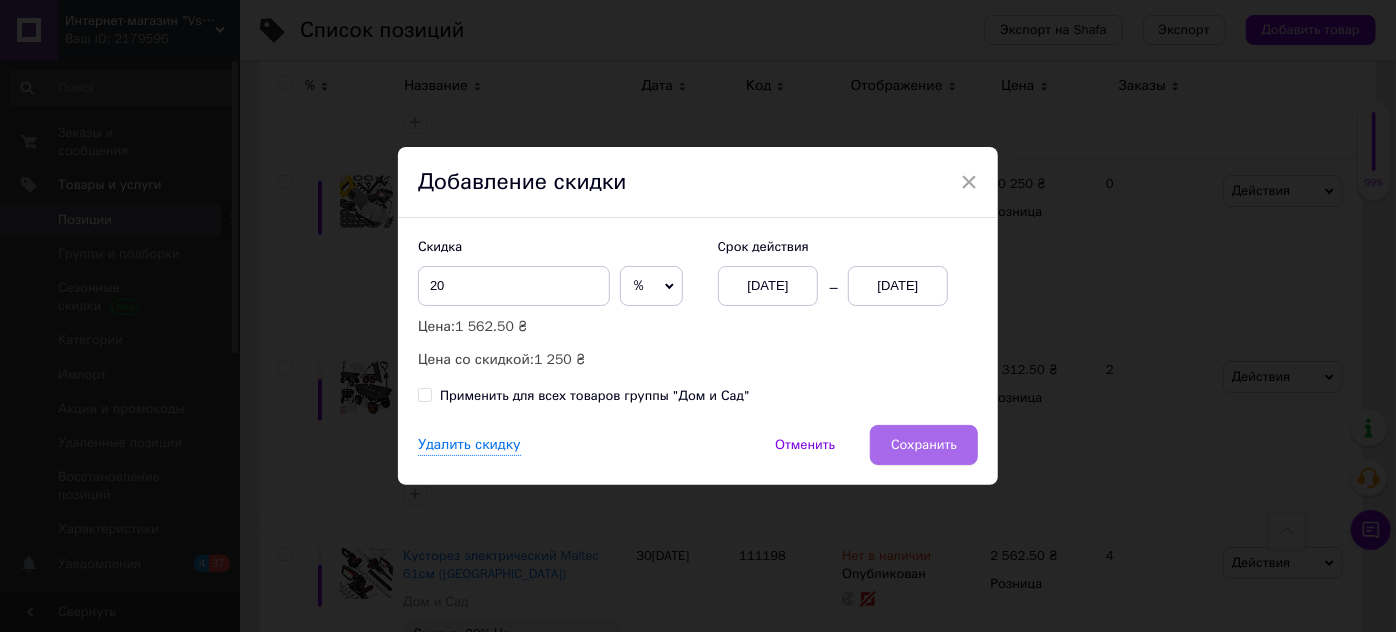click on "Сохранить" at bounding box center (924, 445) 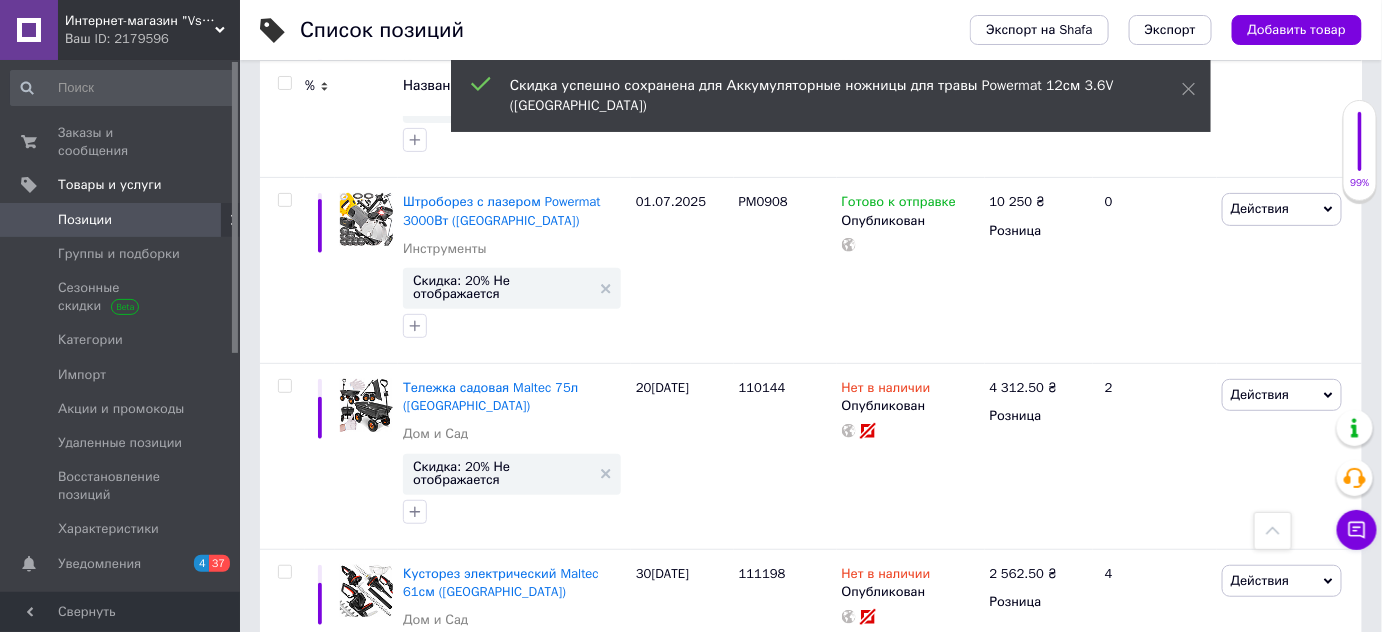 scroll, scrollTop: 12238, scrollLeft: 0, axis: vertical 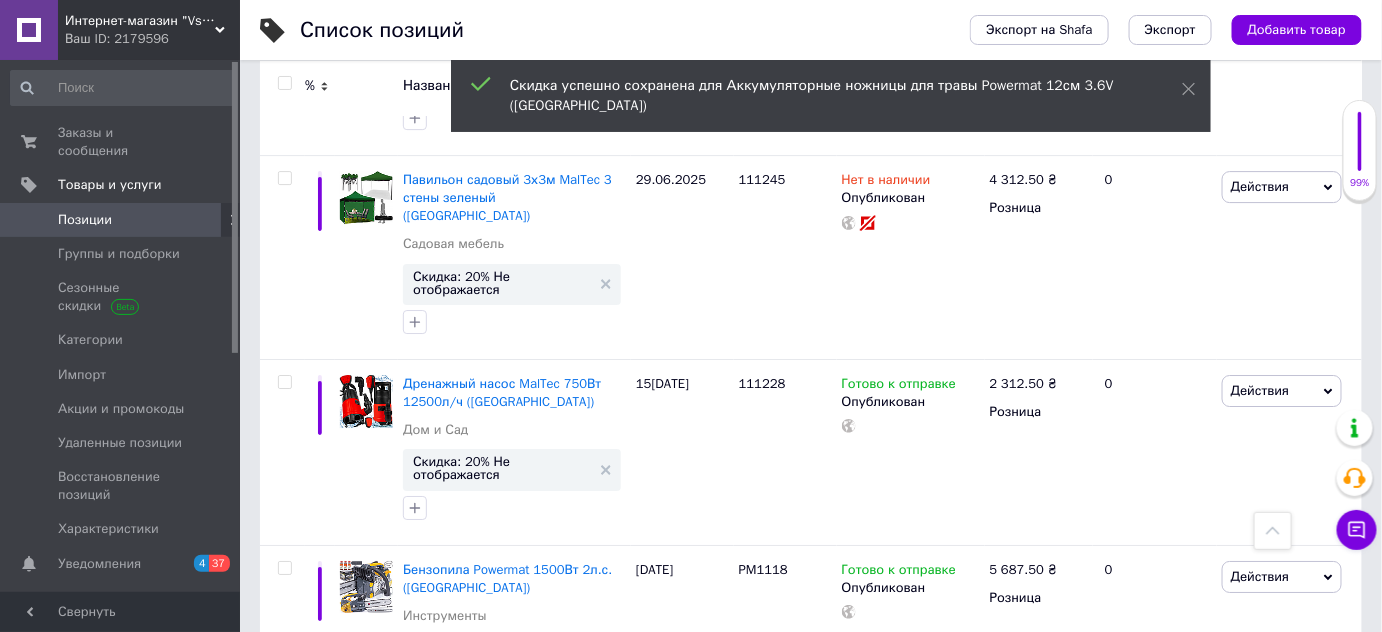 click on "Скидка: 20% Не отображается" at bounding box center (502, 840) 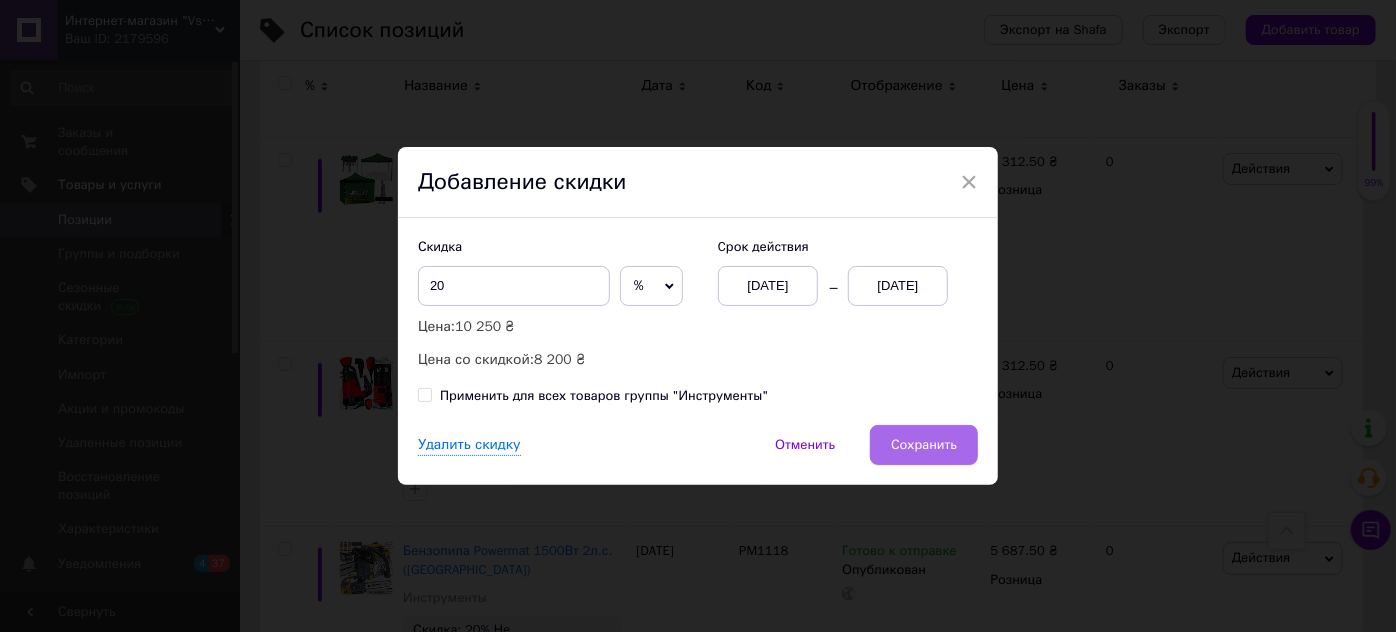 click on "Сохранить" at bounding box center [924, 445] 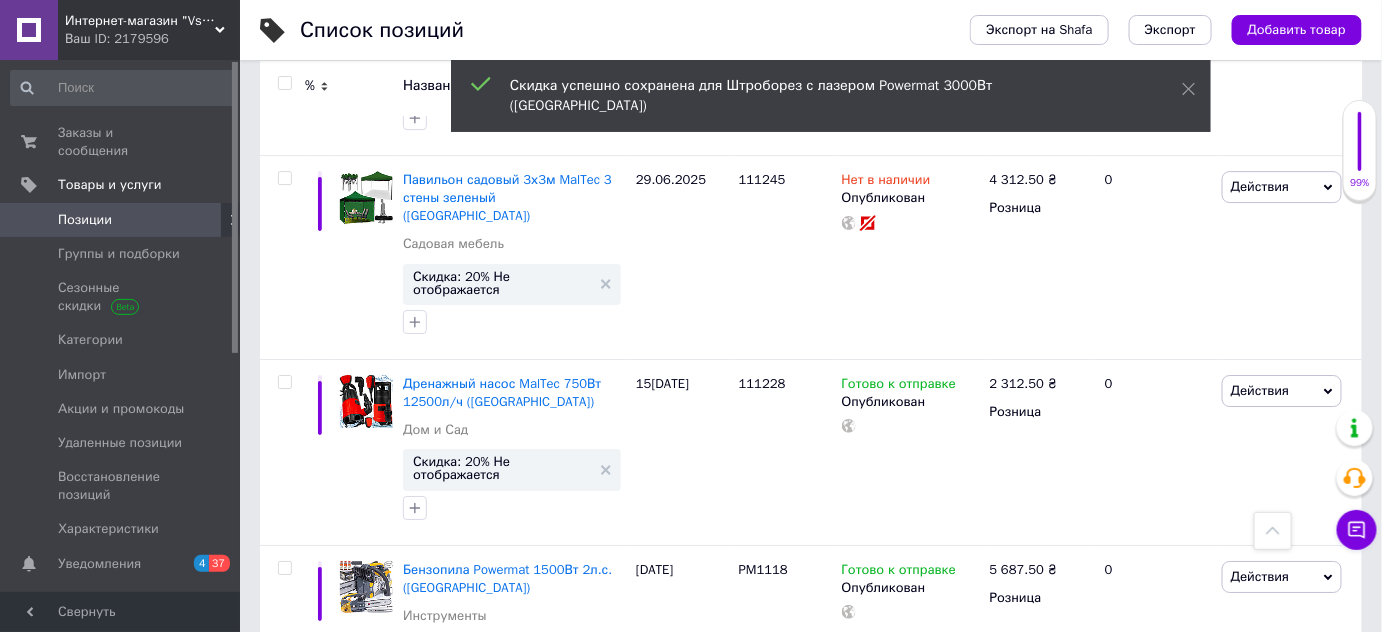 scroll, scrollTop: 11685, scrollLeft: 0, axis: vertical 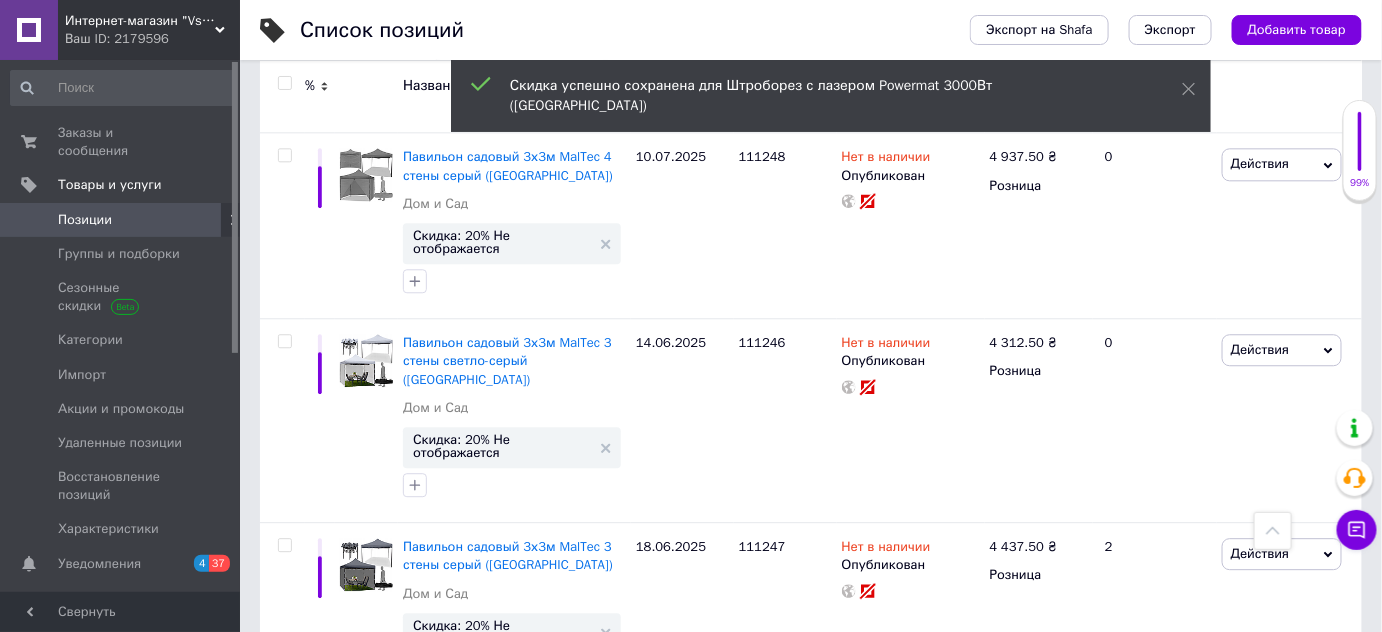 click on "Скидка: 20% Не отображается" at bounding box center [502, 1021] 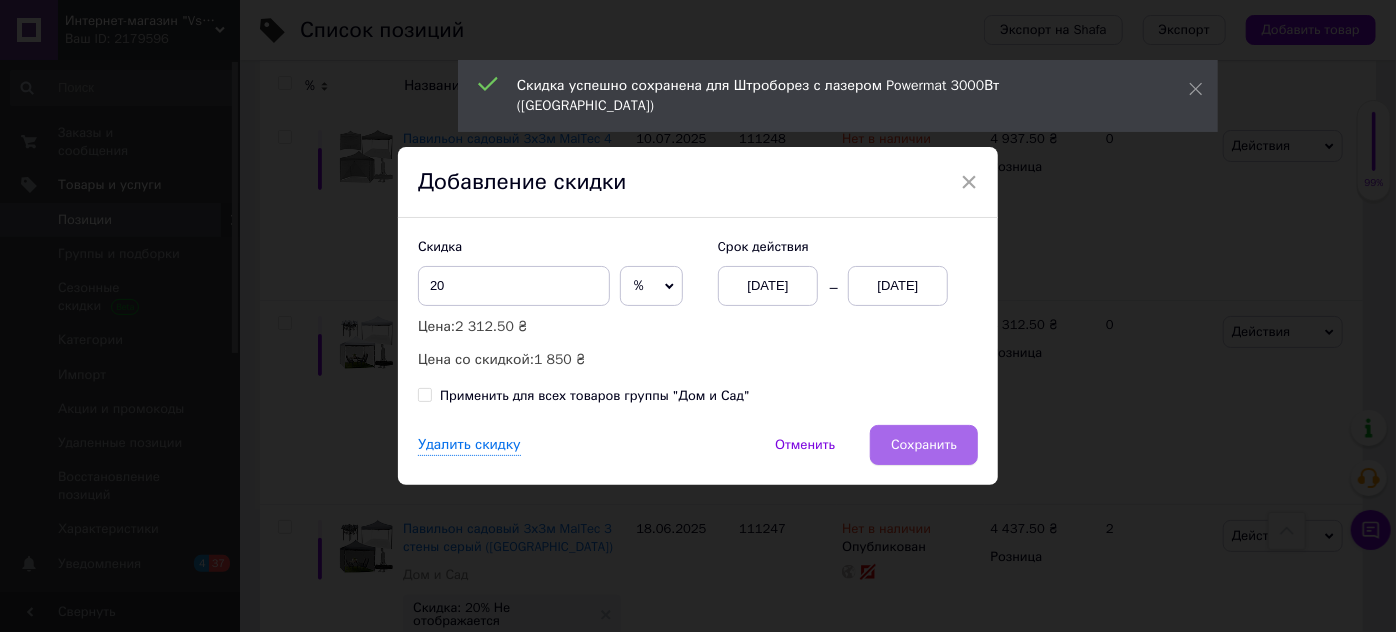 click on "Сохранить" at bounding box center [924, 445] 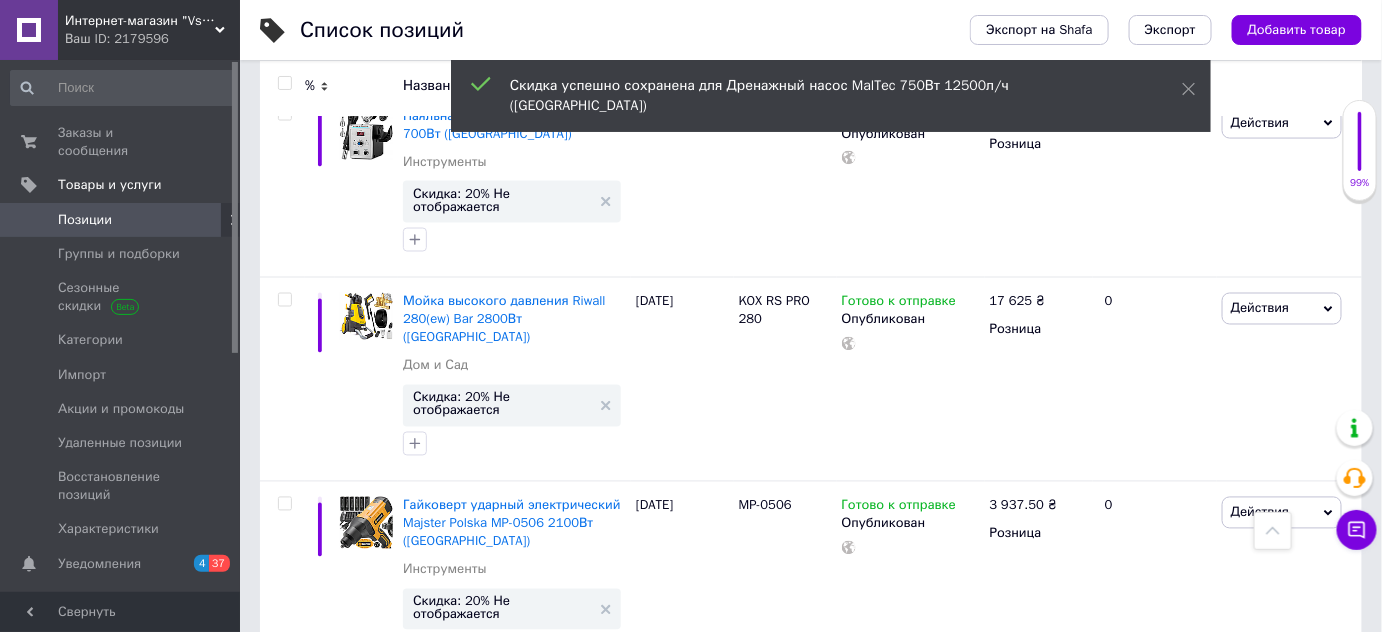 scroll, scrollTop: 10580, scrollLeft: 0, axis: vertical 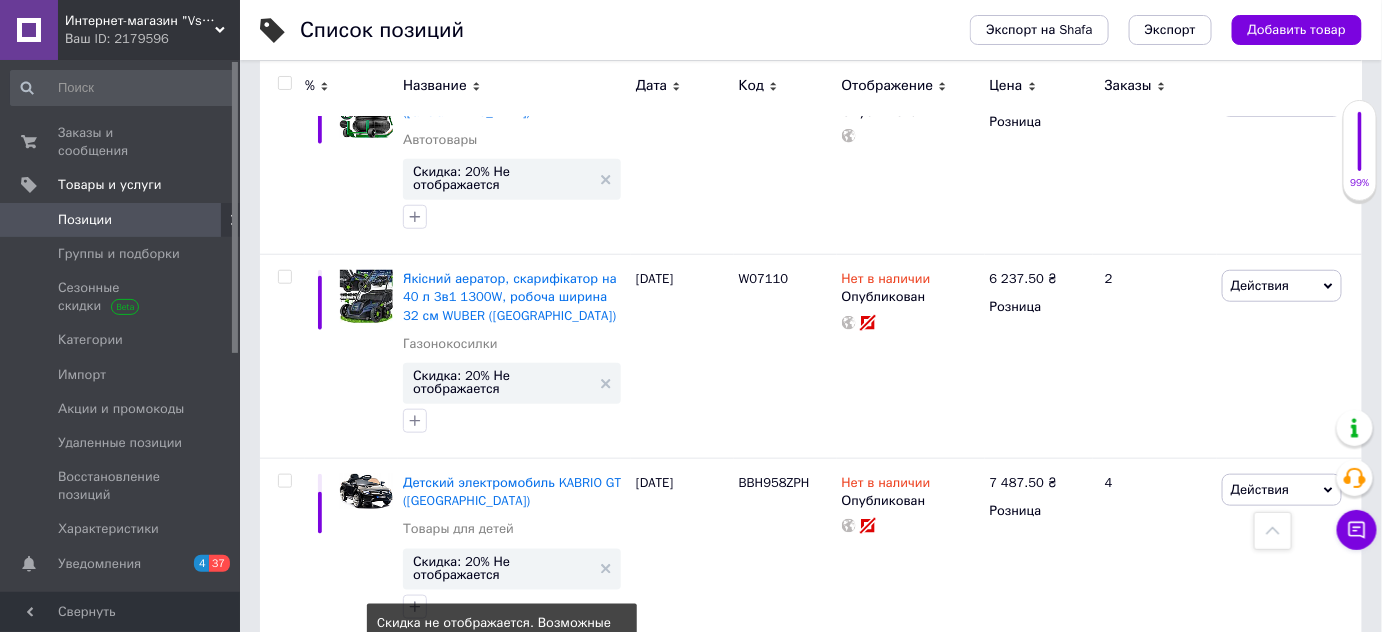 click on "Скидка: 20% Не отображается" at bounding box center (502, 753) 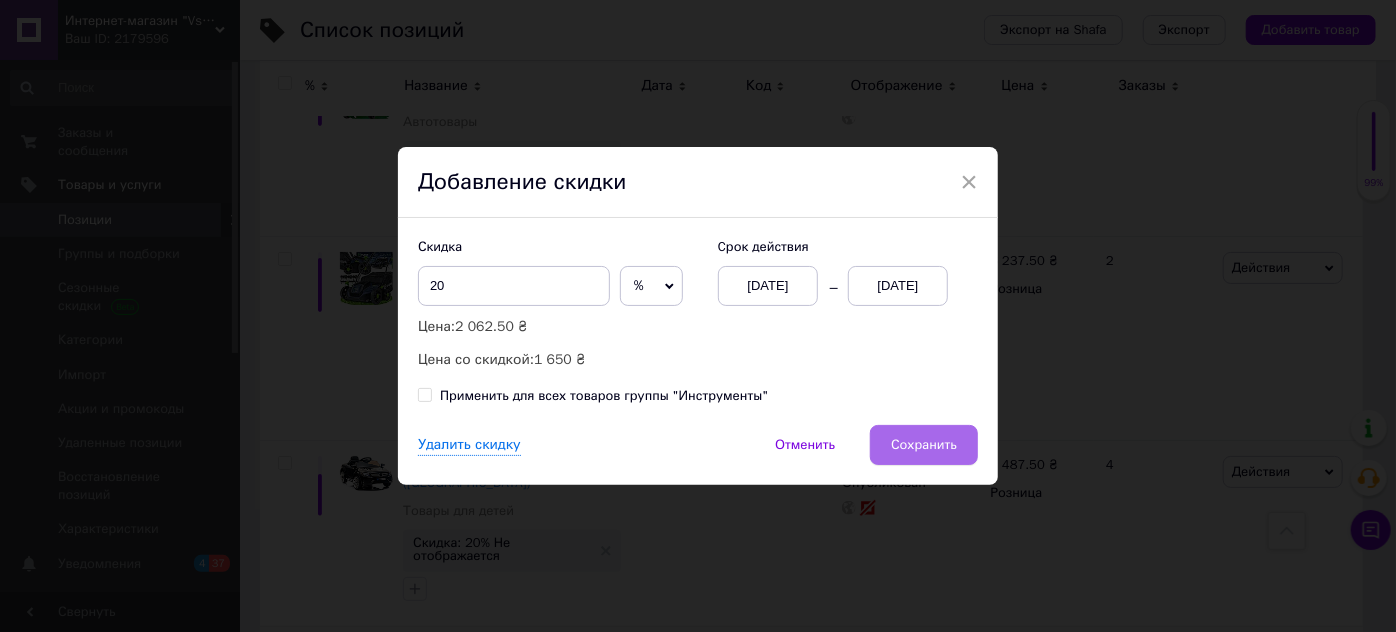 click on "Сохранить" at bounding box center [924, 445] 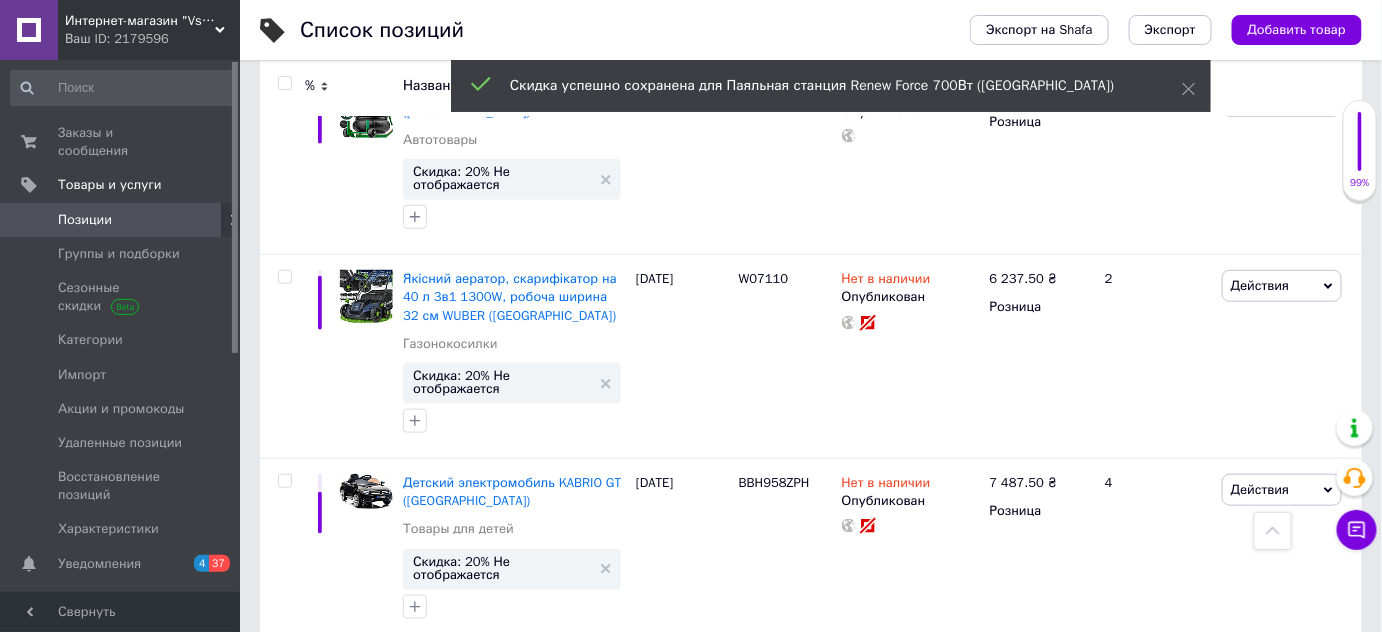 click on "Скидка: 20% Не отображается" at bounding box center [502, 946] 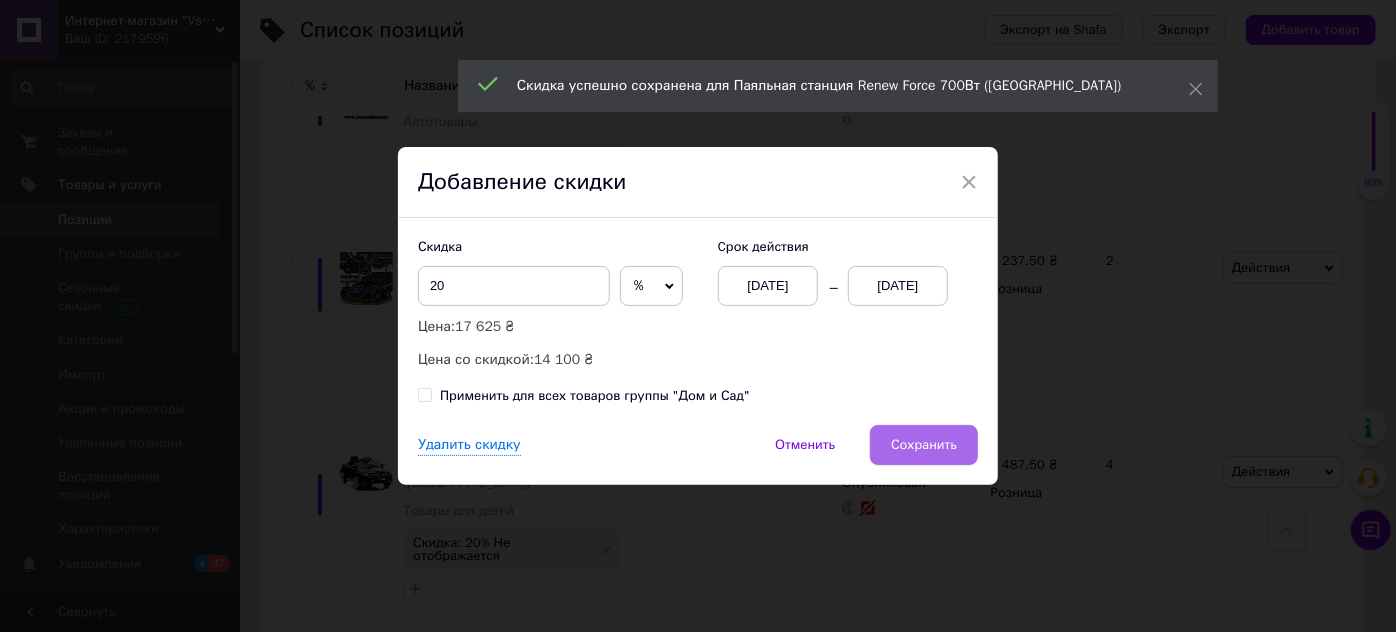 click on "Сохранить" at bounding box center [924, 445] 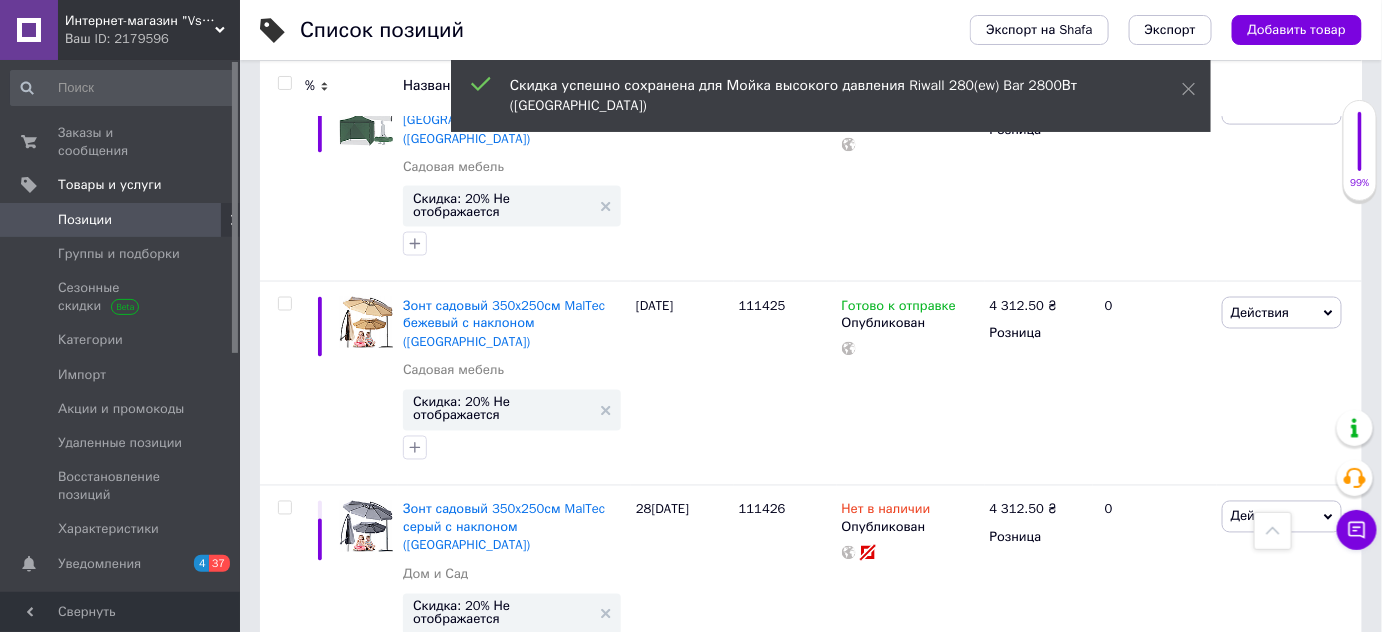 scroll, scrollTop: 8367, scrollLeft: 0, axis: vertical 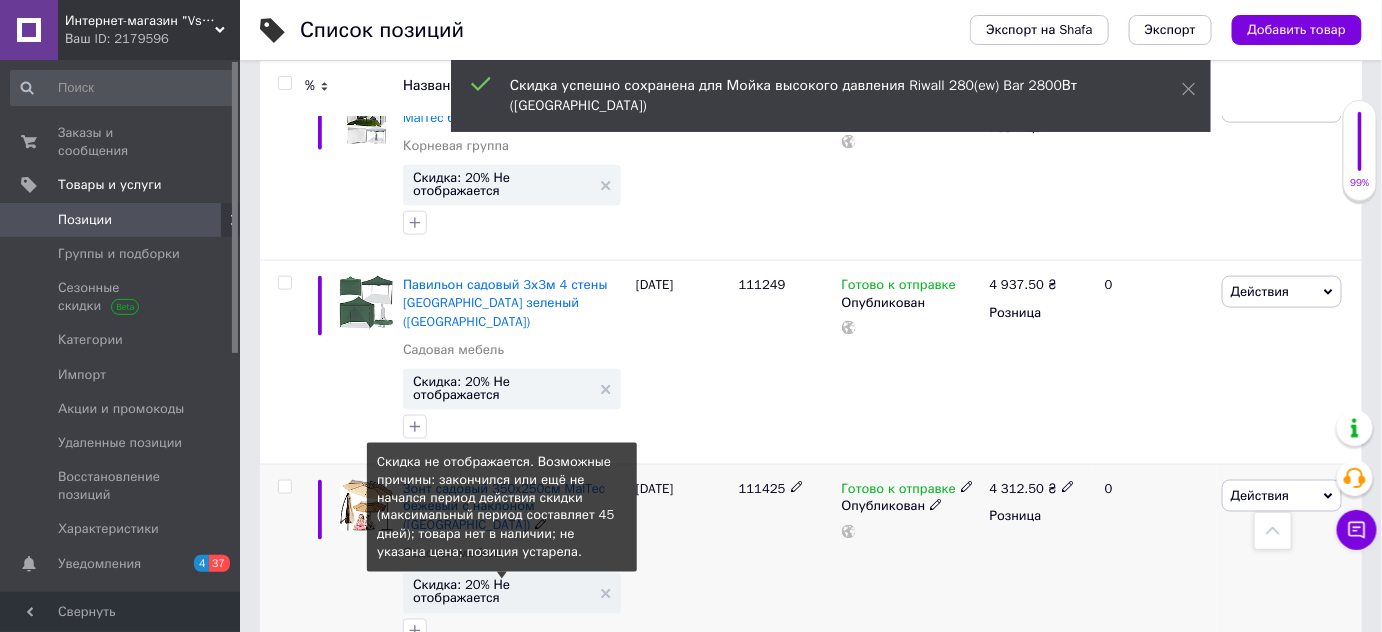 click on "Скидка: 20% Не отображается" at bounding box center (502, 592) 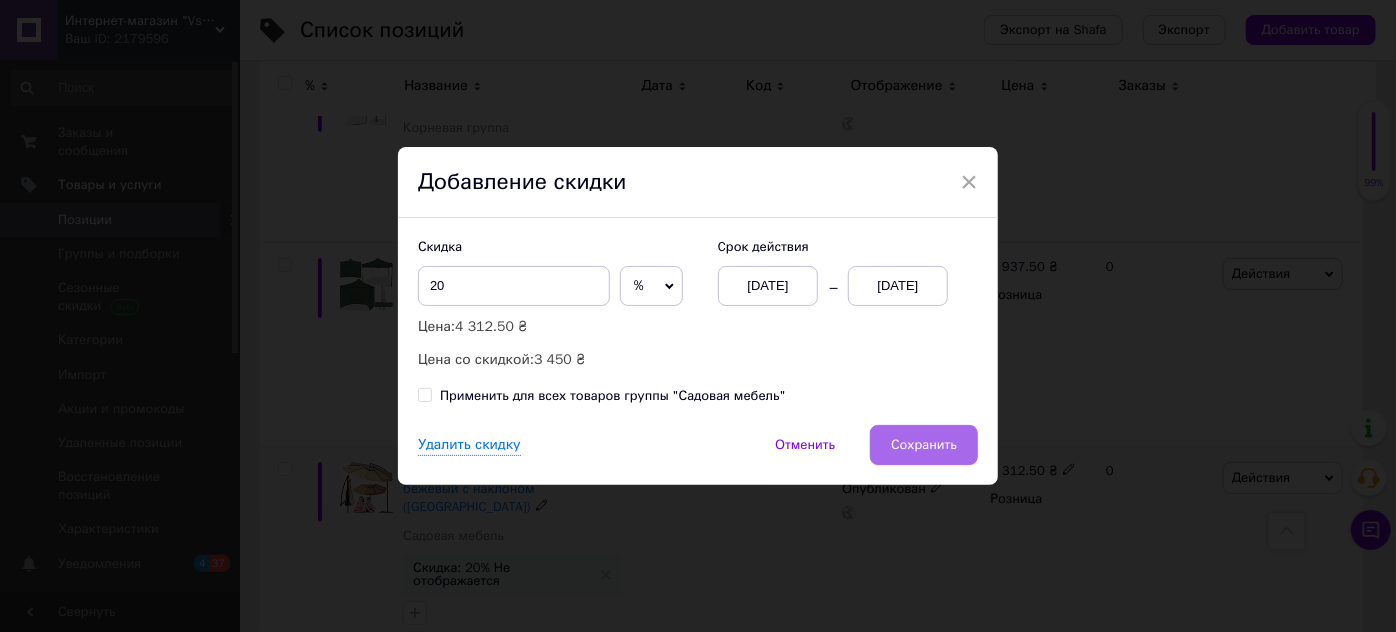 click on "Сохранить" at bounding box center (924, 445) 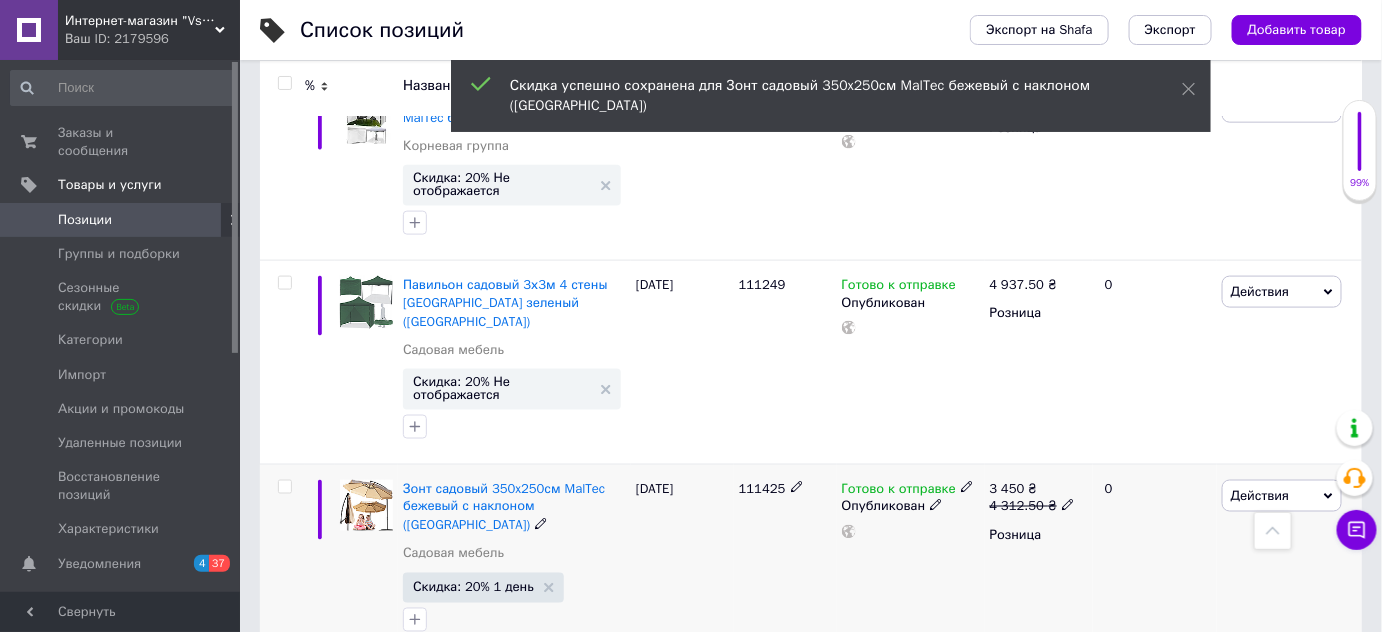 click on "Скидка: 20% Не отображается" at bounding box center (502, 989) 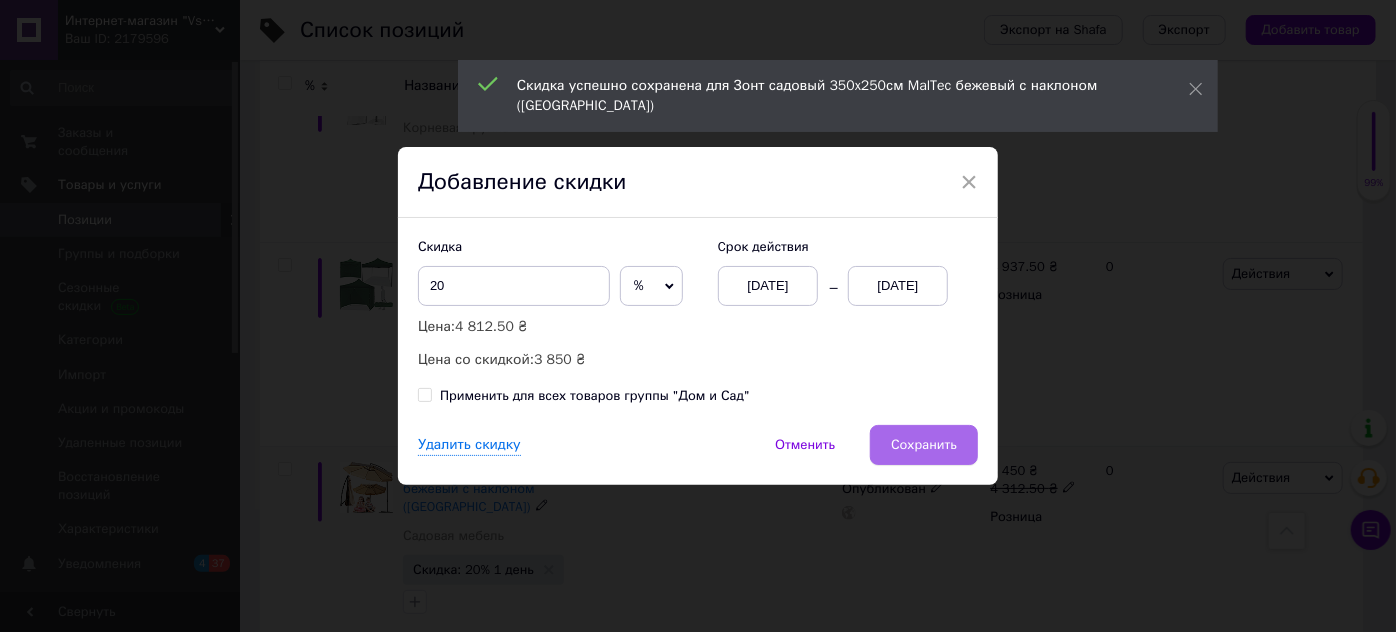 click on "Сохранить" at bounding box center [924, 445] 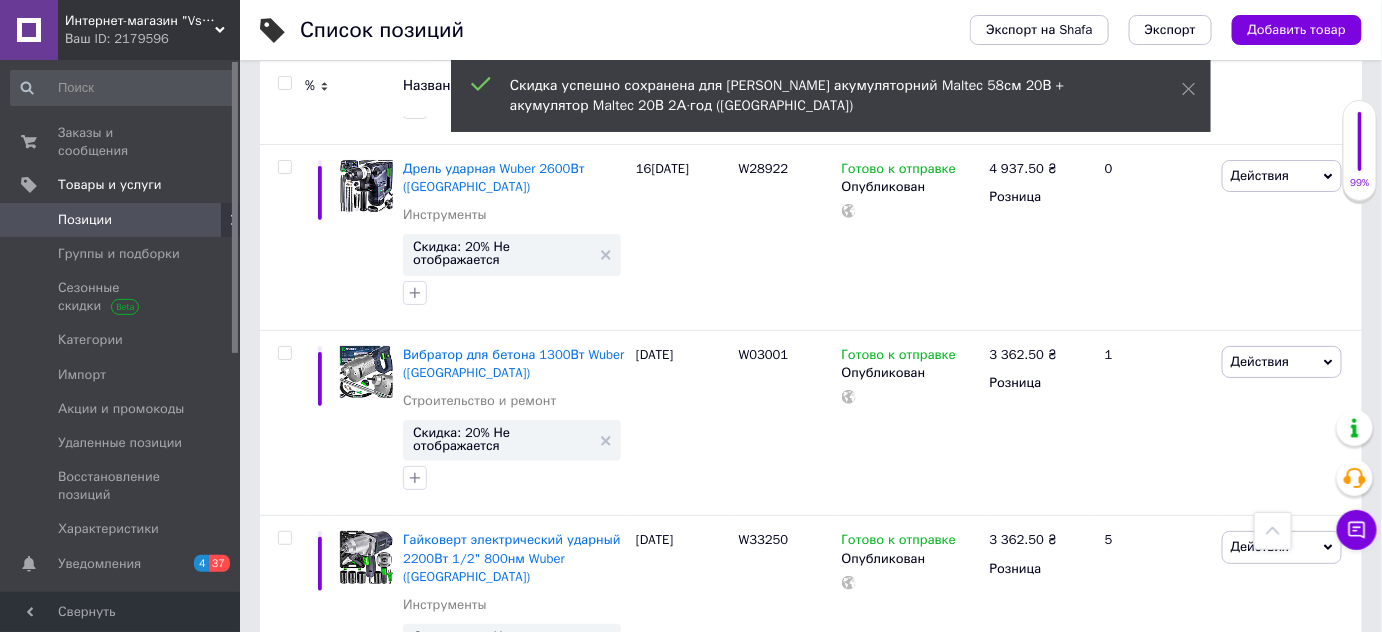scroll, scrollTop: 4935, scrollLeft: 0, axis: vertical 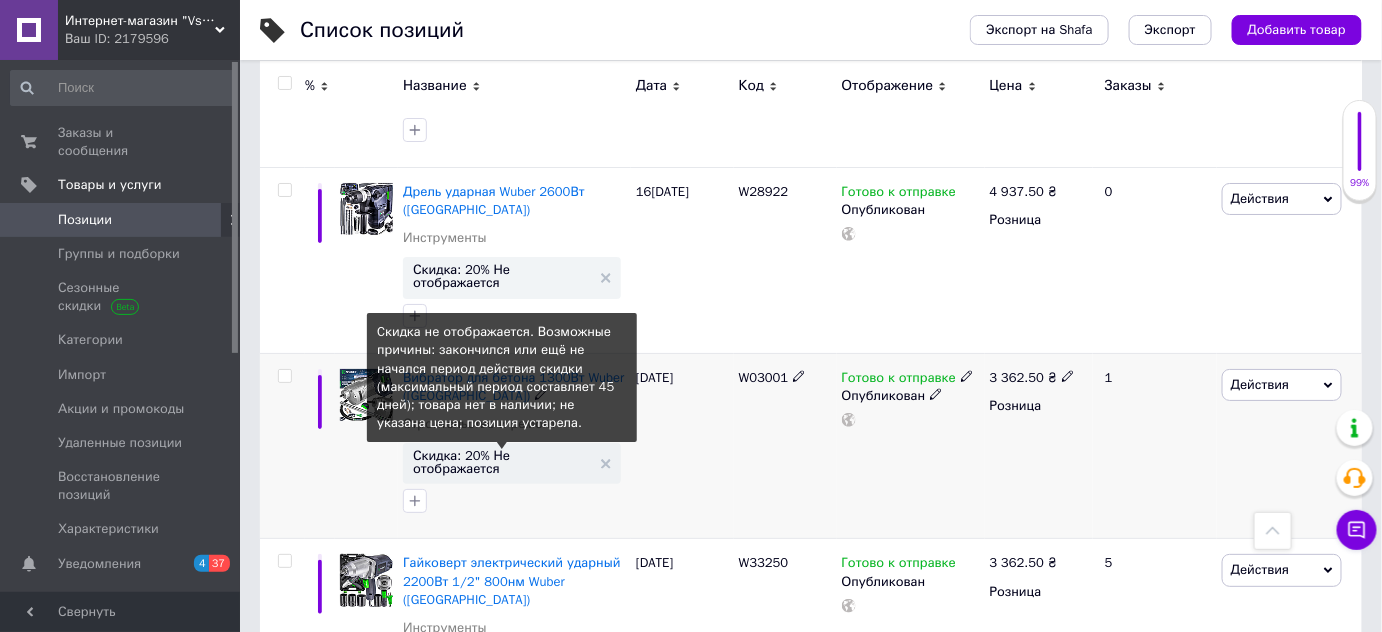 click on "Скидка: 20% Не отображается" at bounding box center (502, 462) 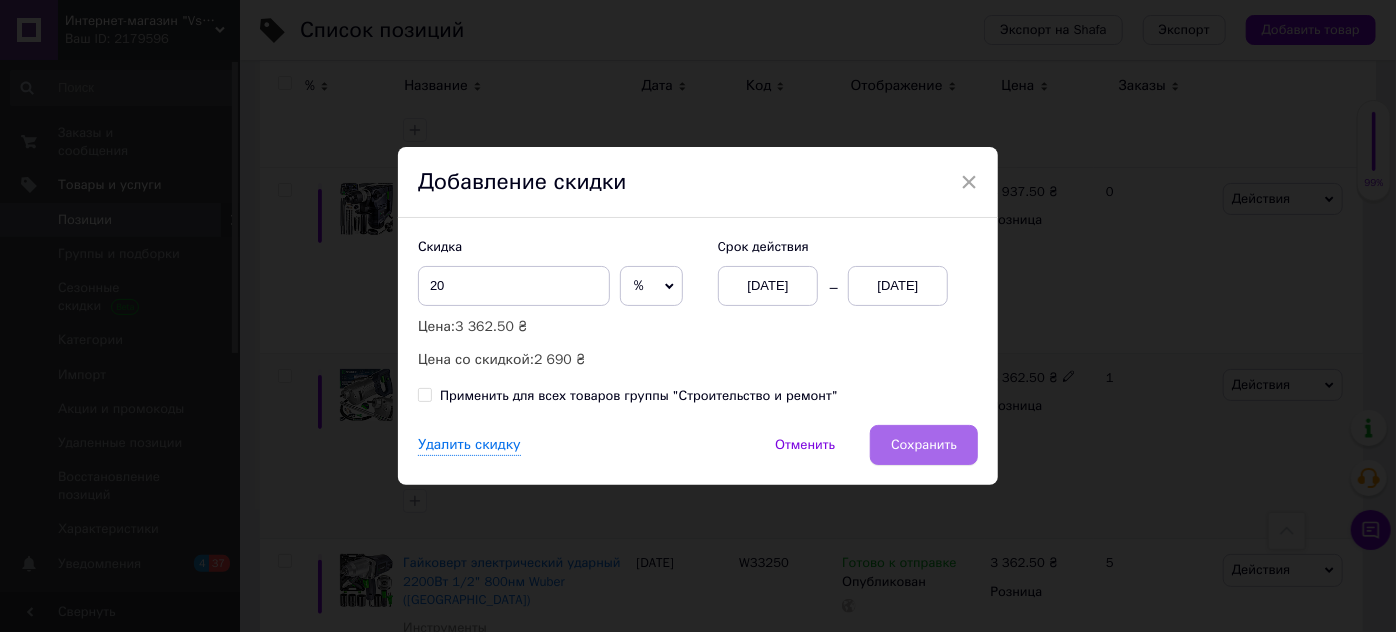 click on "Сохранить" at bounding box center (924, 445) 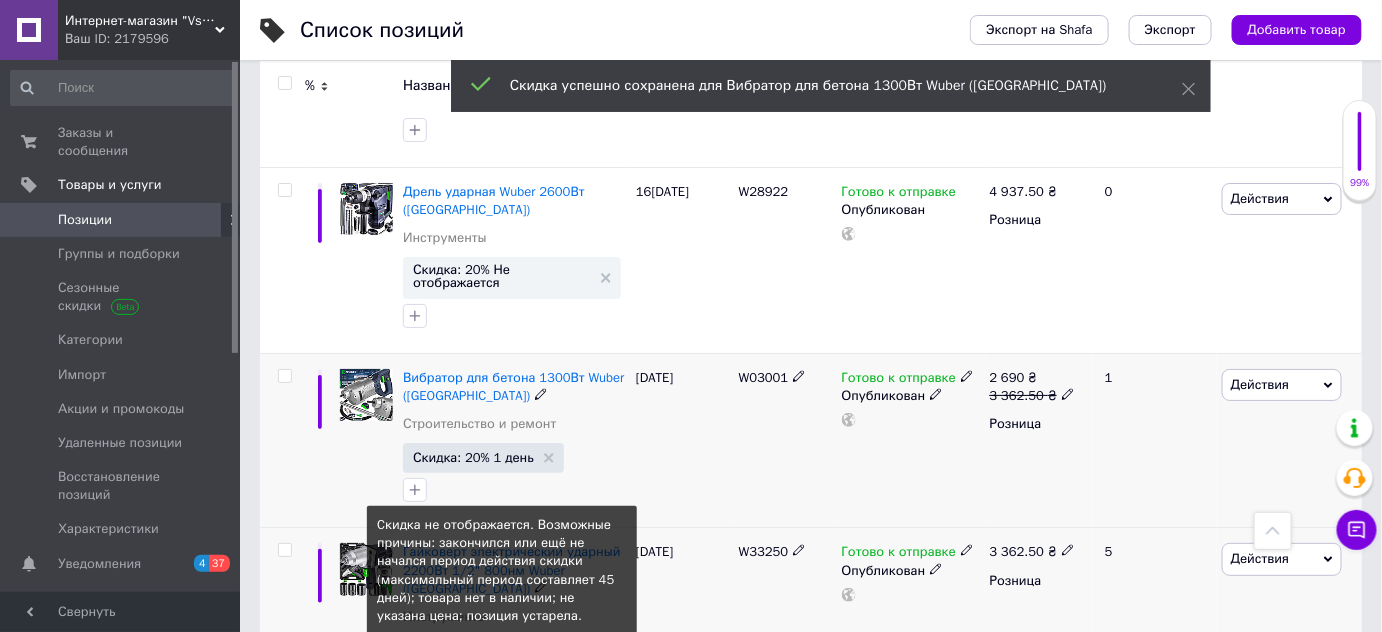 click on "Скидка: 20% Не отображается" at bounding box center (502, 655) 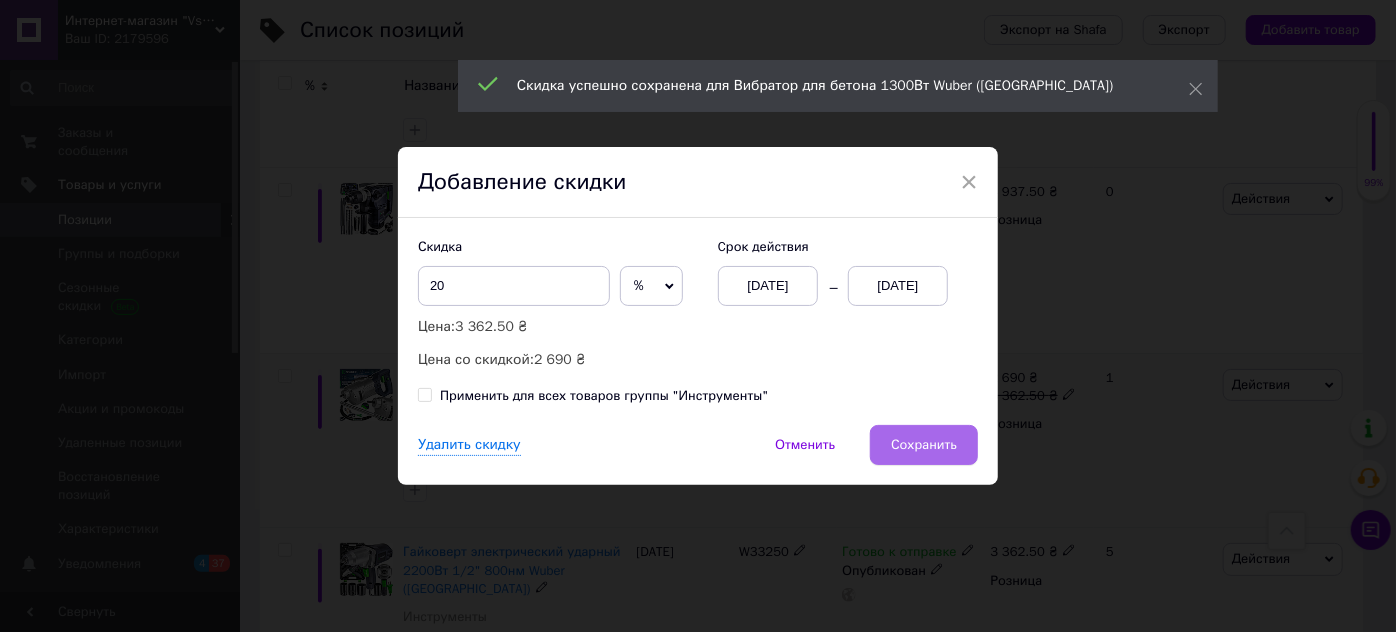 click on "Сохранить" at bounding box center (924, 445) 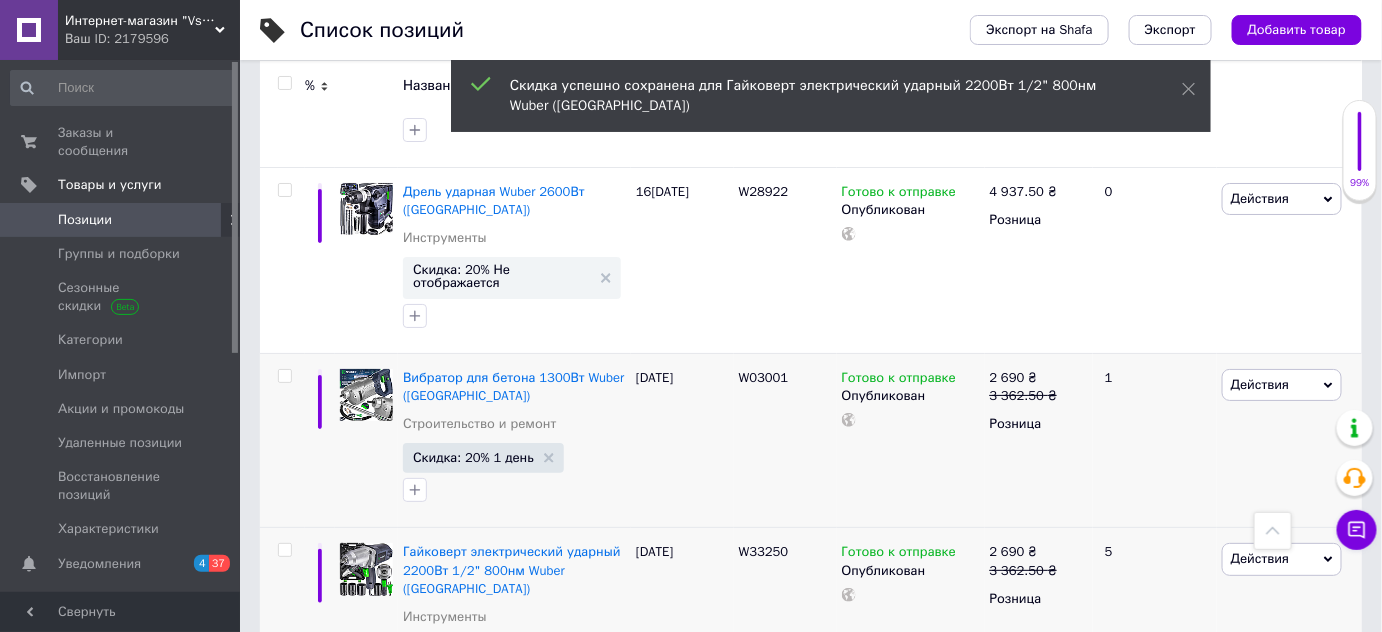scroll, scrollTop: 2044, scrollLeft: 0, axis: vertical 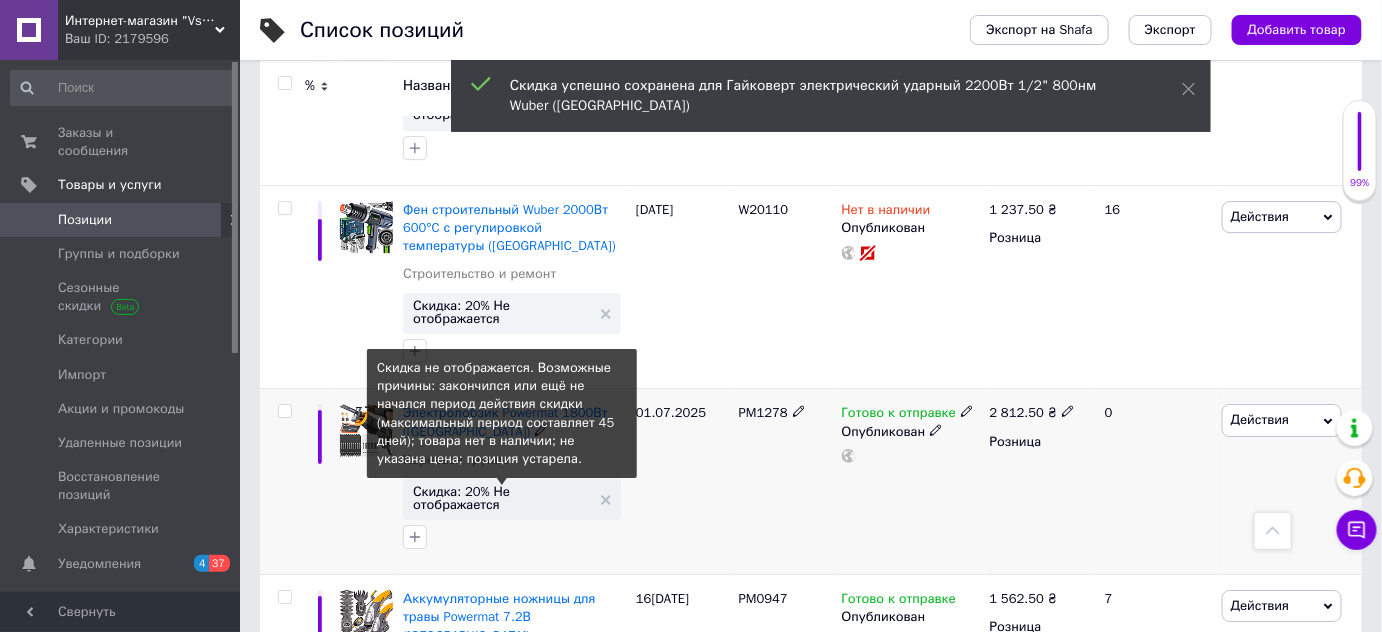 click on "Скидка: 20% Не отображается" at bounding box center (502, 498) 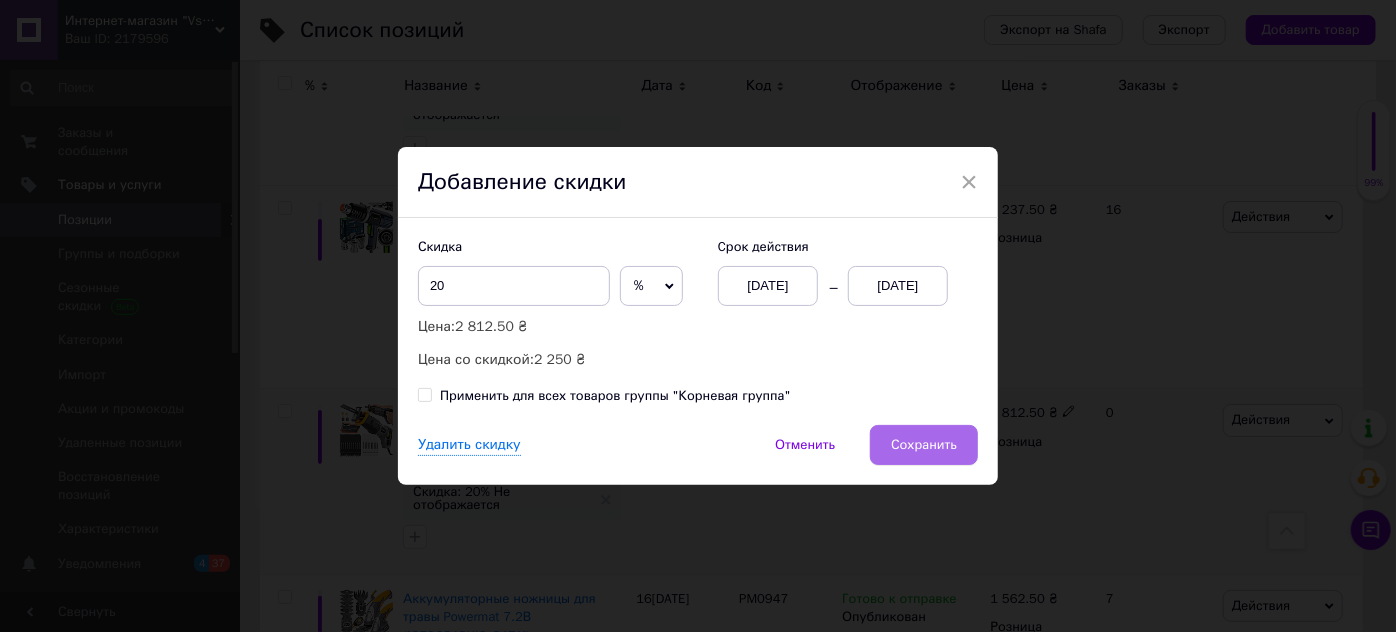click on "Сохранить" at bounding box center (924, 445) 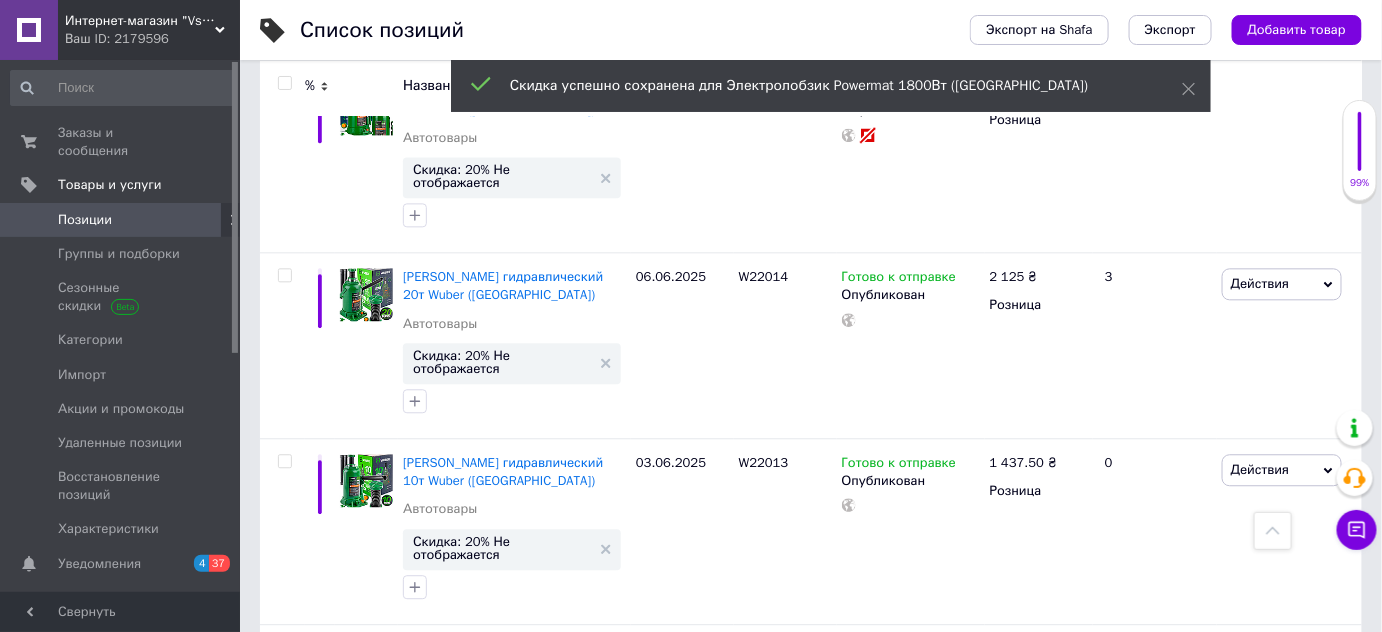 scroll, scrollTop: 1233, scrollLeft: 0, axis: vertical 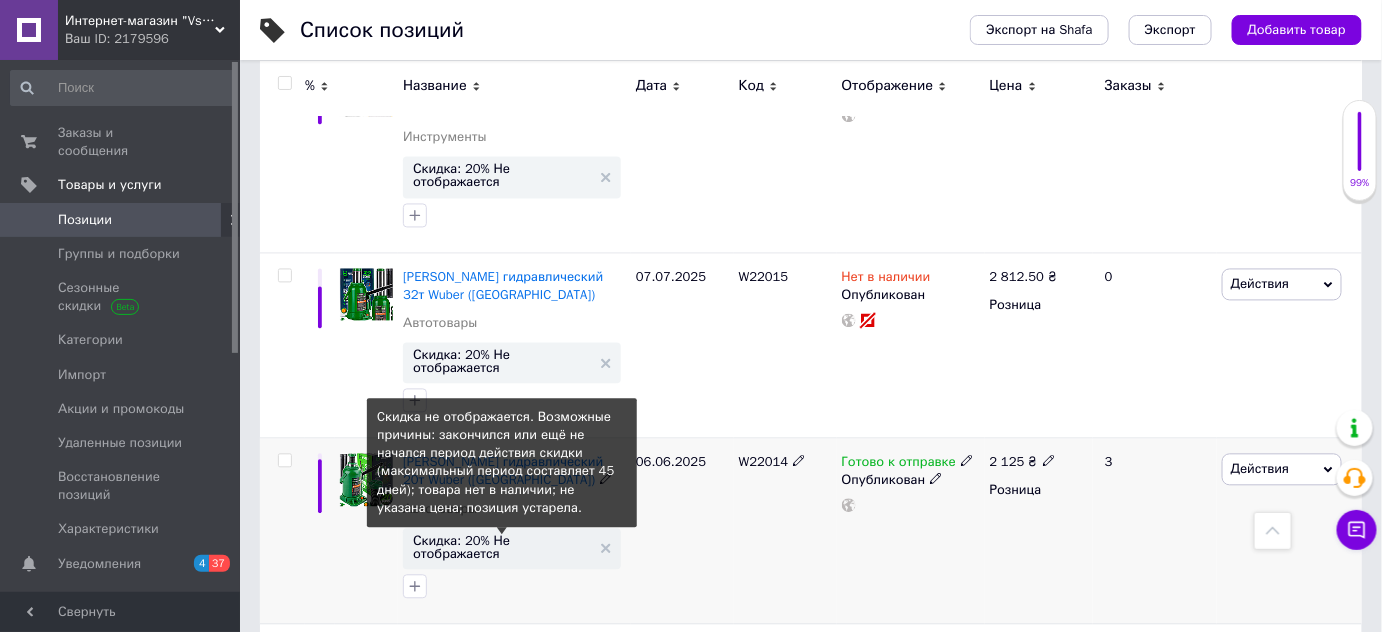 click on "Скидка: 20% Не отображается" at bounding box center (502, 548) 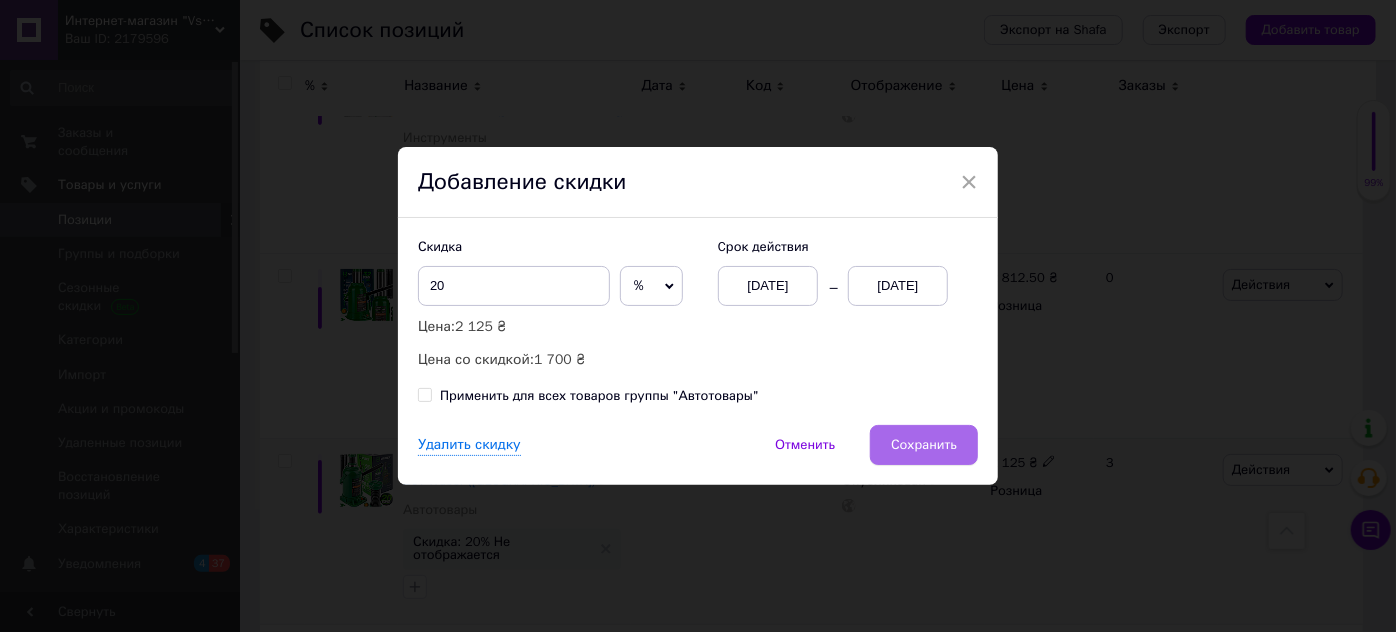 click on "Сохранить" at bounding box center (924, 445) 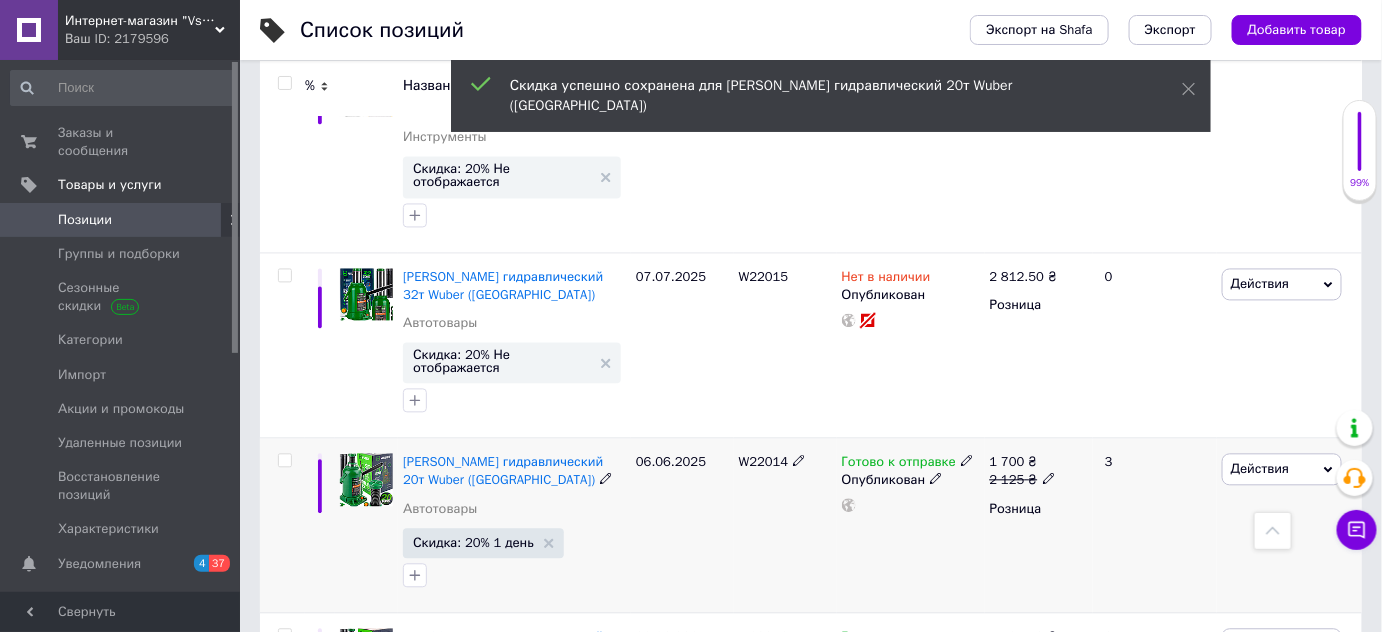 scroll, scrollTop: 72, scrollLeft: 0, axis: vertical 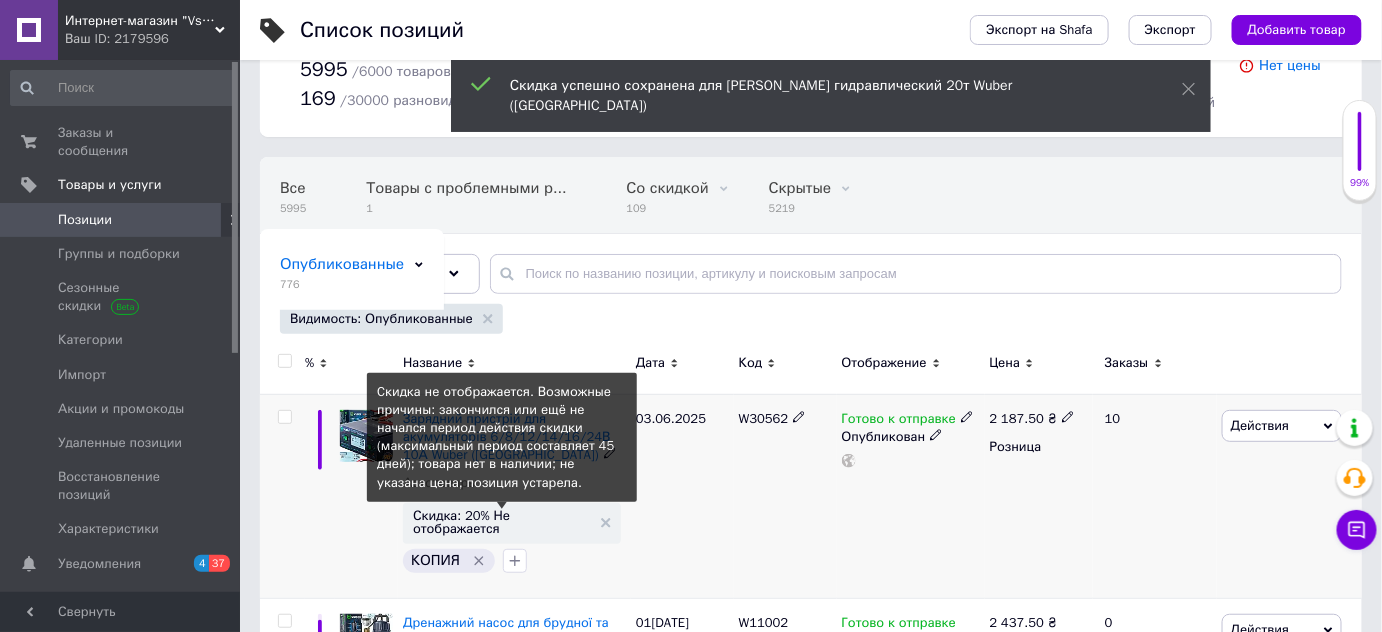 click on "Скидка: 20% Не отображается" at bounding box center (502, 522) 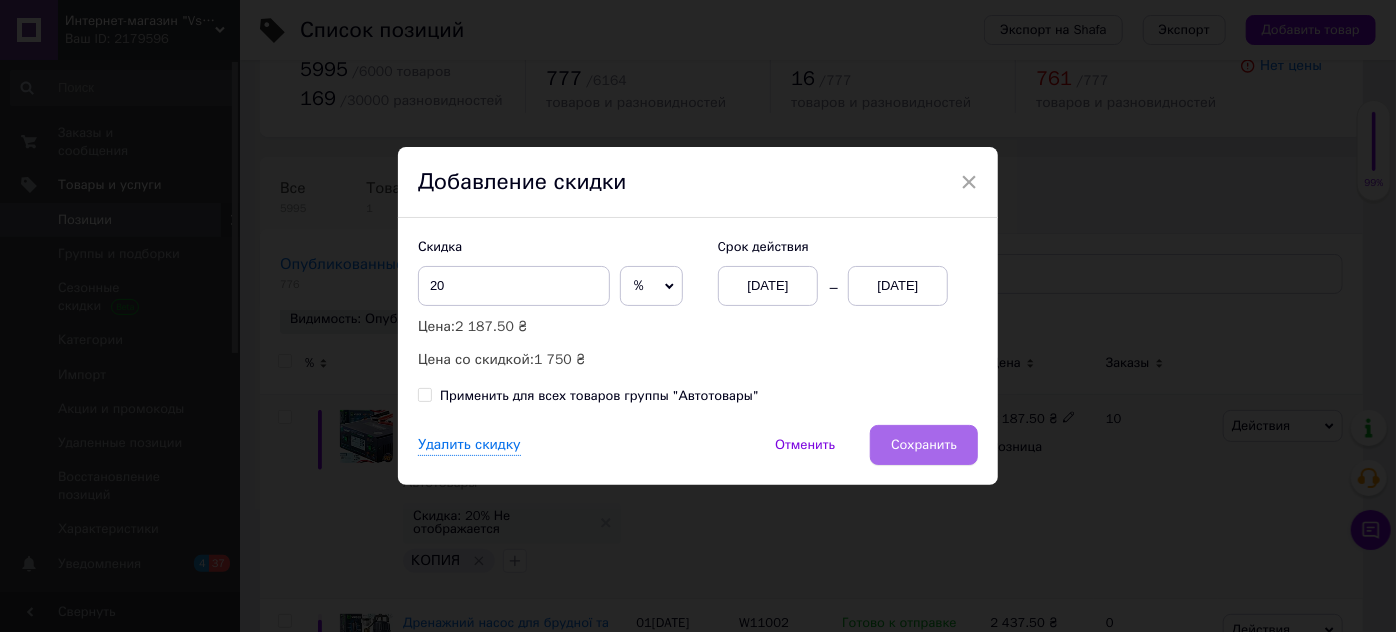click on "Сохранить" at bounding box center [924, 445] 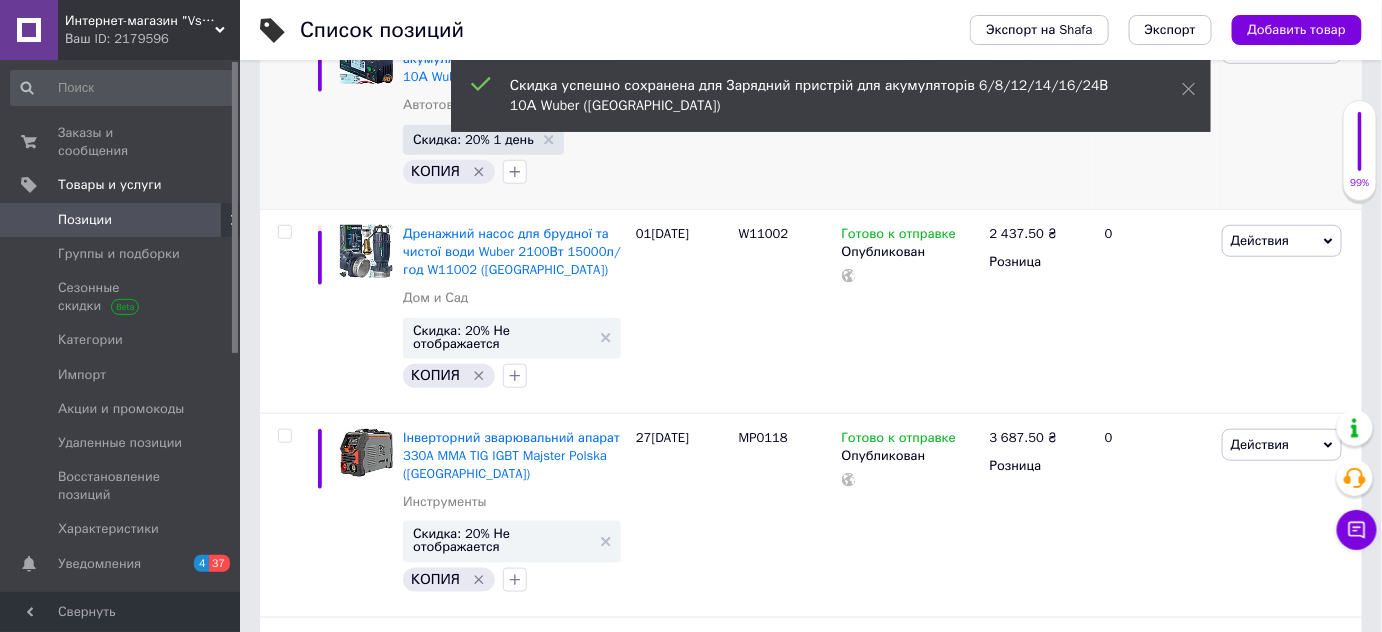 scroll, scrollTop: 474, scrollLeft: 0, axis: vertical 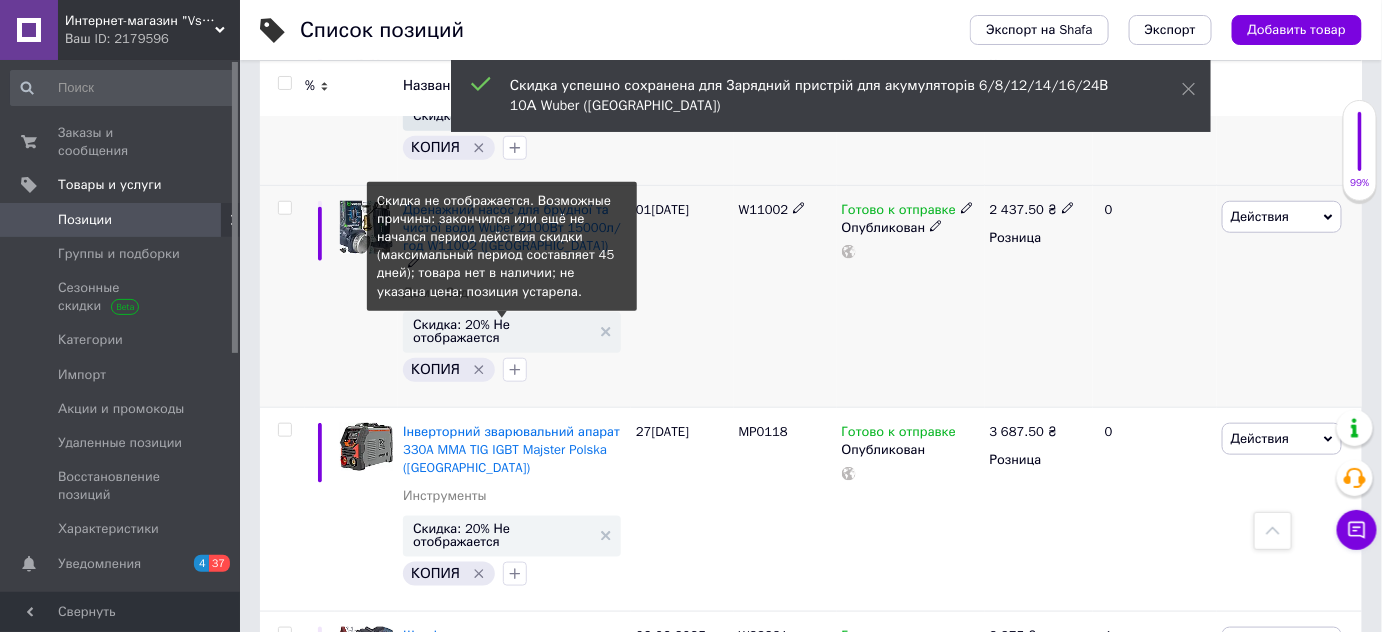 click on "Скидка: 20% Не отображается" at bounding box center [502, 331] 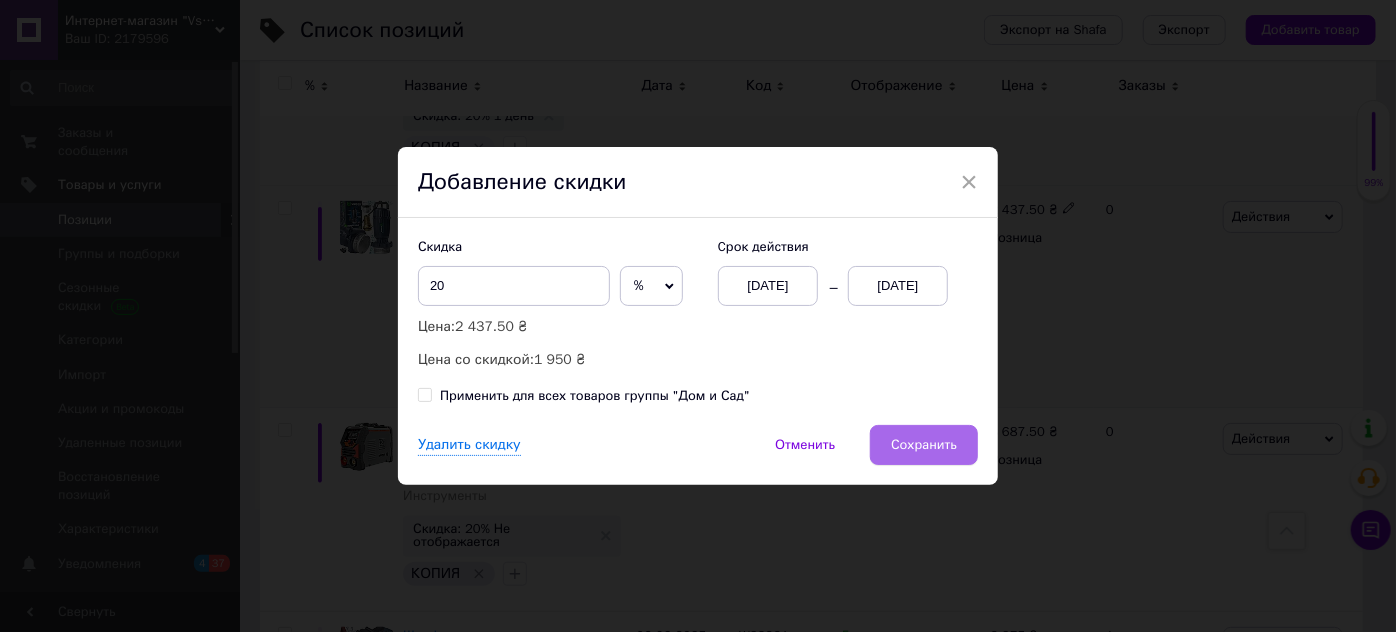 click on "Сохранить" at bounding box center (924, 445) 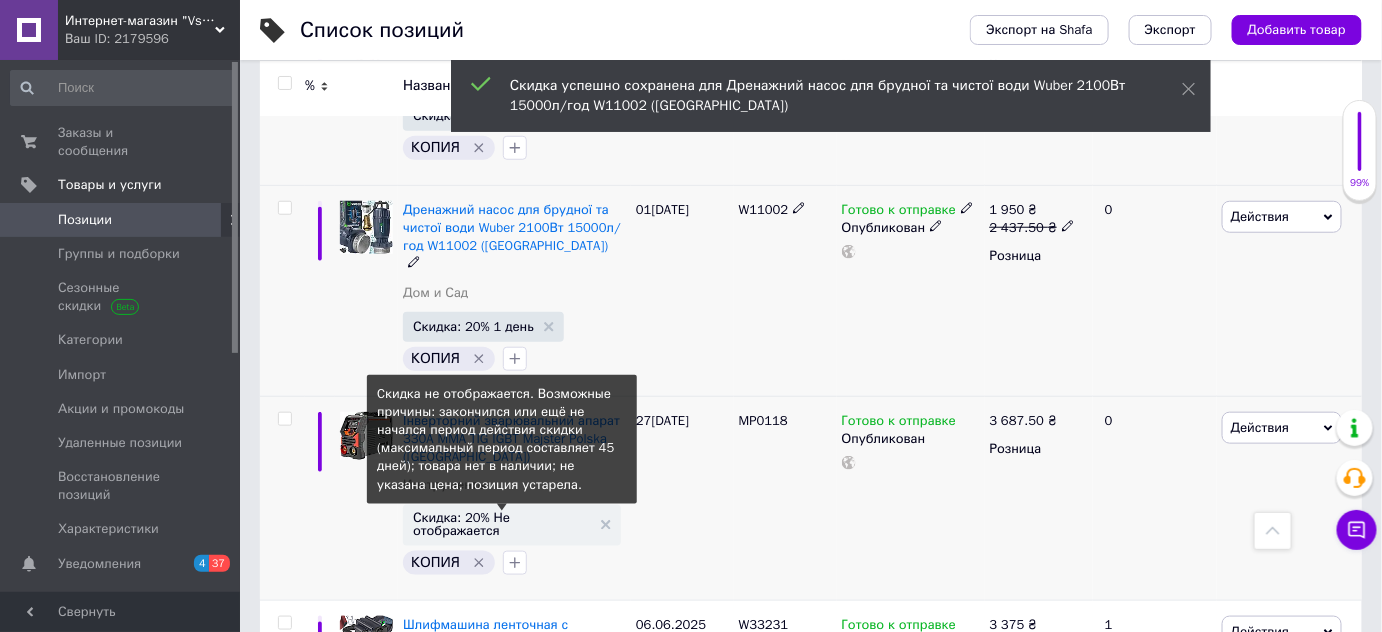 click on "Скидка: 20% Не отображается" at bounding box center (502, 524) 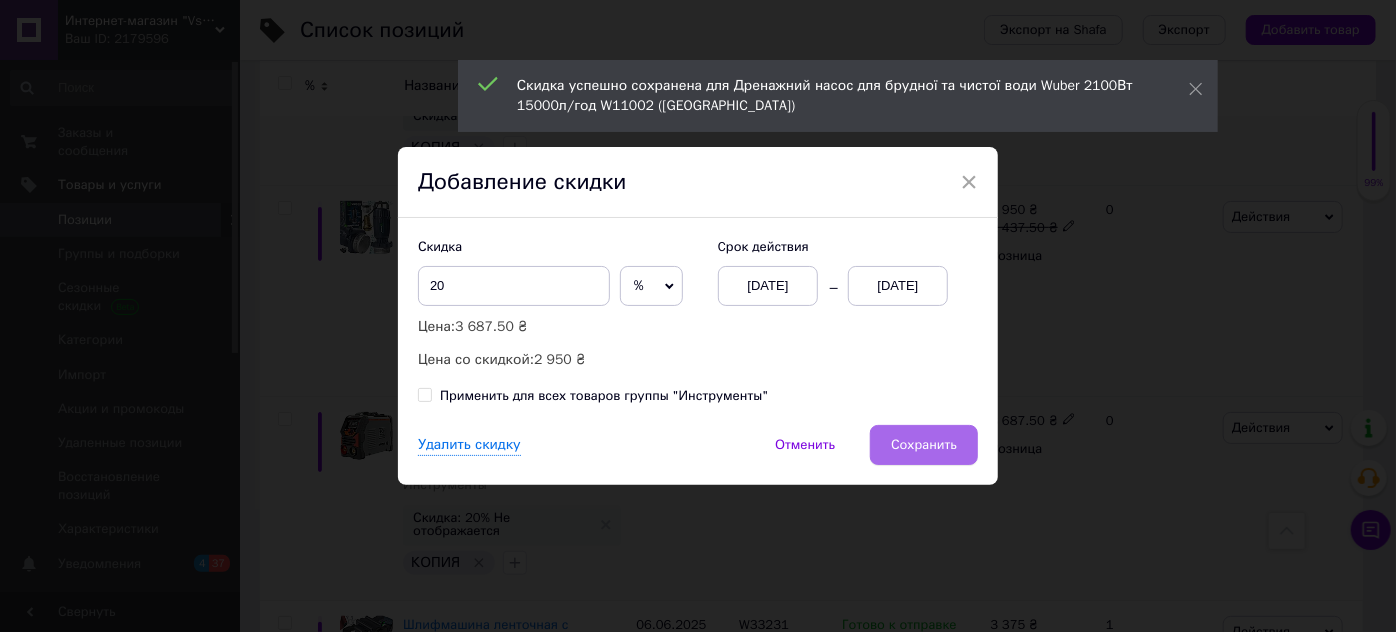 click on "Сохранить" at bounding box center [924, 445] 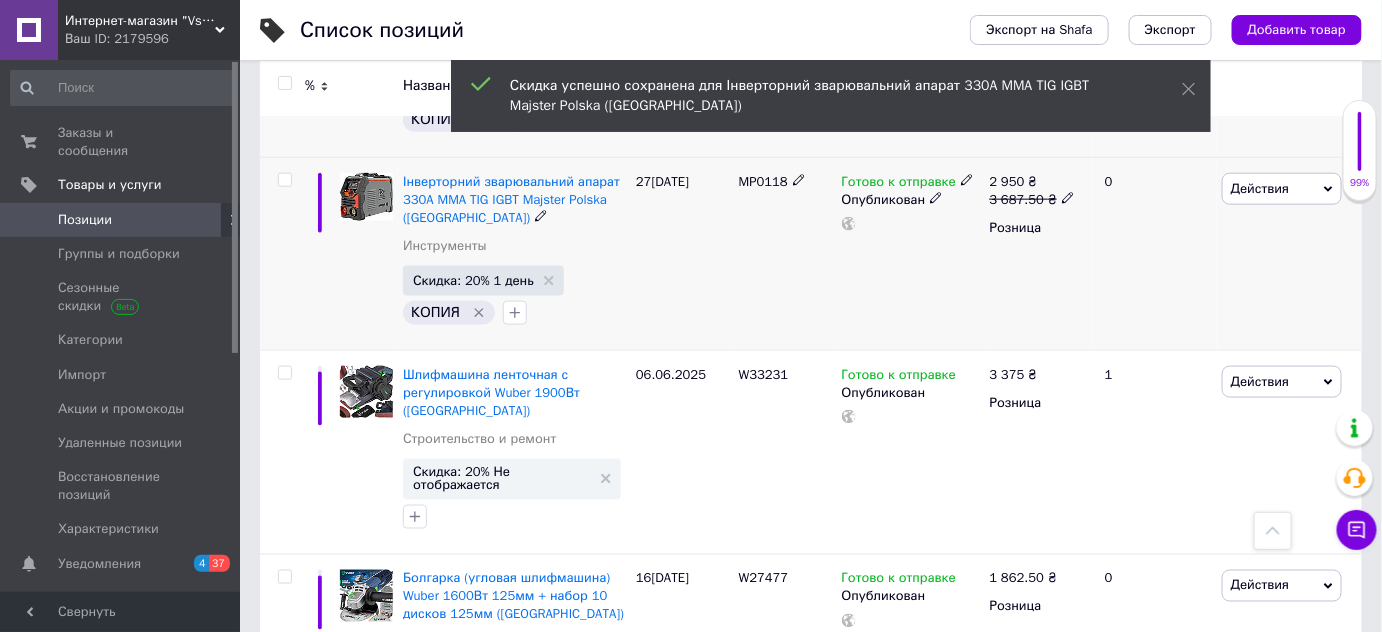 scroll, scrollTop: 853, scrollLeft: 0, axis: vertical 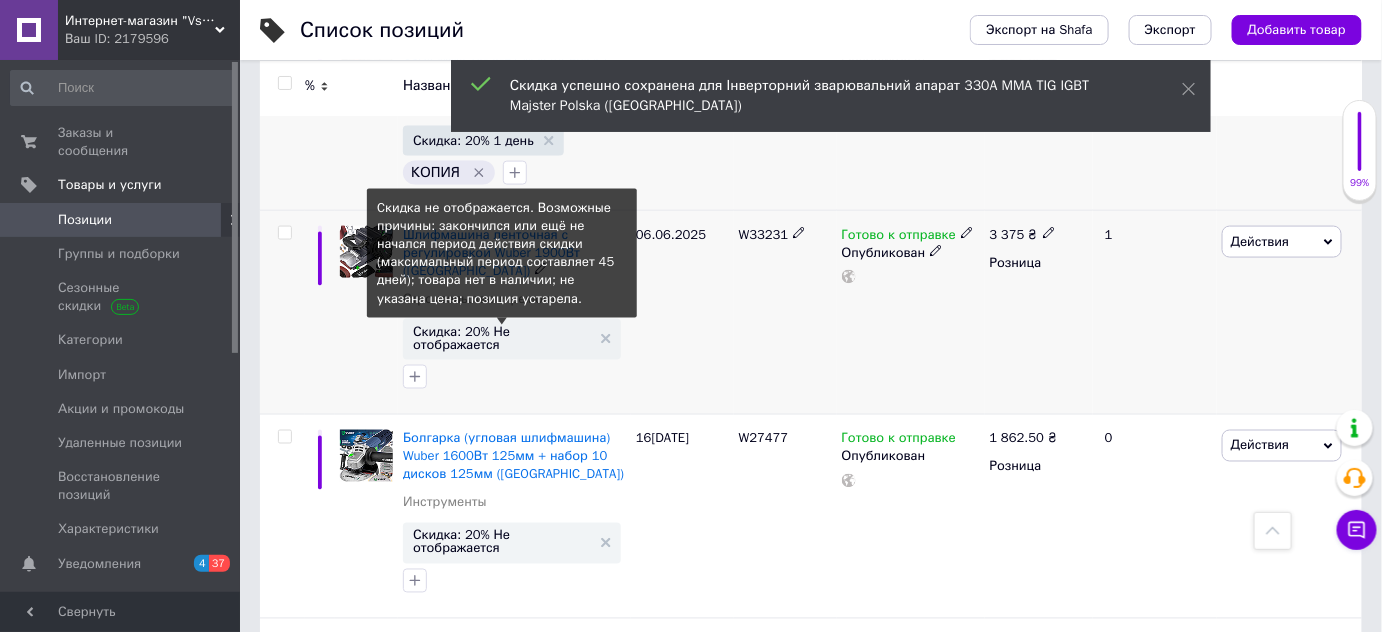 click on "Скидка: 20% Не отображается" at bounding box center (502, 338) 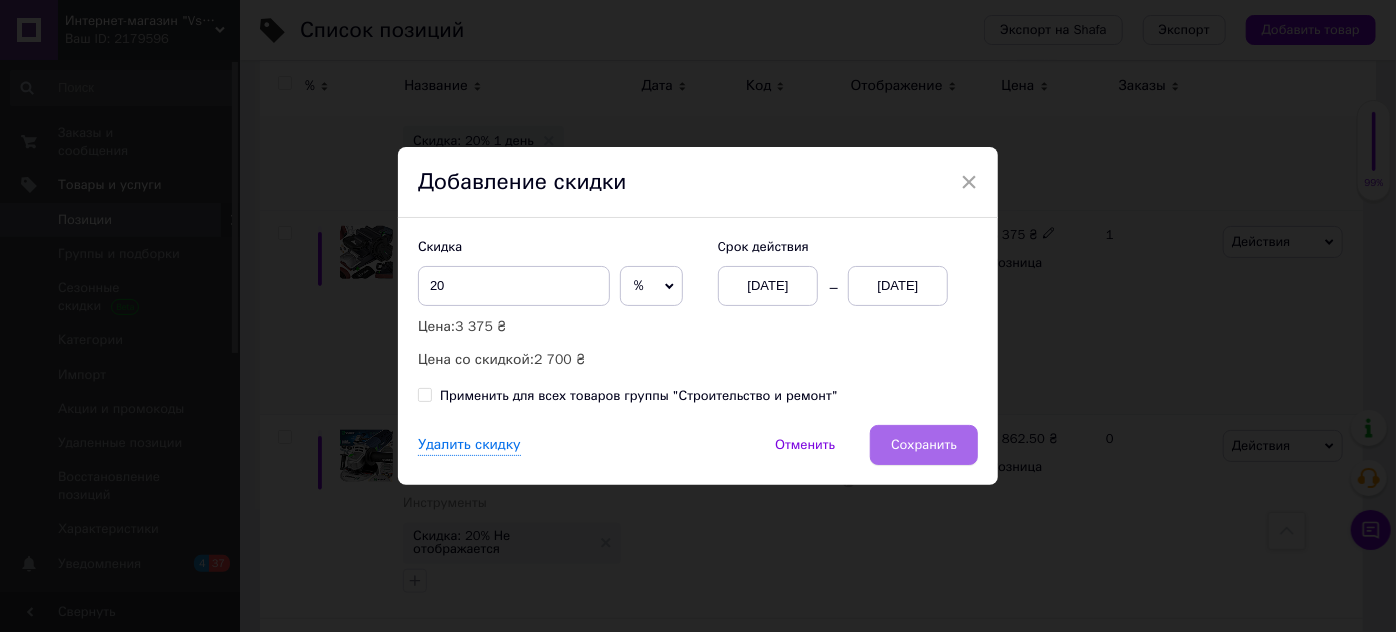 click on "Сохранить" at bounding box center [924, 445] 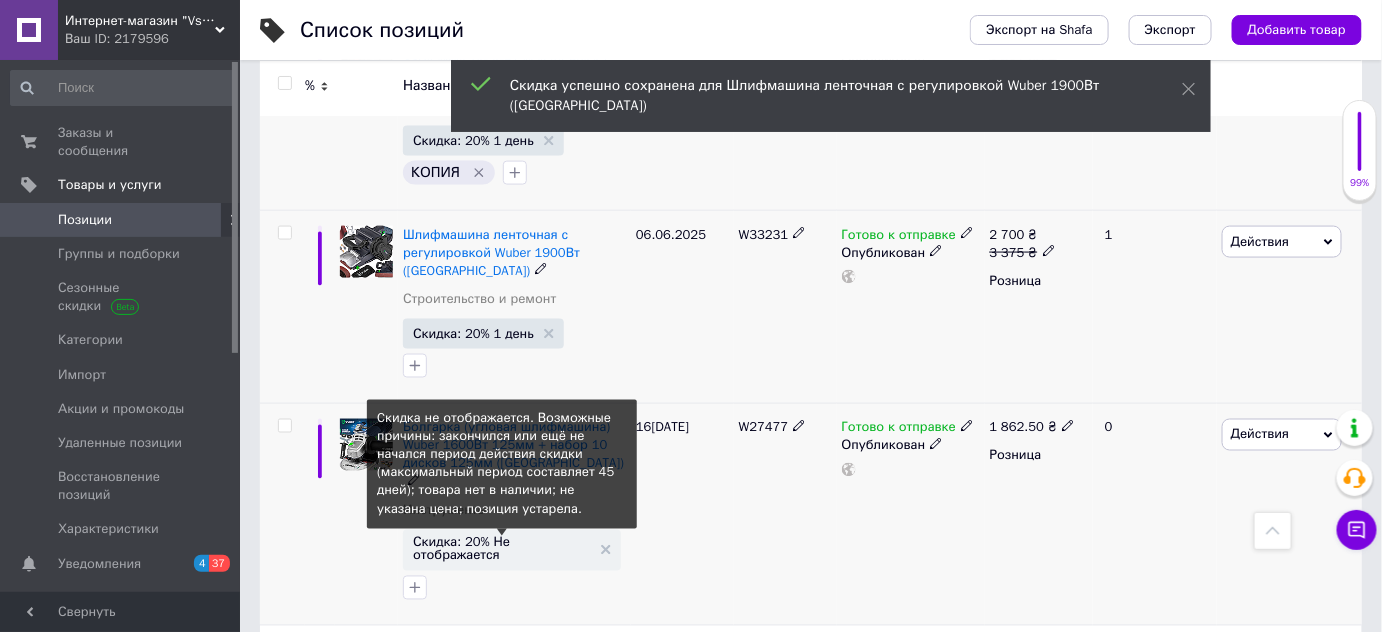 click on "Скидка: 20% Не отображается" at bounding box center [502, 549] 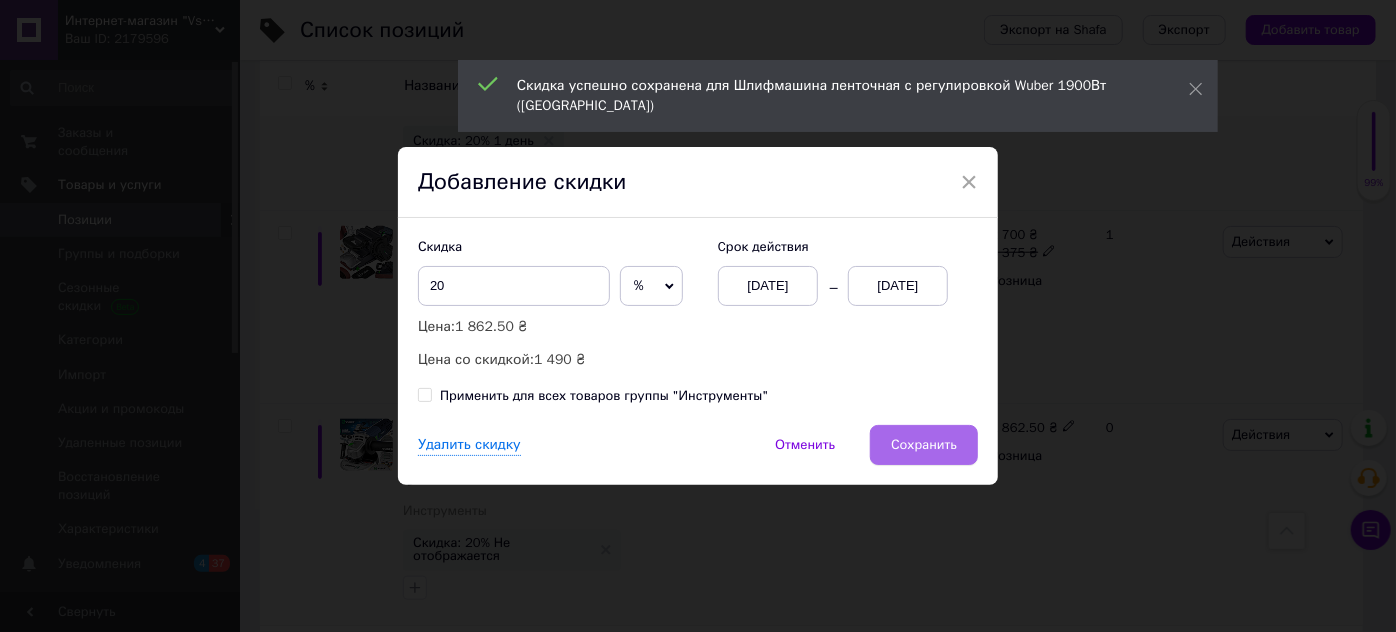 click on "Сохранить" at bounding box center [924, 445] 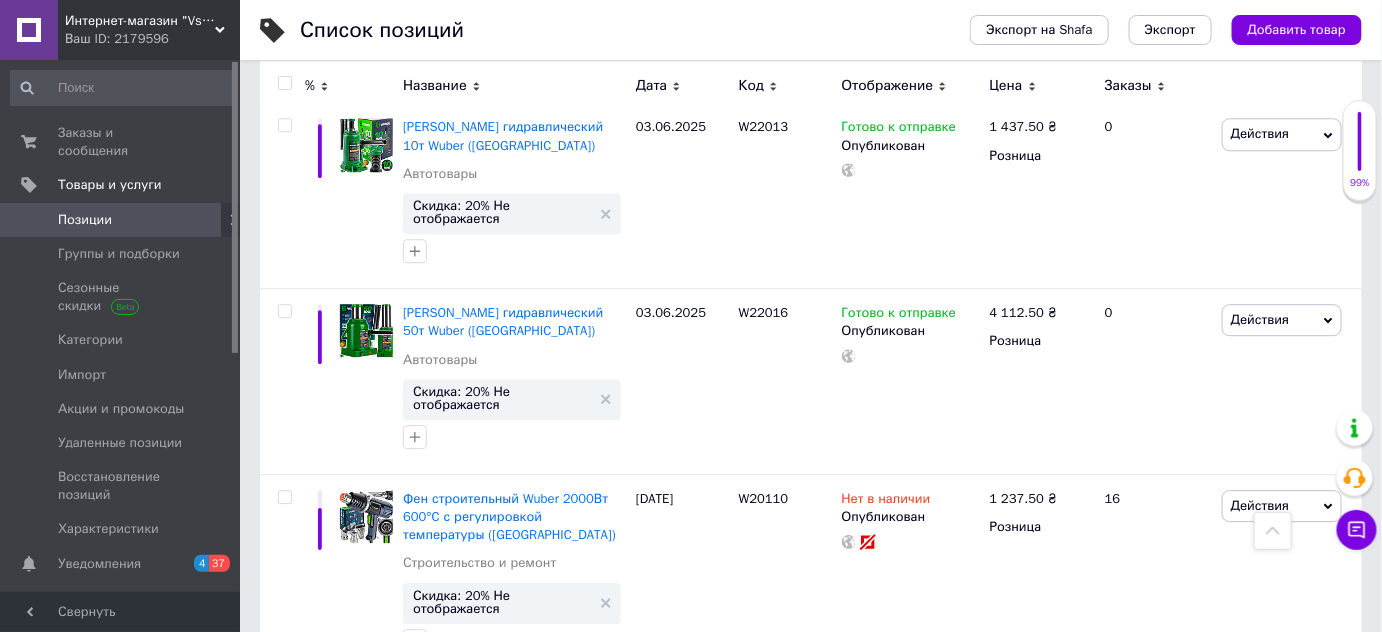 scroll, scrollTop: 1702, scrollLeft: 0, axis: vertical 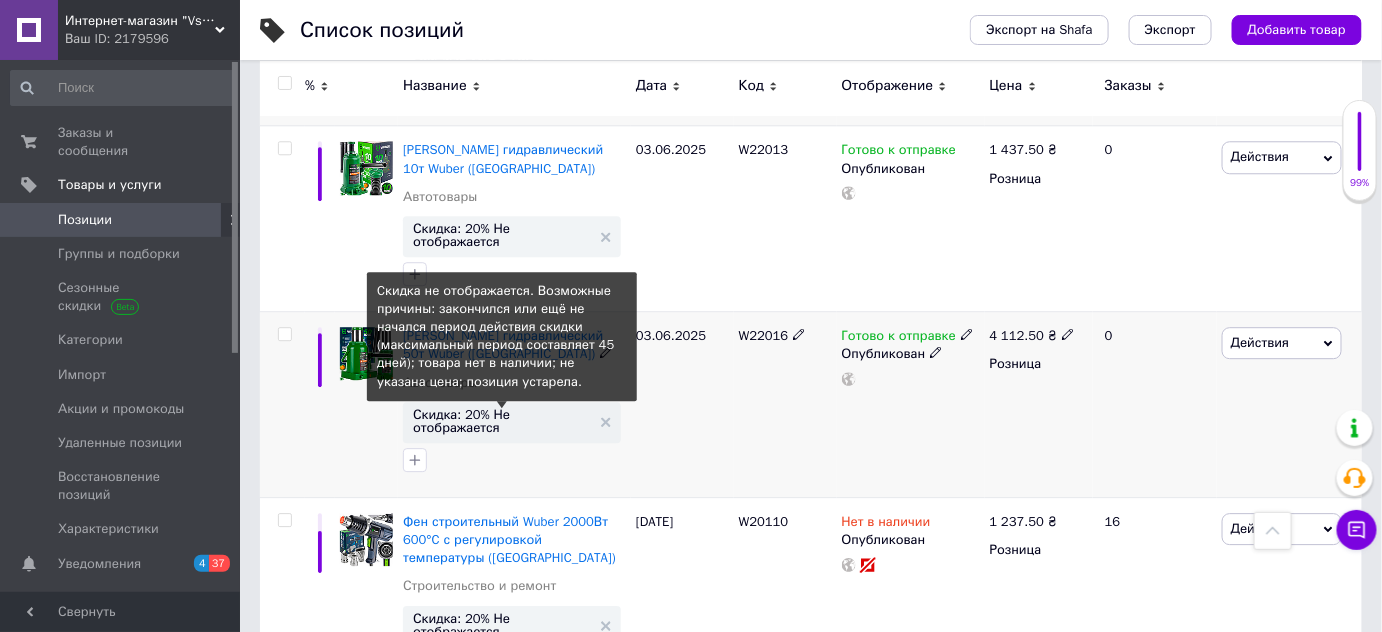 click on "Скидка: 20% Не отображается" at bounding box center [502, 421] 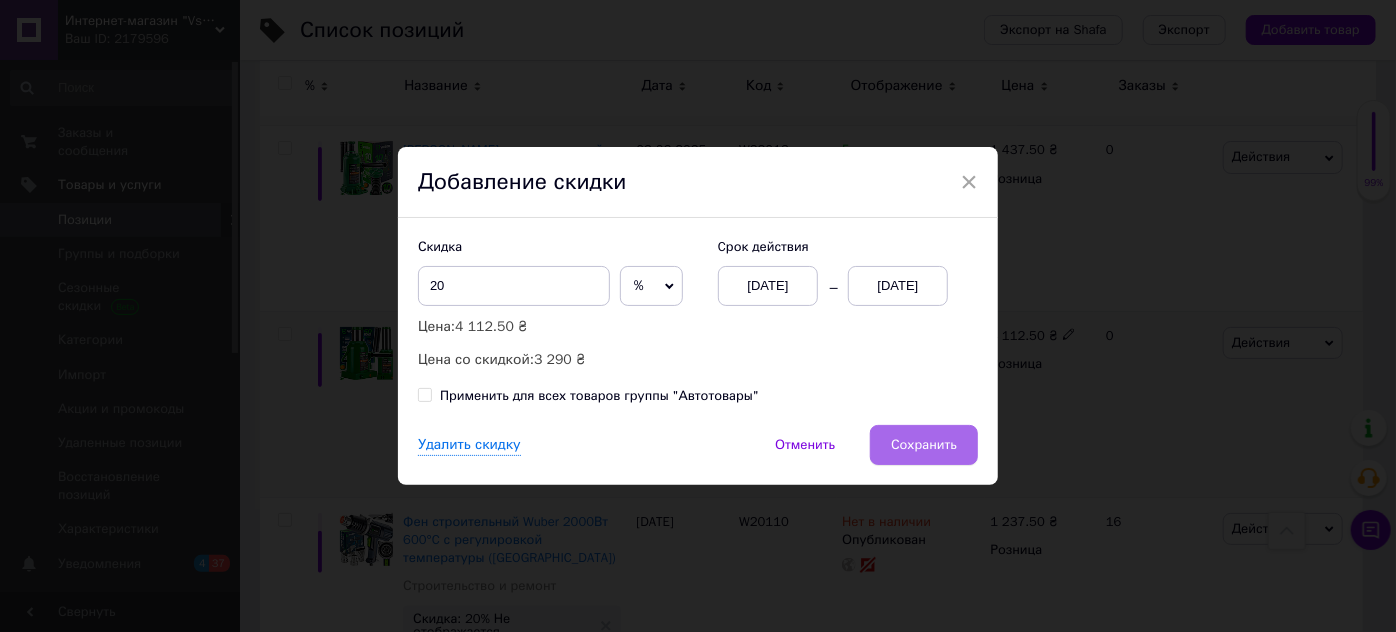 click on "Сохранить" at bounding box center (924, 445) 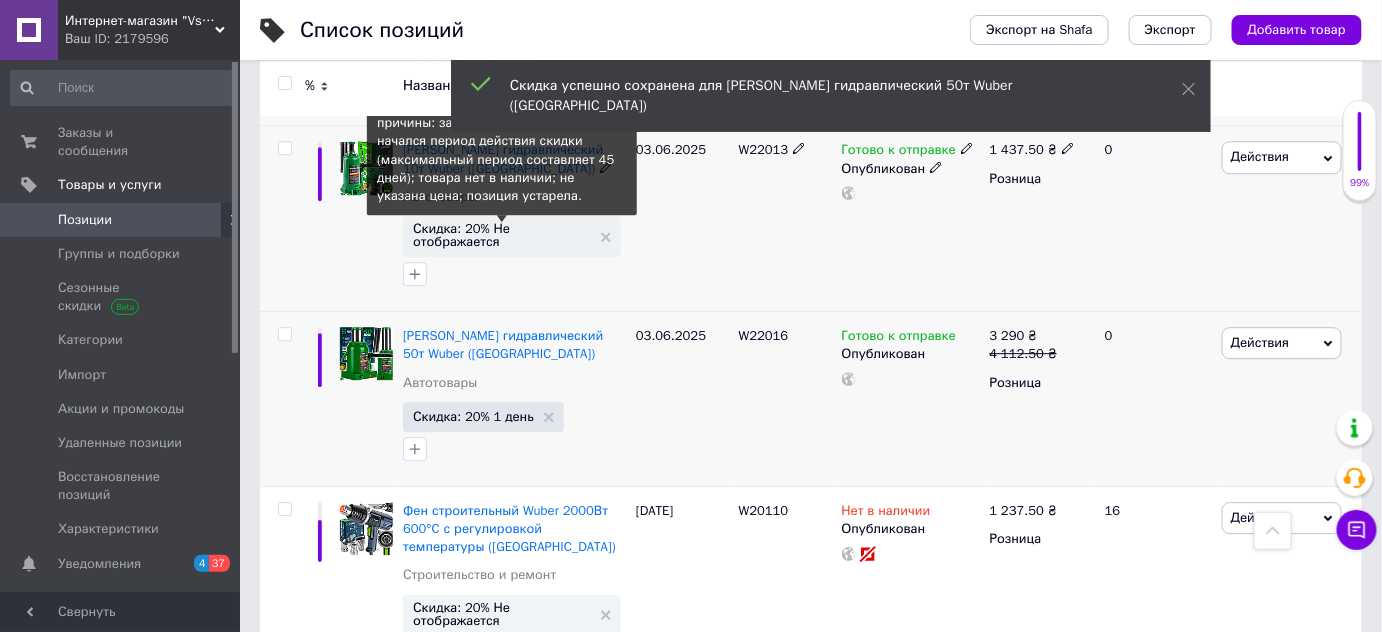 click on "Скидка: 20% Не отображается" at bounding box center [502, 235] 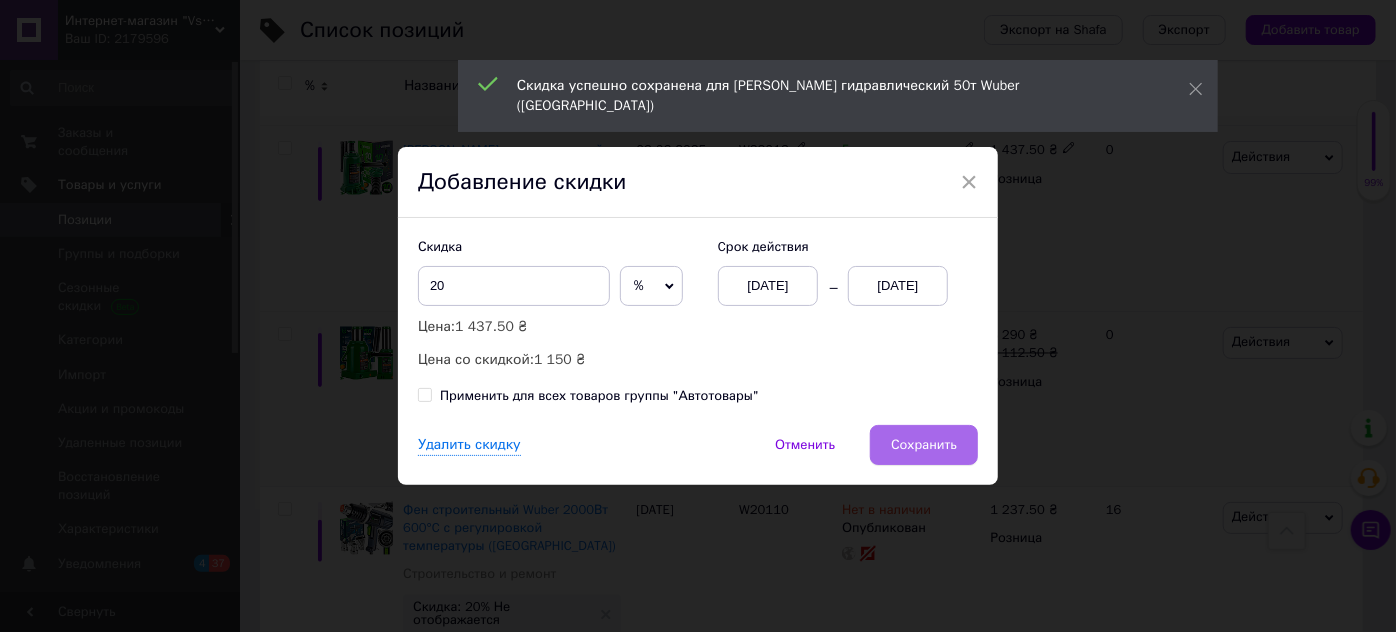 click on "Сохранить" at bounding box center (924, 445) 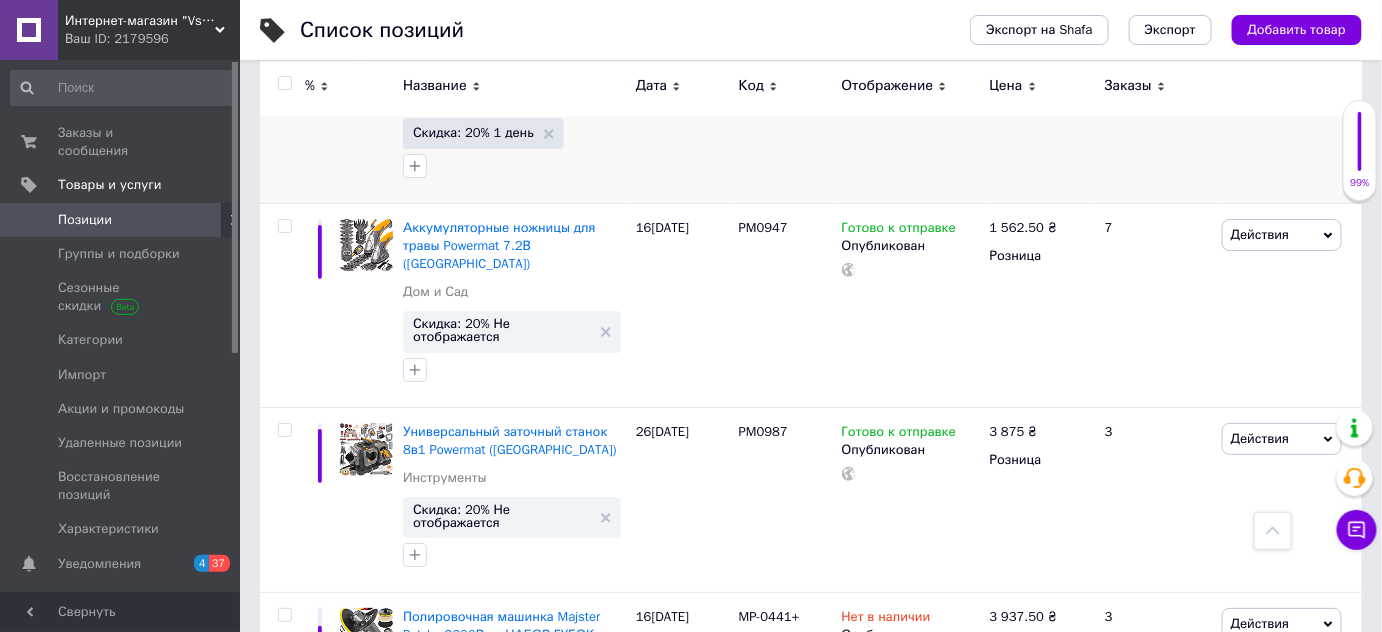 scroll, scrollTop: 2400, scrollLeft: 0, axis: vertical 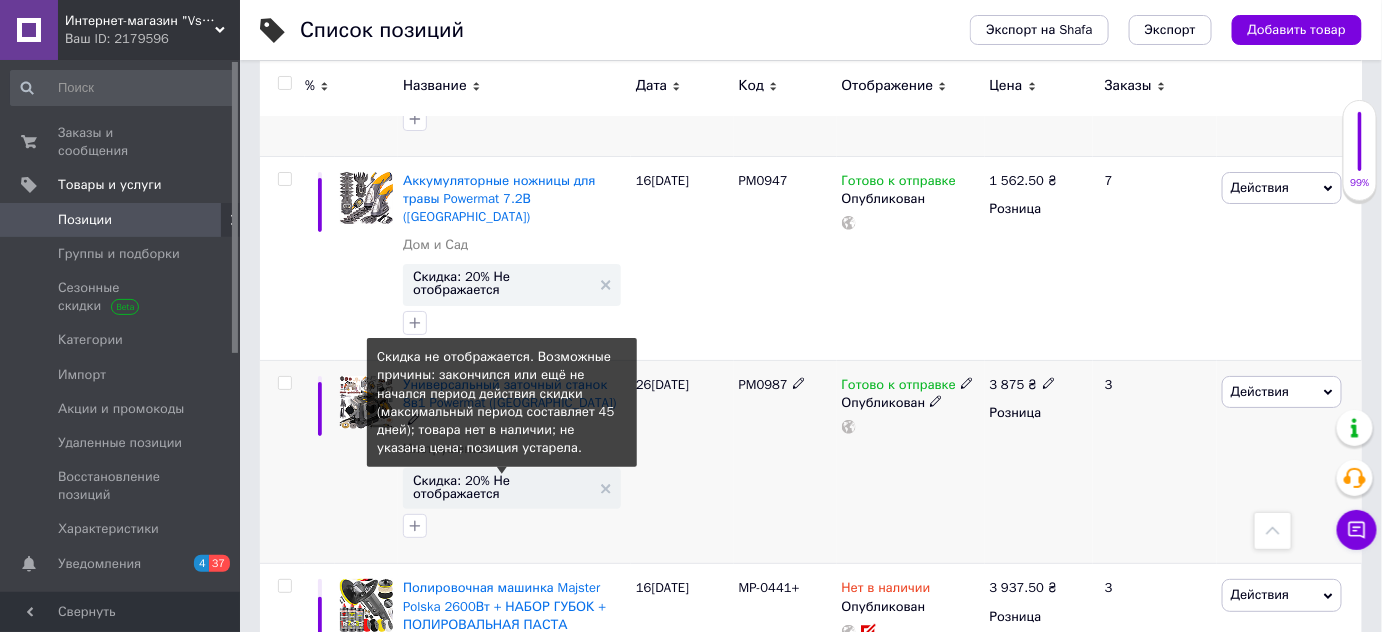 click on "Скидка: 20% Не отображается" at bounding box center (502, 487) 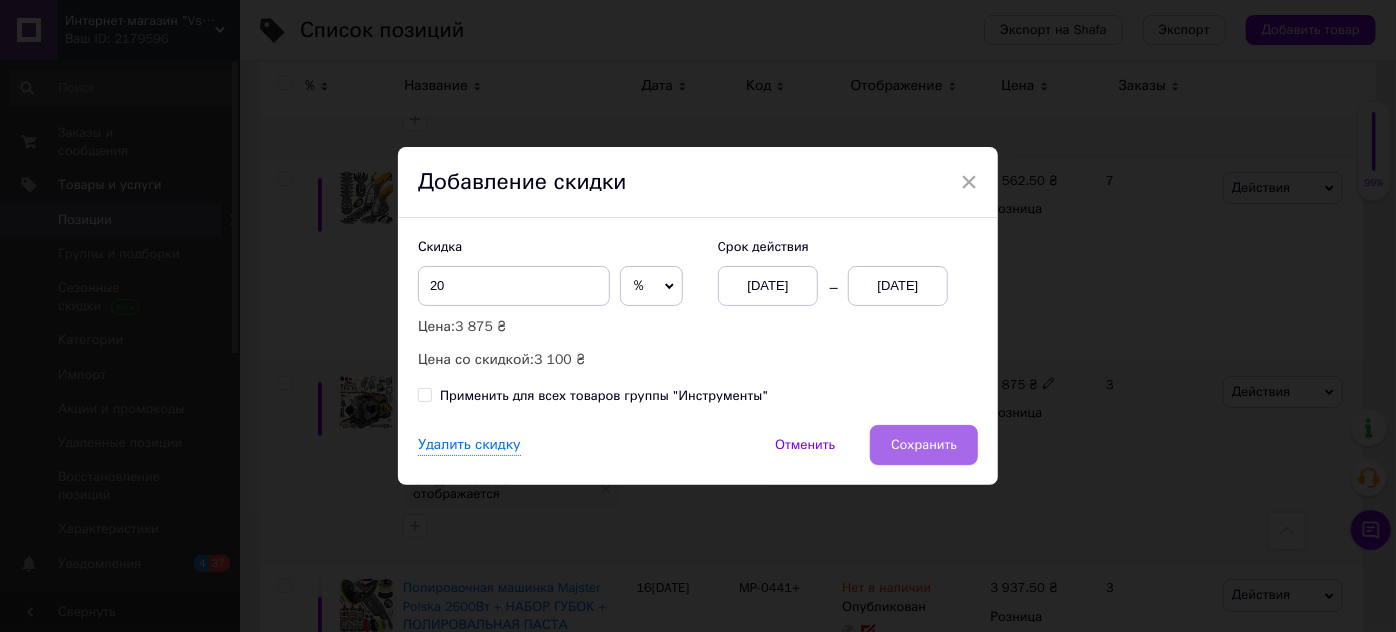 click on "Сохранить" at bounding box center (924, 445) 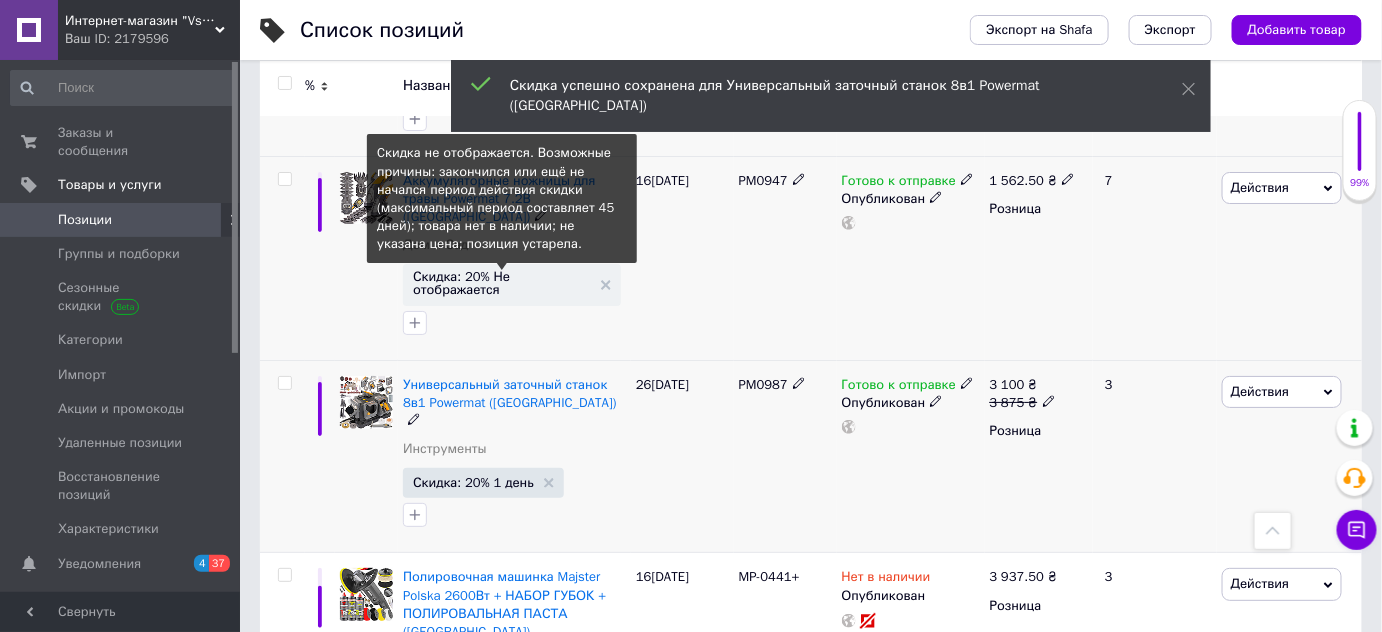click on "Скидка: 20% Не отображается" at bounding box center (502, 283) 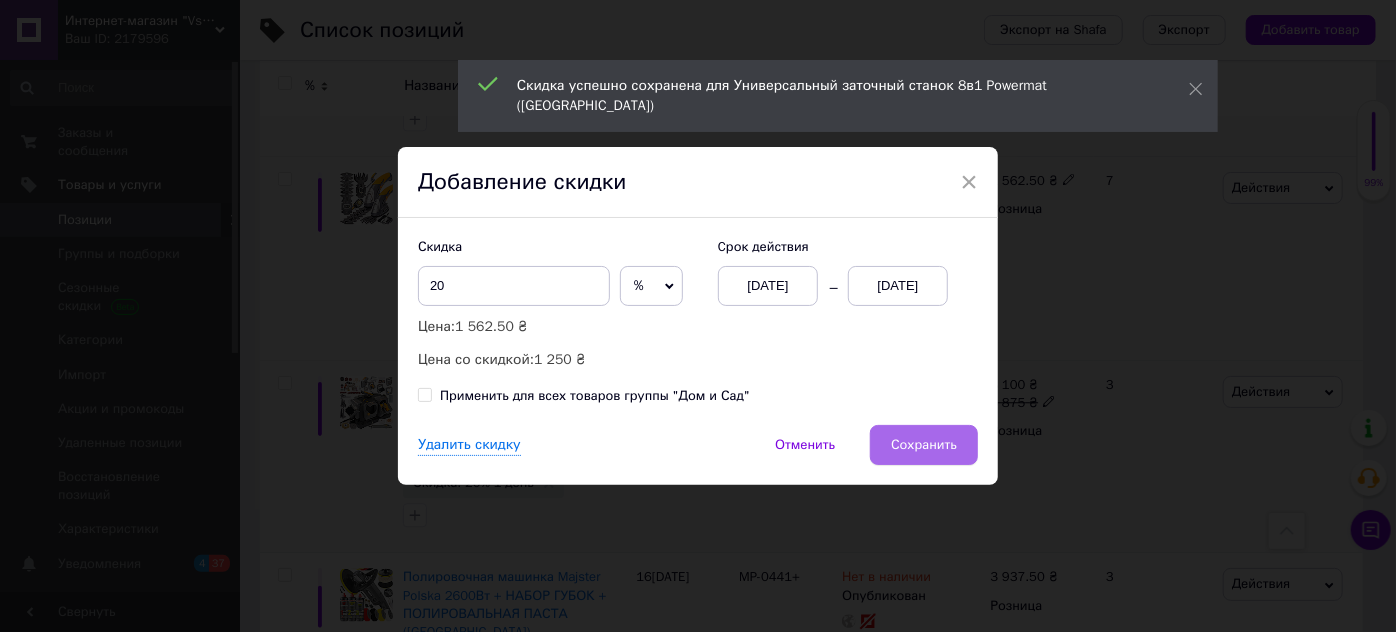 click on "Сохранить" at bounding box center [924, 445] 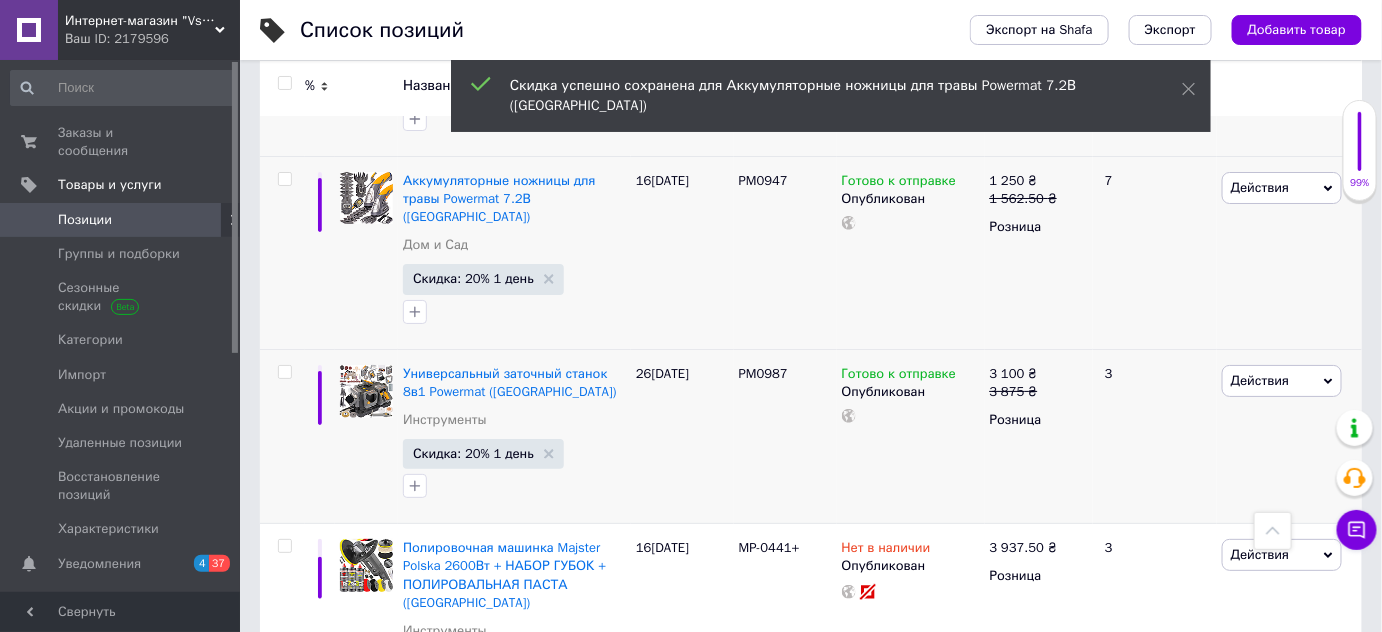 scroll, scrollTop: 5610, scrollLeft: 0, axis: vertical 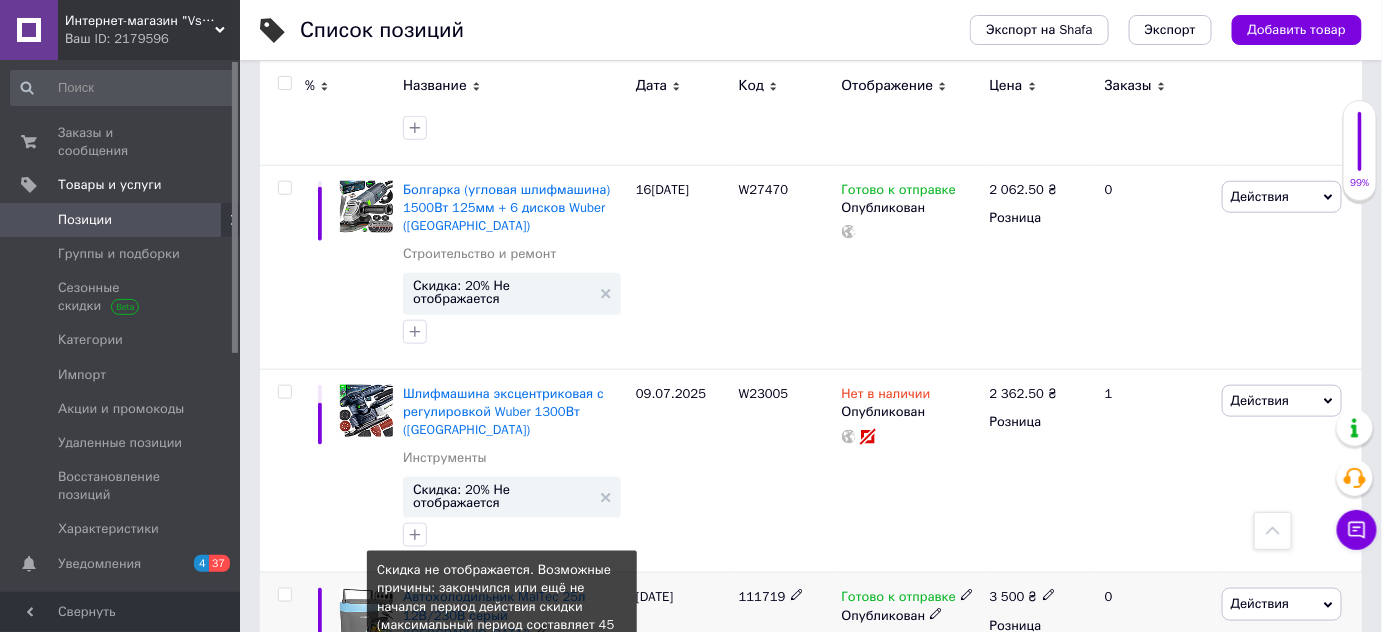 click on "Скидка: 20% Не отображается" at bounding box center [502, 700] 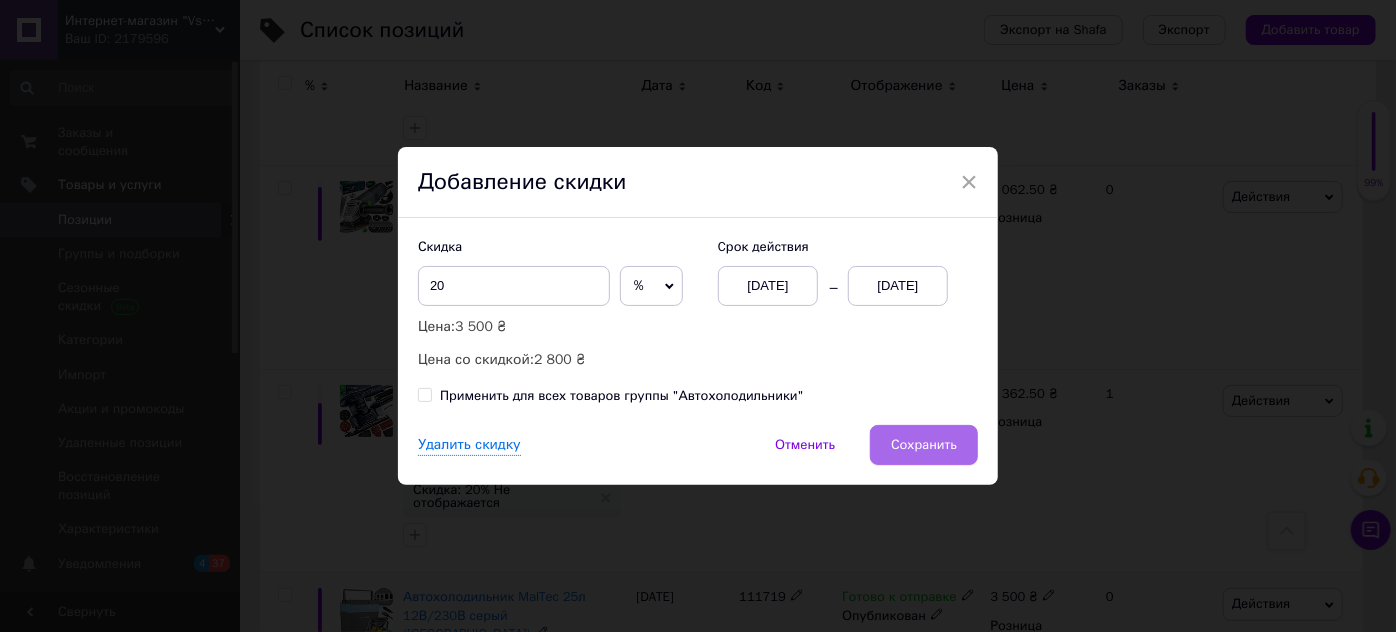 click on "Сохранить" at bounding box center (924, 445) 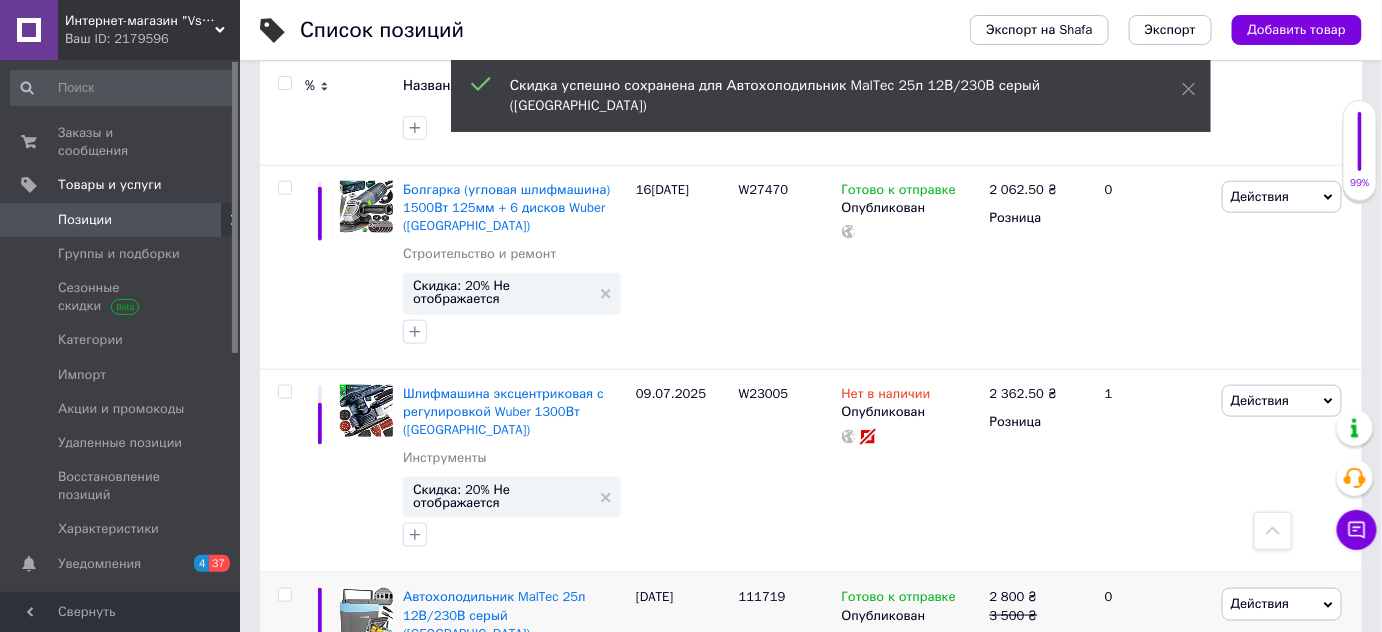 scroll, scrollTop: 5175, scrollLeft: 0, axis: vertical 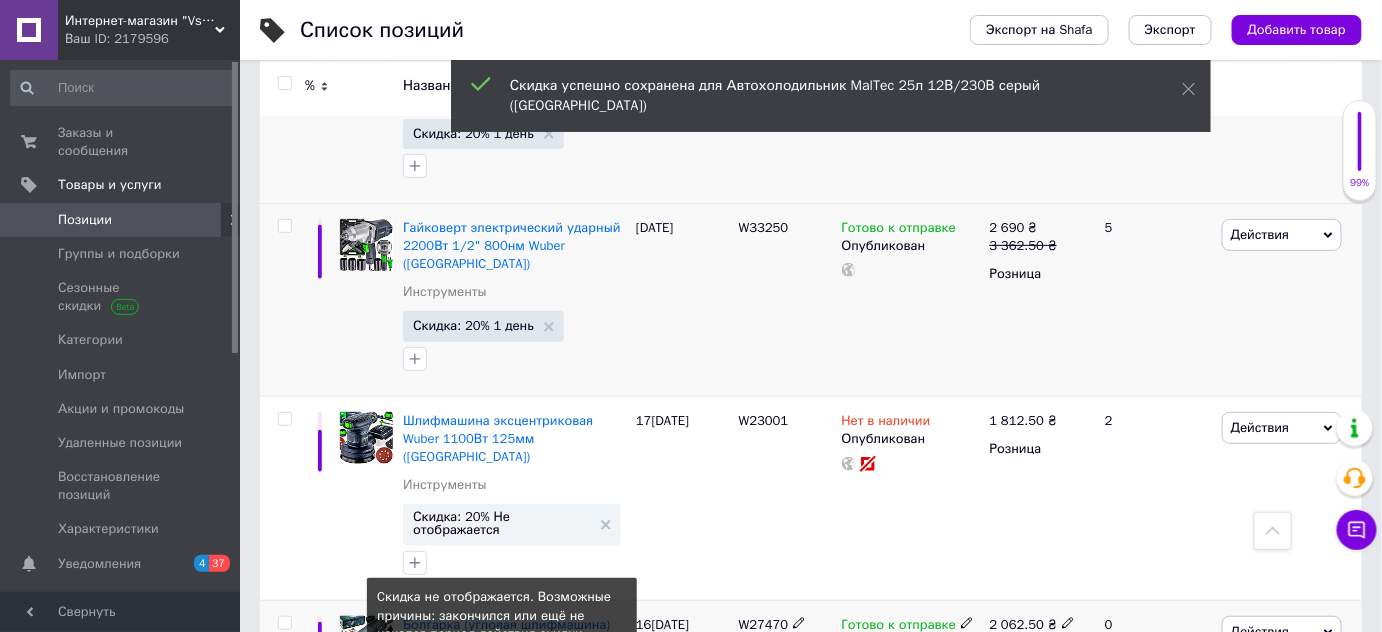 click on "Скидка: 20% Не отображается" at bounding box center (502, 727) 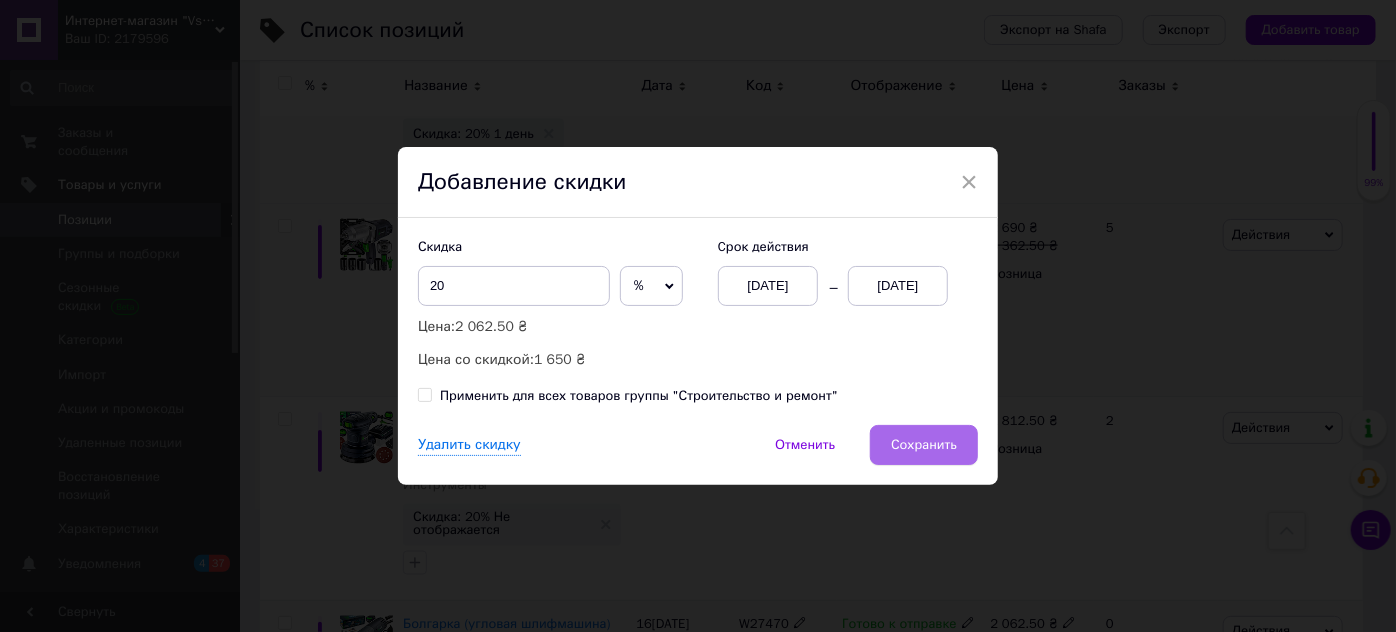 click on "Сохранить" at bounding box center (924, 445) 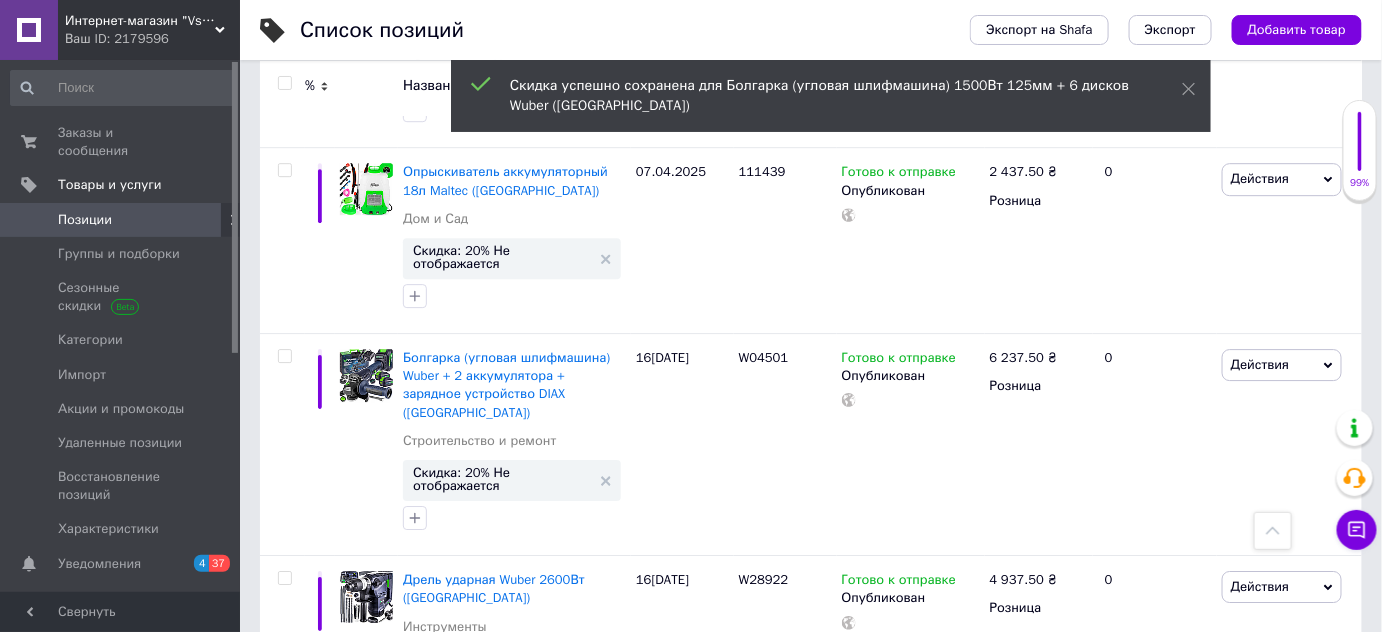 scroll, scrollTop: 4416, scrollLeft: 0, axis: vertical 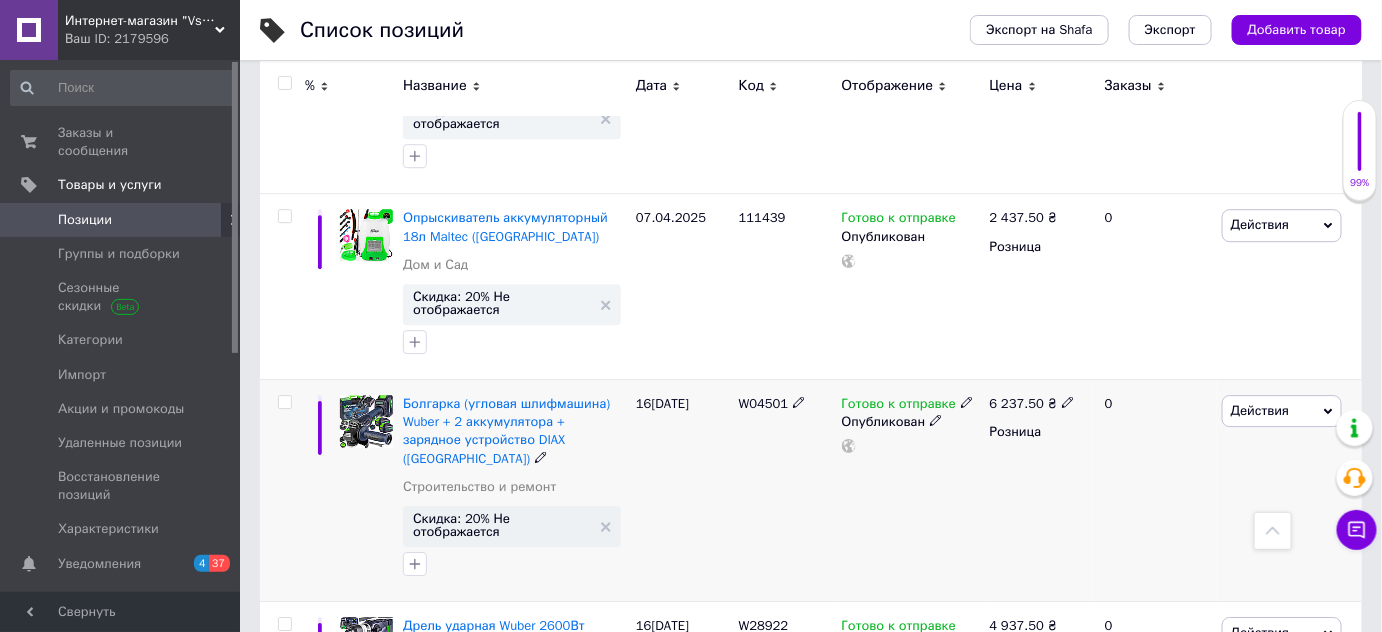 click on "Скидка: 20% Не отображается" at bounding box center [512, 526] 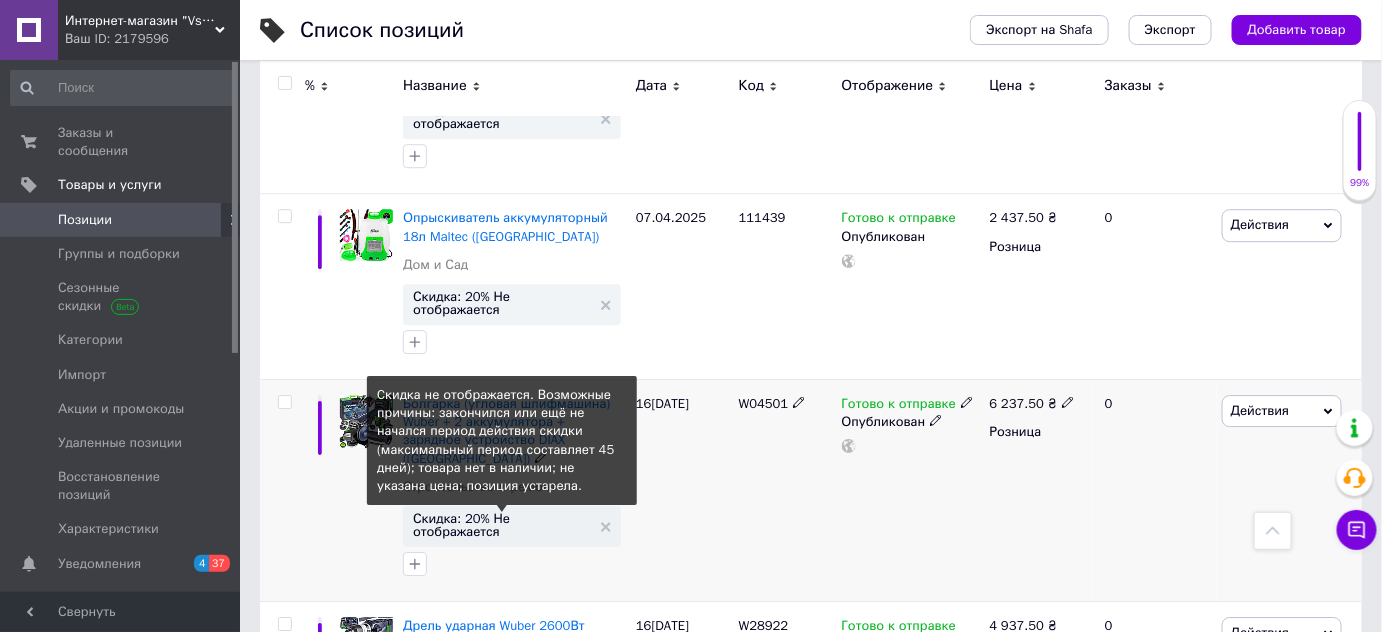 click on "Скидка: 20% Не отображается" at bounding box center [502, 525] 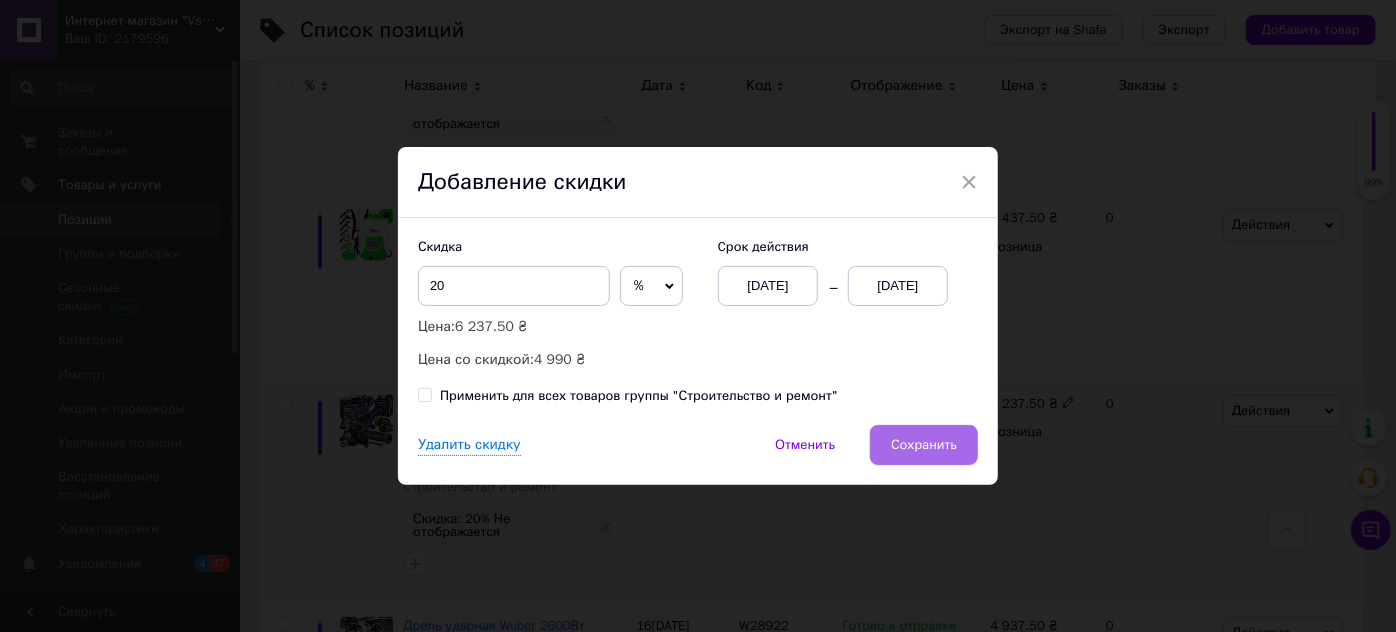 click on "Сохранить" at bounding box center (924, 445) 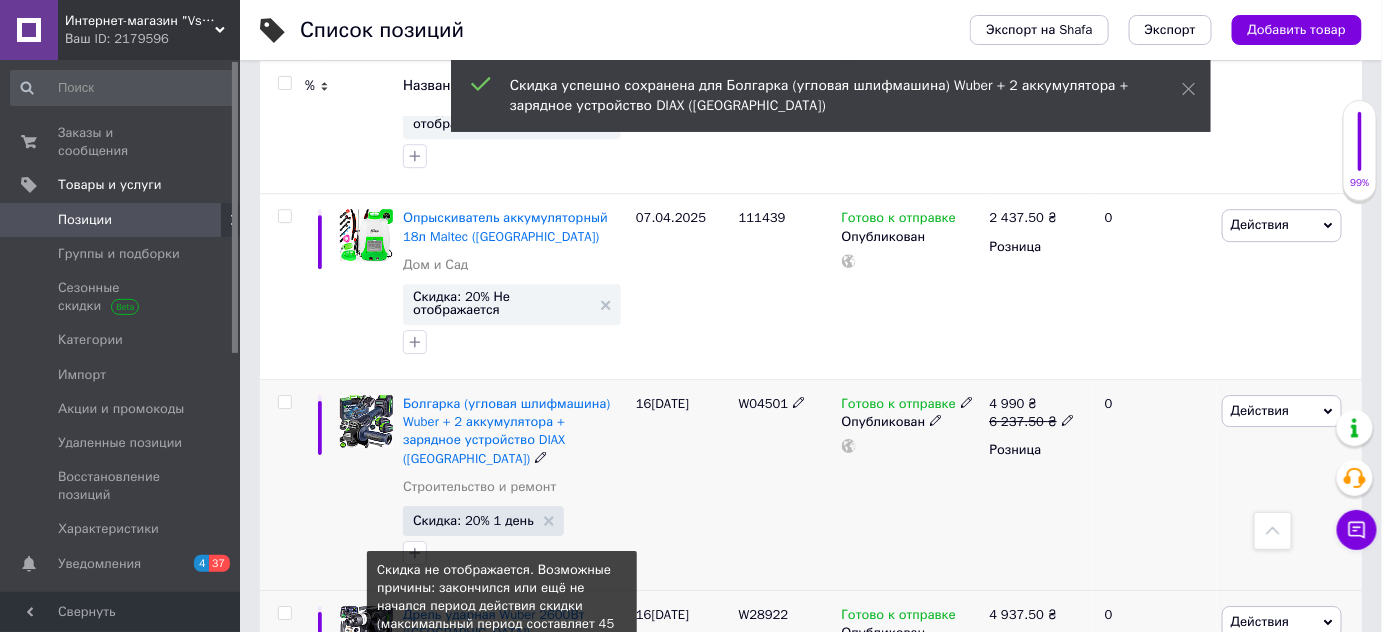 click on "Скидка: 20% Не отображается" at bounding box center [502, 700] 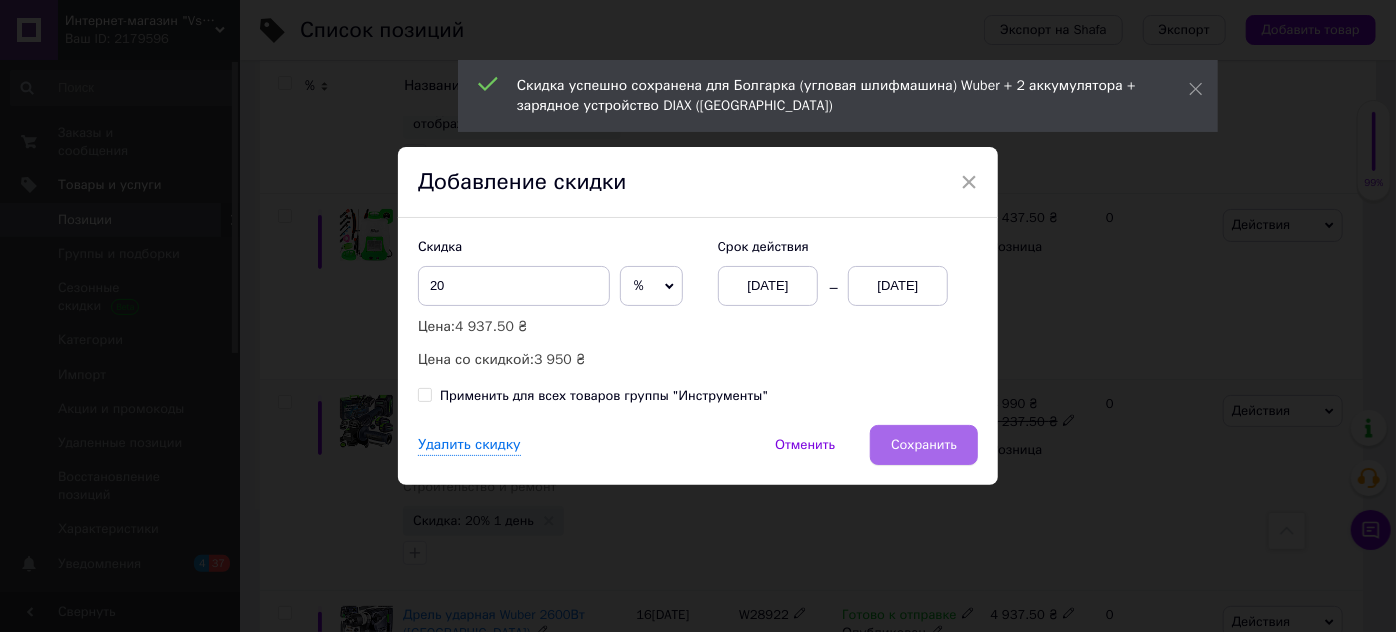 click on "Сохранить" at bounding box center (924, 445) 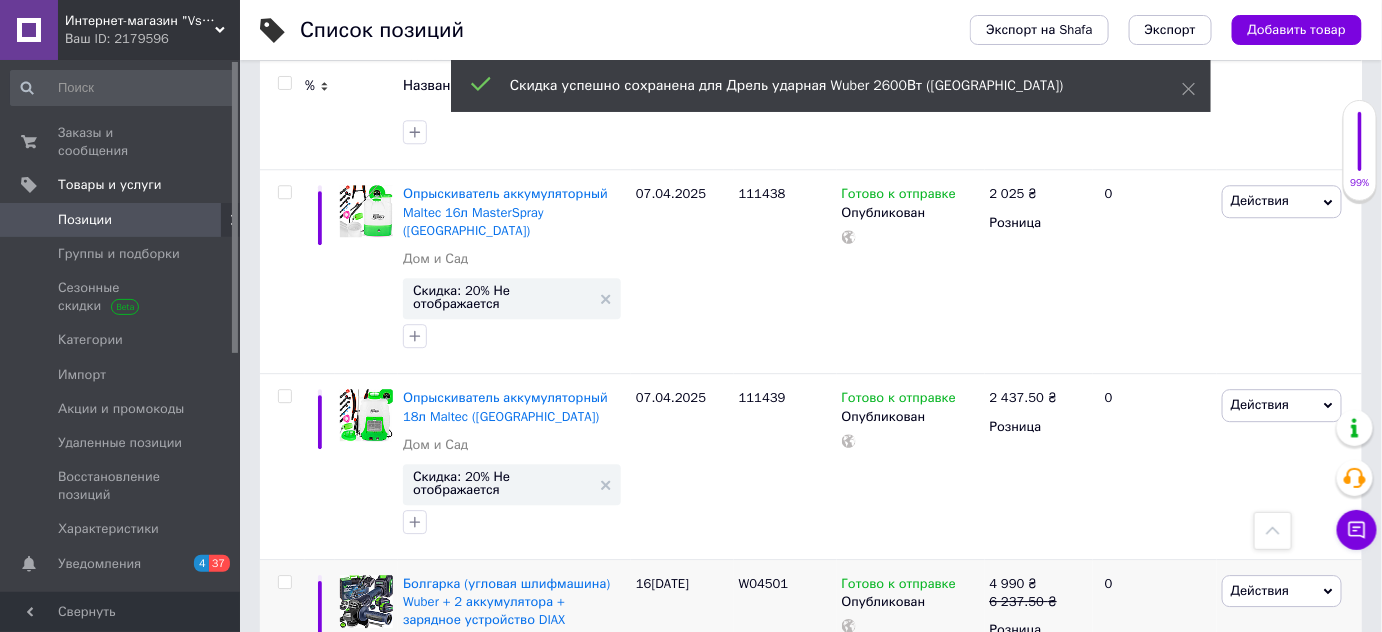 scroll, scrollTop: 4143, scrollLeft: 0, axis: vertical 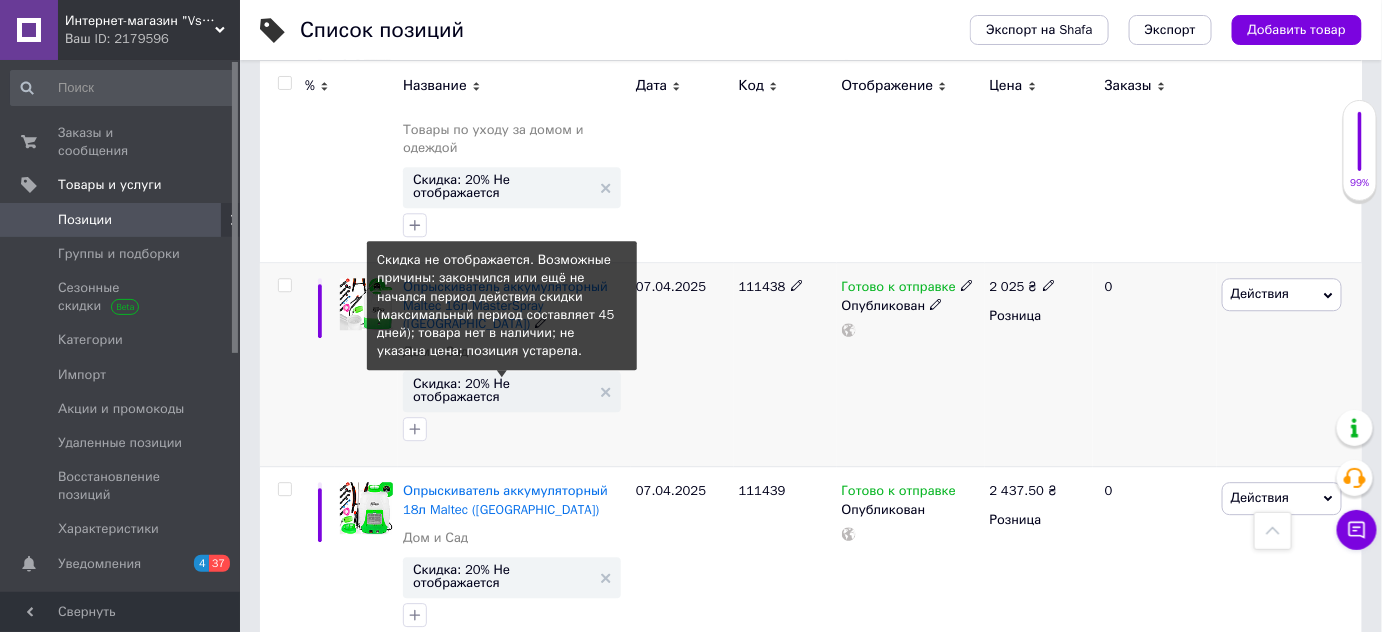click on "Скидка: 20% Не отображается" at bounding box center (502, 390) 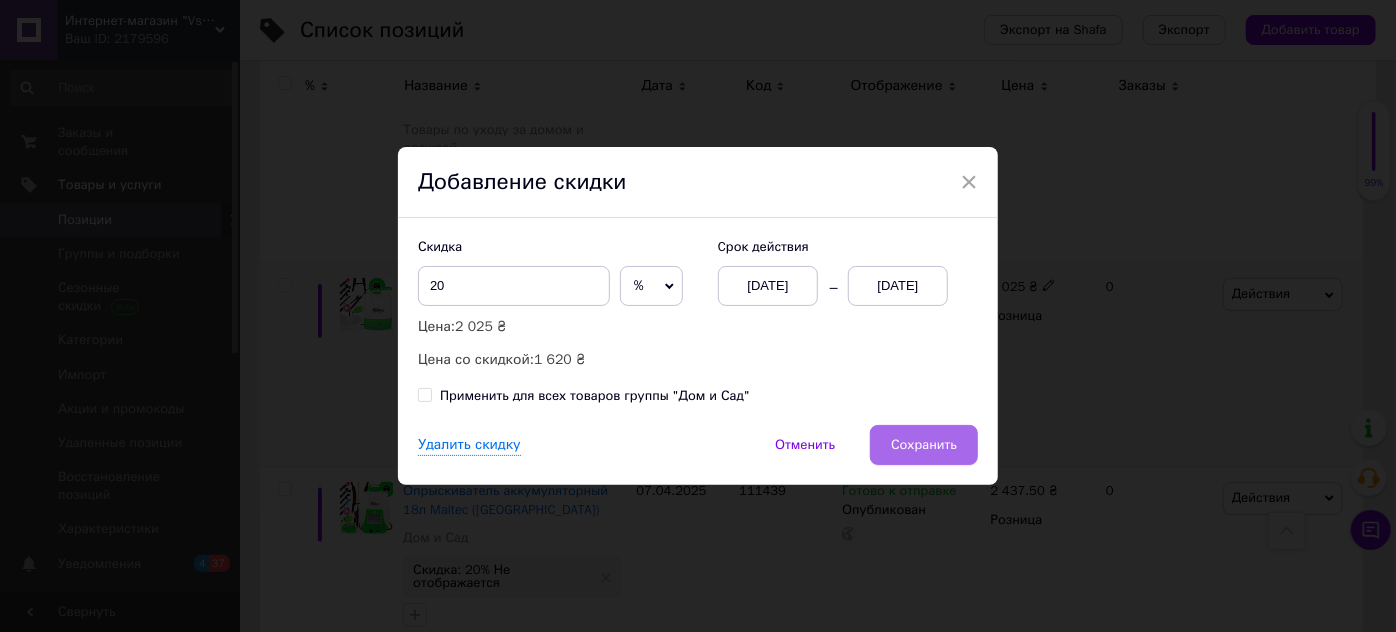 click on "Сохранить" at bounding box center (924, 445) 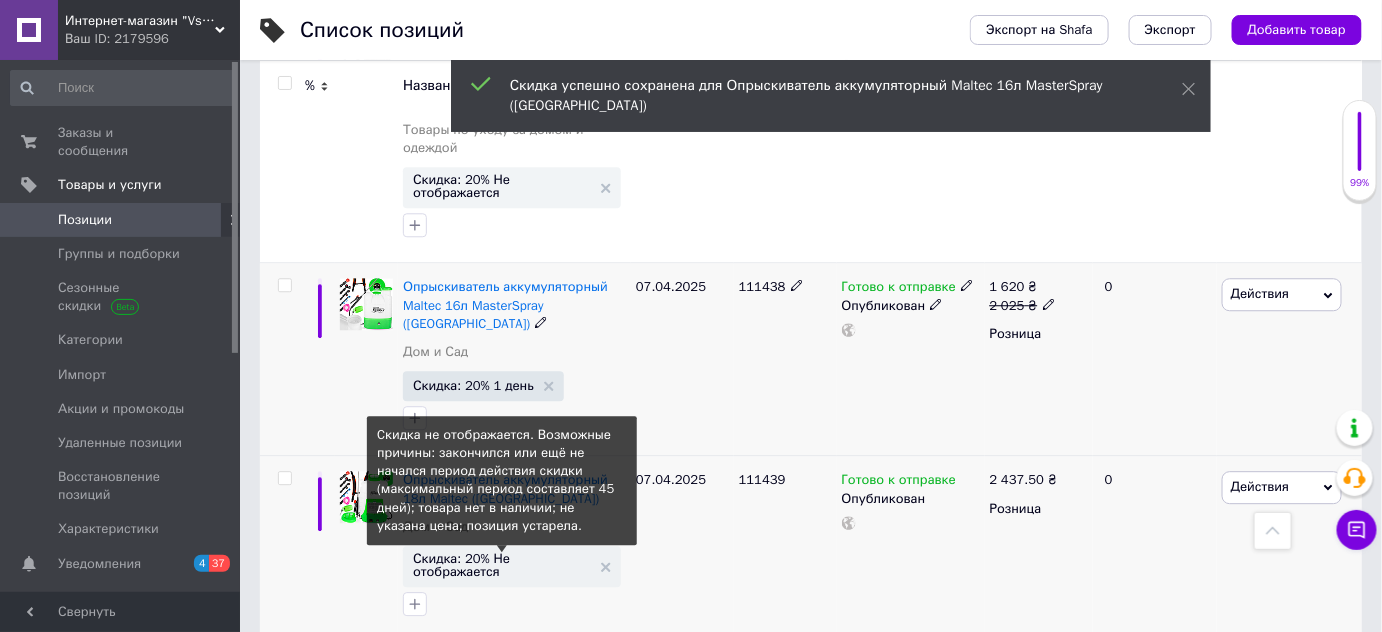 click on "Скидка: 20% Не отображается" at bounding box center [502, 565] 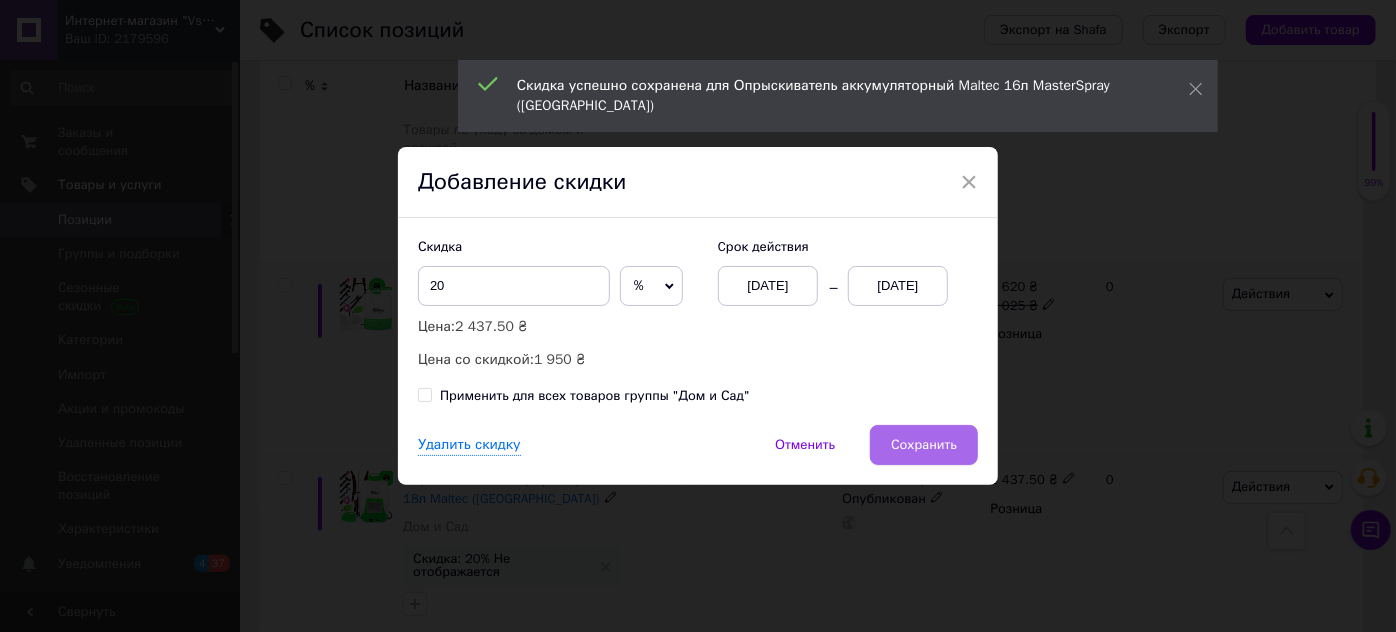 click on "Сохранить" at bounding box center (924, 445) 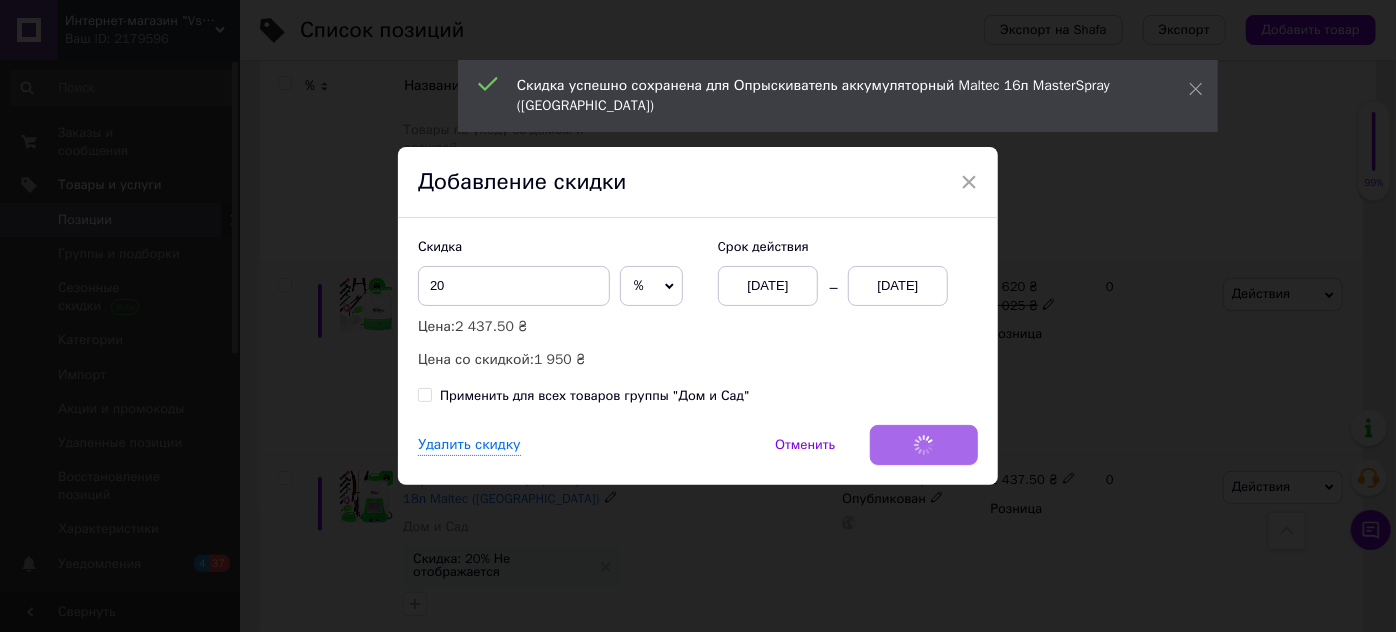 click on "Удалить скидку   Отменить   Сохранить" at bounding box center [698, 455] 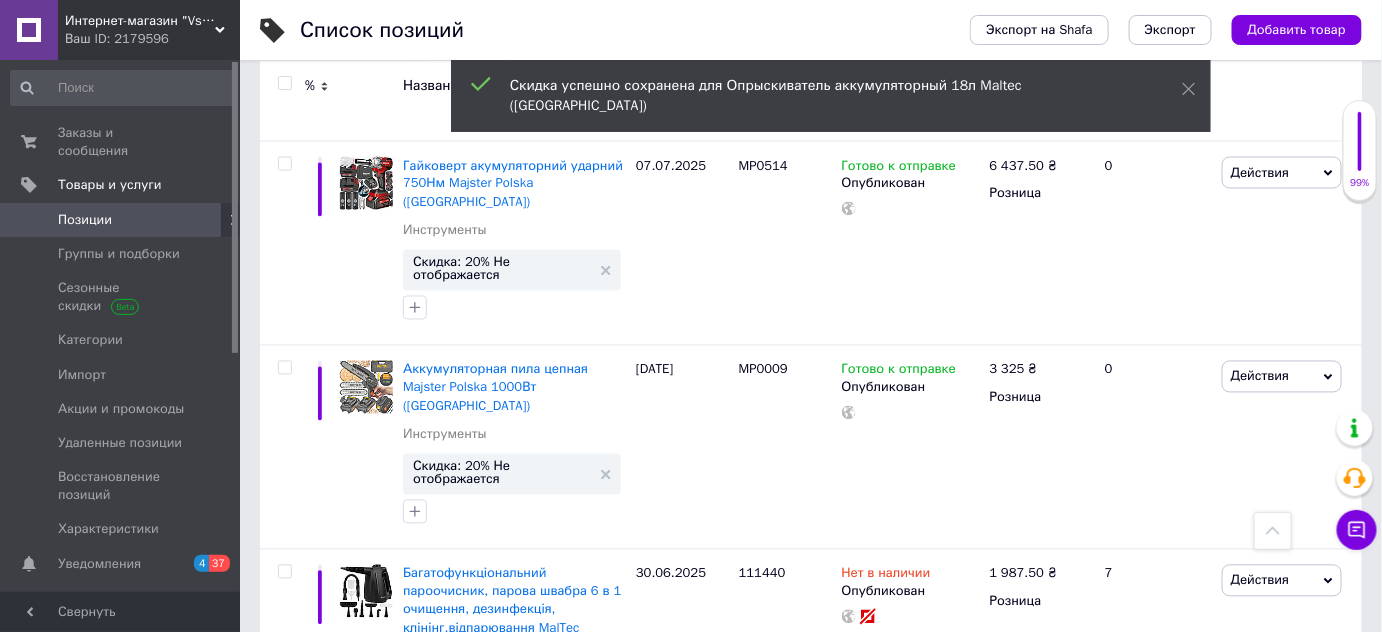 scroll, scrollTop: 3501, scrollLeft: 0, axis: vertical 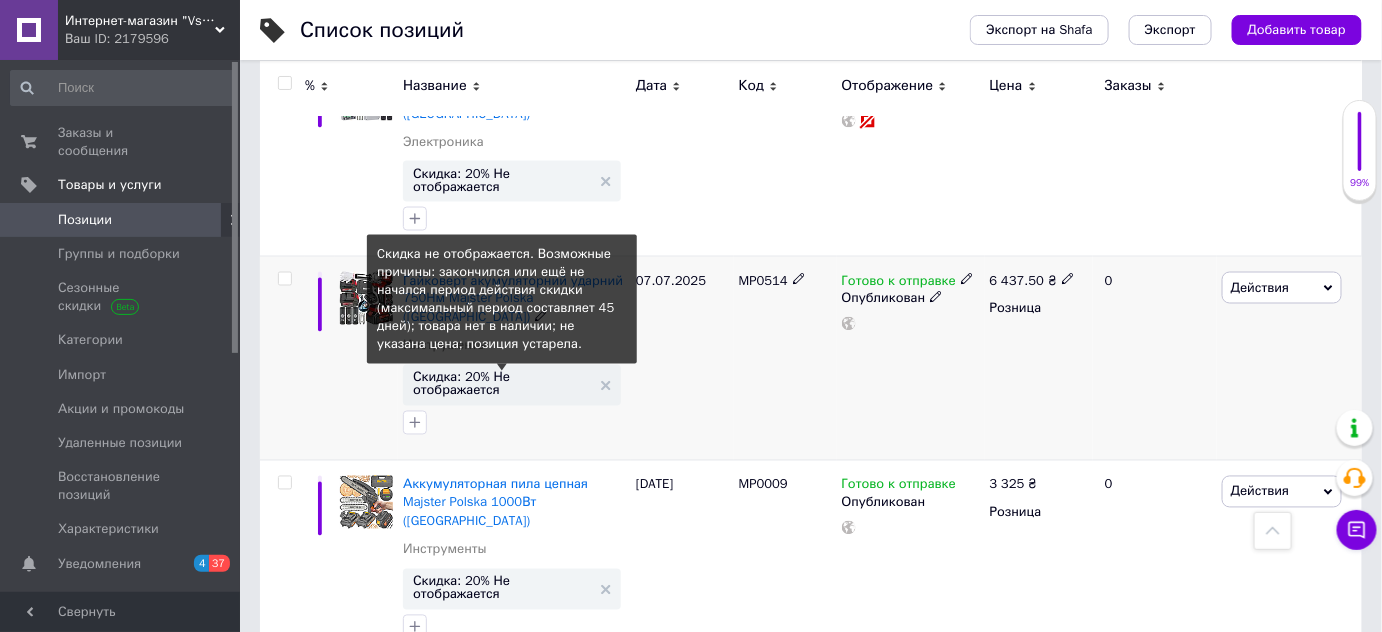 click on "Скидка: 20% Не отображается" at bounding box center [502, 384] 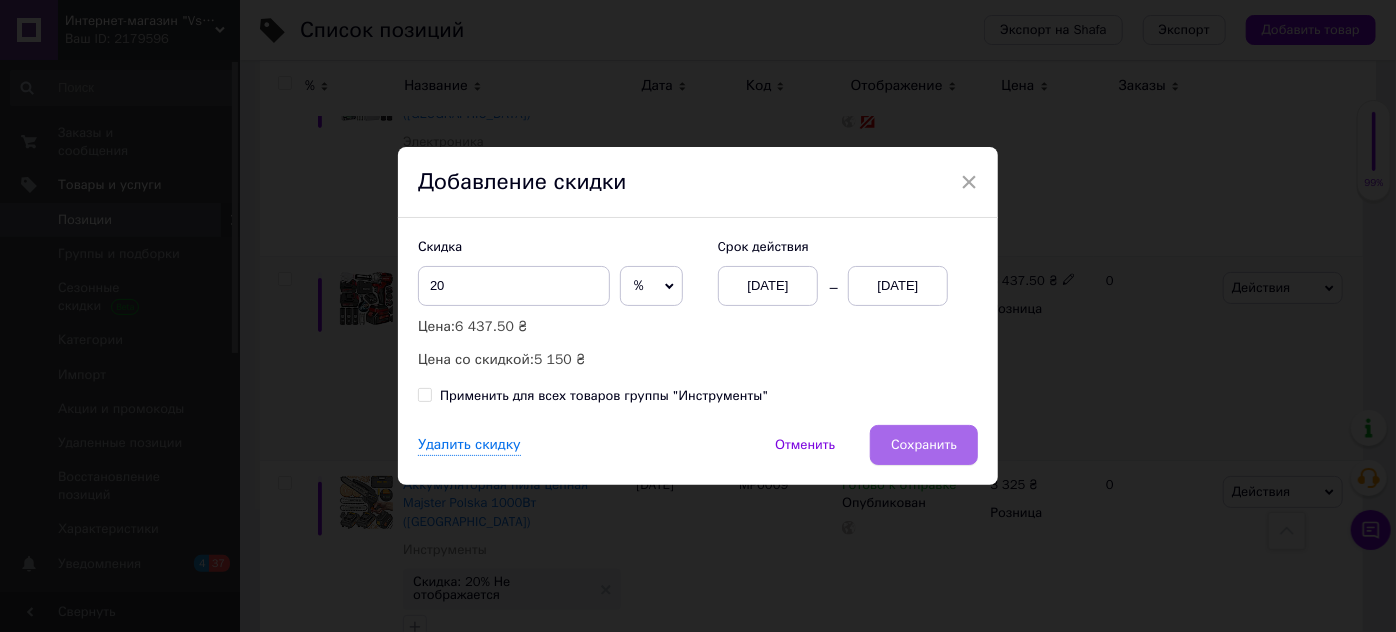 click on "Сохранить" at bounding box center (924, 445) 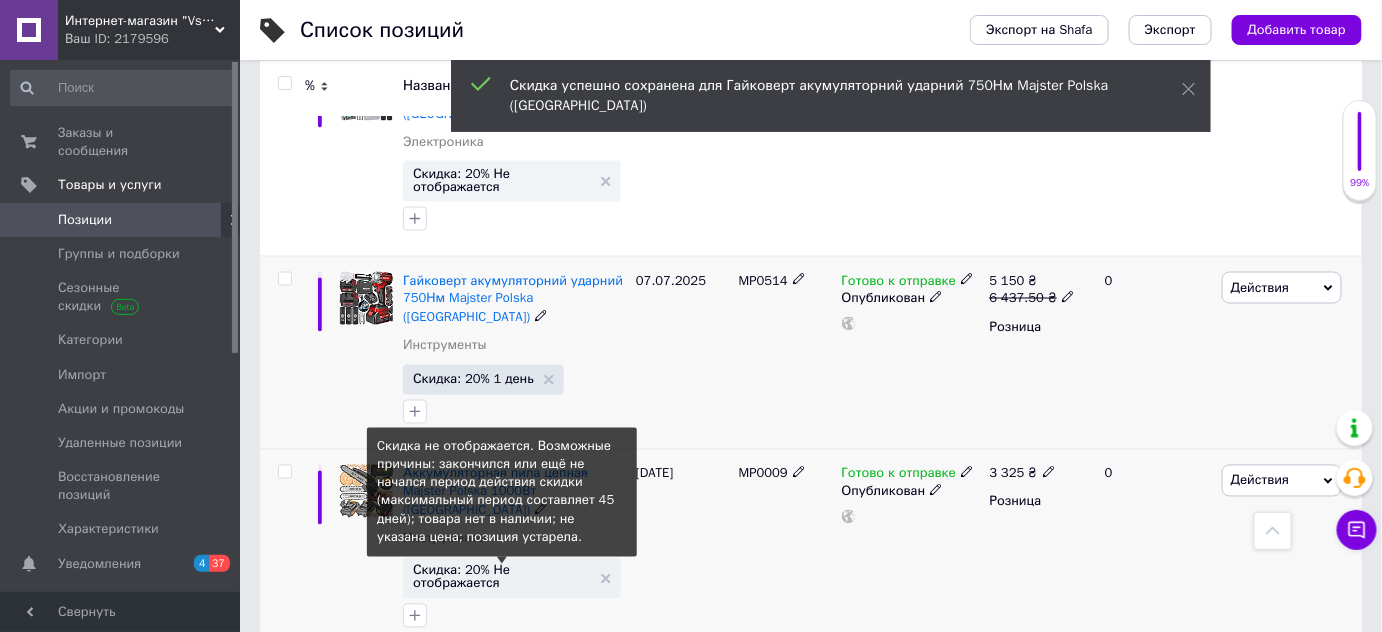click on "Скидка: 20% Не отображается" at bounding box center [502, 577] 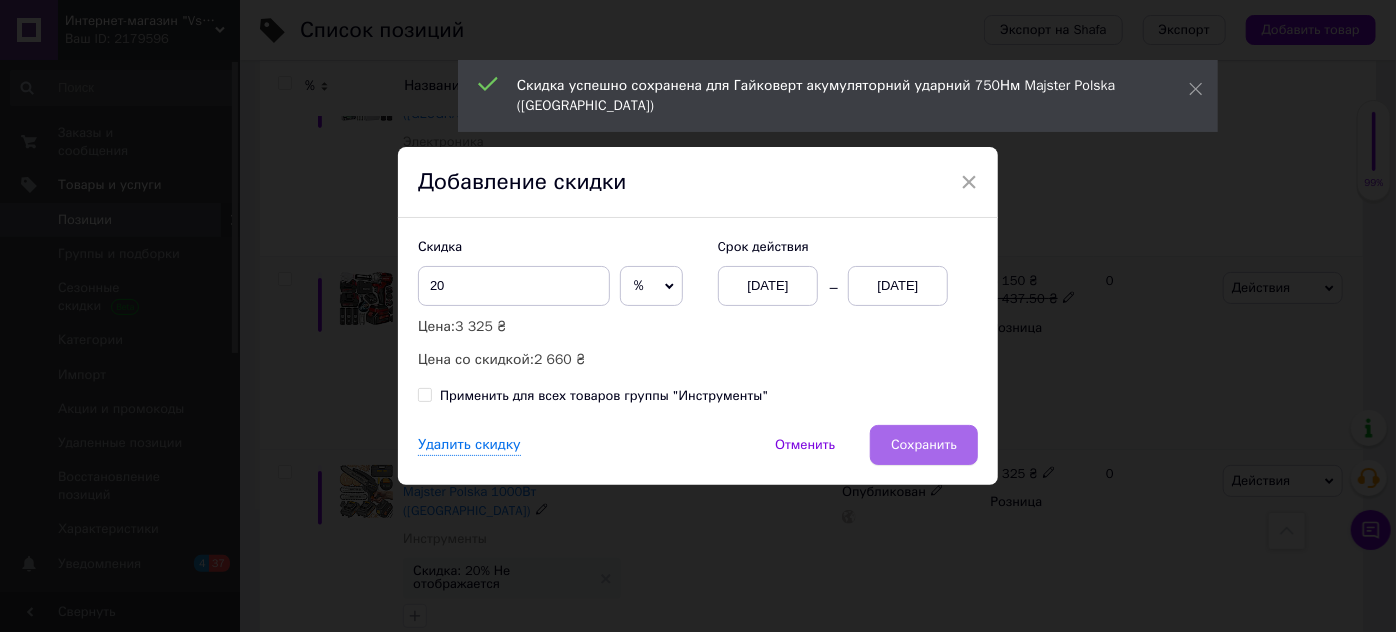 click on "Сохранить" at bounding box center (924, 445) 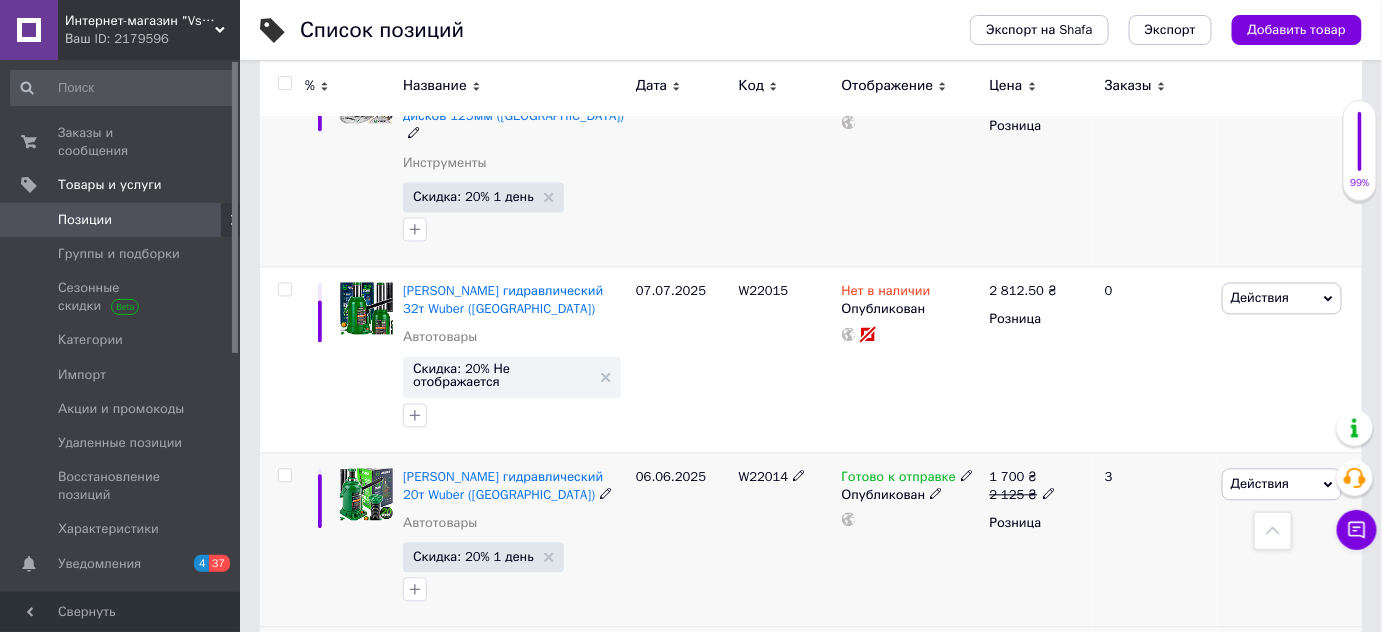 scroll, scrollTop: 7558, scrollLeft: 0, axis: vertical 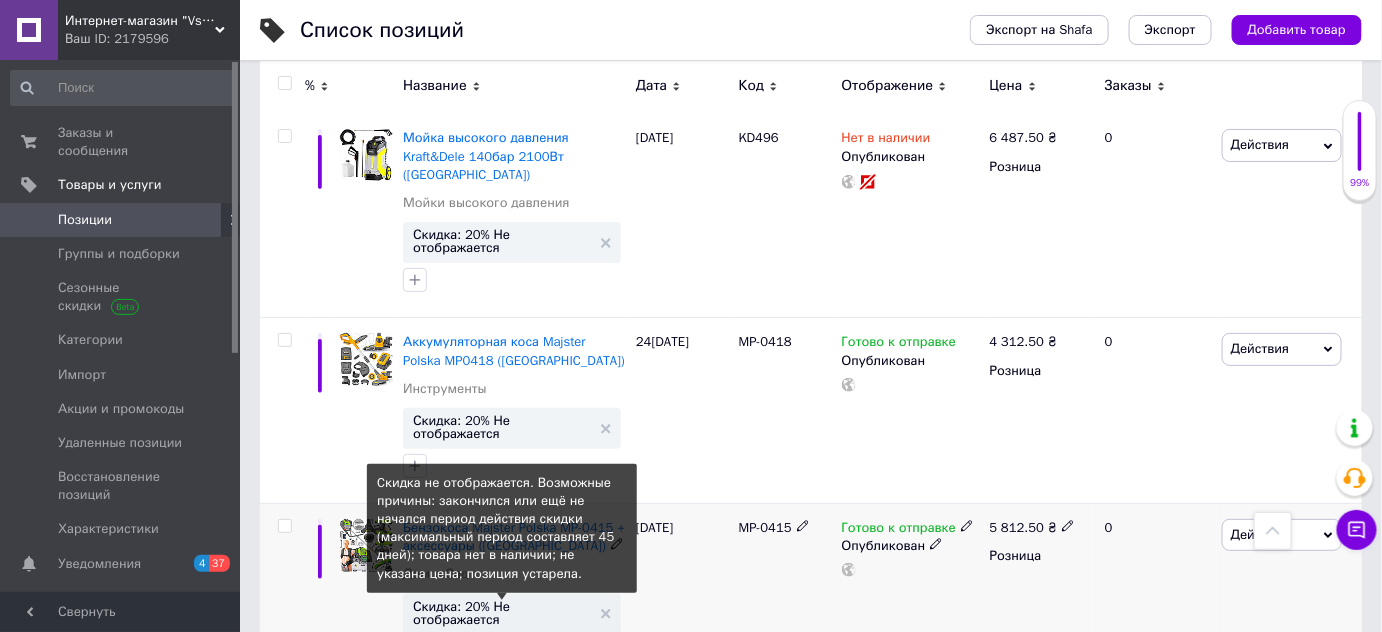 click on "Скидка: 20% Не отображается" at bounding box center (502, 613) 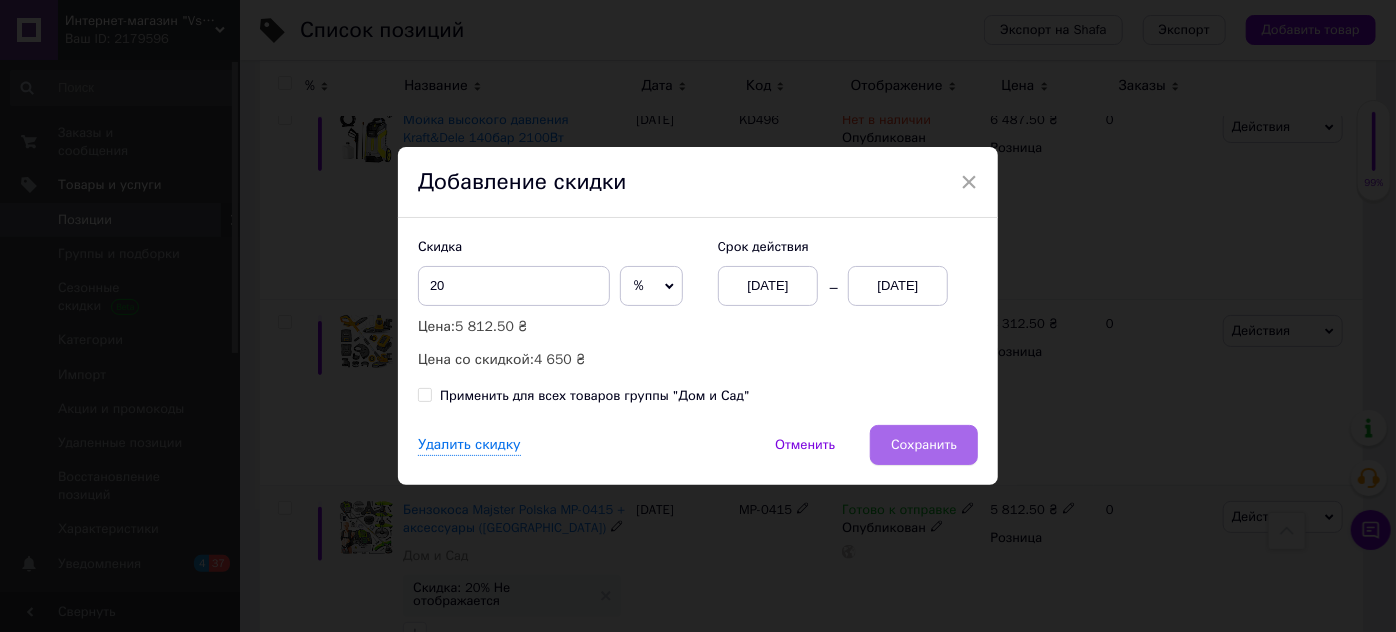 click on "Сохранить" at bounding box center (924, 445) 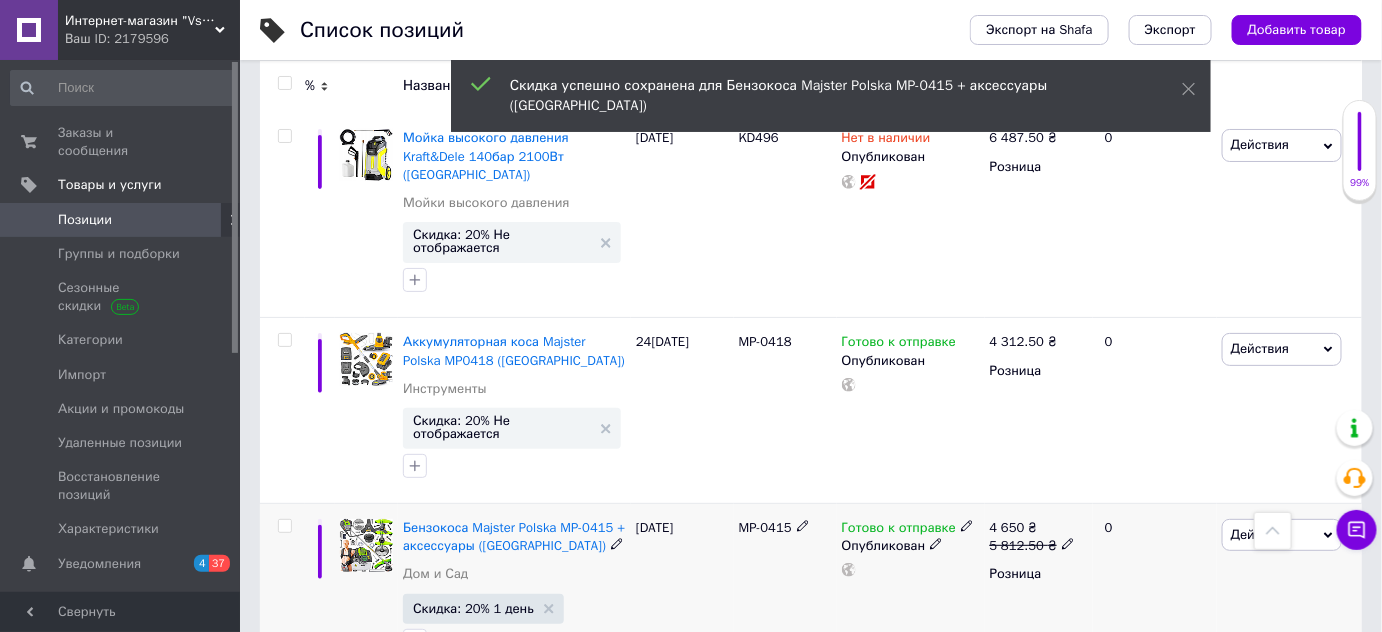 click on "Скидка: 20% Не отображается" at bounding box center (502, 806) 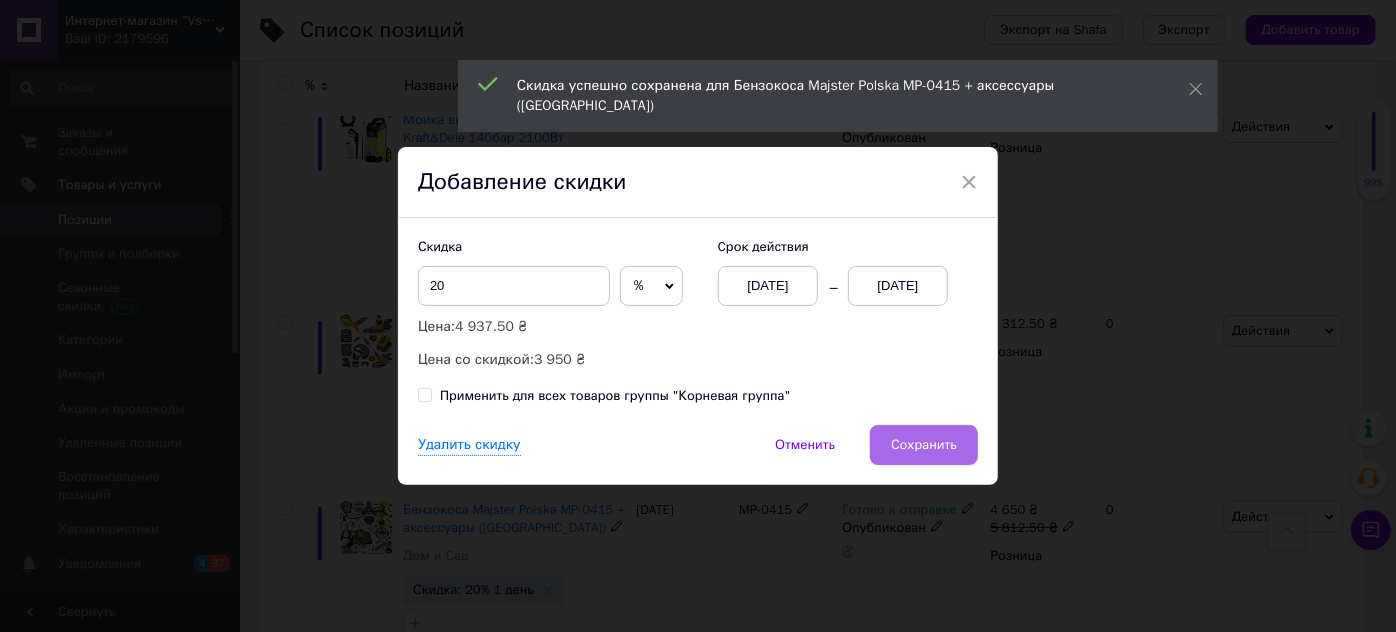 click on "Сохранить" at bounding box center [924, 445] 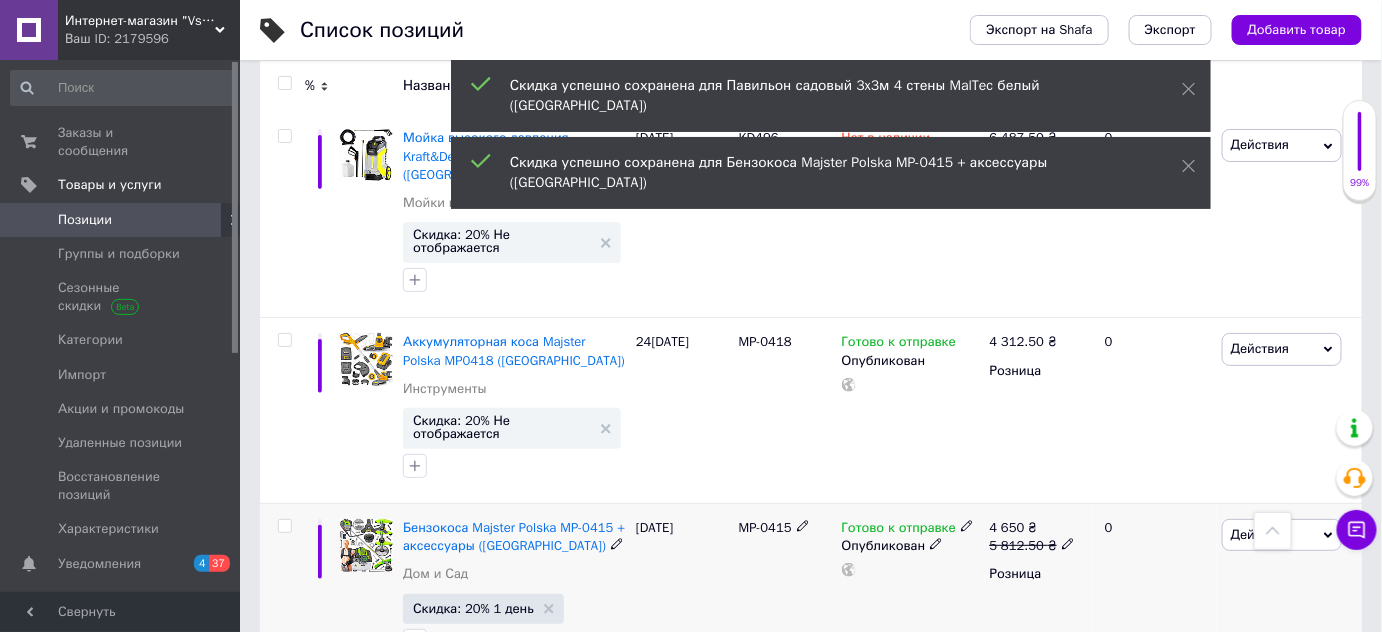 click on "Скидка: 20% Не отображается" at bounding box center (502, 980) 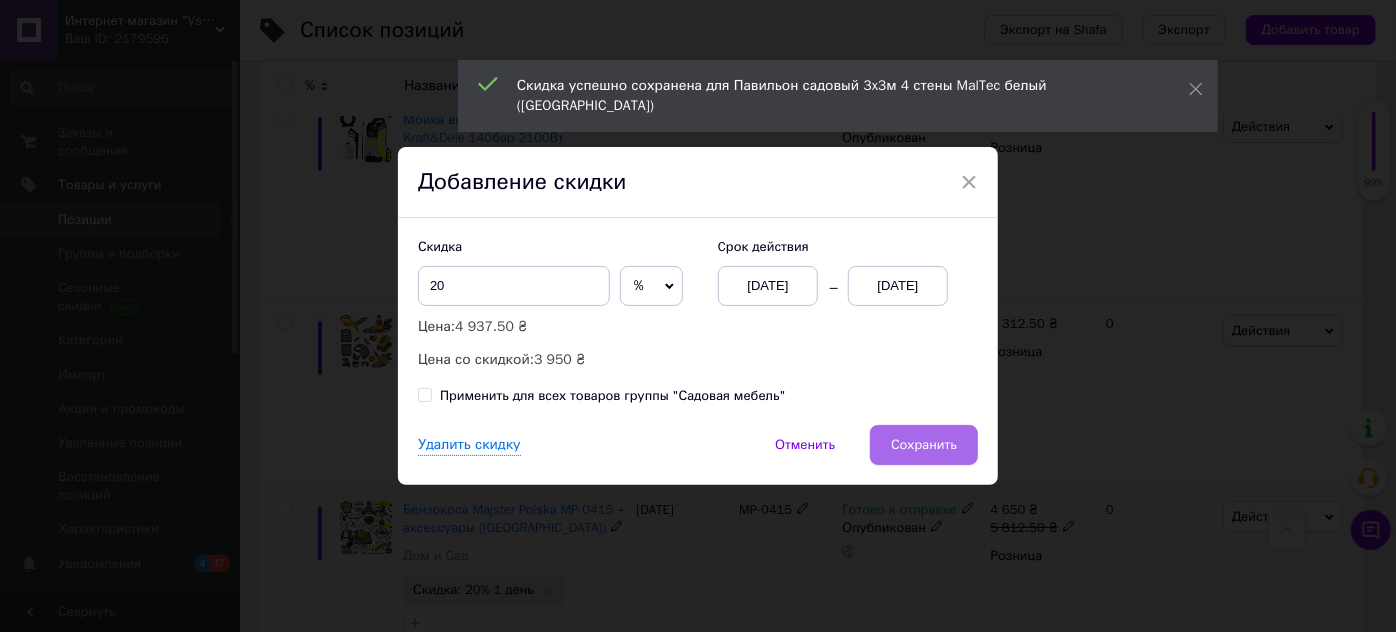 click on "Сохранить" at bounding box center [924, 445] 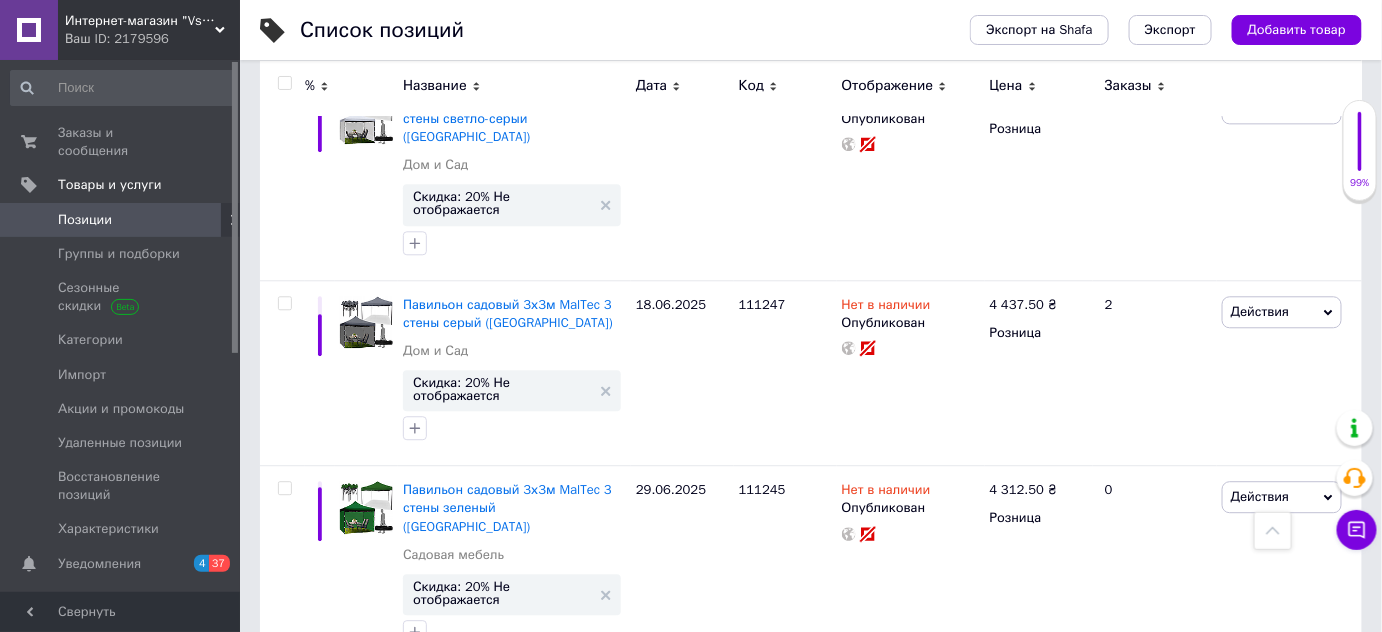 scroll, scrollTop: 11679, scrollLeft: 0, axis: vertical 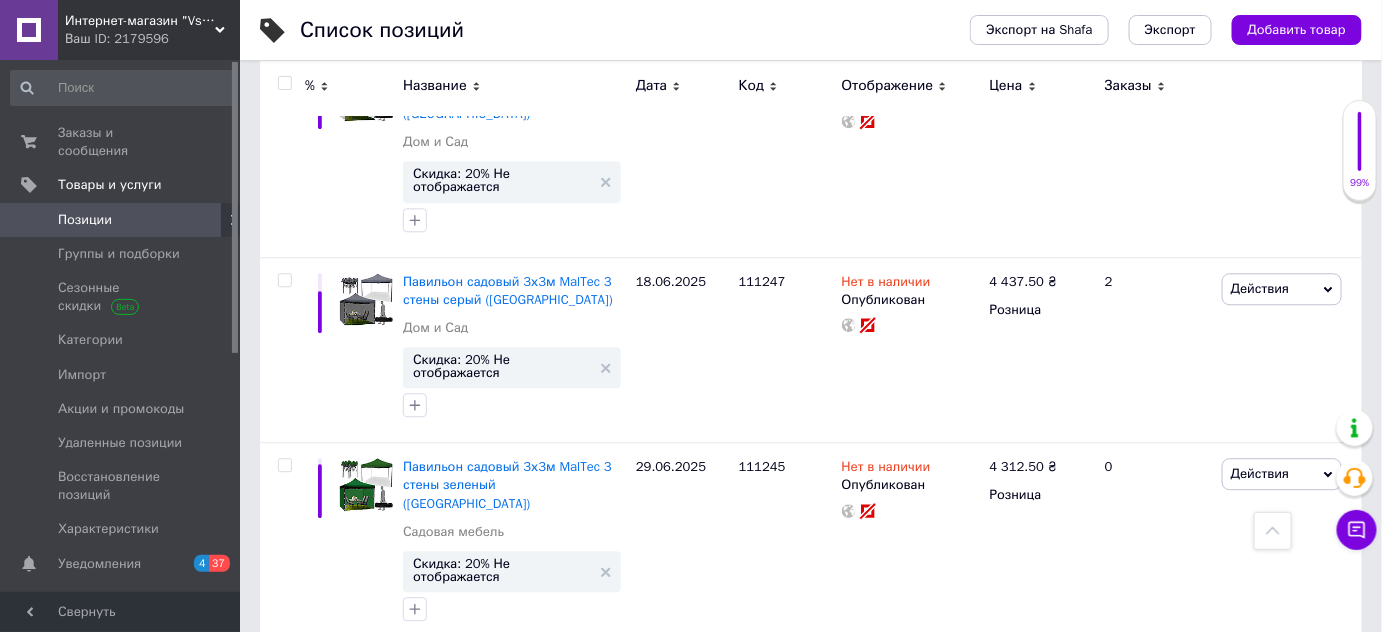 click on "Скидка: 20% Не отображается" at bounding box center (502, 931) 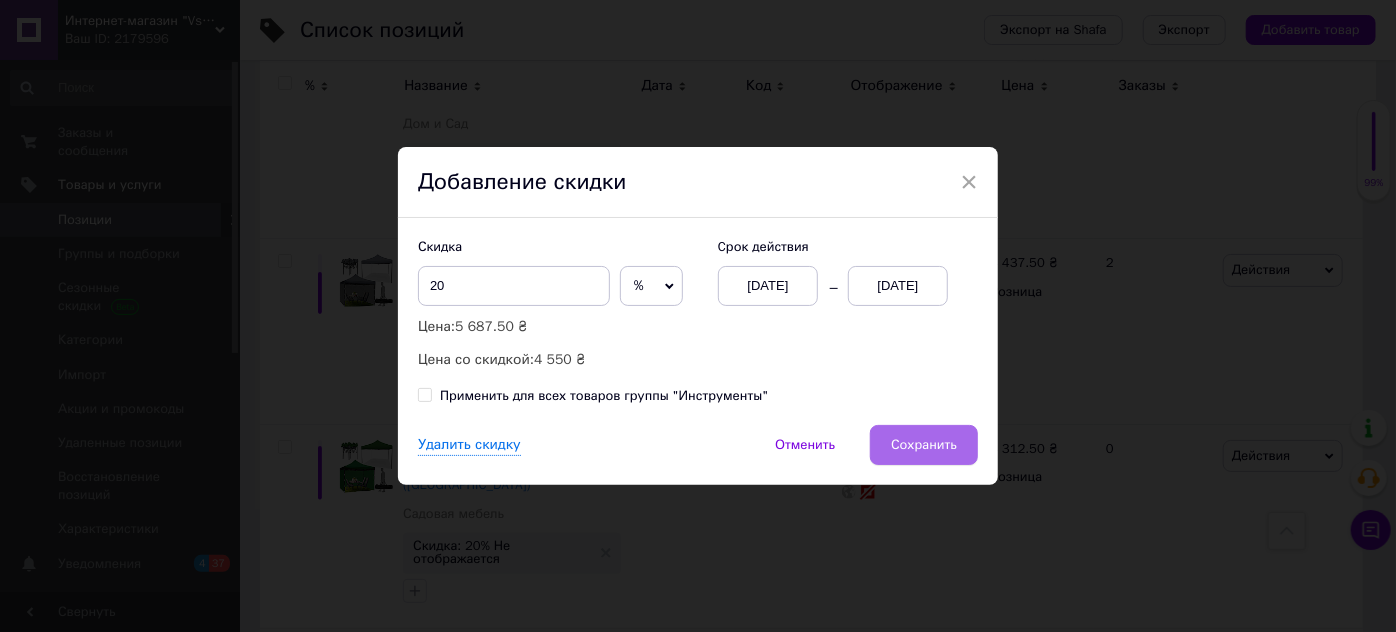 click on "Сохранить" at bounding box center [924, 445] 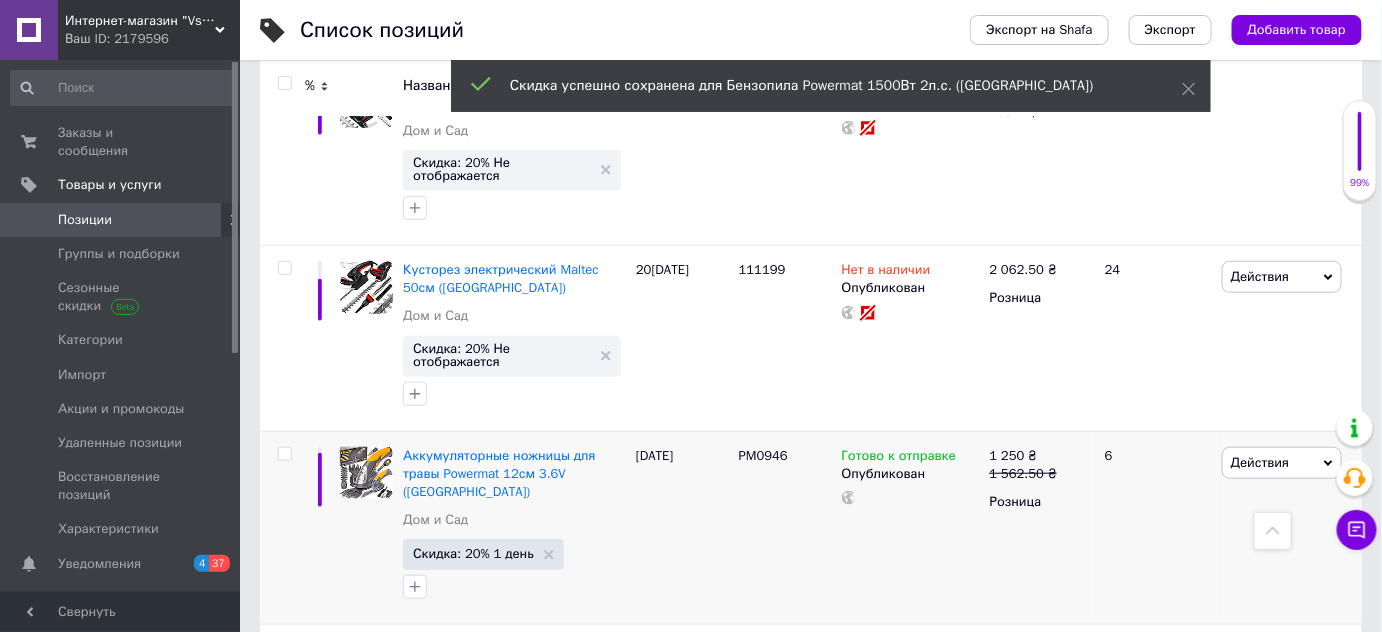 scroll, scrollTop: 13069, scrollLeft: 0, axis: vertical 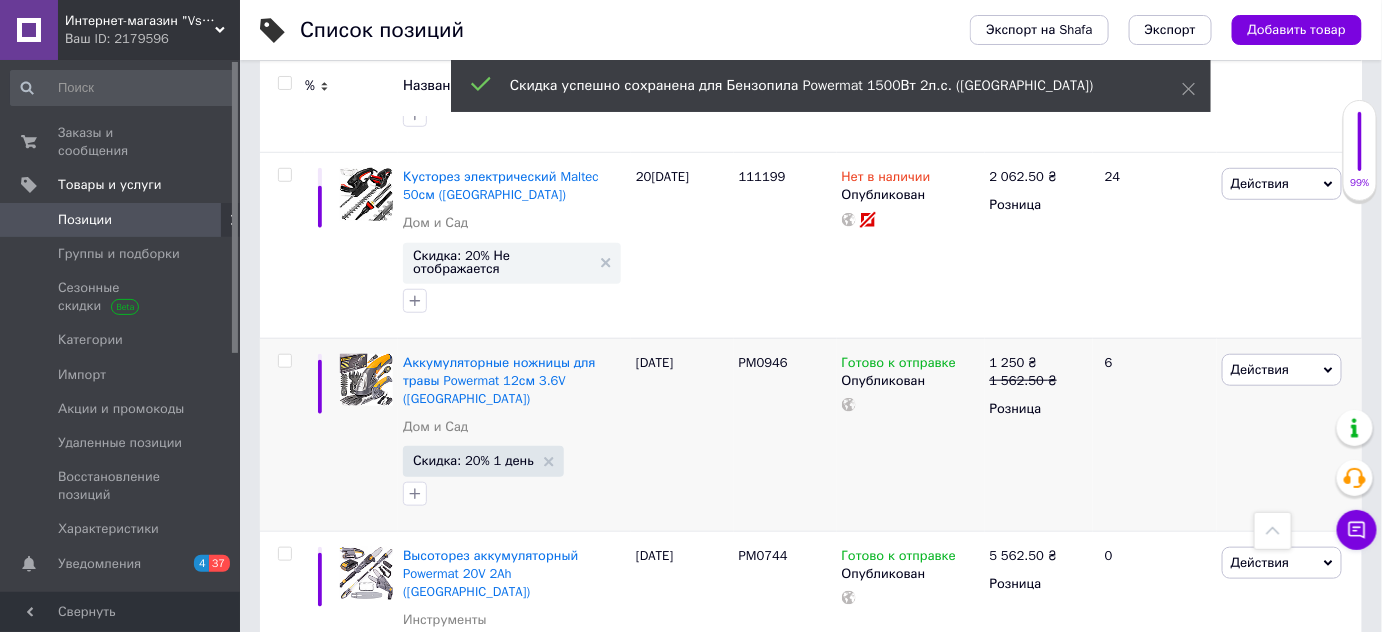 click on "Скидка: 20% Не отображается" at bounding box center [502, 1230] 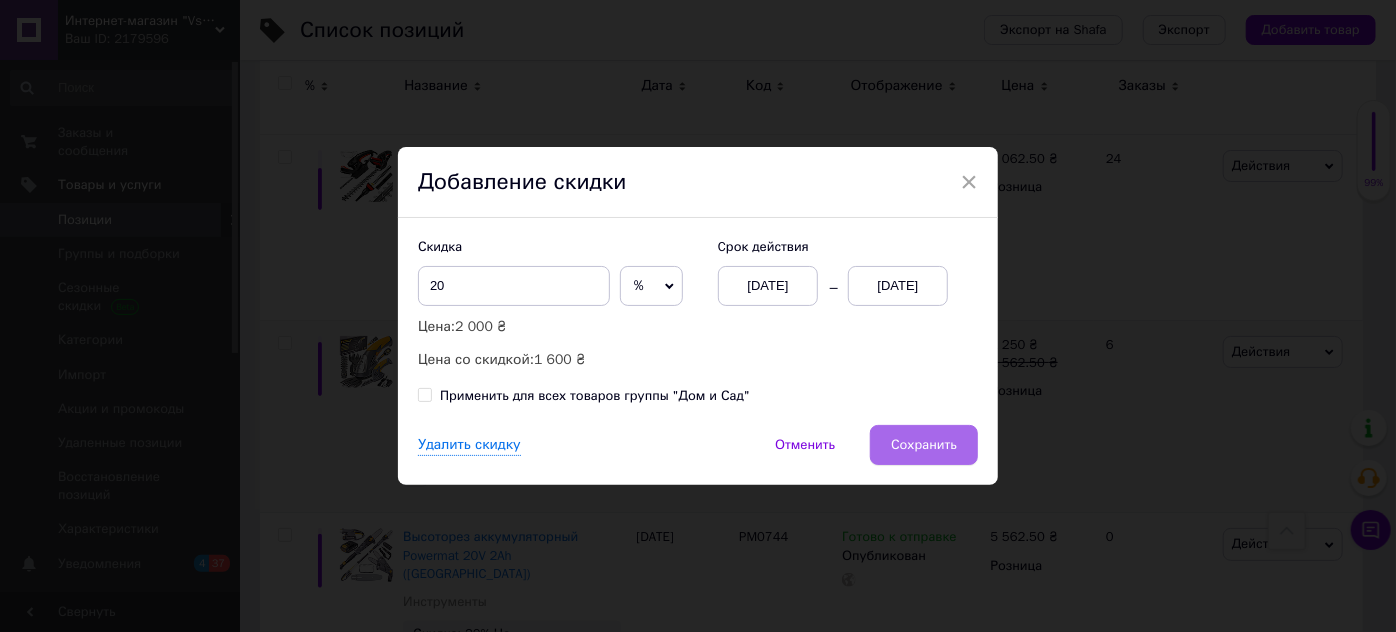 click on "Сохранить" at bounding box center (924, 445) 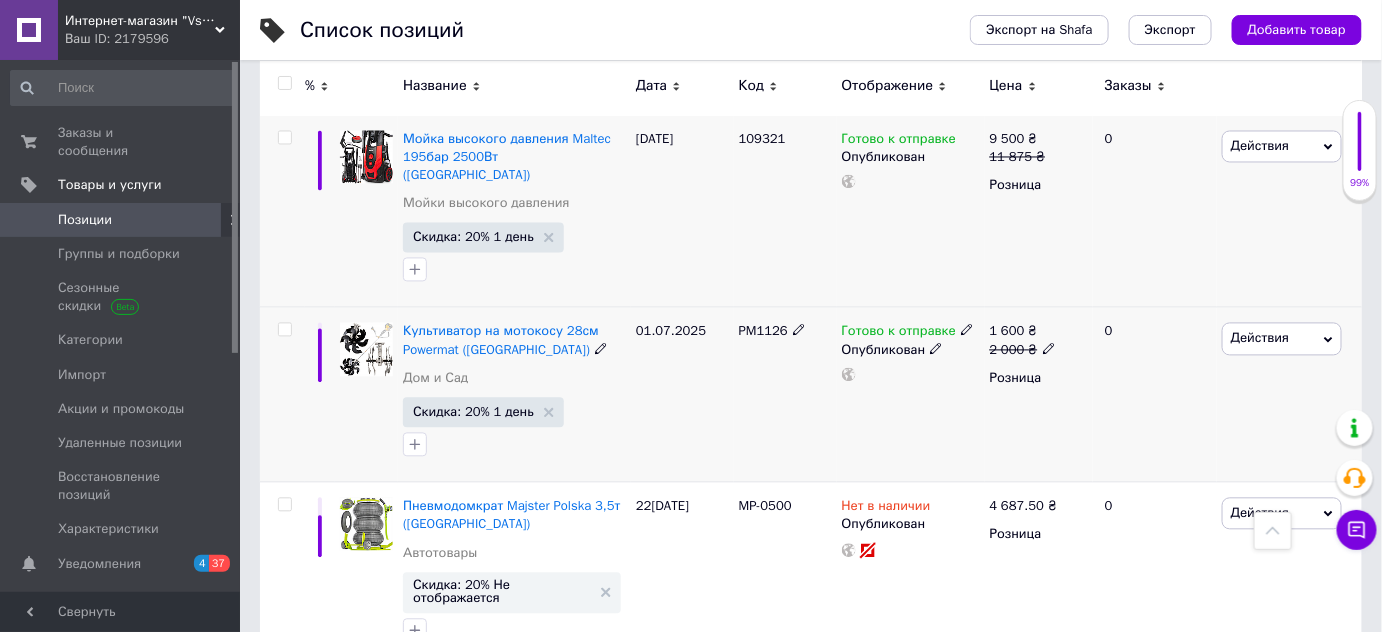 scroll, scrollTop: 13904, scrollLeft: 0, axis: vertical 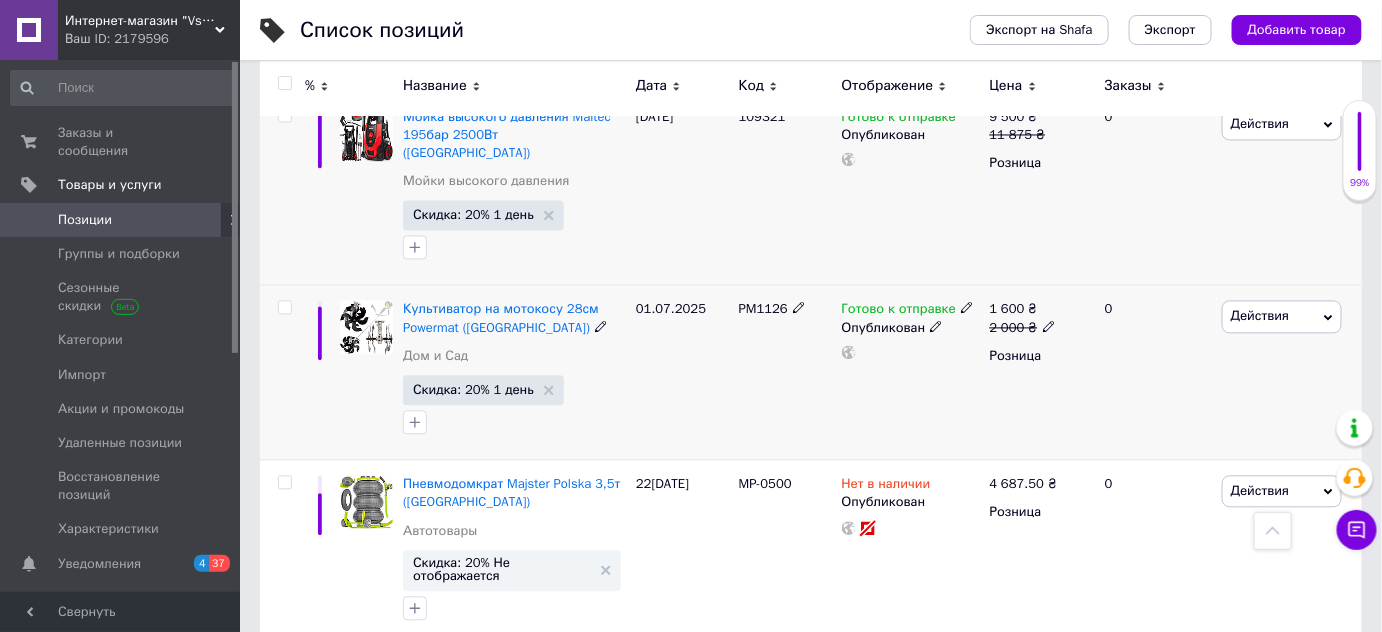 click on "Скидка: 20% Не отображается" at bounding box center (502, 948) 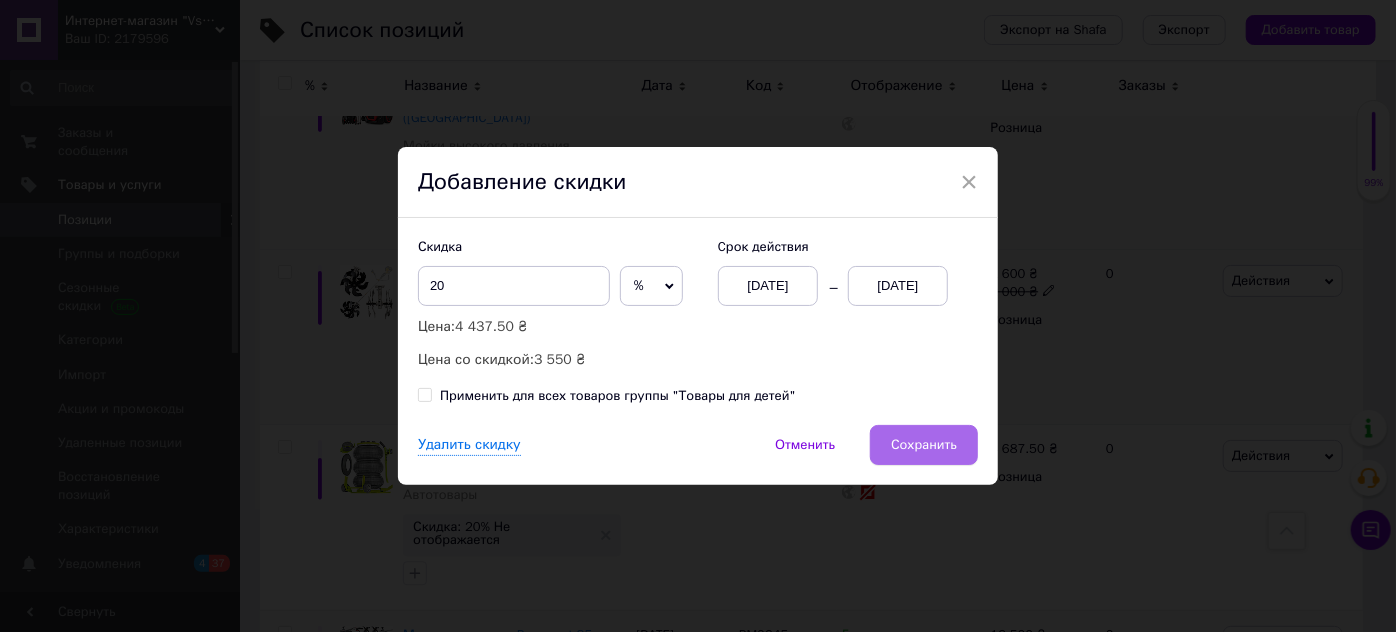 click on "Сохранить" at bounding box center (924, 445) 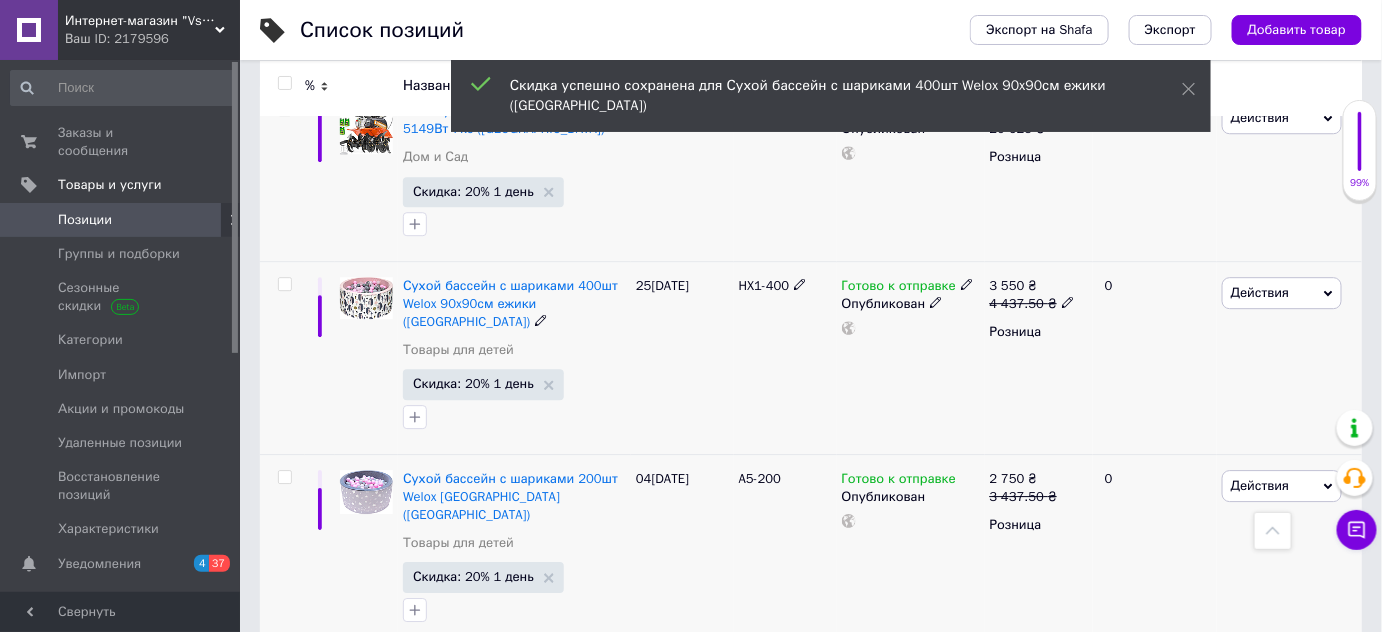 scroll, scrollTop: 14486, scrollLeft: 0, axis: vertical 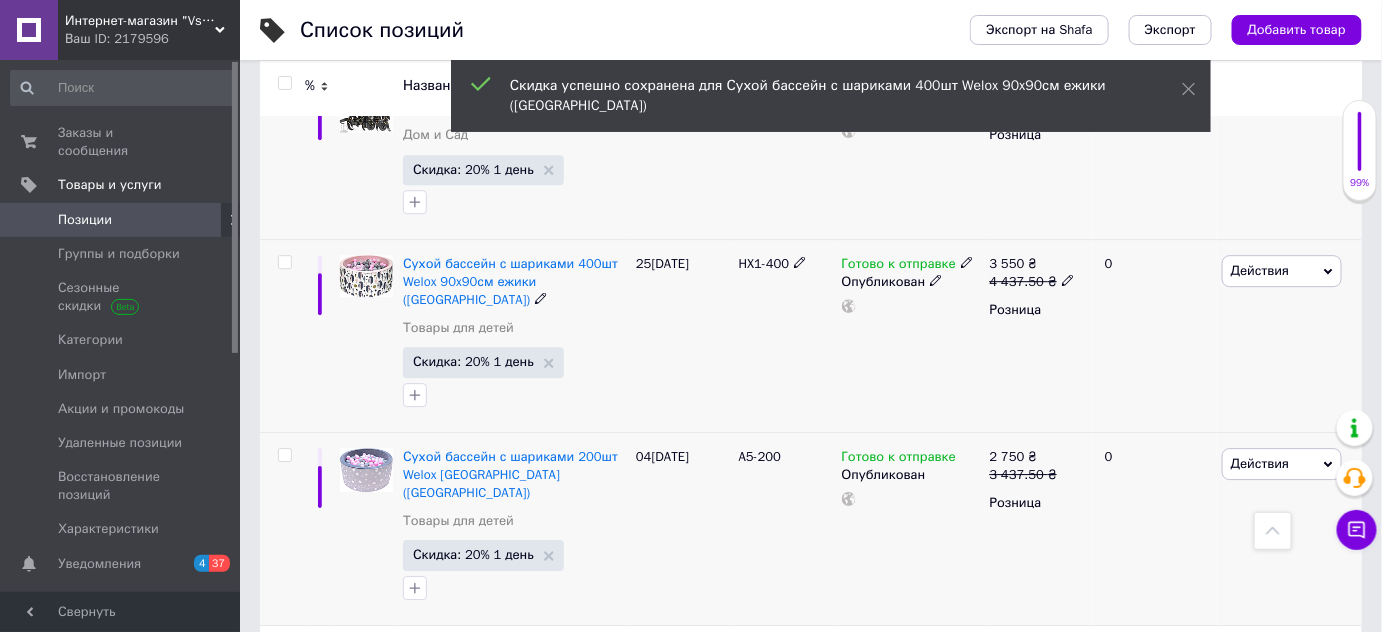 click on "Скидка: 20% Не отображается" at bounding box center (502, 920) 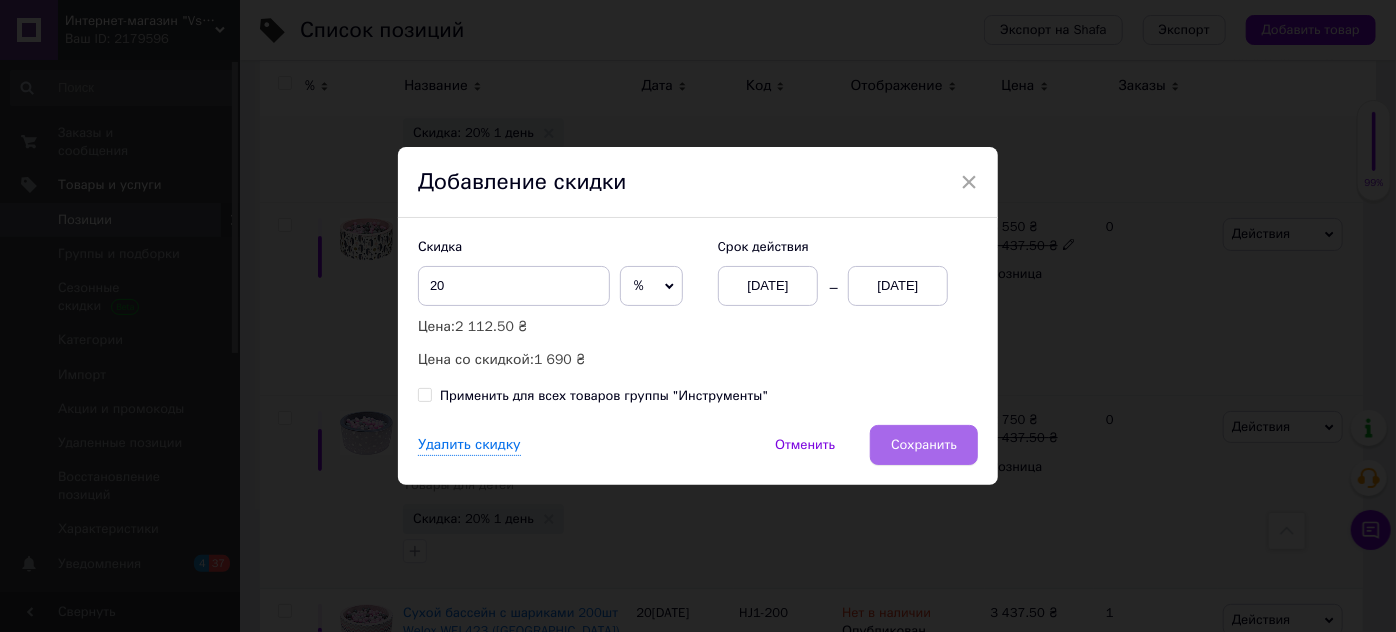 click on "Сохранить" at bounding box center [924, 445] 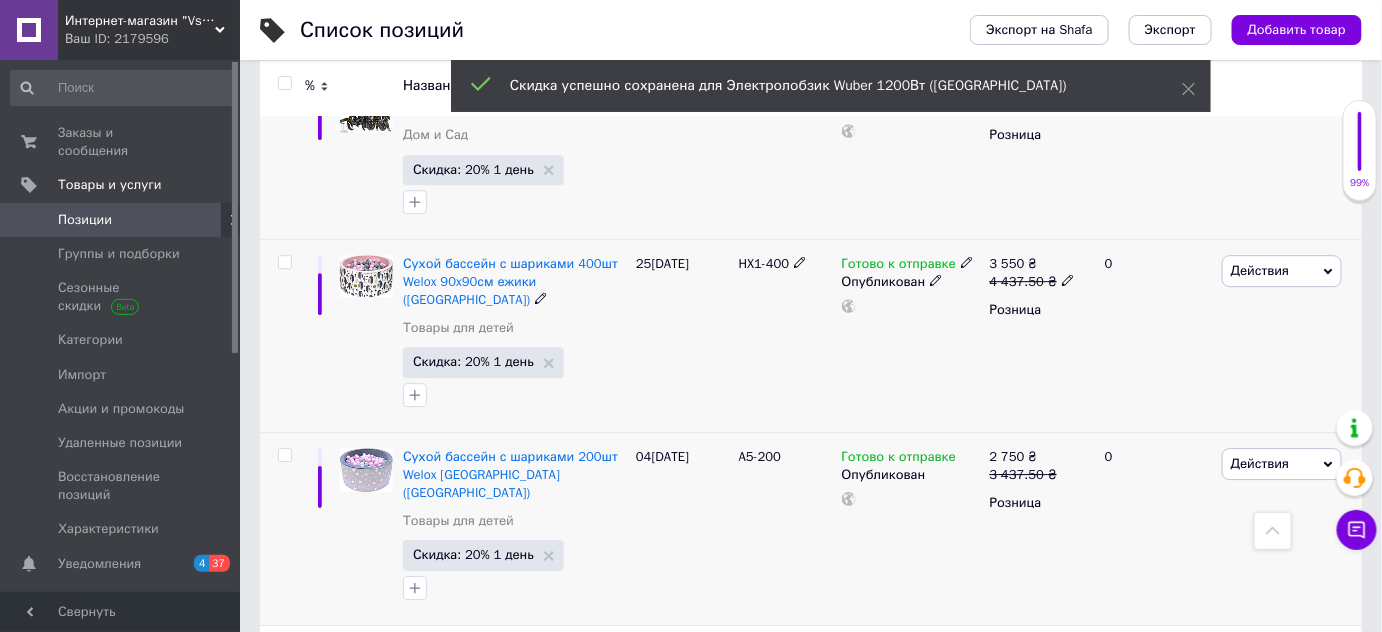 scroll, scrollTop: 15413, scrollLeft: 0, axis: vertical 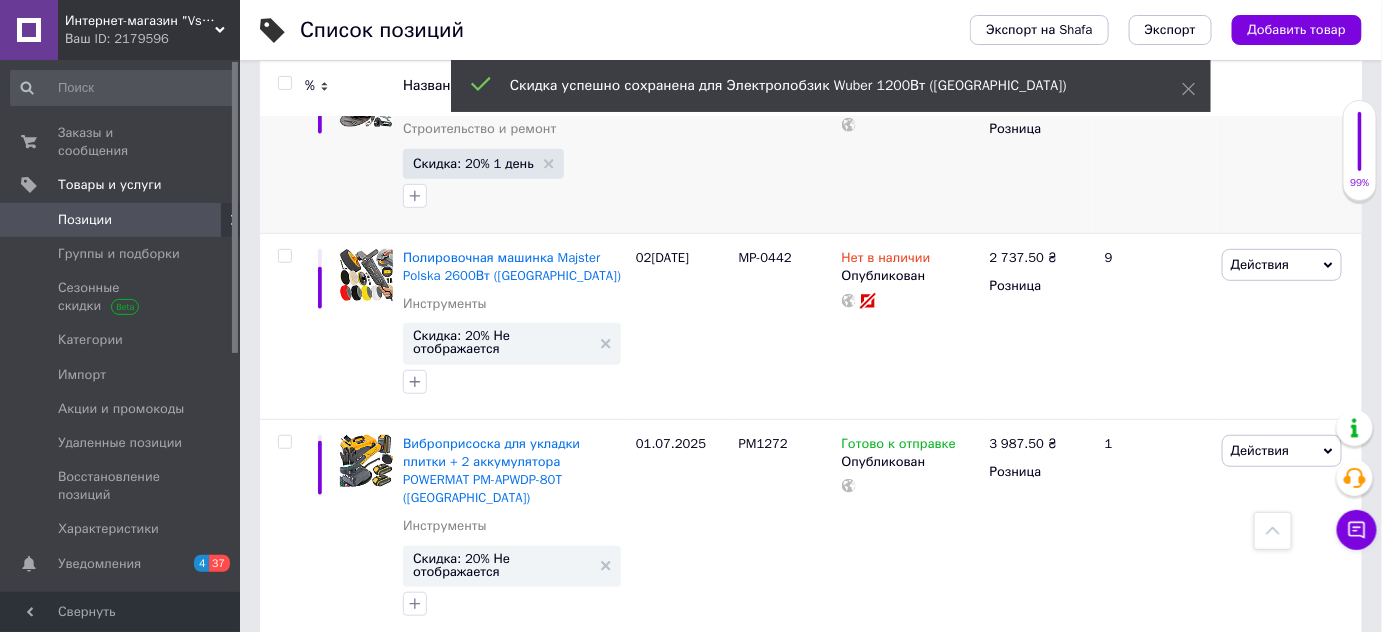 click on "Скидка: 20% Не отображается" at bounding box center [502, 1154] 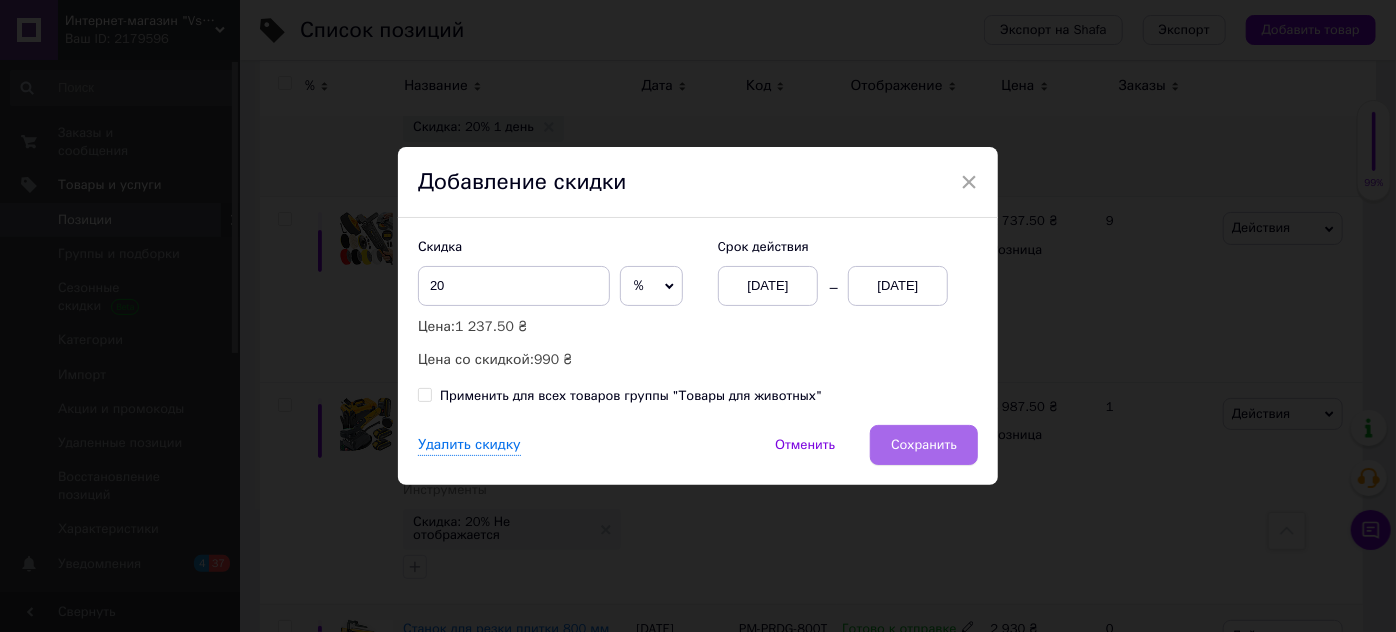 click on "Сохранить" at bounding box center [924, 445] 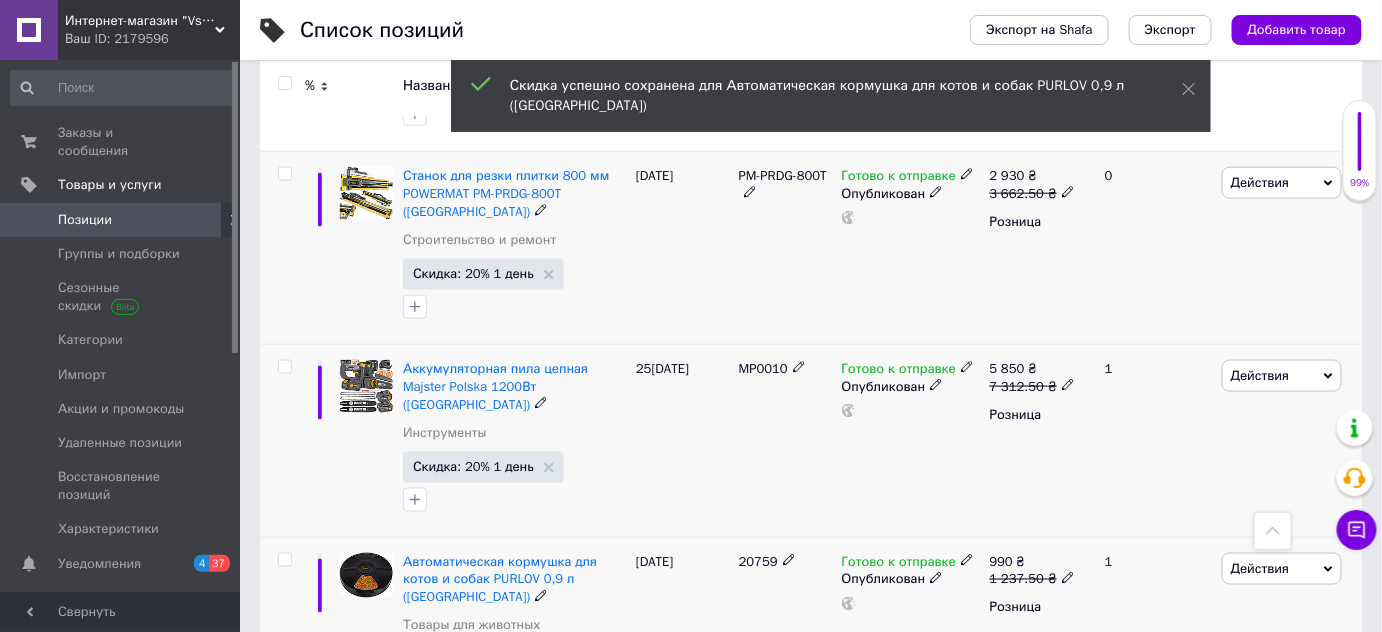 scroll, scrollTop: 15994, scrollLeft: 0, axis: vertical 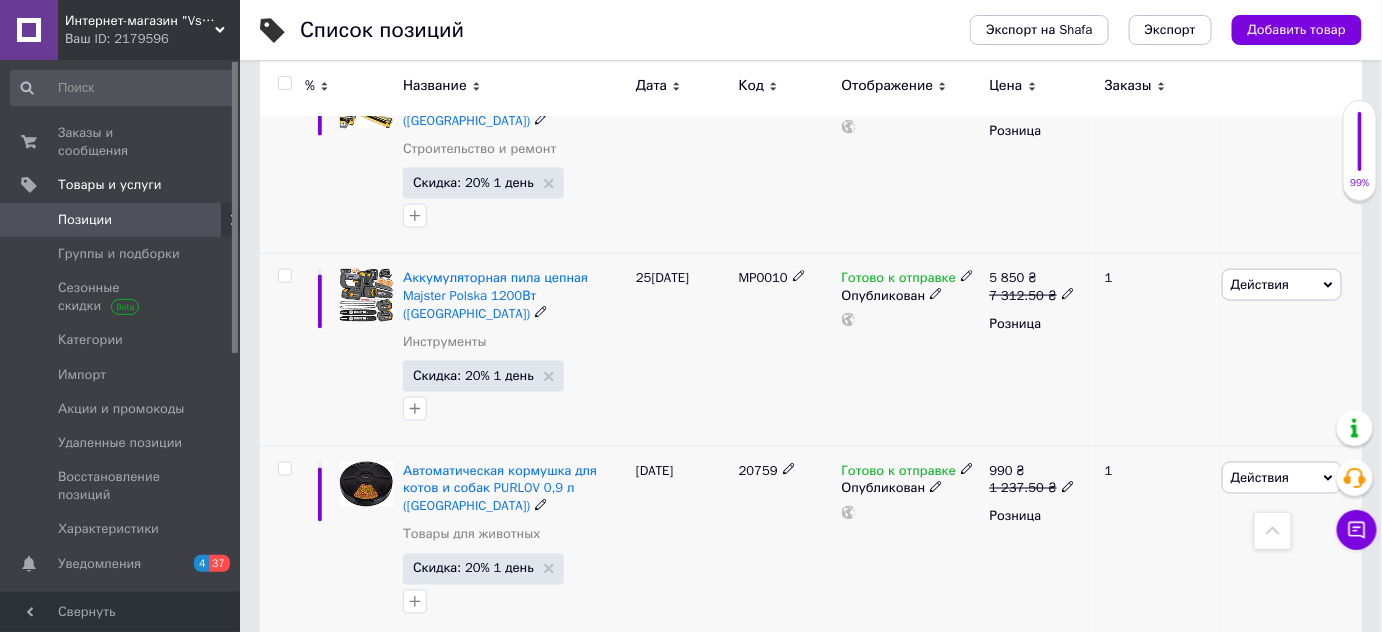 click on "Скидка: 20% Не отображается" at bounding box center (502, 1145) 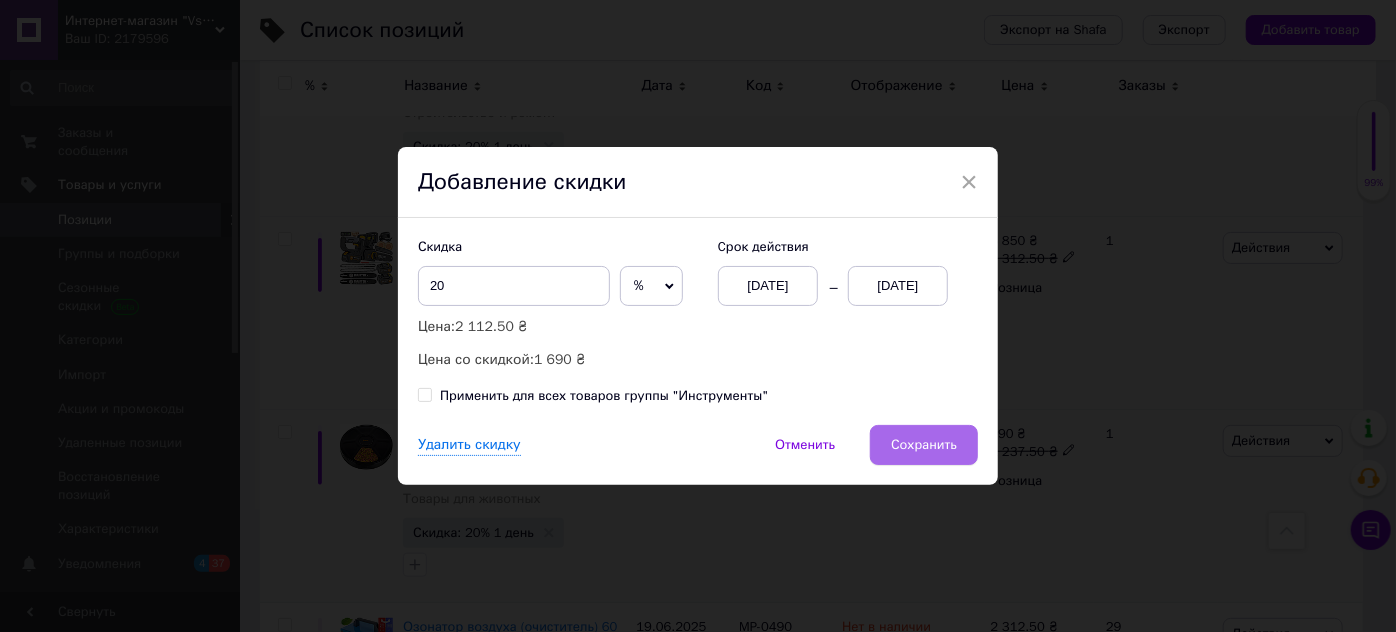 click on "Сохранить" at bounding box center [924, 445] 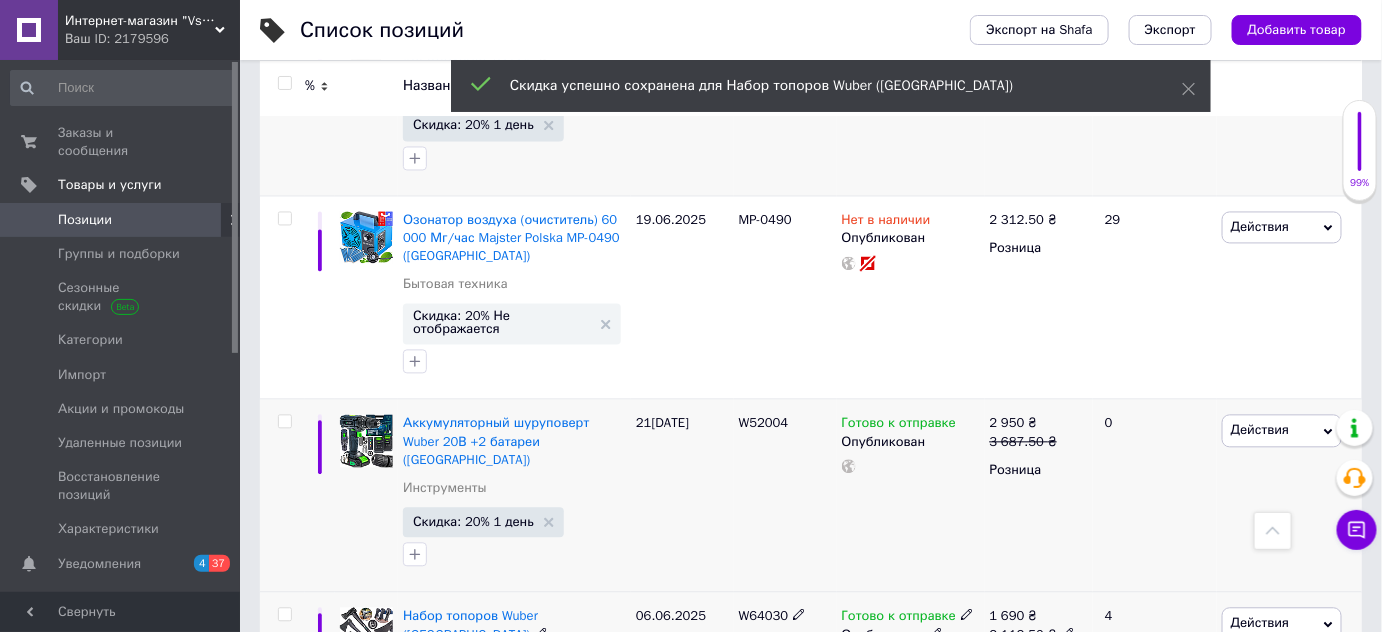 scroll, scrollTop: 16714, scrollLeft: 0, axis: vertical 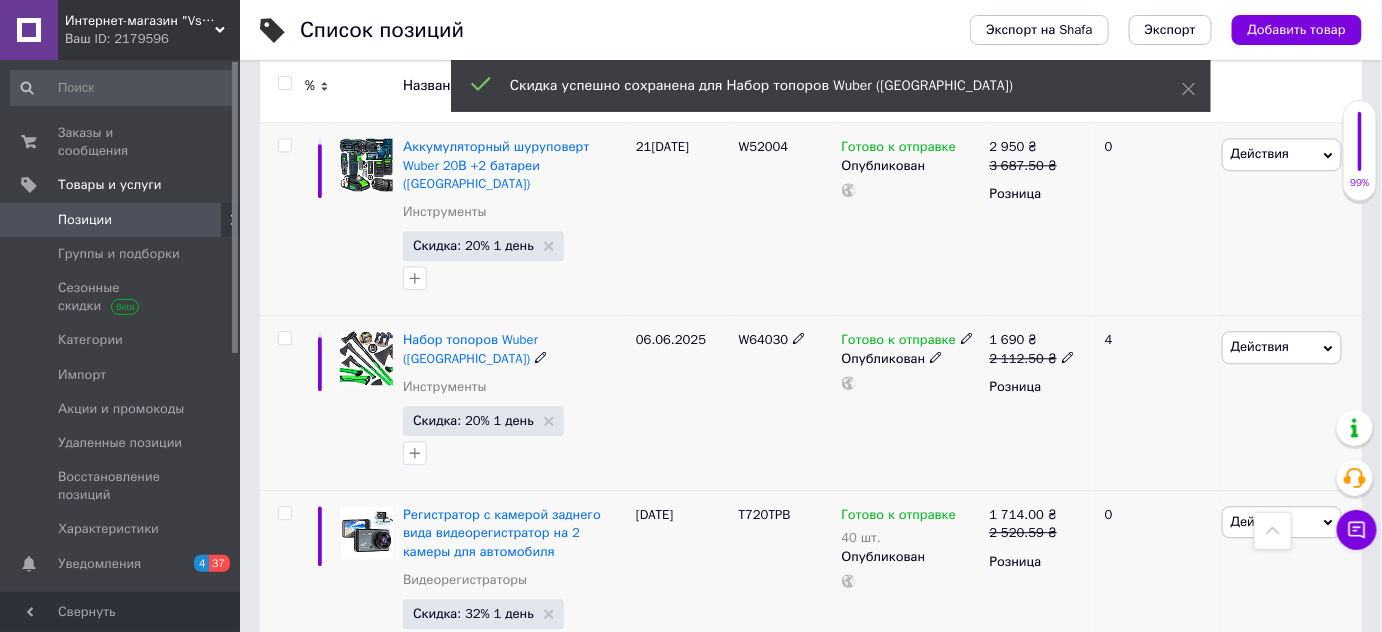 click on "Скидка: 20% Не отображается" at bounding box center (502, 1004) 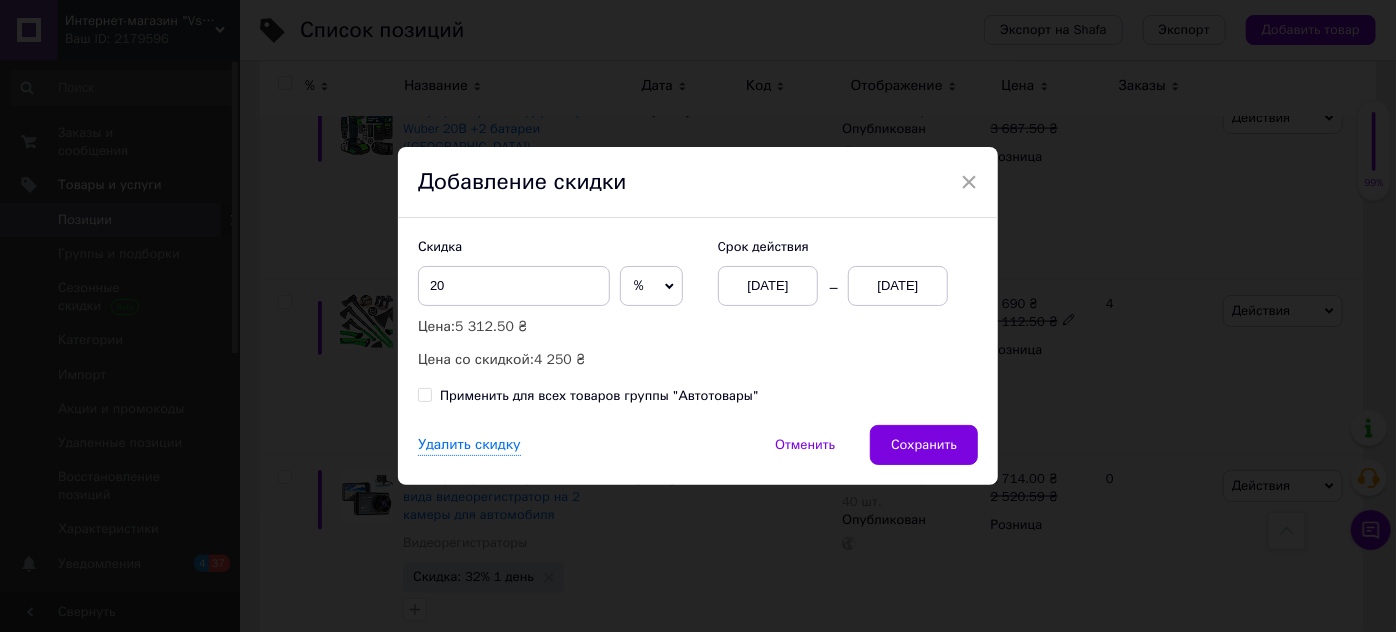 click on "Скидка 20 % ₴ Цена:  5 312.50   ₴ Цена со скидкой:  4 250   ₴ Cрок действия 13[DATE]3[DATE]�именить для всех товаров группы "Автотовары"" at bounding box center [698, 321] 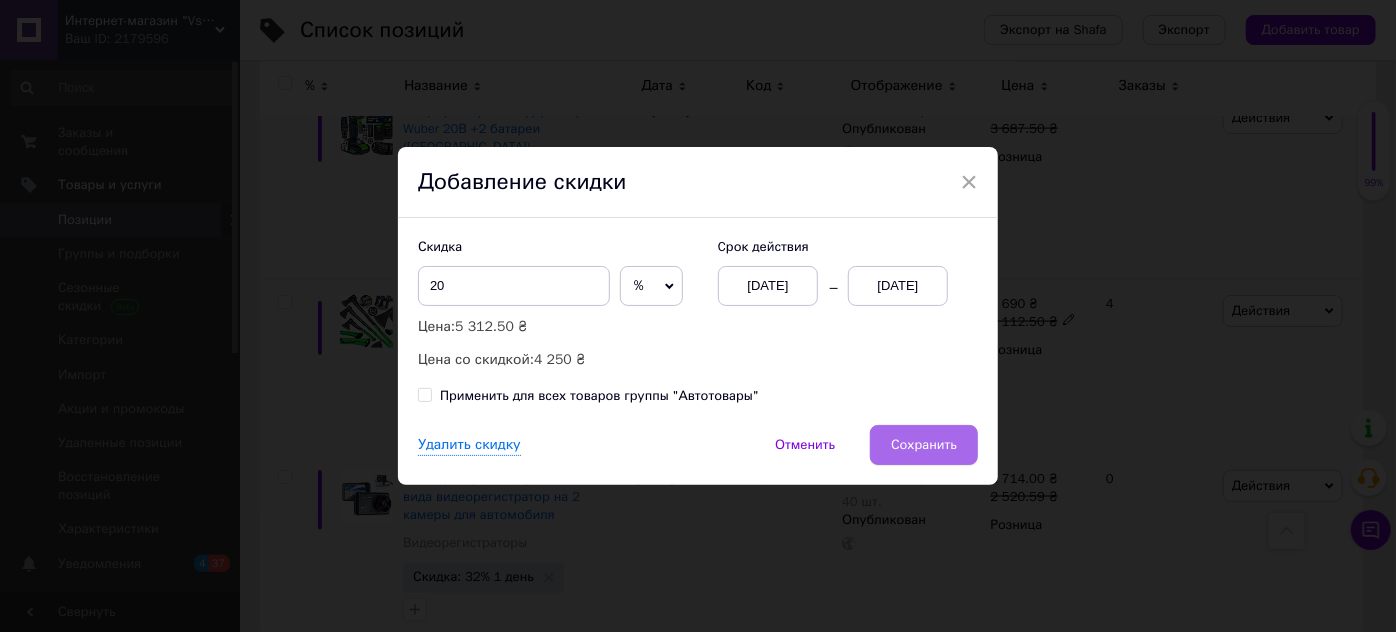 click on "Сохранить" at bounding box center (924, 445) 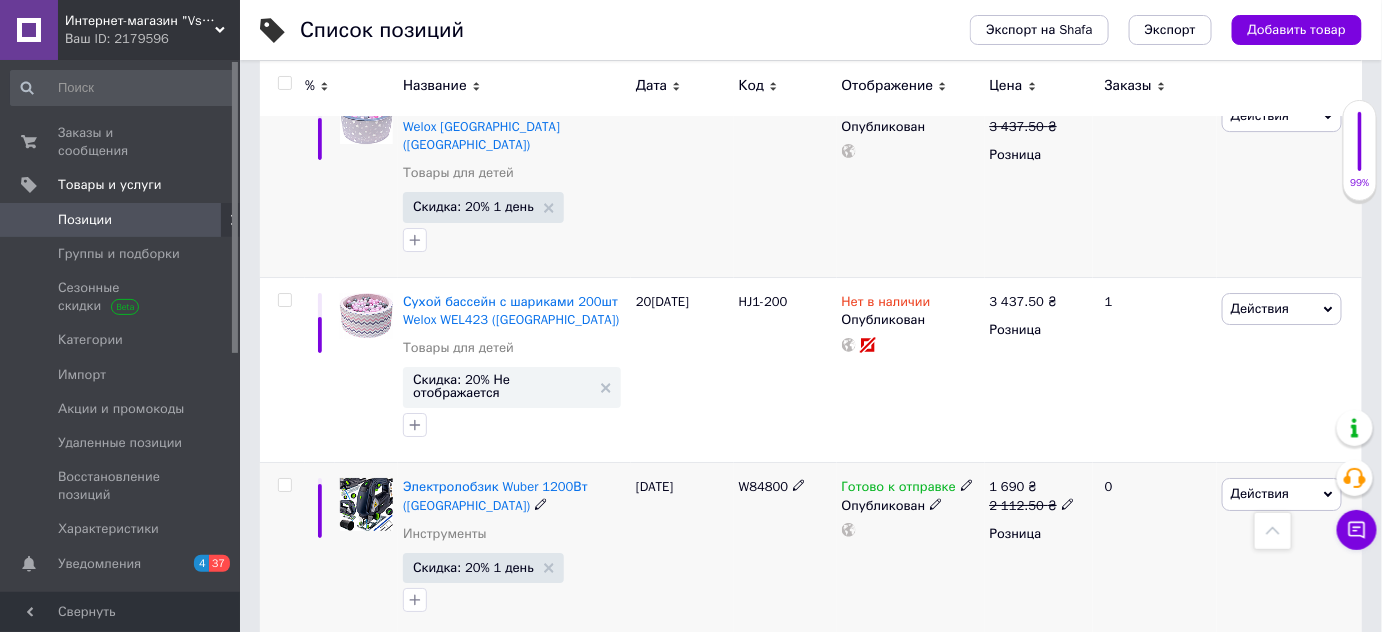 scroll, scrollTop: 14788, scrollLeft: 0, axis: vertical 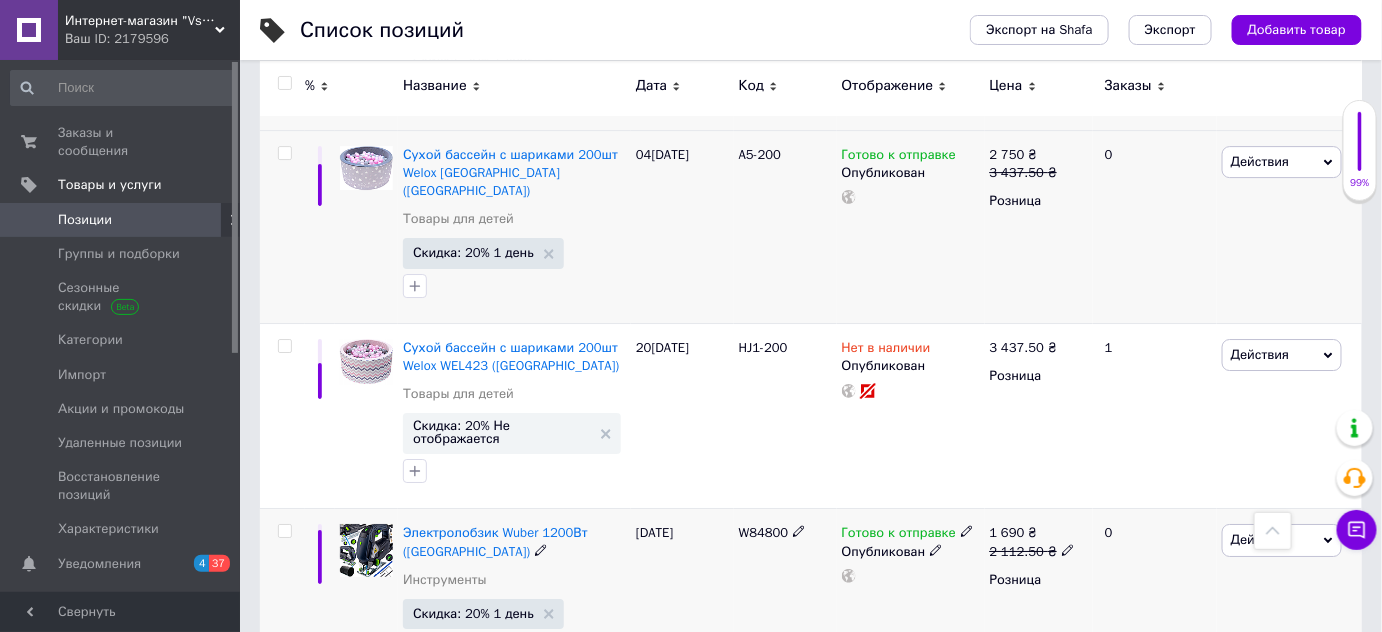 click on "Скидка: 20% Не отображается" at bounding box center (502, 1190) 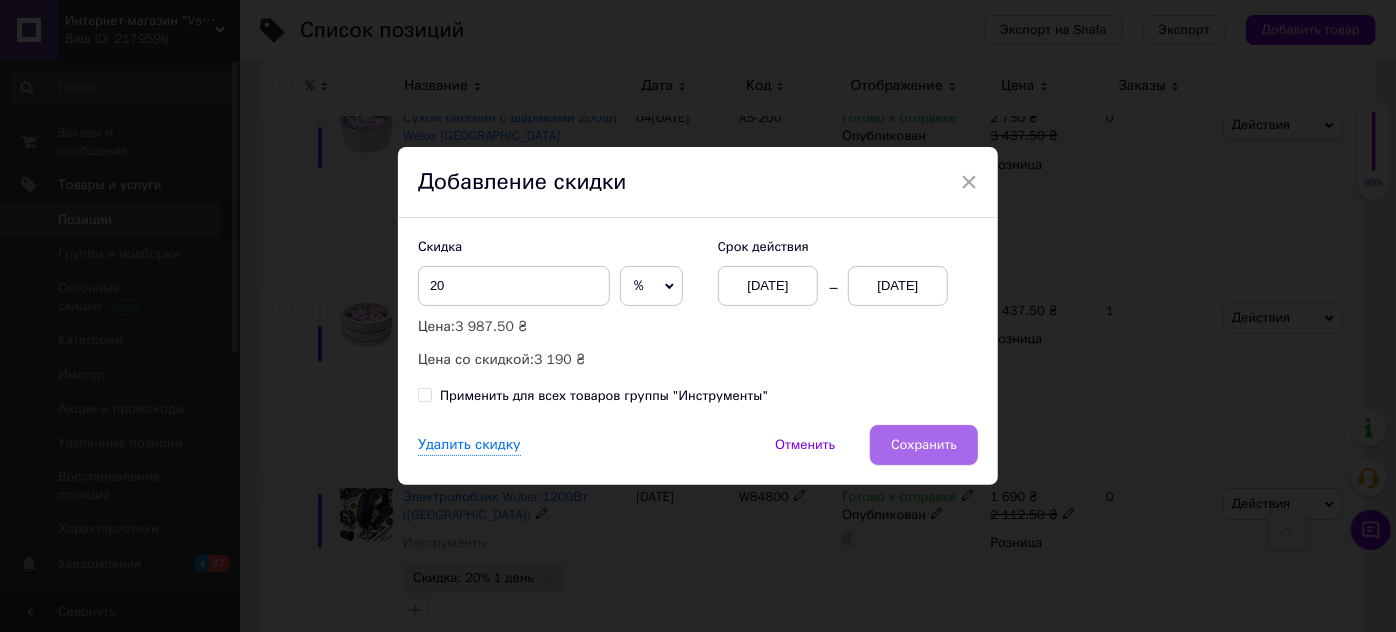 click on "Сохранить" at bounding box center (924, 445) 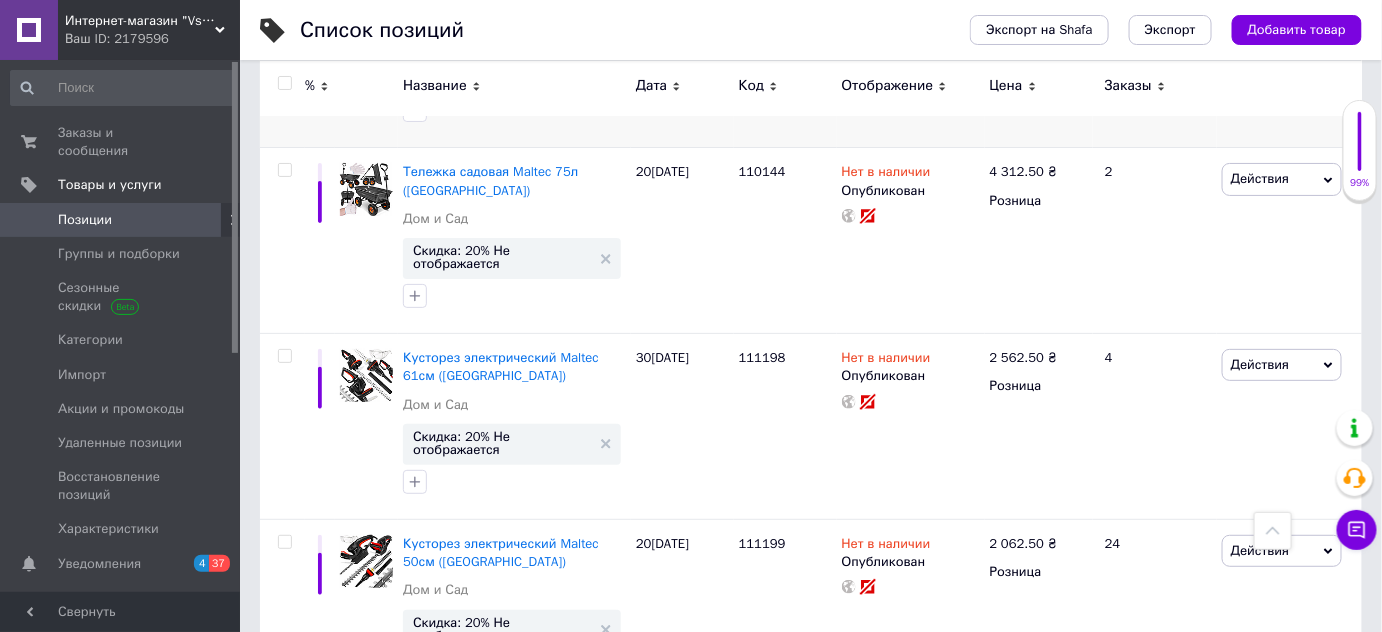 scroll, scrollTop: 12610, scrollLeft: 0, axis: vertical 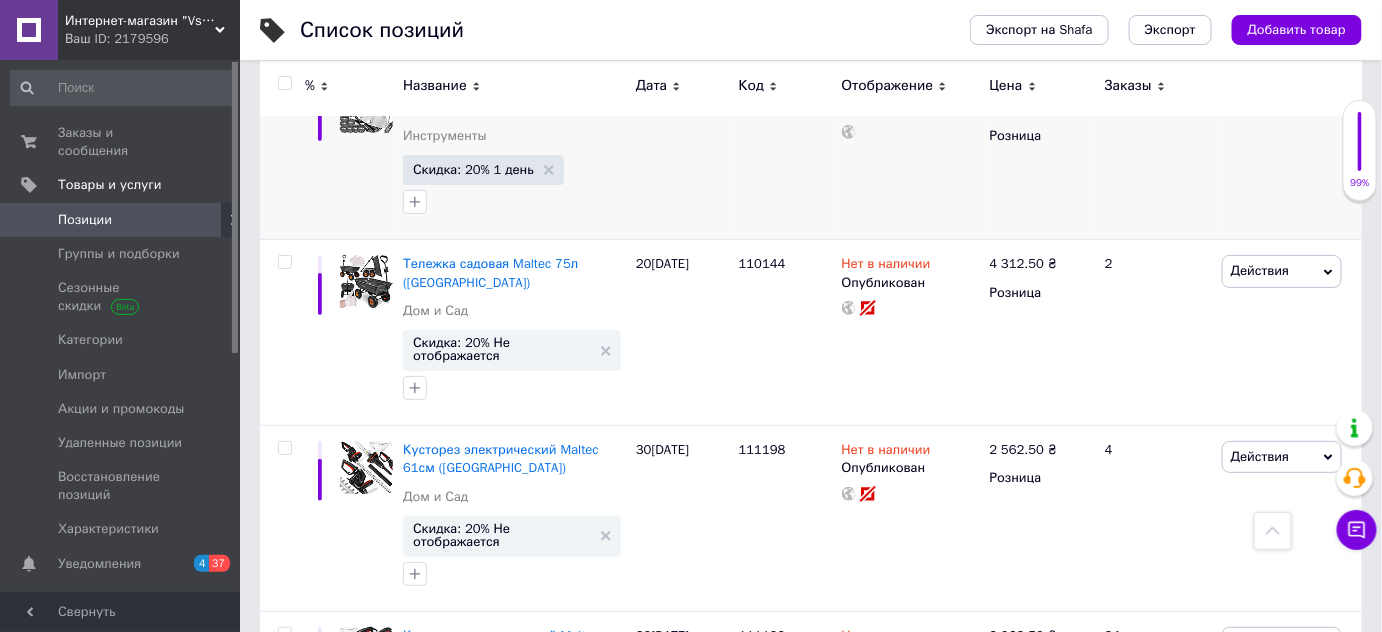 click on "Скидка: 20% Не отображается" at bounding box center [502, 1117] 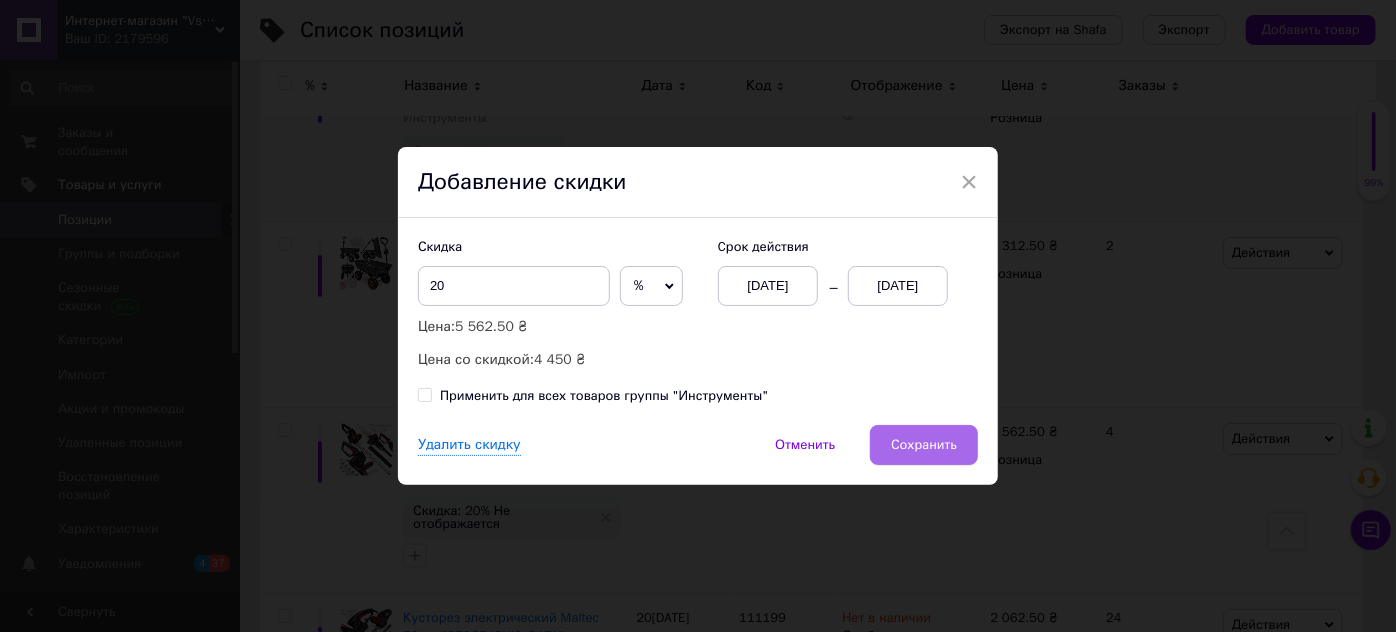 click on "Сохранить" at bounding box center (924, 445) 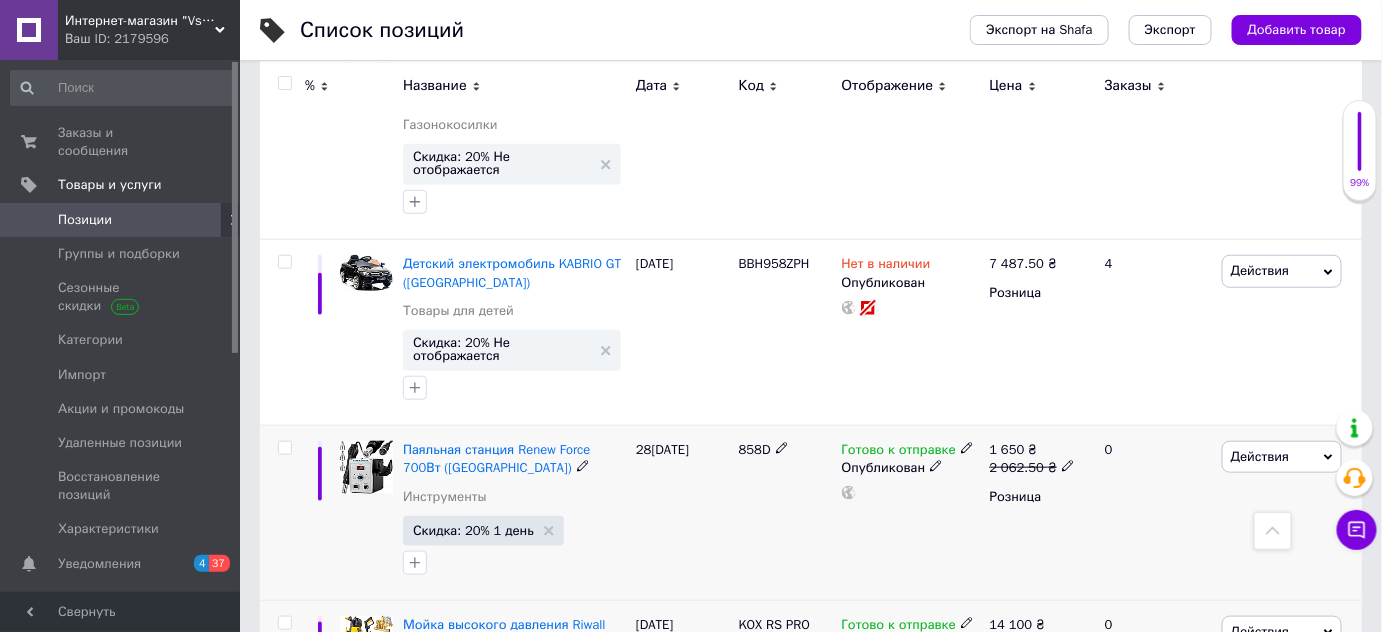 scroll, scrollTop: 10480, scrollLeft: 0, axis: vertical 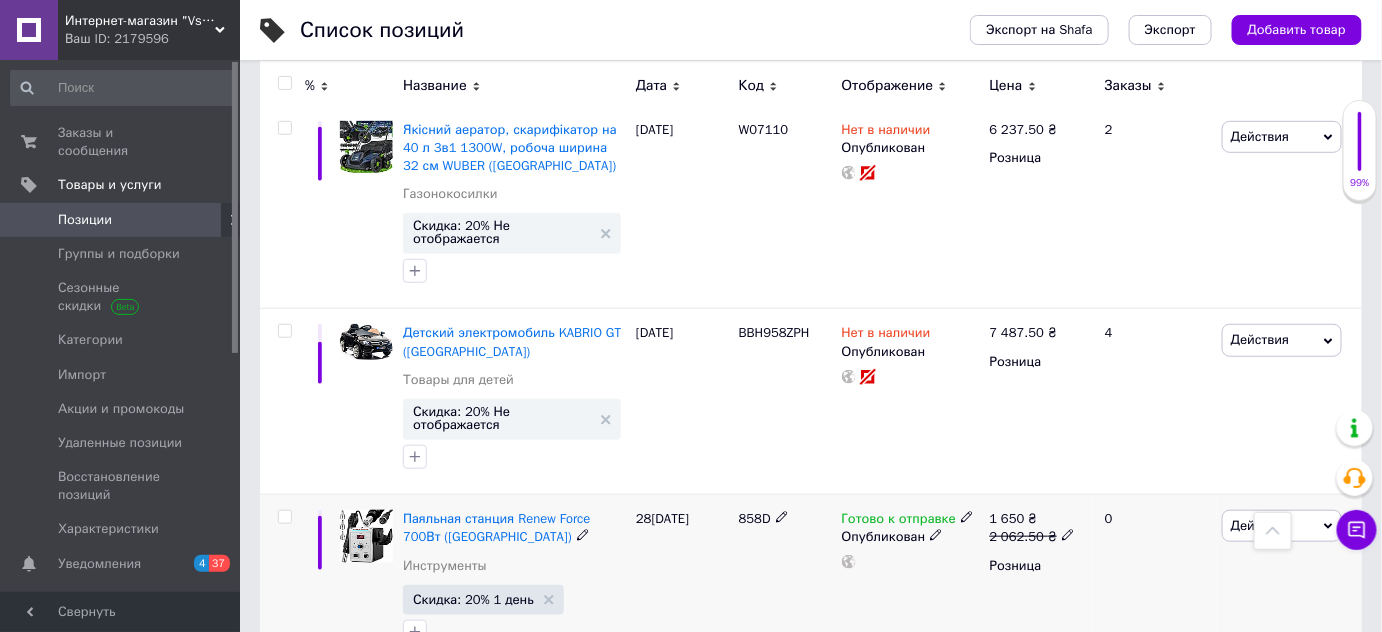 click on "Скидка: 20% Не отображается" at bounding box center (502, 990) 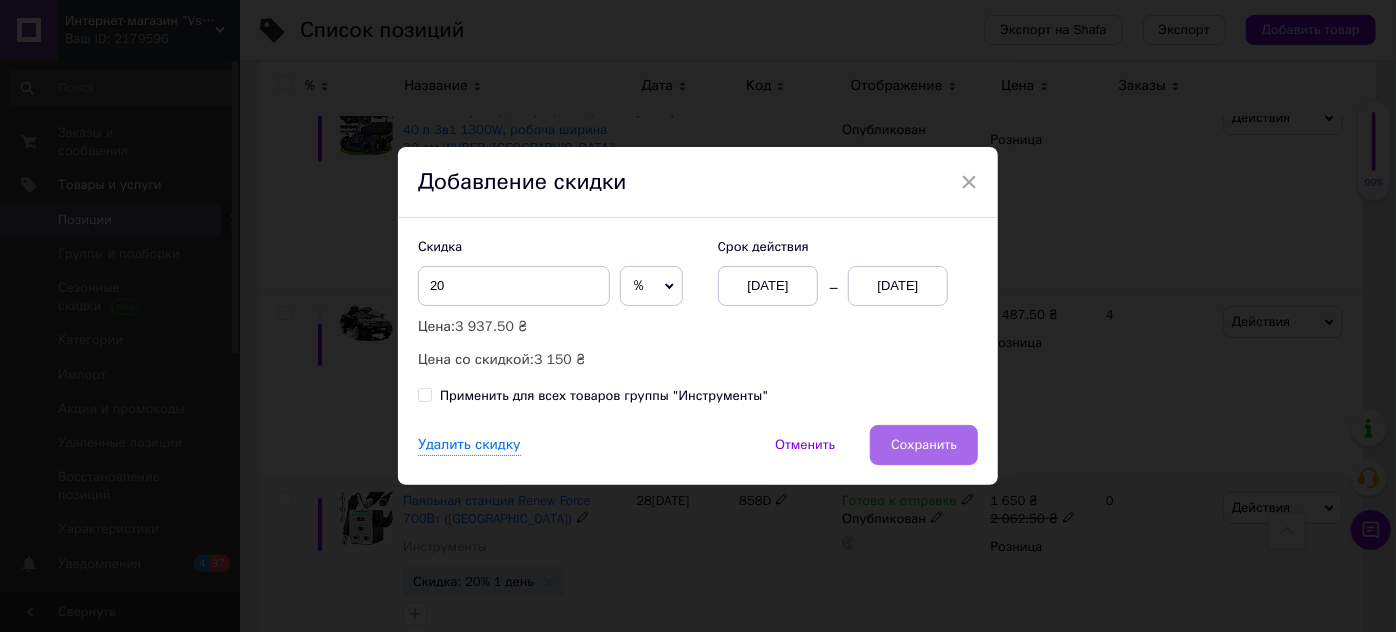 click on "Сохранить" at bounding box center (924, 445) 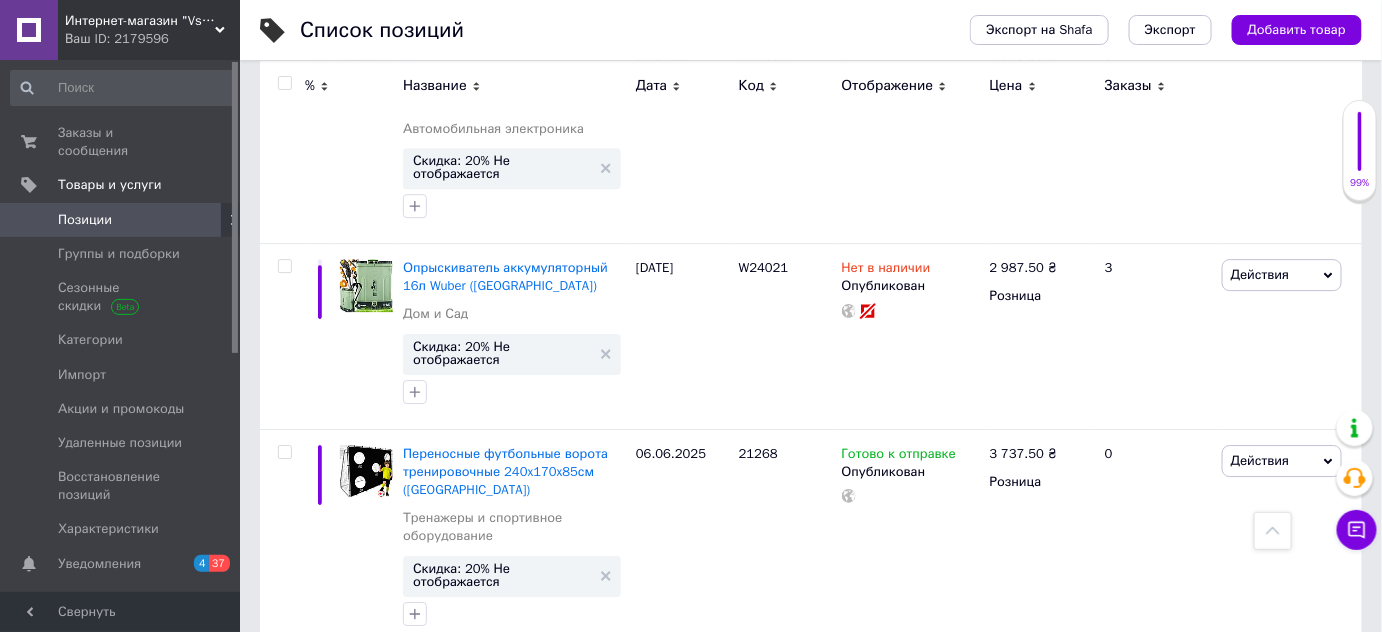 scroll, scrollTop: 9498, scrollLeft: 0, axis: vertical 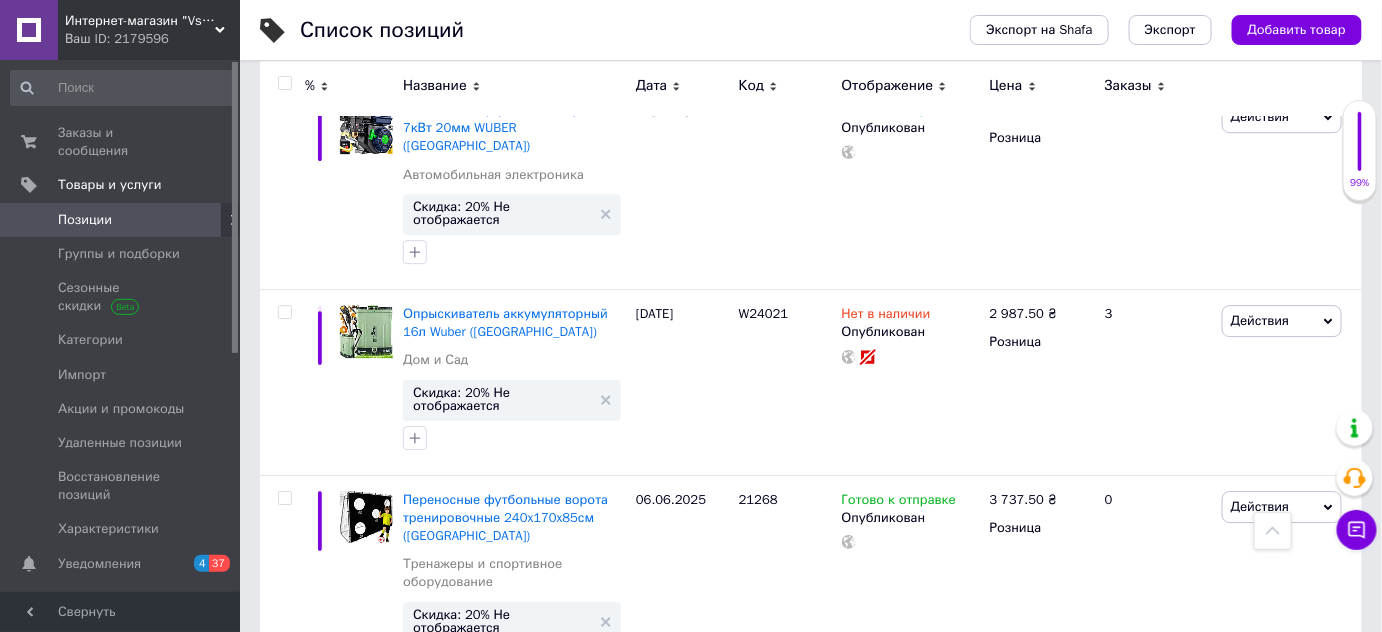 click on "Скидка: 20% Не отображается" at bounding box center [502, 825] 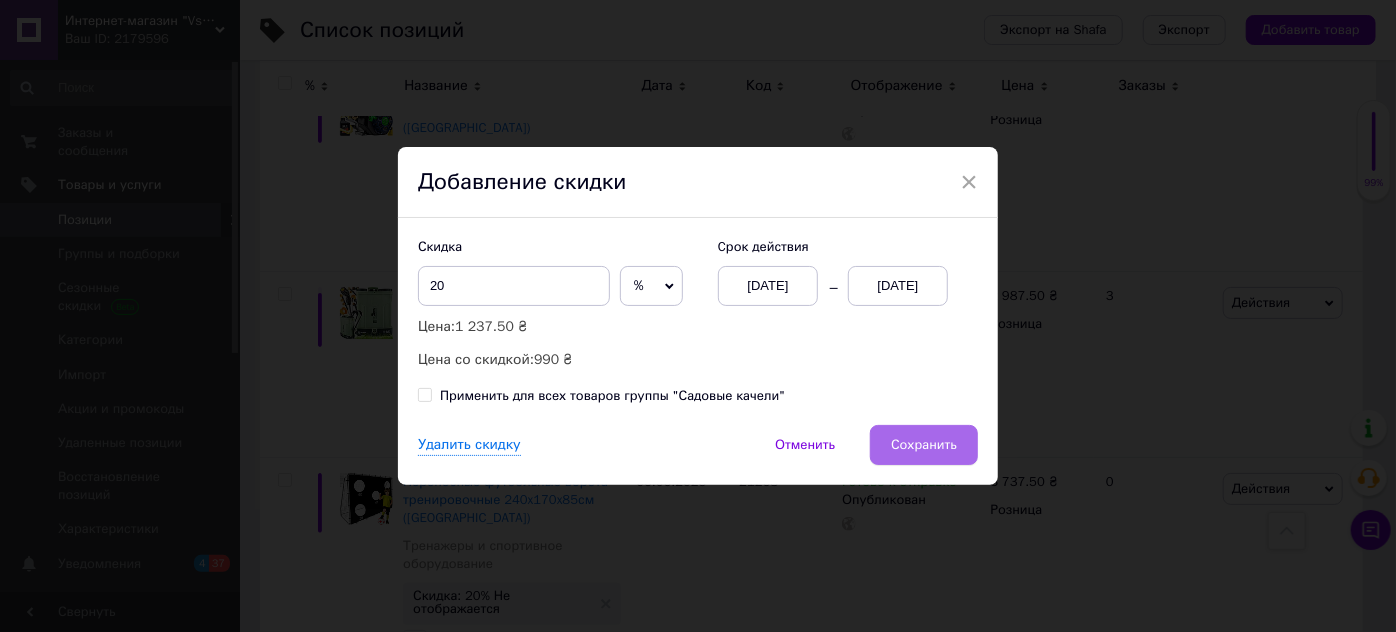 click on "Сохранить" at bounding box center (924, 445) 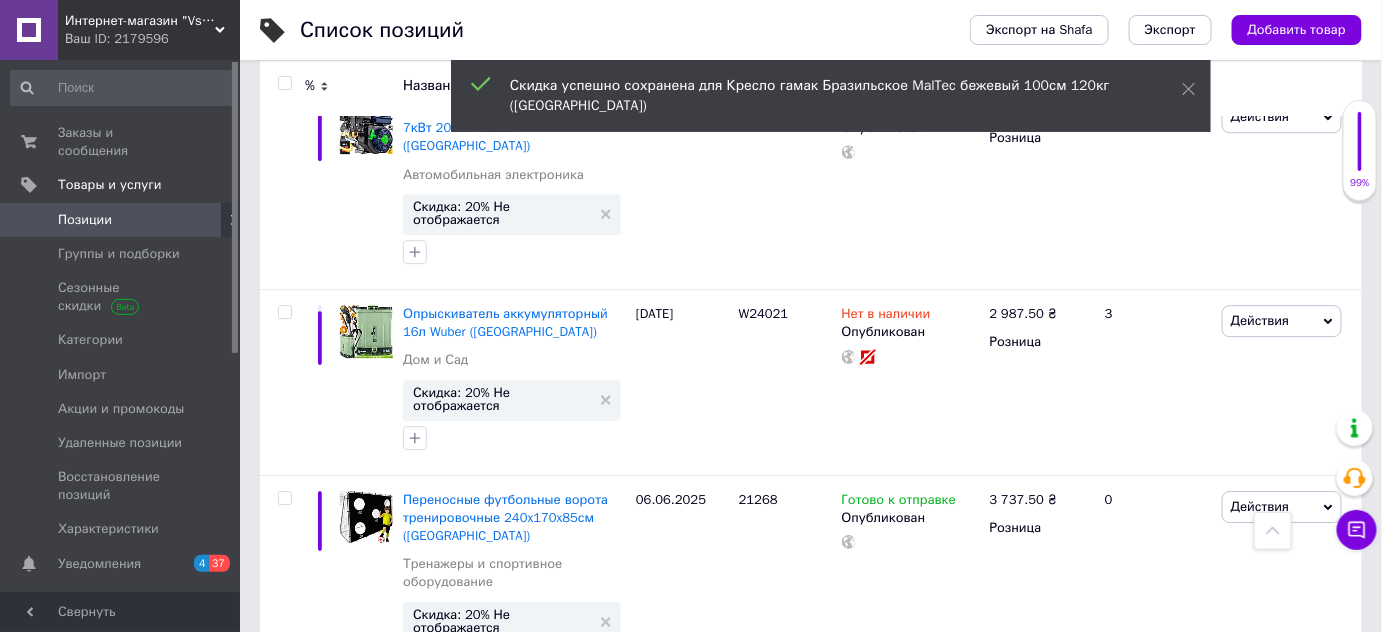 click on "Скидка: 20% Не отображается" at bounding box center [502, 999] 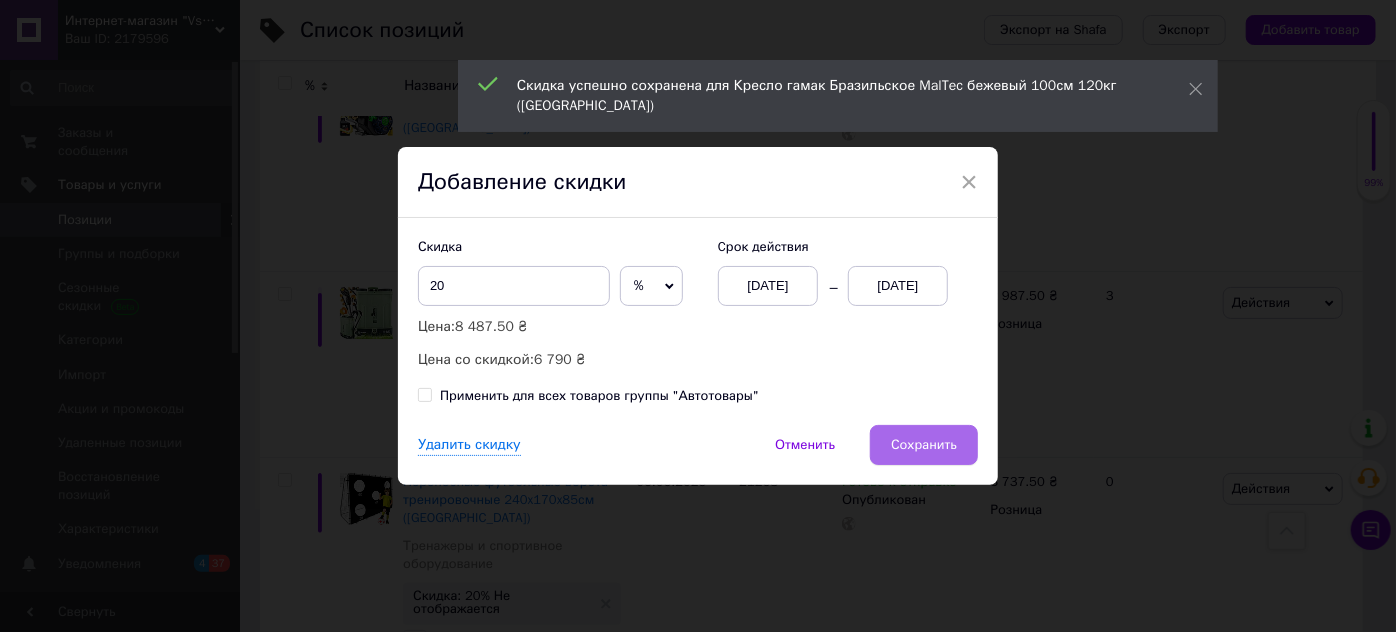 click on "Сохранить" at bounding box center (924, 445) 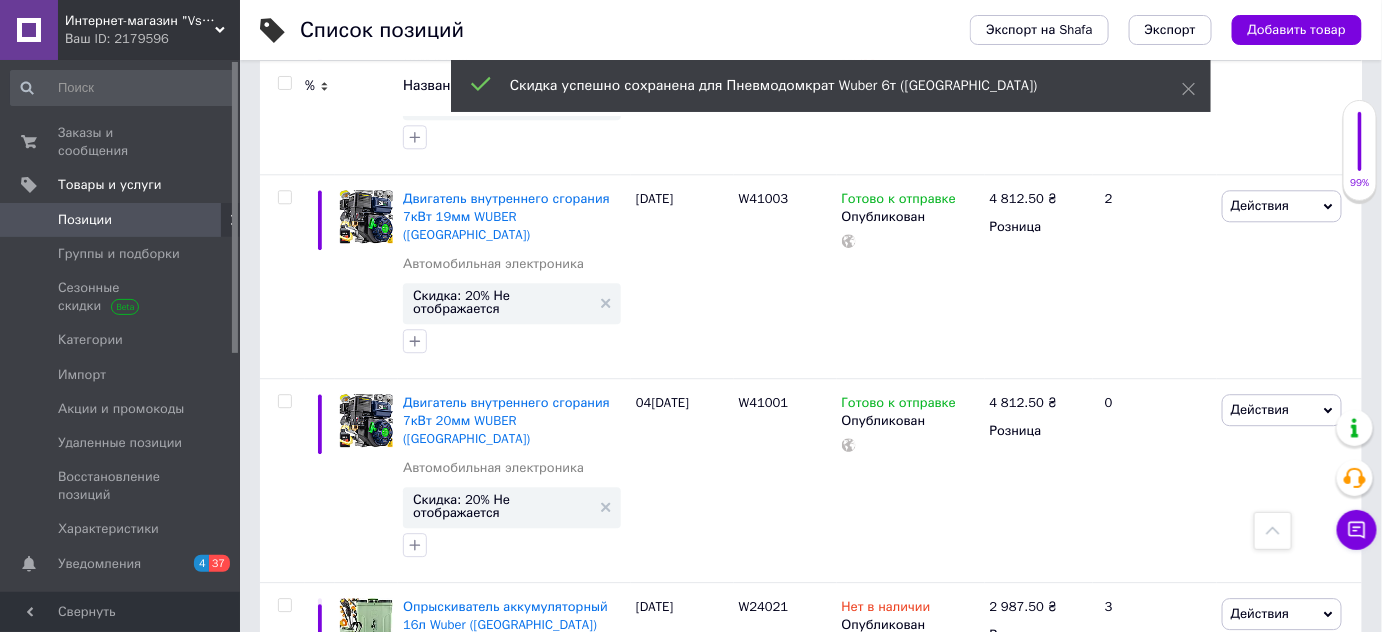 scroll, scrollTop: 9136, scrollLeft: 0, axis: vertical 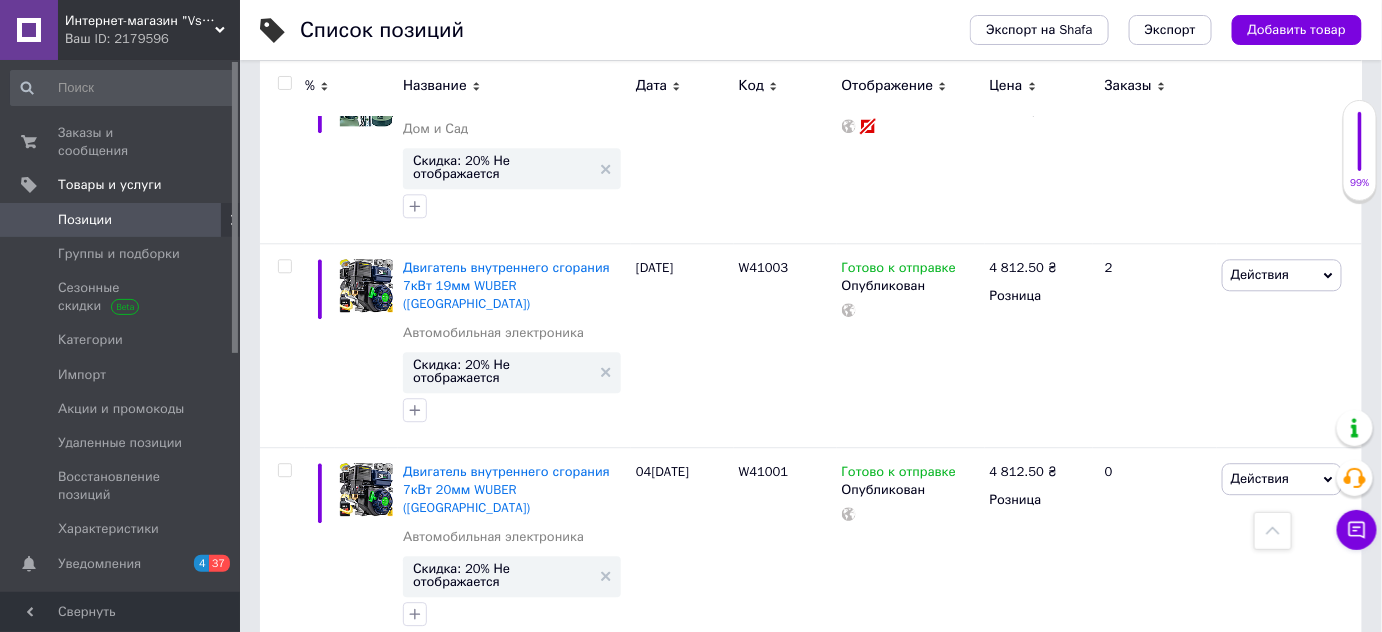 click on "Скидка: 20% Не отображается" at bounding box center [502, 983] 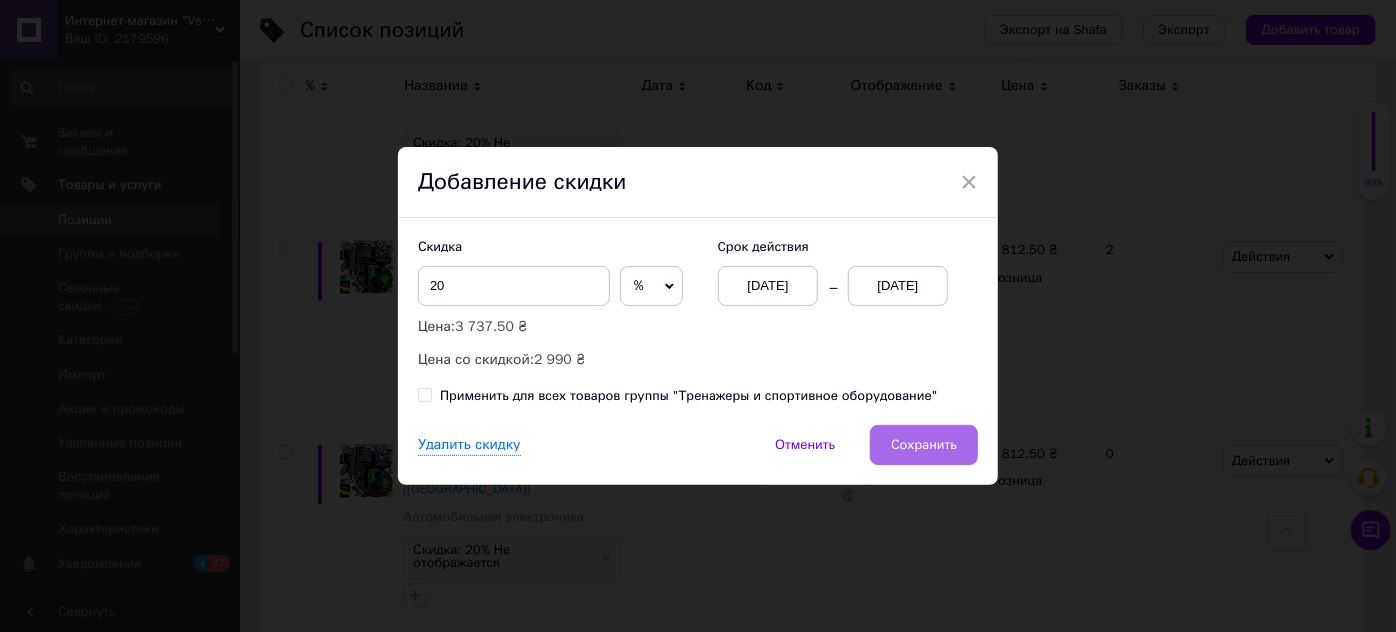 click on "Сохранить" at bounding box center (924, 445) 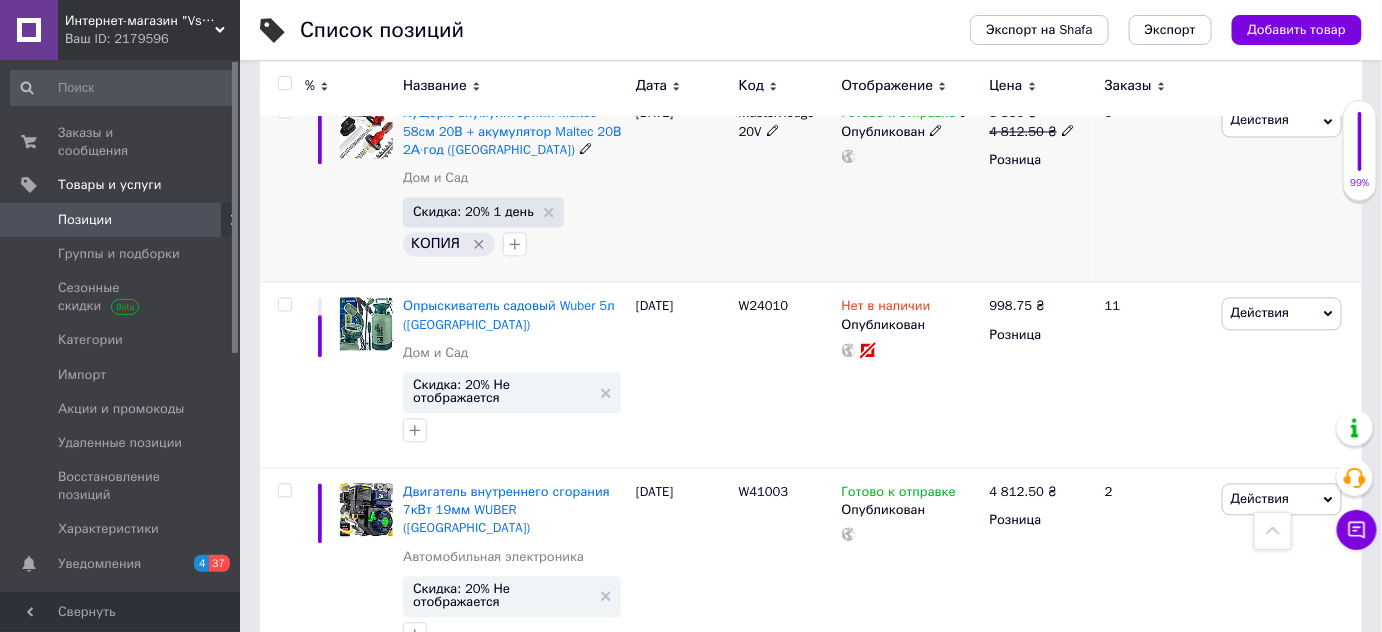 scroll, scrollTop: 8821, scrollLeft: 0, axis: vertical 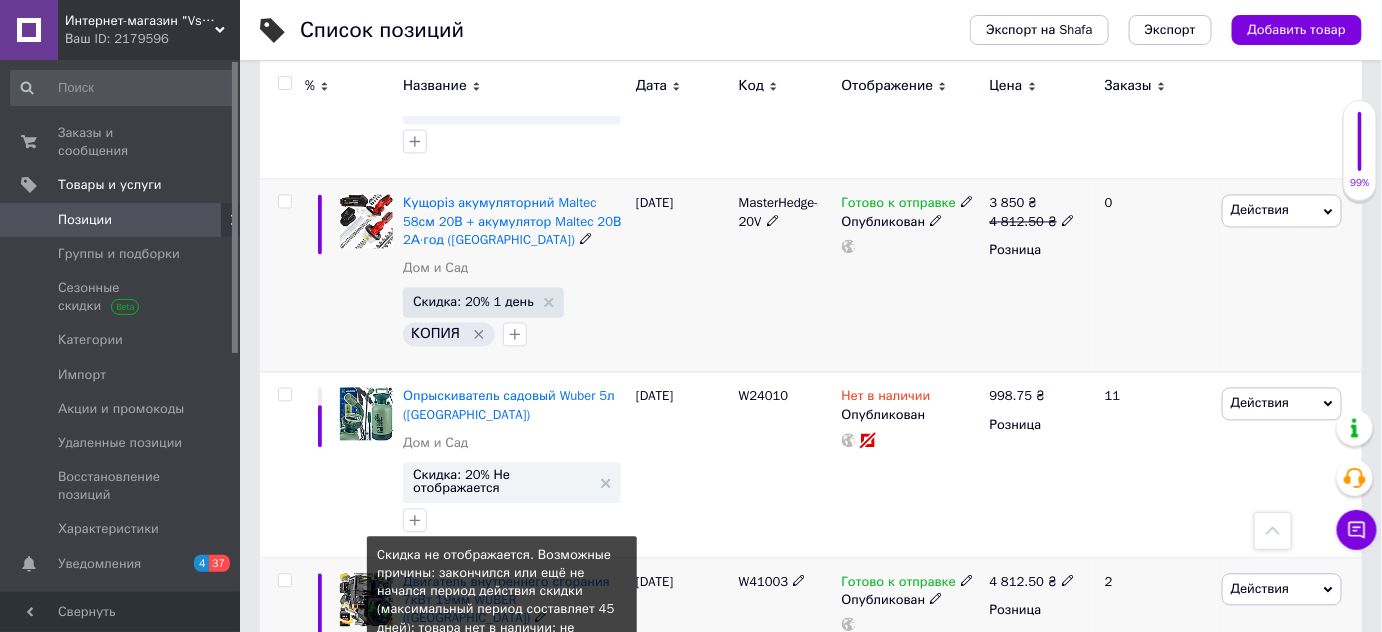 click on "Скидка: 20% Не отображается" at bounding box center [502, 686] 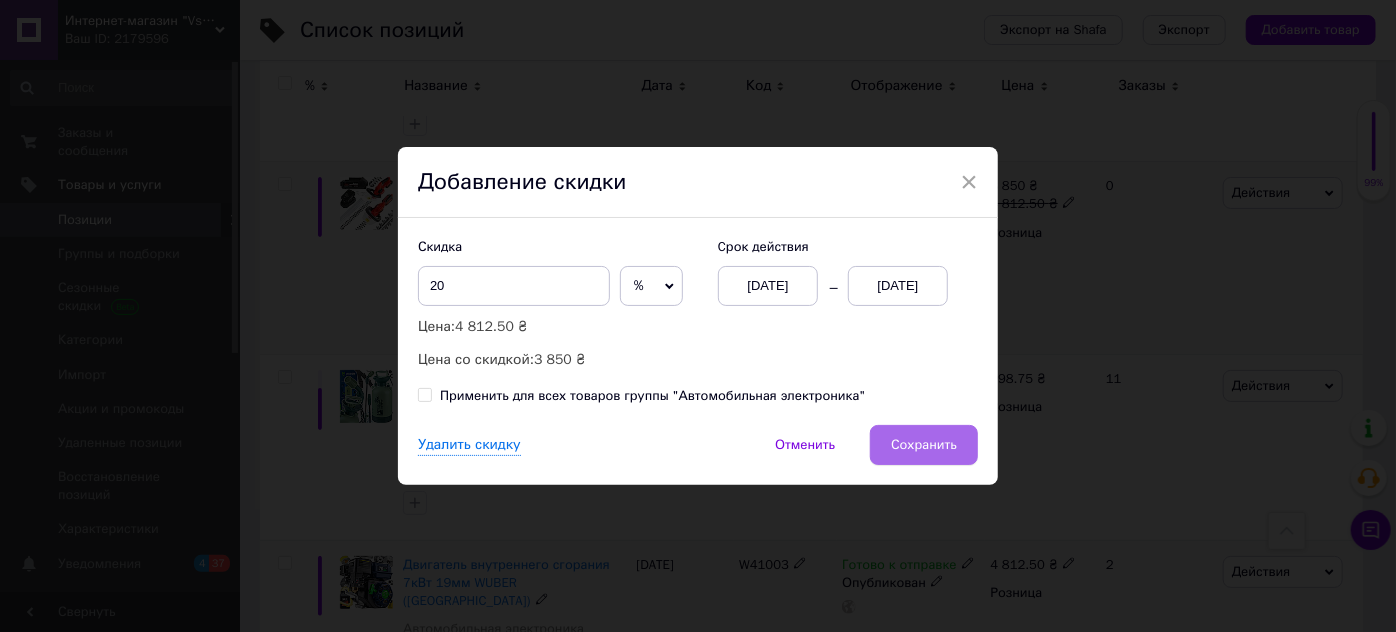 click on "Сохранить" at bounding box center [924, 445] 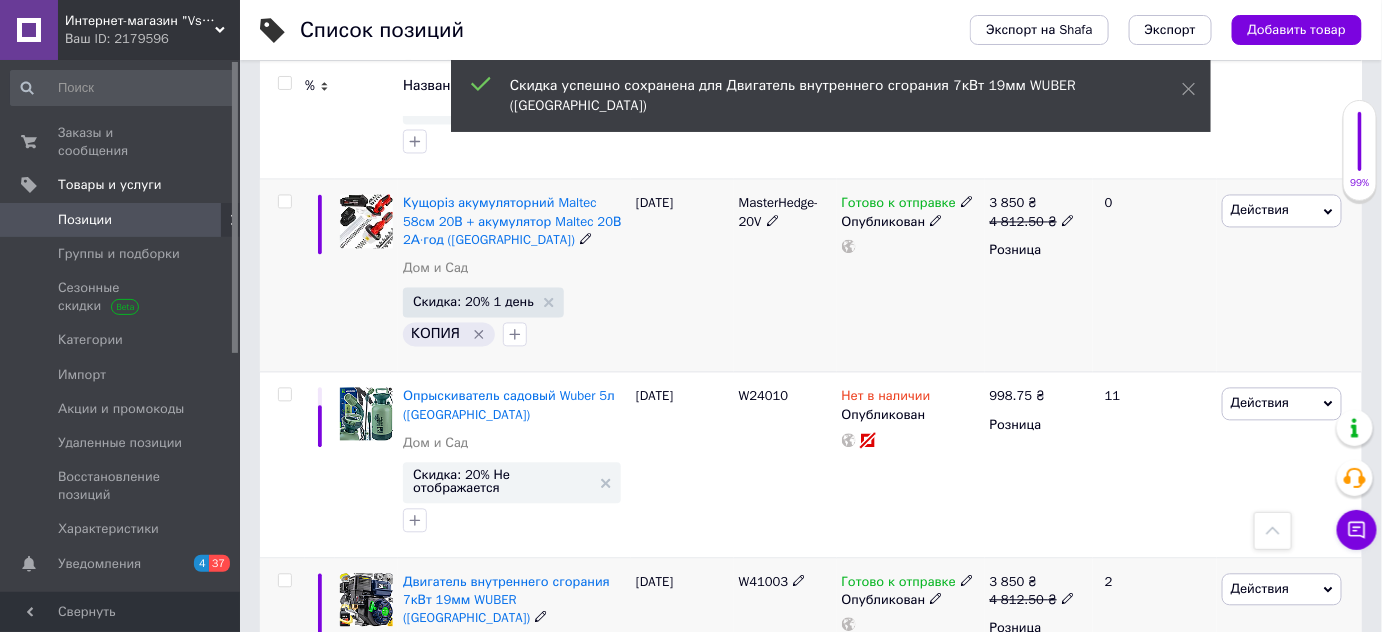 click on "Скидка: 20% Не отображается" at bounding box center (502, 879) 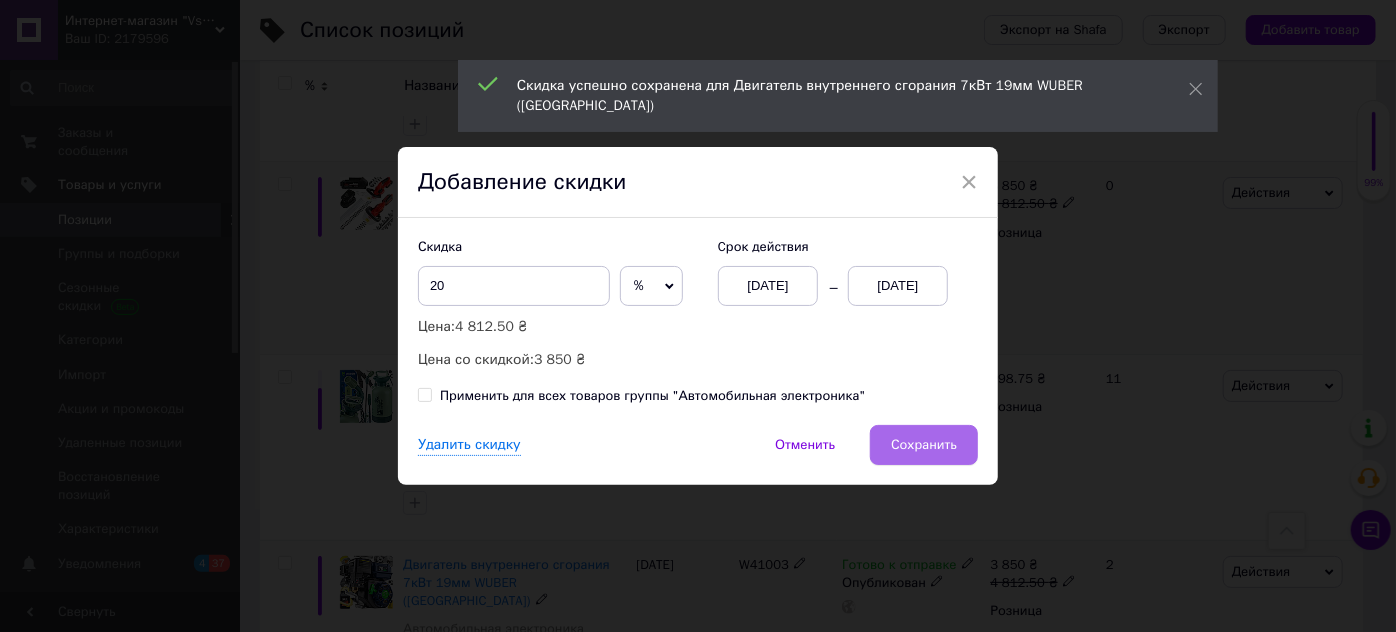click on "Сохранить" at bounding box center [924, 445] 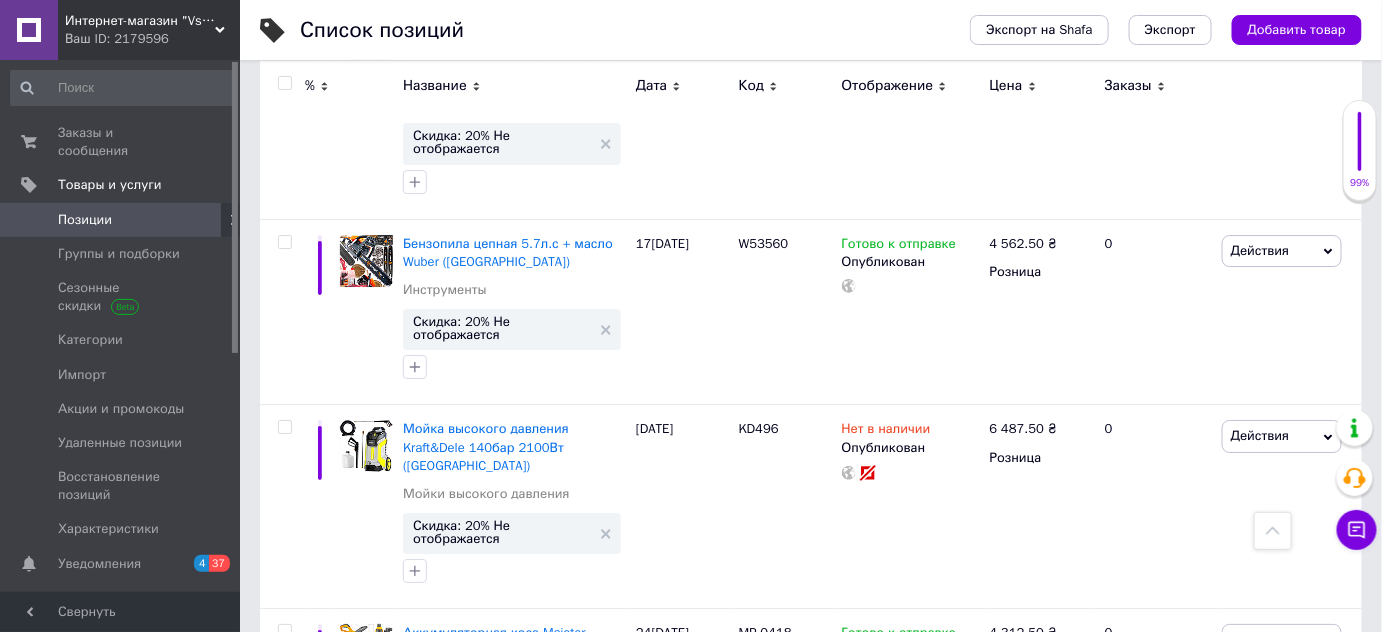 scroll, scrollTop: 7199, scrollLeft: 0, axis: vertical 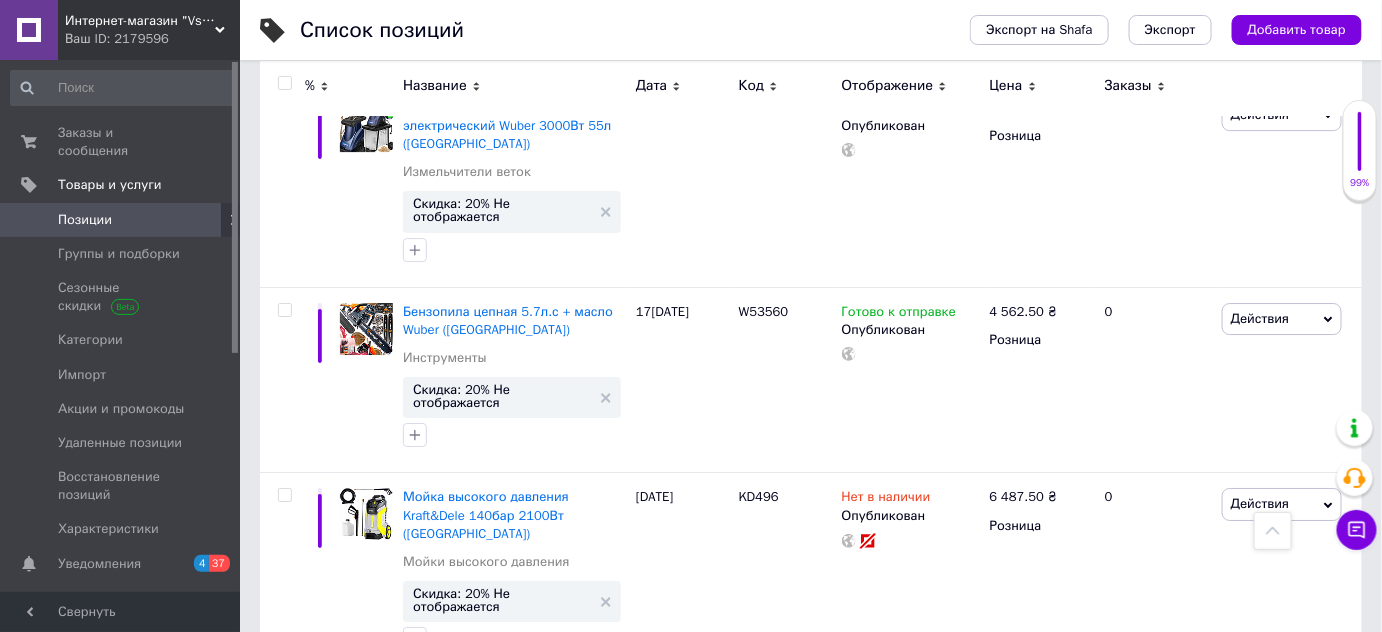click on "Скидка: 20% Не отображается" at bounding box center (502, 804) 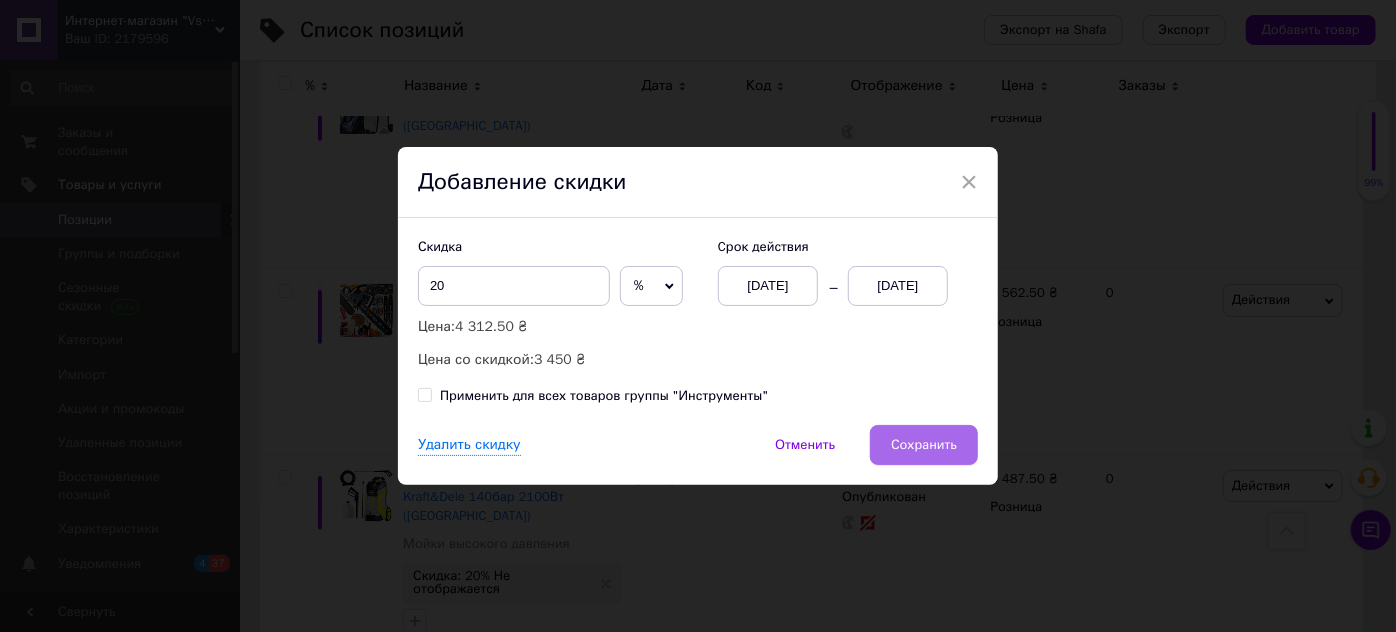 click on "Сохранить" at bounding box center [924, 445] 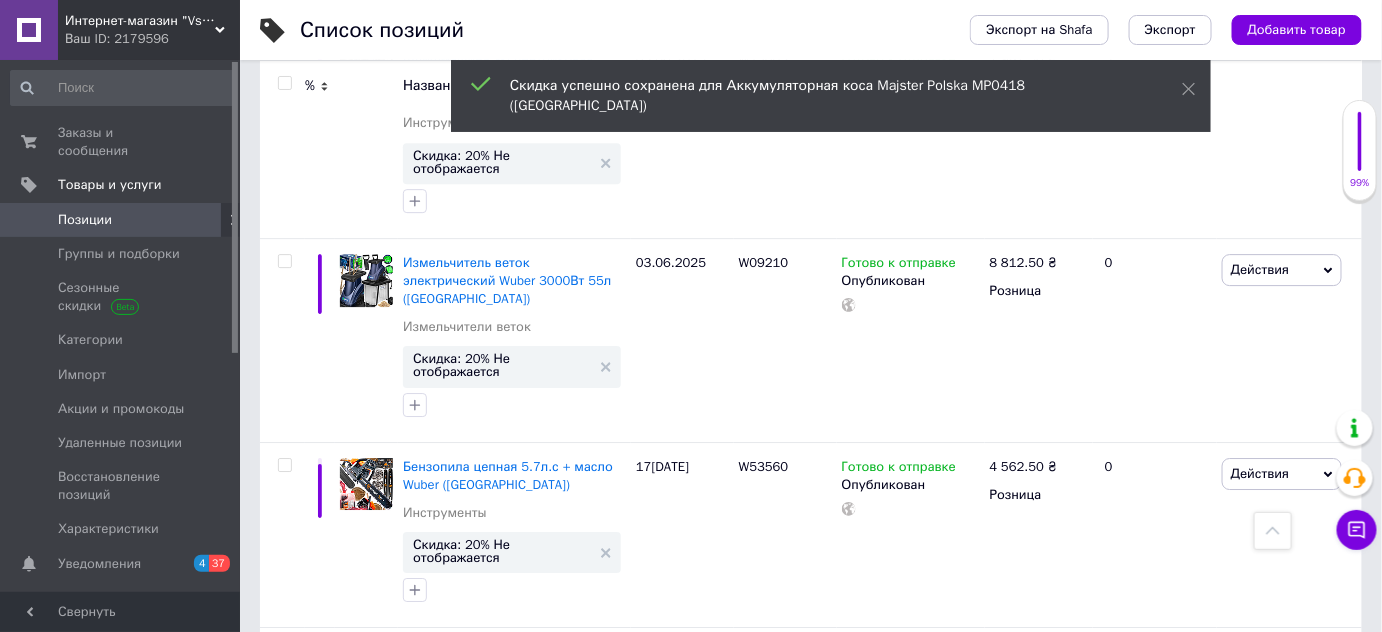 scroll, scrollTop: 6838, scrollLeft: 0, axis: vertical 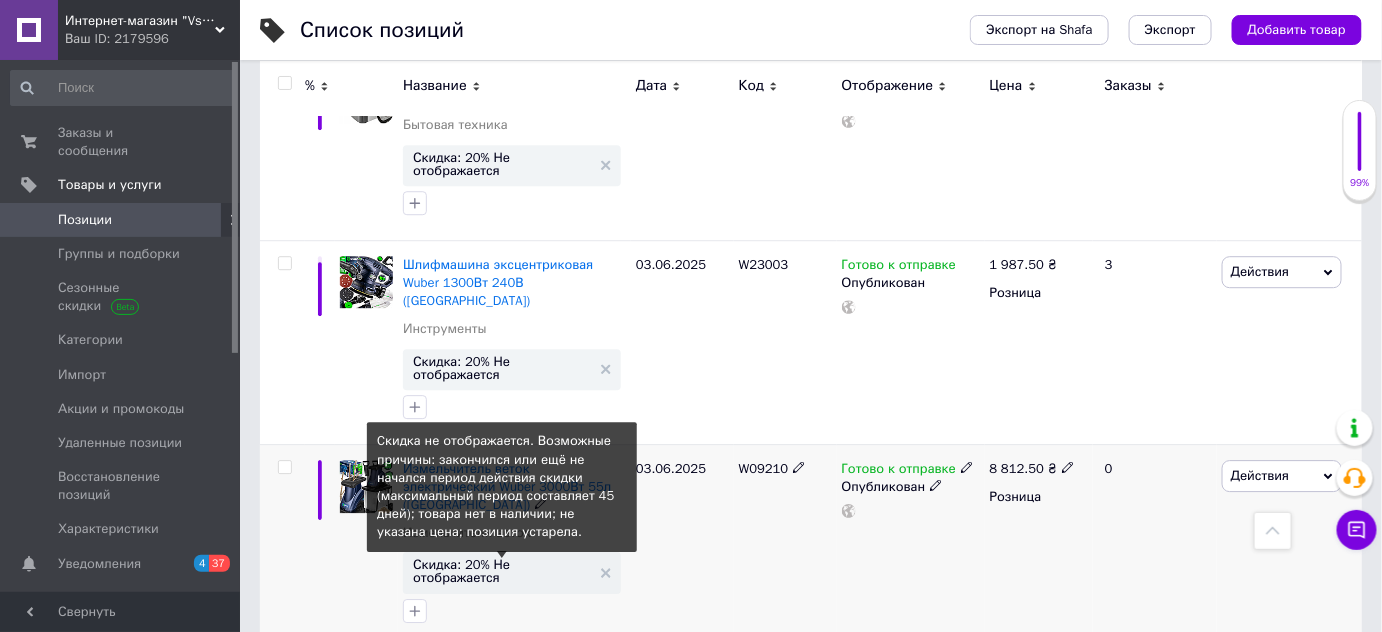 click on "Скидка: 20% Не отображается" at bounding box center [502, 571] 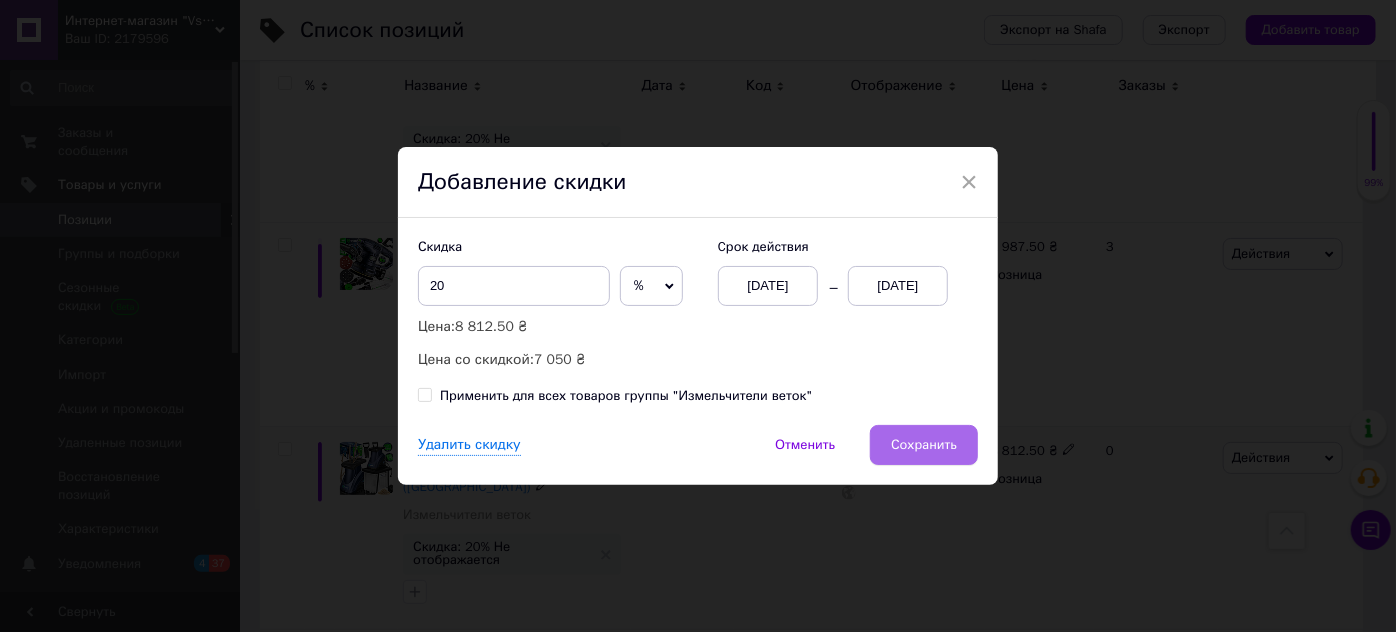 click on "Сохранить" at bounding box center [924, 445] 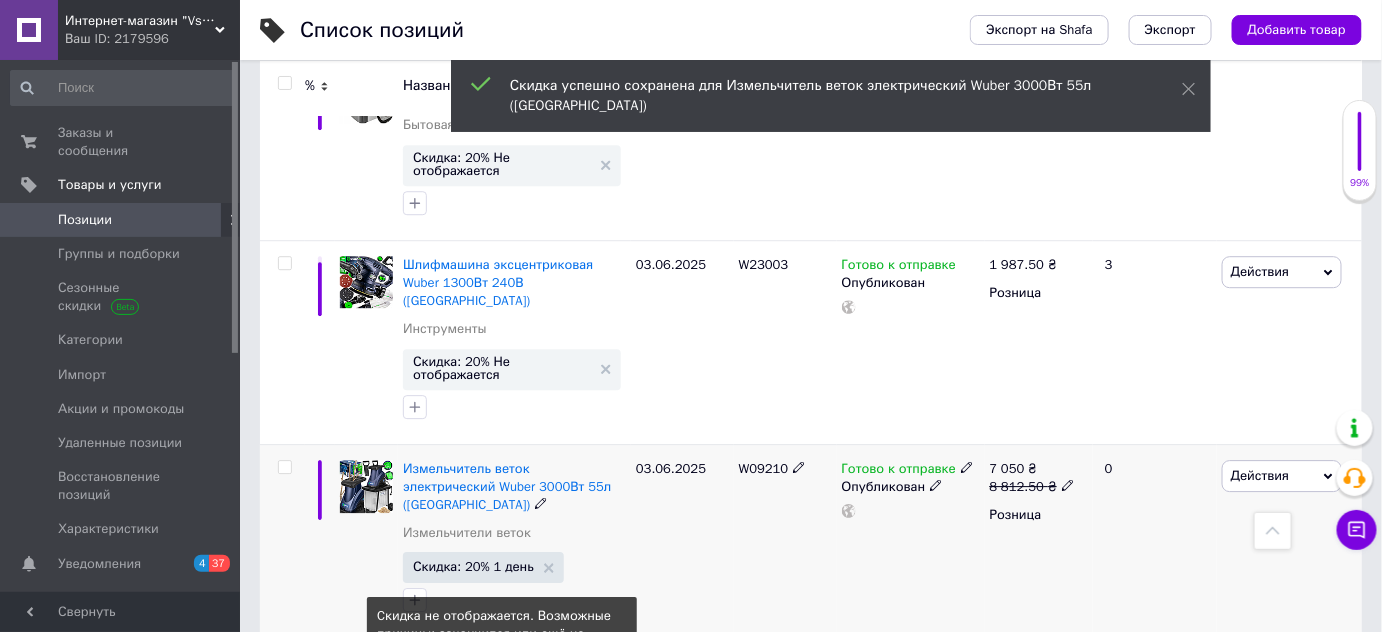 click on "Скидка: 20% Не отображается" at bounding box center [502, 746] 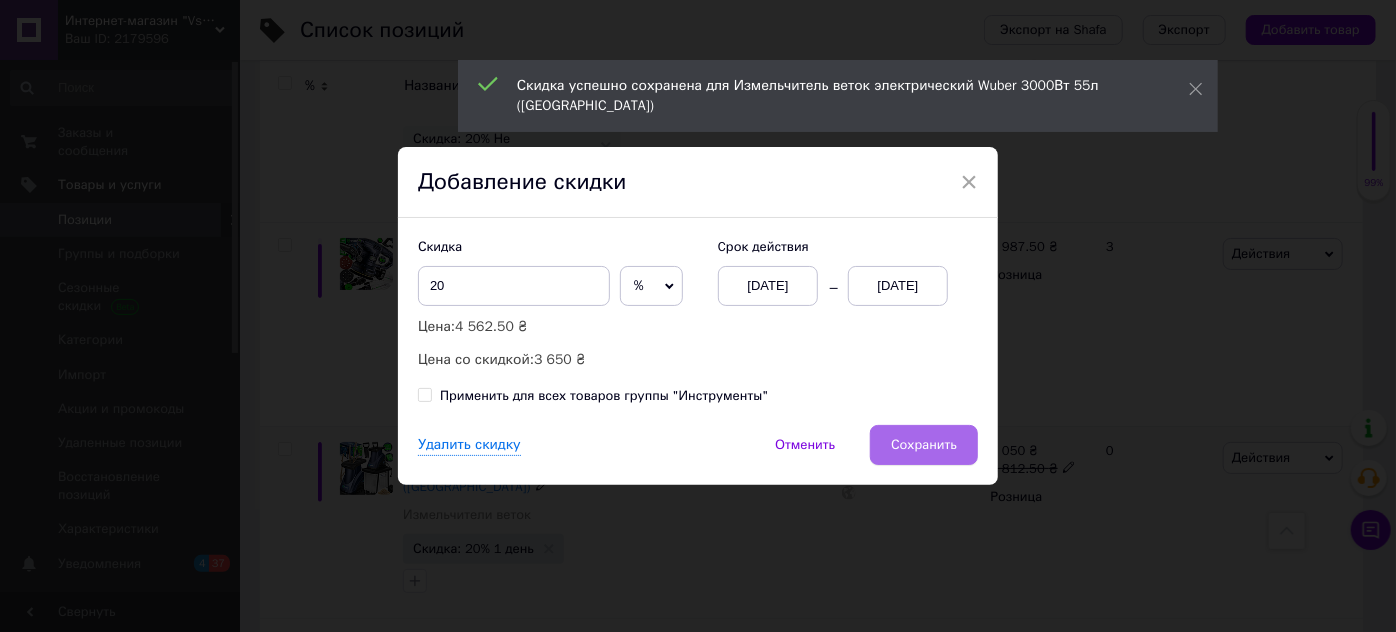 click on "Сохранить" at bounding box center [924, 445] 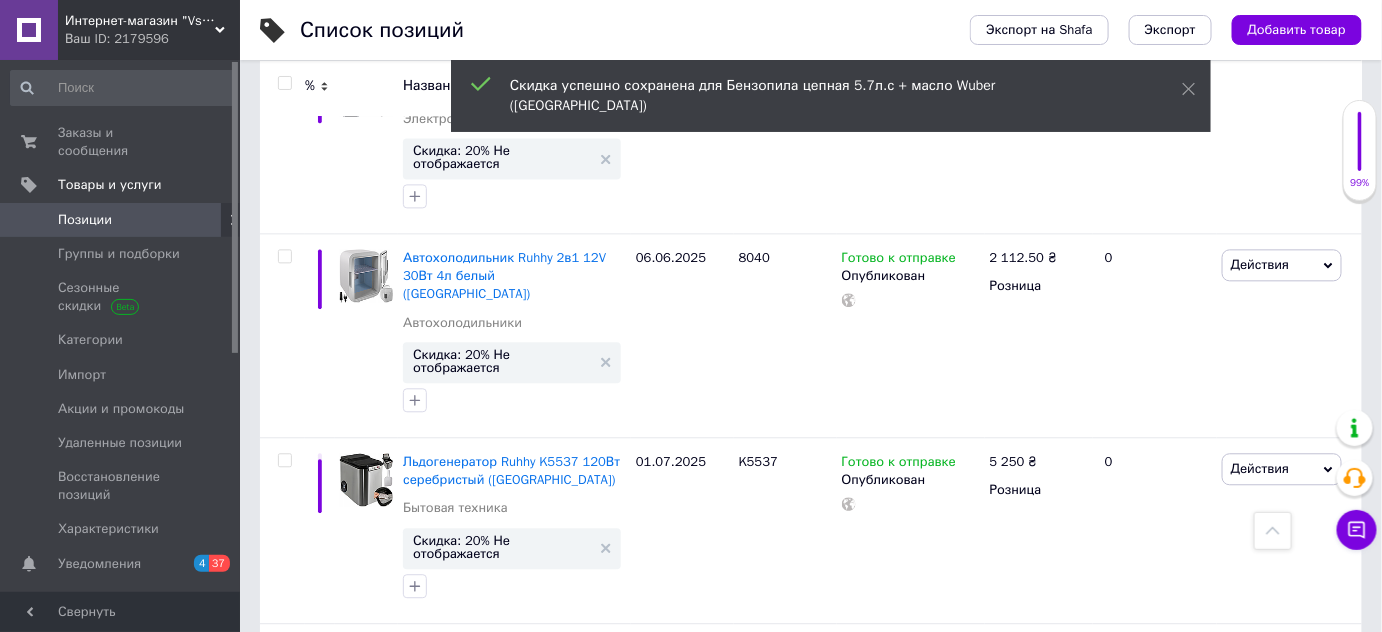 scroll, scrollTop: 6432, scrollLeft: 0, axis: vertical 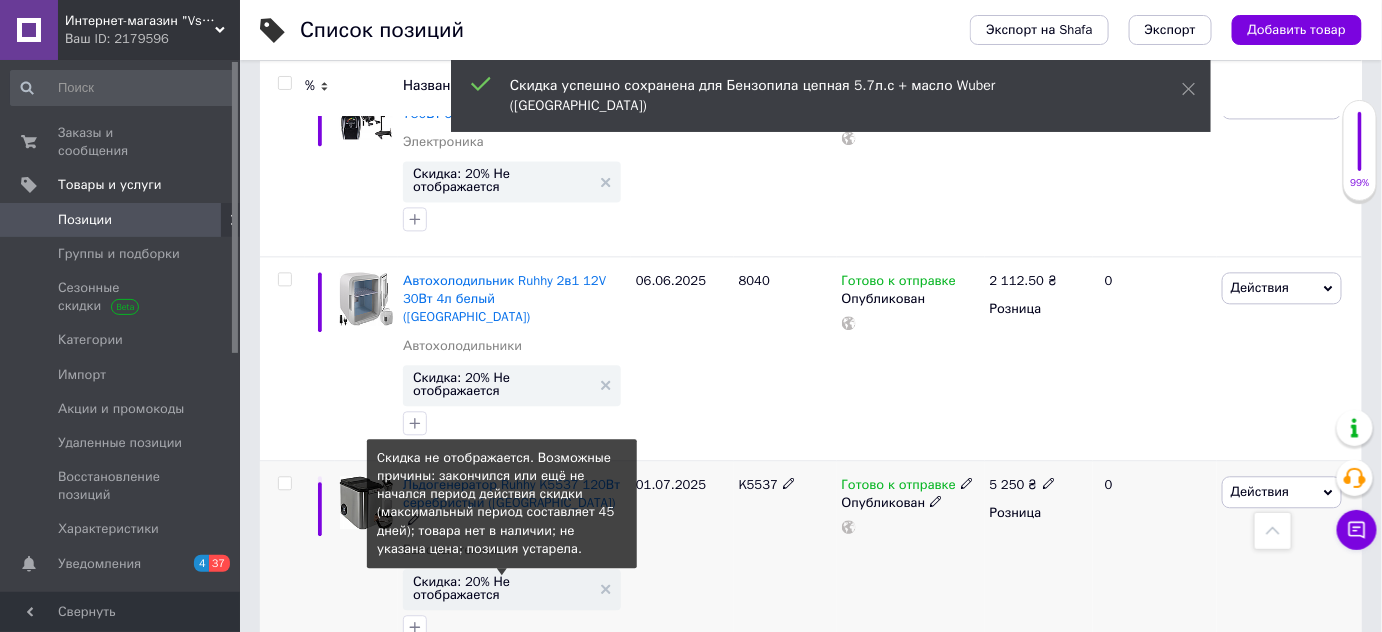 click on "Скидка: 20% Не отображается" at bounding box center (502, 588) 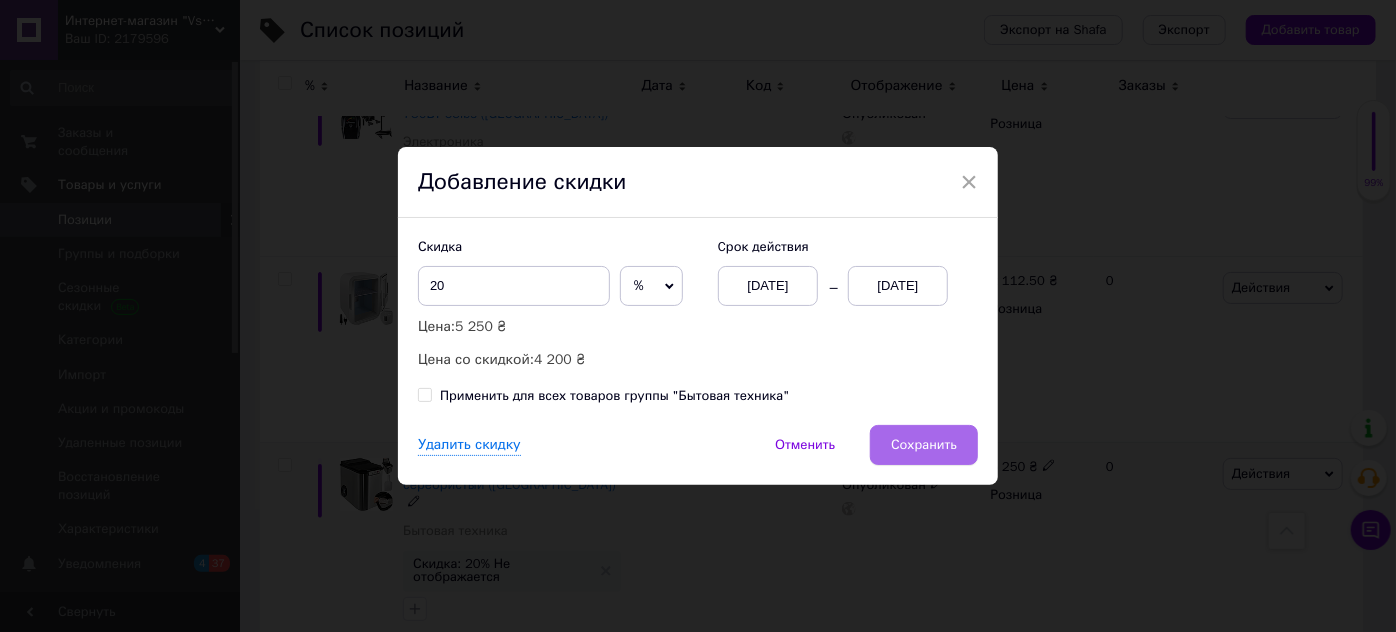 click on "Сохранить" at bounding box center [924, 445] 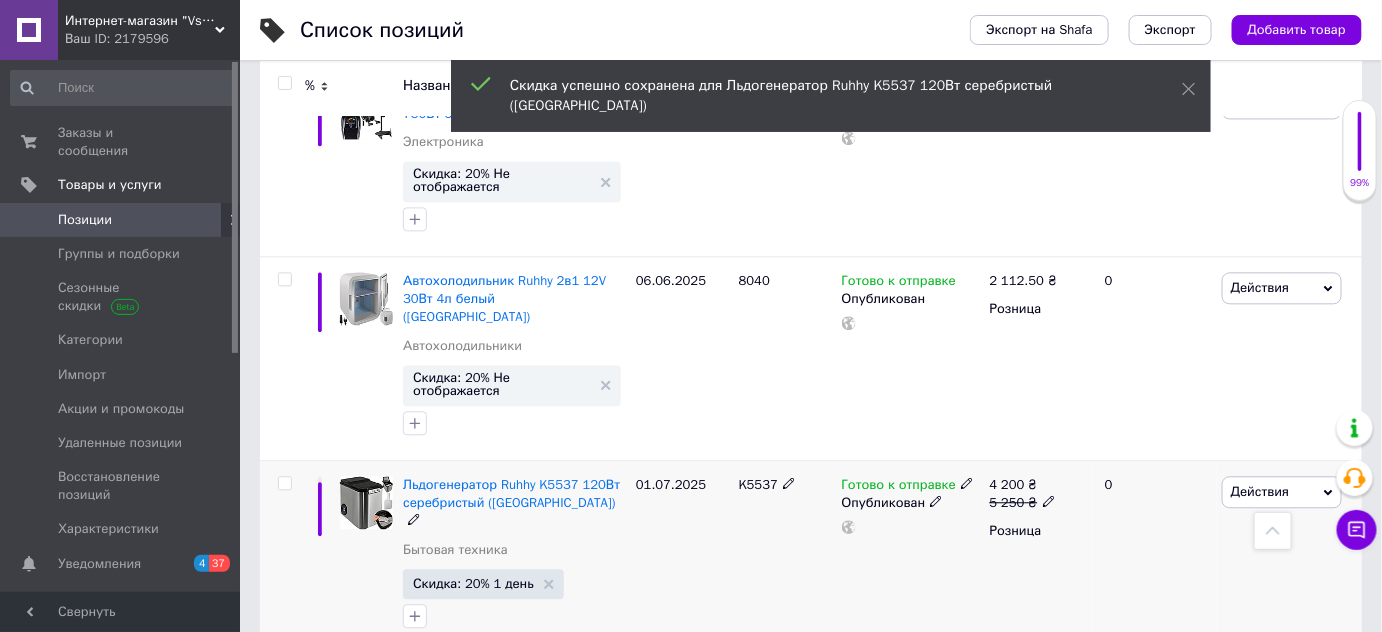 click on "Скидка: 20% Не отображается" at bounding box center [502, 781] 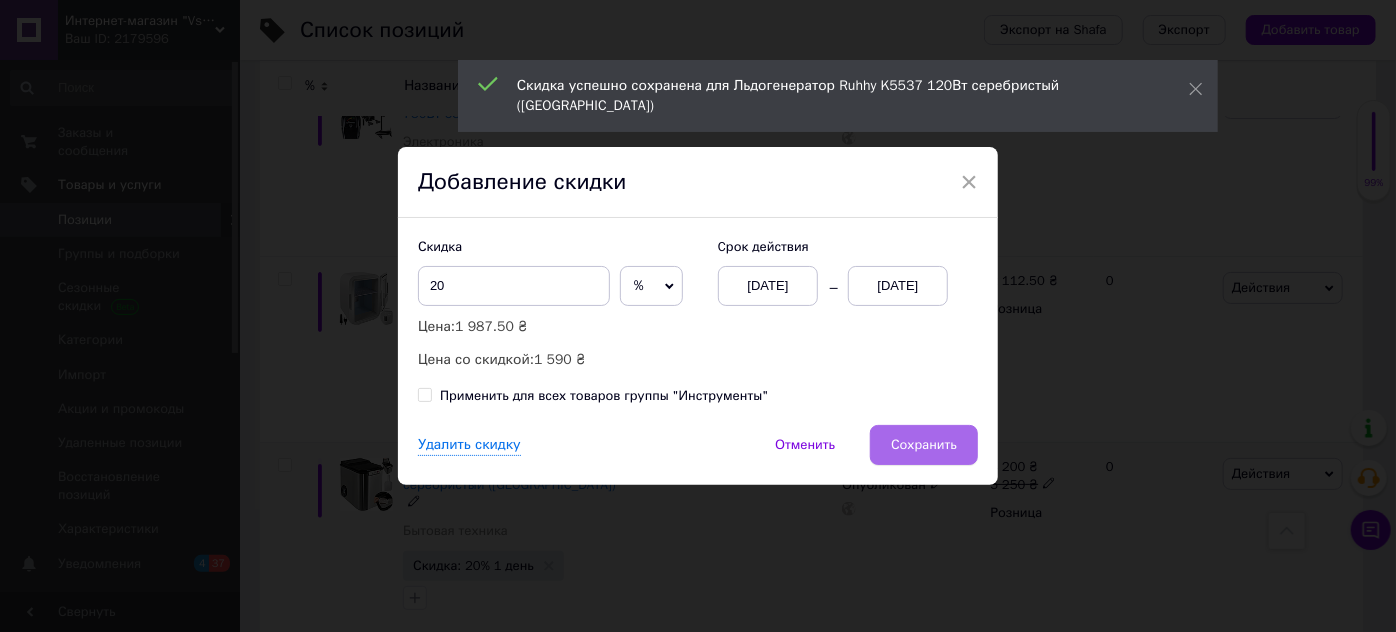 click on "Сохранить" at bounding box center [924, 445] 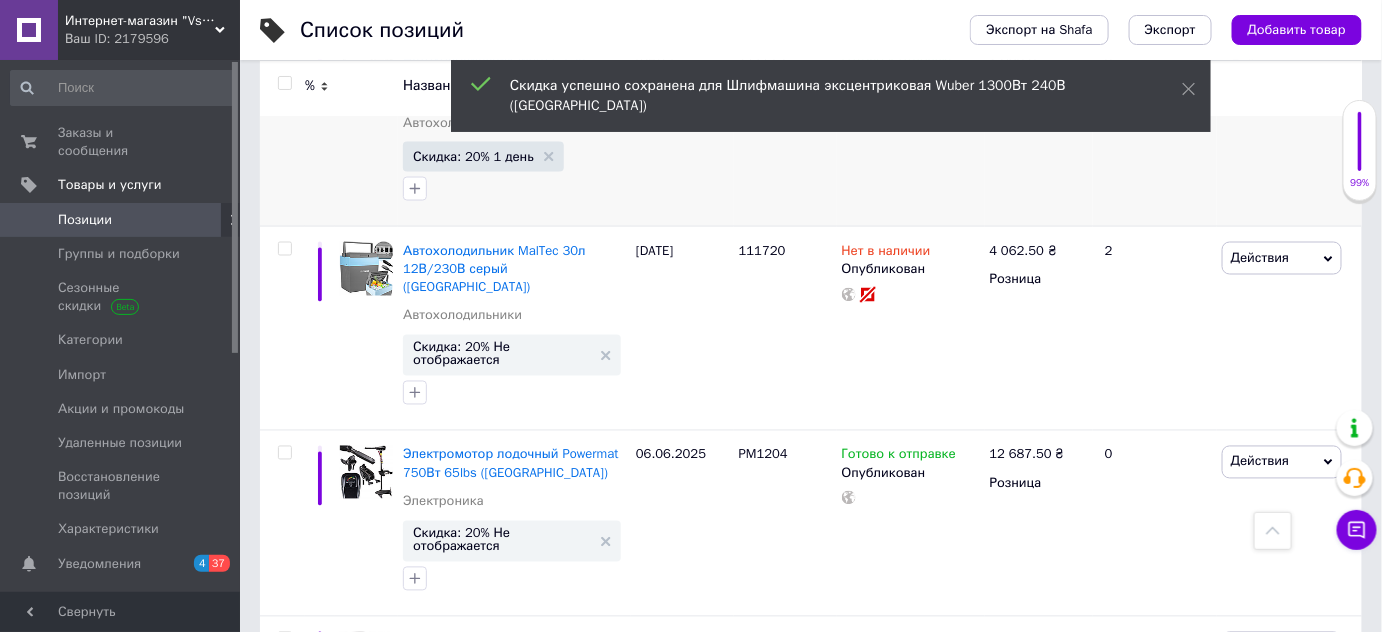 scroll, scrollTop: 6003, scrollLeft: 0, axis: vertical 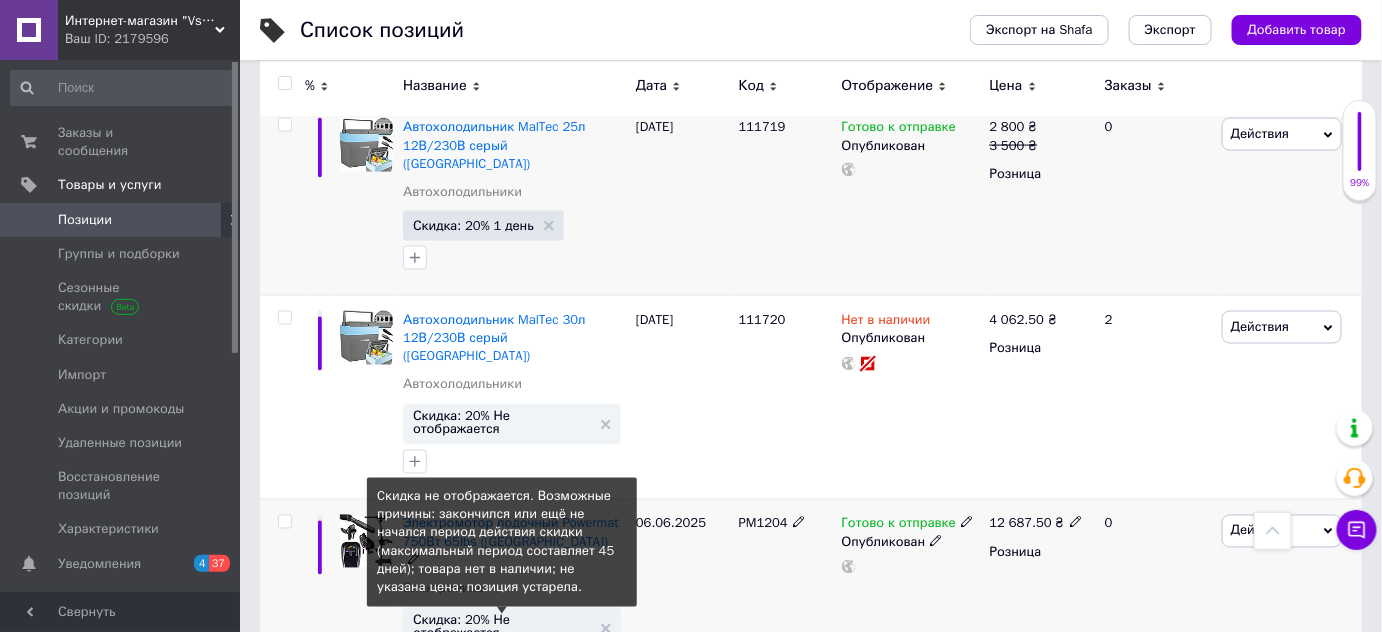 click on "Скидка: 20% Не отображается" at bounding box center (502, 627) 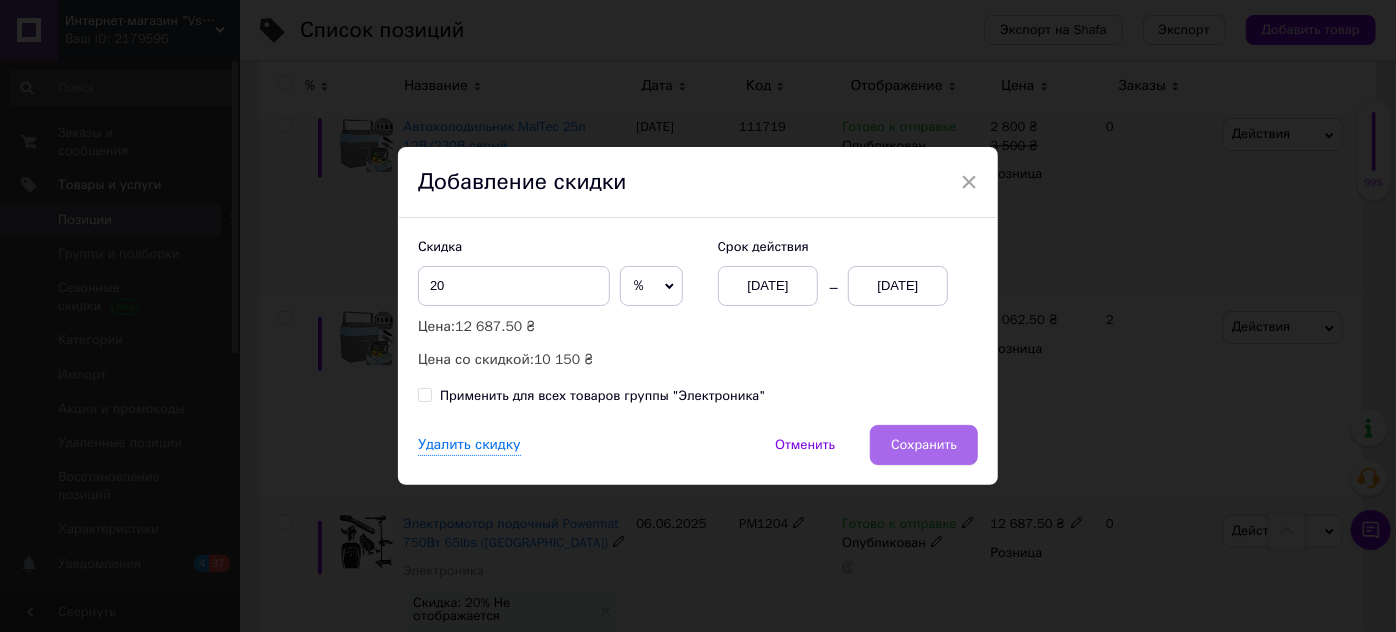 click on "Сохранить" at bounding box center [924, 445] 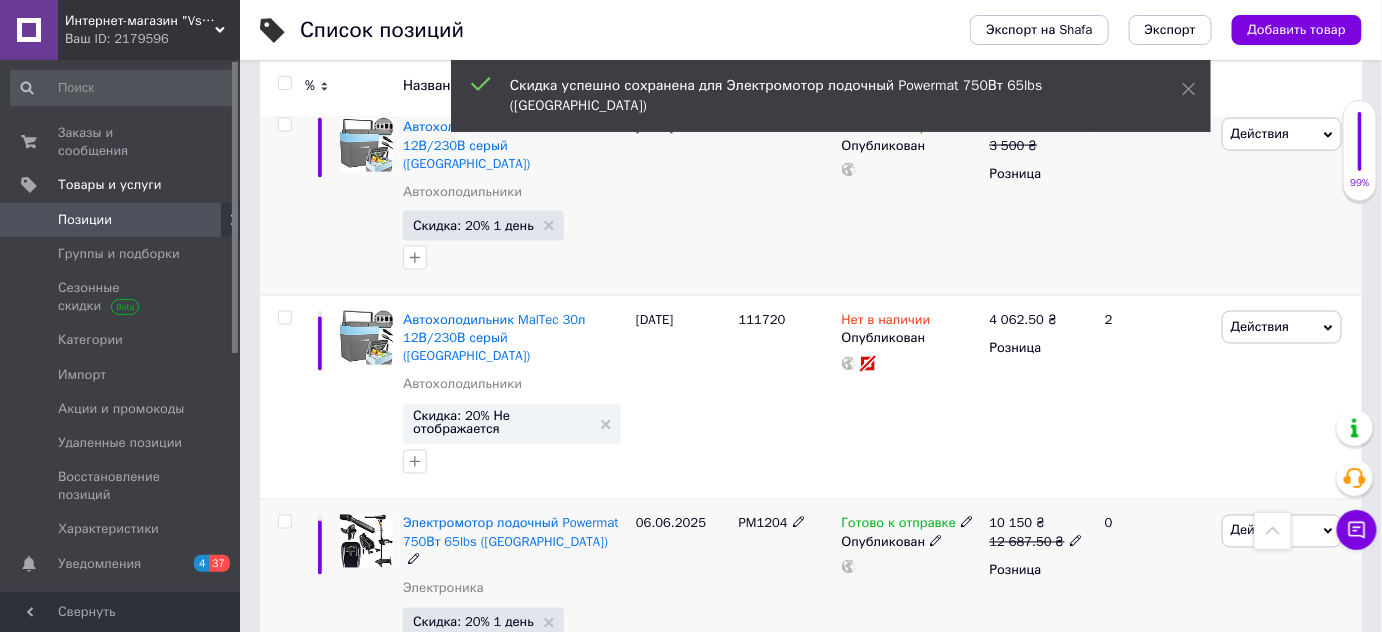click on "Скидка: 20% Не отображается" at bounding box center [502, 820] 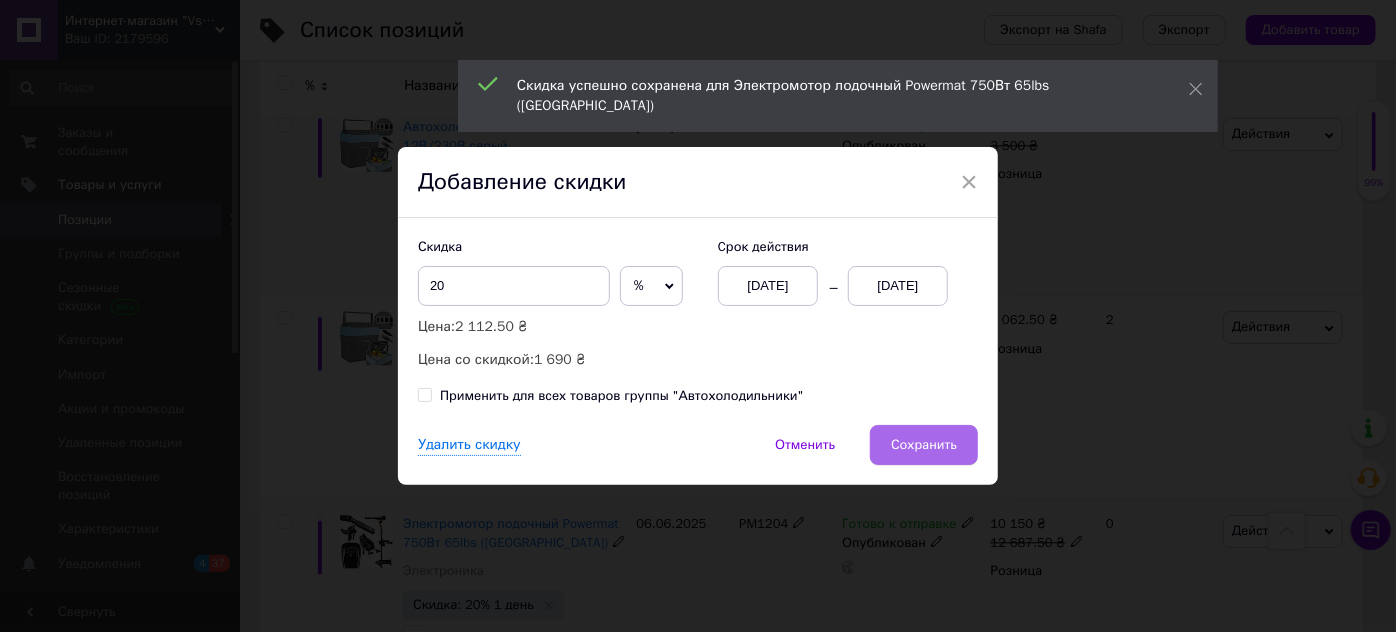 click on "Сохранить" at bounding box center [924, 445] 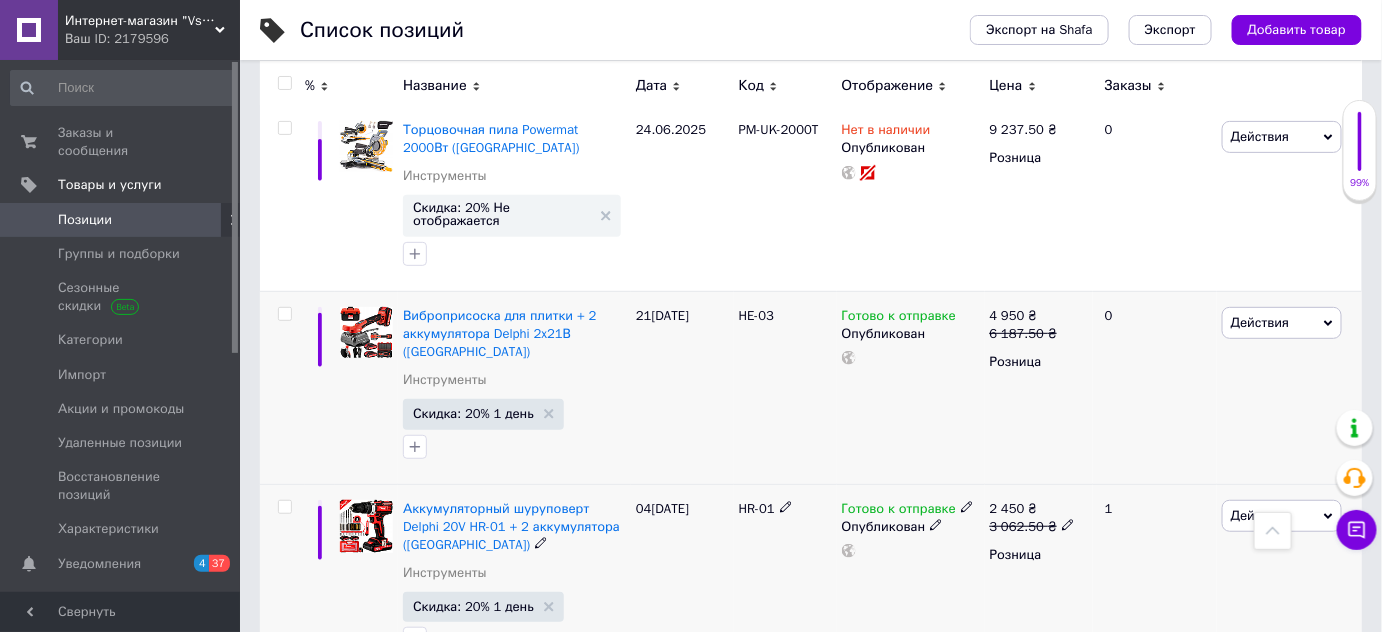 scroll, scrollTop: 18151, scrollLeft: 0, axis: vertical 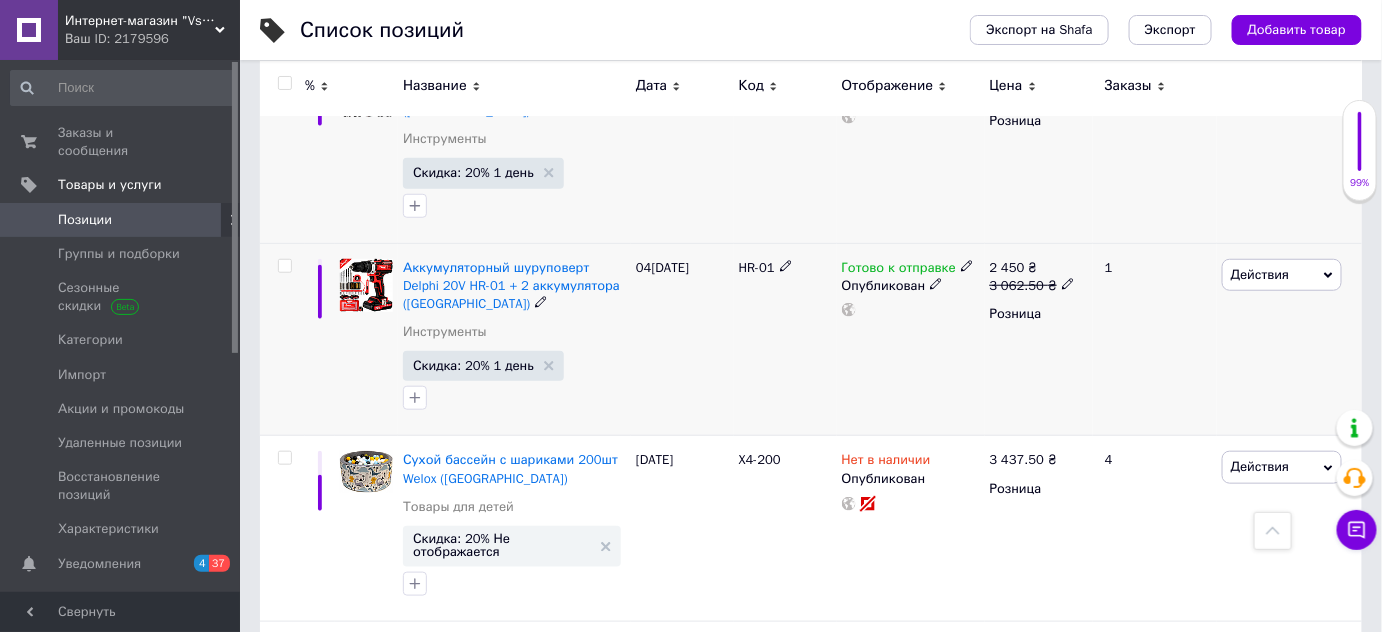 click on "8" at bounding box center (640, 1427) 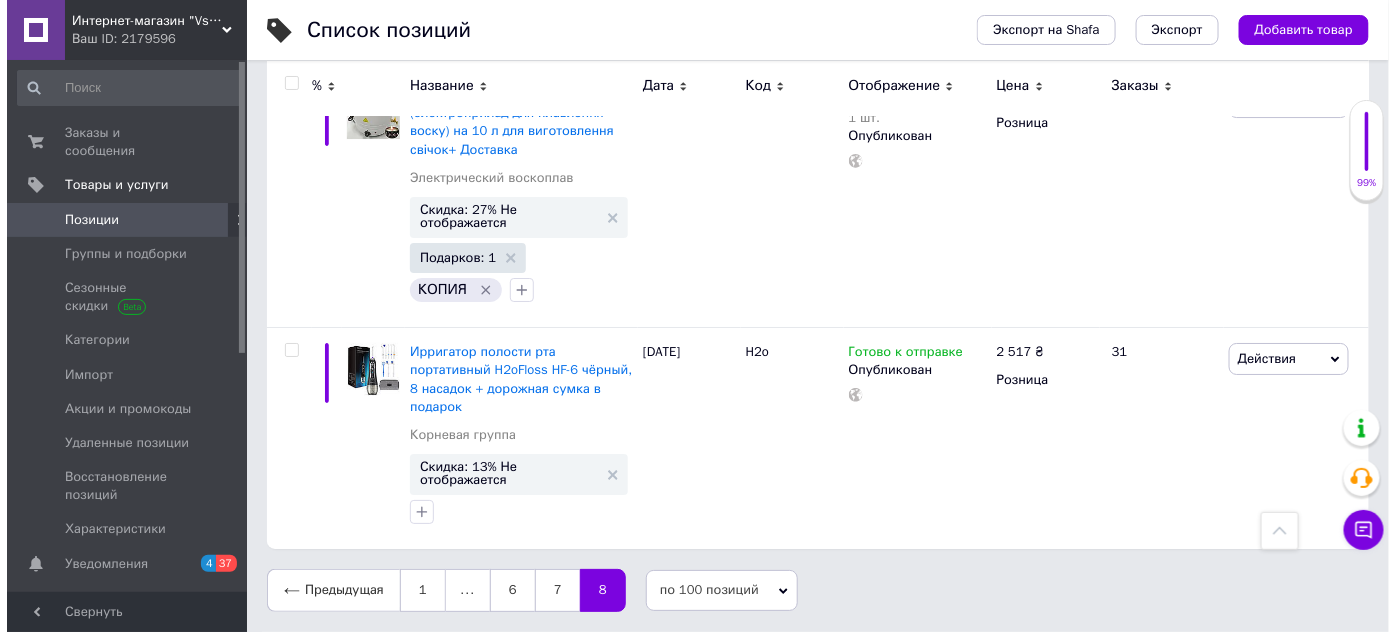 scroll, scrollTop: 14333, scrollLeft: 0, axis: vertical 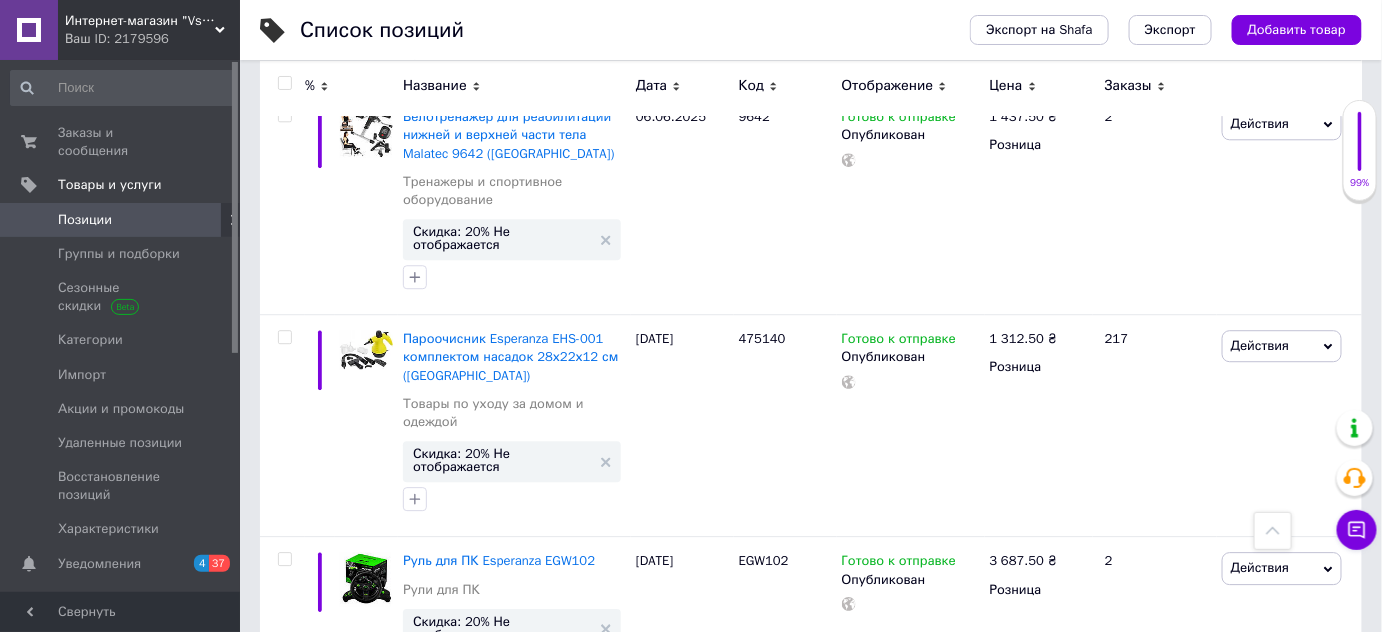 click on "Скидка: 13% Не отображается" at bounding box center (502, 1107) 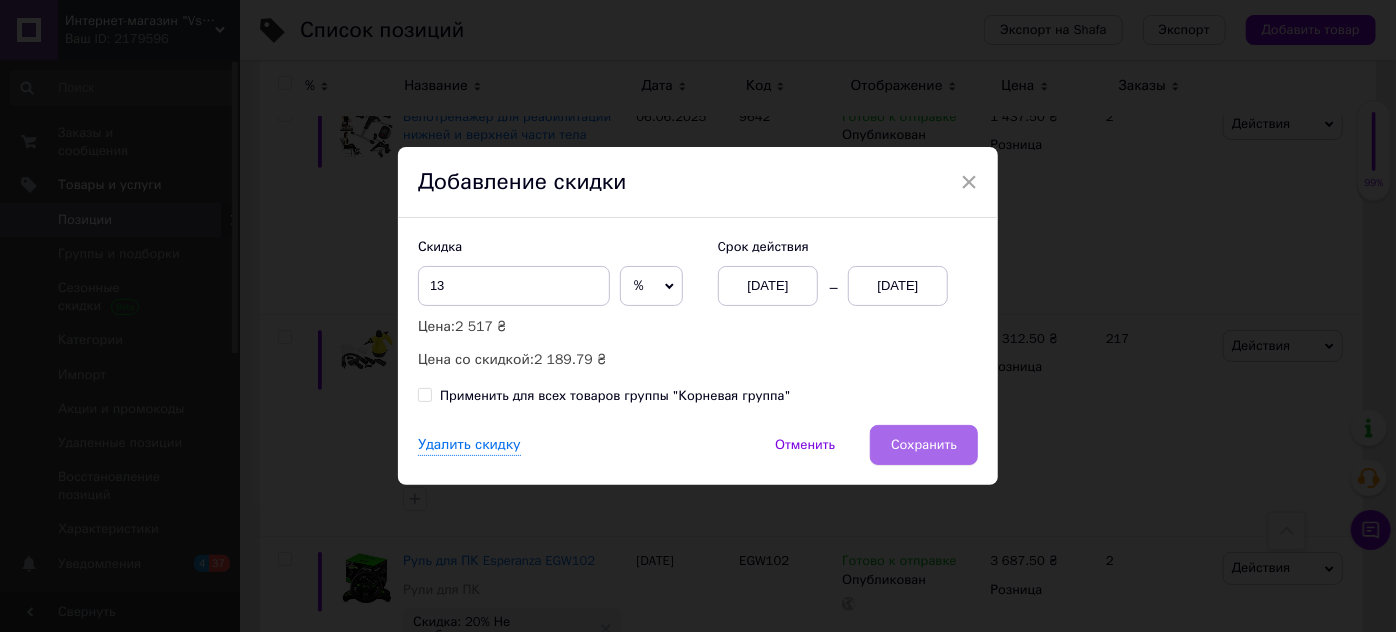 click on "Сохранить" at bounding box center (924, 445) 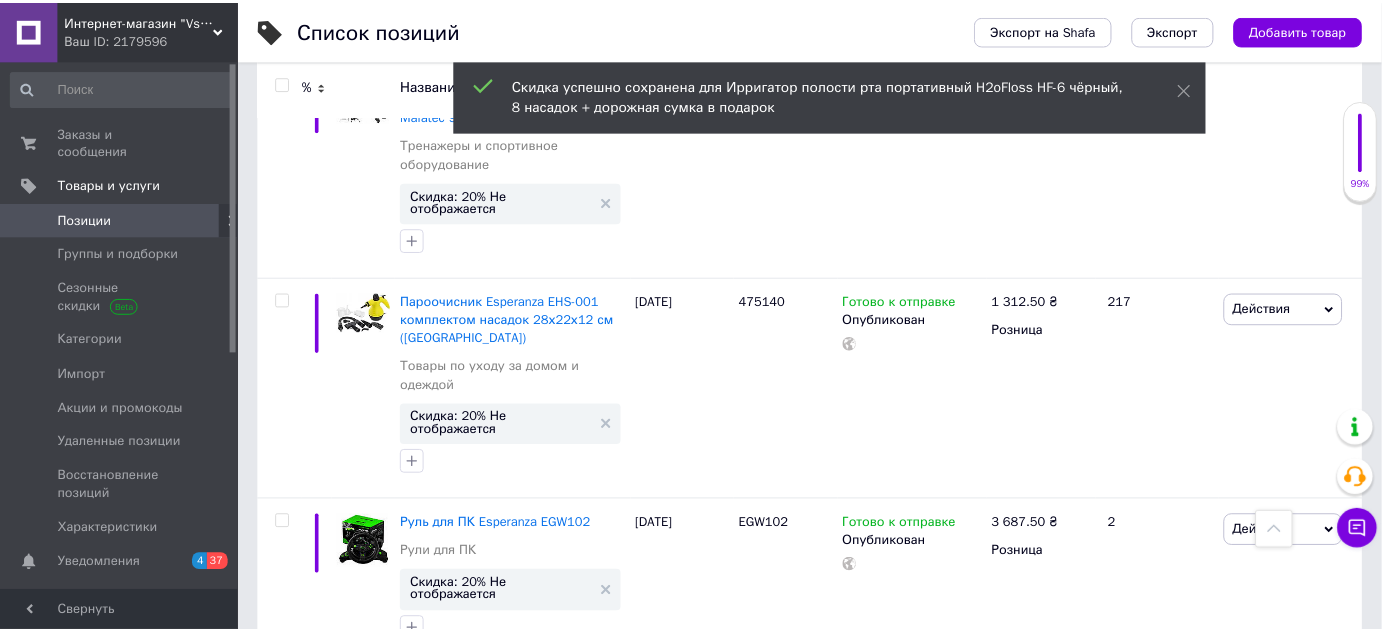 scroll, scrollTop: 13558, scrollLeft: 0, axis: vertical 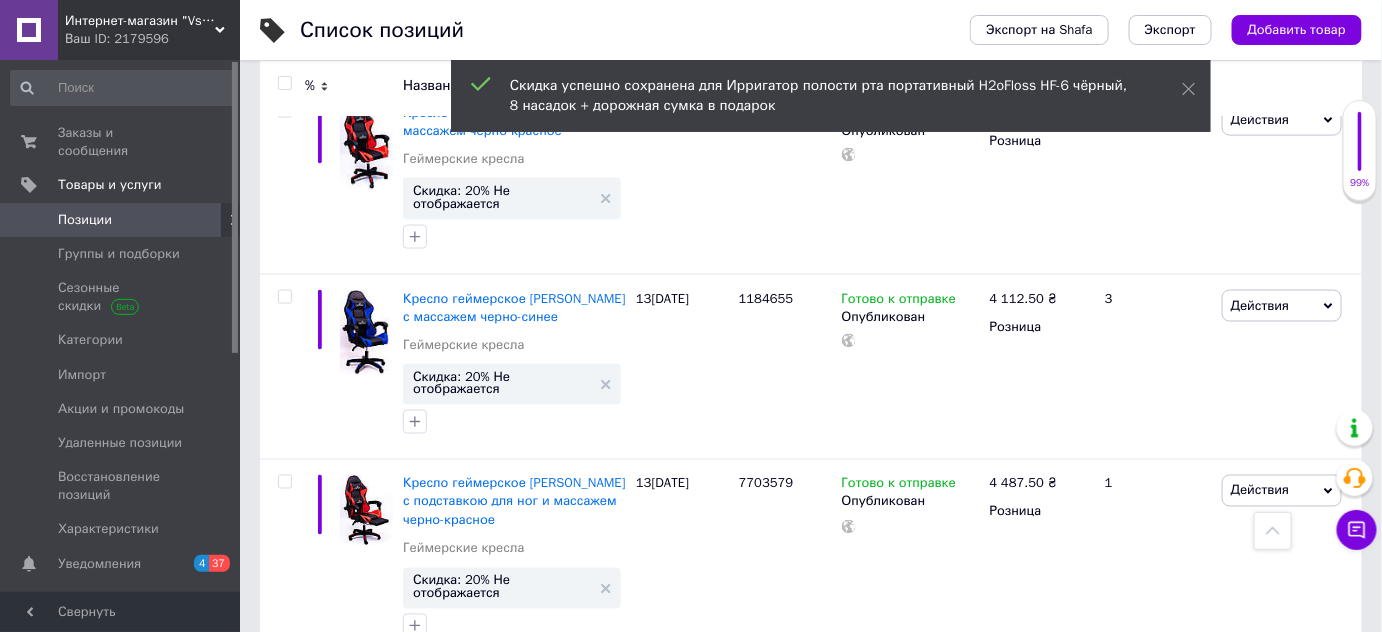 click on "Скидка: 20% Не отображается" at bounding box center [502, 791] 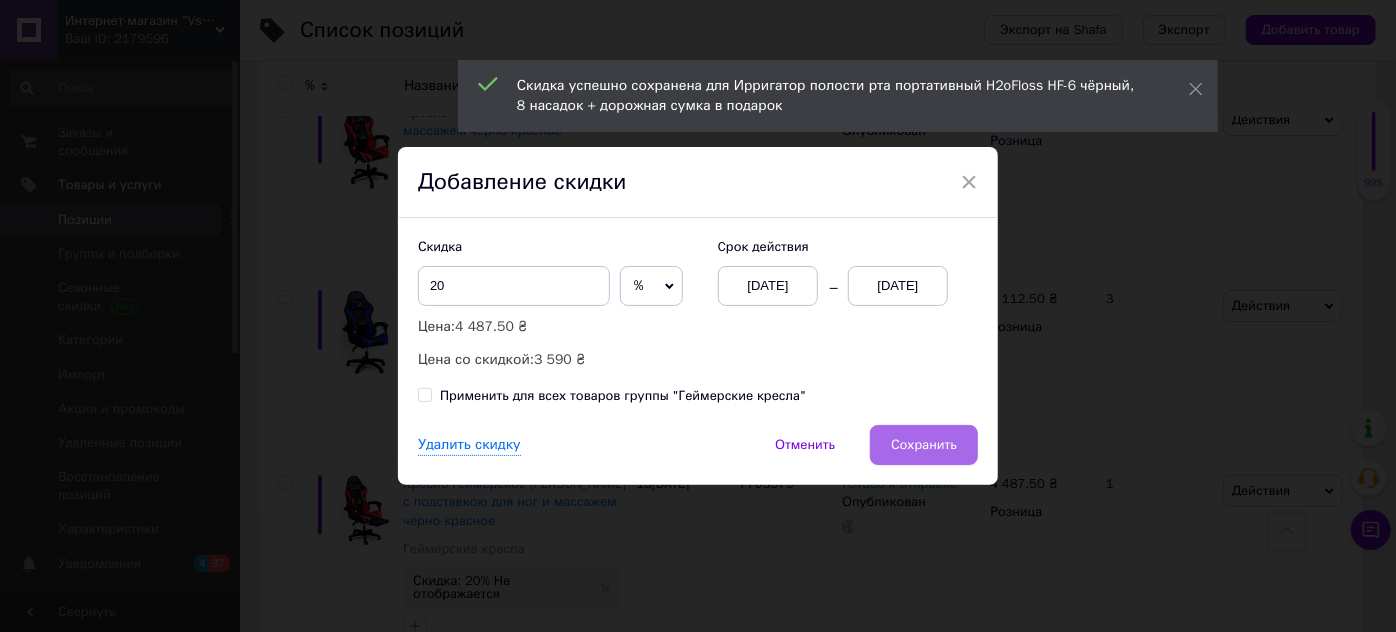 click on "Сохранить" at bounding box center [924, 445] 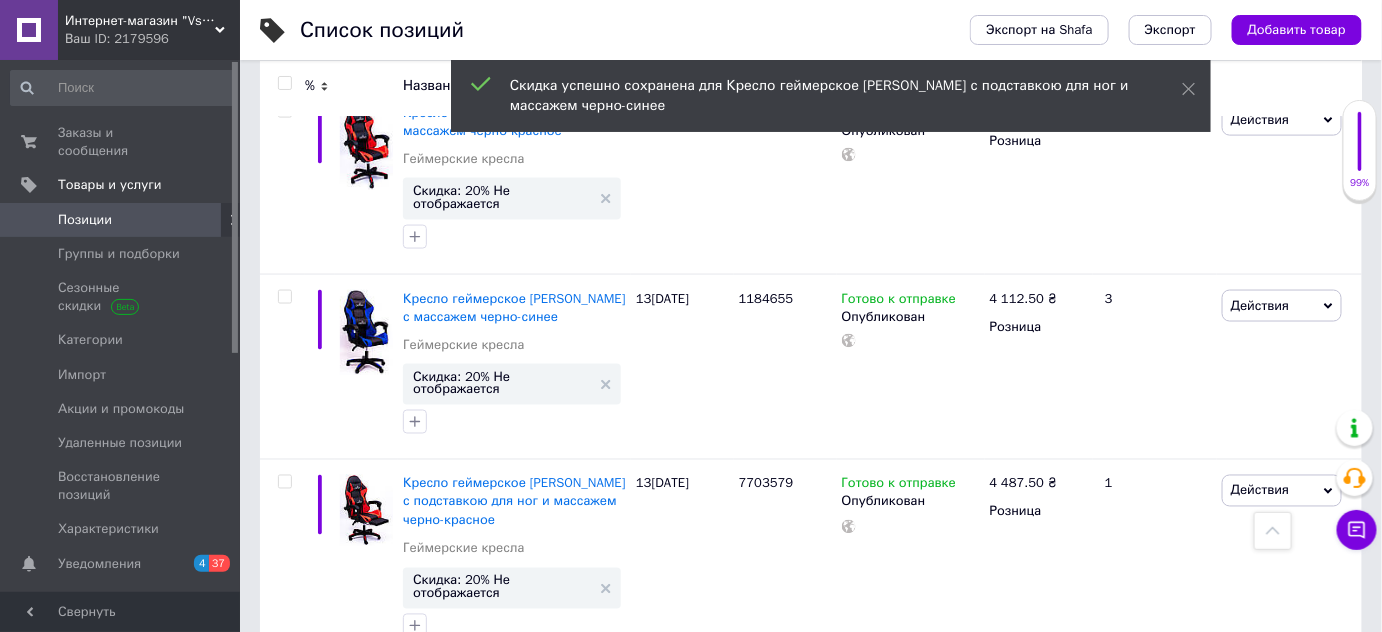 click on "Скидка: 20% Не отображается" at bounding box center (502, 1020) 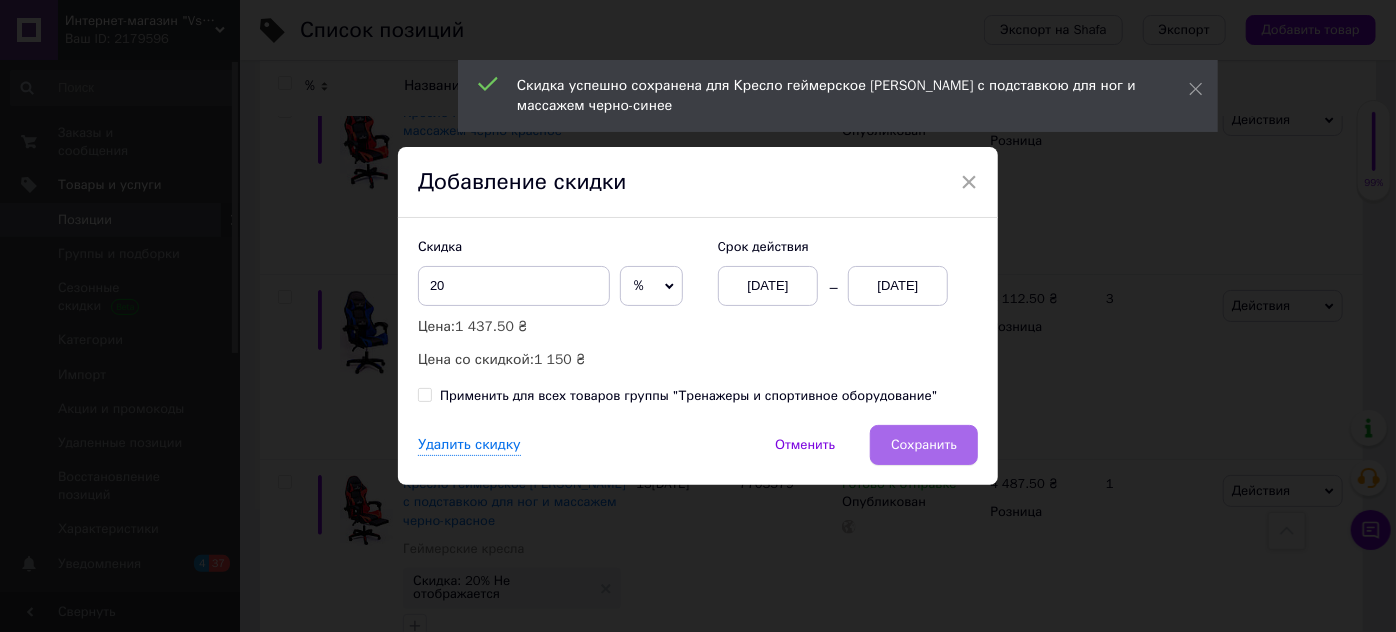 click on "Сохранить" at bounding box center (924, 445) 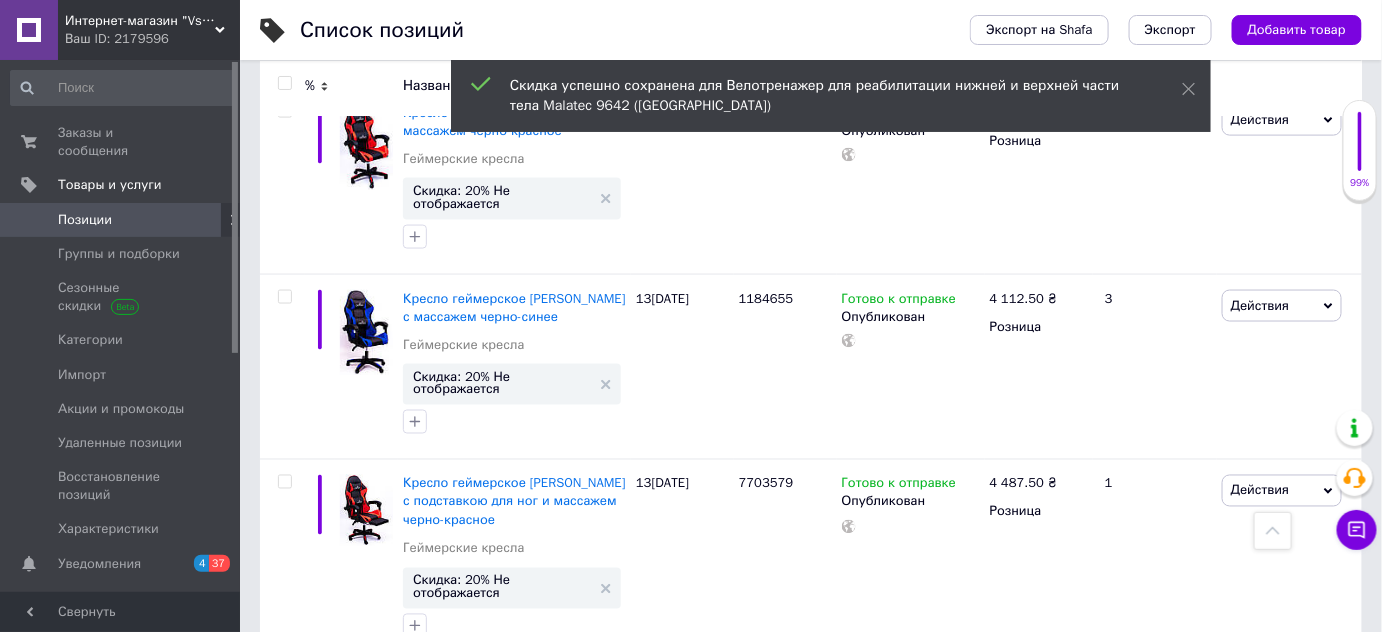 click on "Скидка: 20% Не отображается" at bounding box center [502, 1213] 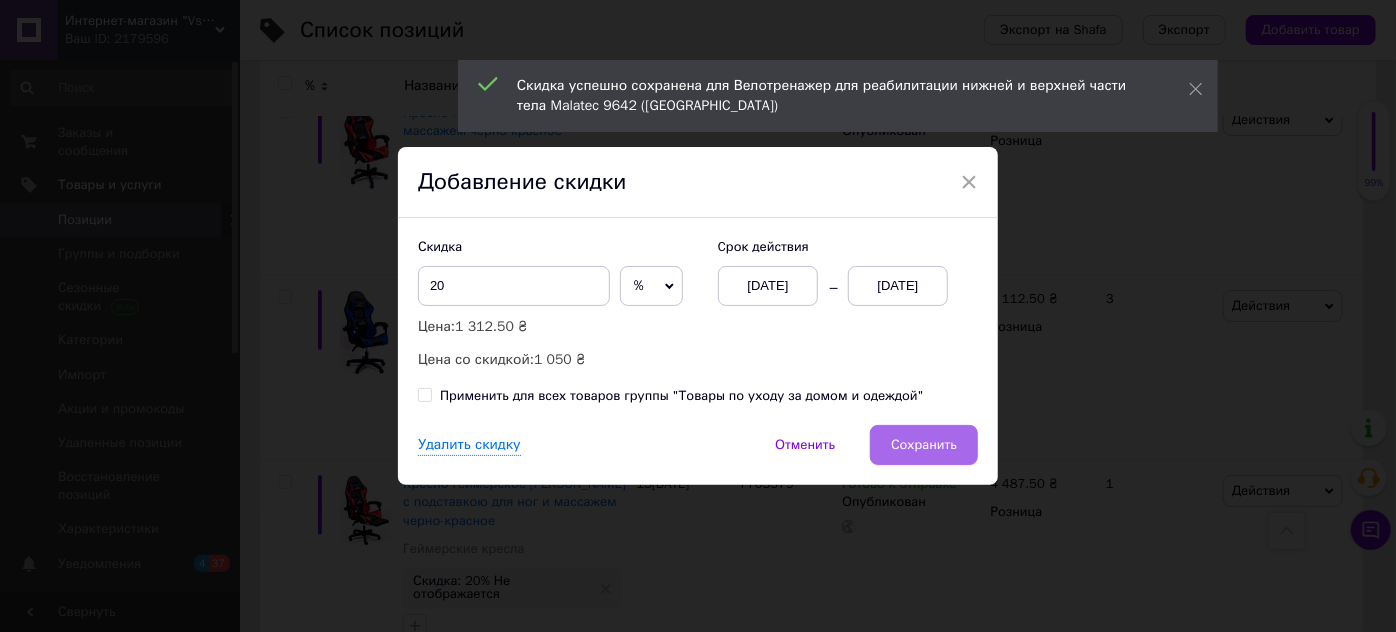 click on "Сохранить" at bounding box center [924, 445] 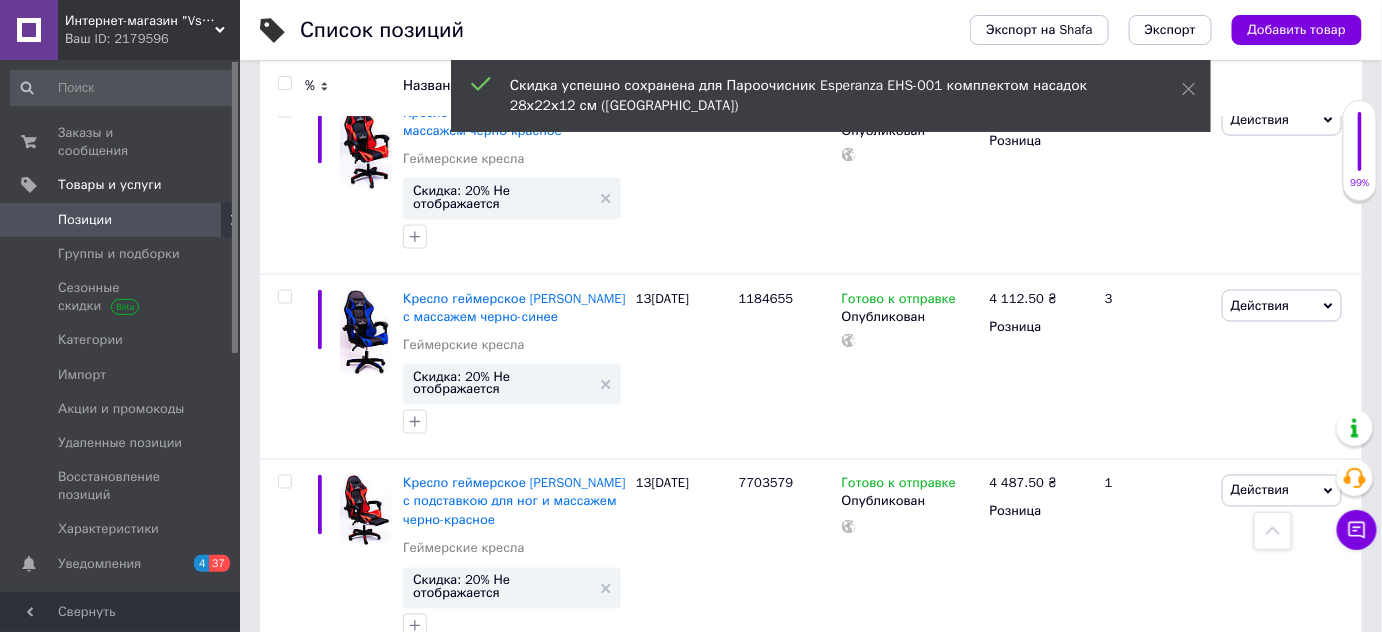 scroll, scrollTop: 13005, scrollLeft: 0, axis: vertical 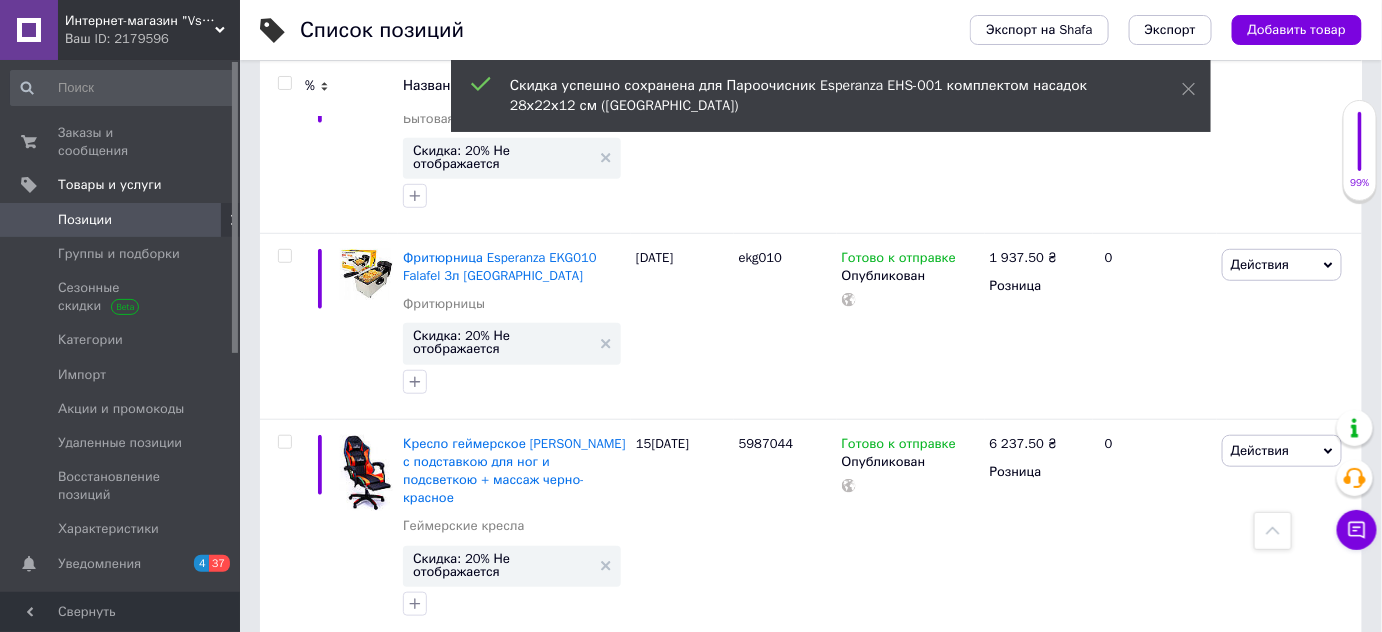 click on "Скидка: 20% Не отображается" at bounding box center [512, 937] 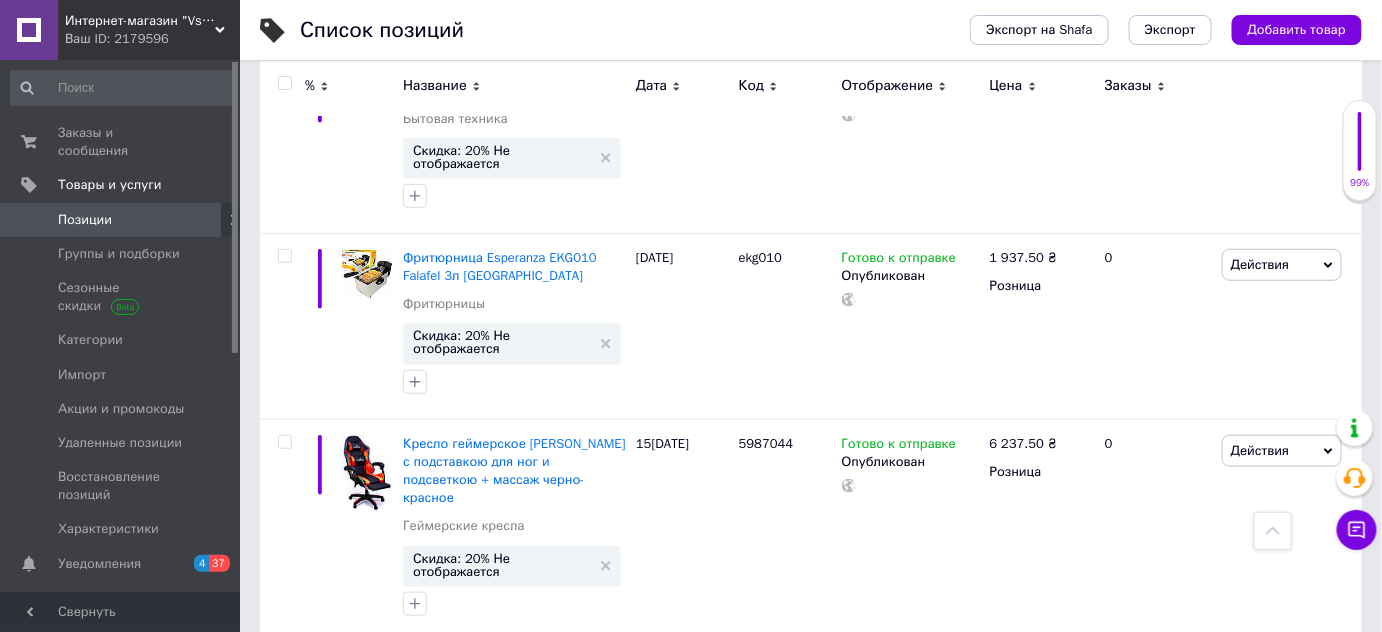 click on "Скидка: 20% Не отображается" at bounding box center (502, 936) 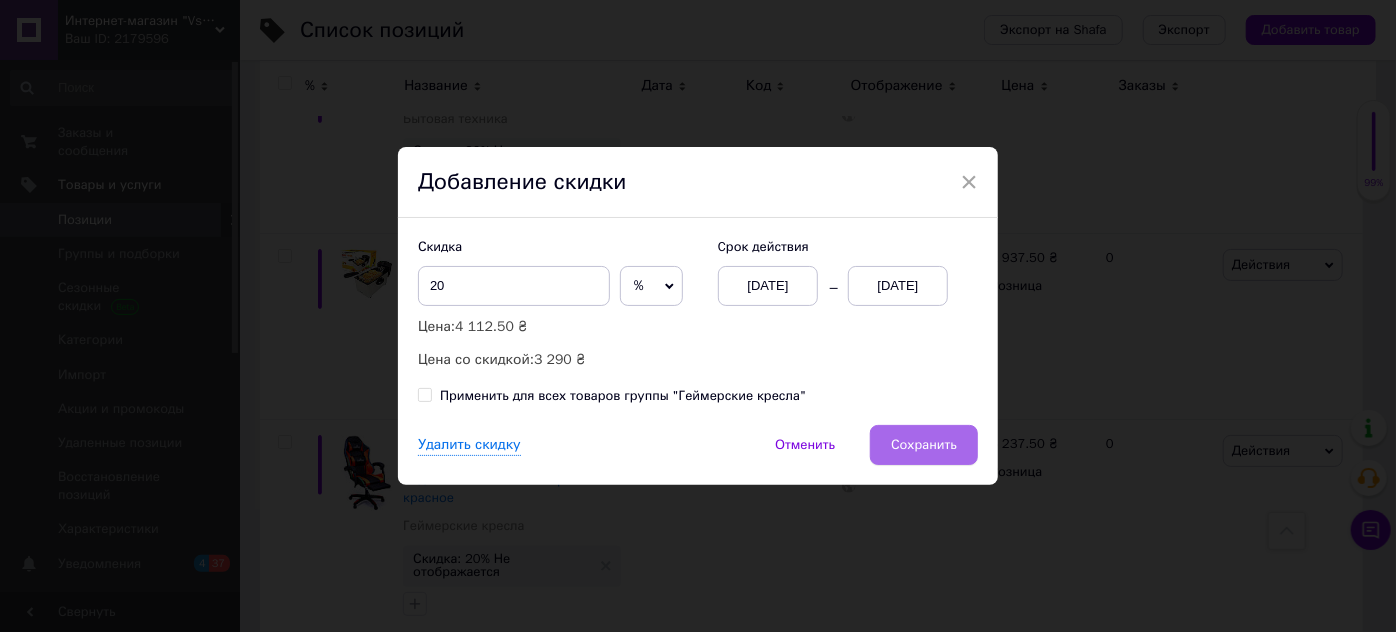 click on "Сохранить" at bounding box center (924, 445) 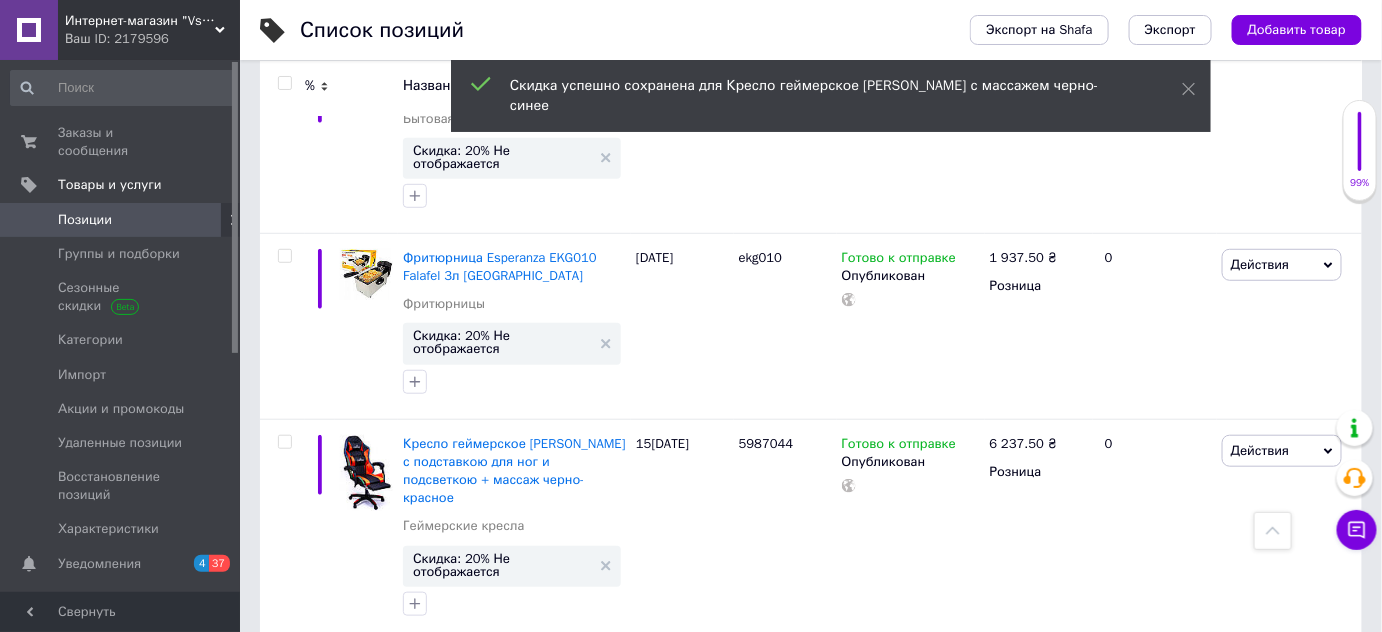 click on "Скидка: 20% Не отображается" at bounding box center [502, 1129] 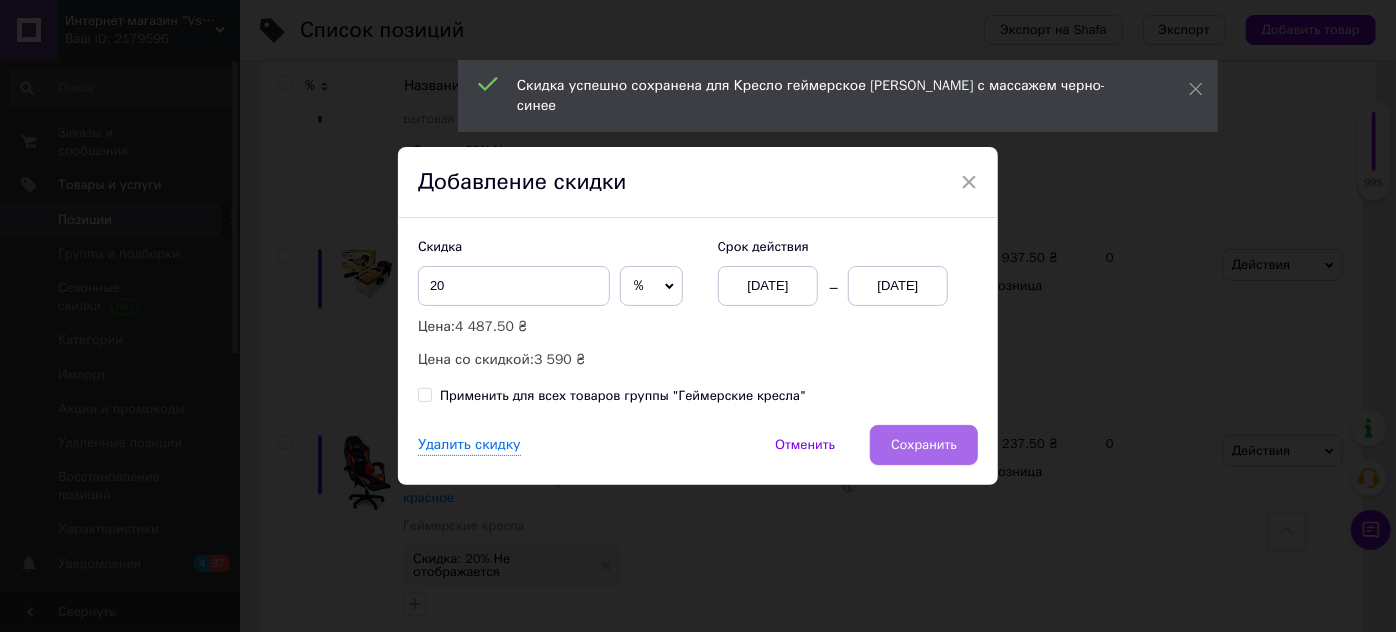 click on "Сохранить" at bounding box center [924, 445] 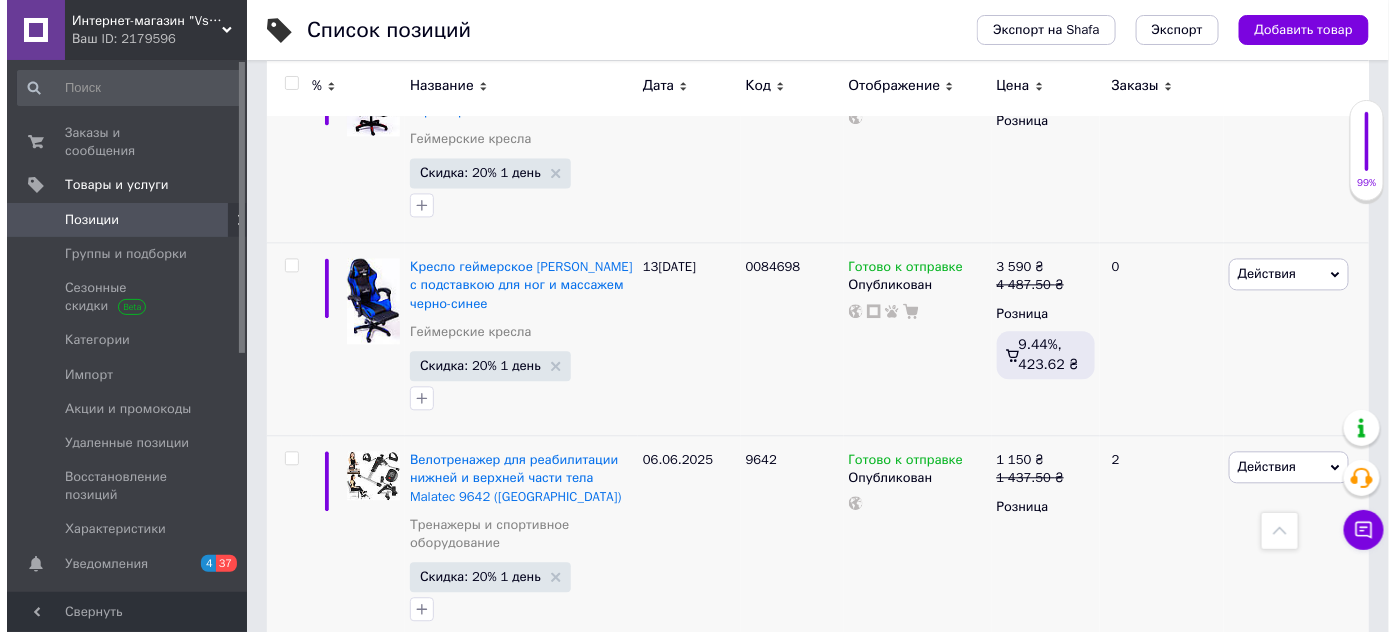 scroll, scrollTop: 14047, scrollLeft: 0, axis: vertical 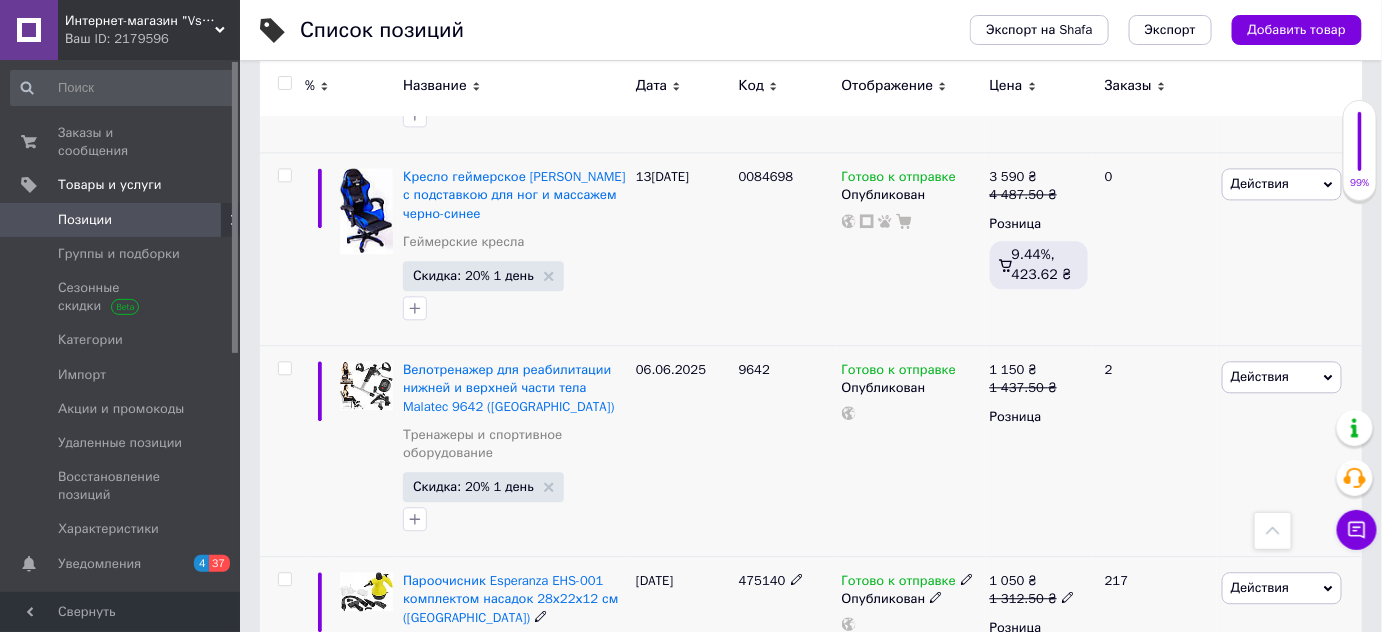 click on "Скидка: 27% Не отображается" at bounding box center [502, 1081] 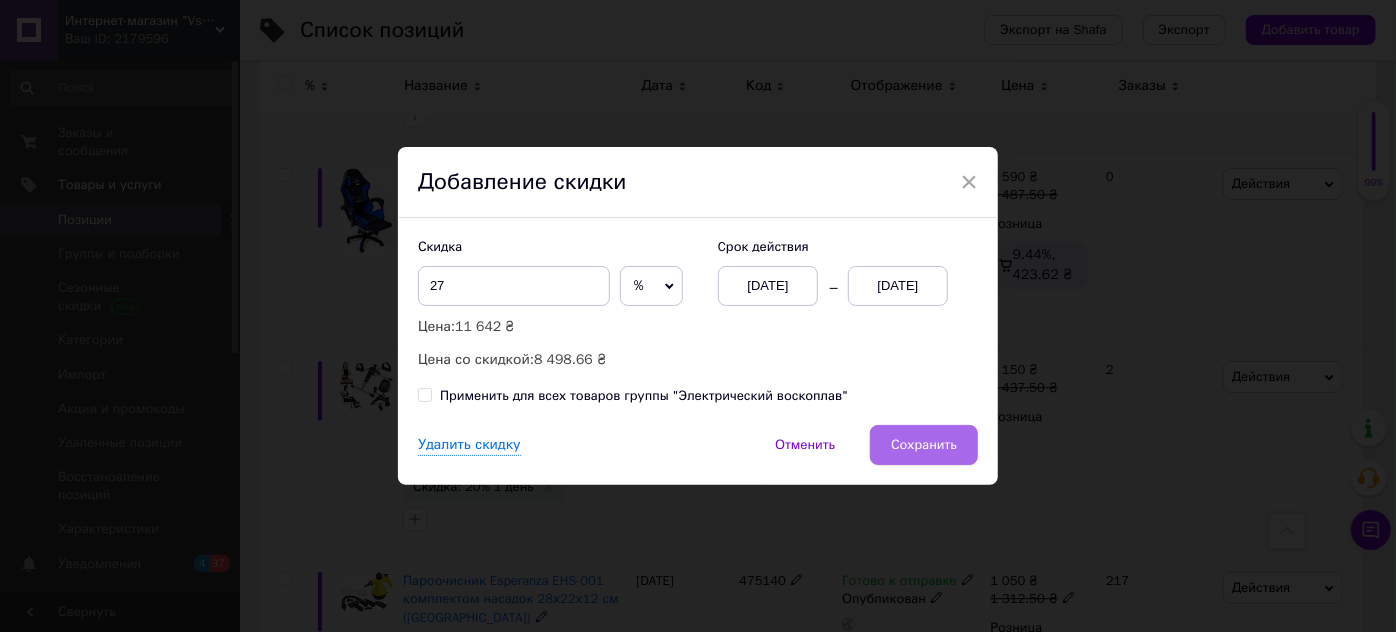 click on "Сохранить" at bounding box center (924, 445) 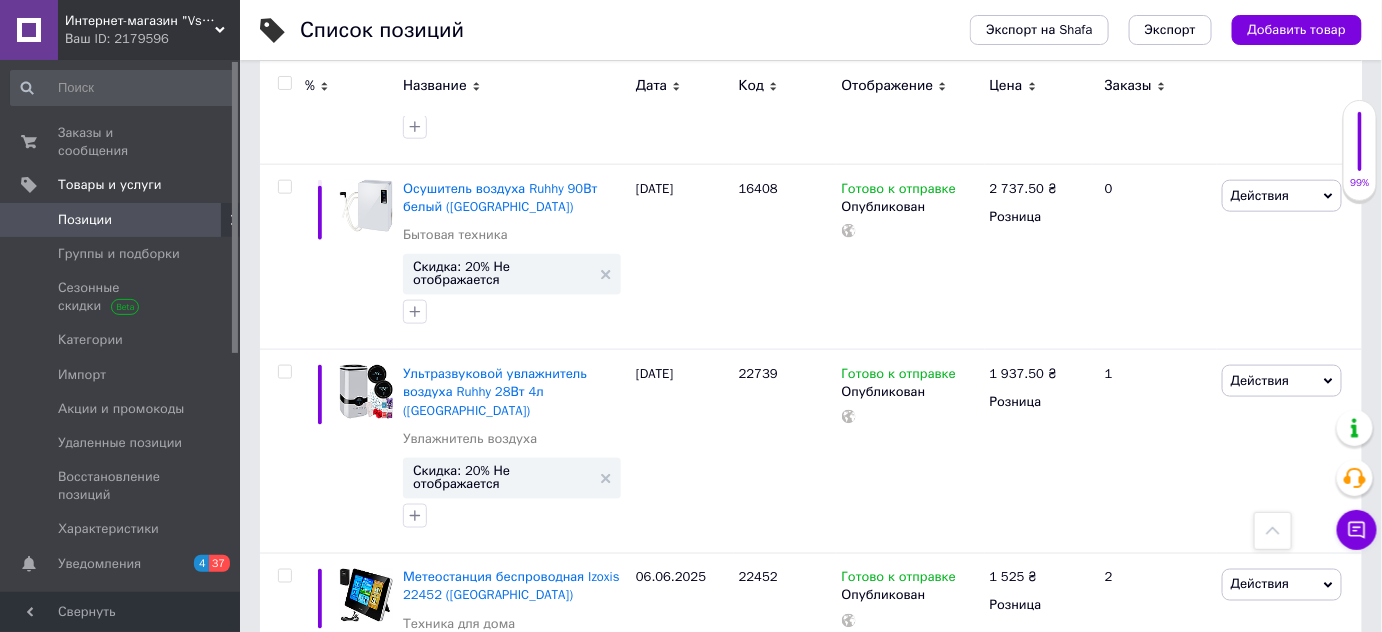 scroll, scrollTop: 0, scrollLeft: 0, axis: both 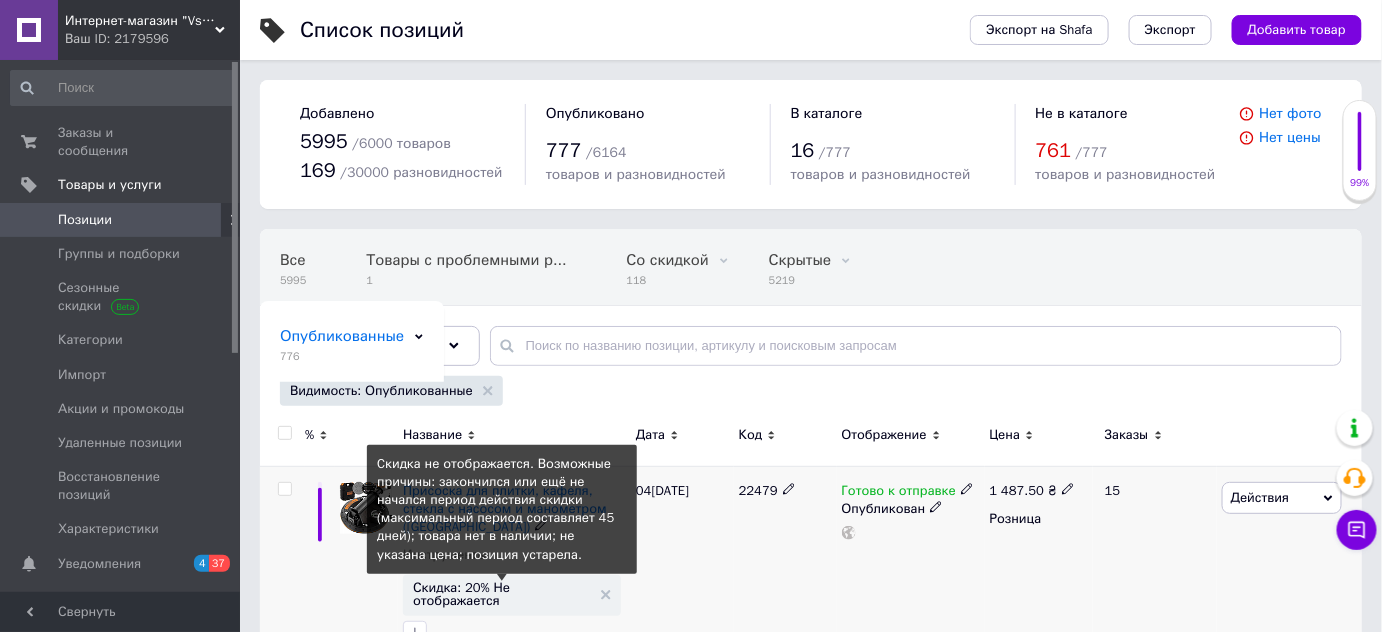 click on "Скидка: 20% Не отображается" at bounding box center (502, 594) 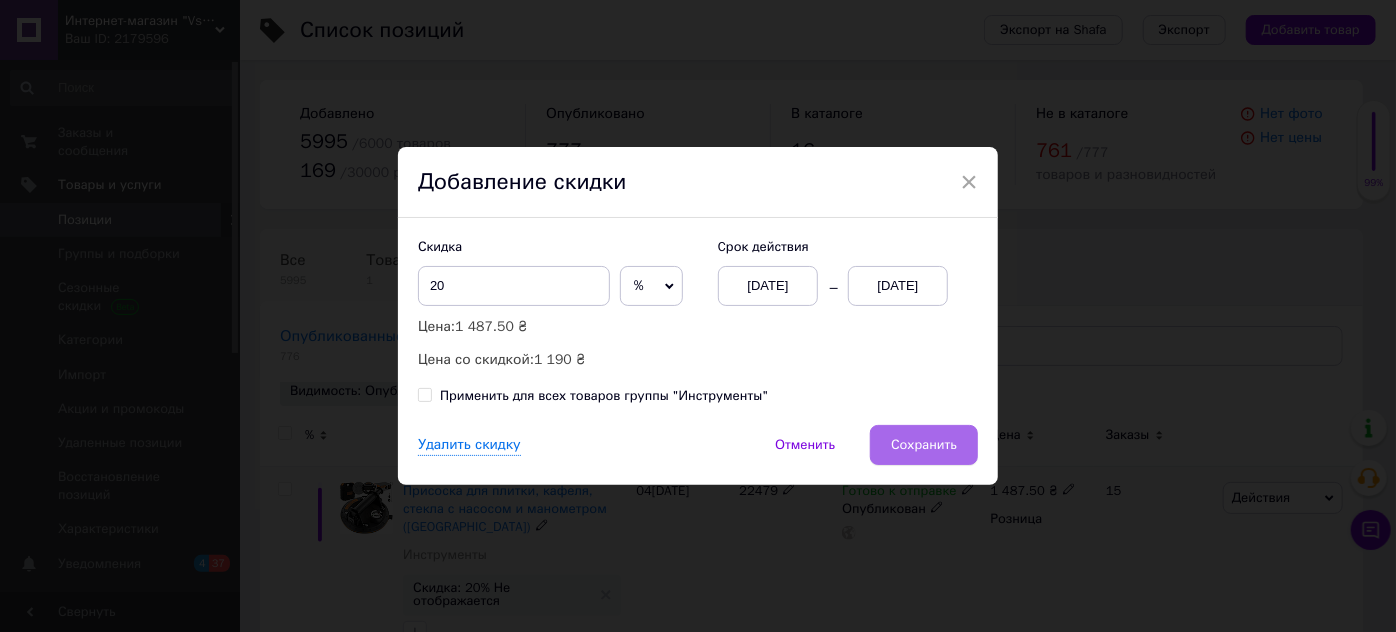 click on "Сохранить" at bounding box center [924, 445] 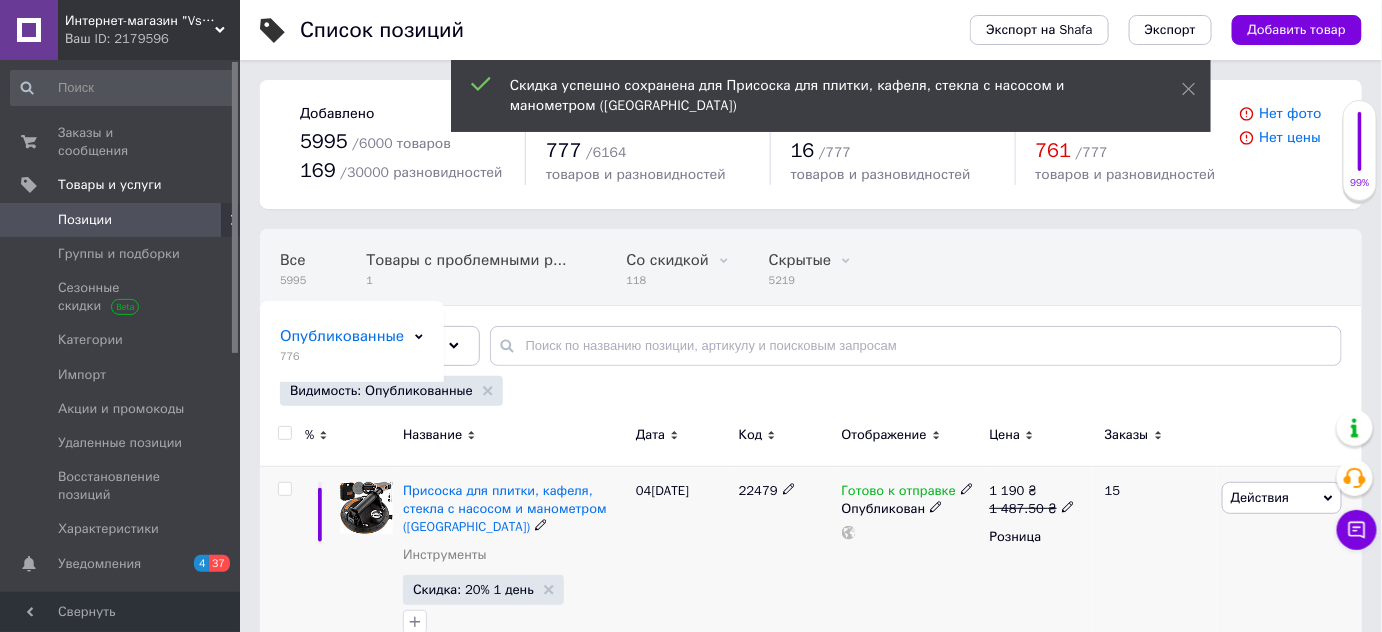 scroll, scrollTop: 511, scrollLeft: 0, axis: vertical 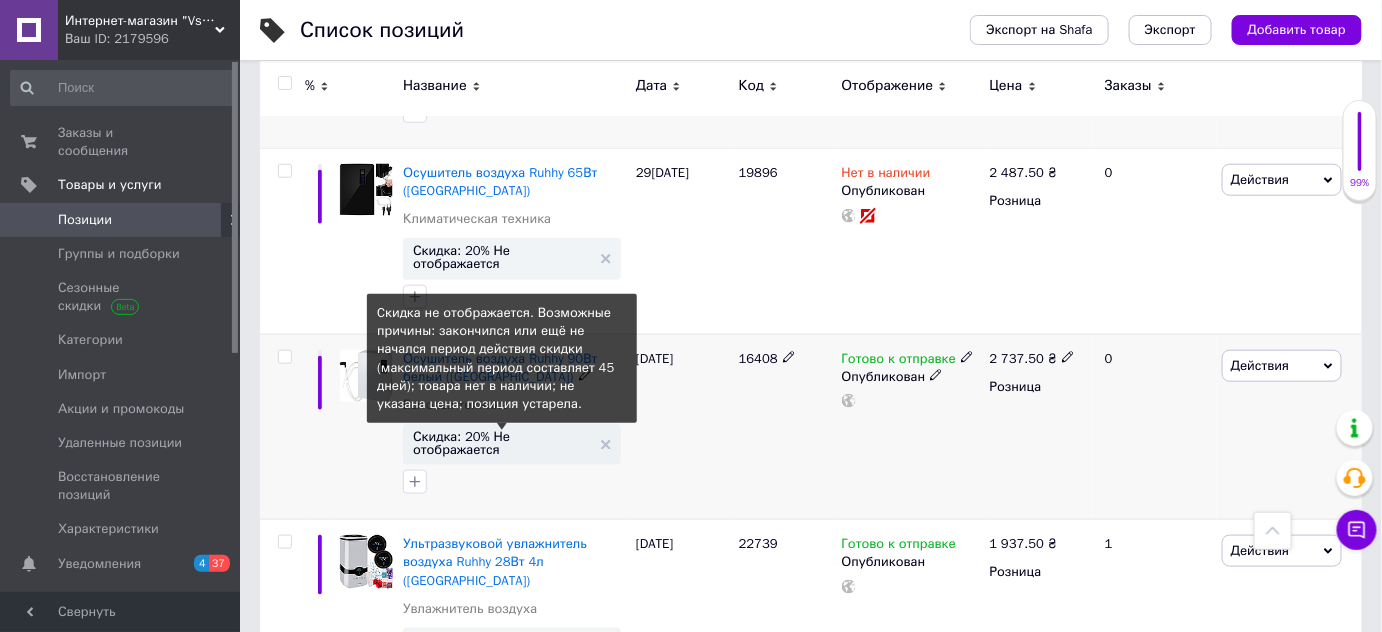 click on "Скидка: 20% Не отображается" at bounding box center [502, 443] 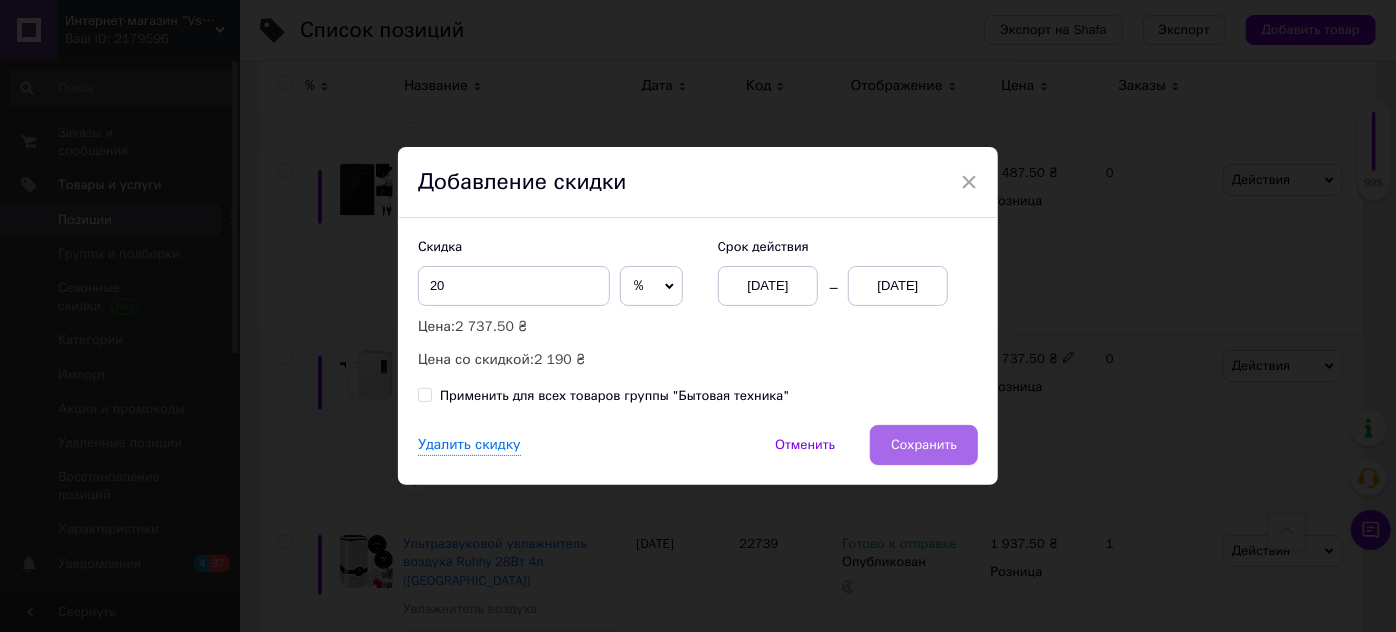 click on "Сохранить" at bounding box center [924, 445] 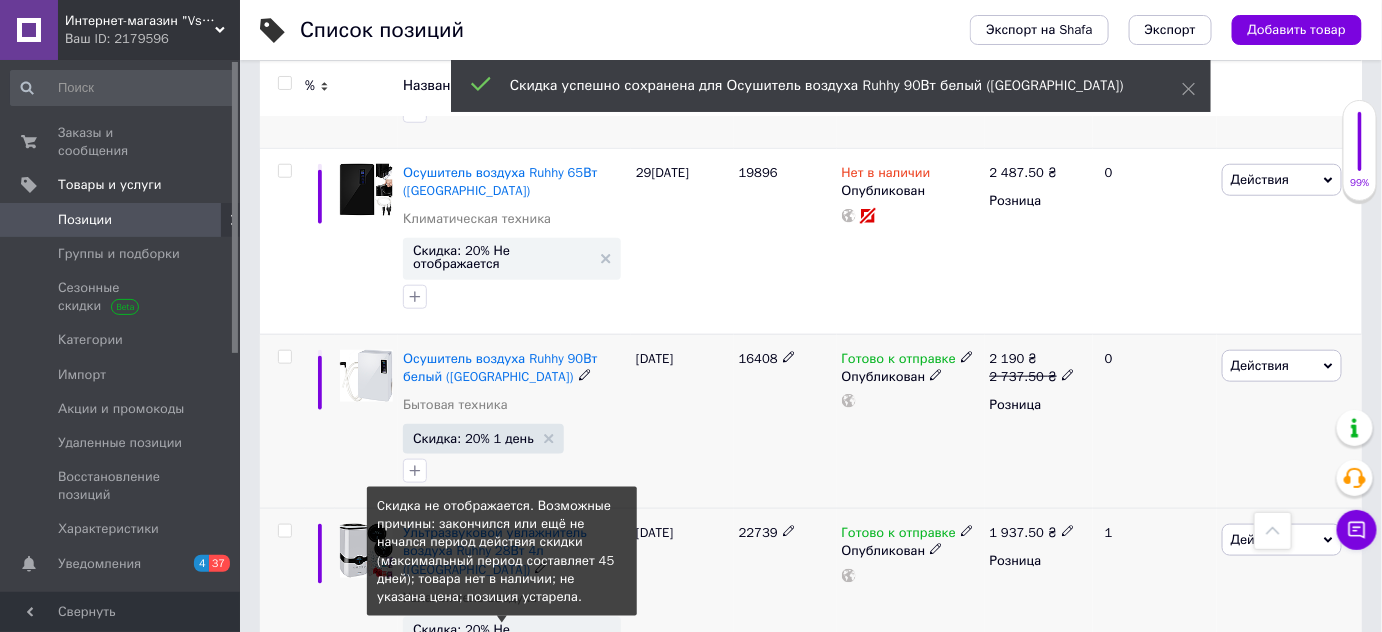 click on "Скидка: 20% Не отображается" at bounding box center (502, 636) 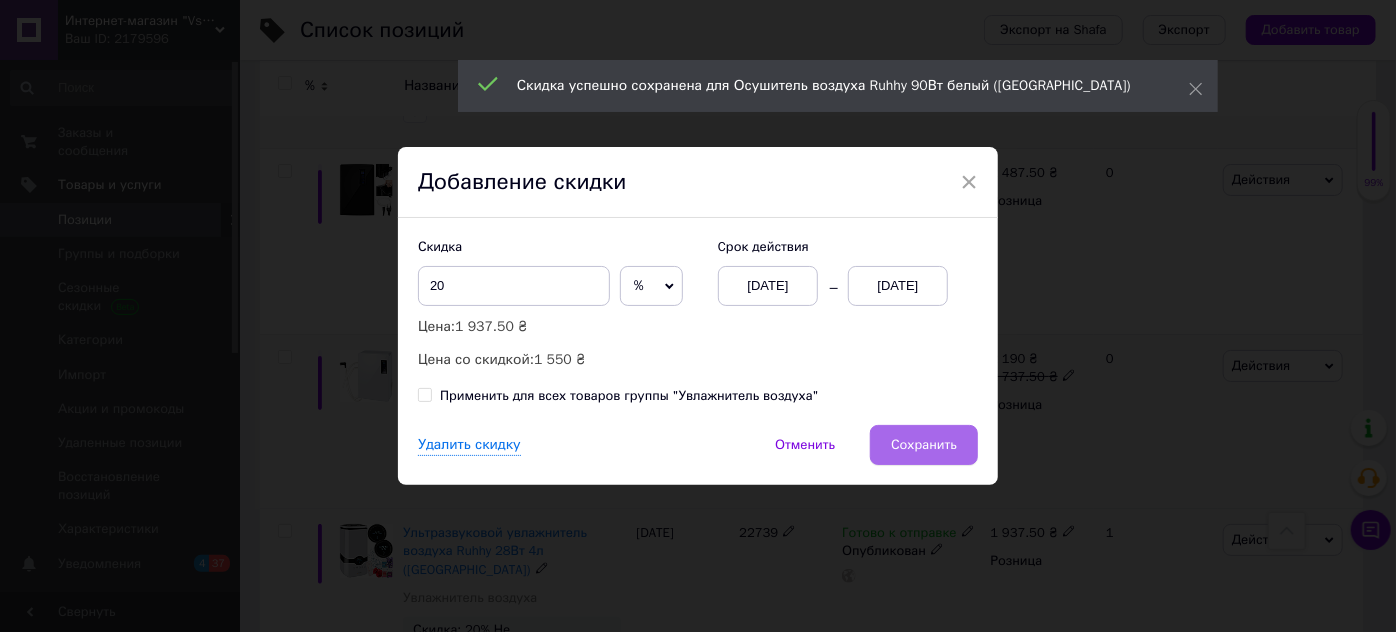 click on "Сохранить" at bounding box center (924, 445) 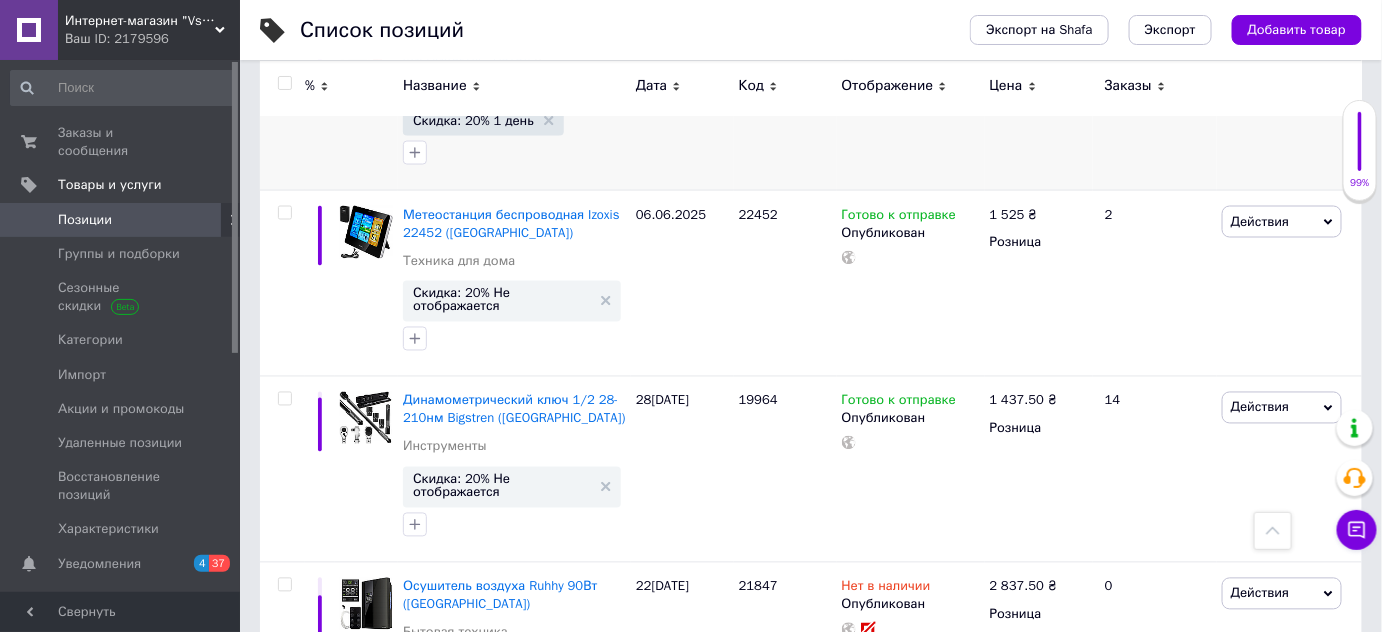 scroll, scrollTop: 1058, scrollLeft: 0, axis: vertical 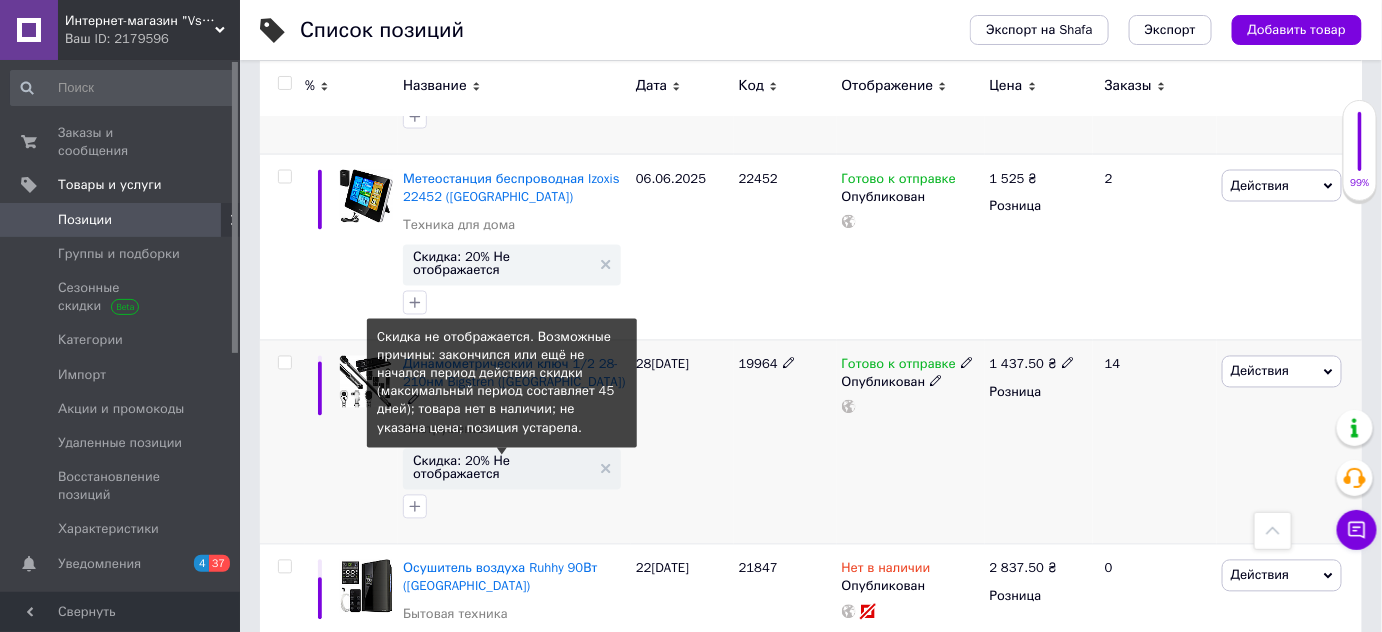 click on "Скидка: 20% Не отображается" at bounding box center (502, 468) 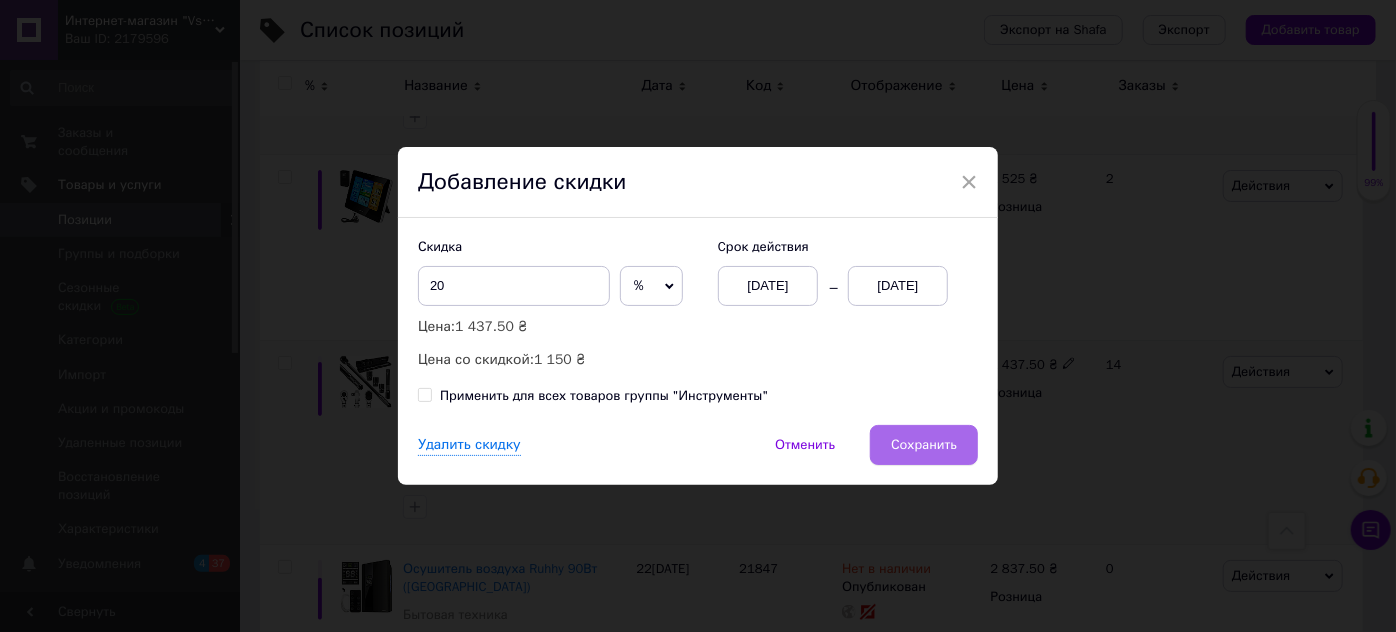 click on "Сохранить" at bounding box center [924, 445] 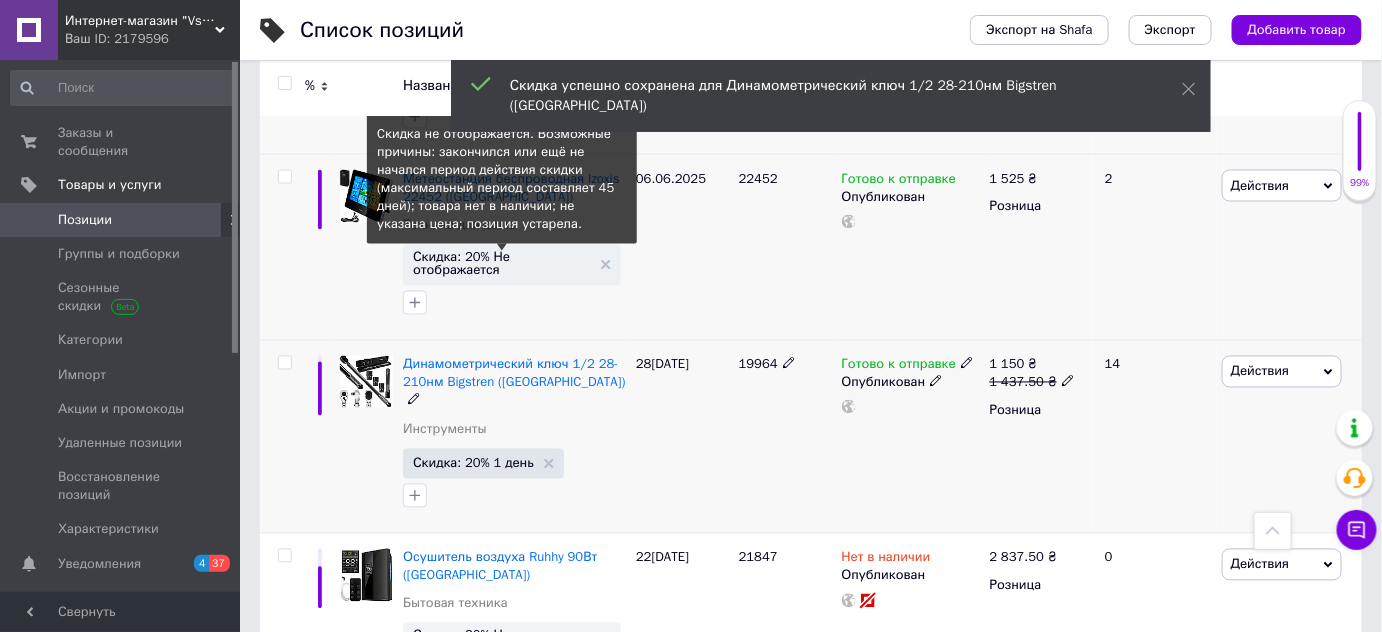 click on "Скидка: 20% Не отображается" at bounding box center [502, 264] 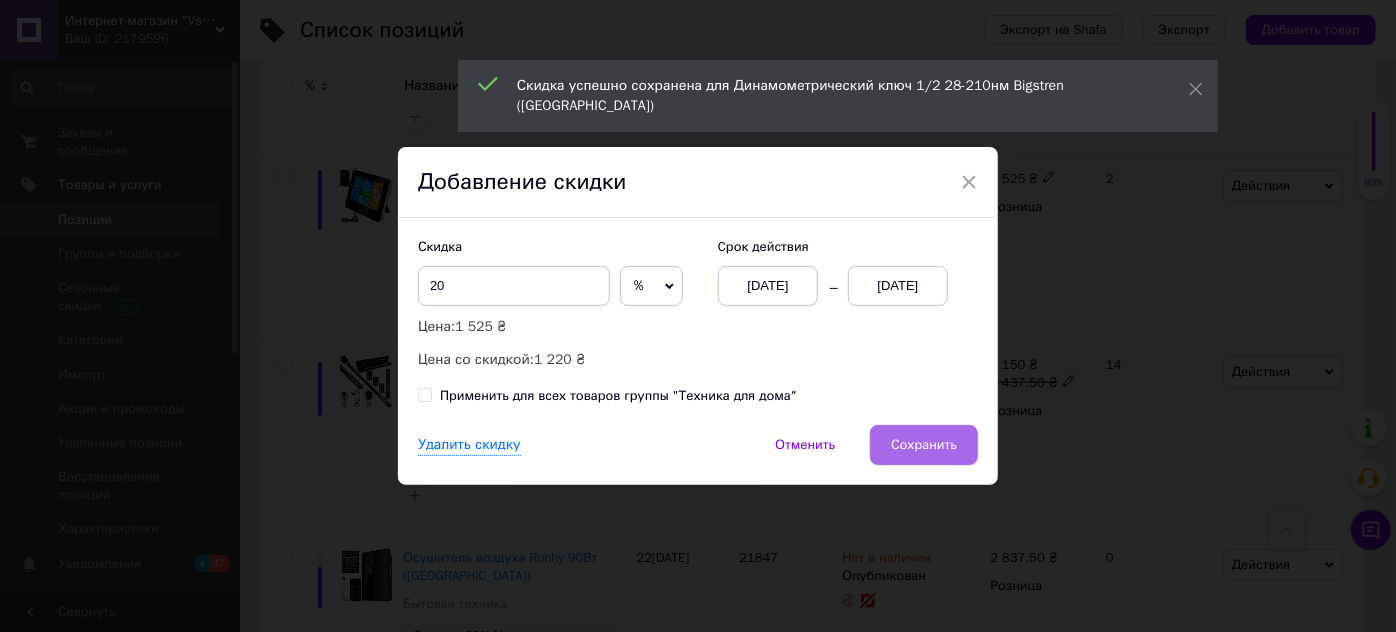 click on "Сохранить" at bounding box center (924, 445) 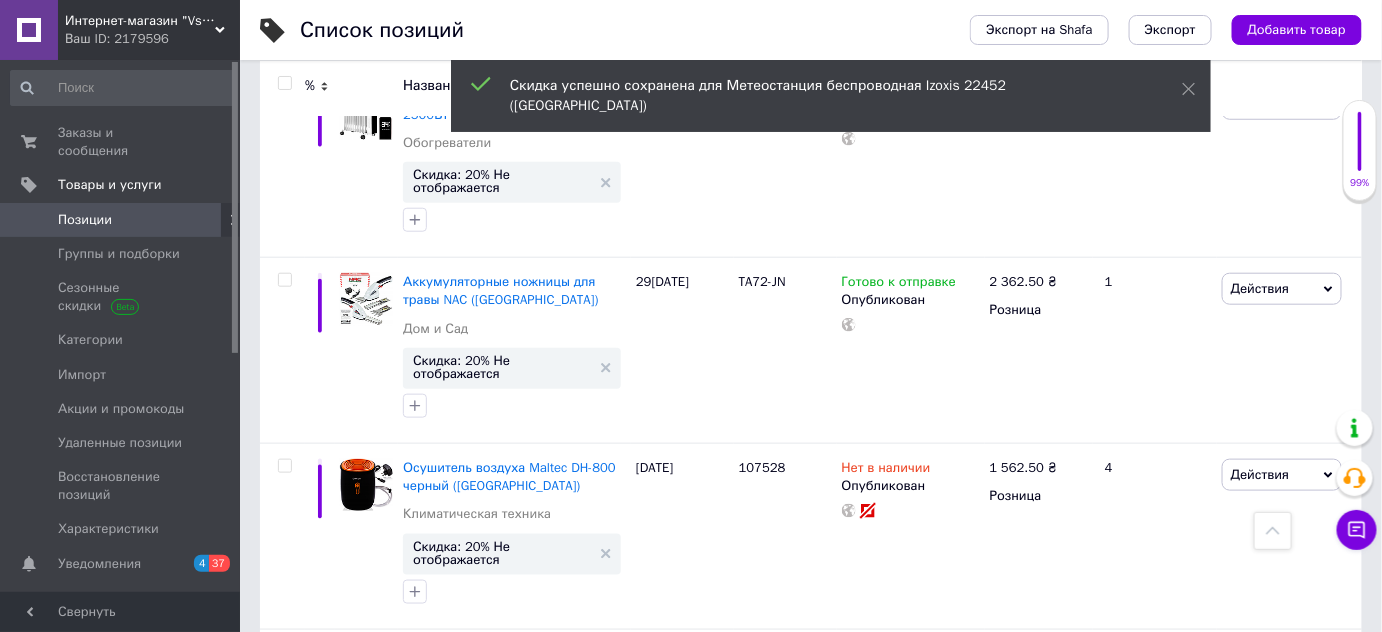 scroll, scrollTop: 3429, scrollLeft: 0, axis: vertical 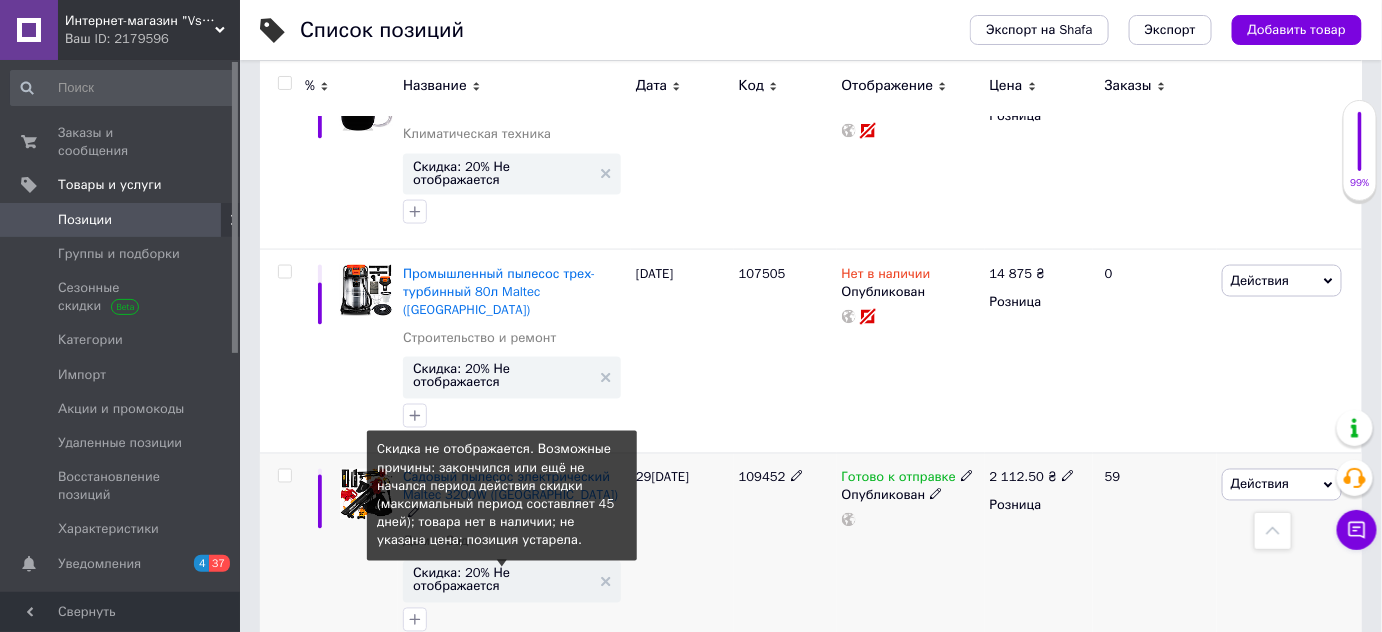 click on "Скидка: 20% Не отображается" at bounding box center (502, 580) 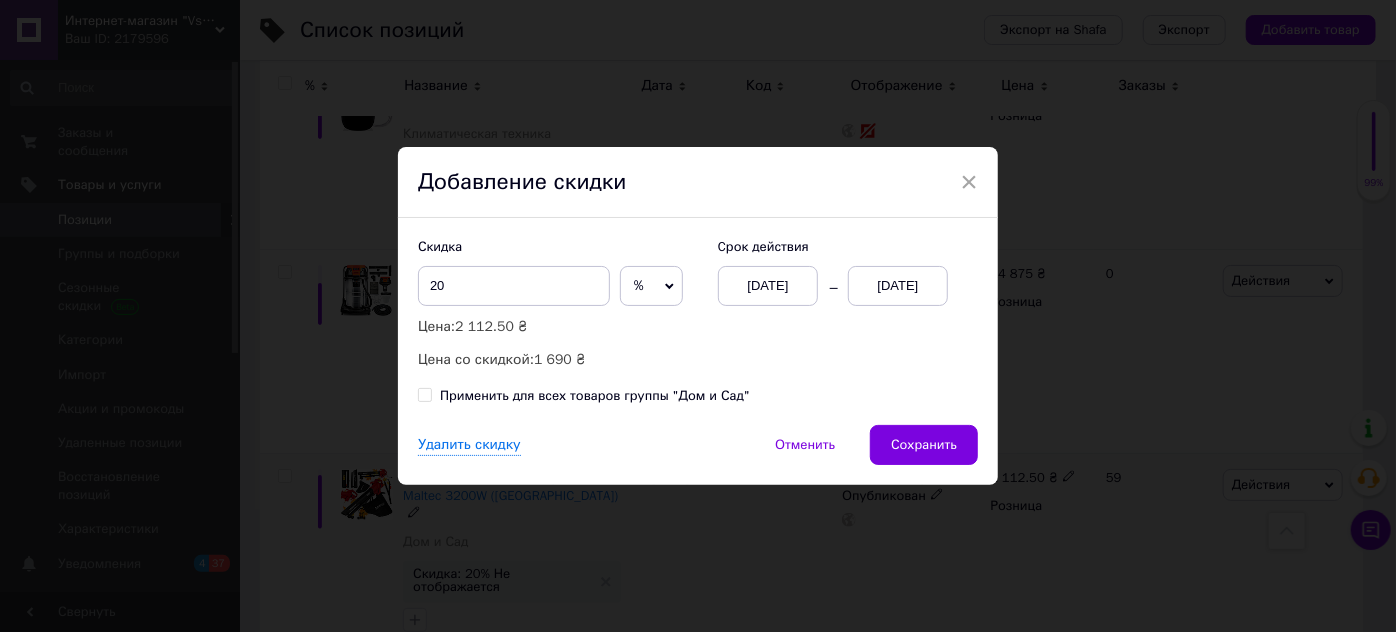 click on "Удалить скидку   Отменить   Сохранить" at bounding box center (698, 455) 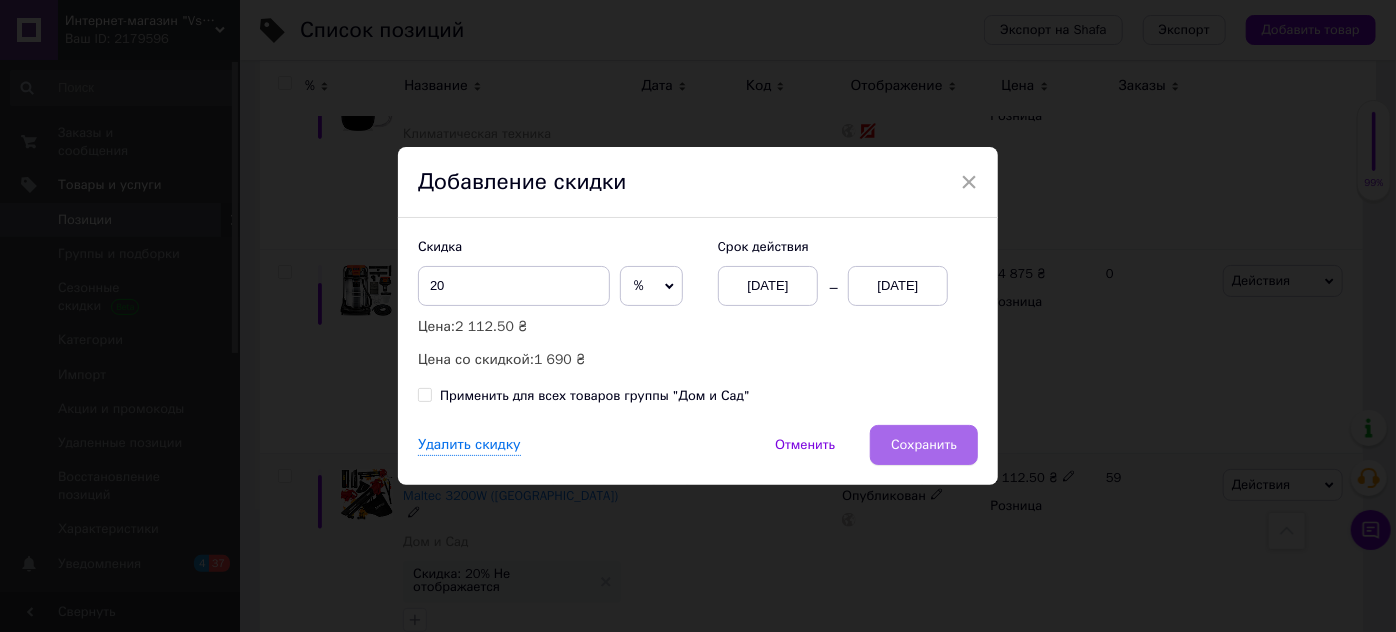 click on "Сохранить" at bounding box center [924, 445] 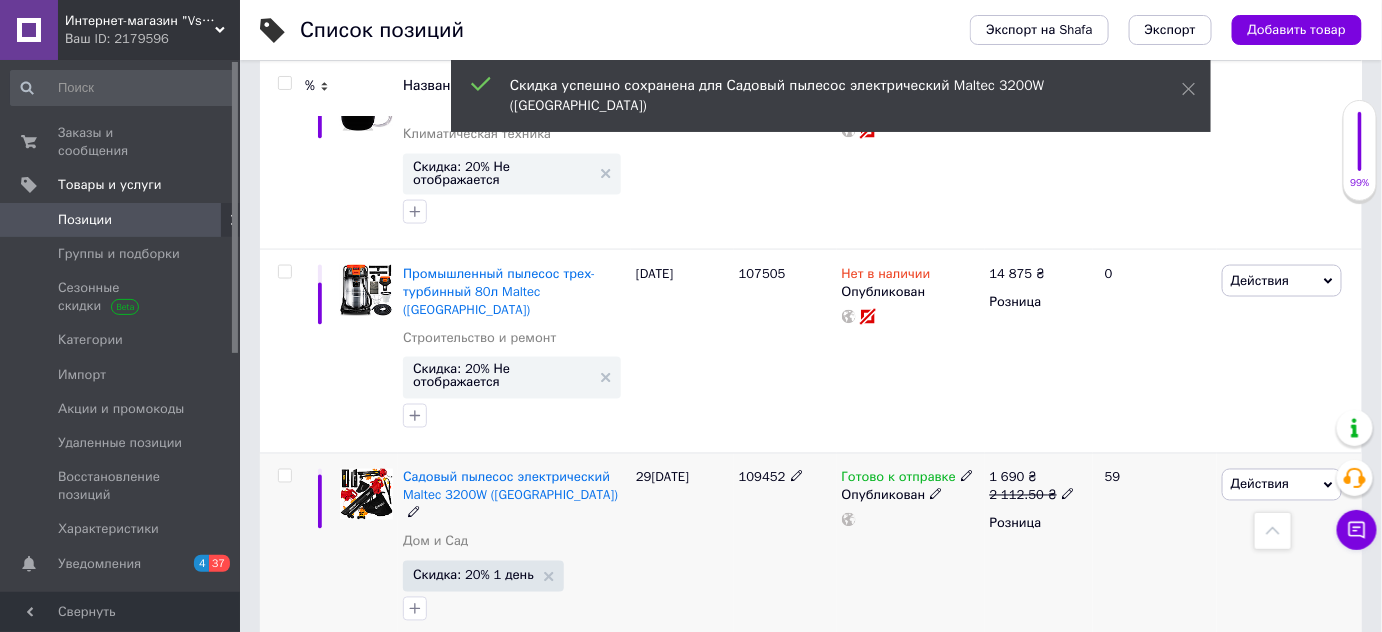 scroll, scrollTop: 5129, scrollLeft: 0, axis: vertical 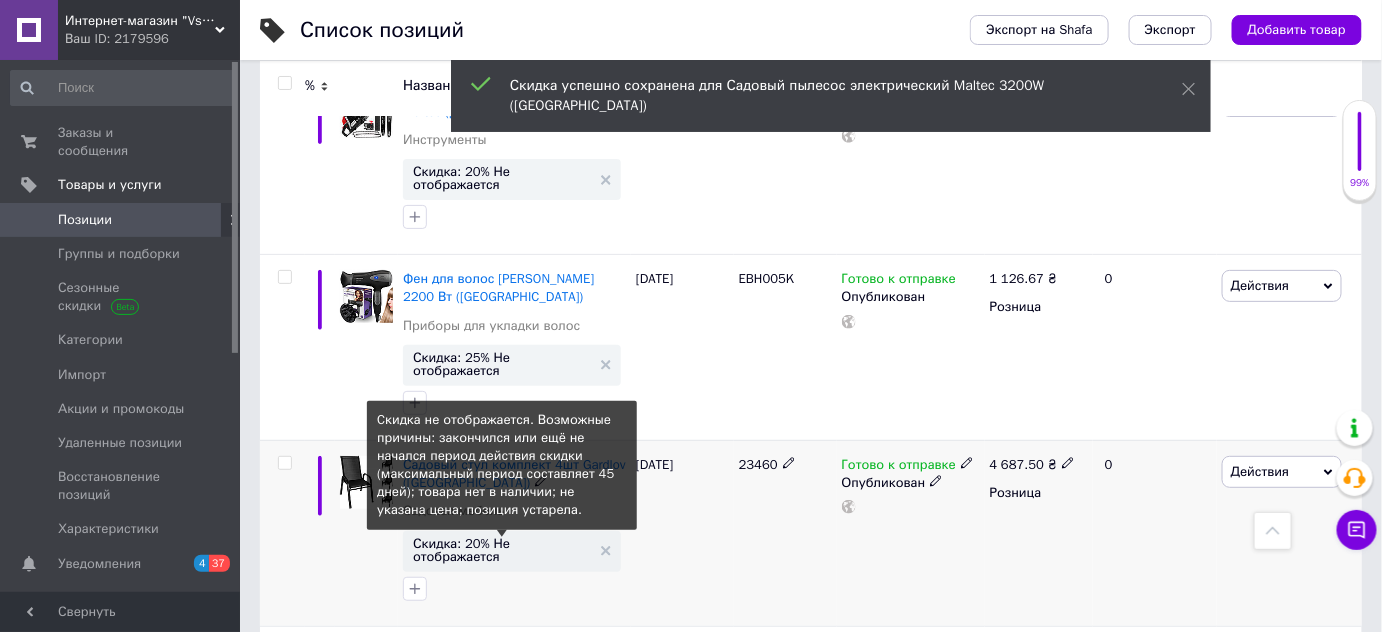 click on "Скидка: 20% Не отображается" at bounding box center [502, 550] 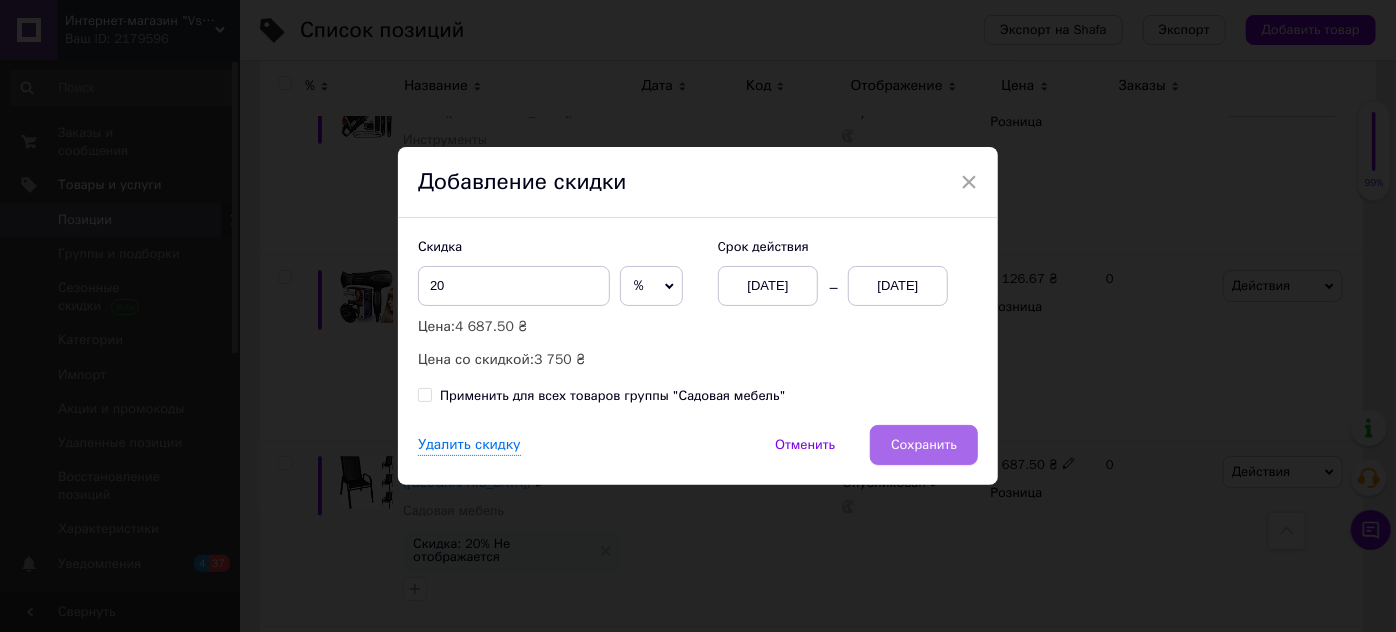 click on "Сохранить" at bounding box center (924, 445) 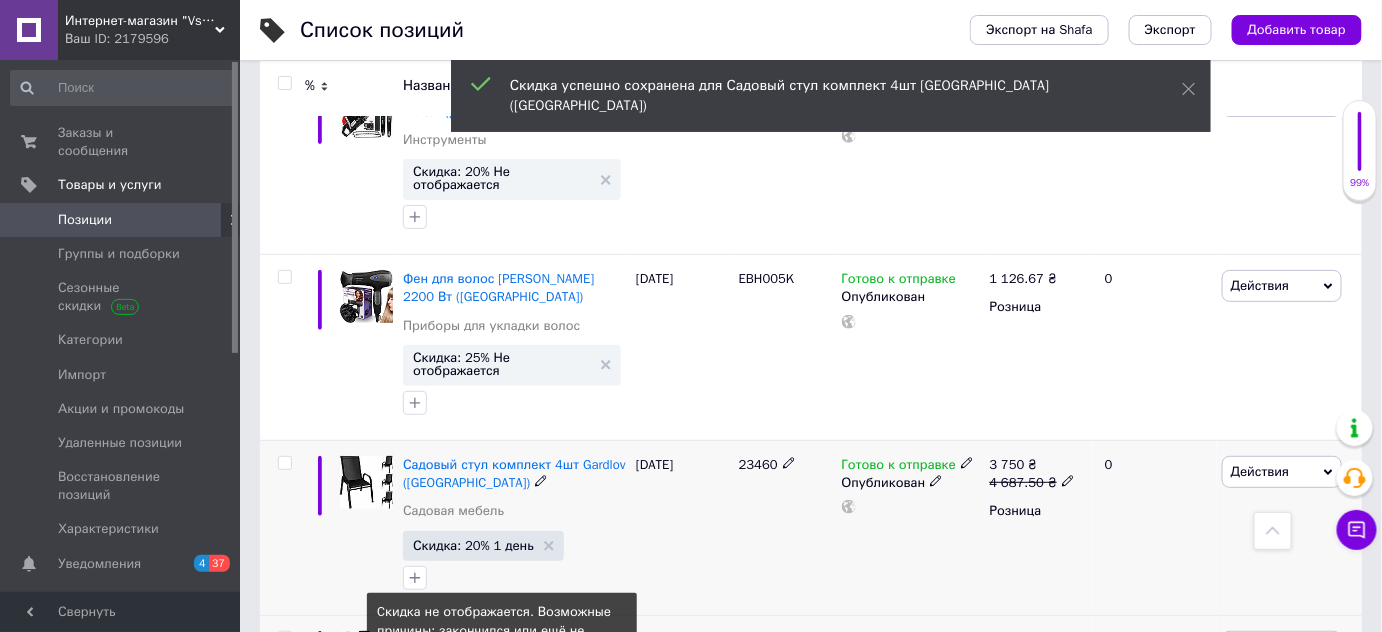 click on "Скидка: 20% Не отображается" at bounding box center [502, 742] 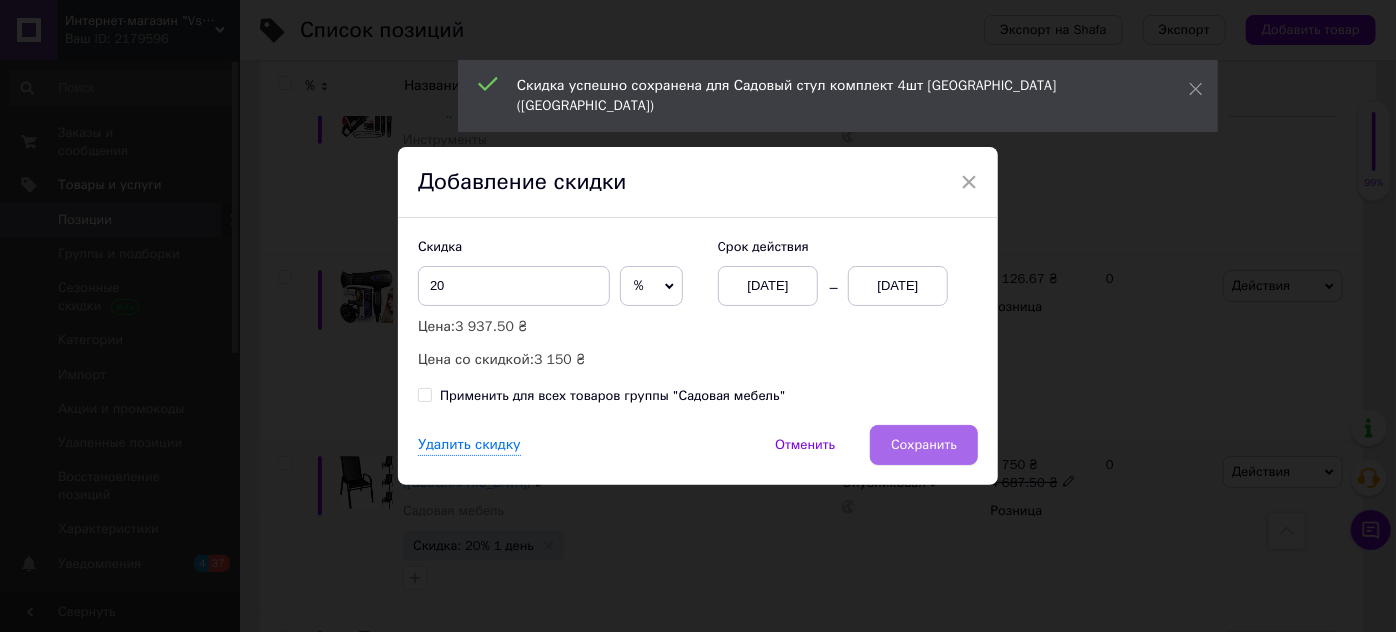 click on "Сохранить" at bounding box center (924, 445) 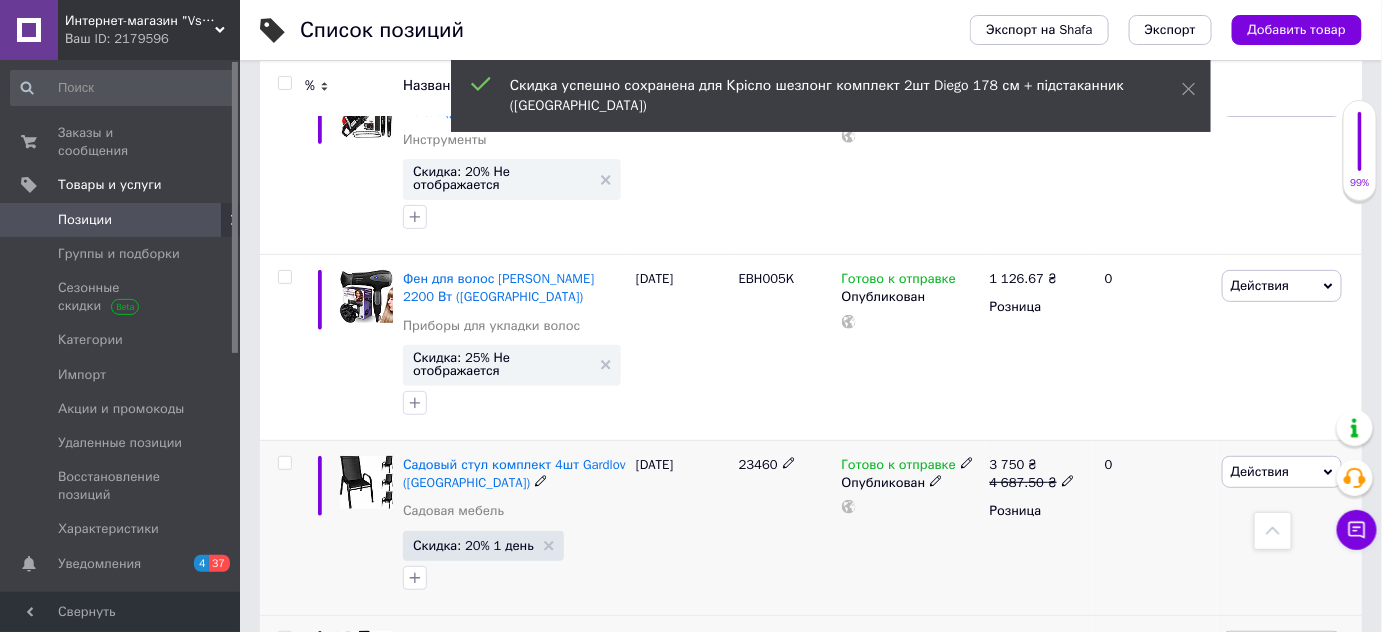 scroll, scrollTop: 4576, scrollLeft: 0, axis: vertical 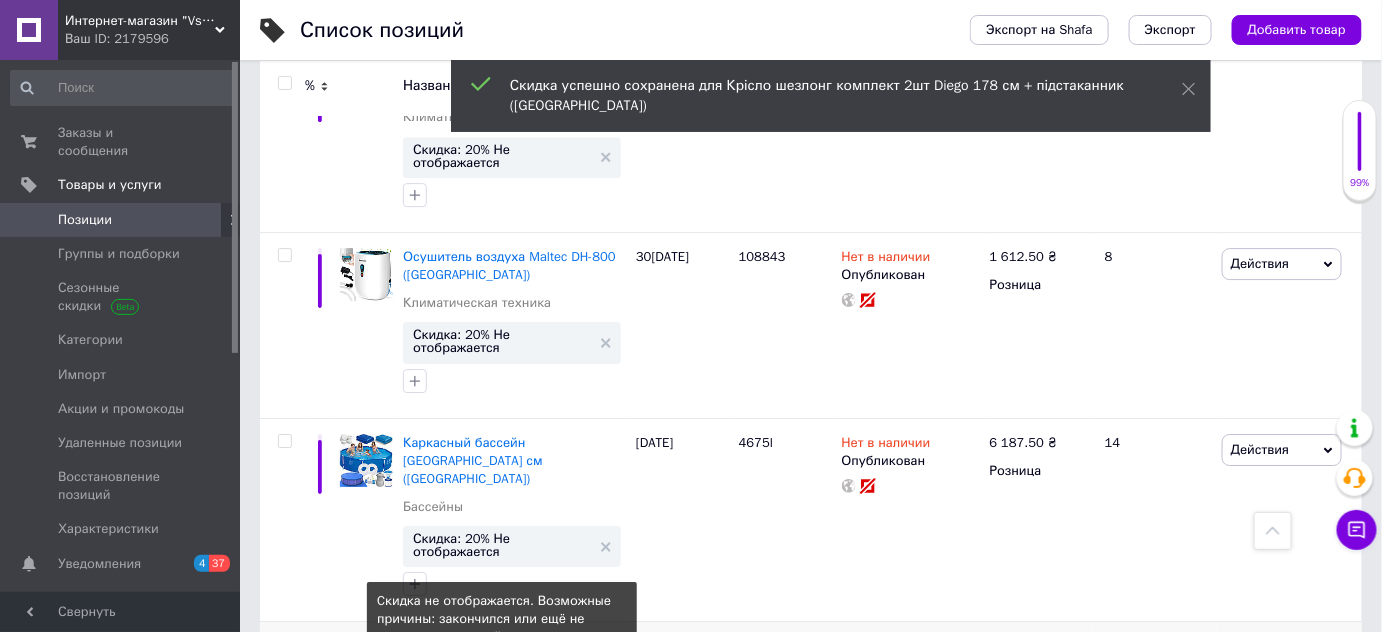click on "Скидка: 20% Не отображается" at bounding box center [502, 731] 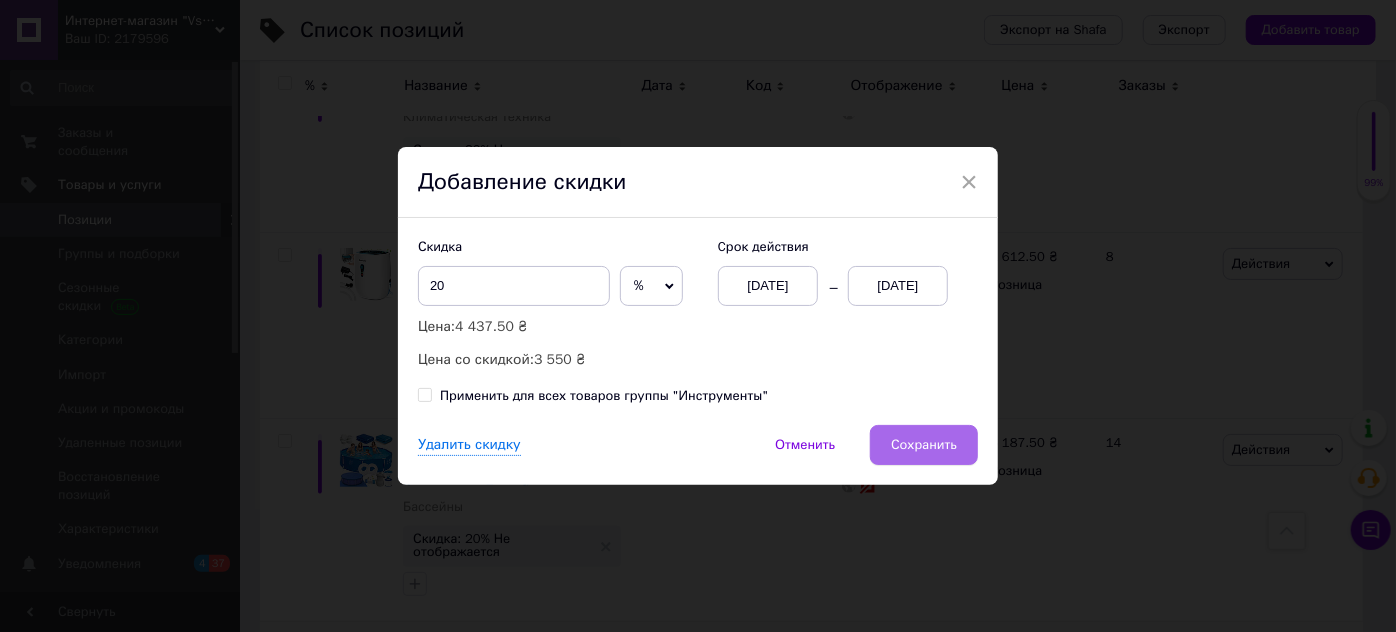 click on "Сохранить" at bounding box center [924, 445] 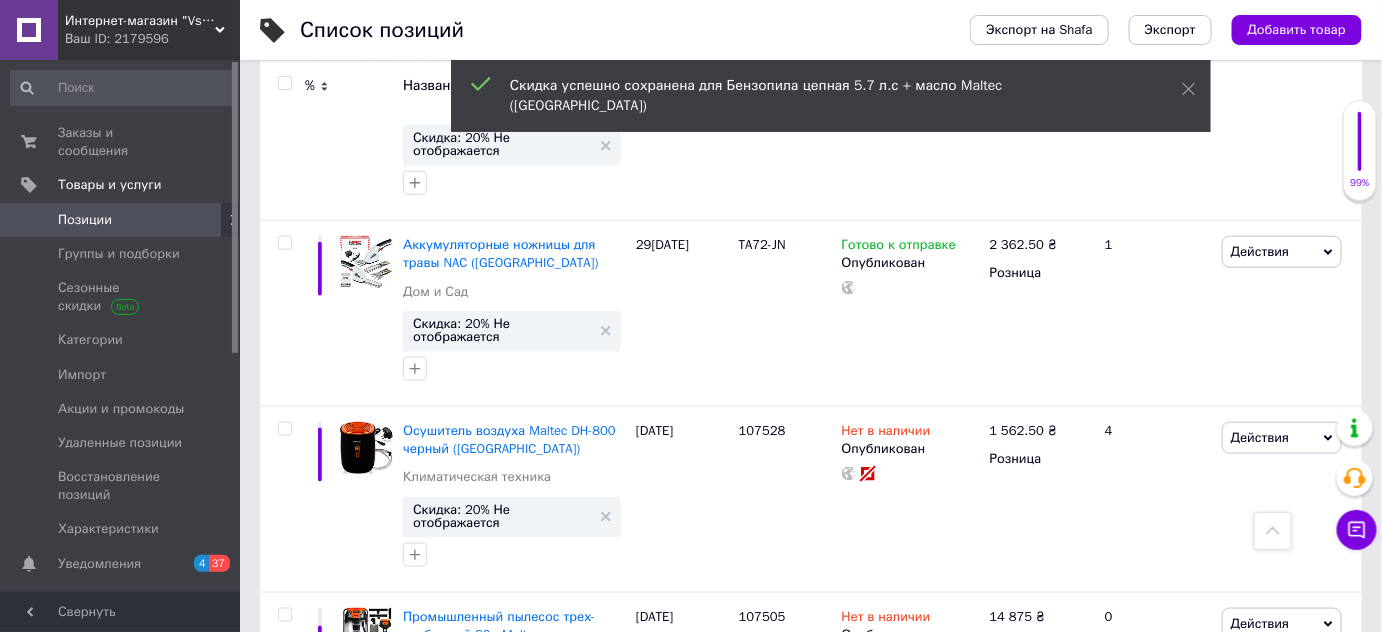 scroll, scrollTop: 2888, scrollLeft: 0, axis: vertical 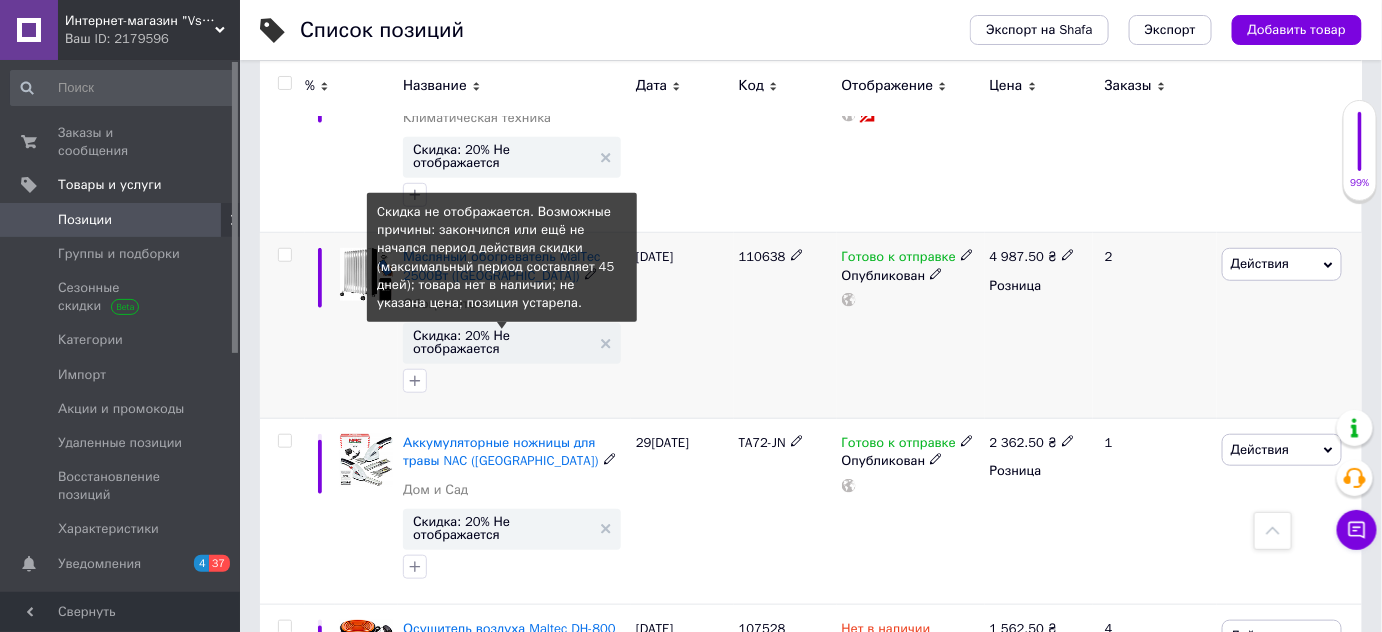 click on "Скидка: 20% Не отображается" at bounding box center (502, 342) 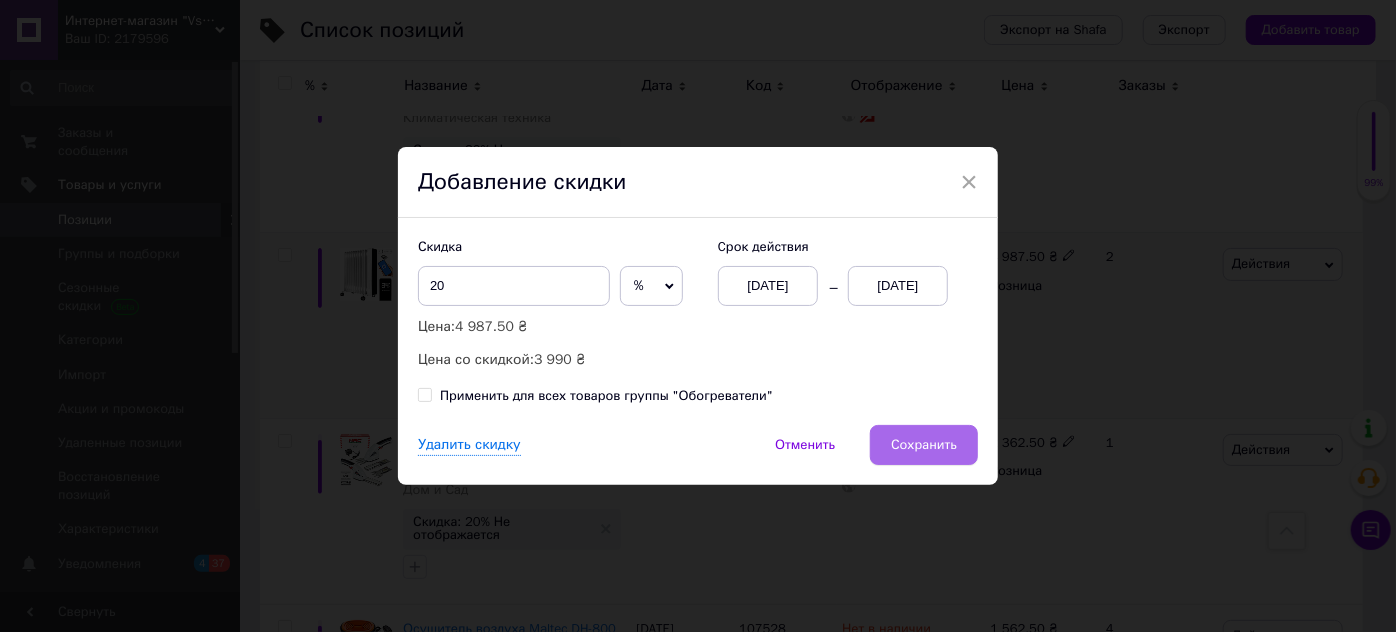 click on "Сохранить" at bounding box center (924, 445) 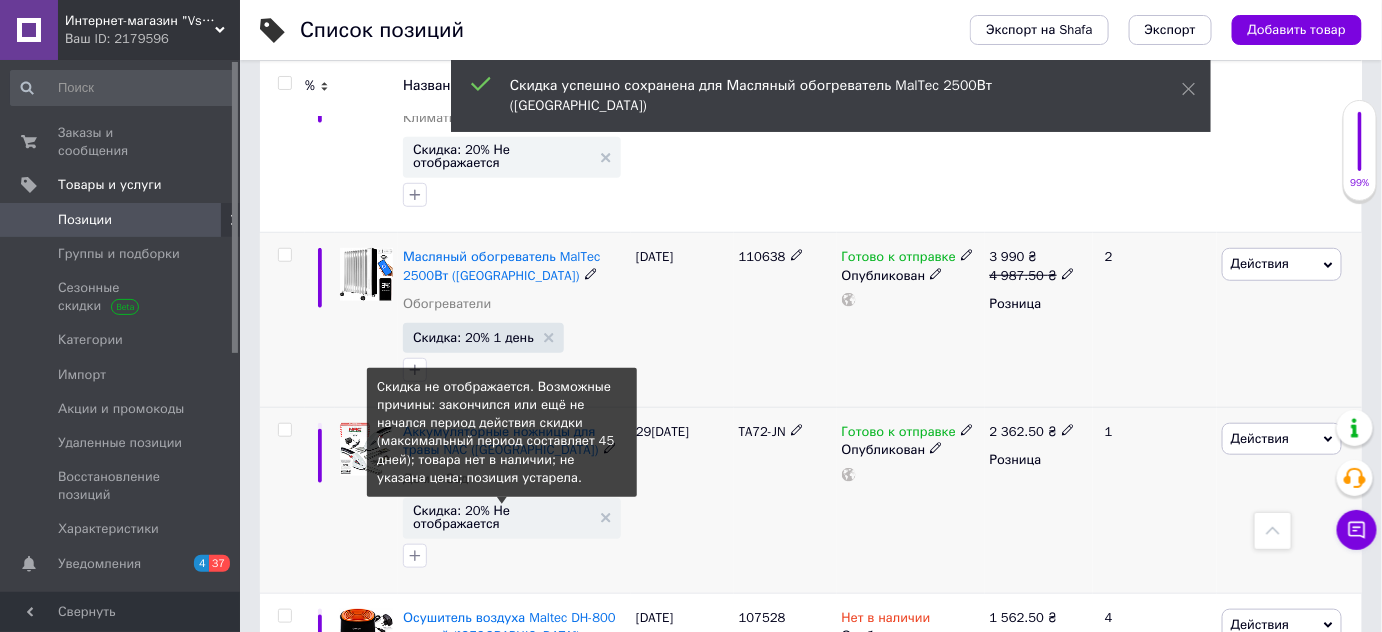 click on "Скидка: 20% Не отображается" at bounding box center (502, 517) 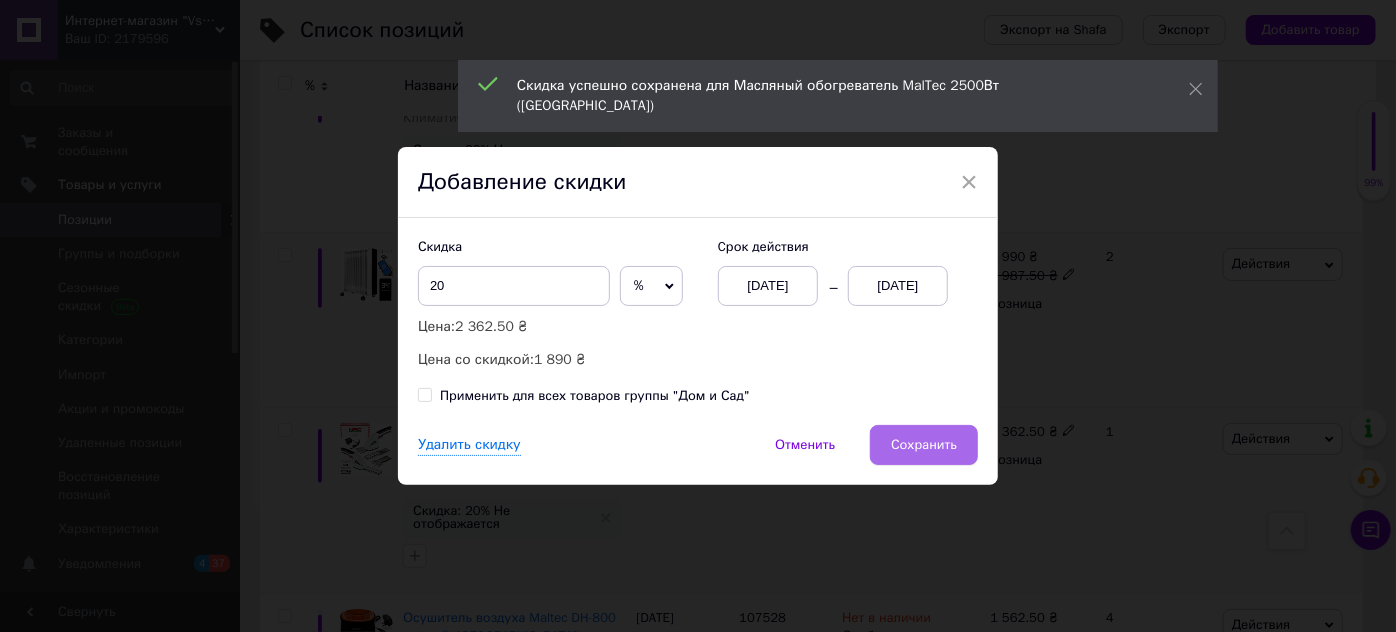 click on "Сохранить" at bounding box center [924, 445] 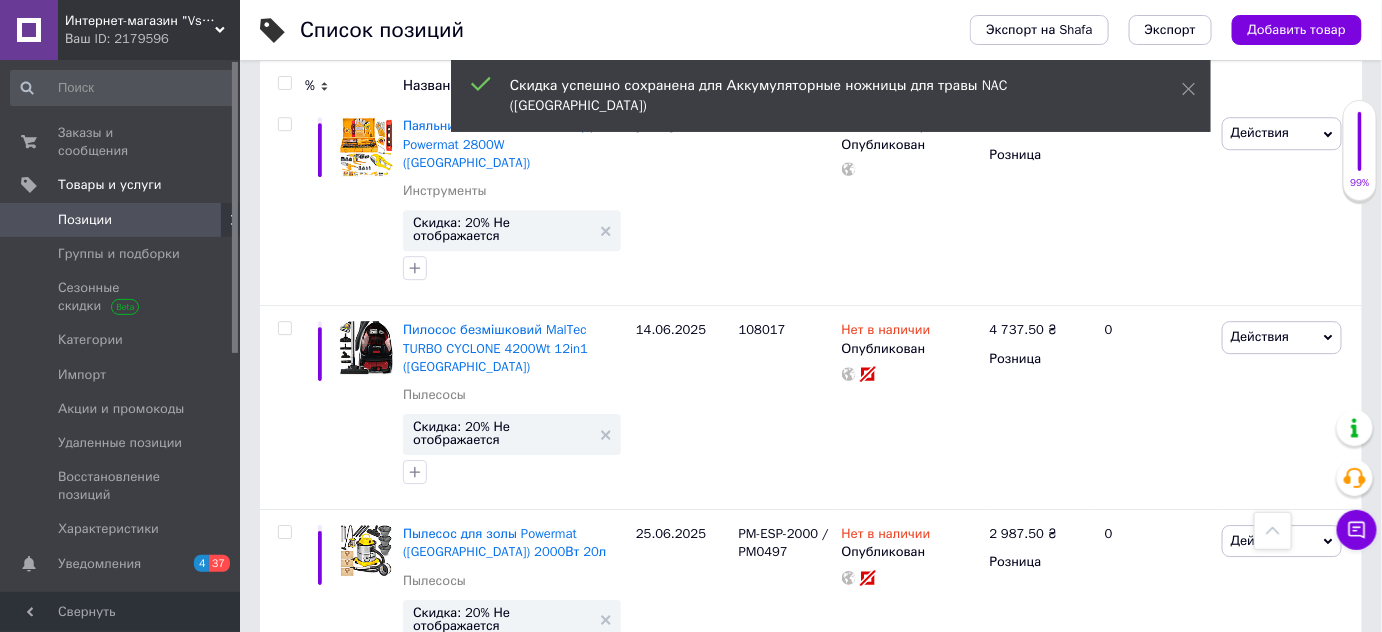 scroll, scrollTop: 1652, scrollLeft: 0, axis: vertical 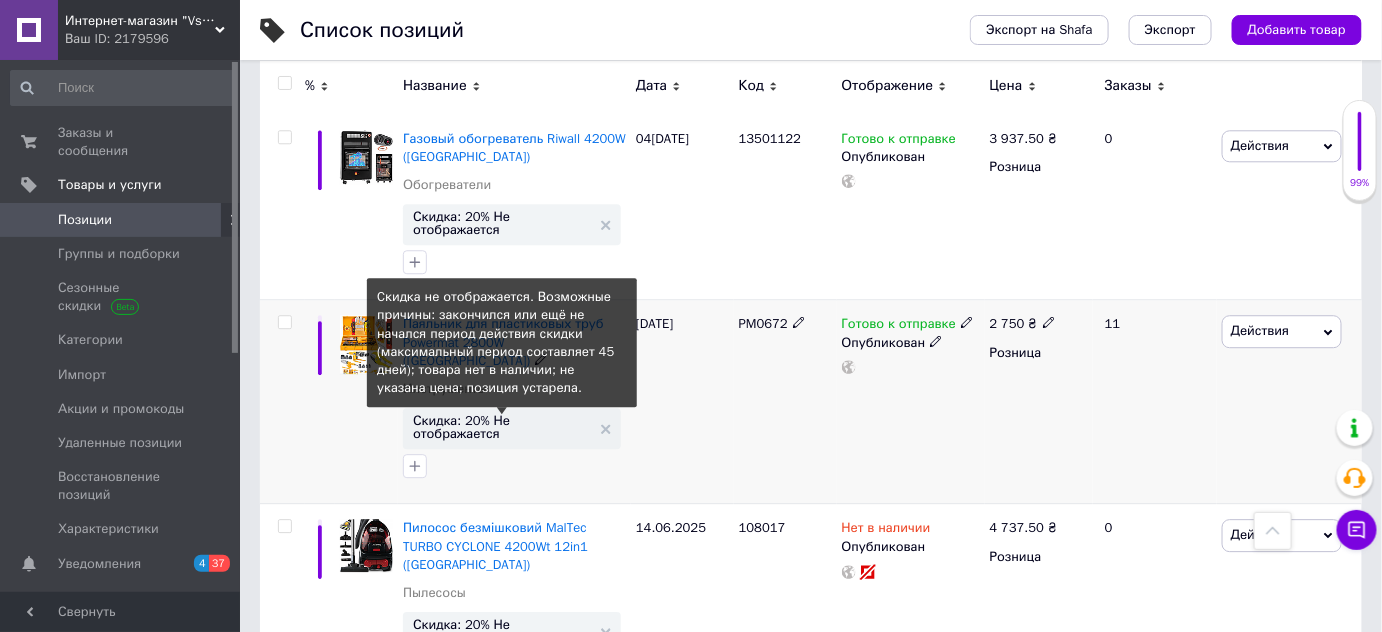 click on "Скидка: 20% Не отображается" at bounding box center [502, 427] 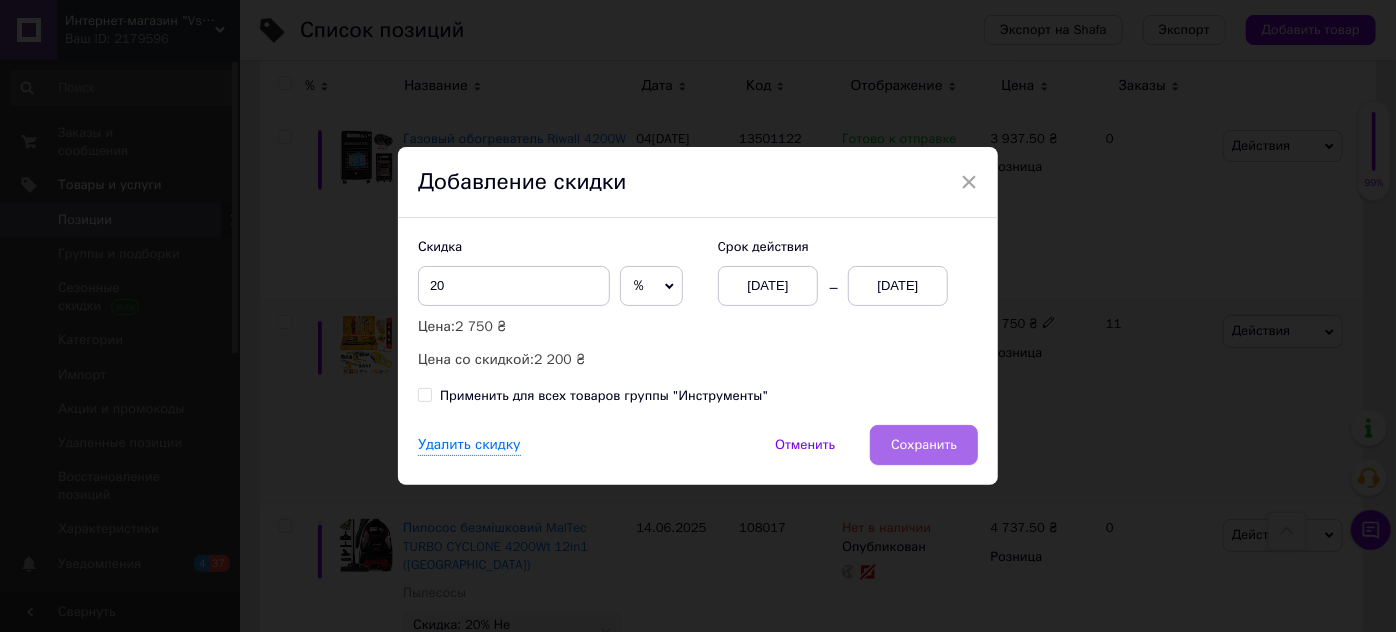 click on "Сохранить" at bounding box center [924, 445] 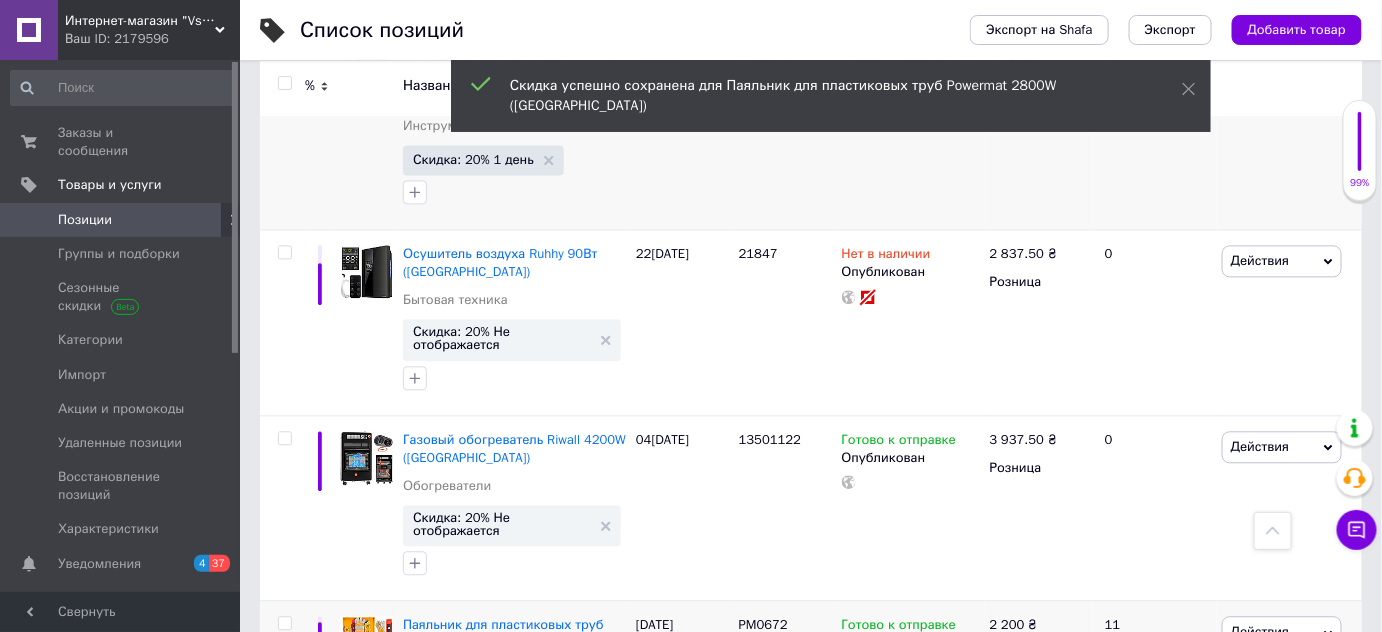 scroll, scrollTop: 1333, scrollLeft: 0, axis: vertical 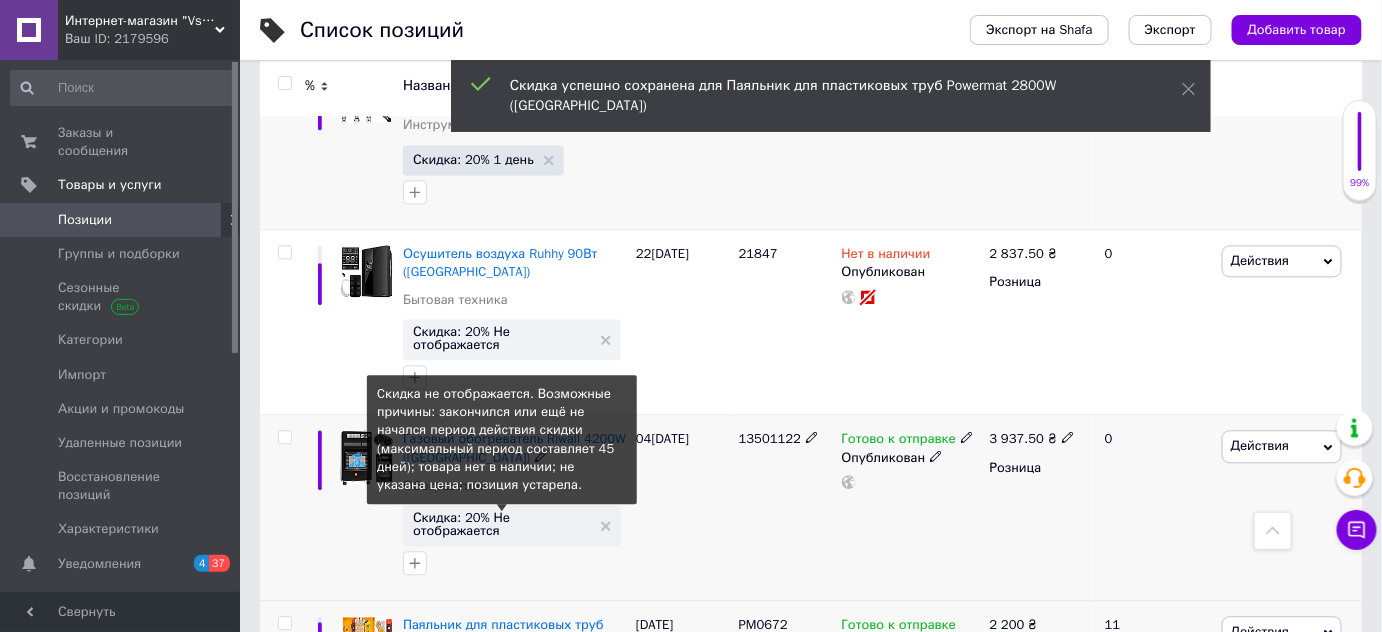 click on "Скидка: 20% Не отображается" at bounding box center (502, 524) 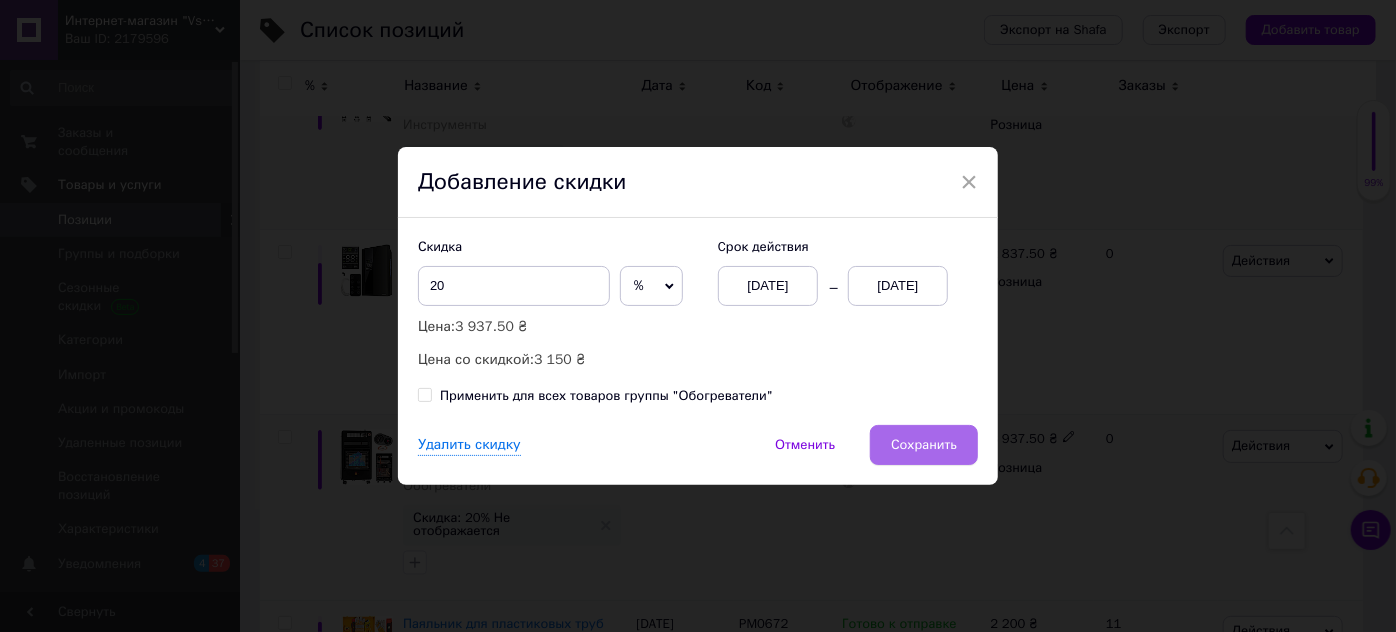 click on "Сохранить" at bounding box center (924, 445) 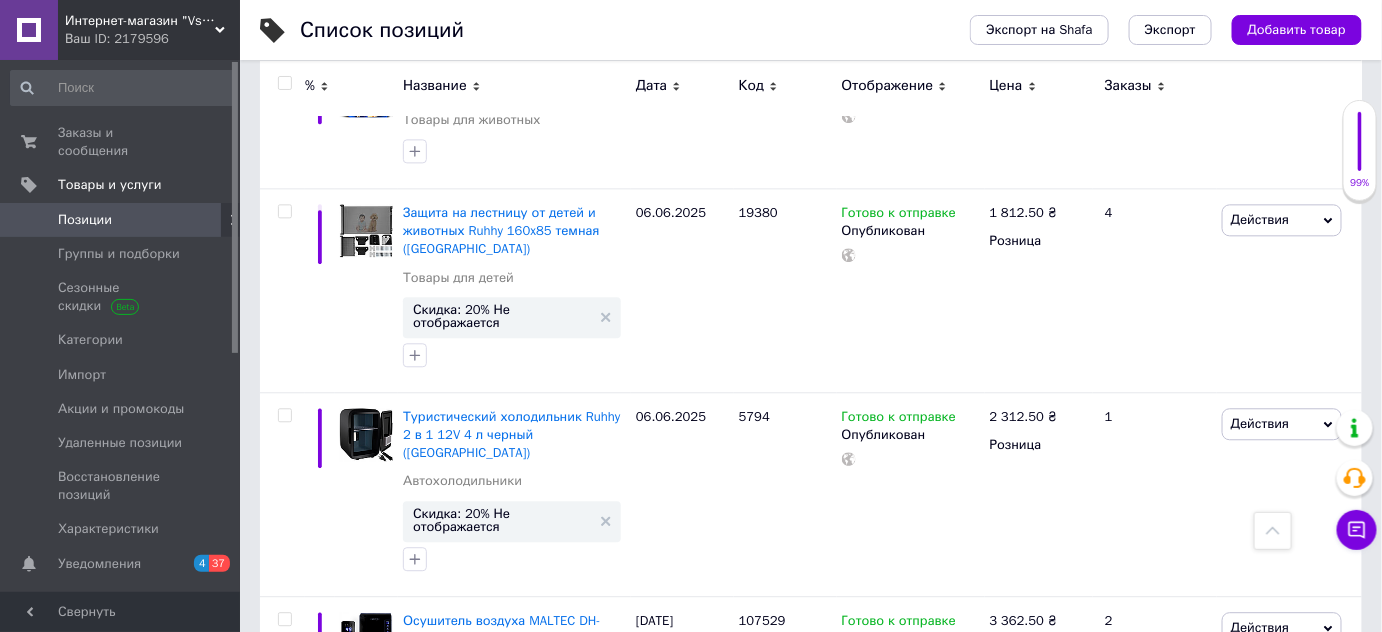 scroll, scrollTop: 4000, scrollLeft: 0, axis: vertical 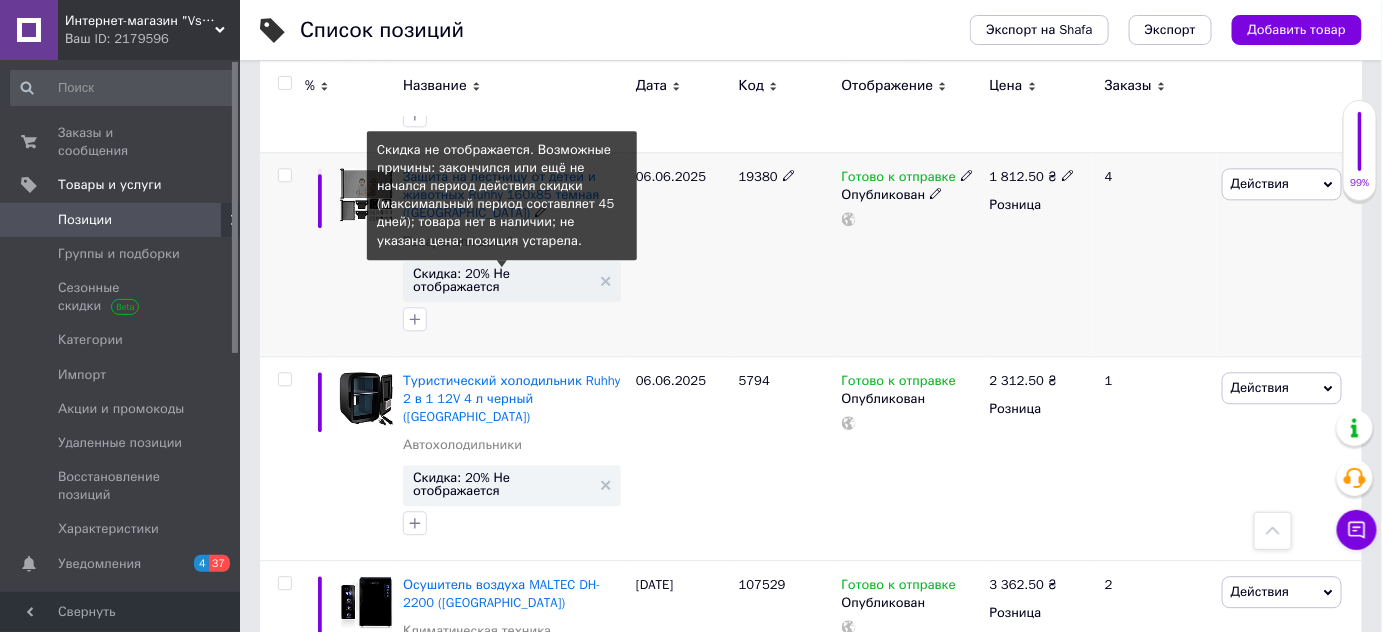 click on "Скидка: 20% Не отображается" at bounding box center (502, 280) 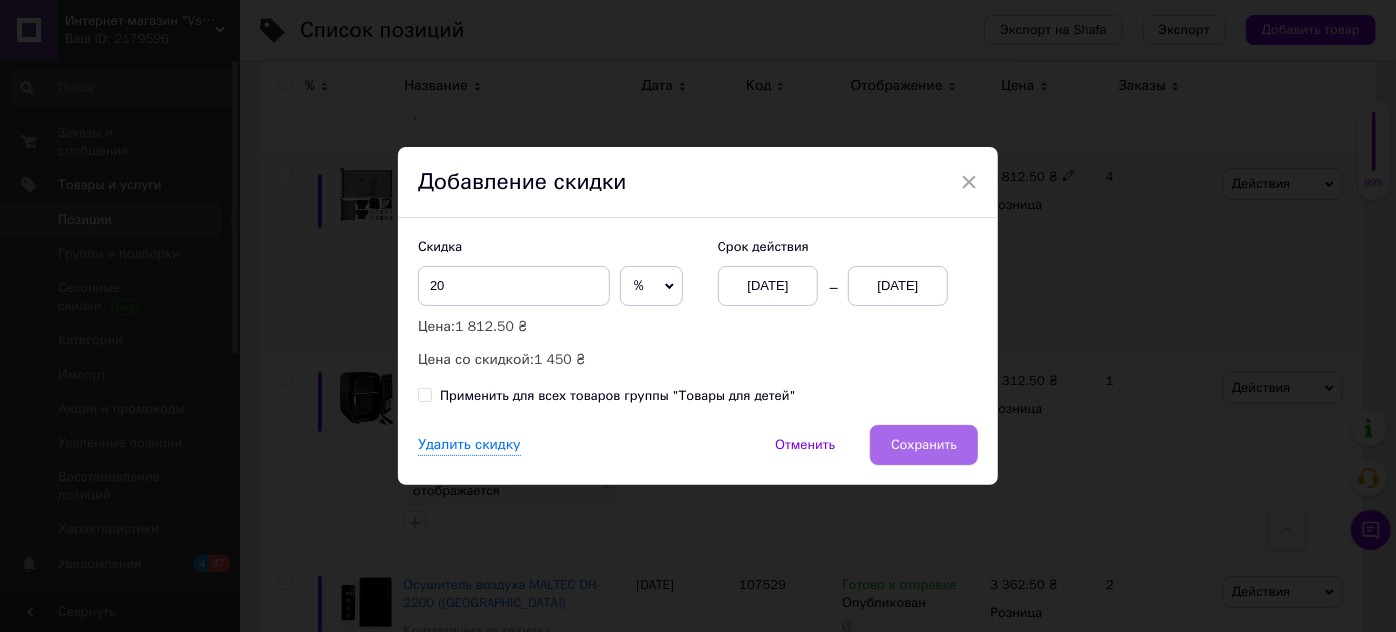 click on "Сохранить" at bounding box center [924, 445] 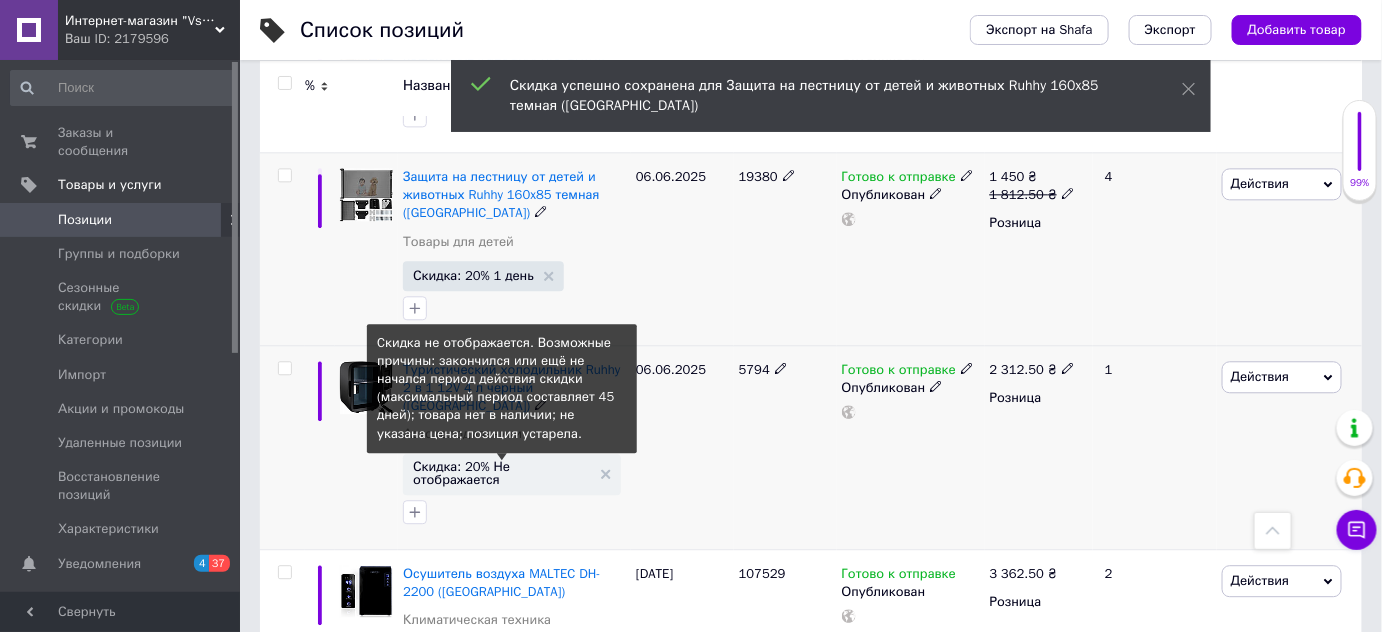 click on "Скидка: 20% Не отображается" at bounding box center [502, 473] 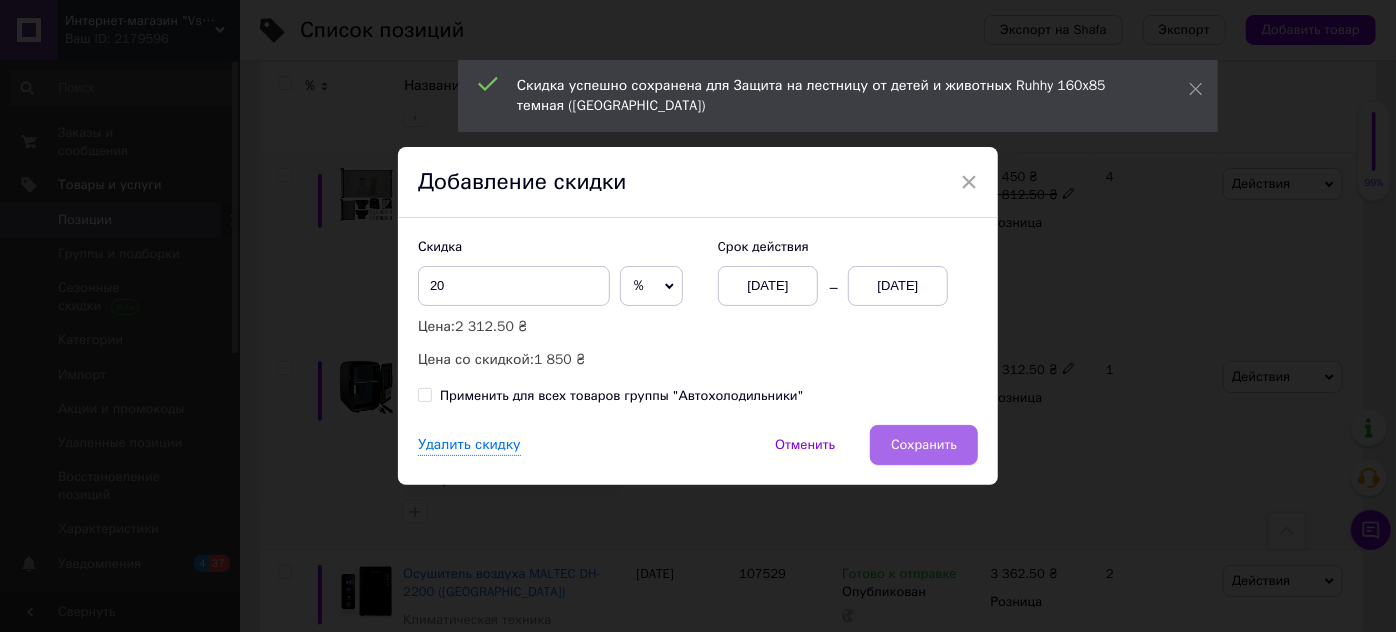 click on "Сохранить" at bounding box center [924, 445] 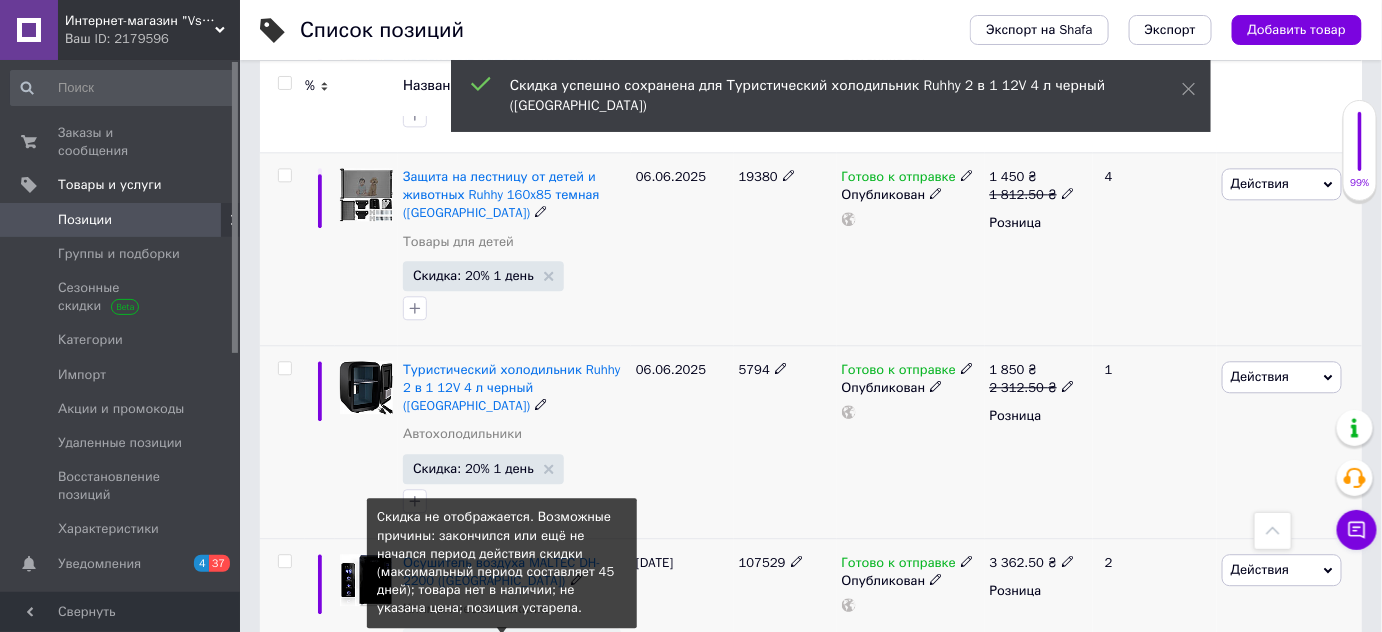 click on "Скидка: 20% Не отображается" at bounding box center [502, 647] 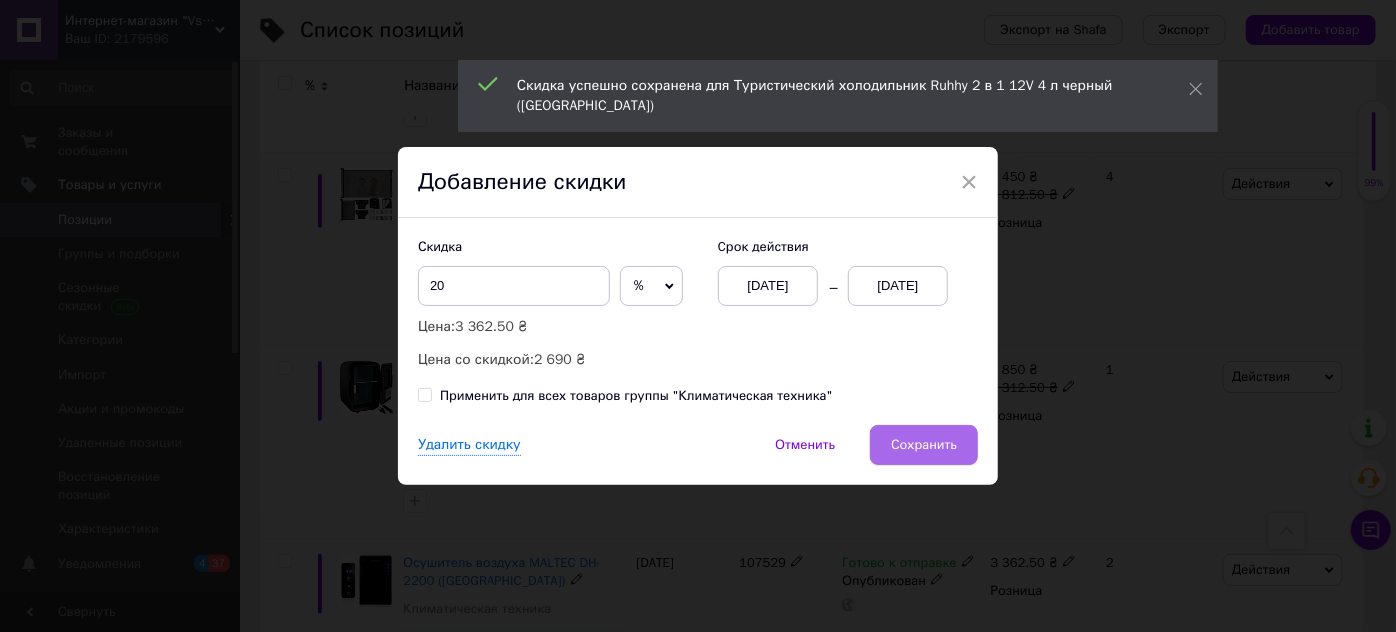 click on "Сохранить" at bounding box center (924, 445) 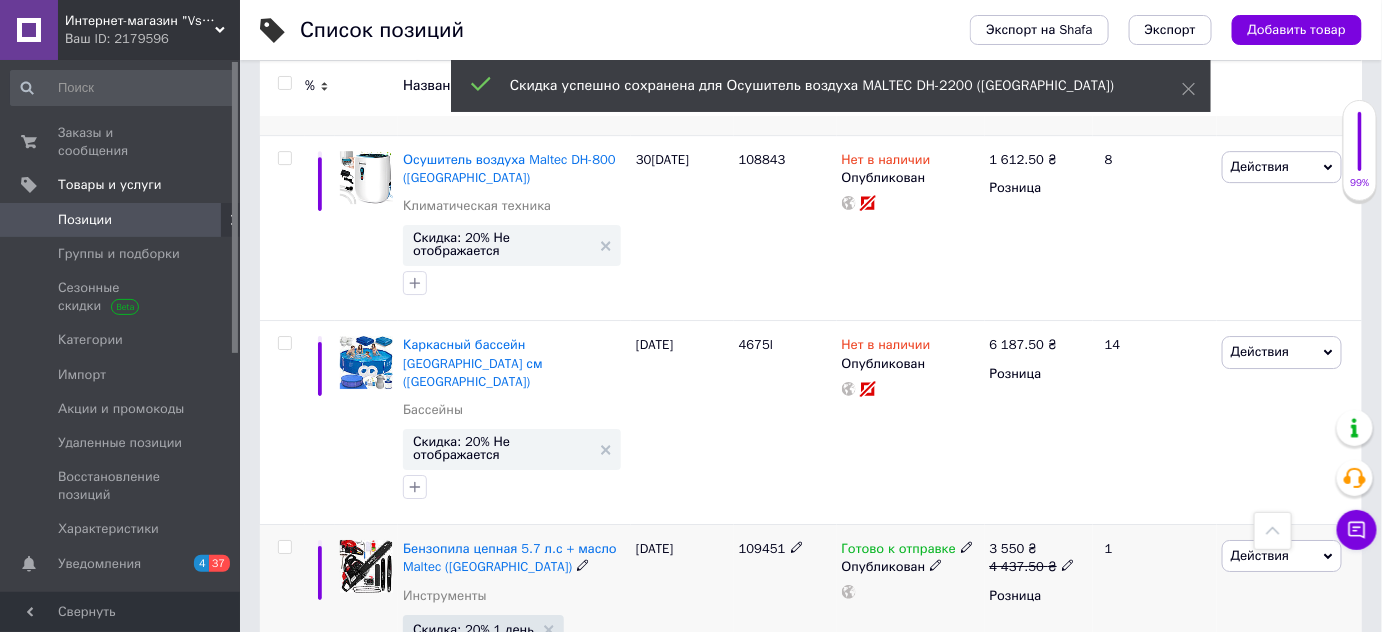 scroll, scrollTop: 4775, scrollLeft: 0, axis: vertical 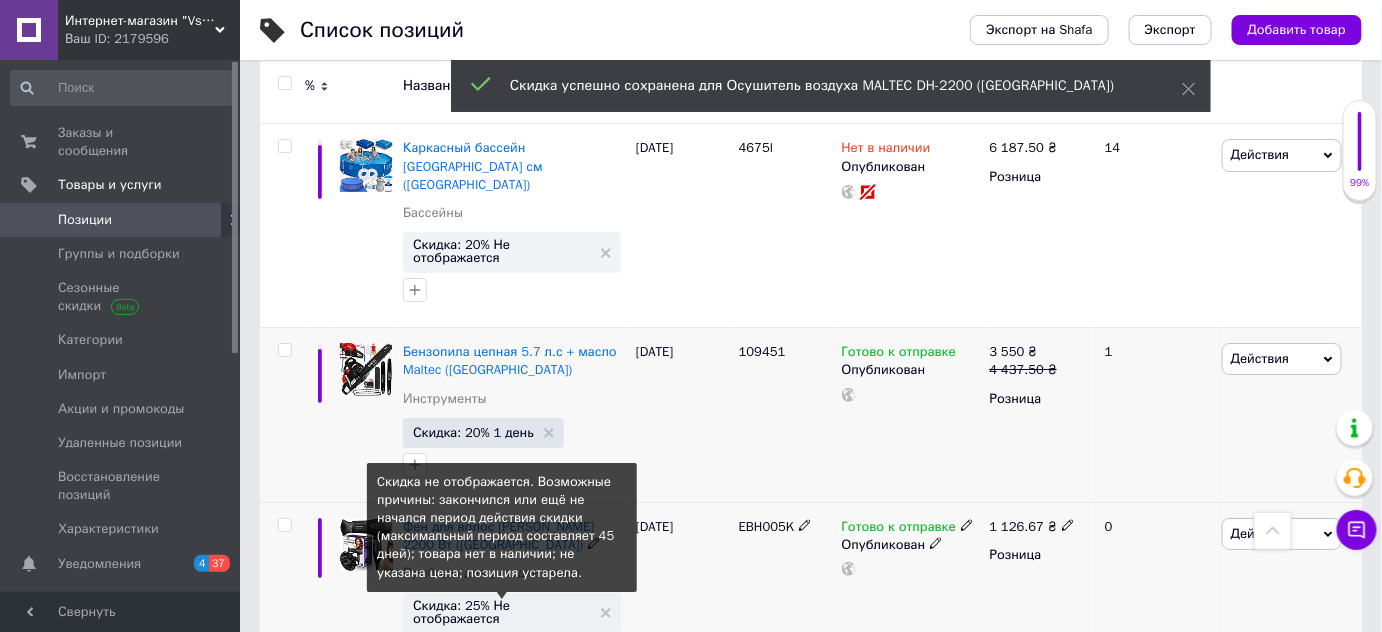 click on "Скидка: 25% Не отображается" at bounding box center [502, 612] 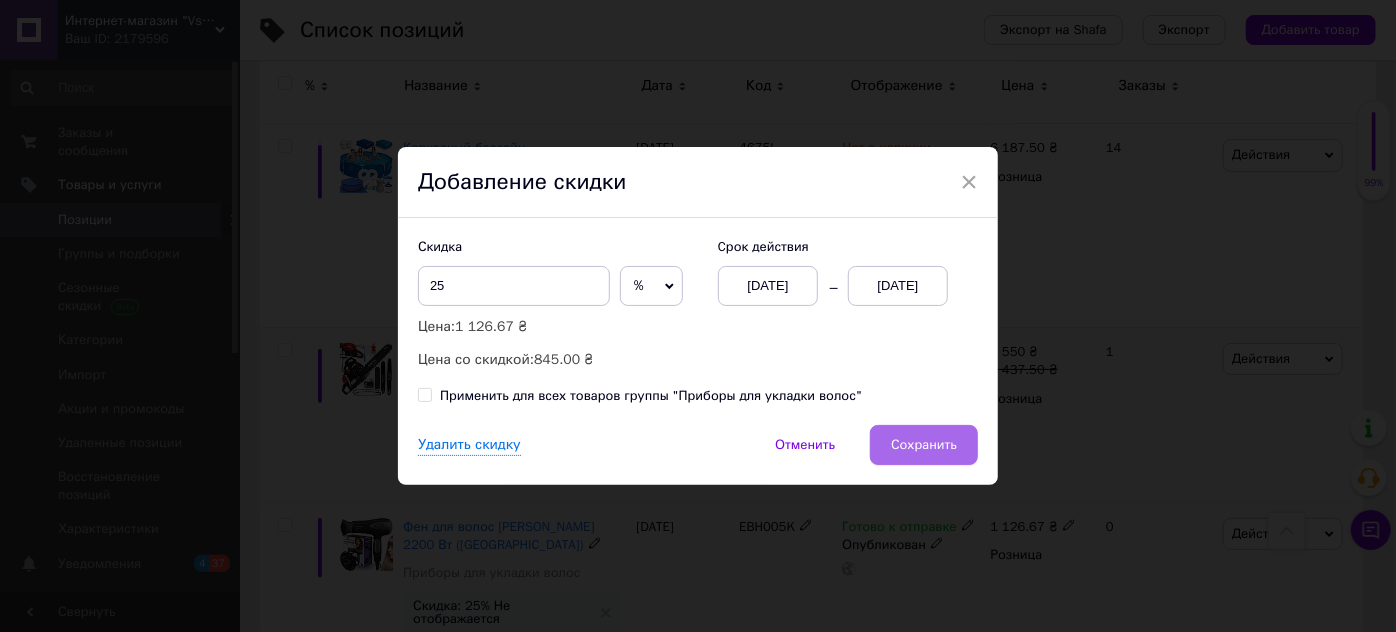 click on "Сохранить" at bounding box center [924, 445] 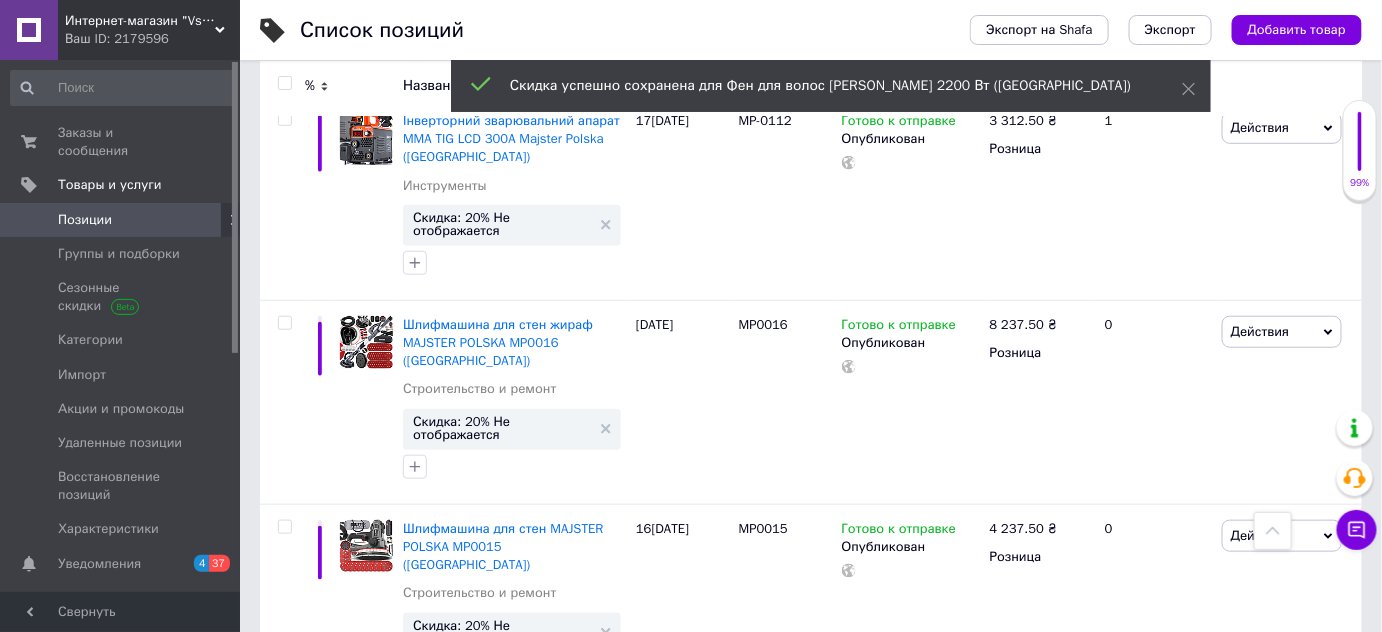 scroll, scrollTop: 8342, scrollLeft: 0, axis: vertical 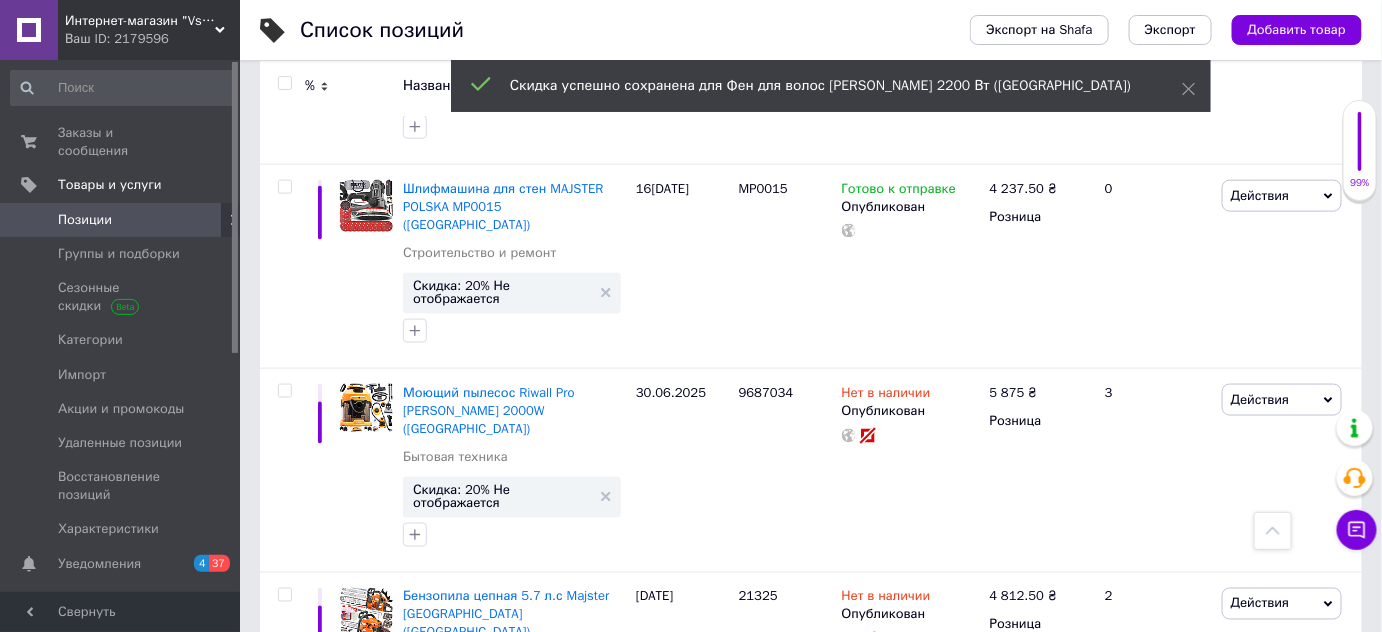 click on "Скидка: 20% Не отображается" at bounding box center [502, 903] 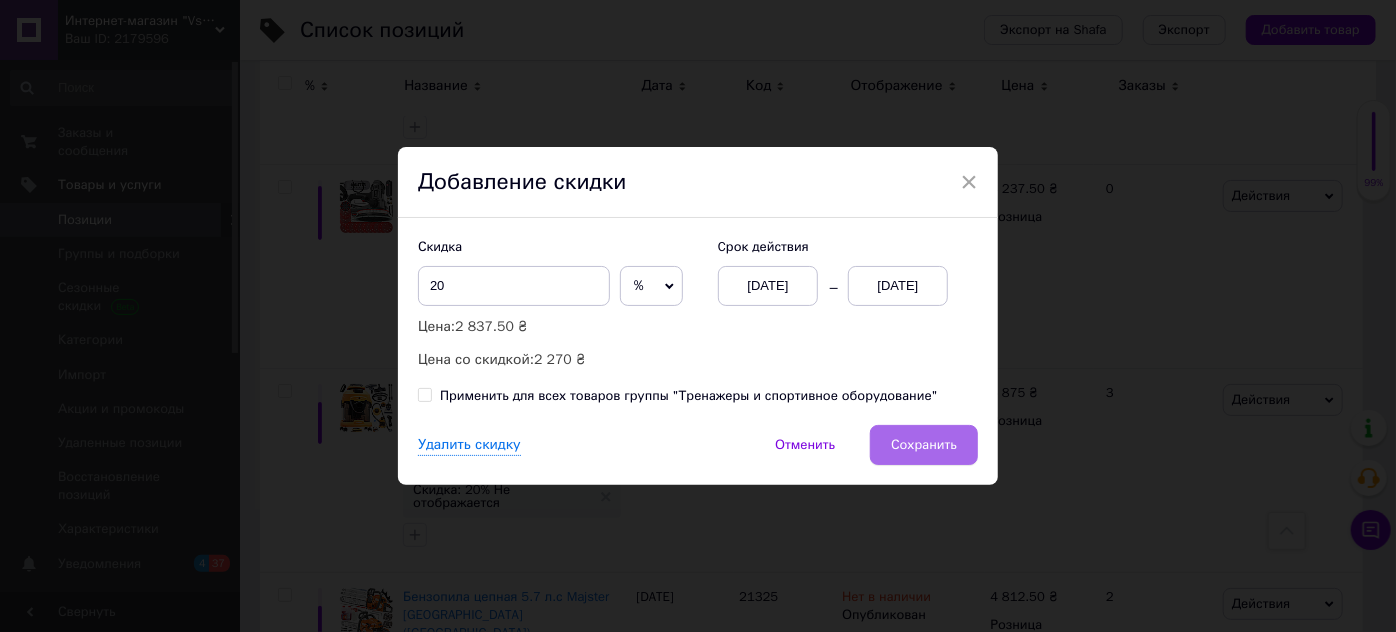 click on "Сохранить" at bounding box center (924, 445) 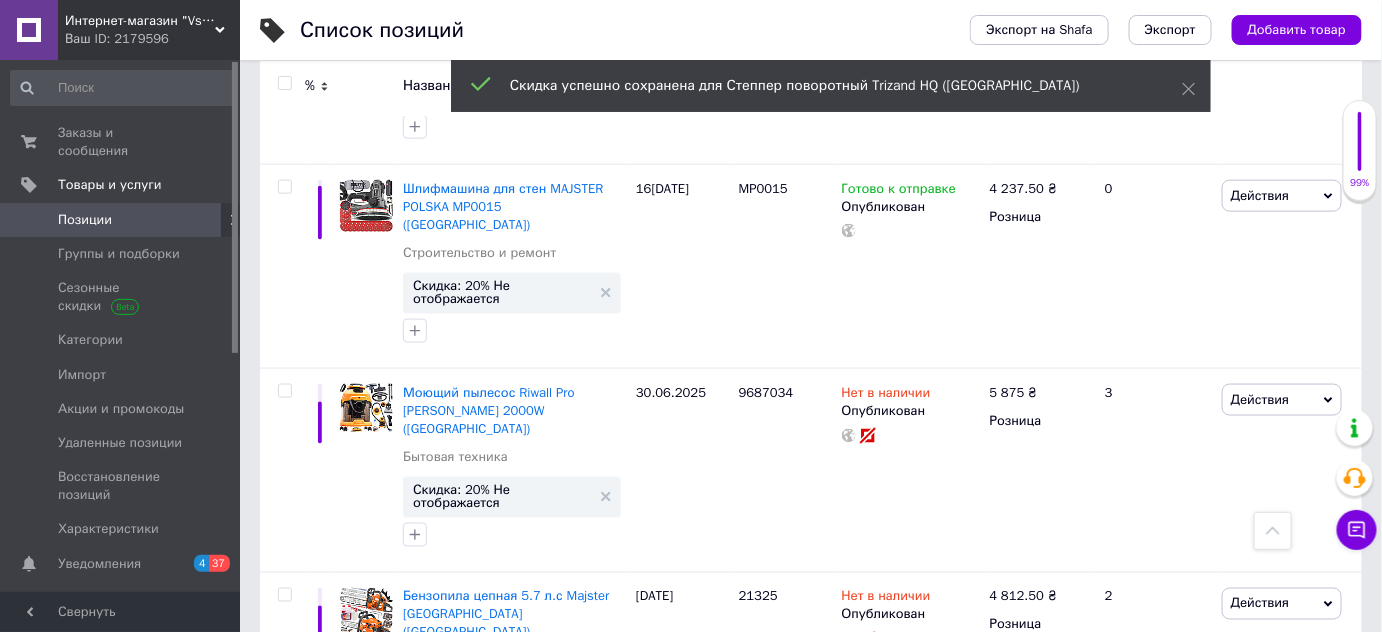 scroll, scrollTop: 9134, scrollLeft: 0, axis: vertical 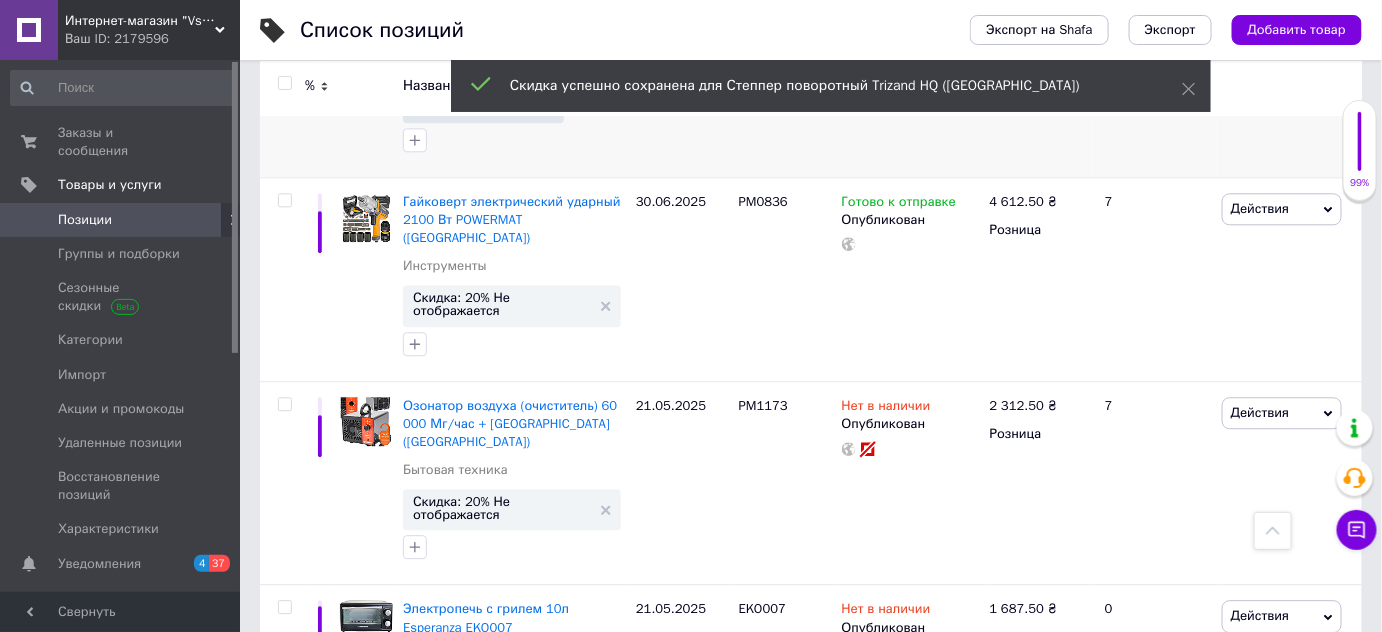 click on "Скидка: 20% Не отображается" at bounding box center [502, 916] 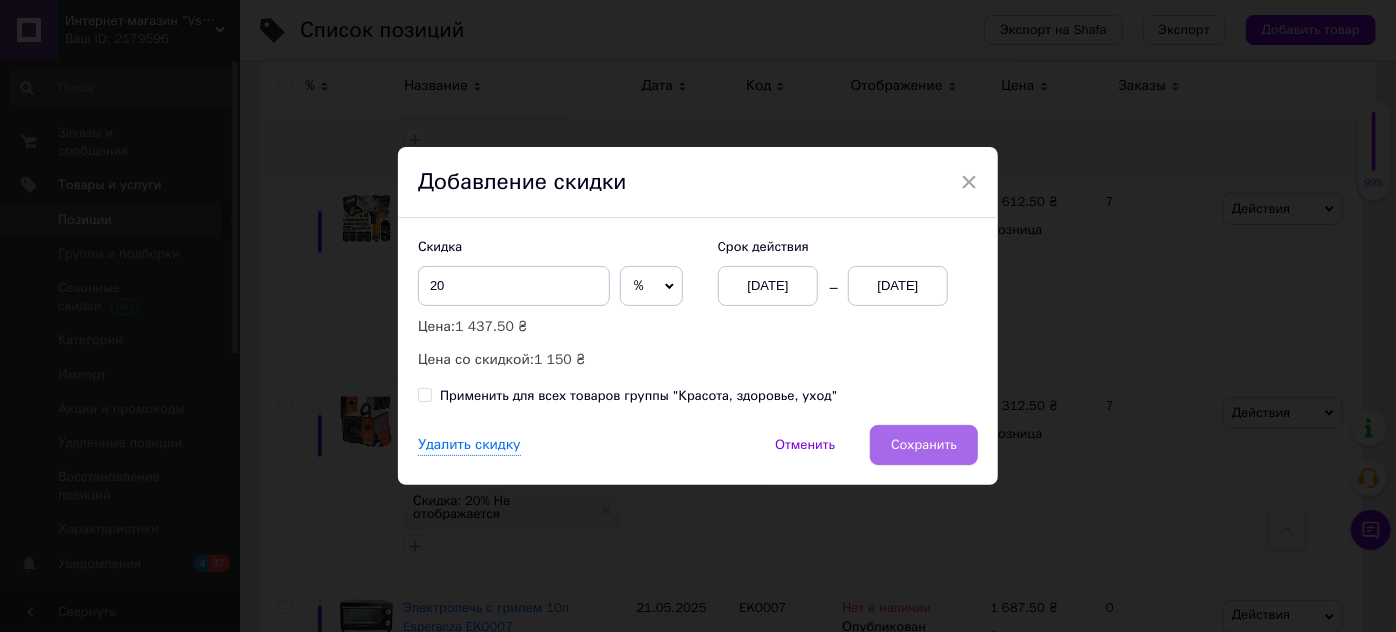 click on "Сохранить" at bounding box center [924, 445] 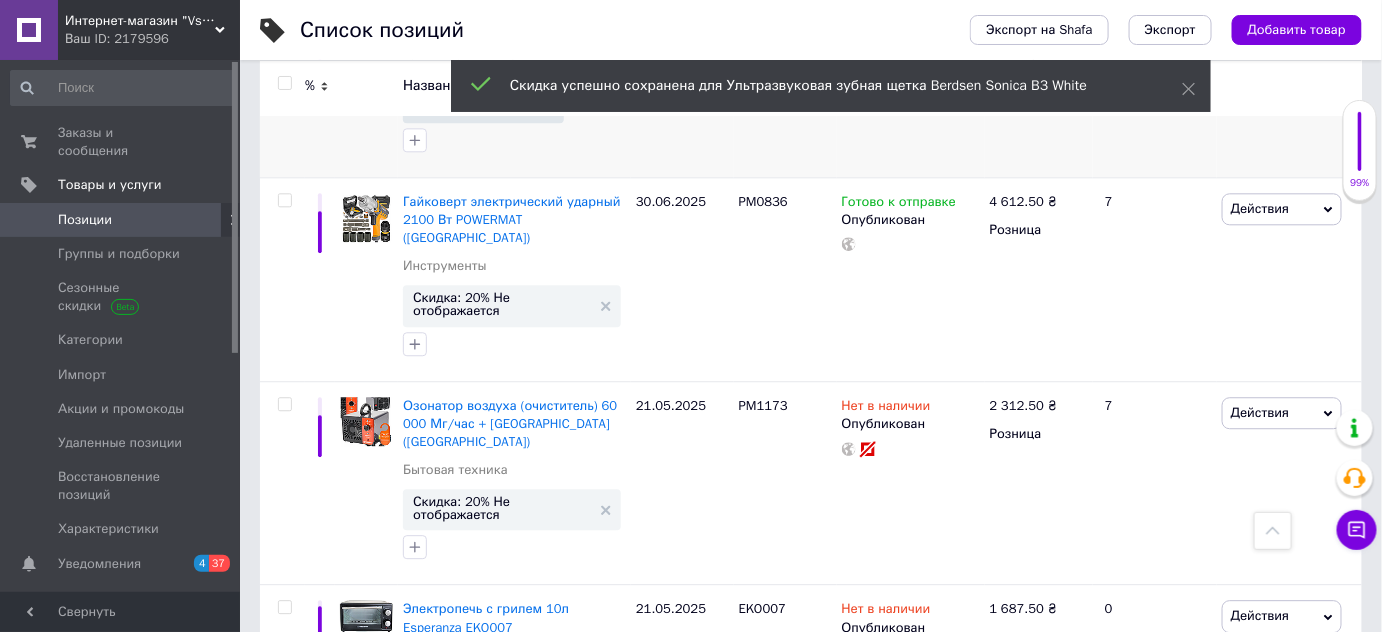 scroll, scrollTop: 9782, scrollLeft: 0, axis: vertical 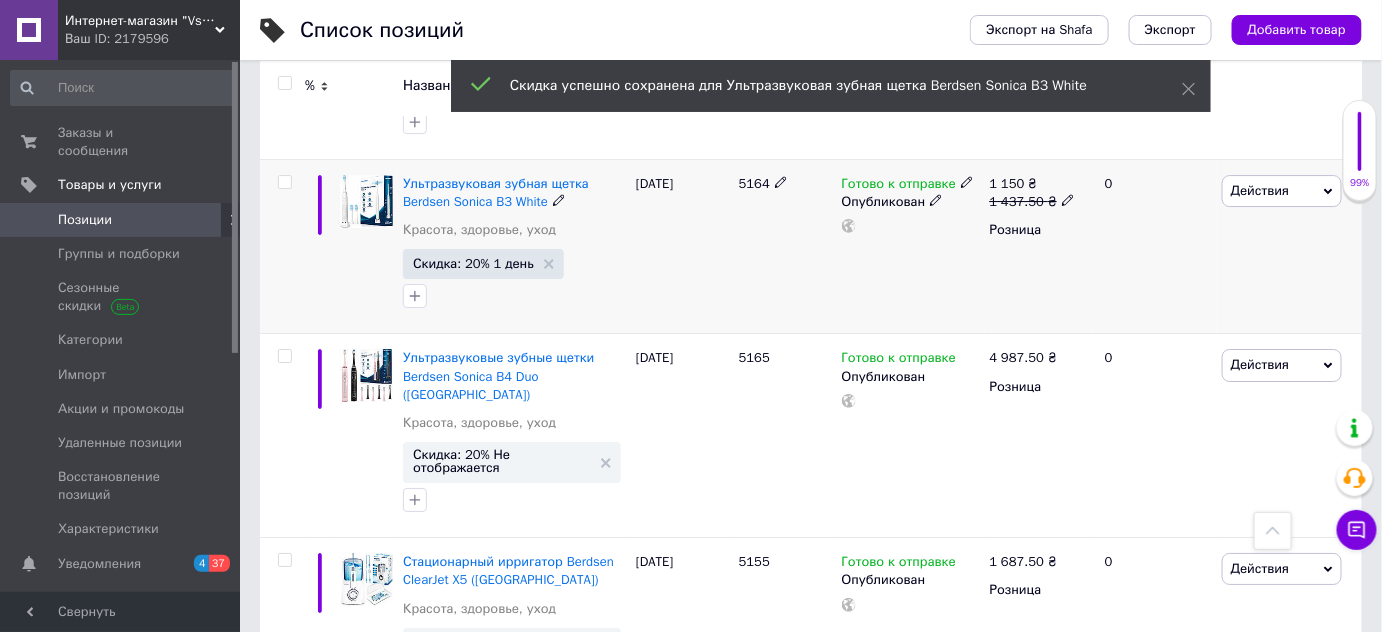 click on "Скидка: 20% Не отображается" at bounding box center (502, 833) 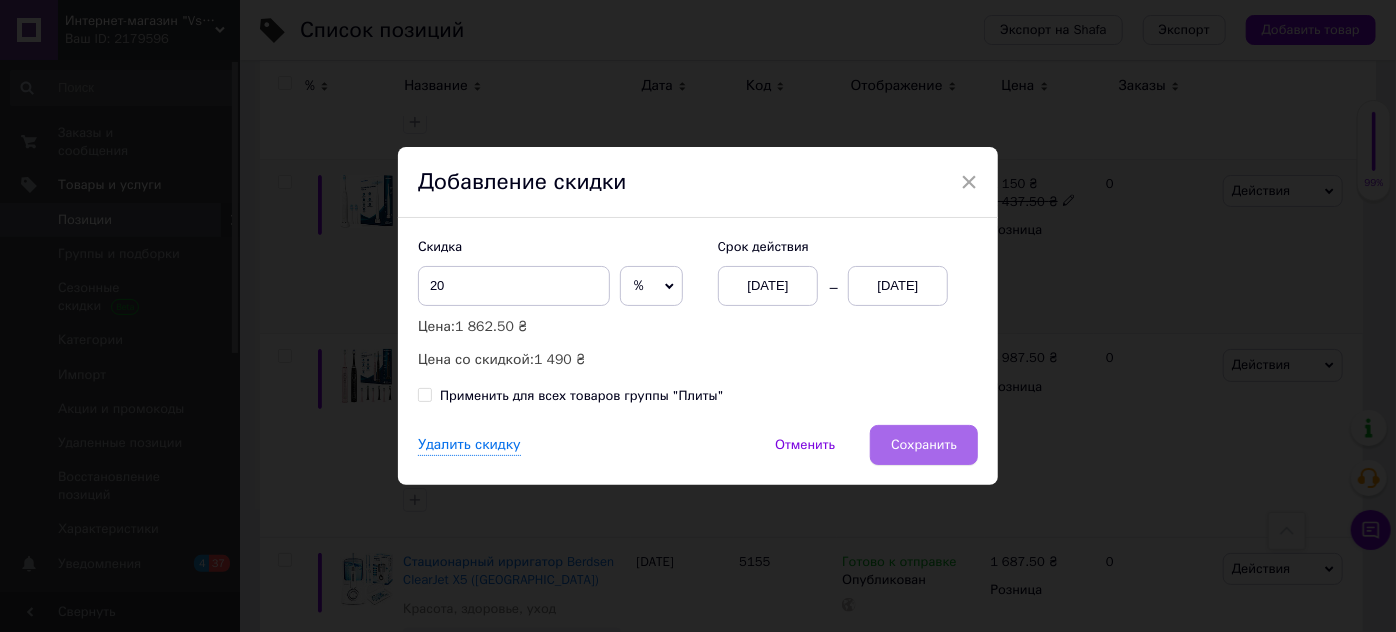 click on "Сохранить" at bounding box center (924, 445) 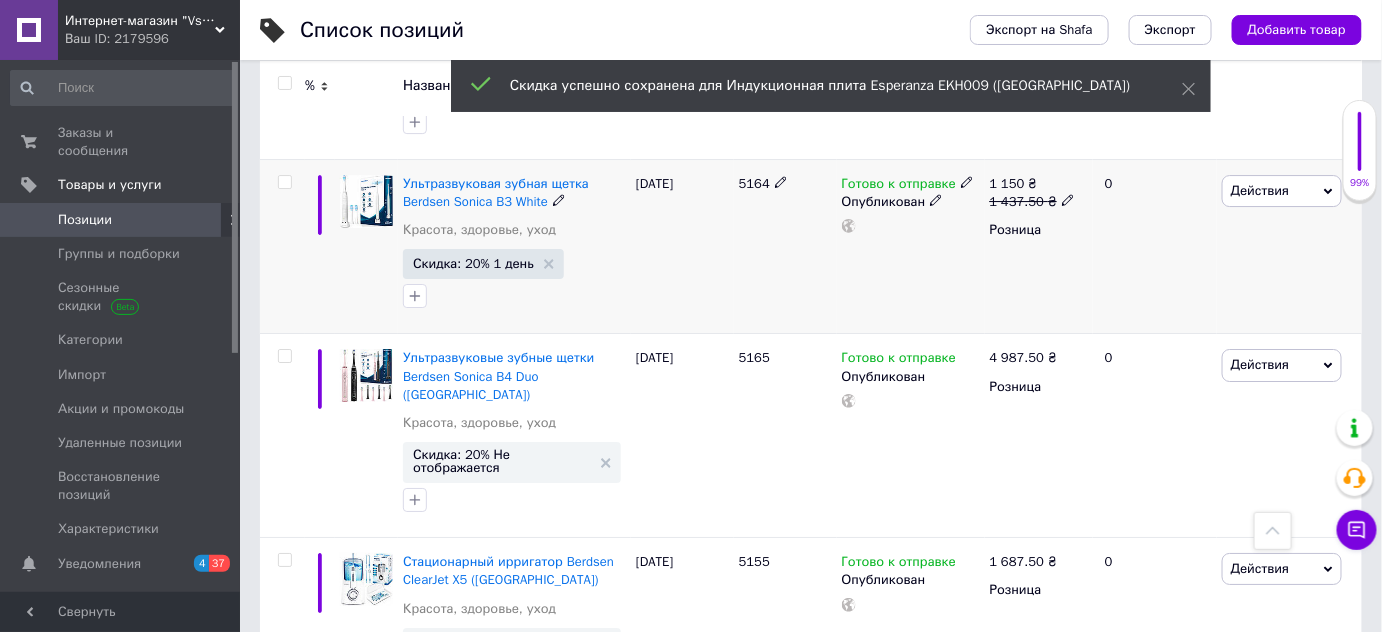 click on "Скидка: 20% Не отображается" at bounding box center [502, 1026] 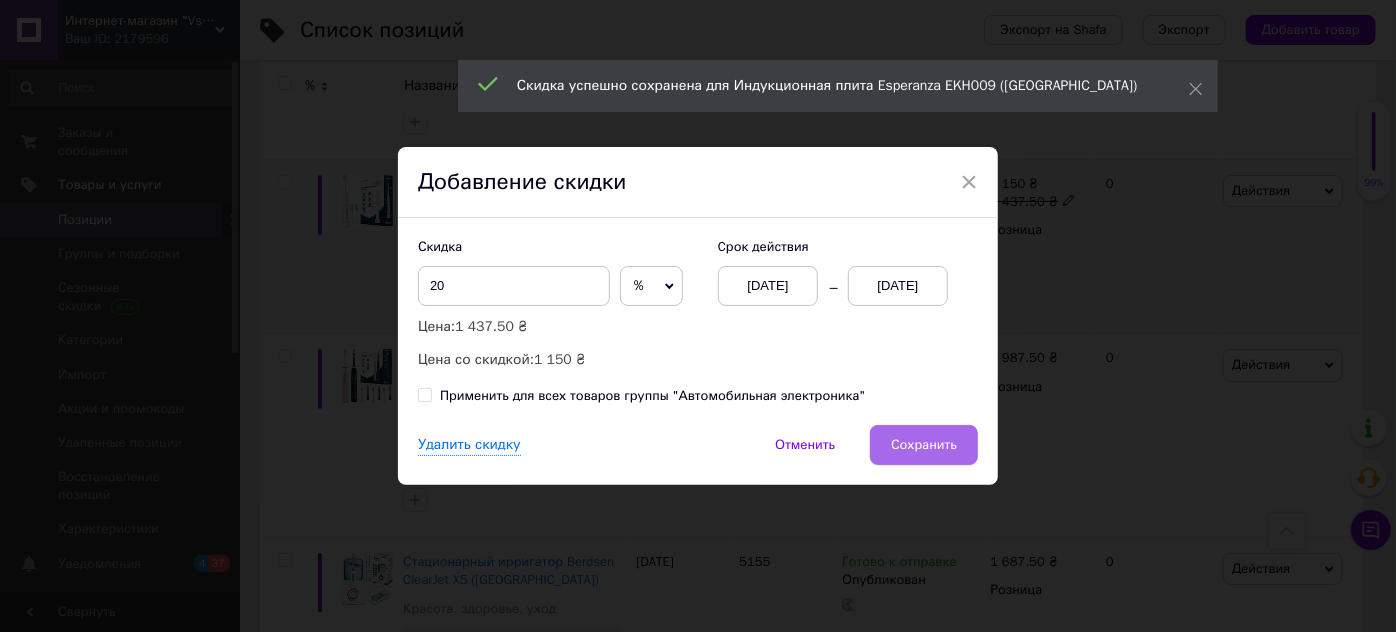 click on "Сохранить" at bounding box center [924, 445] 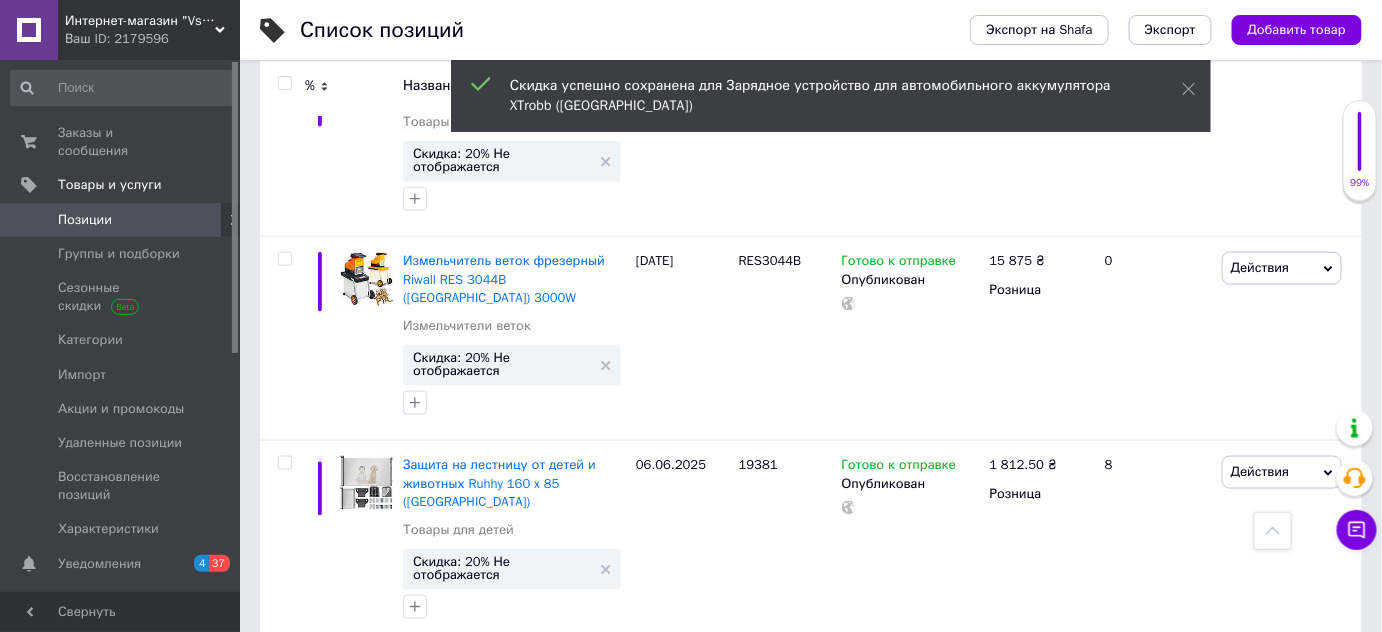 scroll, scrollTop: 10930, scrollLeft: 0, axis: vertical 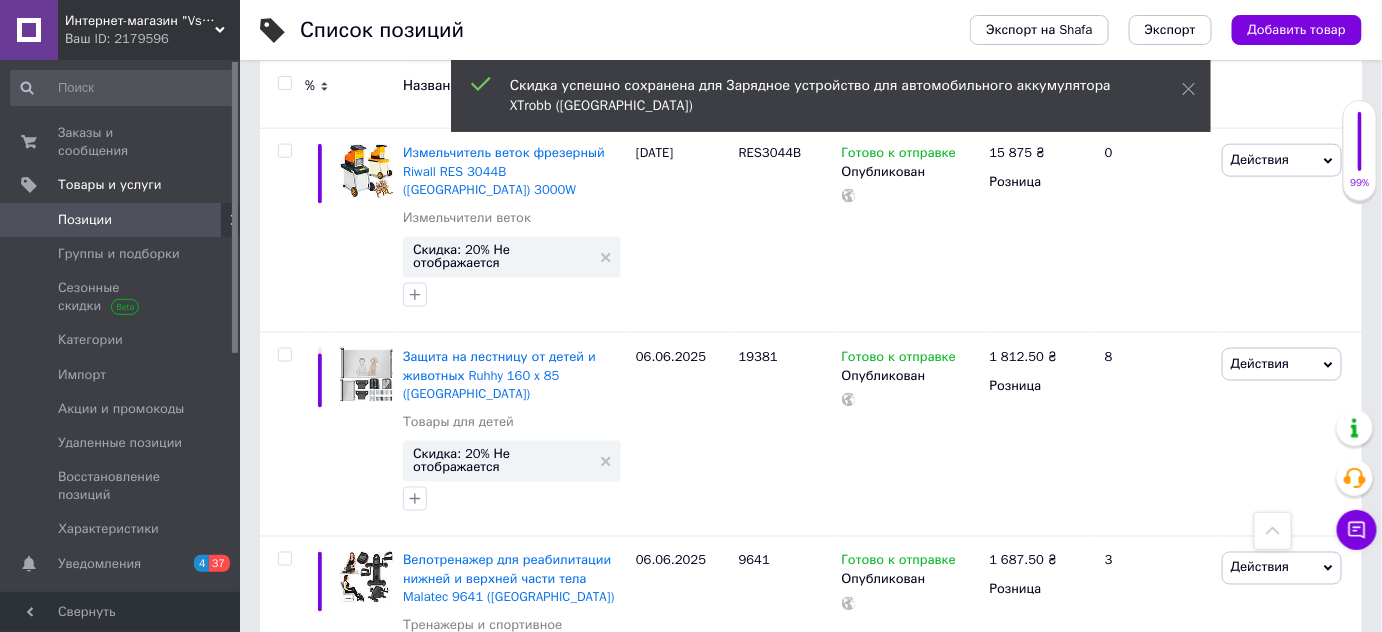 click on "Скидка: 20% Не отображается" at bounding box center (502, 886) 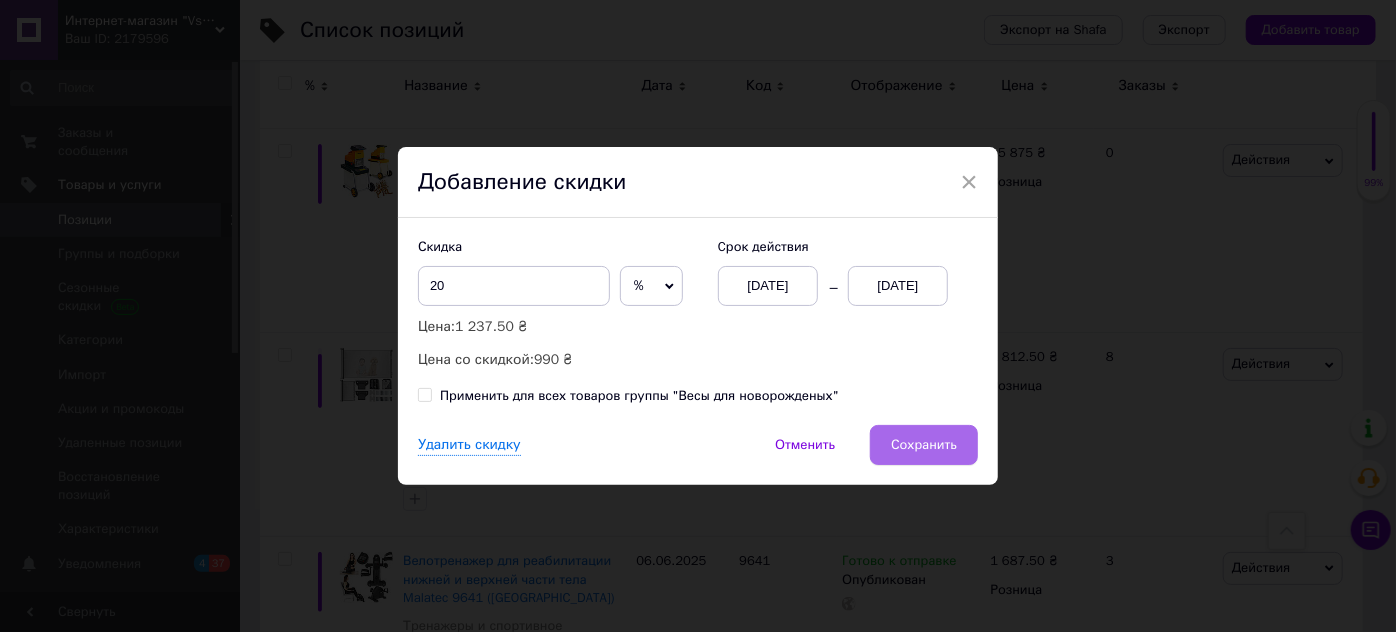 click on "Сохранить" at bounding box center (924, 445) 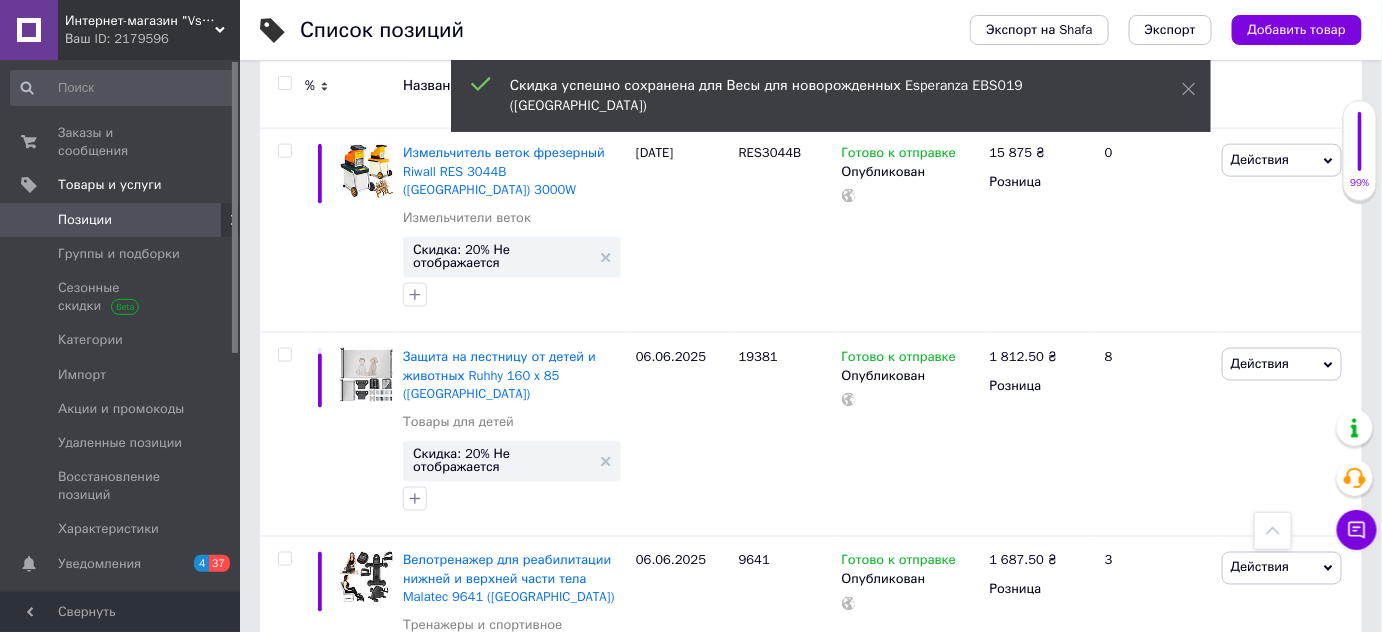 click on "Скидка: 20% Не отображается" at bounding box center [502, 1043] 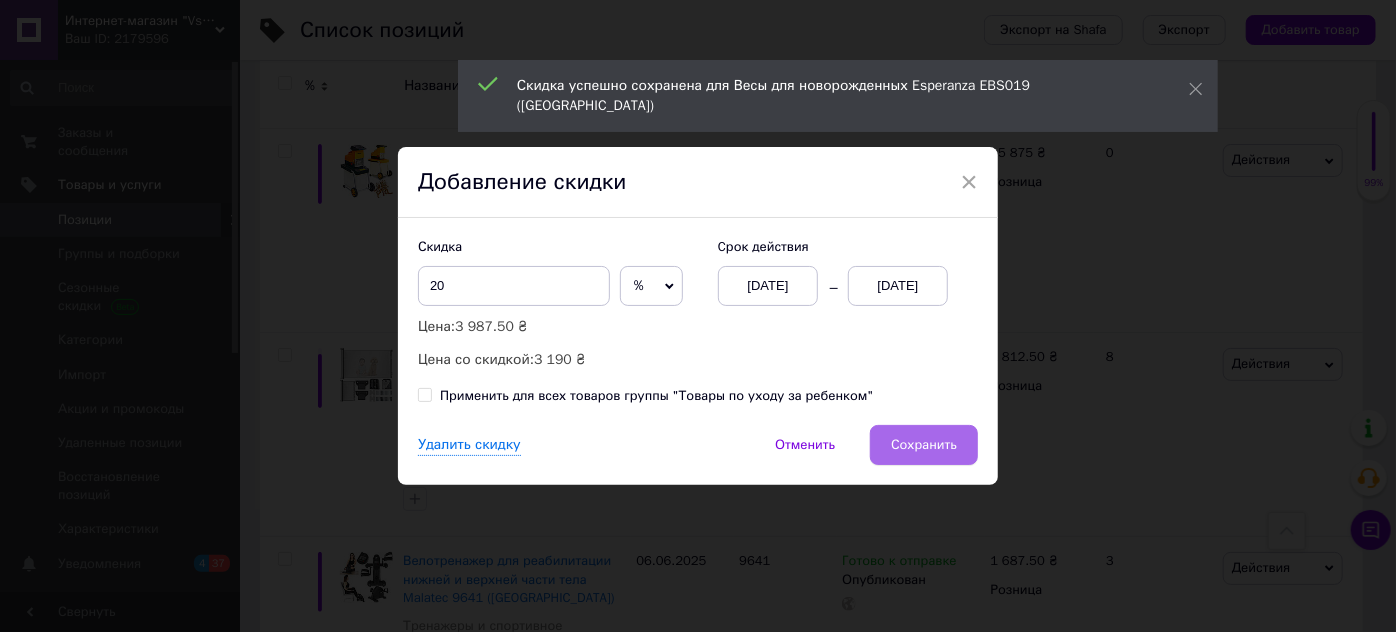 click on "Сохранить" at bounding box center (924, 445) 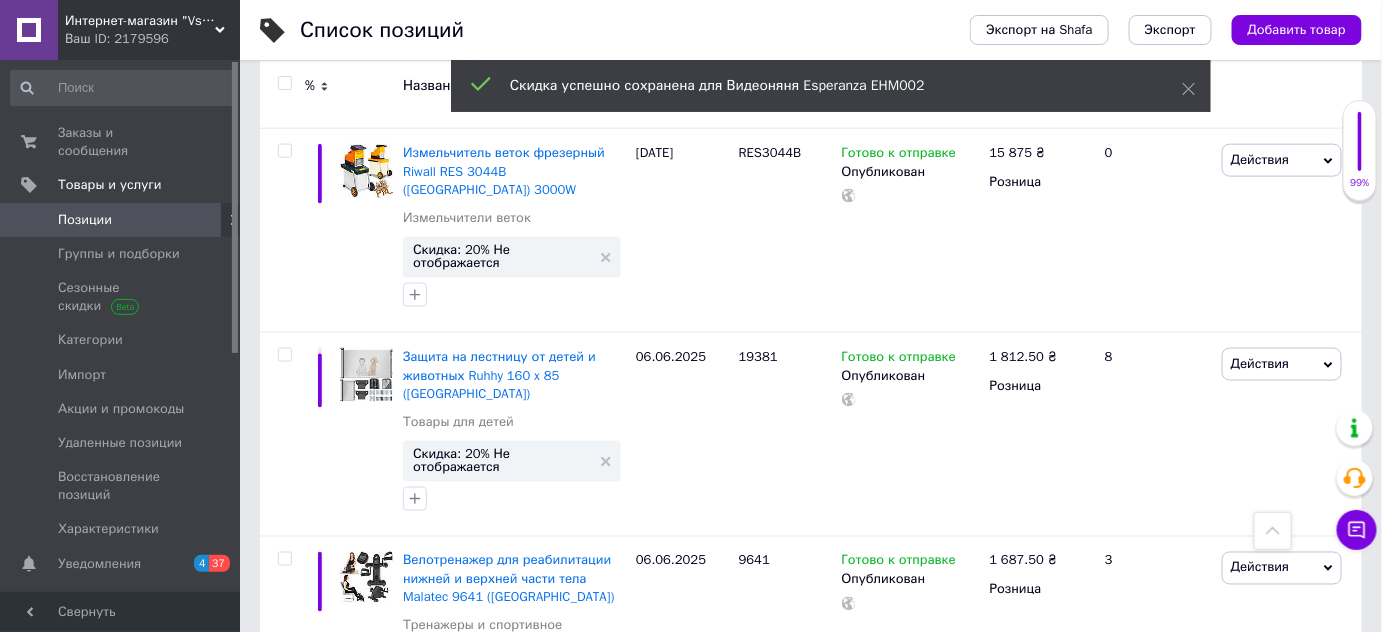 scroll, scrollTop: 12342, scrollLeft: 0, axis: vertical 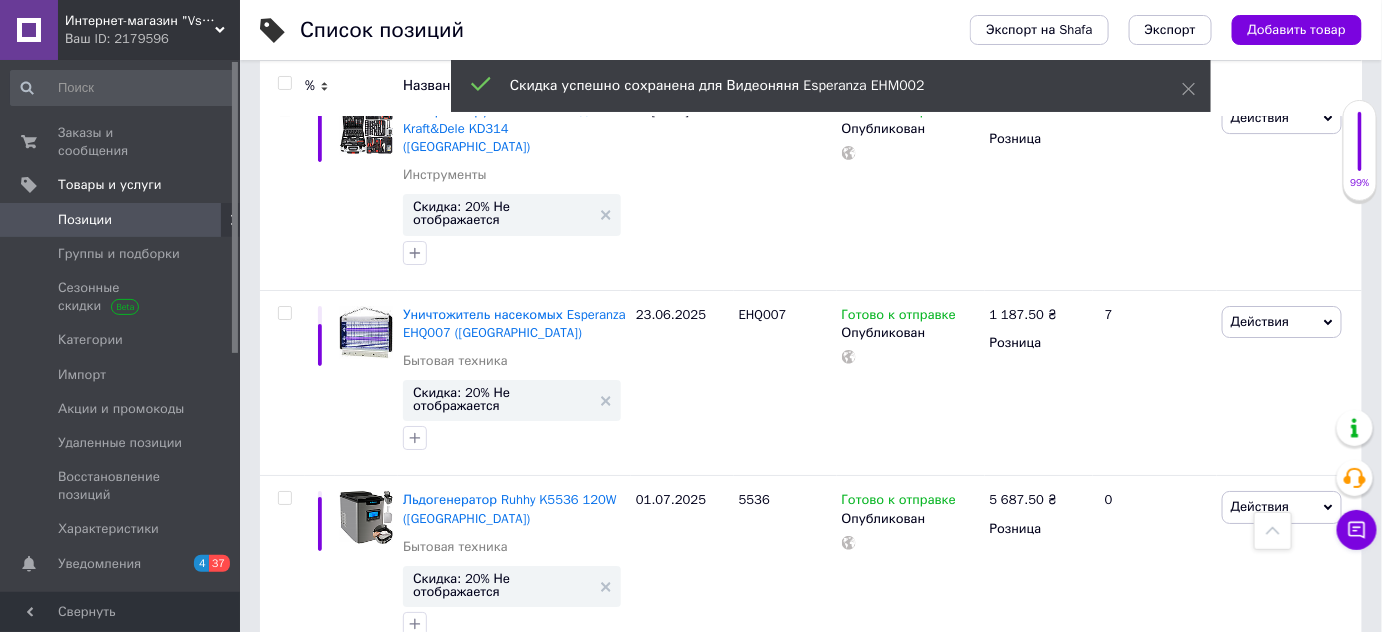 click on "Скидка: 20% Не отображается" at bounding box center [502, 993] 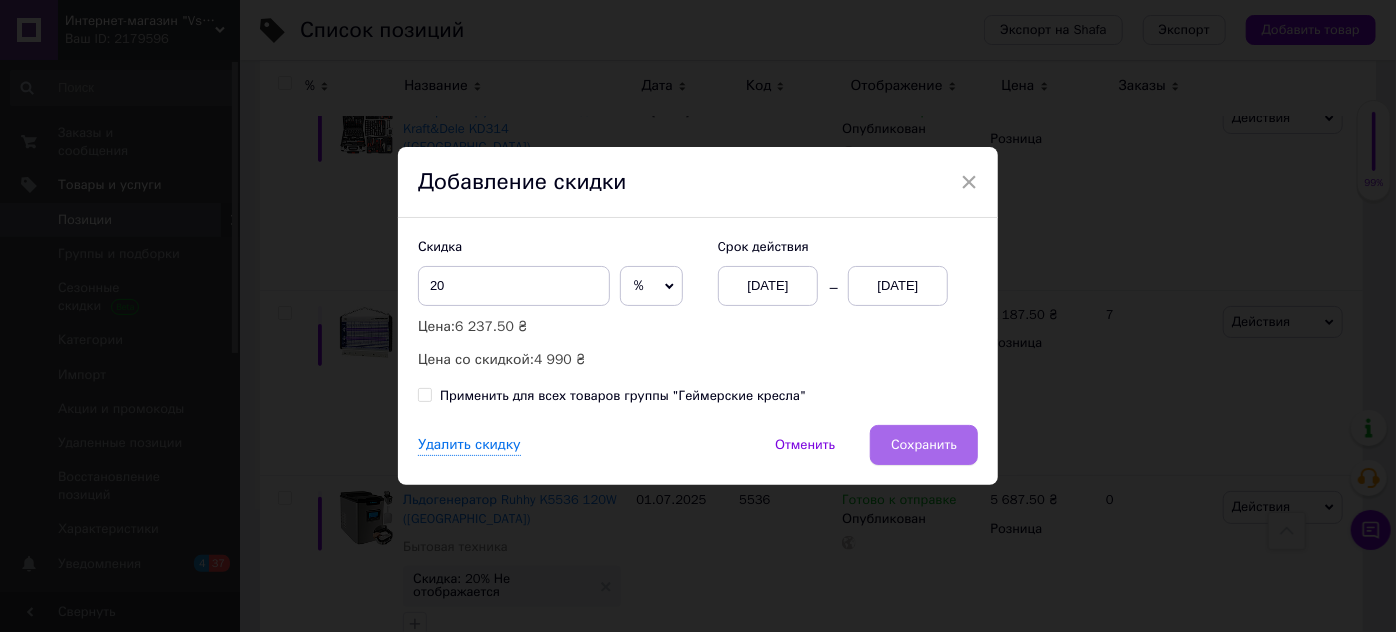 click on "Сохранить" at bounding box center (924, 445) 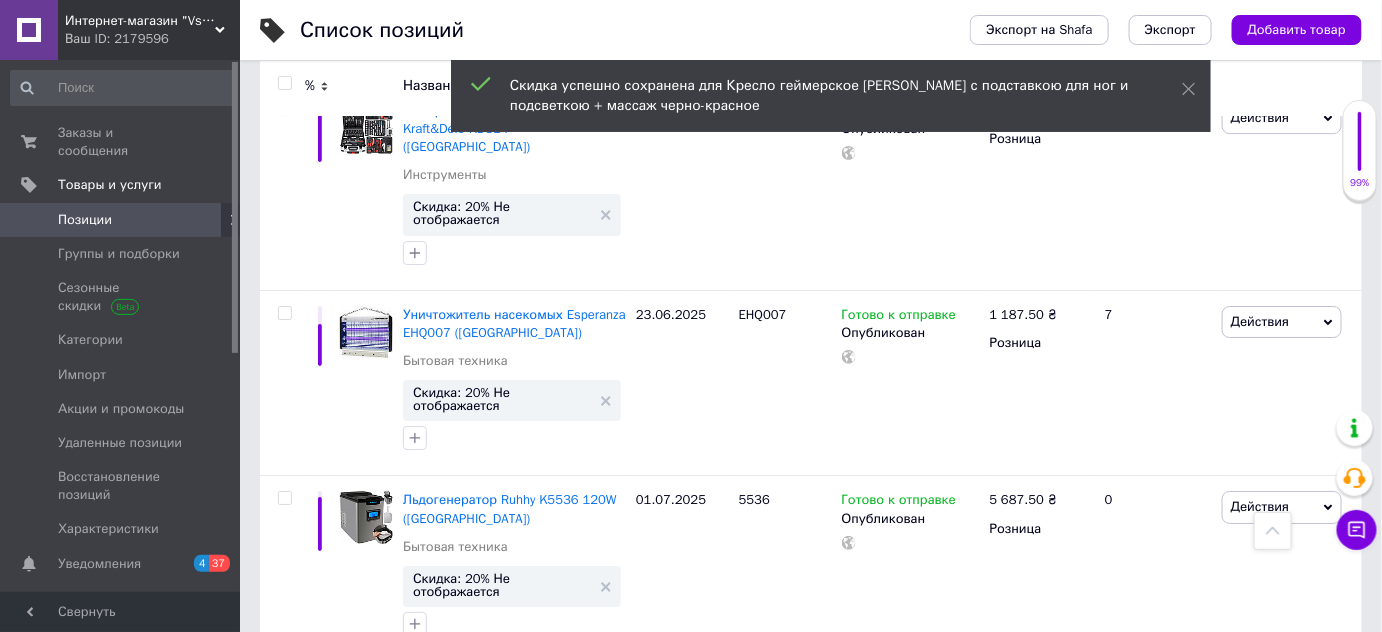 click on "Скидка: 20% Не отображается" at bounding box center [502, 1168] 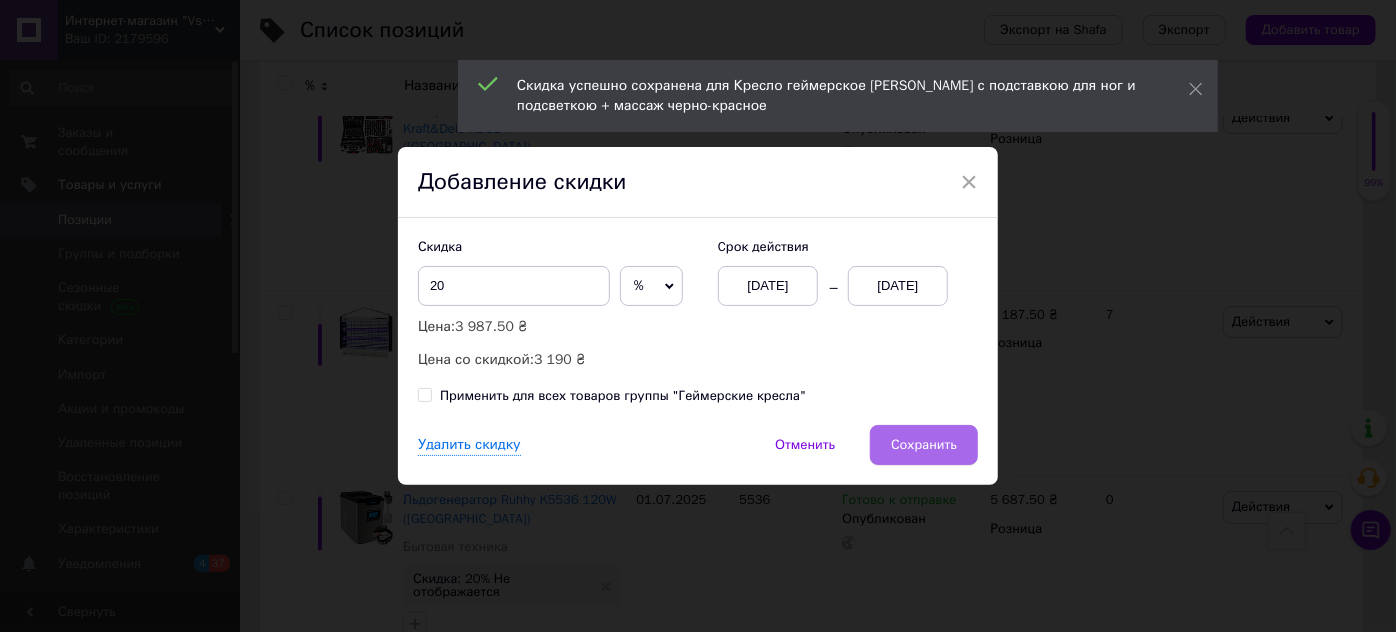 click on "Сохранить" at bounding box center [924, 445] 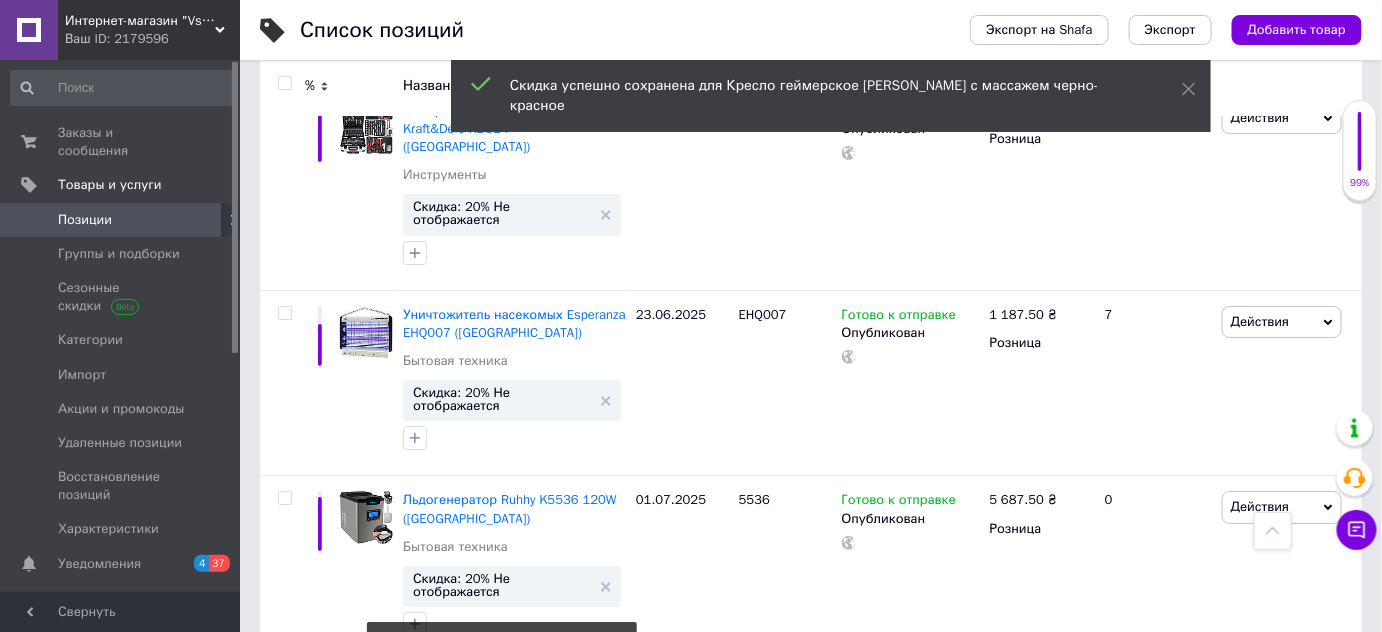click on "Скидка: 20% Не отображается" at bounding box center [502, 771] 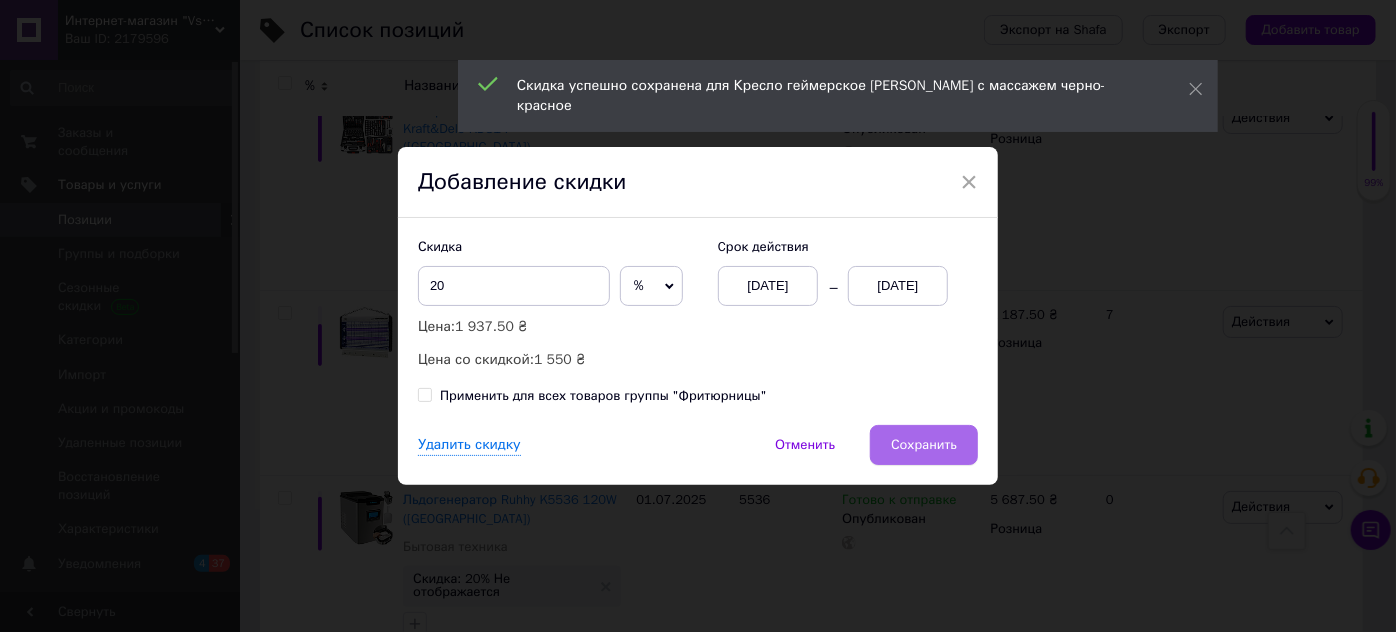 click on "Сохранить" at bounding box center (924, 445) 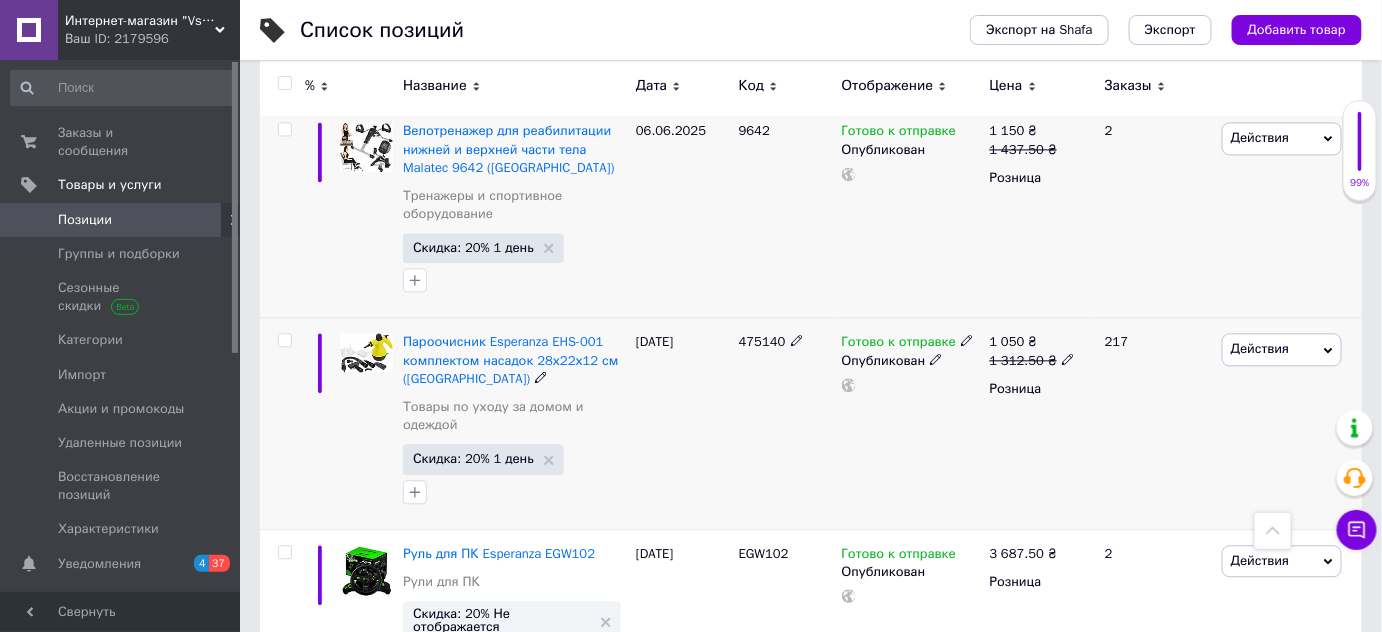scroll, scrollTop: 13542, scrollLeft: 0, axis: vertical 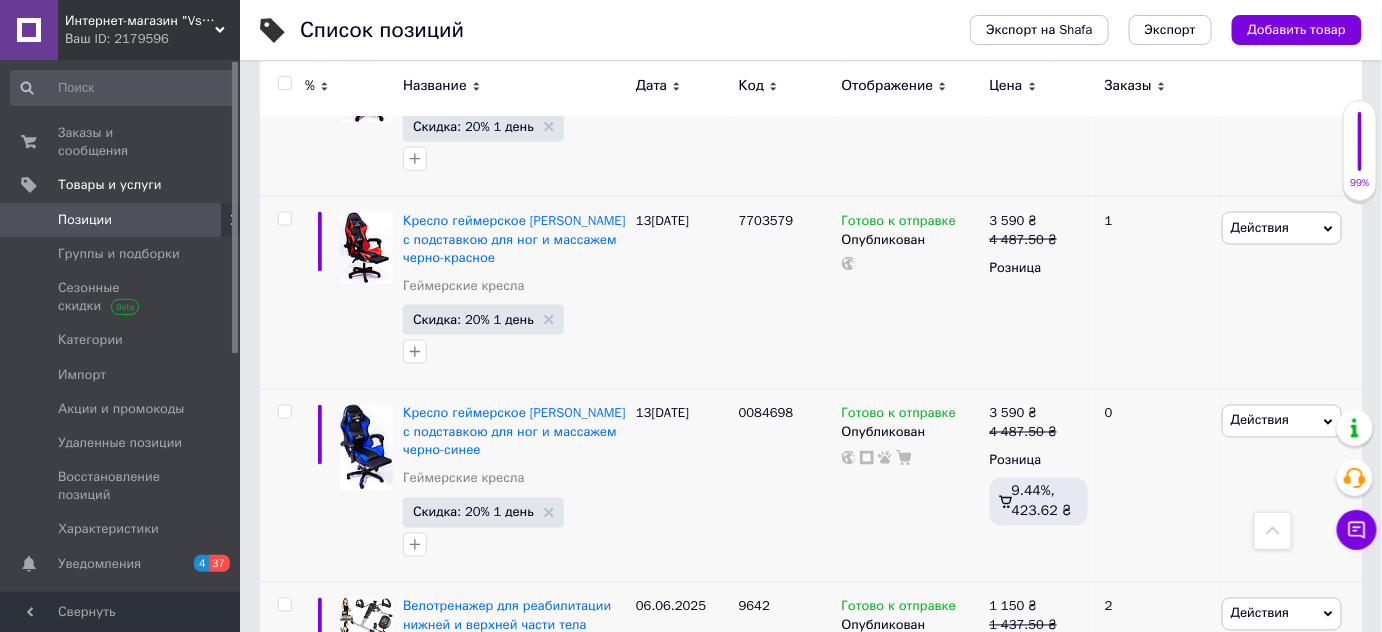 click on "Скидка: 20% Не отображается" at bounding box center [502, 1096] 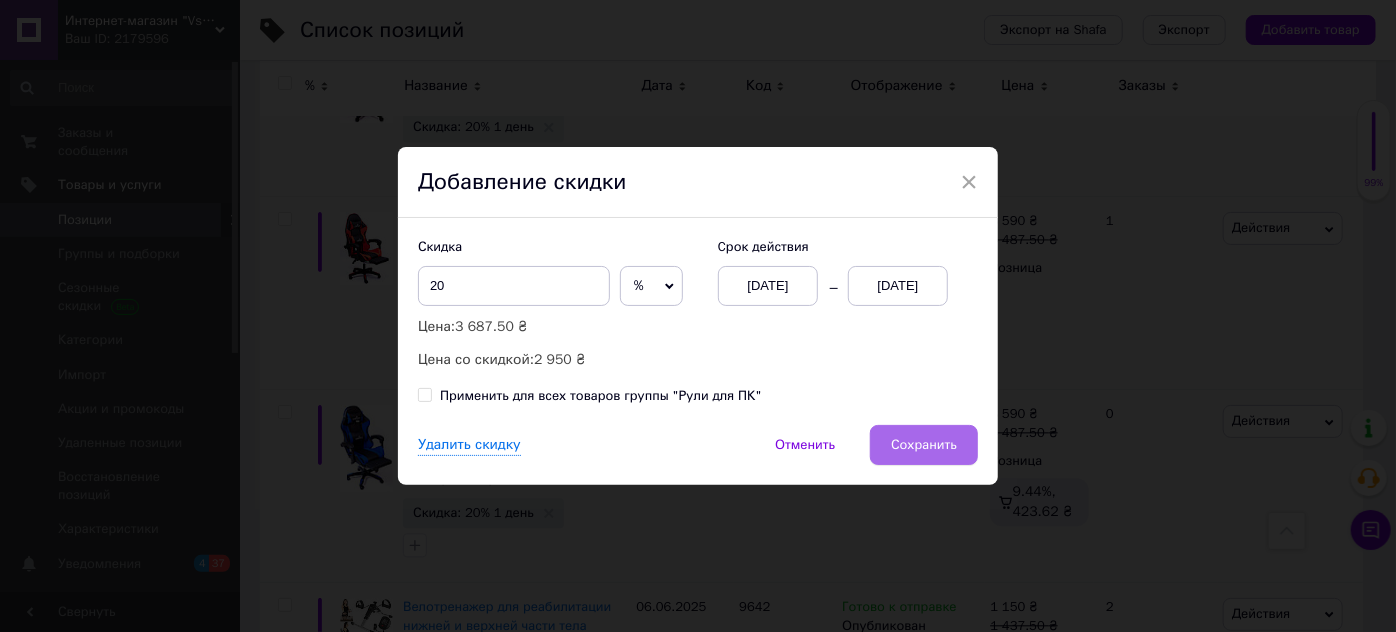 click on "Сохранить" at bounding box center [924, 445] 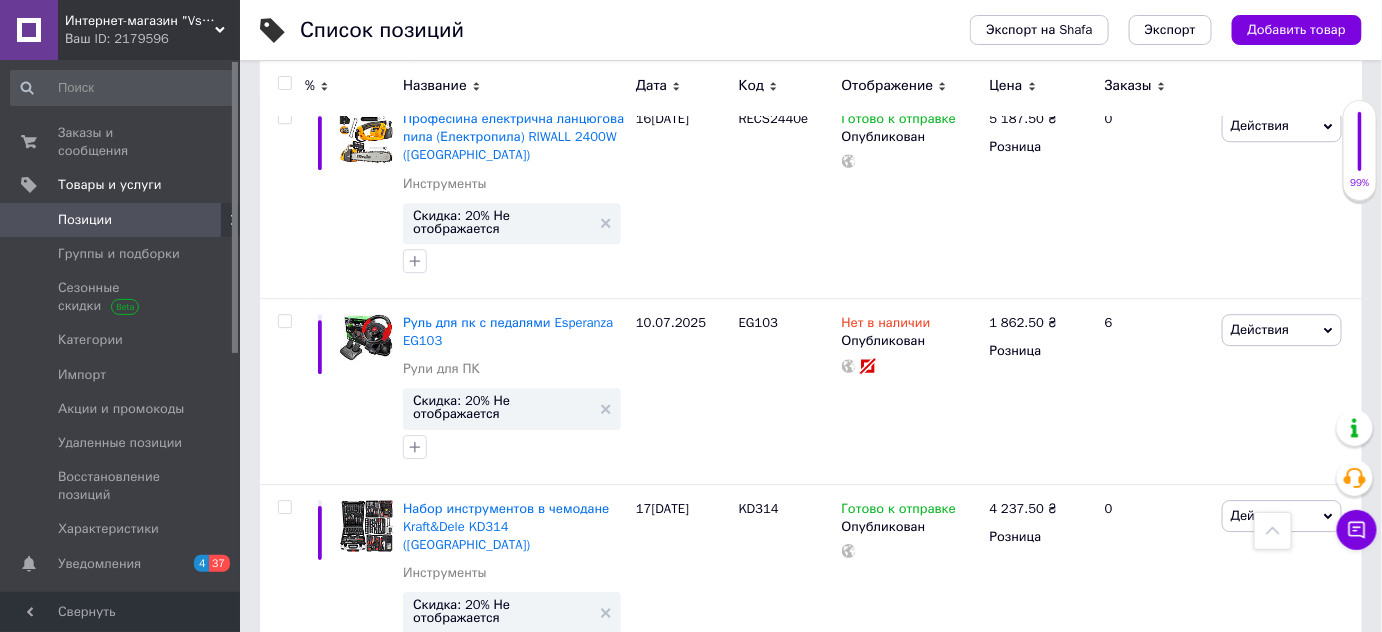 scroll, scrollTop: 11909, scrollLeft: 0, axis: vertical 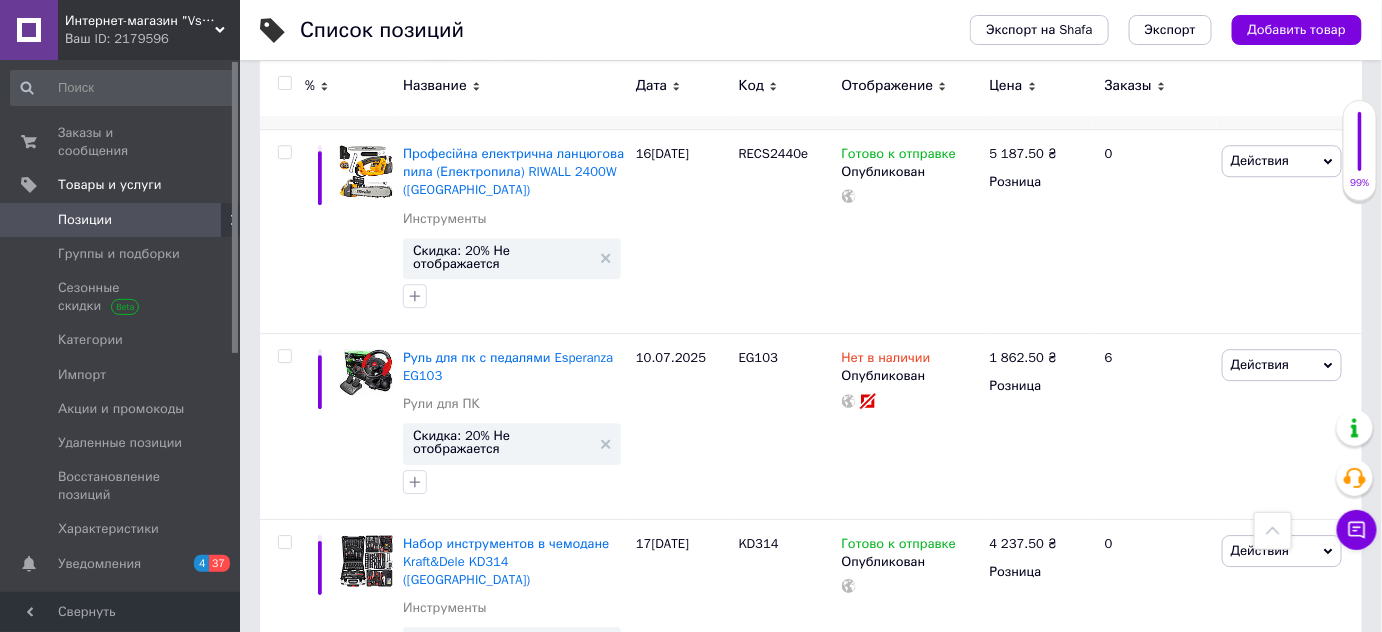 click on "Скидка: 20% Не отображается" at bounding box center [502, 832] 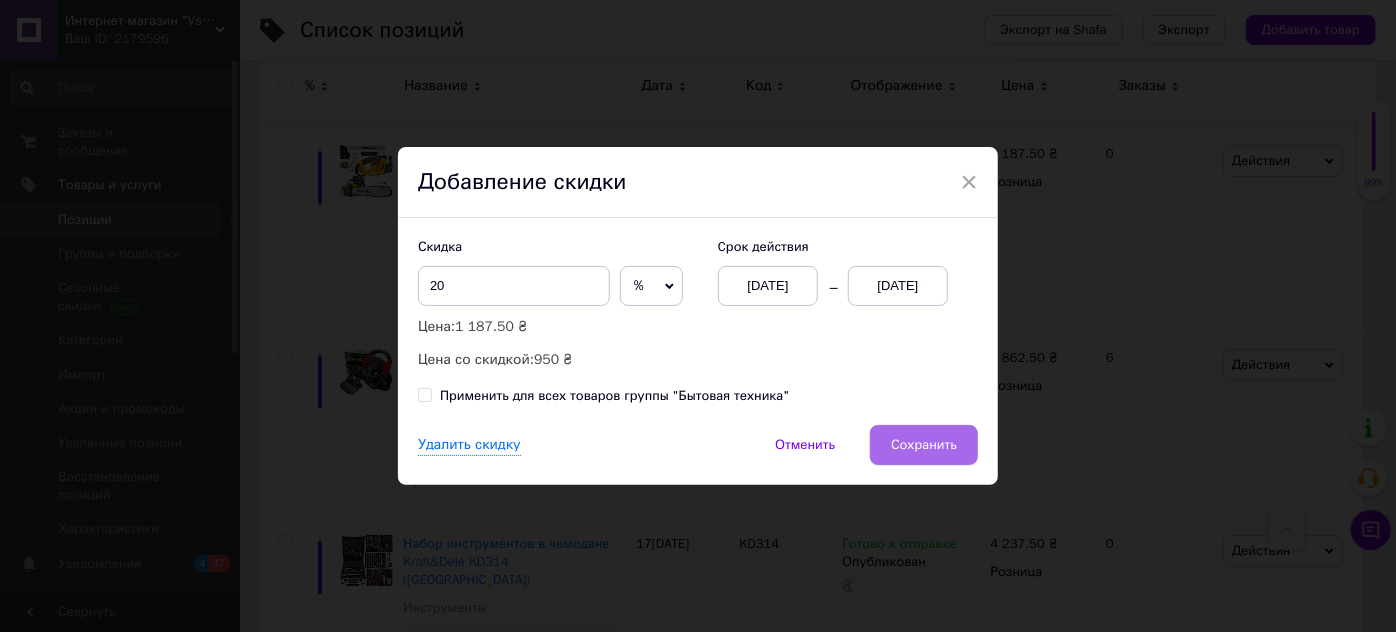 click on "Сохранить" at bounding box center (924, 445) 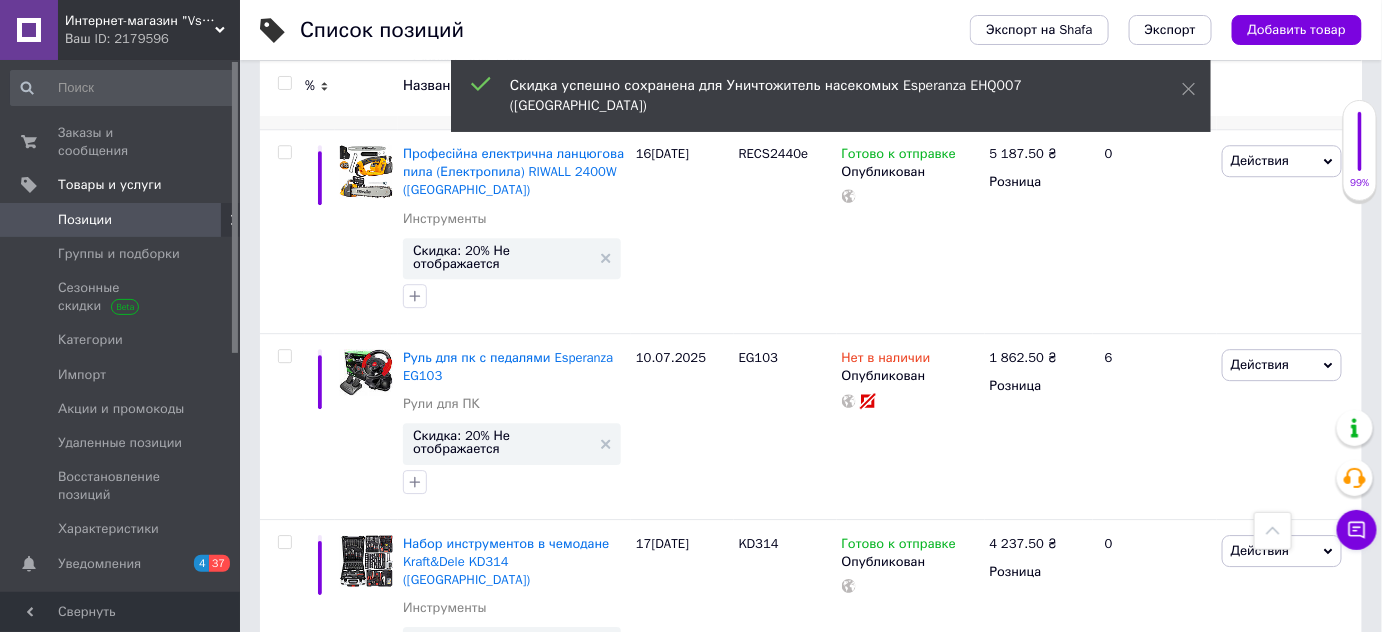 click on "Скидка: 20% Не отображается" at bounding box center [502, 1007] 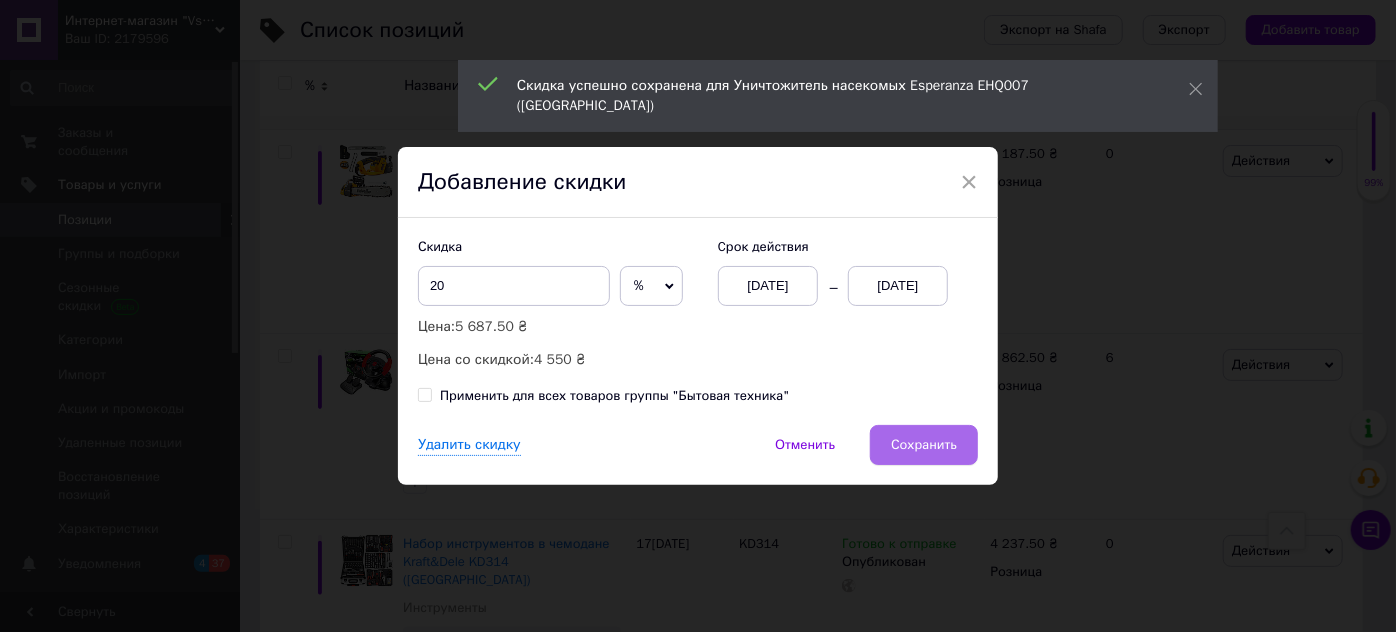 click on "Сохранить" at bounding box center (924, 445) 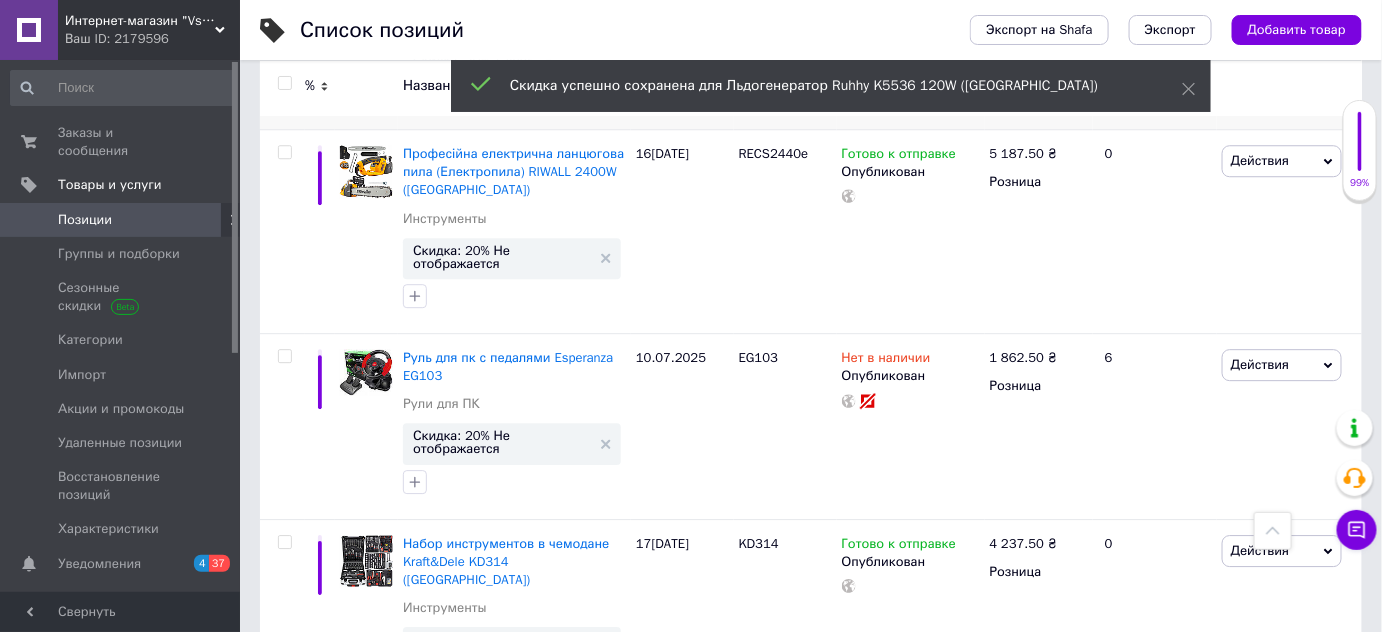 scroll, scrollTop: 10616, scrollLeft: 0, axis: vertical 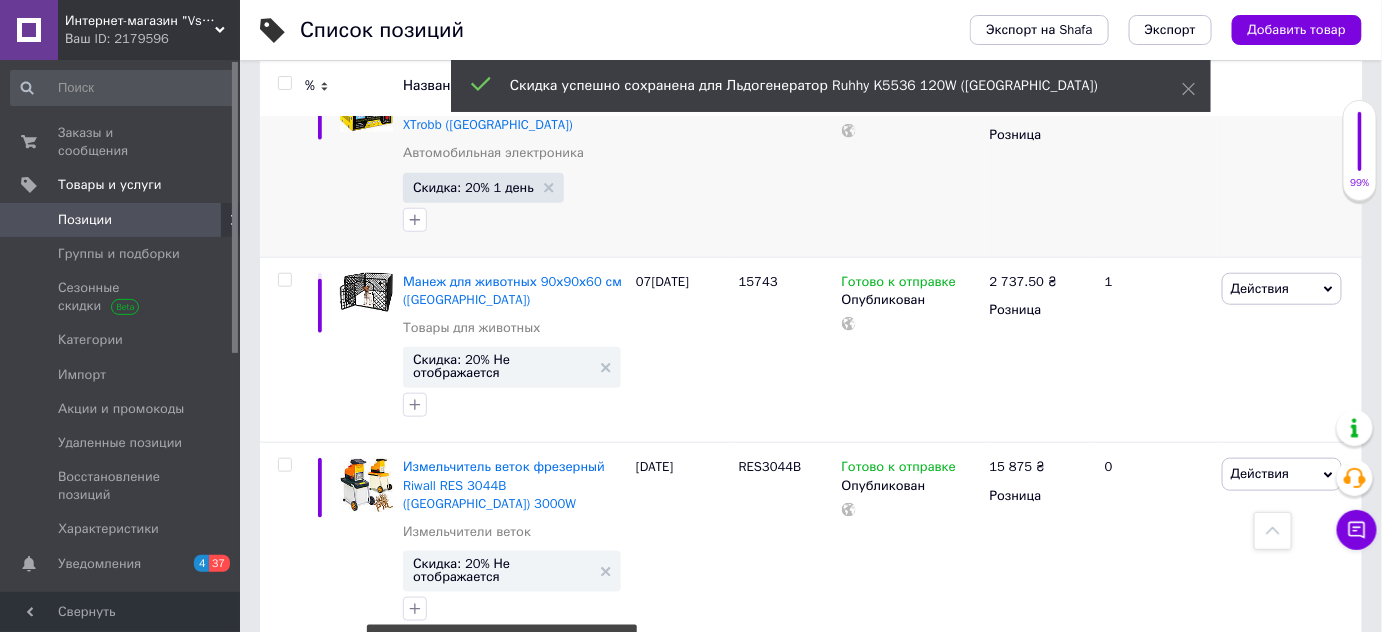 click on "Скидка: 20% Не отображается" at bounding box center [502, 774] 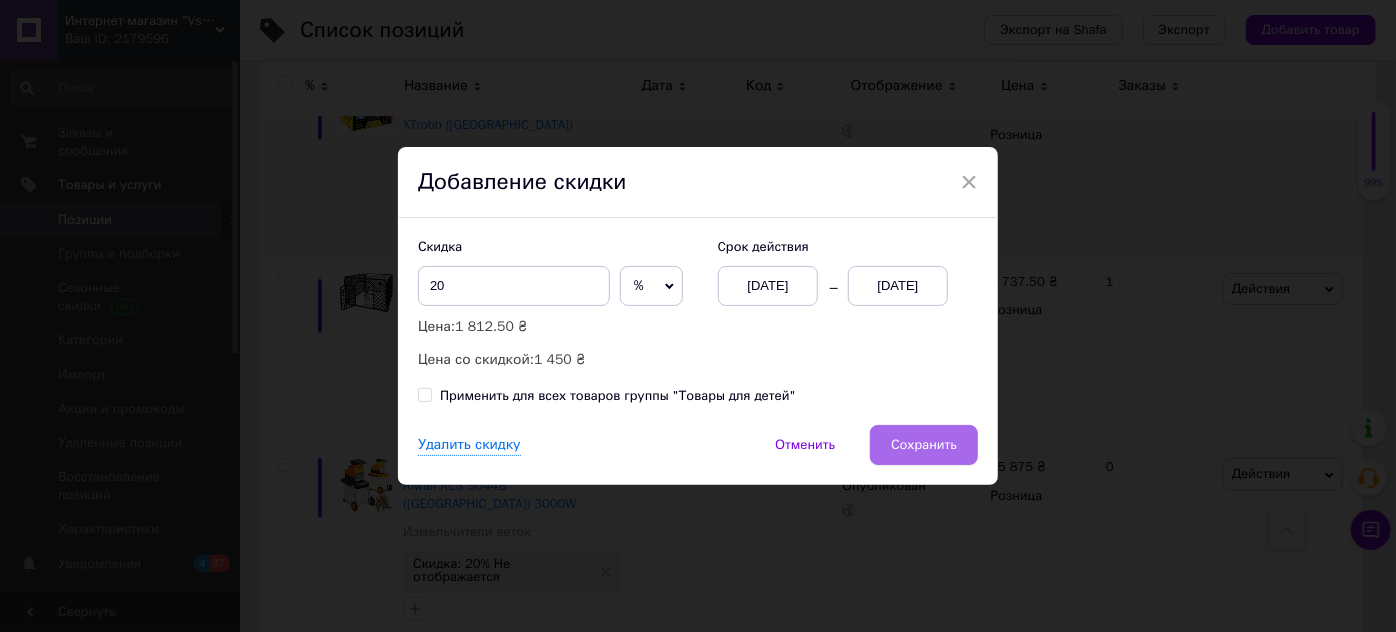 click on "Сохранить" at bounding box center [924, 445] 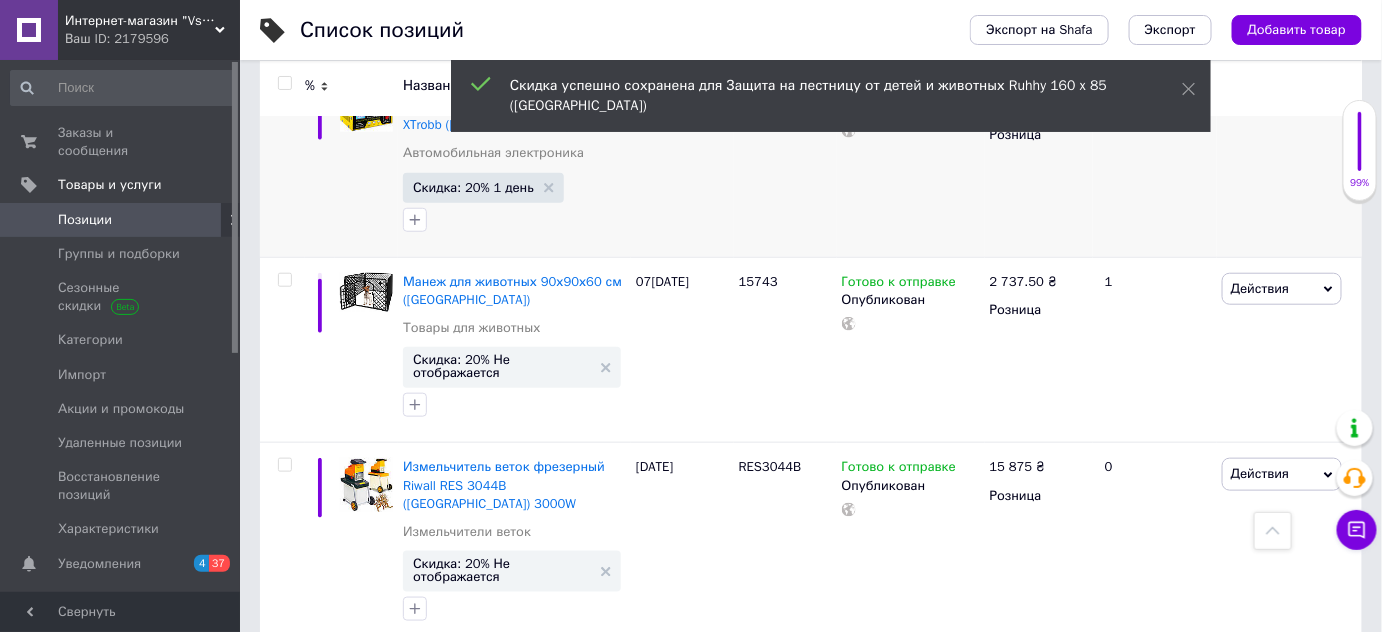 click on "Скидка: 20% Не отображается" at bounding box center (502, 1003) 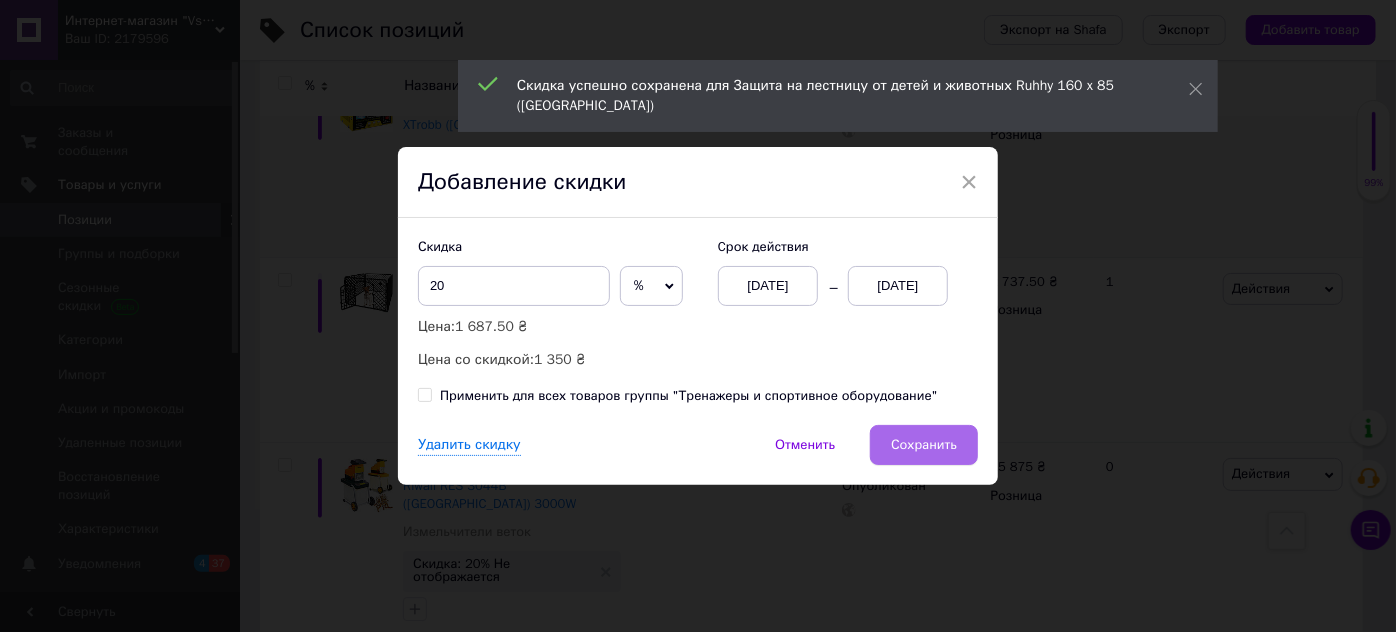 click on "Сохранить" at bounding box center (924, 445) 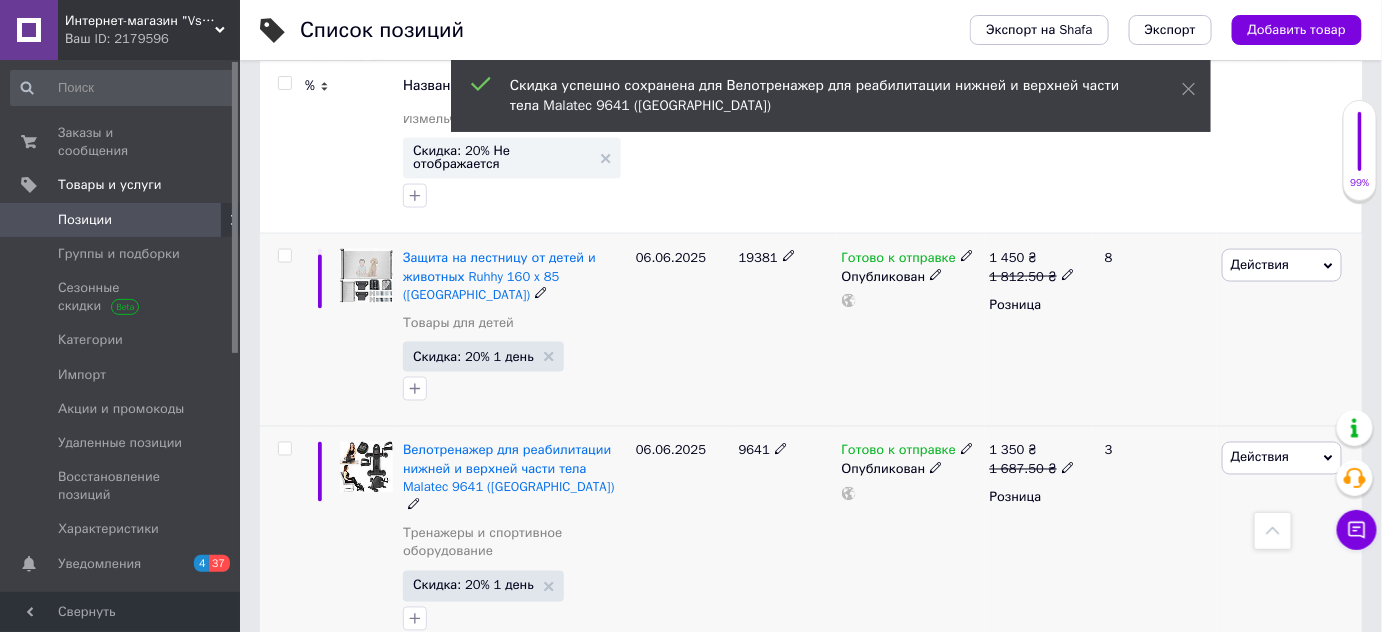 scroll, scrollTop: 11207, scrollLeft: 0, axis: vertical 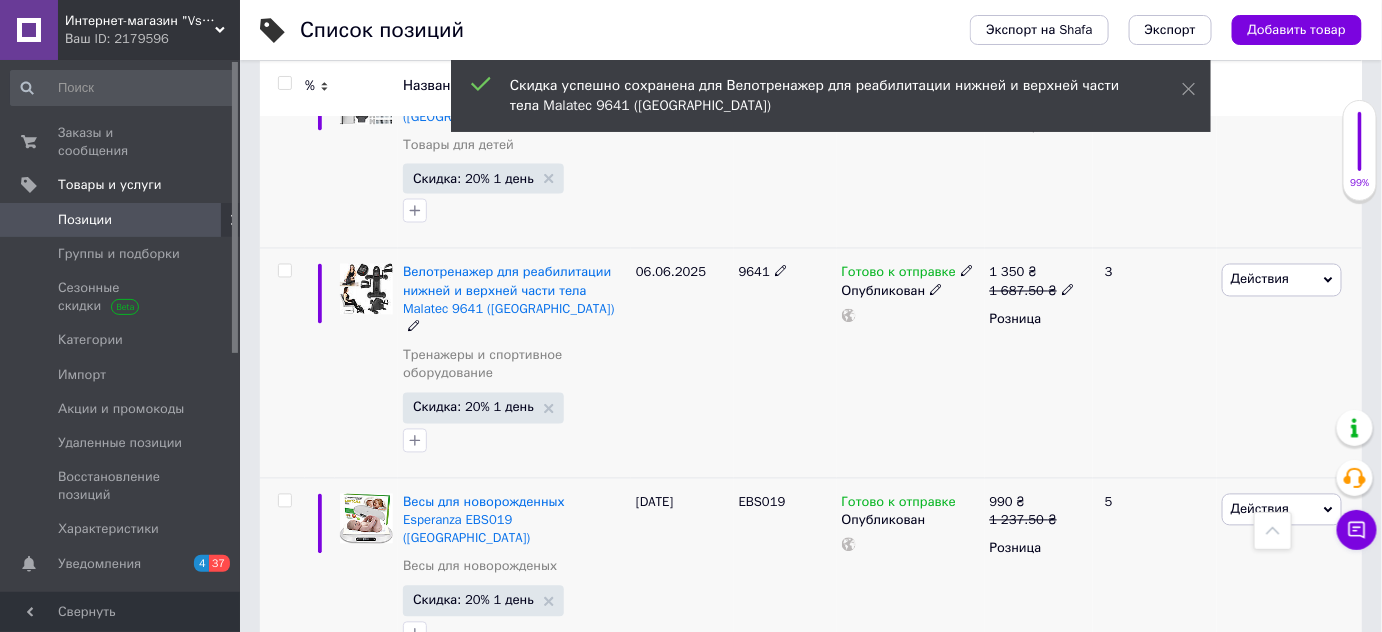 click on "Скидка: 20% Не отображается" at bounding box center (502, 955) 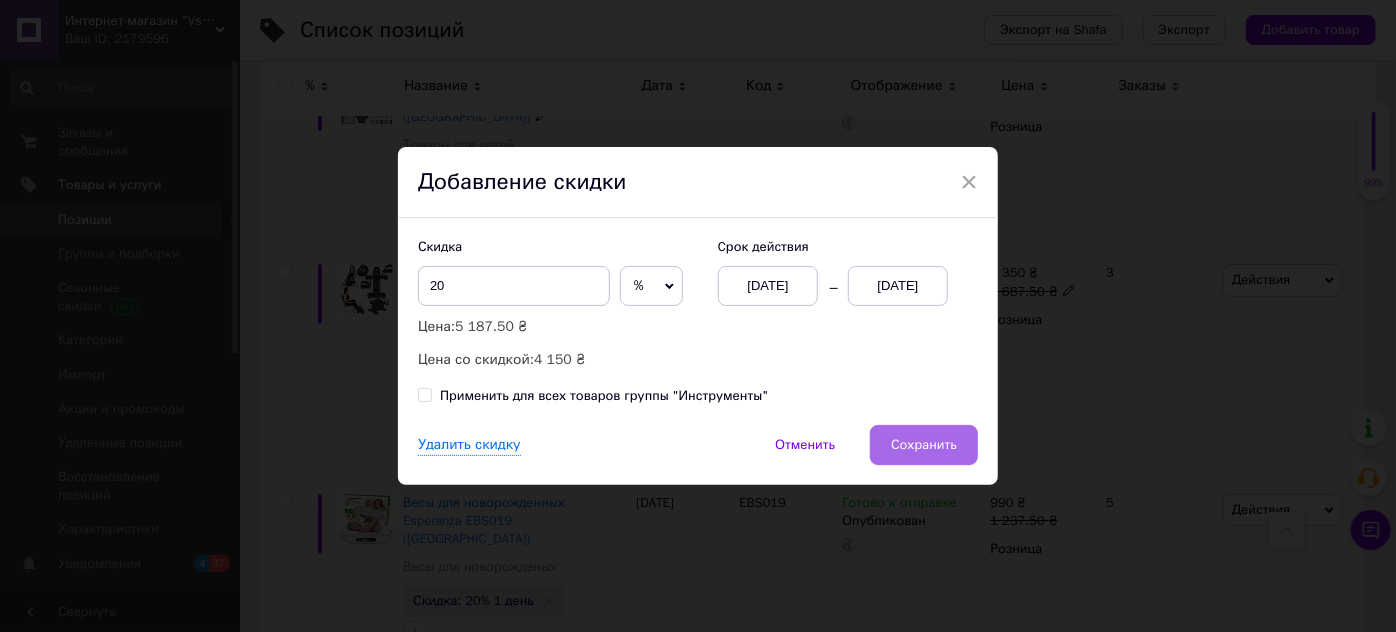click on "Сохранить" at bounding box center (924, 445) 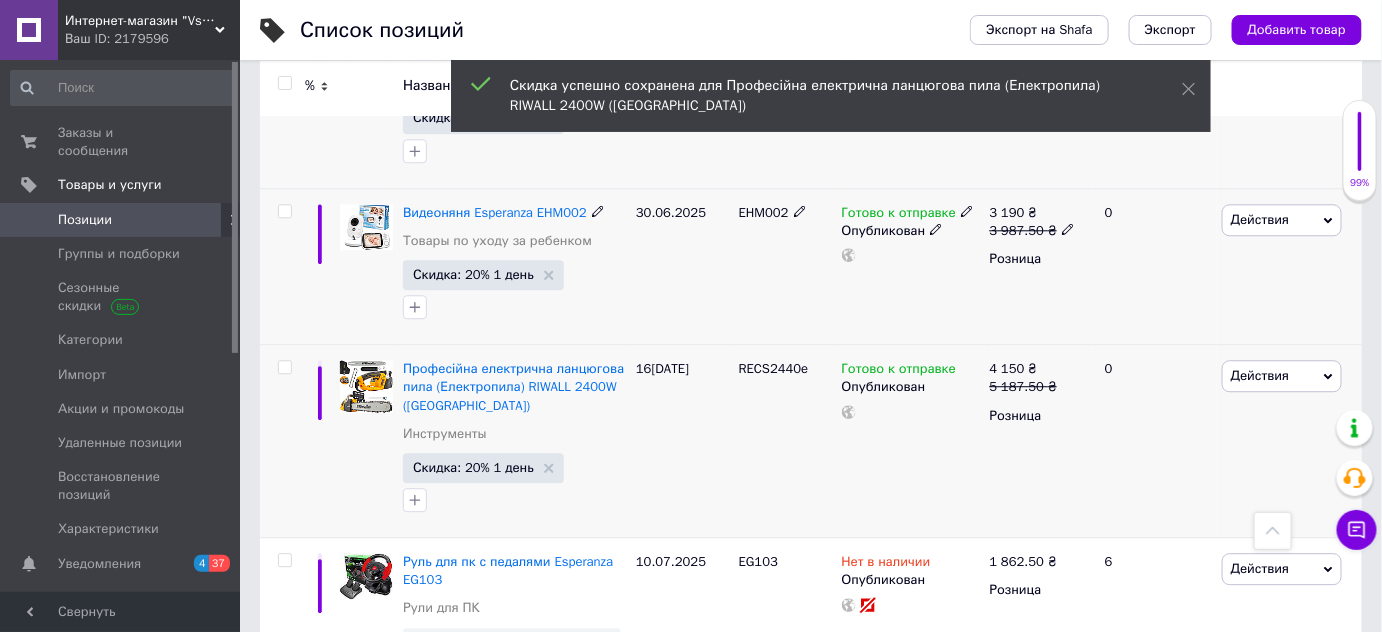 scroll, scrollTop: 11709, scrollLeft: 0, axis: vertical 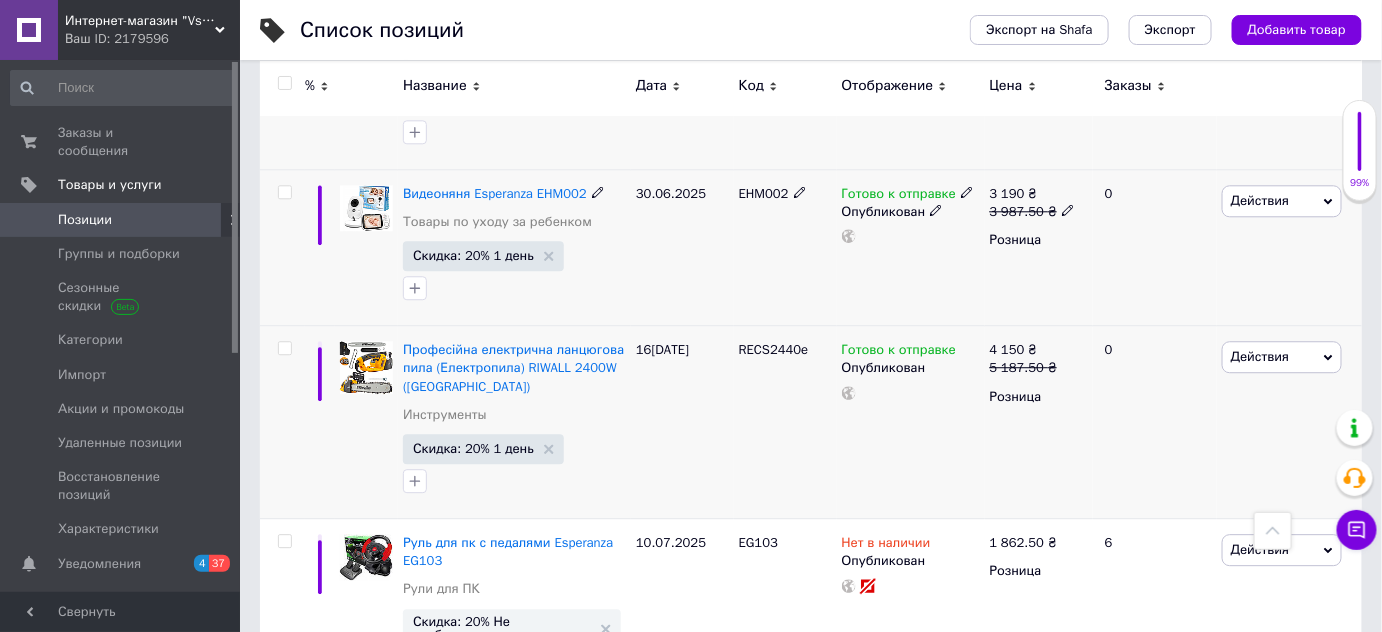 click on "Скидка: 20% Не отображается" at bounding box center [502, 832] 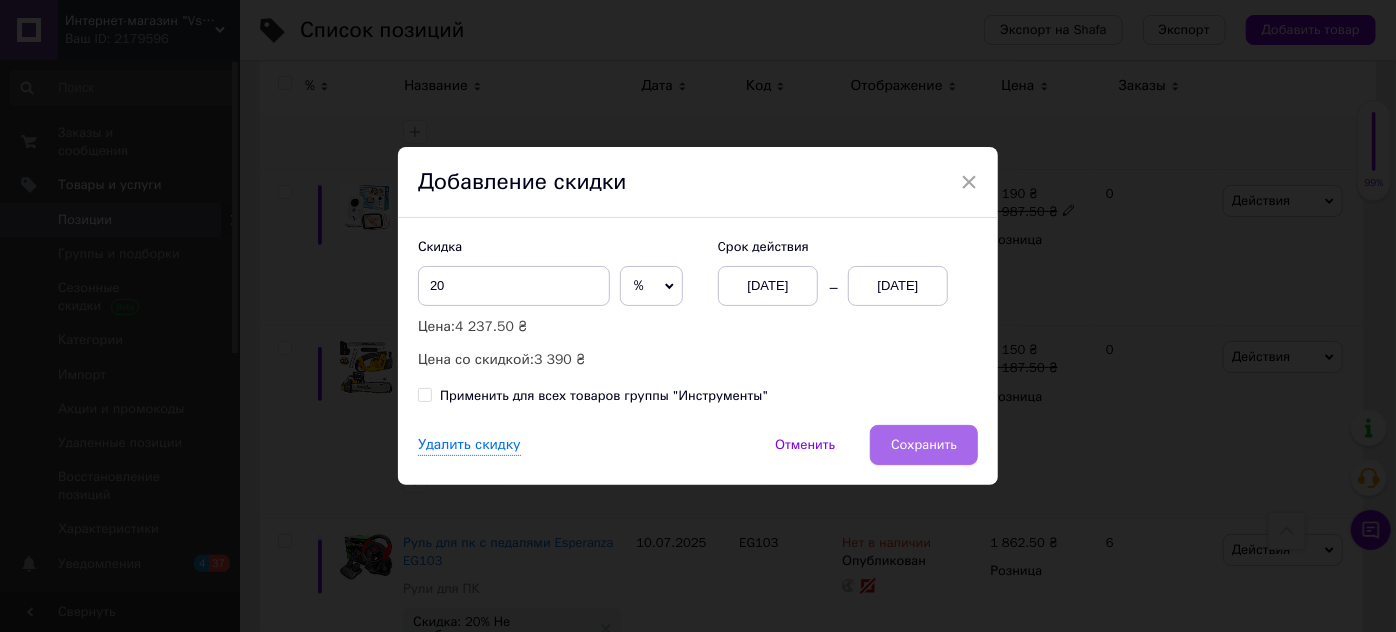 click on "Сохранить" at bounding box center [924, 445] 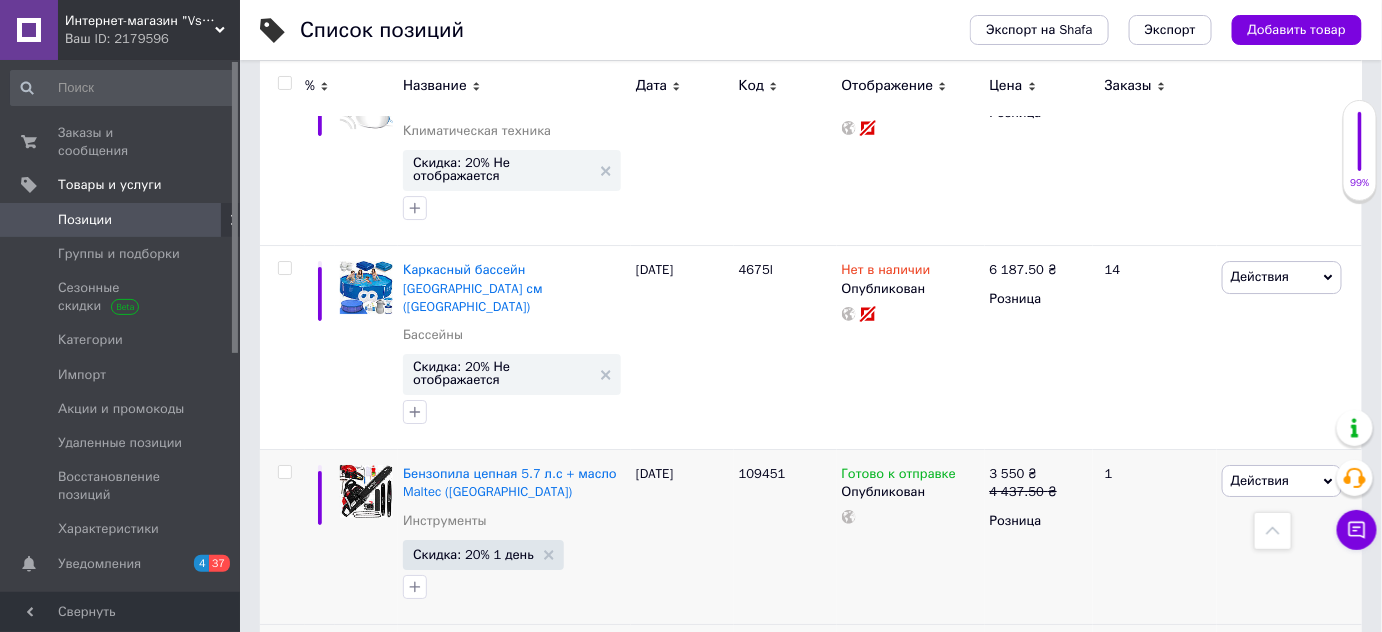 scroll, scrollTop: 4600, scrollLeft: 0, axis: vertical 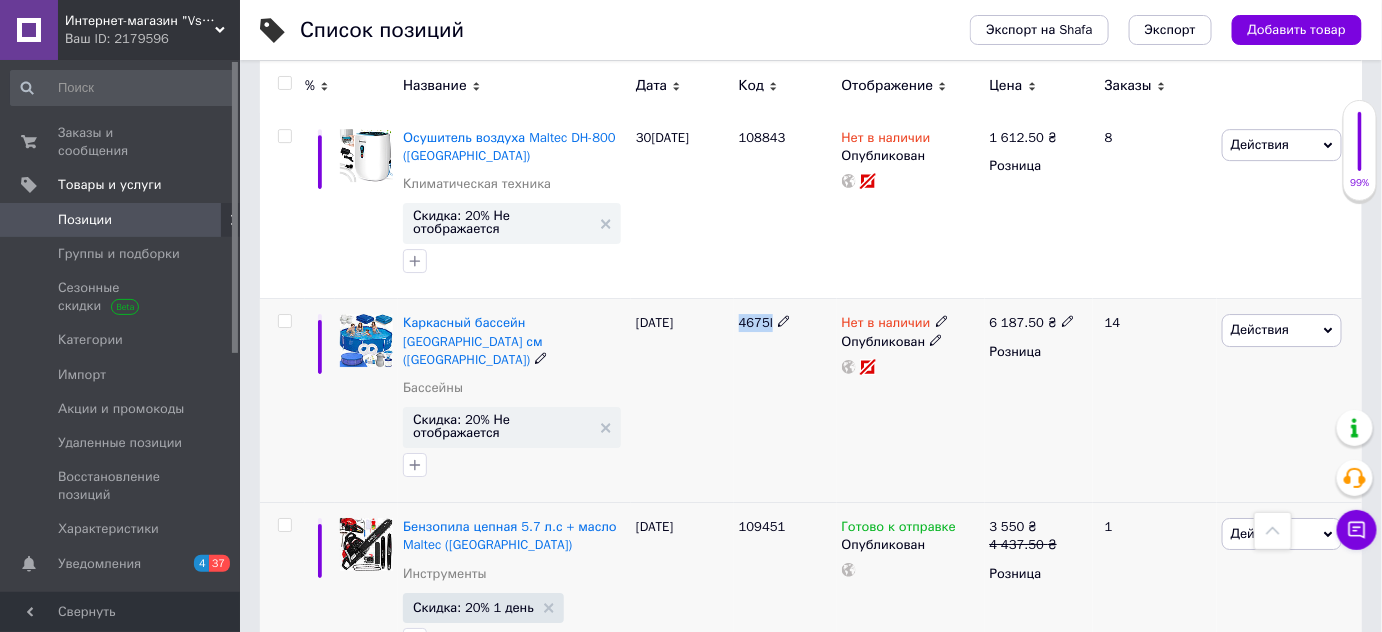 drag, startPoint x: 752, startPoint y: 180, endPoint x: 786, endPoint y: 184, distance: 34.234486 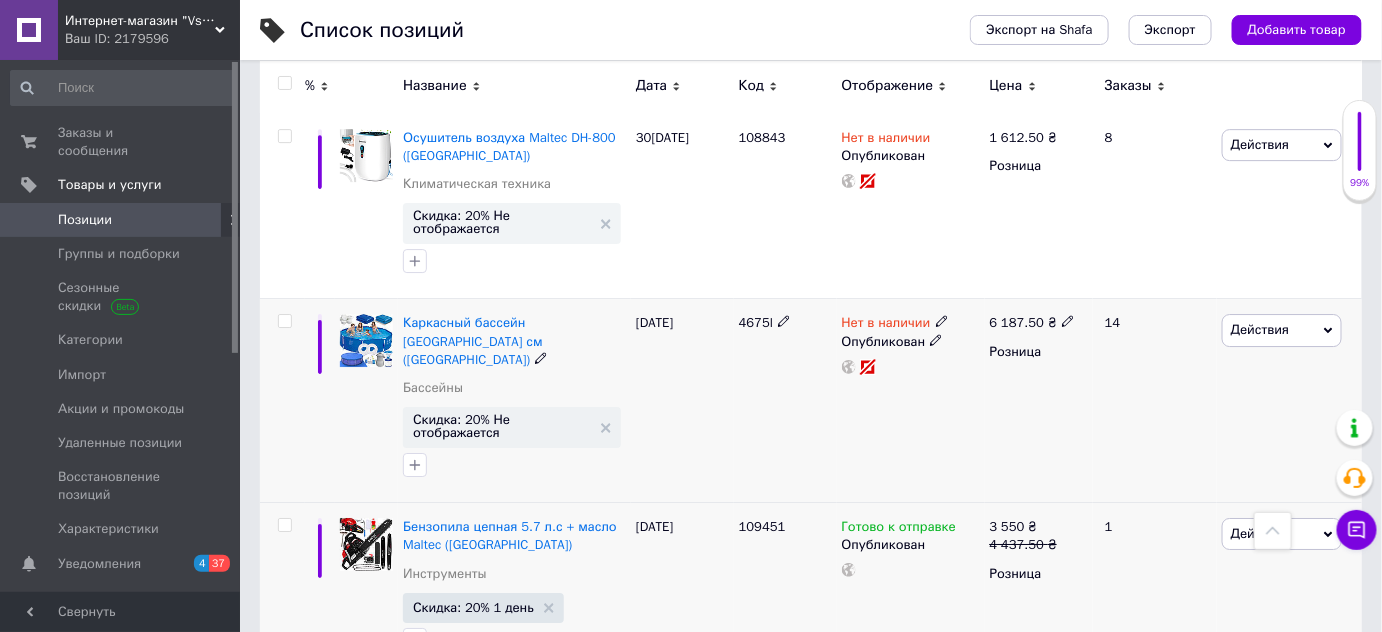 click 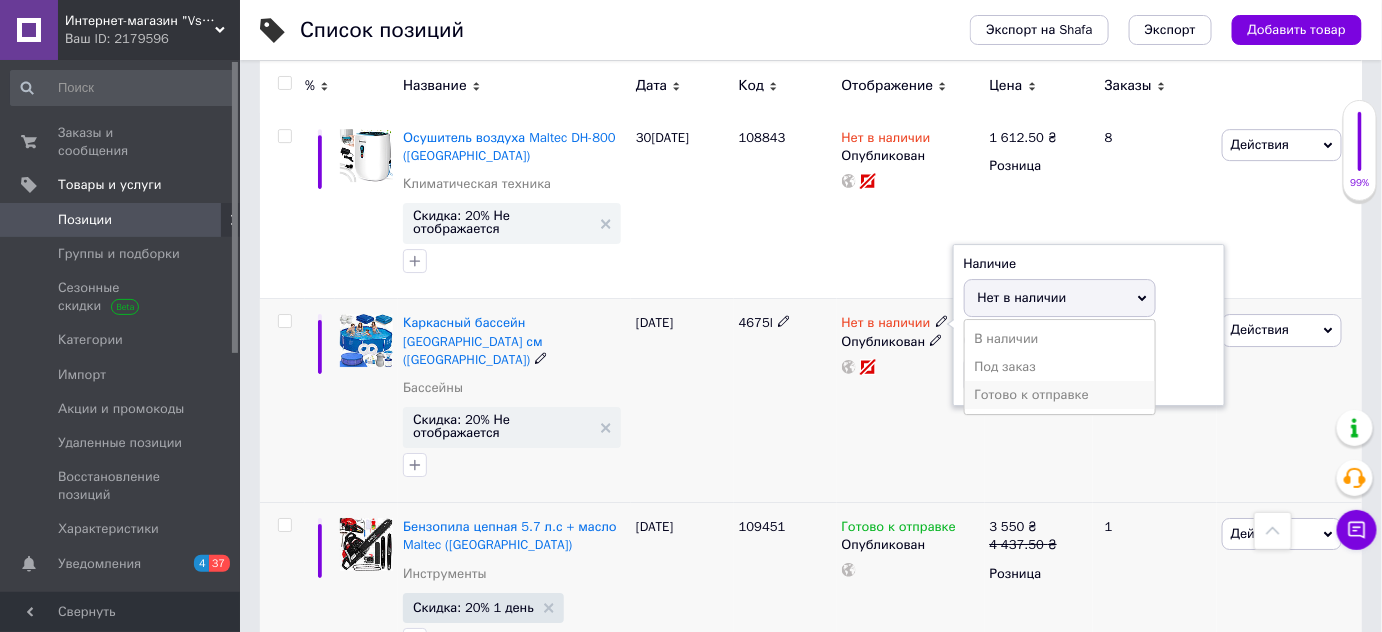 click on "Готово к отправке" at bounding box center (1060, 395) 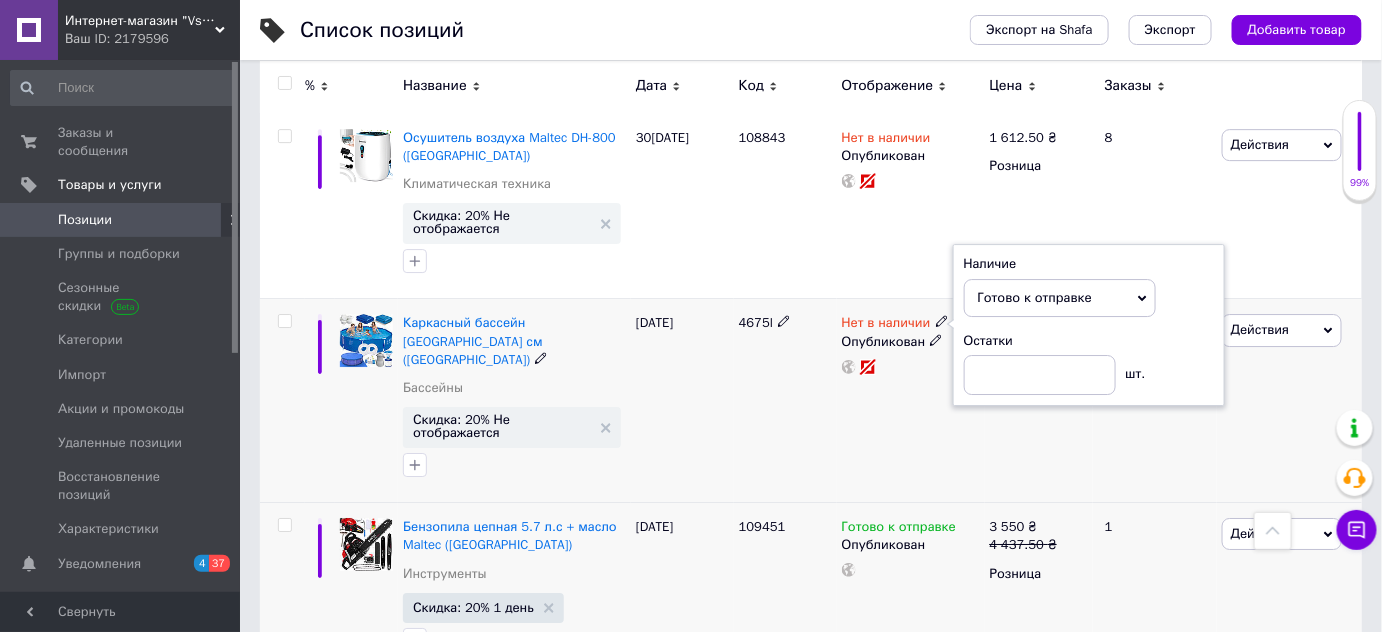 click on "Наличие Готово к отправке В наличии Нет в наличии Под заказ Остатки шт." at bounding box center [1089, 325] 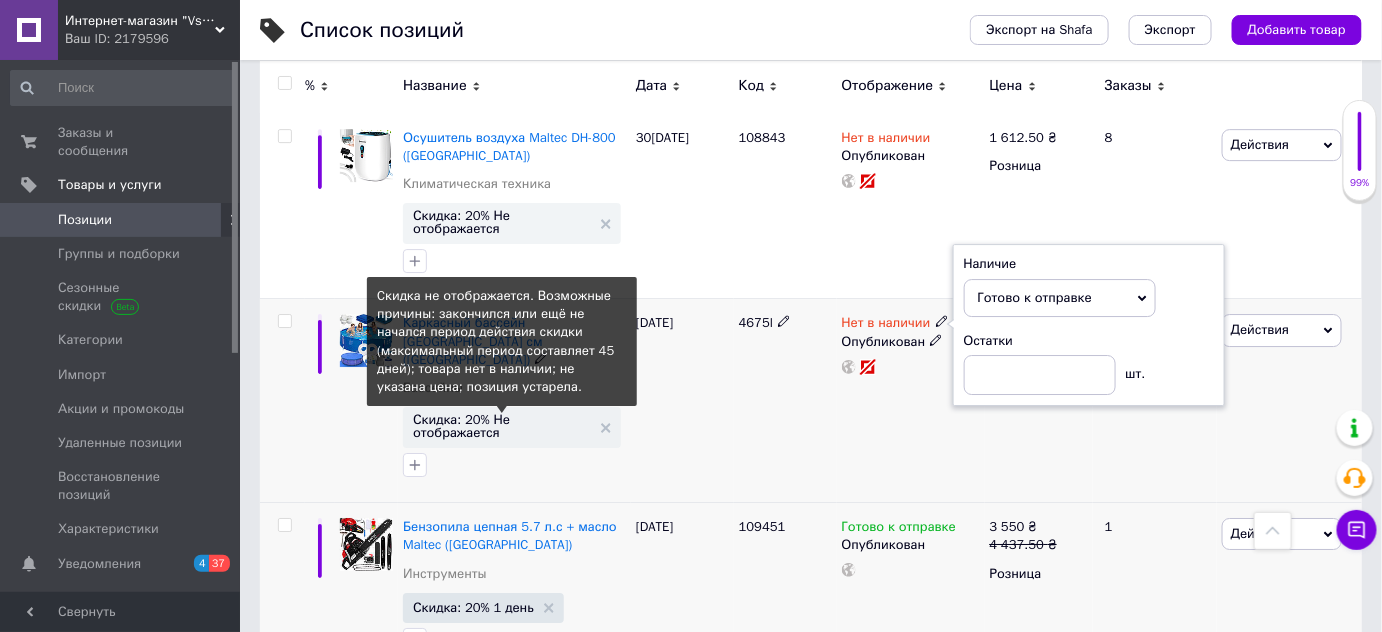 click on "Скидка: 20% Не отображается" at bounding box center [502, 426] 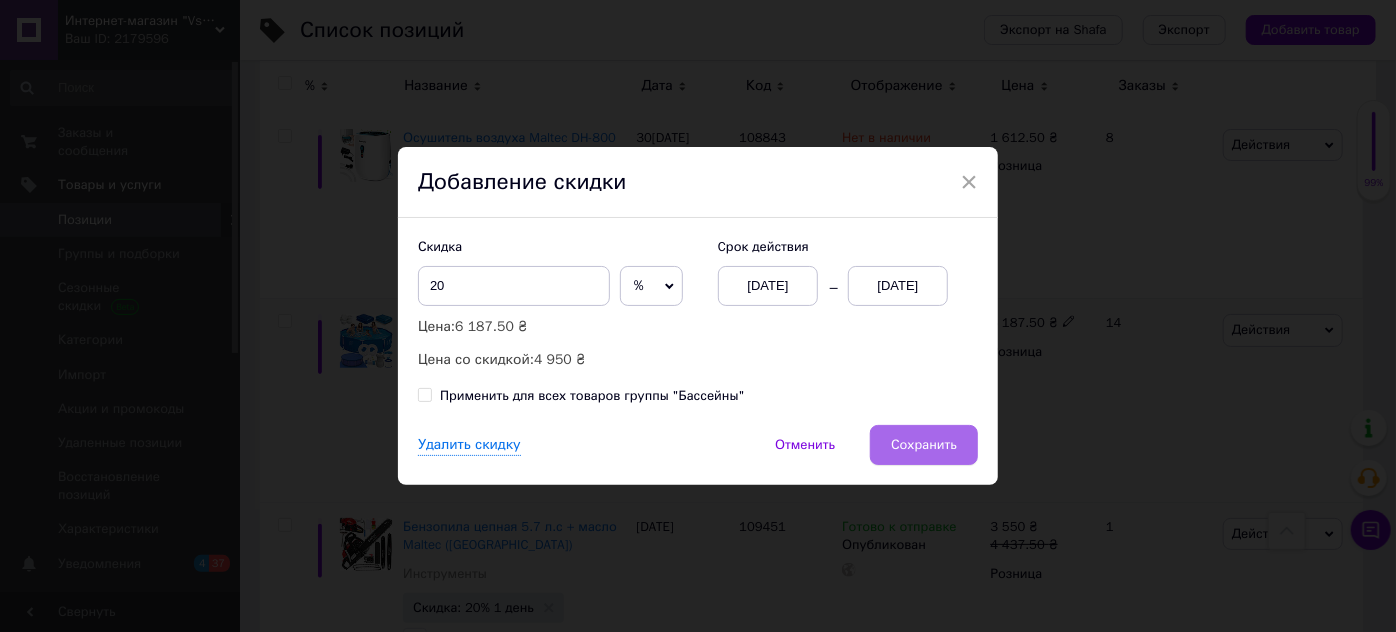click on "Сохранить" at bounding box center [924, 445] 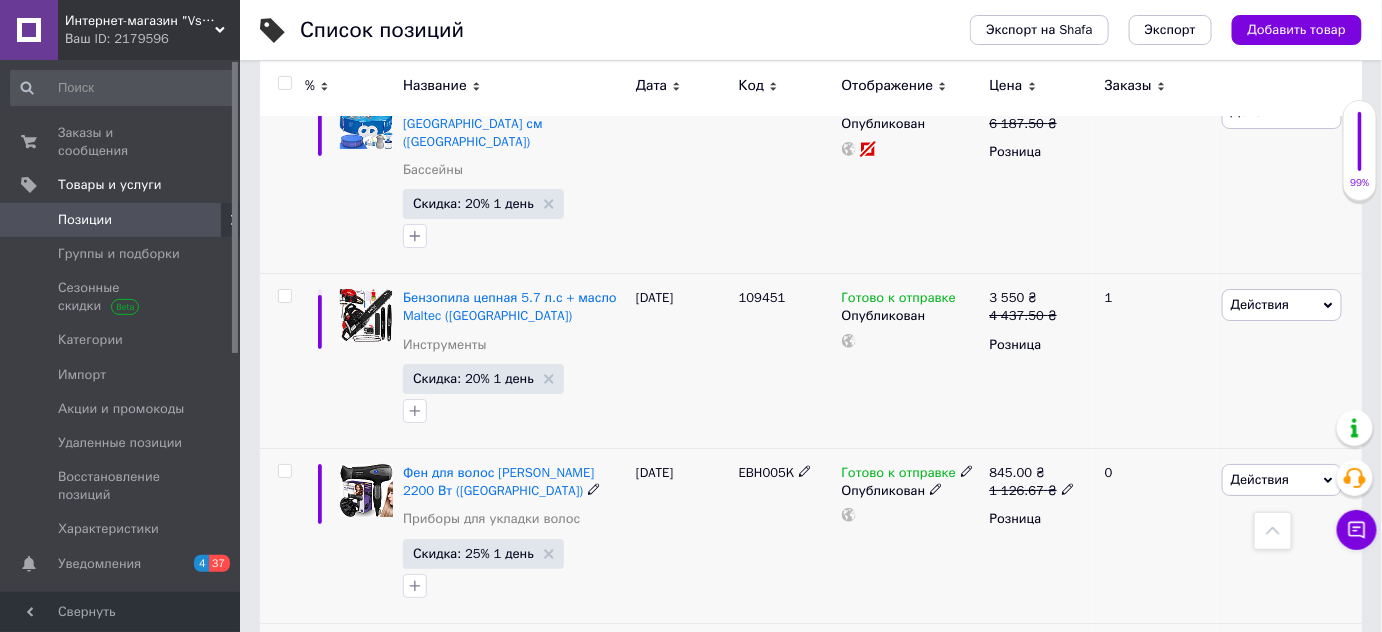 scroll, scrollTop: 4835, scrollLeft: 0, axis: vertical 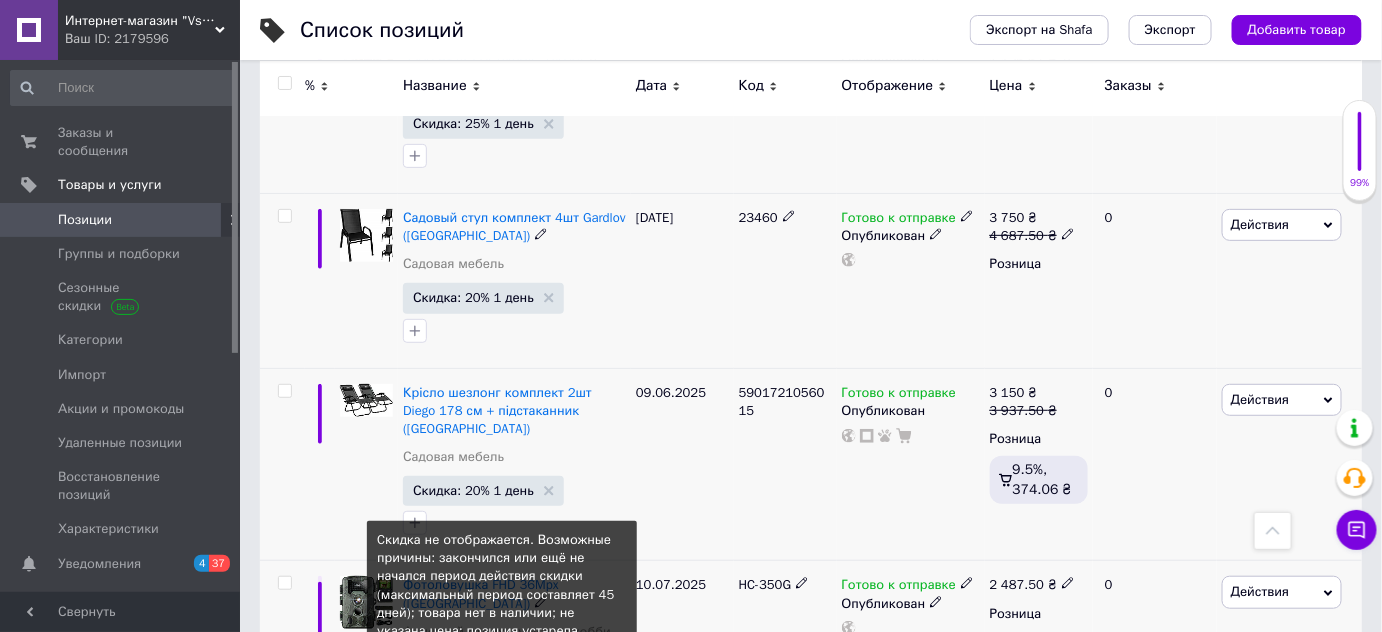 click on "Скидка: 20% Не отображается" at bounding box center (502, 670) 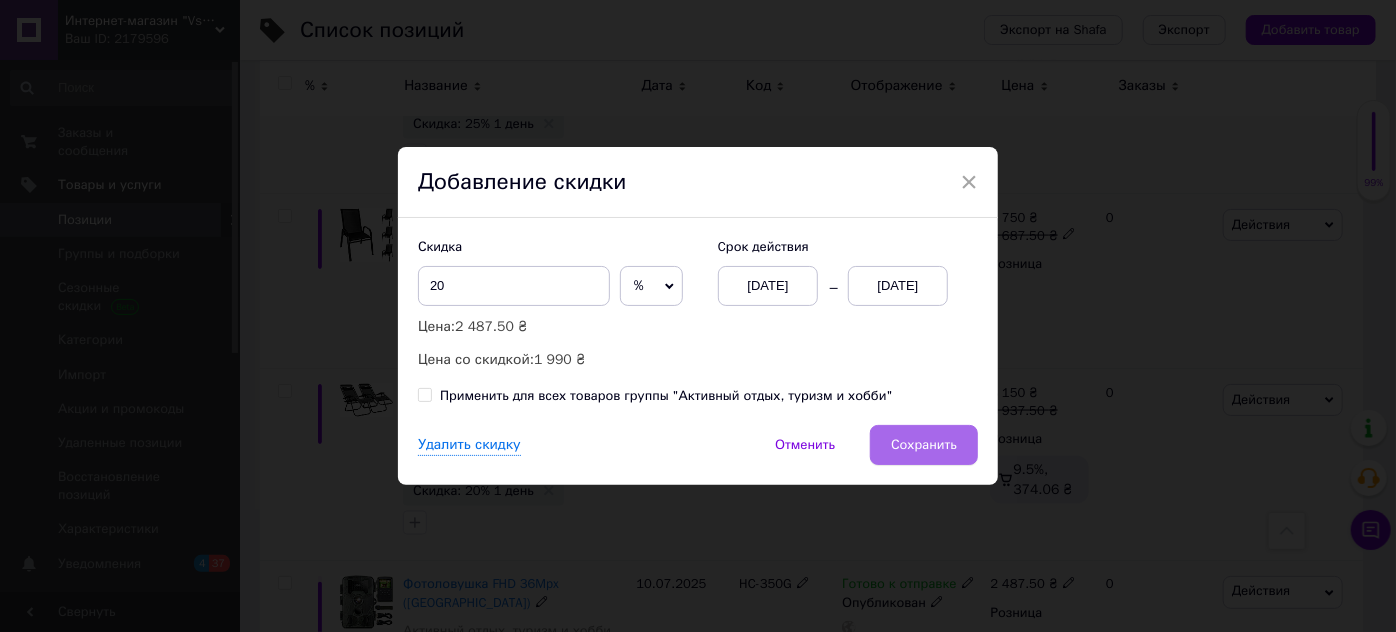 click on "Сохранить" at bounding box center (924, 445) 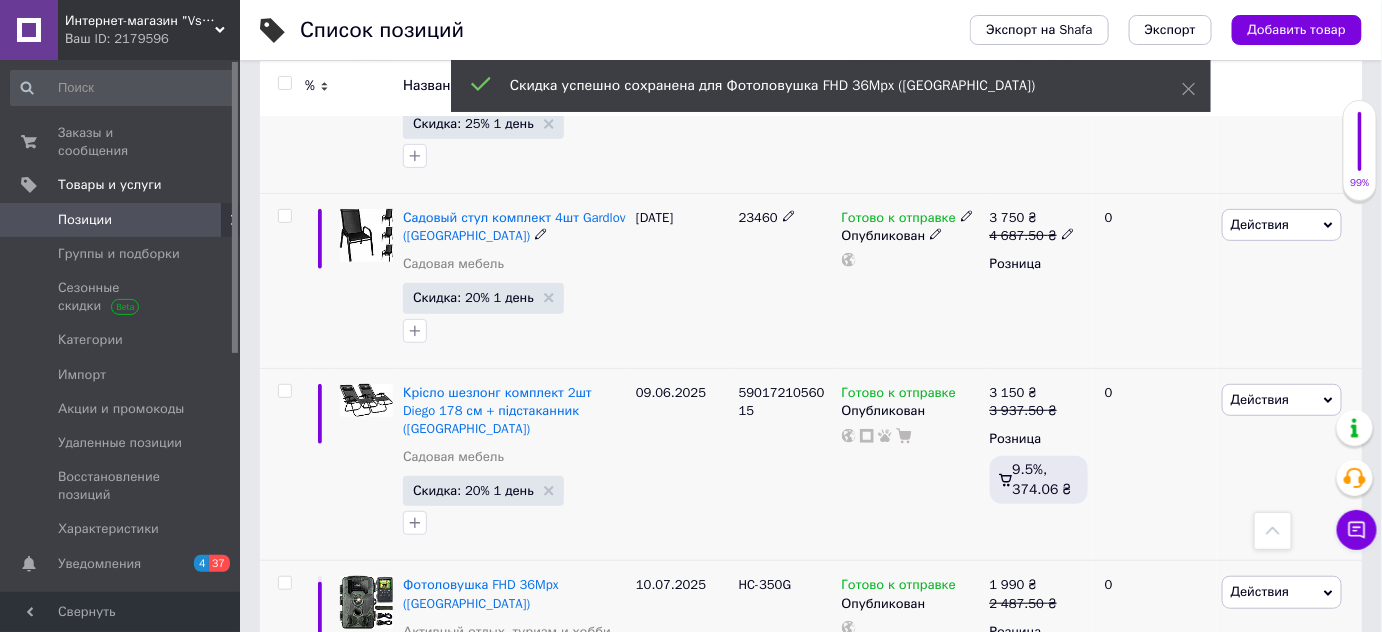 scroll, scrollTop: 5978, scrollLeft: 0, axis: vertical 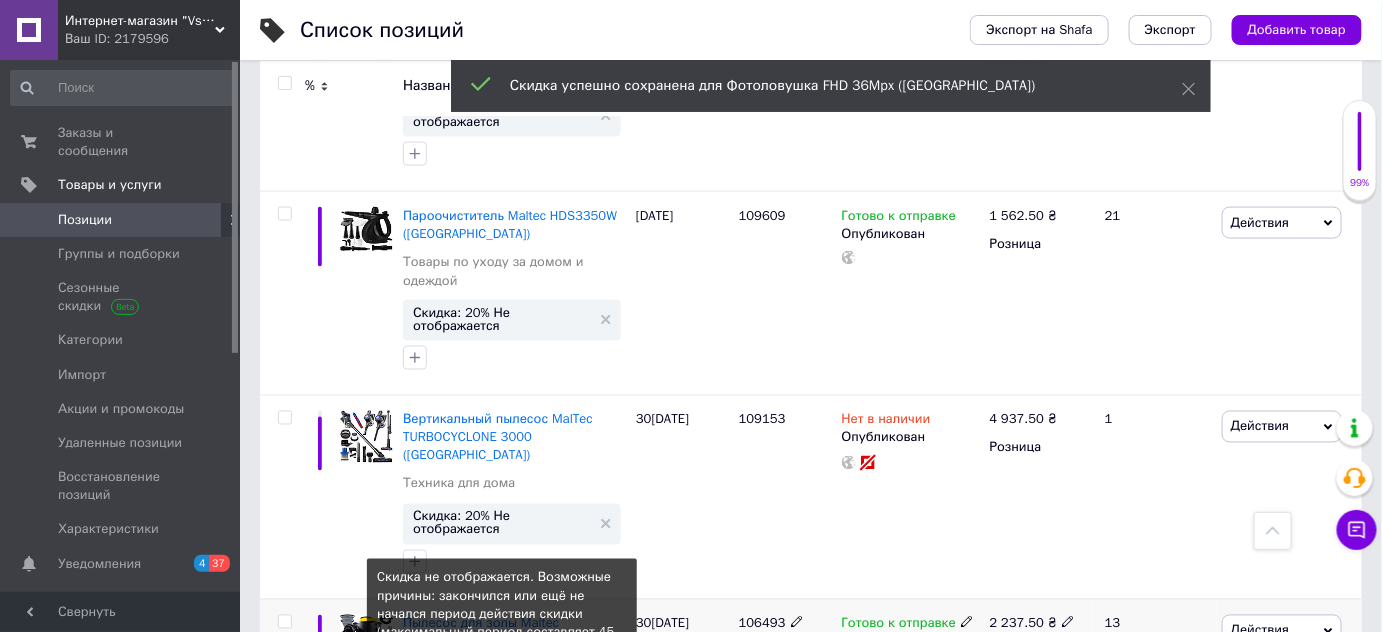 click on "Скидка: 20% Не отображается" at bounding box center [502, 708] 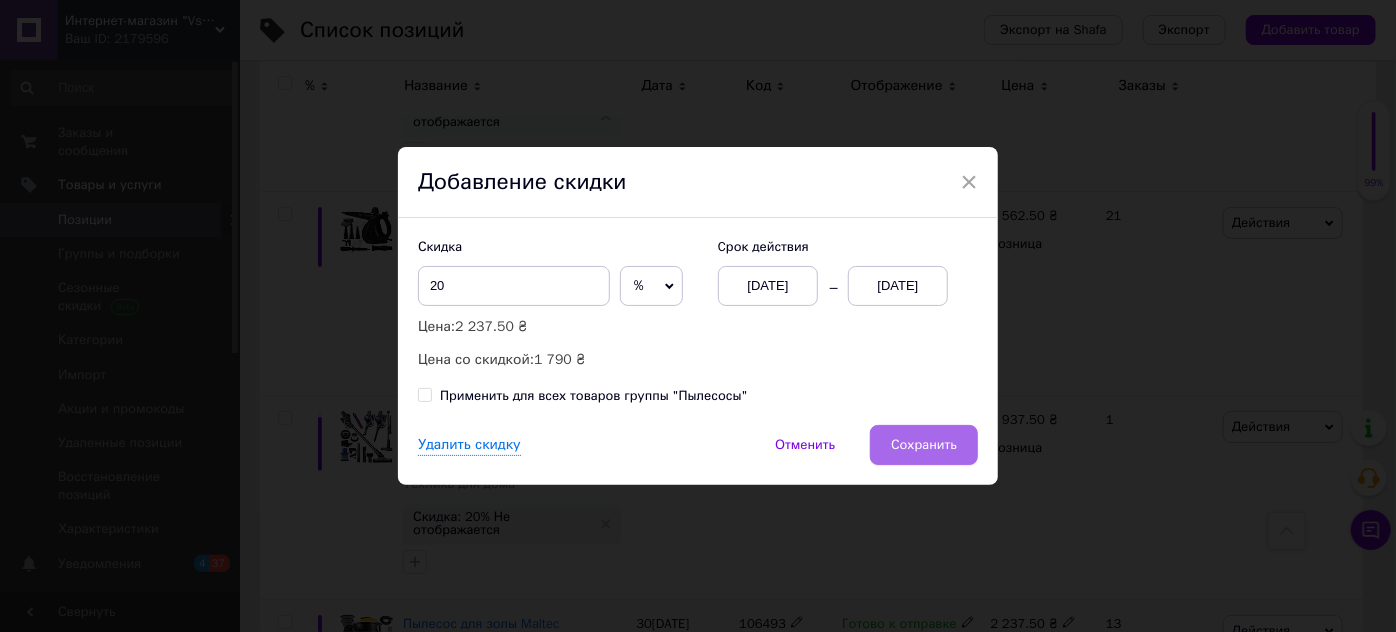 click on "Сохранить" at bounding box center [924, 445] 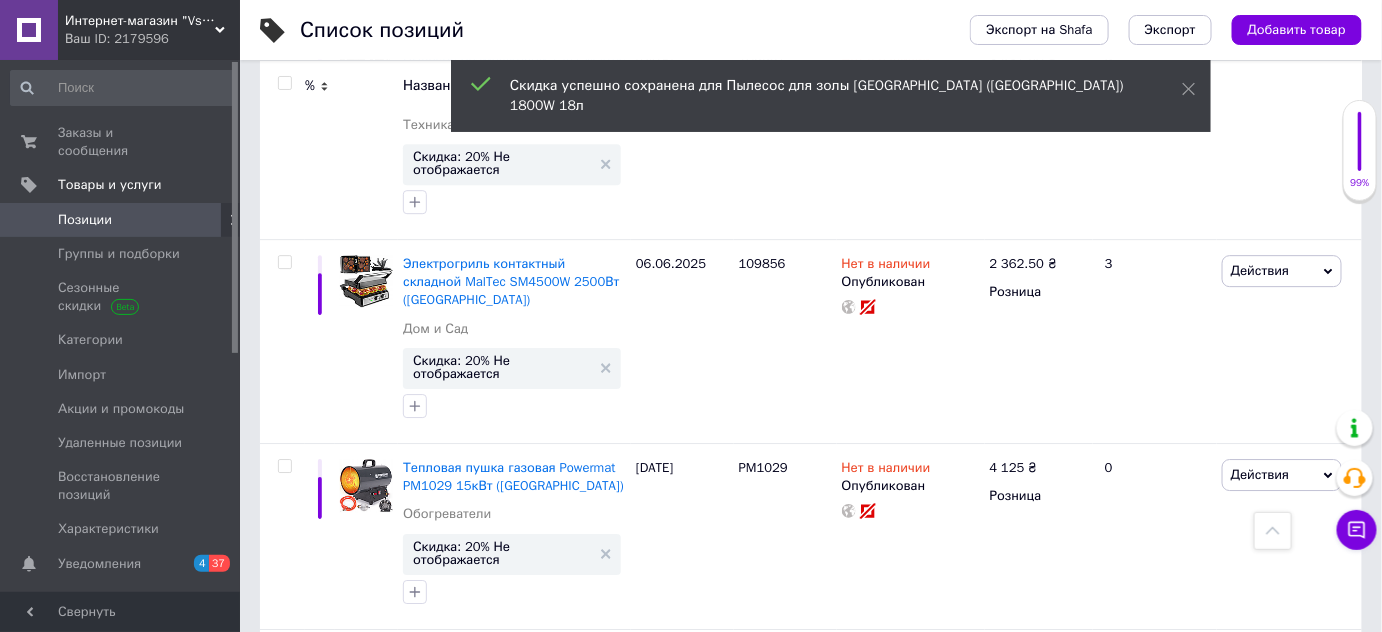 scroll, scrollTop: 7064, scrollLeft: 0, axis: vertical 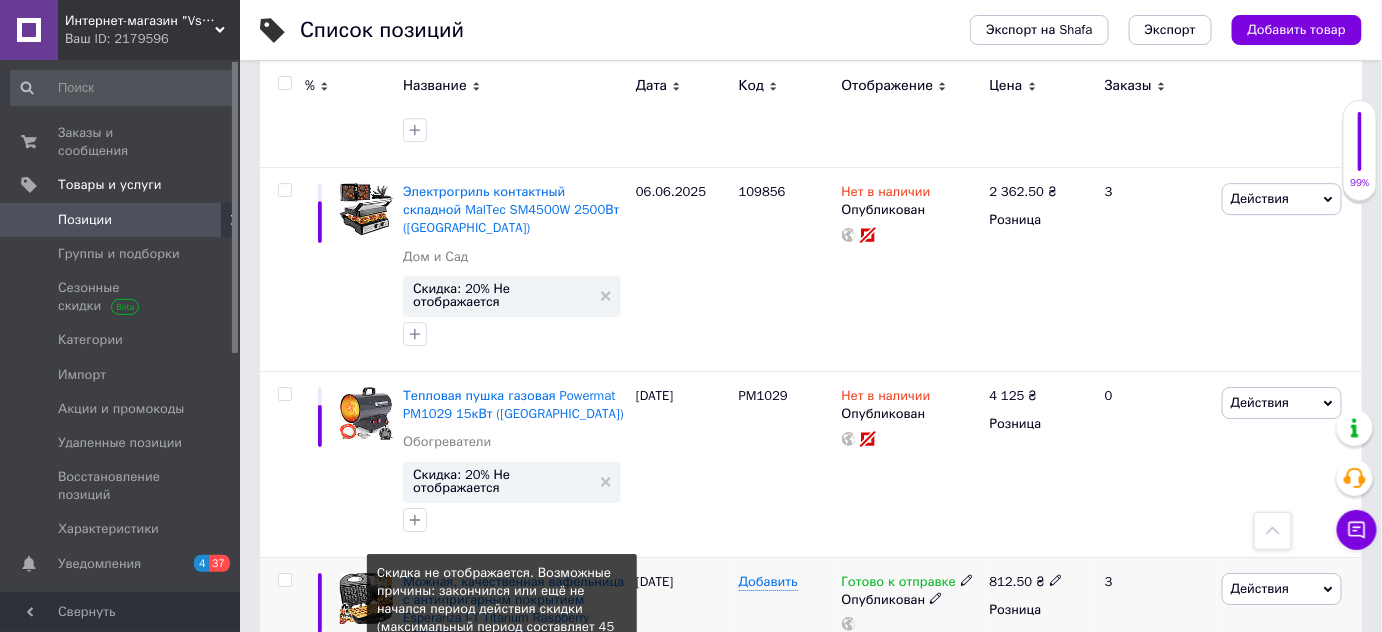click on "Скидка: 20% Не отображается" at bounding box center [502, 703] 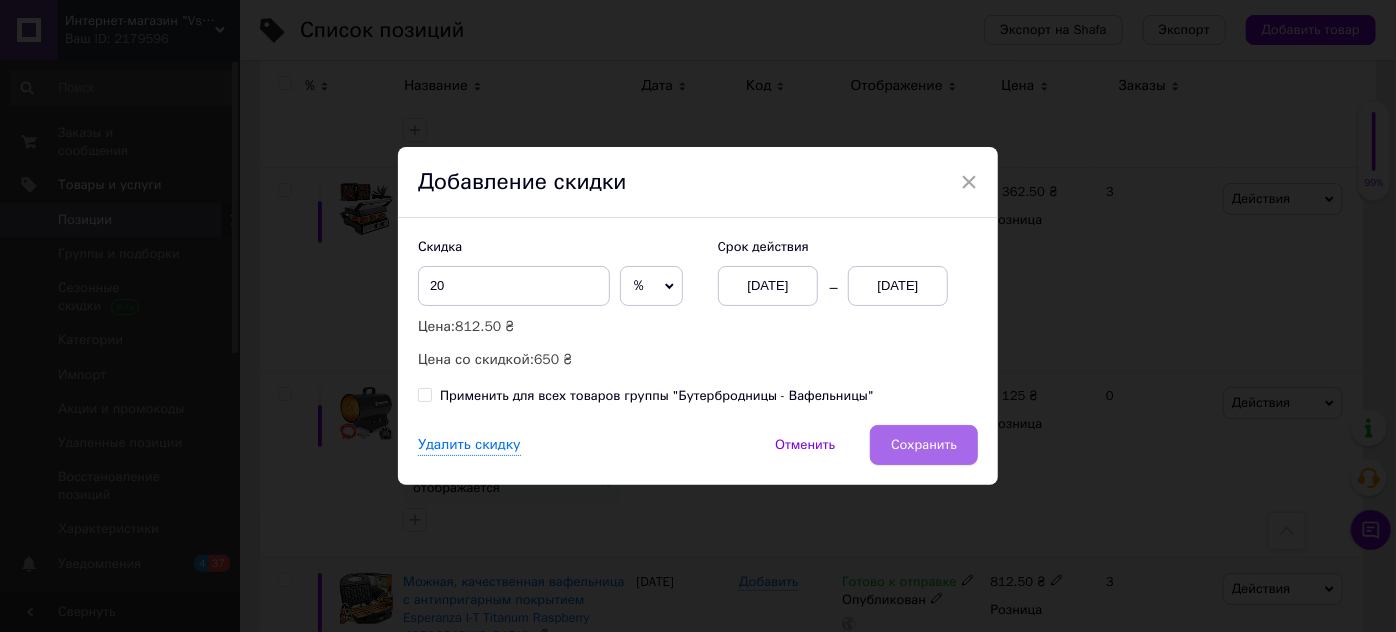 click on "Сохранить" at bounding box center [924, 445] 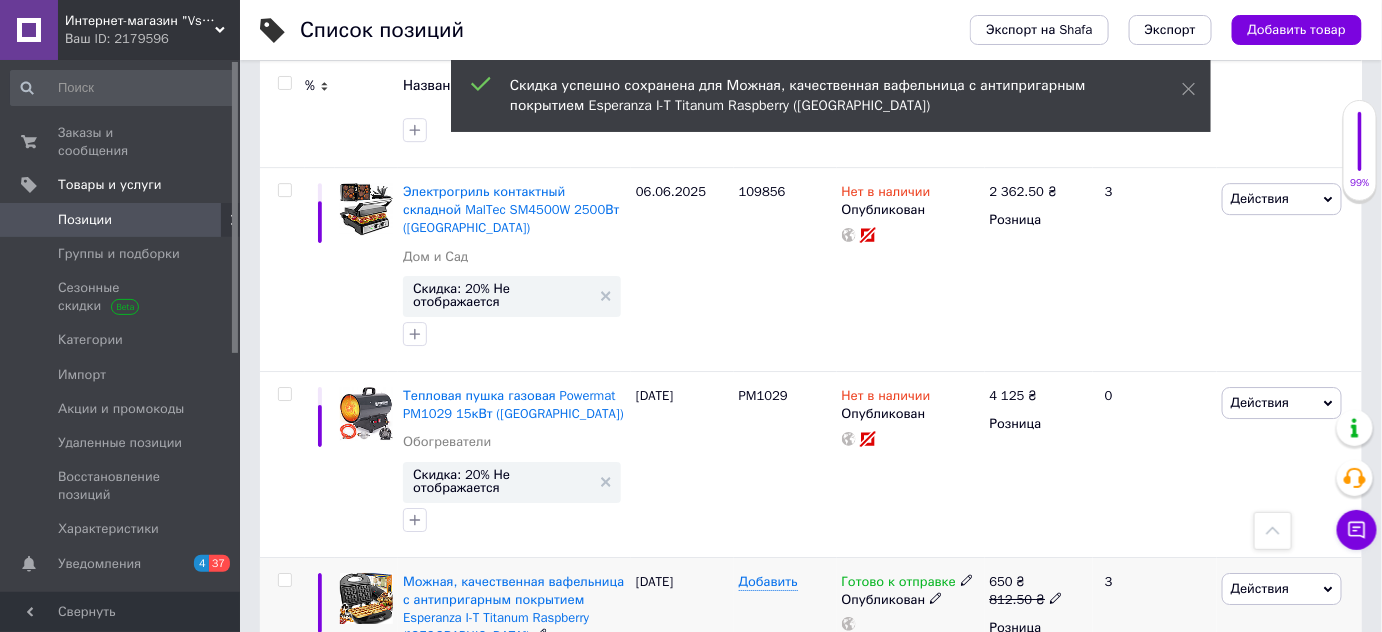 scroll, scrollTop: 8607, scrollLeft: 0, axis: vertical 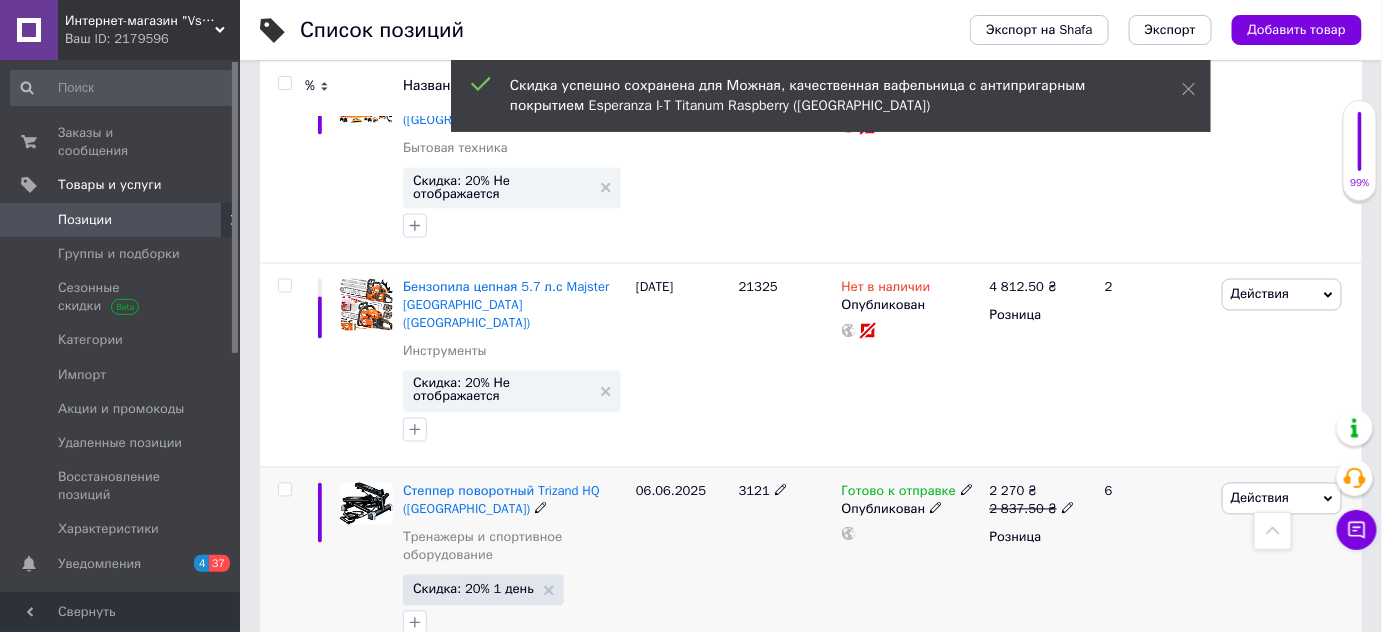 click on "Скидка: 20% Не отображается" at bounding box center (502, 787) 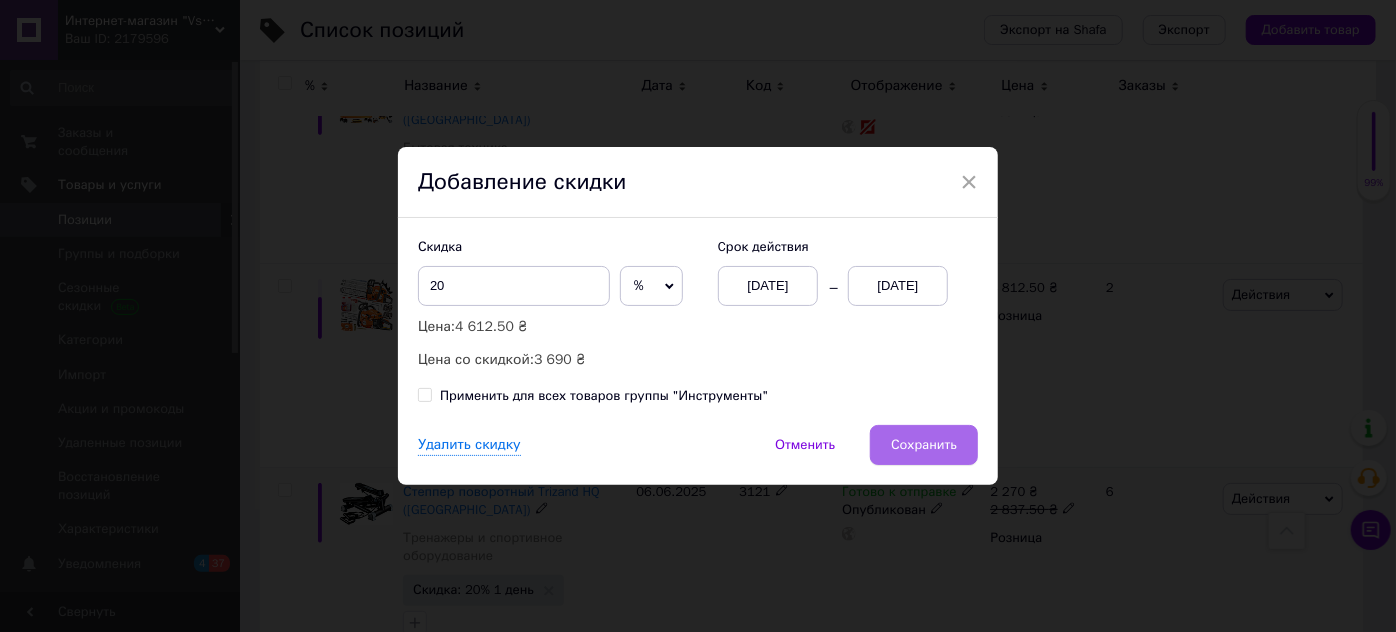 click on "Сохранить" at bounding box center [924, 445] 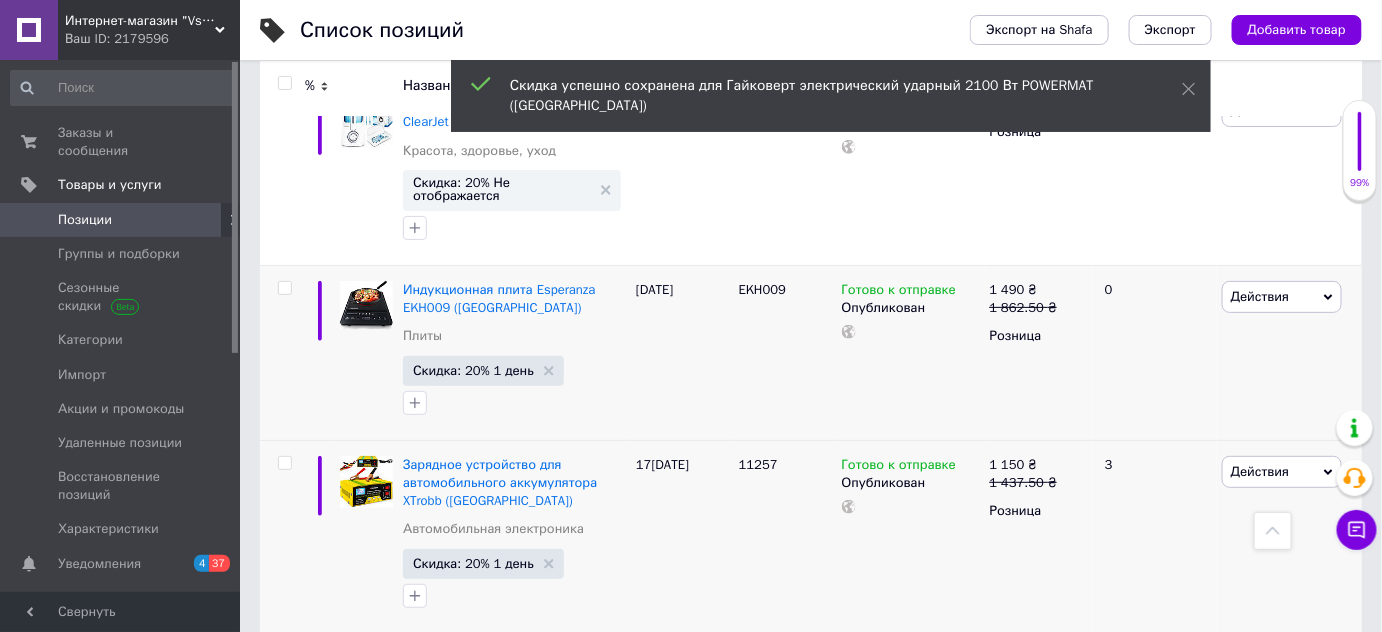 scroll, scrollTop: 10221, scrollLeft: 0, axis: vertical 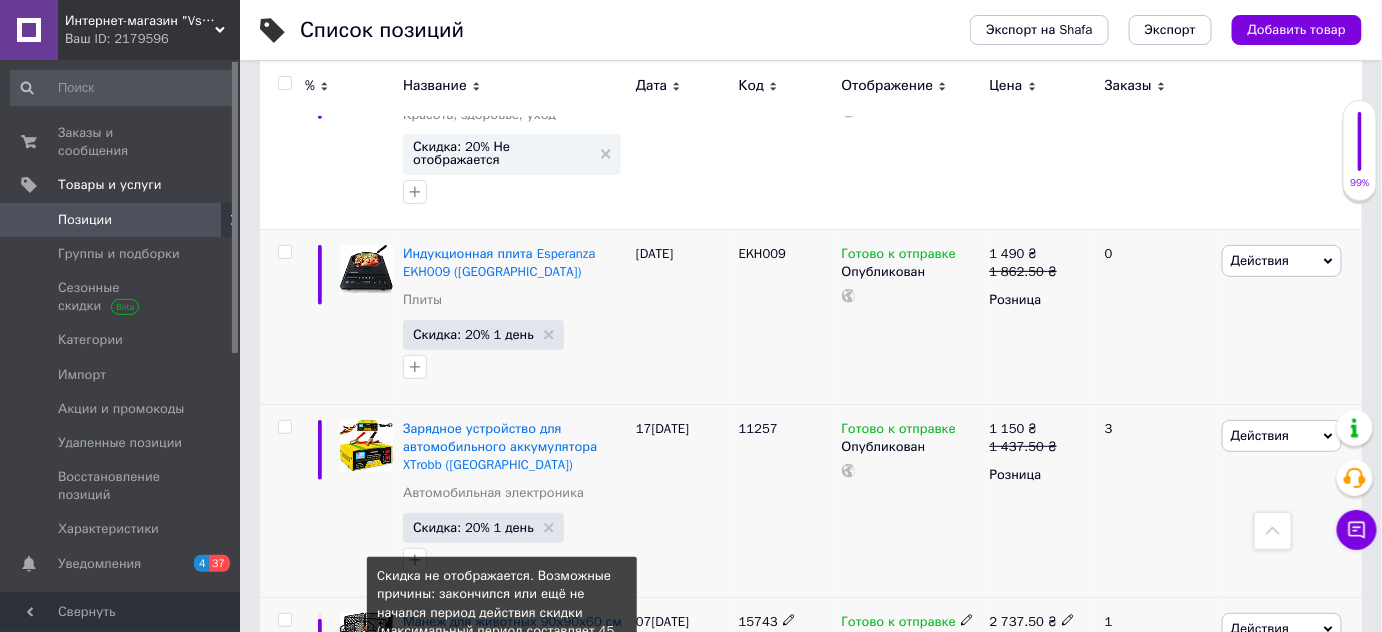 click on "Скидка: 20% Не отображается" at bounding box center [502, 706] 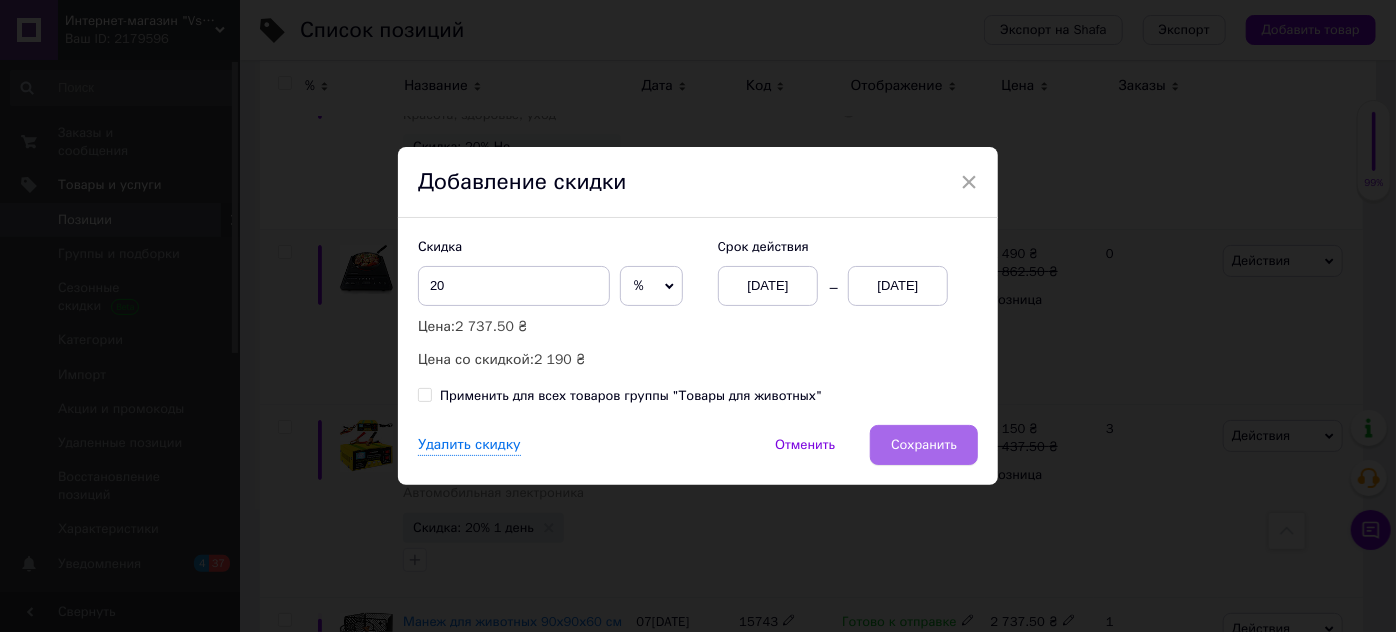 click on "Сохранить" at bounding box center (924, 445) 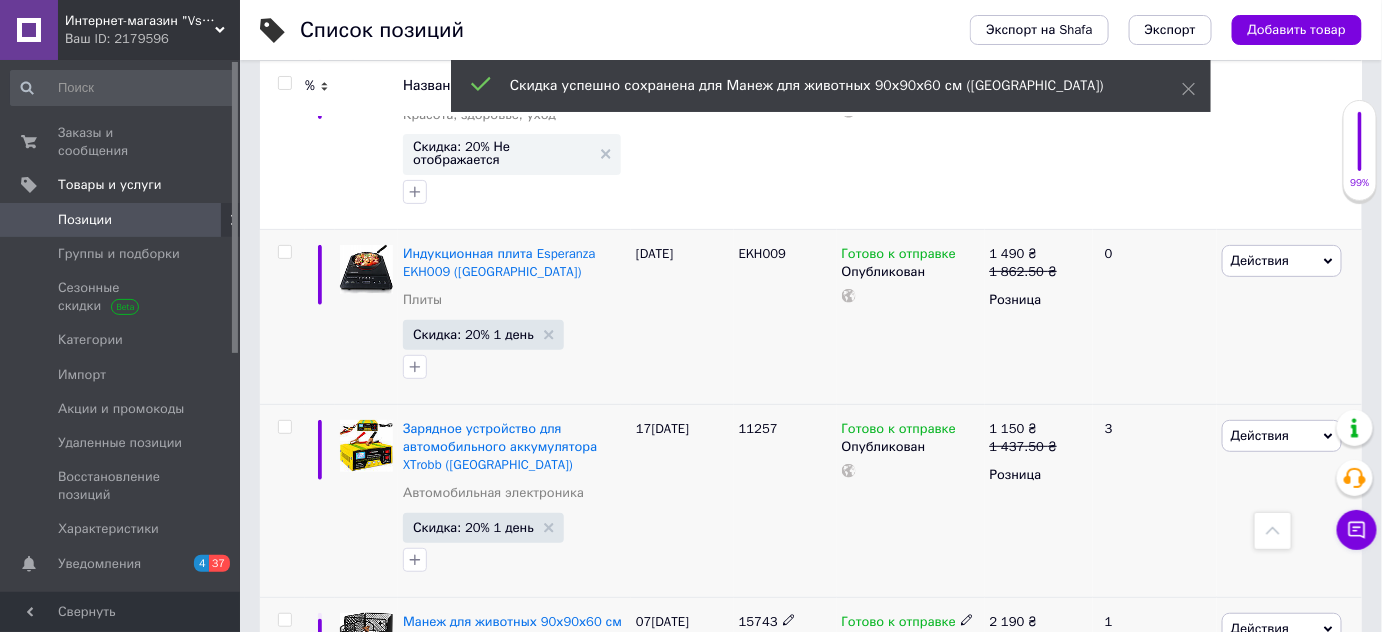 click on "Скидка: 20% Не отображается" at bounding box center (502, 899) 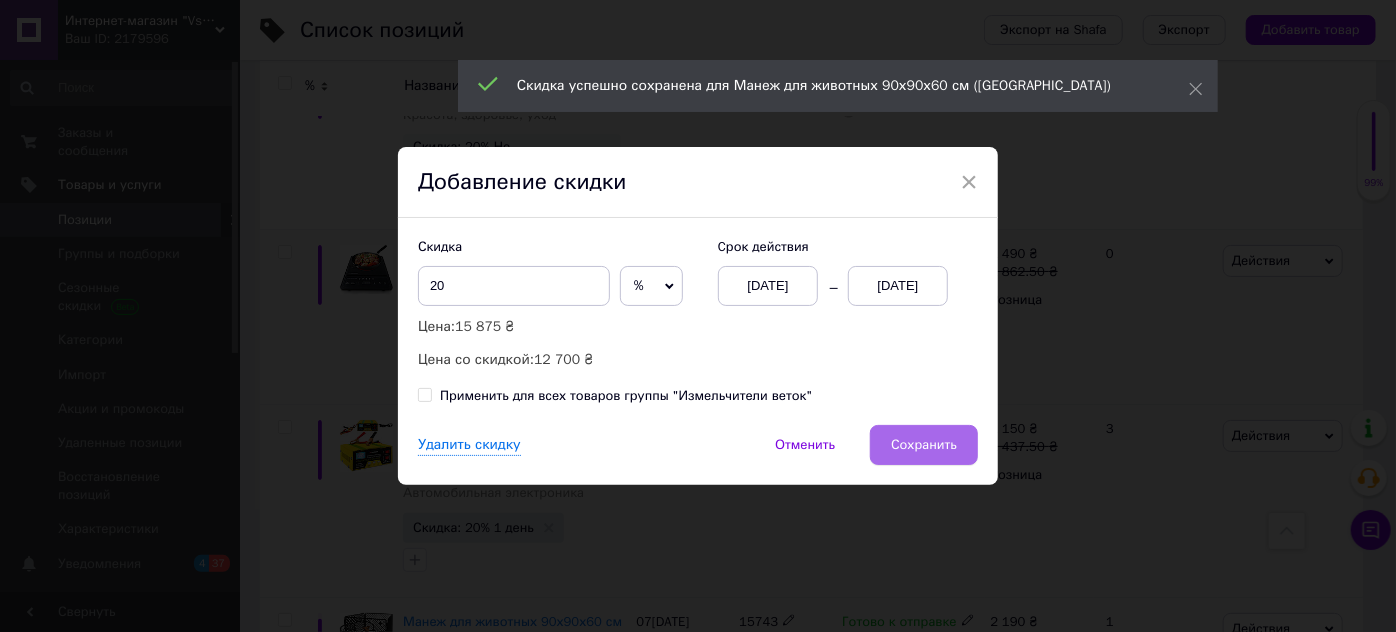 click on "Сохранить" at bounding box center (924, 445) 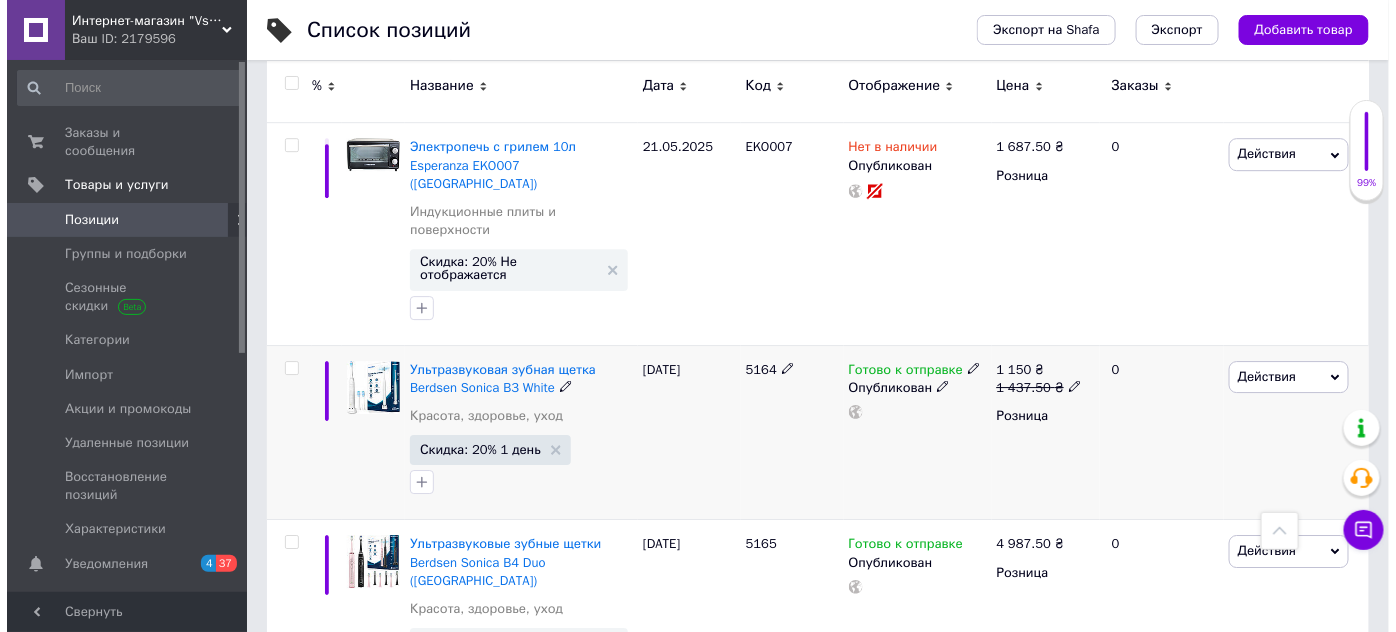 scroll, scrollTop: 9453, scrollLeft: 0, axis: vertical 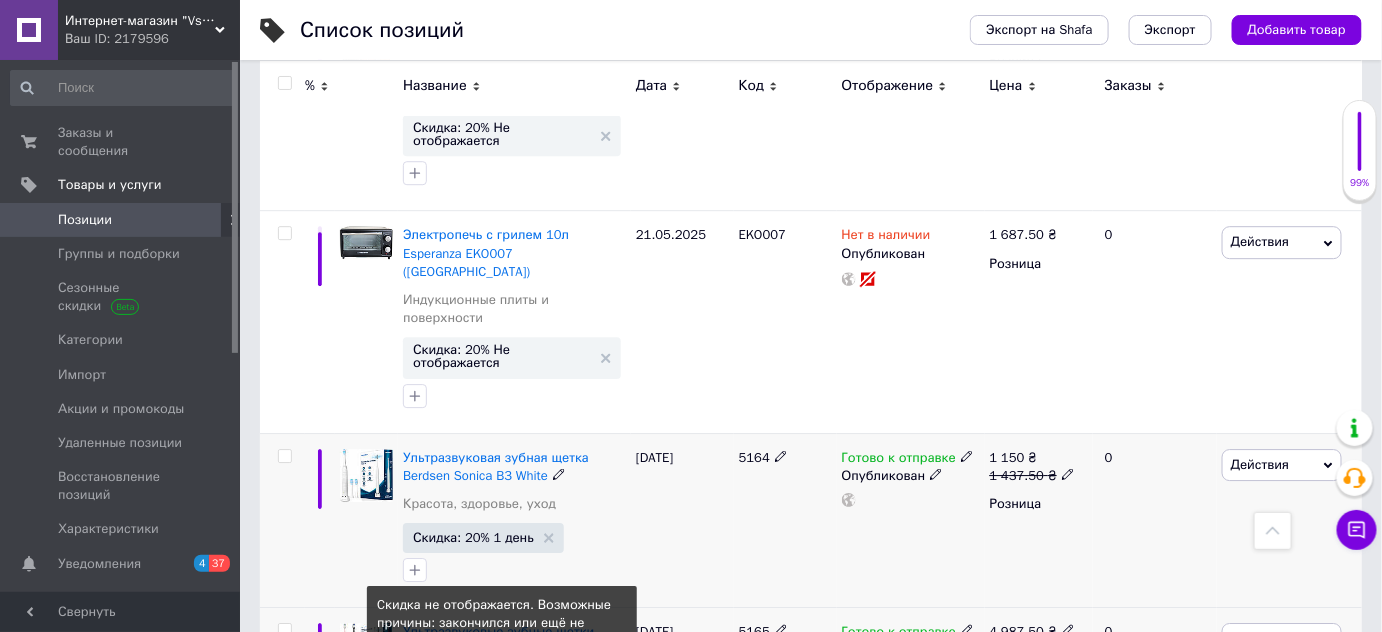 click on "Скидка: 20% Не отображается" at bounding box center [502, 735] 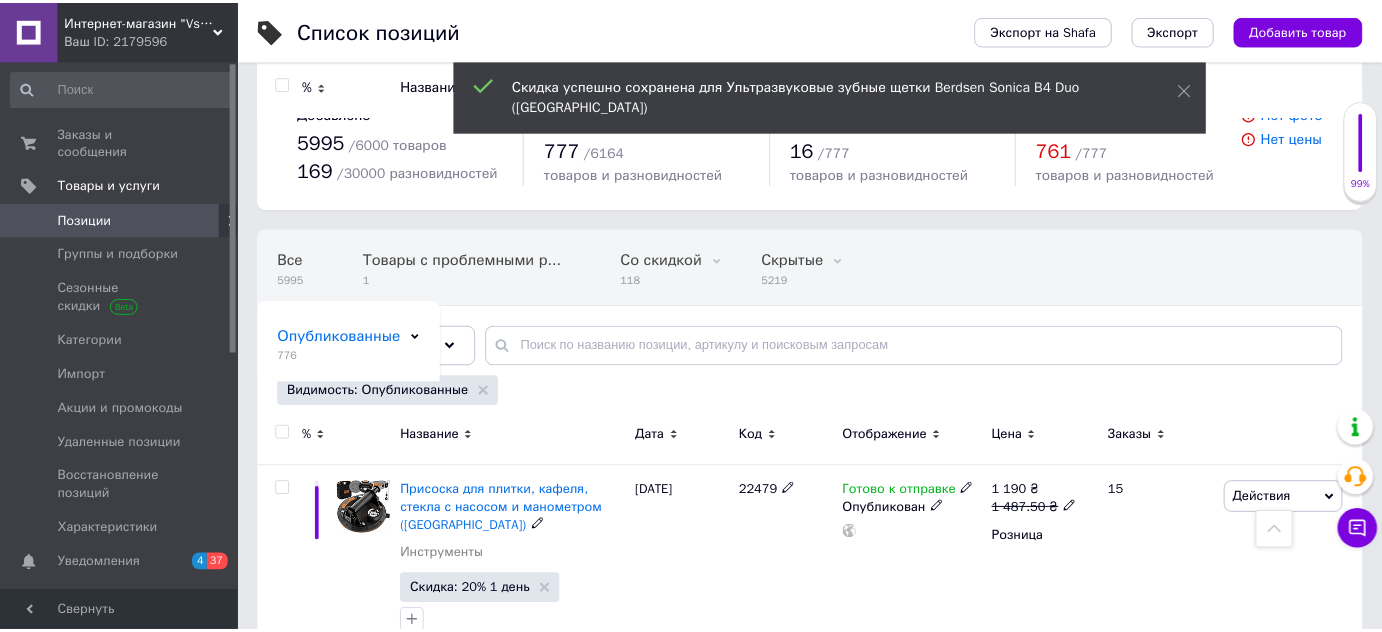 scroll, scrollTop: 9453, scrollLeft: 0, axis: vertical 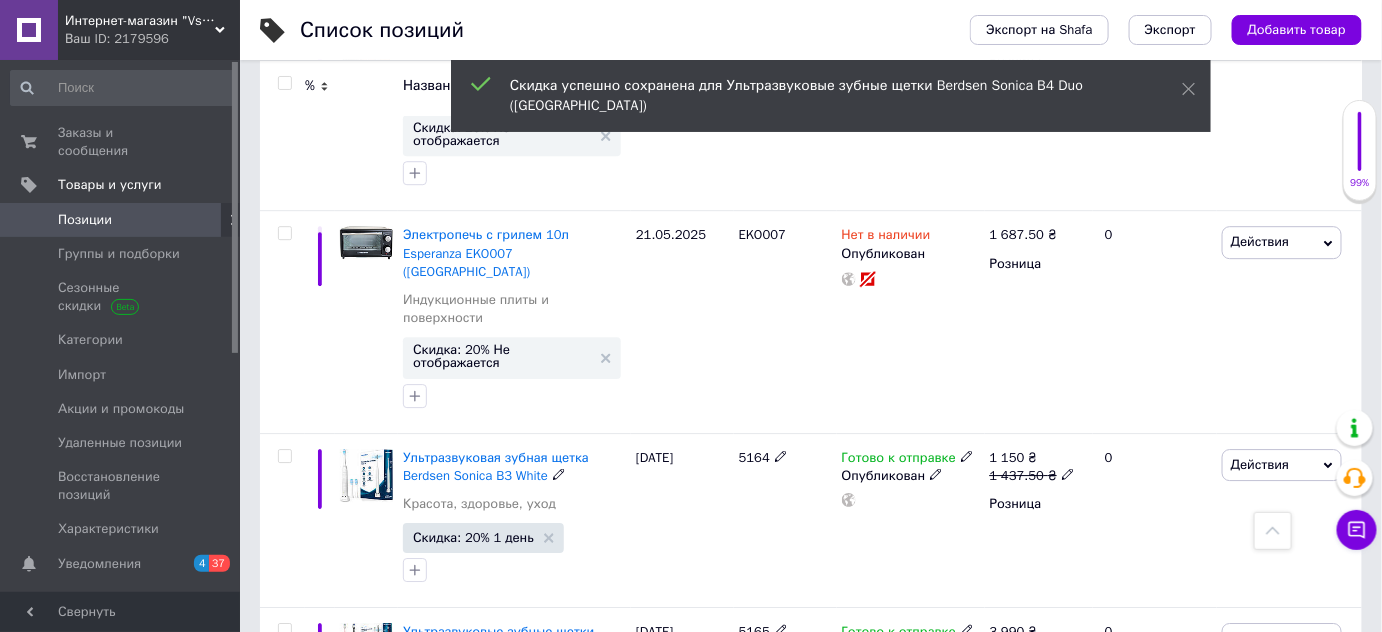 click on "Скидка: 20% Не отображается" at bounding box center [502, 910] 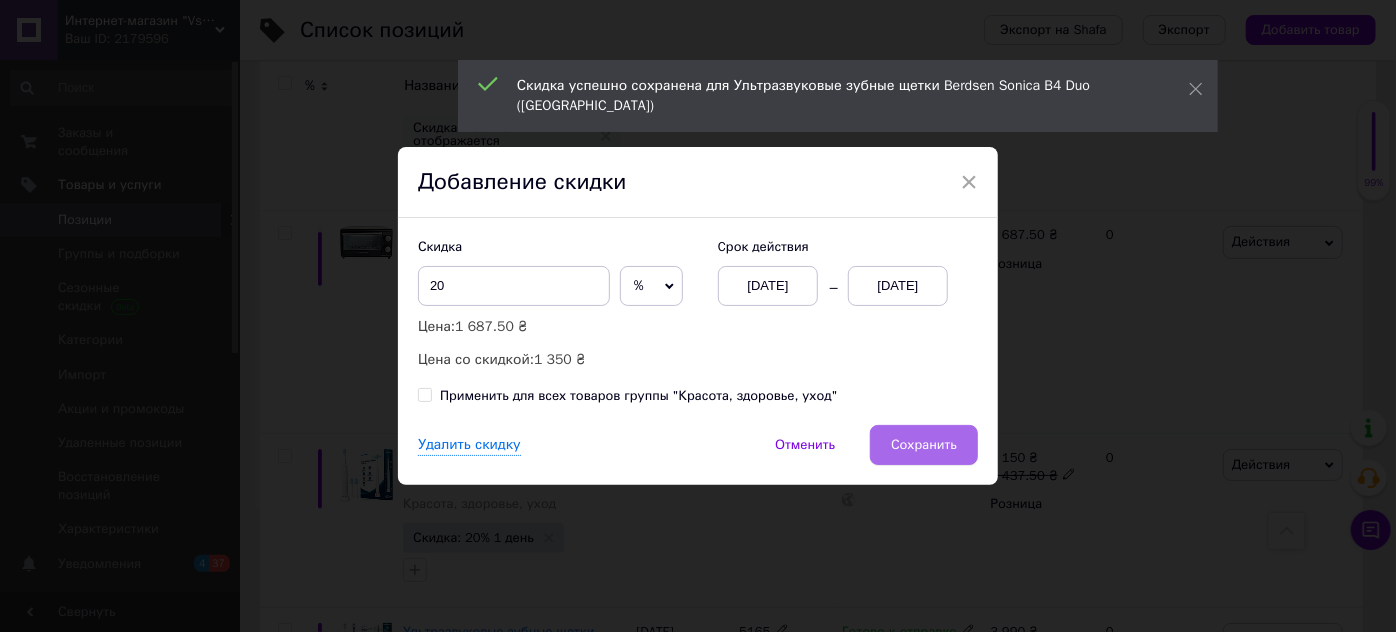 click on "Сохранить" at bounding box center [924, 445] 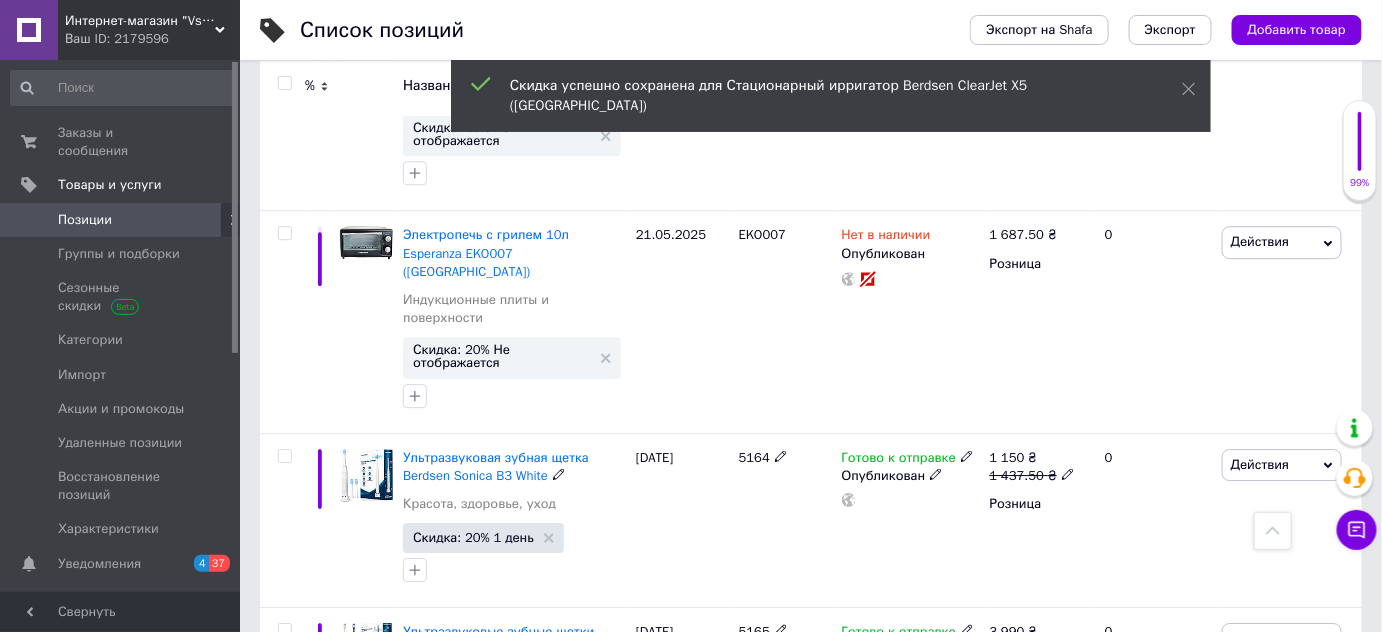 scroll, scrollTop: 8900, scrollLeft: 0, axis: vertical 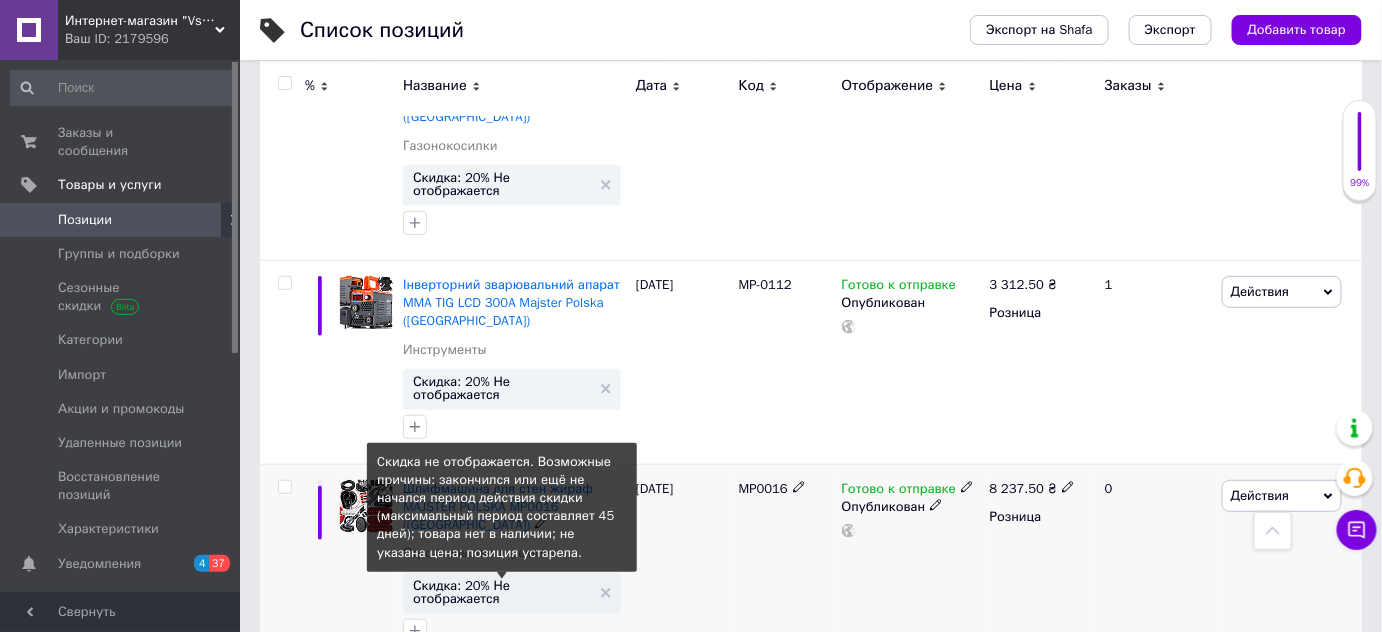 click on "Скидка: 20% Не отображается" at bounding box center [502, 592] 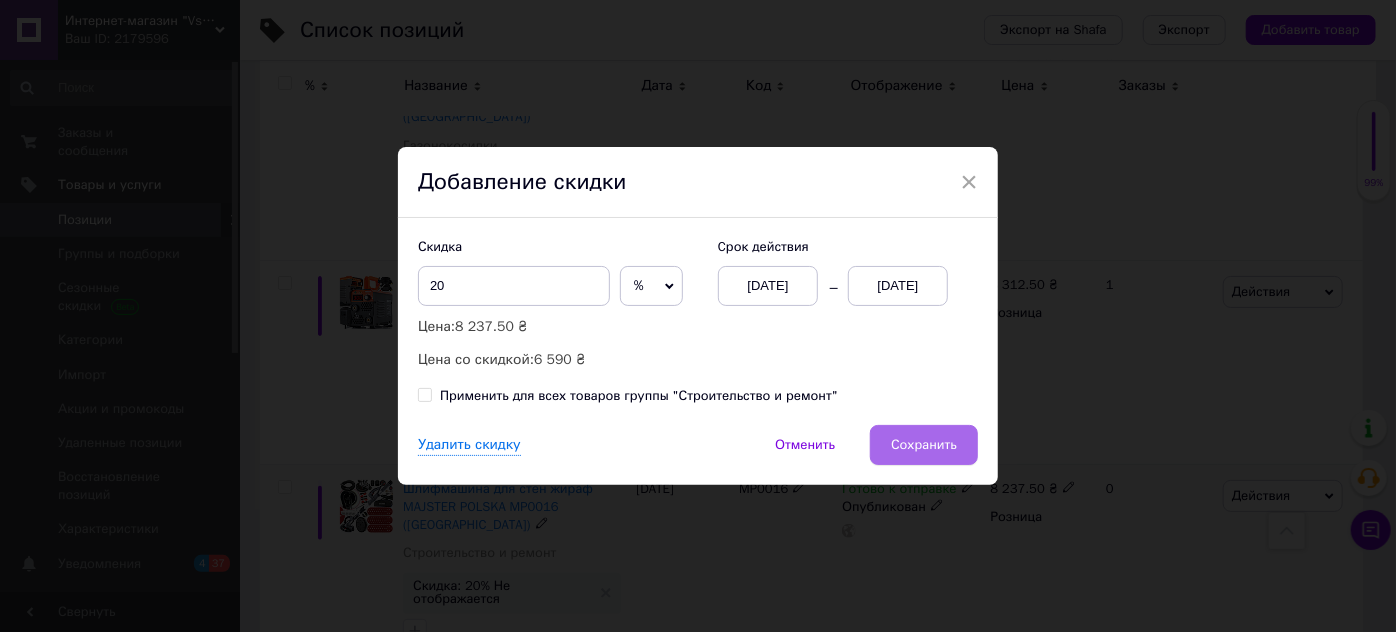 click on "Сохранить" at bounding box center (924, 445) 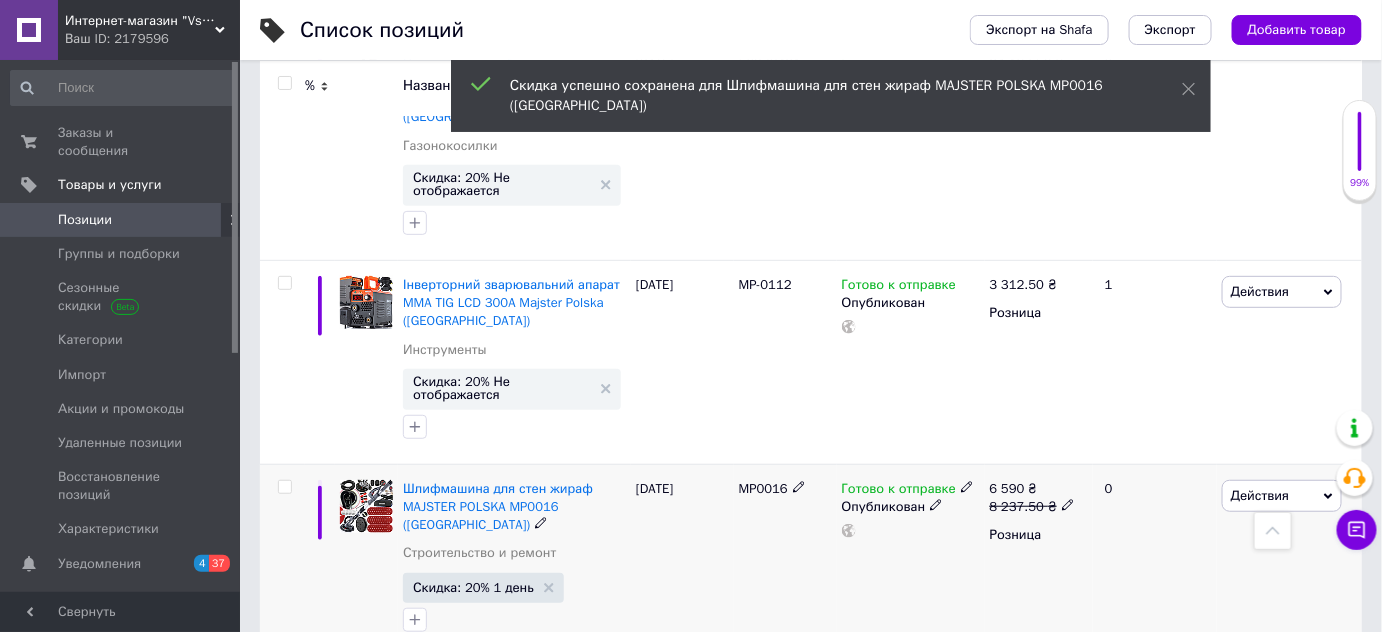 click on "Скидка: 20% Не отображается" at bounding box center [502, 785] 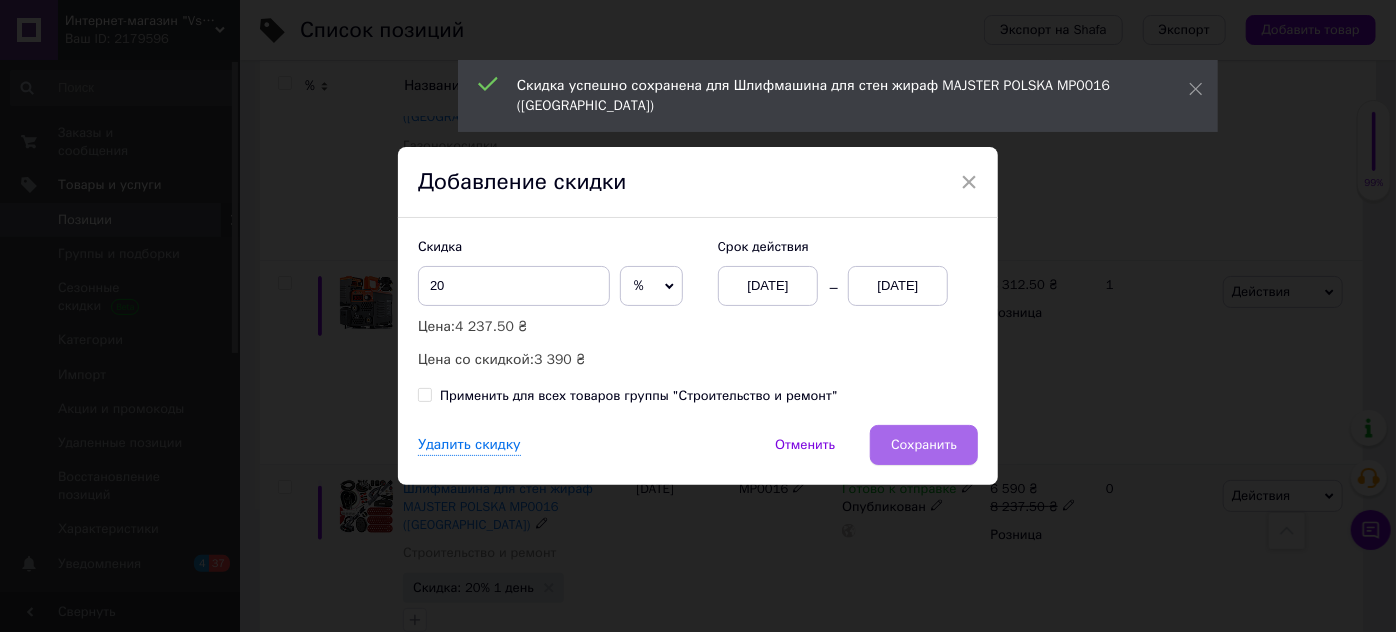 click on "Сохранить" at bounding box center (924, 445) 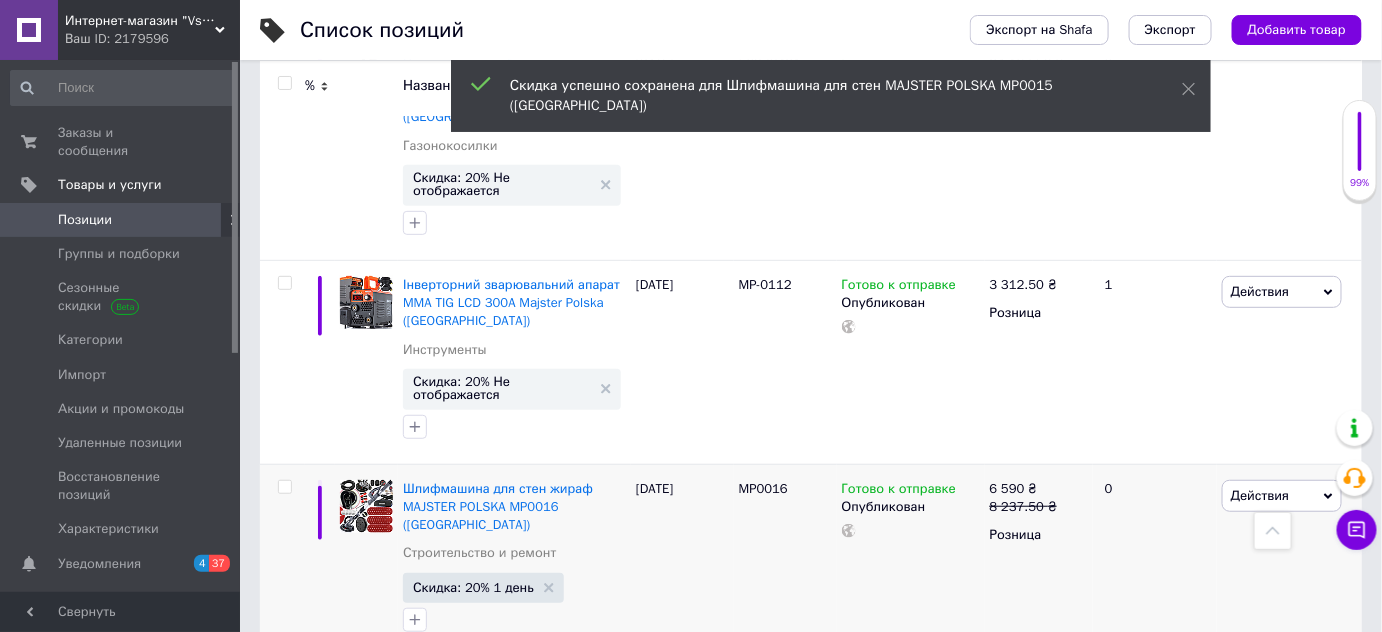 scroll, scrollTop: 7242, scrollLeft: 0, axis: vertical 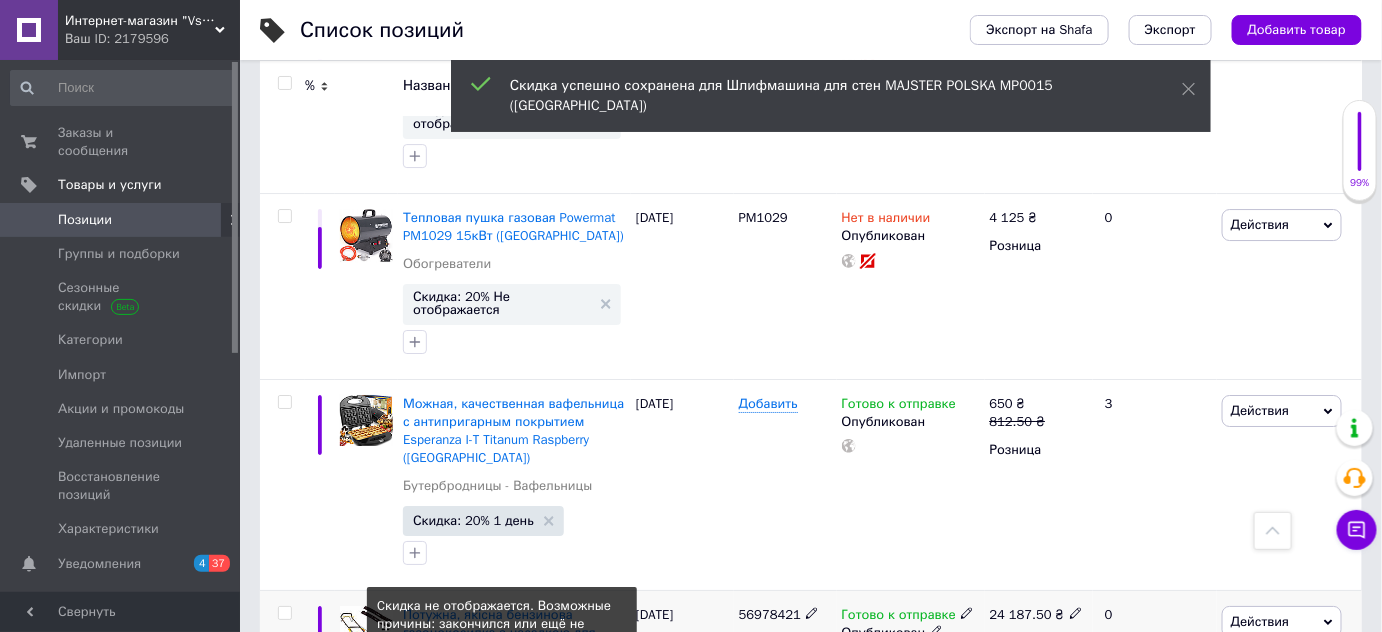 click on "Скидка: 20% Не отображается" at bounding box center (502, 736) 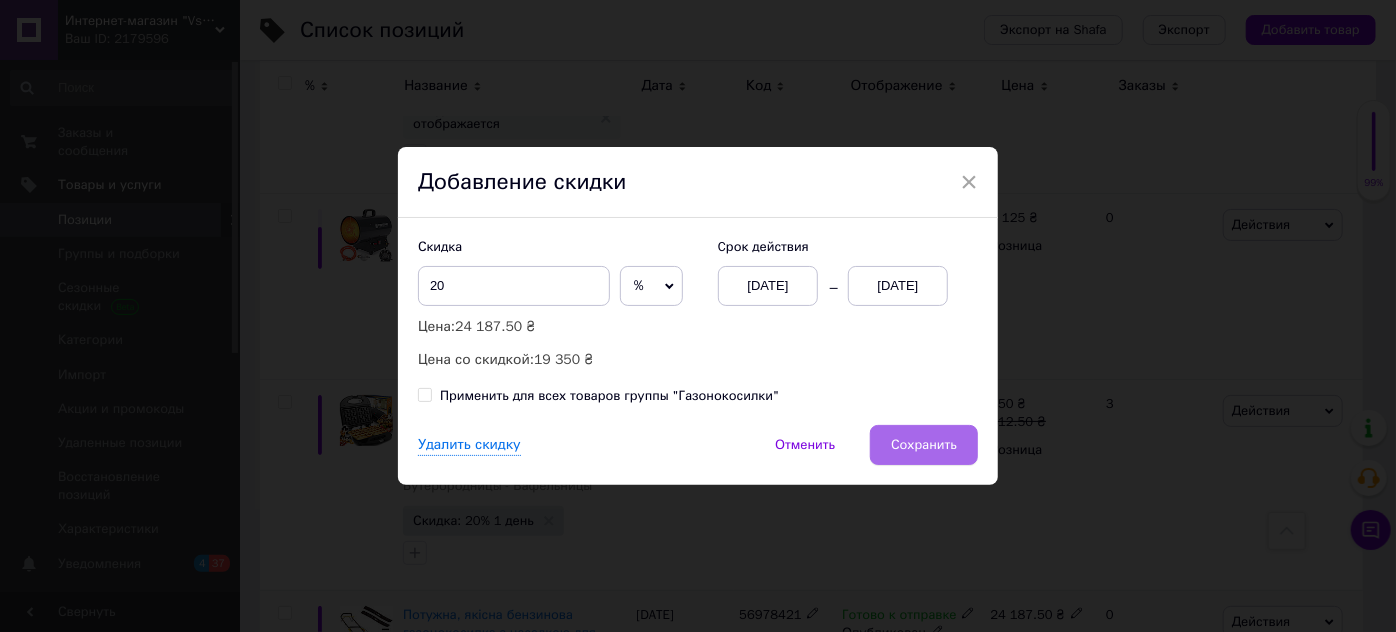 click on "Сохранить" at bounding box center (924, 445) 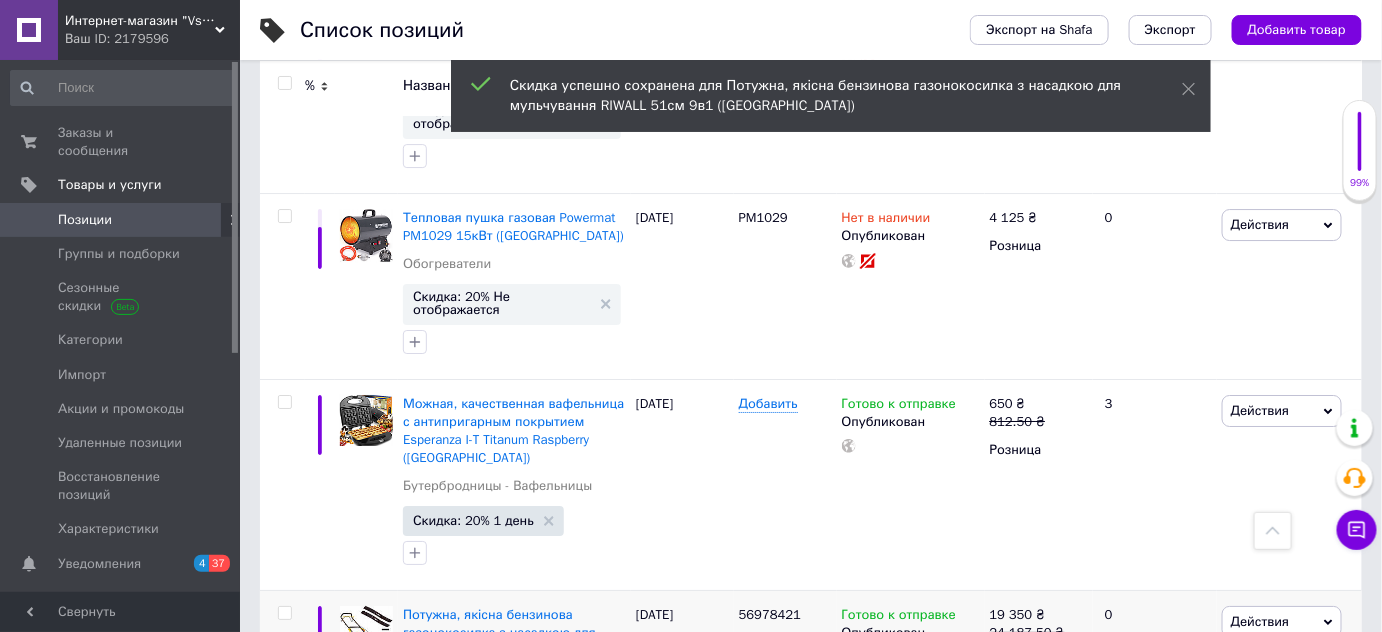 scroll, scrollTop: 6689, scrollLeft: 0, axis: vertical 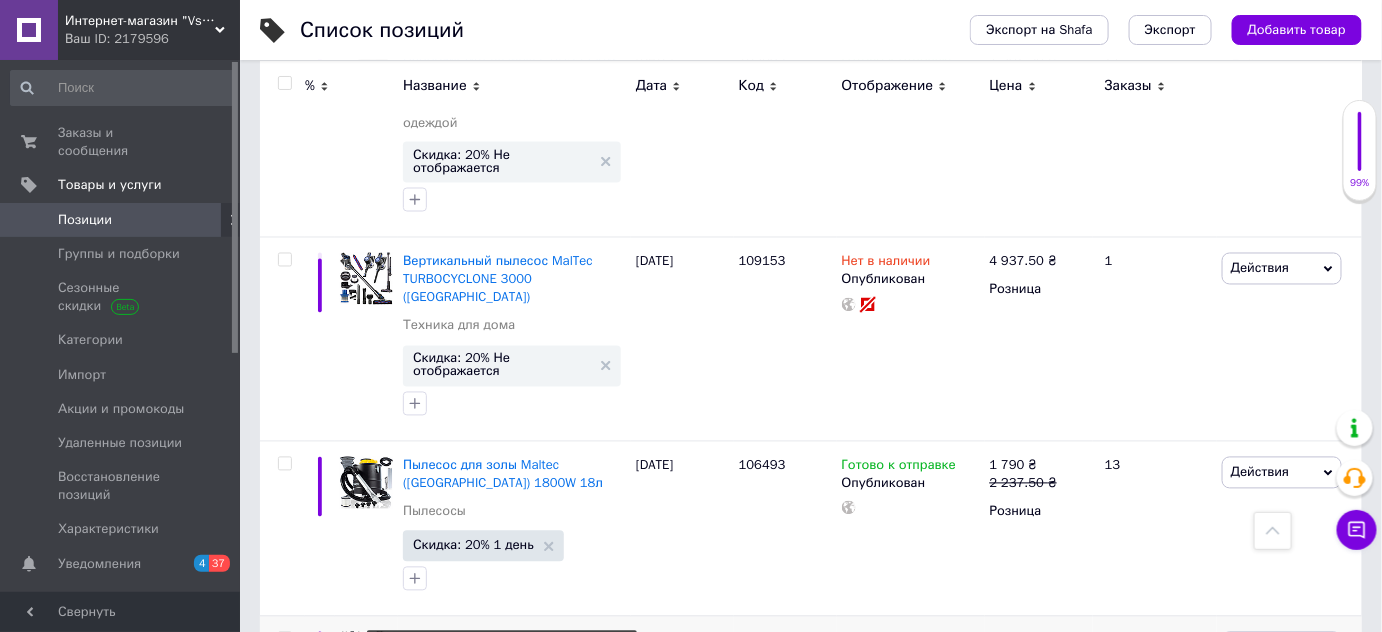 click on "Скидка: 20% Не отображается" at bounding box center (502, 780) 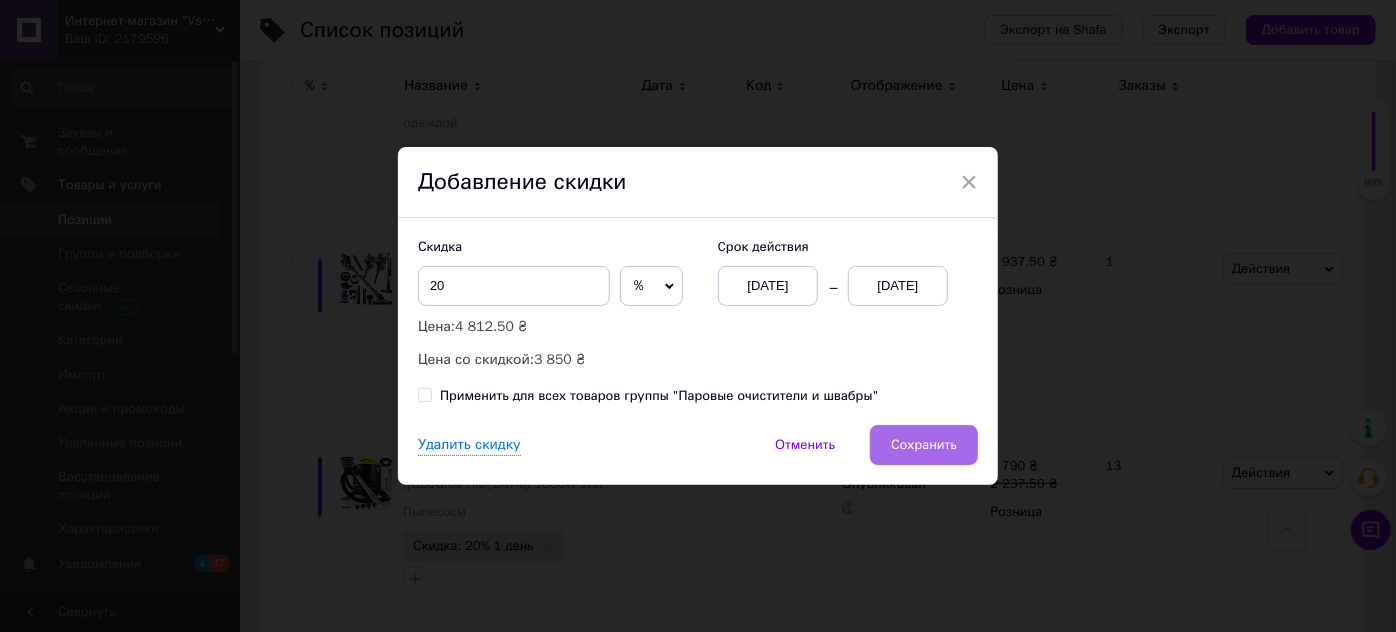 click on "Сохранить" at bounding box center [924, 445] 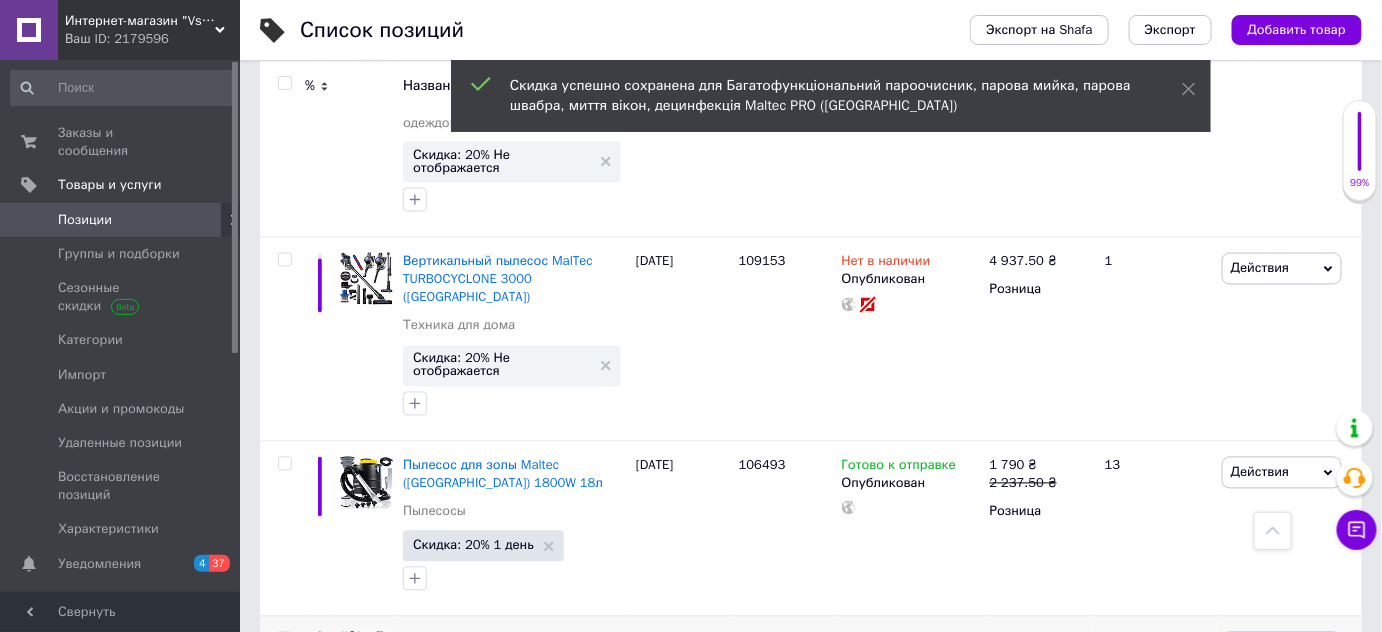 scroll, scrollTop: 5584, scrollLeft: 0, axis: vertical 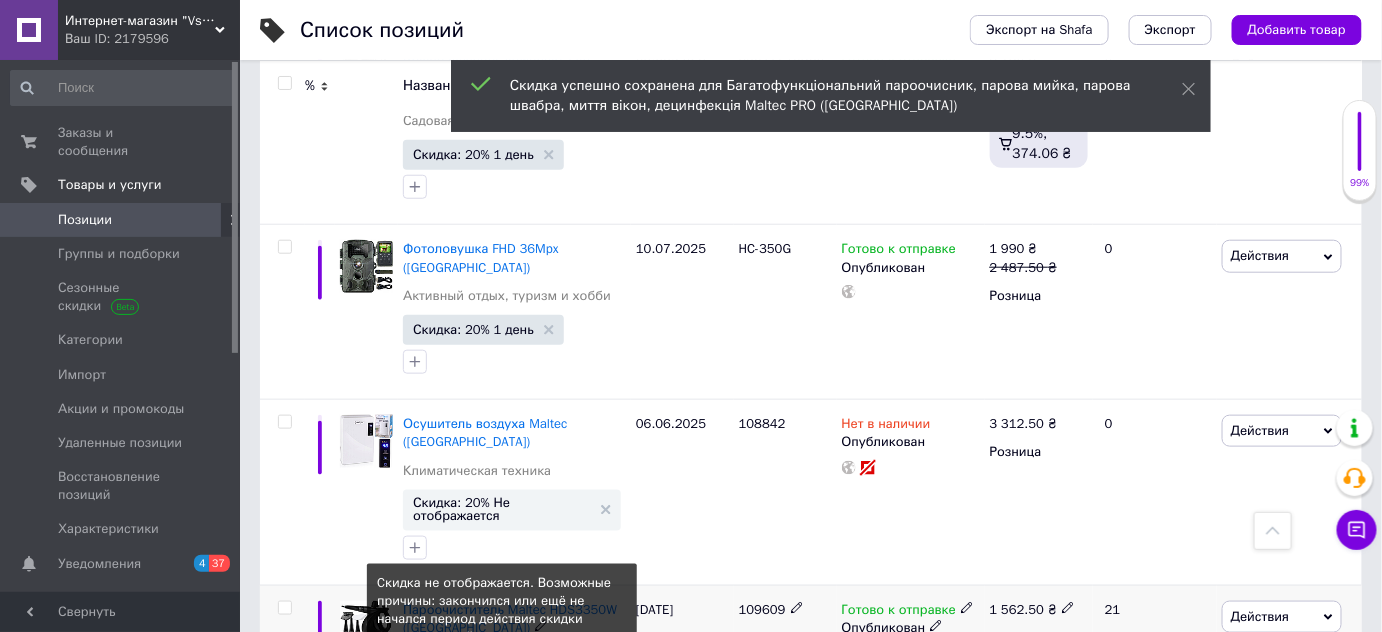 click on "Скидка: 20% Не отображается" at bounding box center (502, 713) 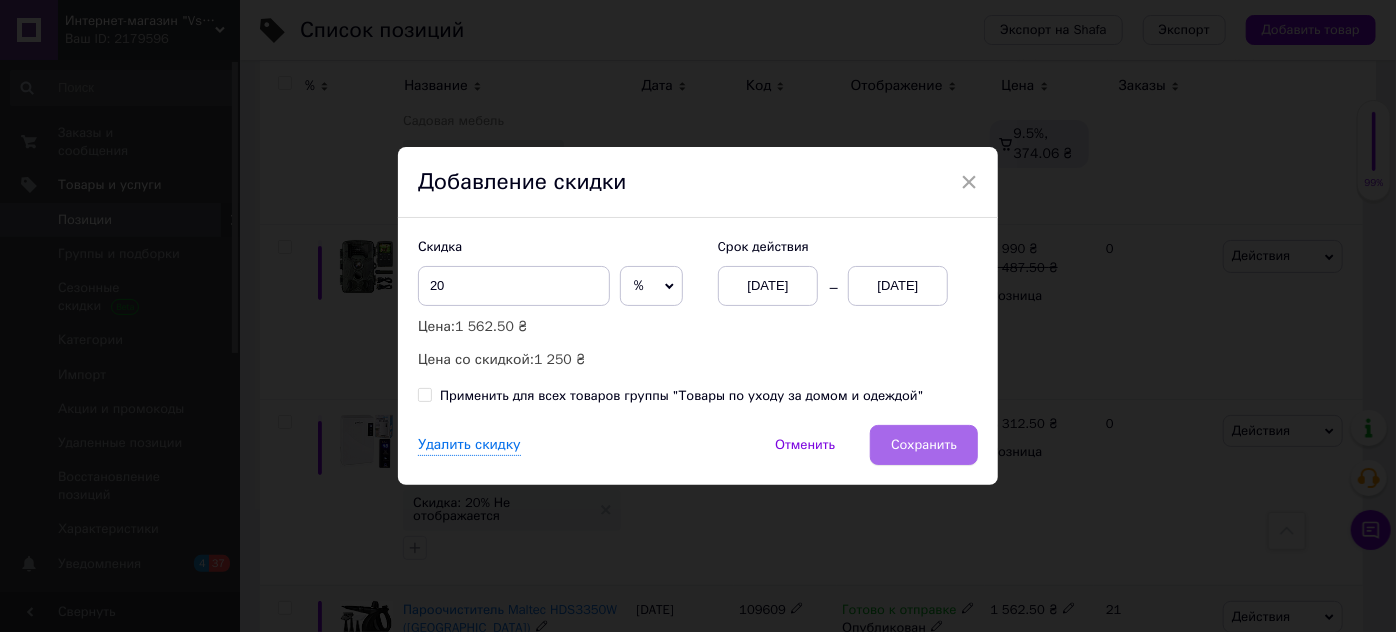 click on "Сохранить" at bounding box center (924, 445) 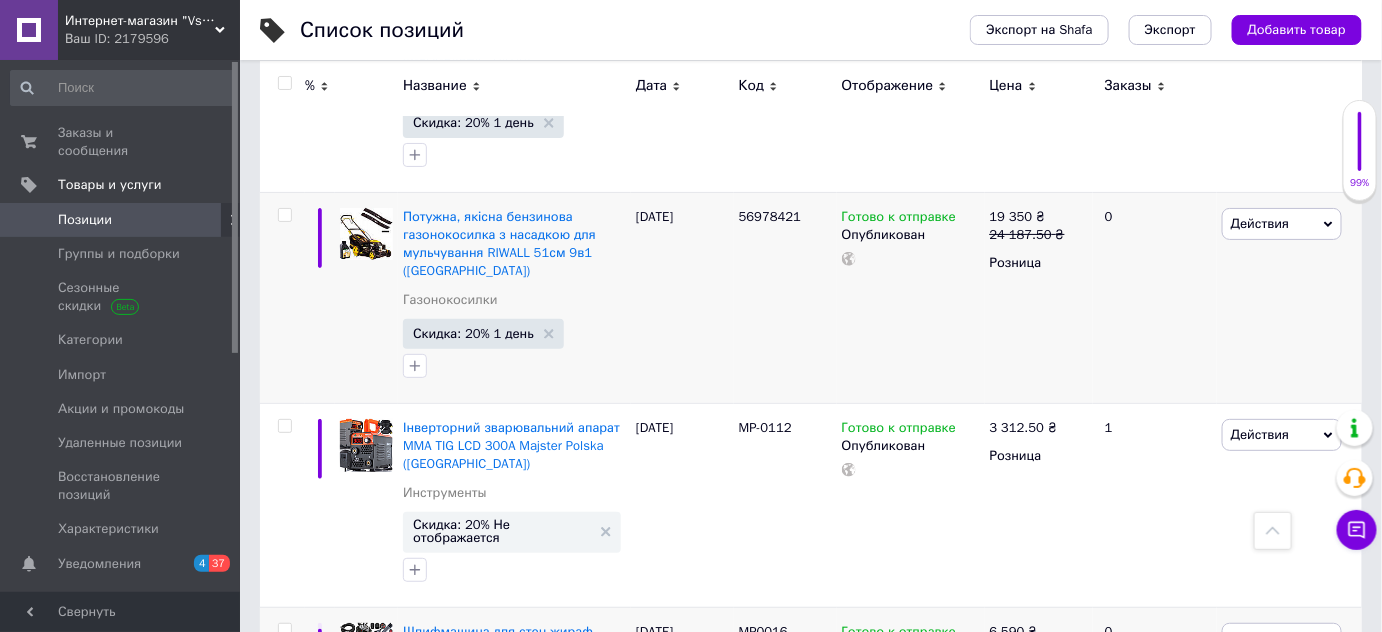 scroll, scrollTop: 7636, scrollLeft: 0, axis: vertical 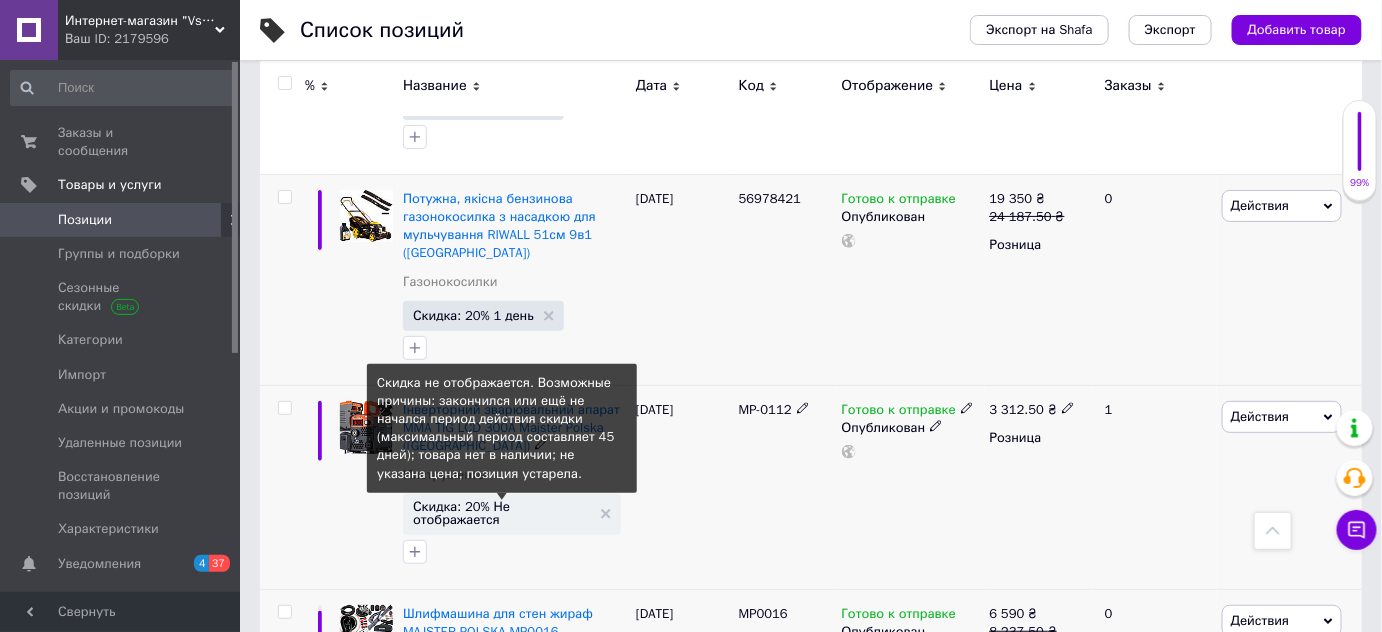 click on "Скидка: 20% Не отображается" at bounding box center (502, 513) 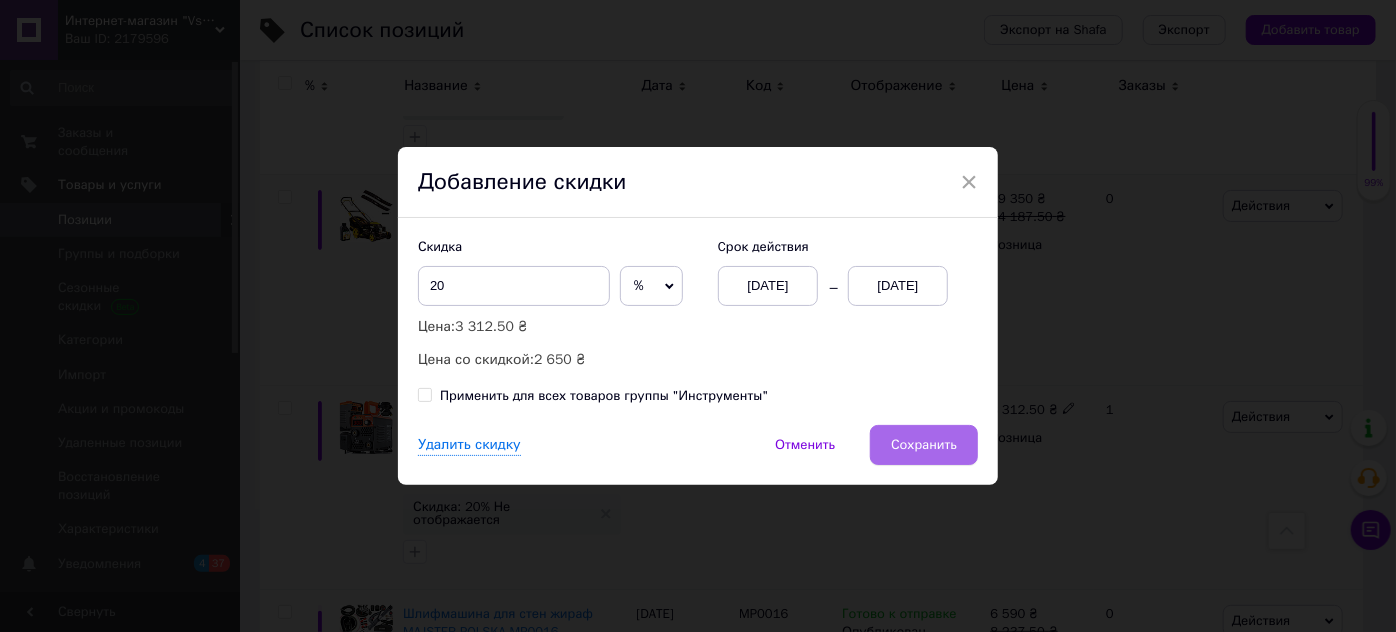 click on "Сохранить" at bounding box center [924, 445] 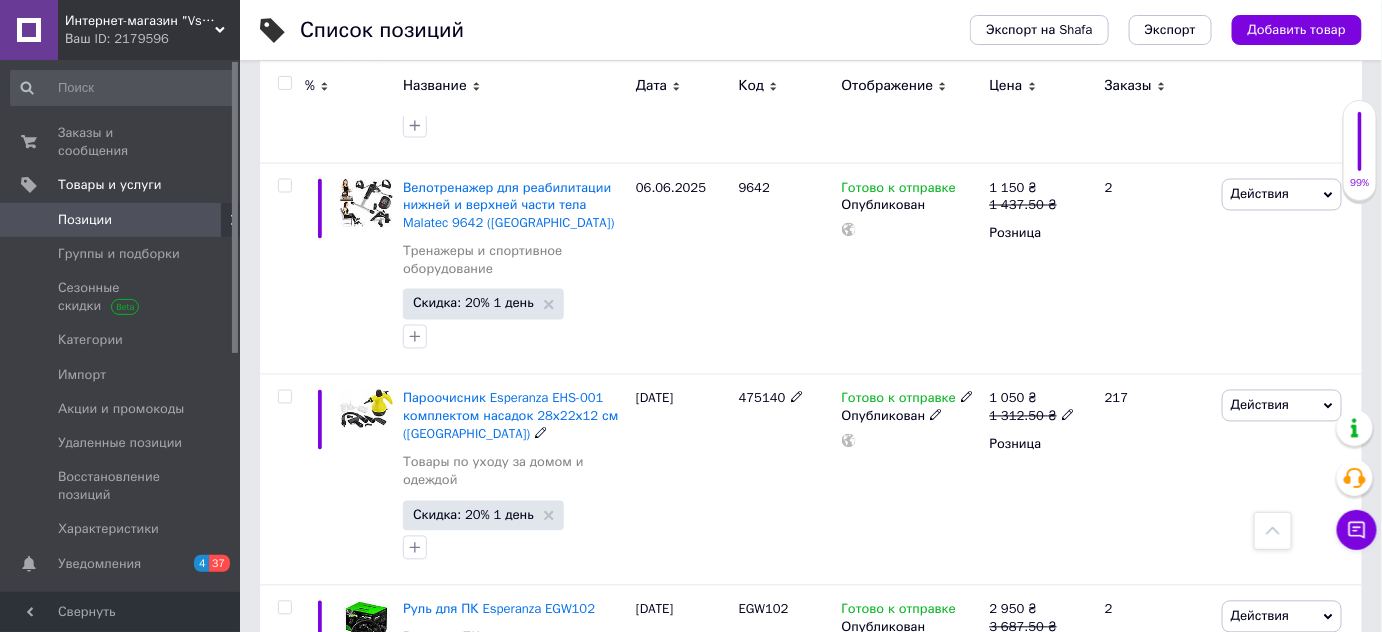 scroll, scrollTop: 13815, scrollLeft: 0, axis: vertical 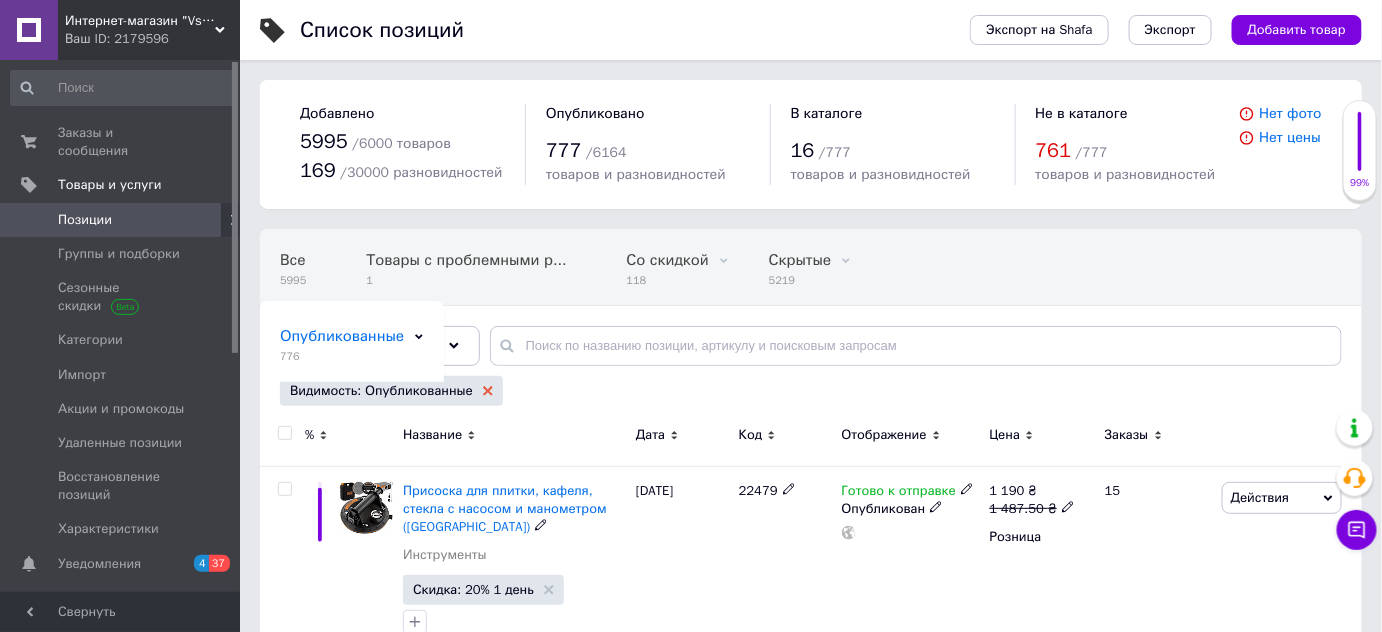 click 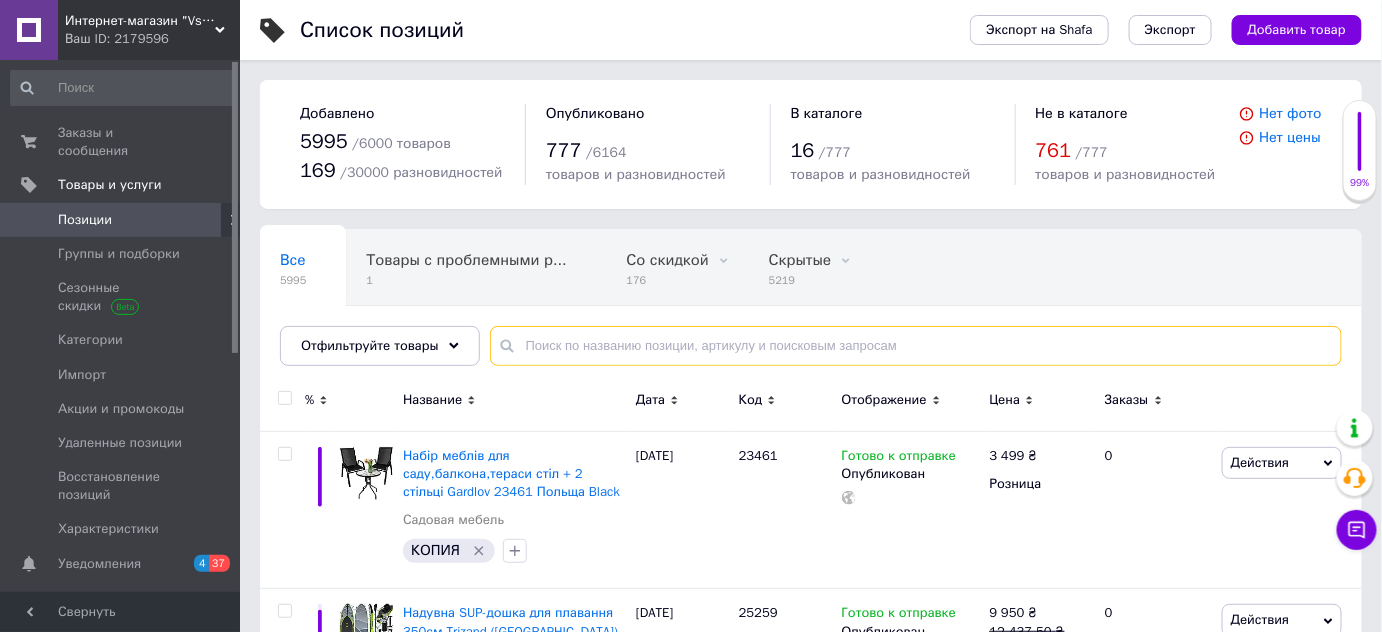 click at bounding box center (916, 346) 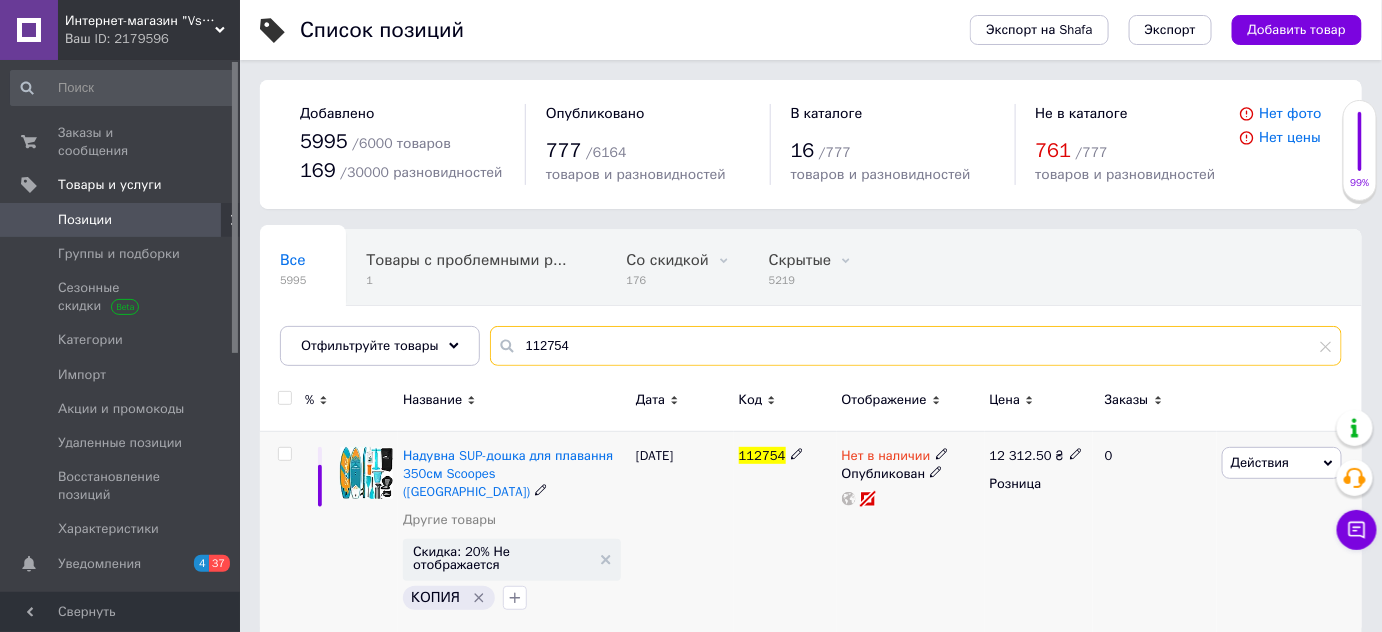 type on "112754" 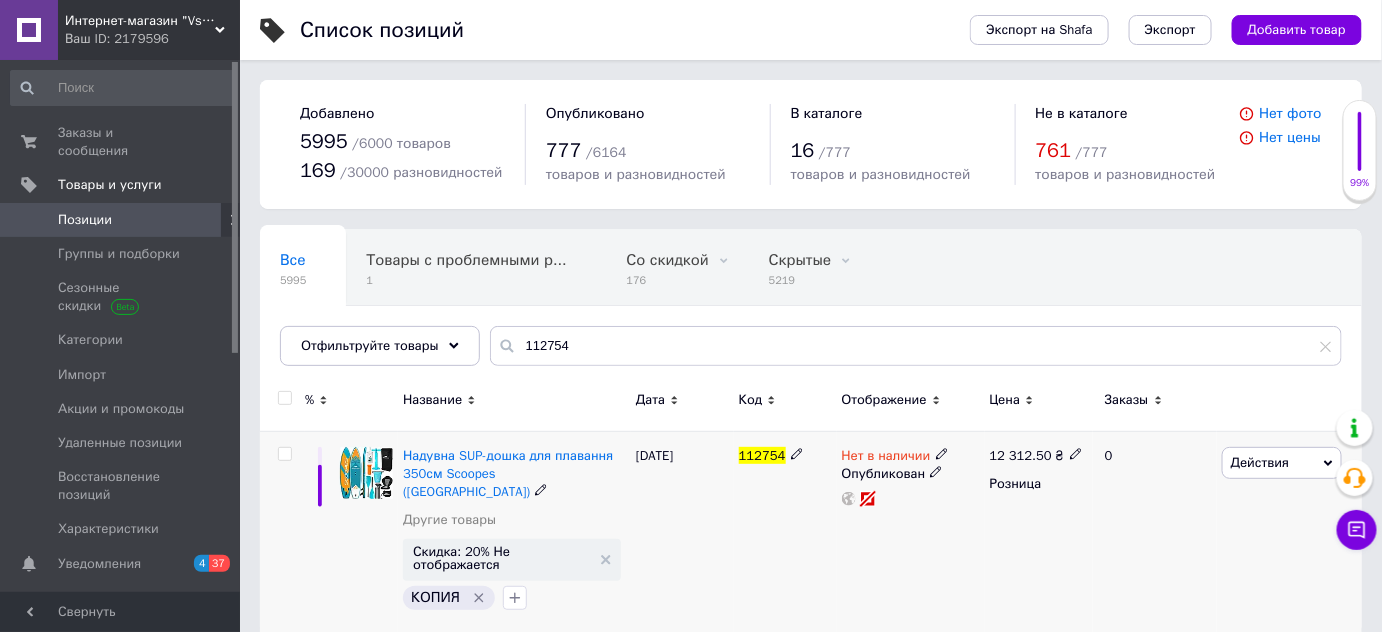 click 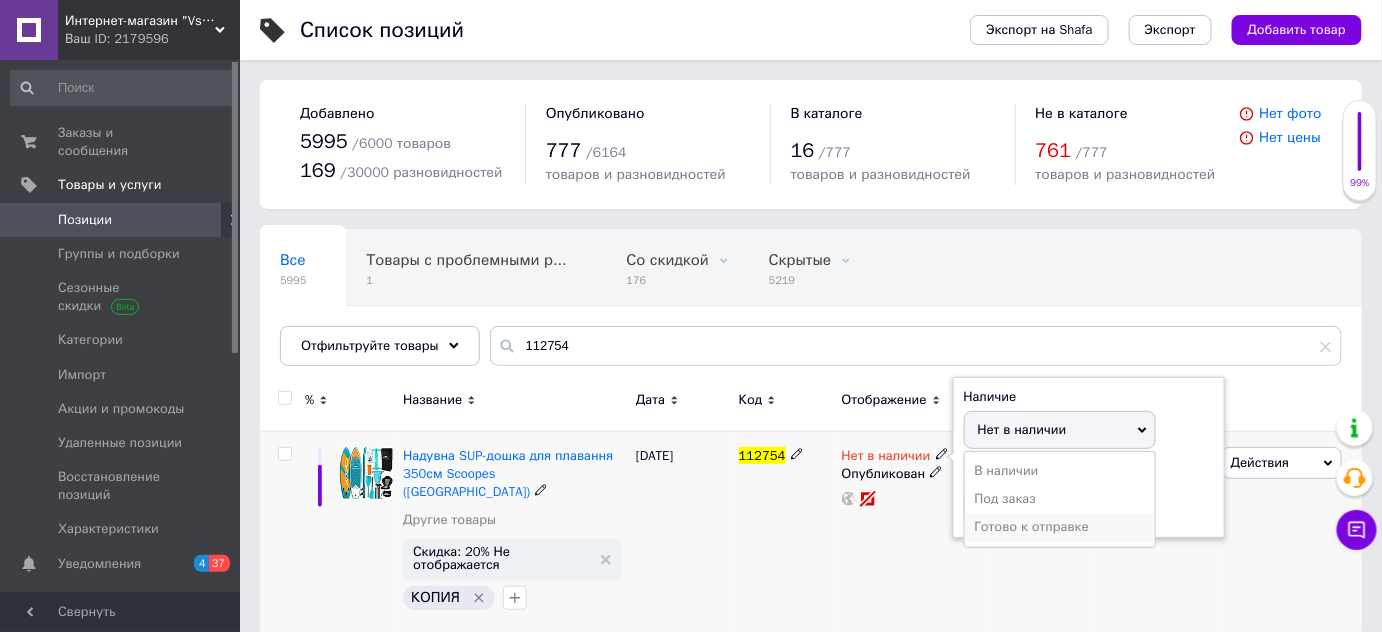 click on "Готово к отправке" at bounding box center [1060, 527] 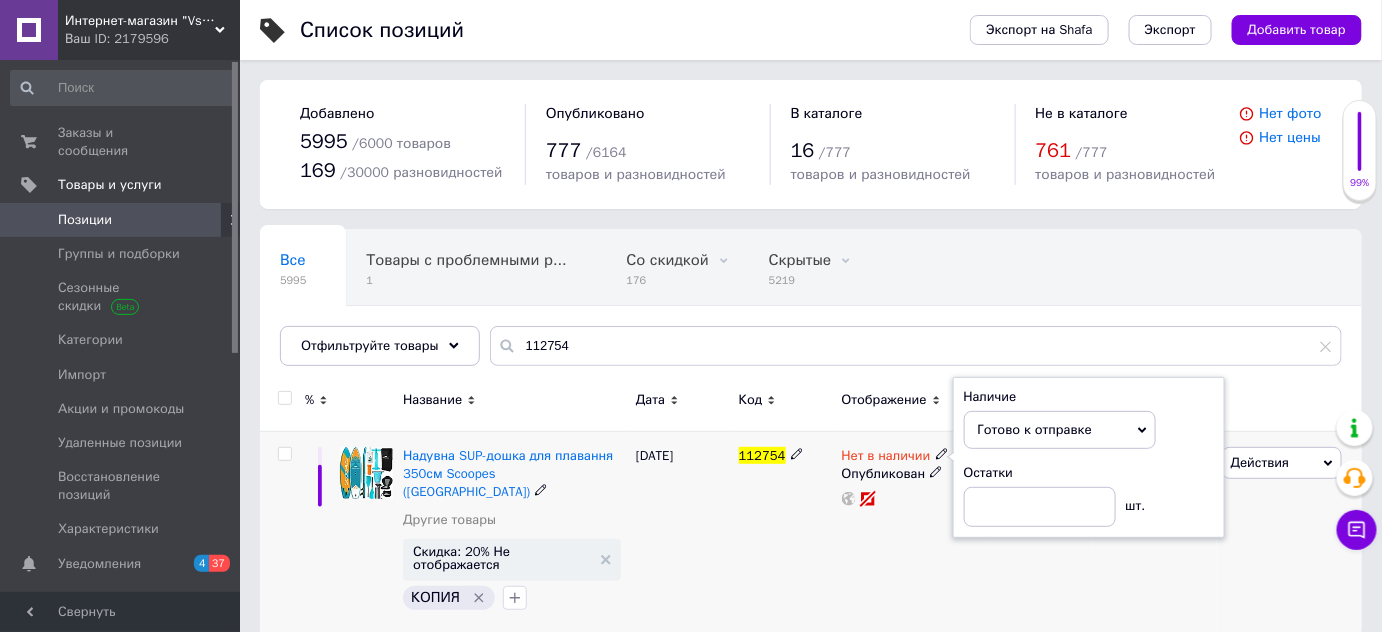 click on "112754" at bounding box center [785, 532] 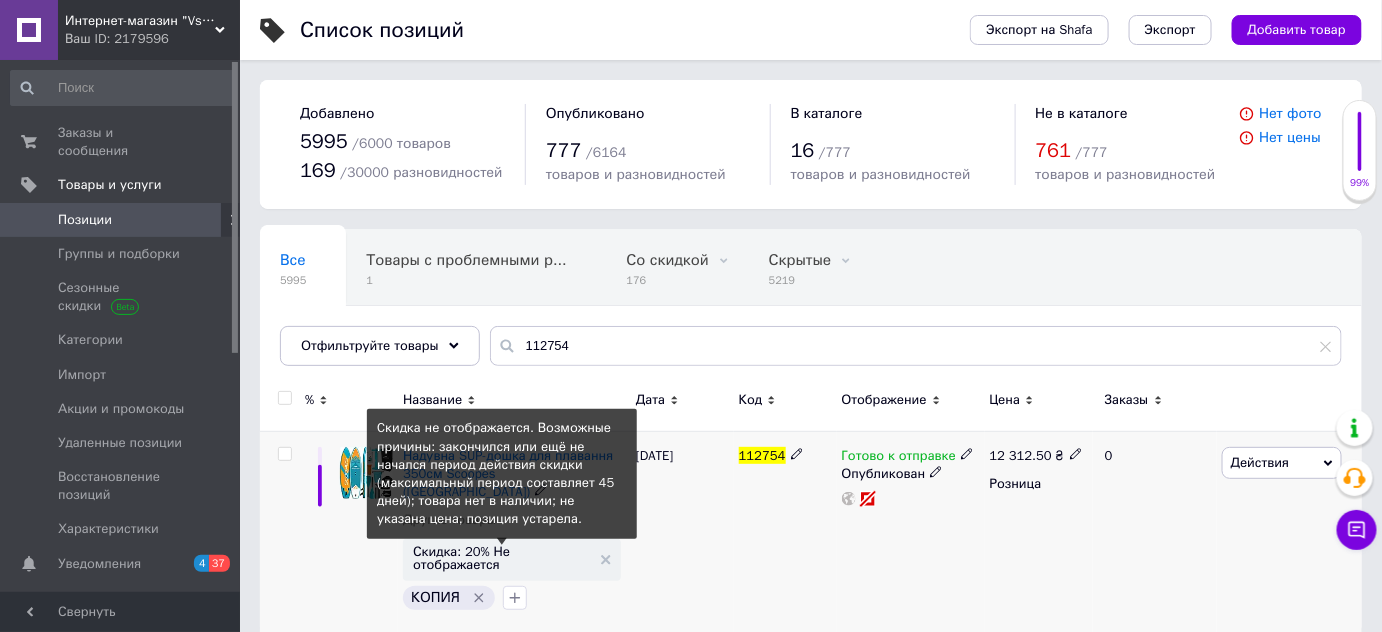 click on "Скидка: 20% Не отображается" at bounding box center [502, 558] 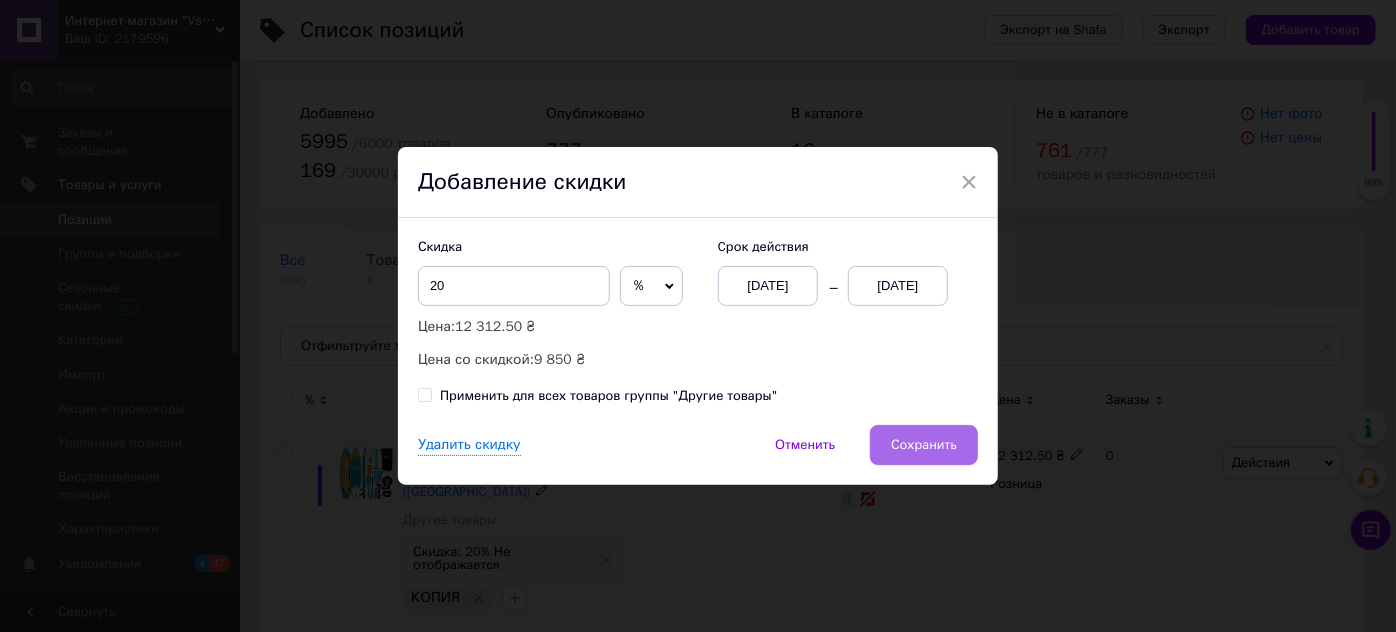 click on "Сохранить" at bounding box center (924, 445) 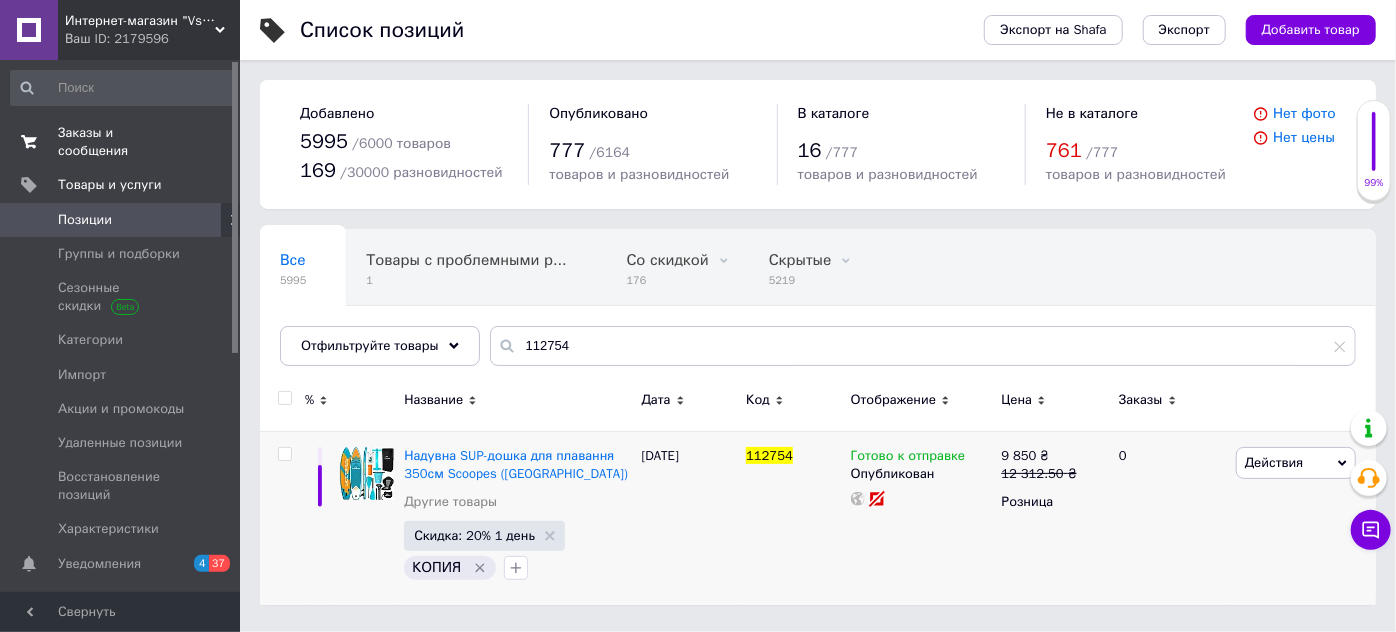 click on "Заказы и сообщения" at bounding box center (121, 142) 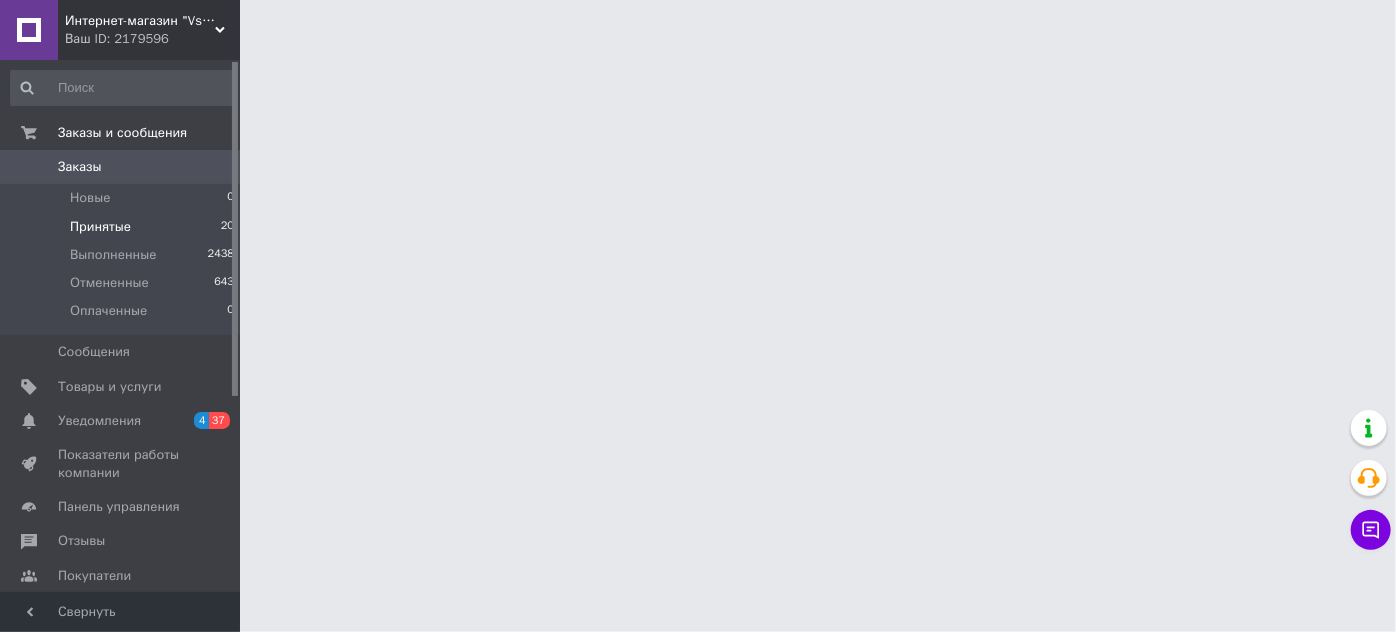 click on "Принятые" at bounding box center [100, 227] 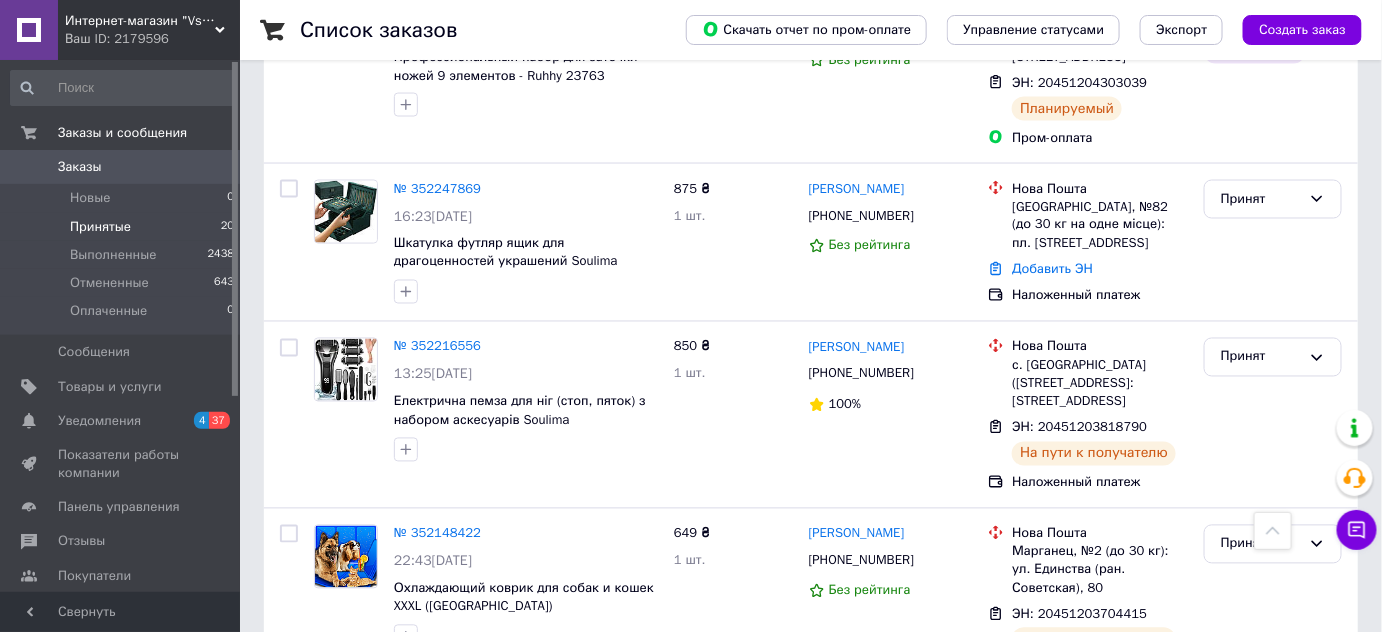 scroll, scrollTop: 1047, scrollLeft: 0, axis: vertical 